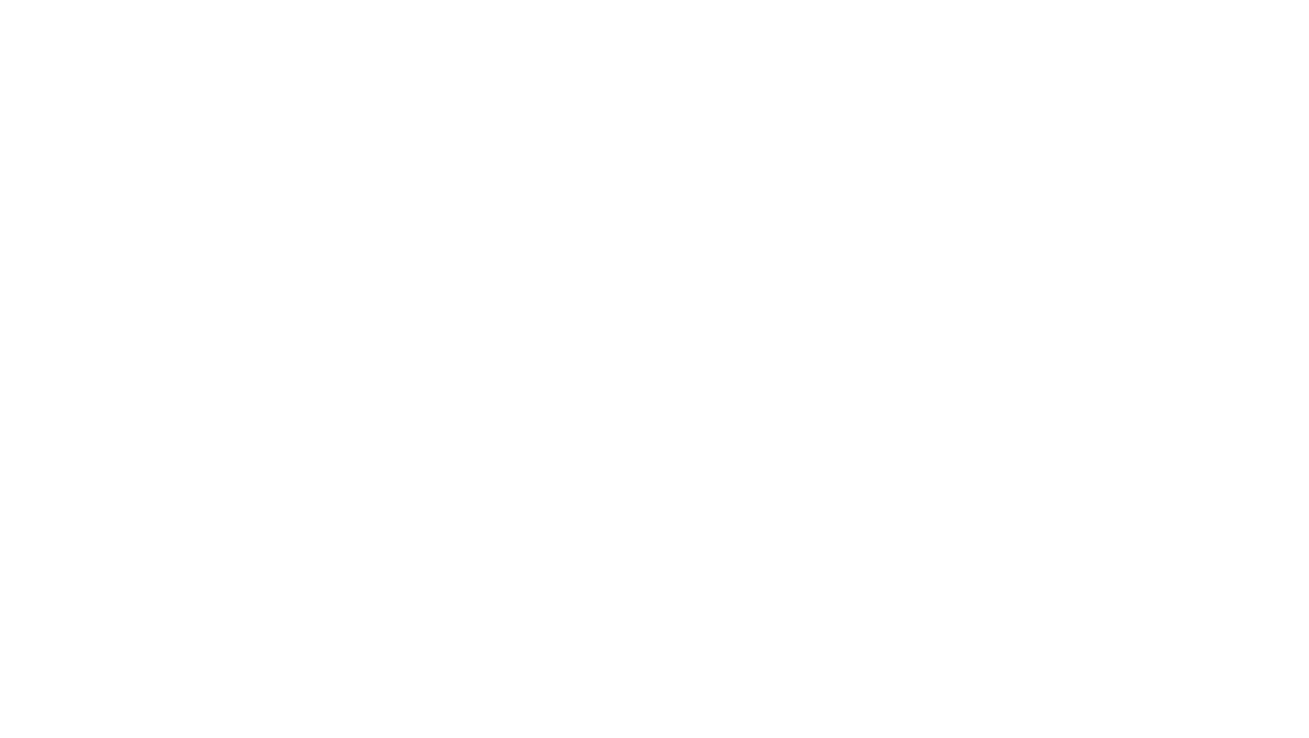 scroll, scrollTop: 0, scrollLeft: 0, axis: both 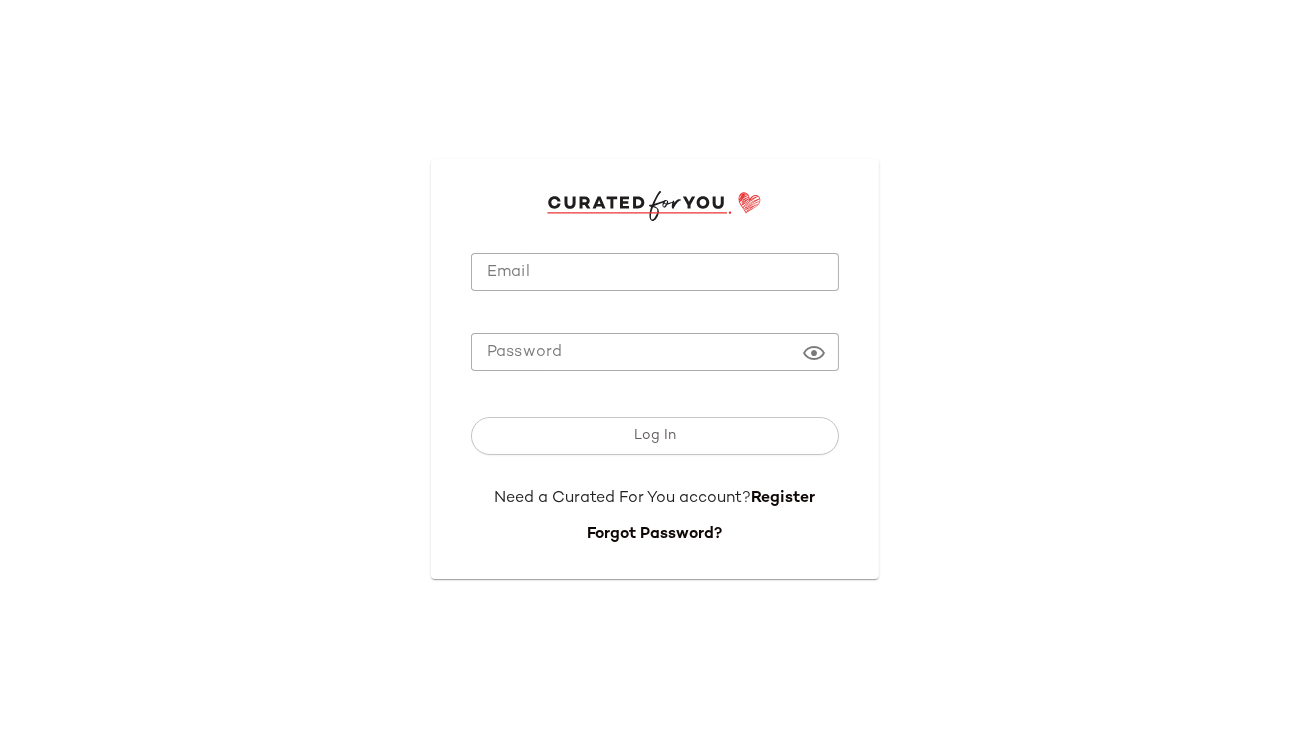 click on "Email" 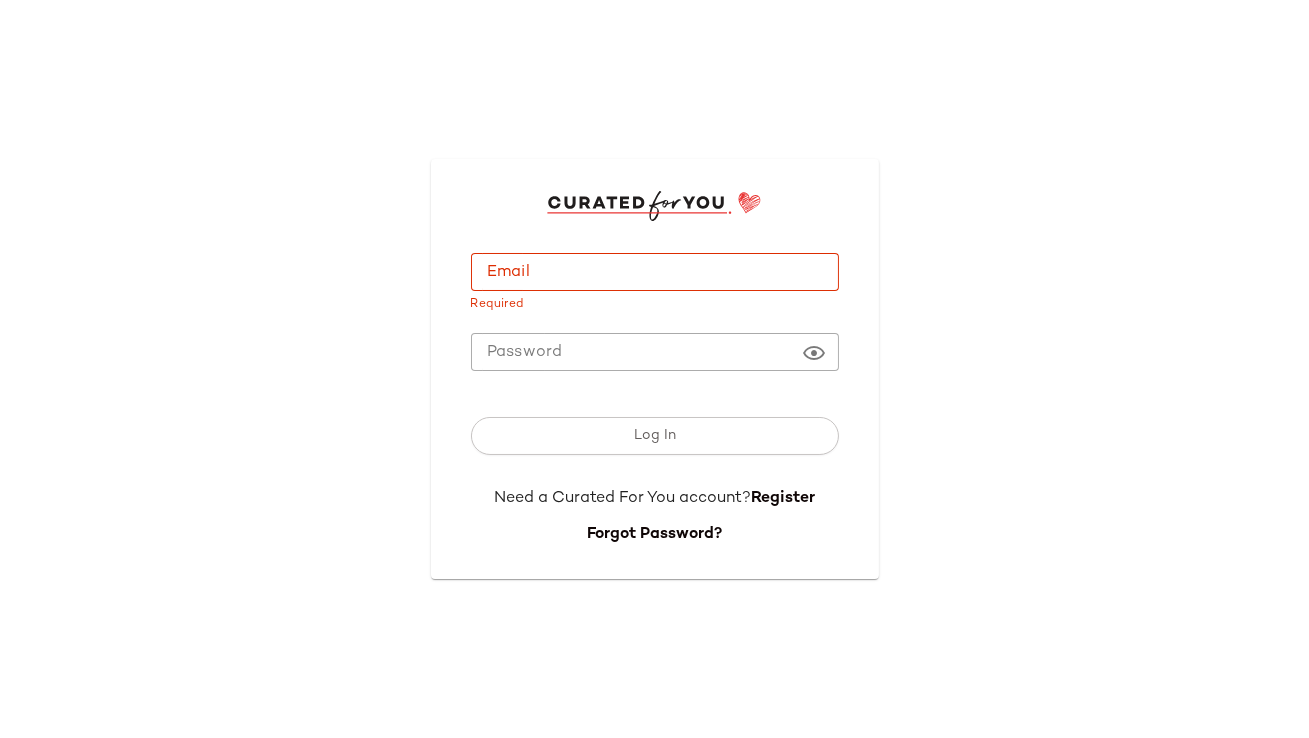 type on "**********" 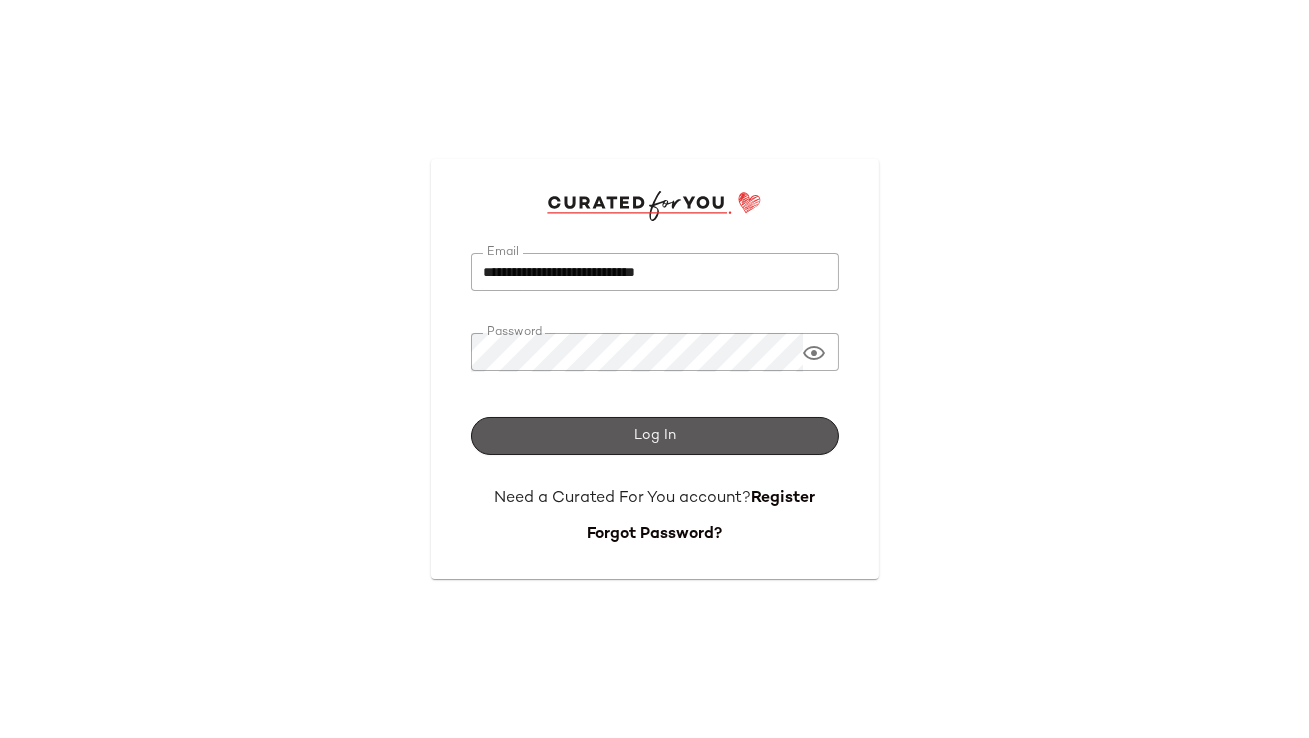 click on "Log In" at bounding box center (655, 436) 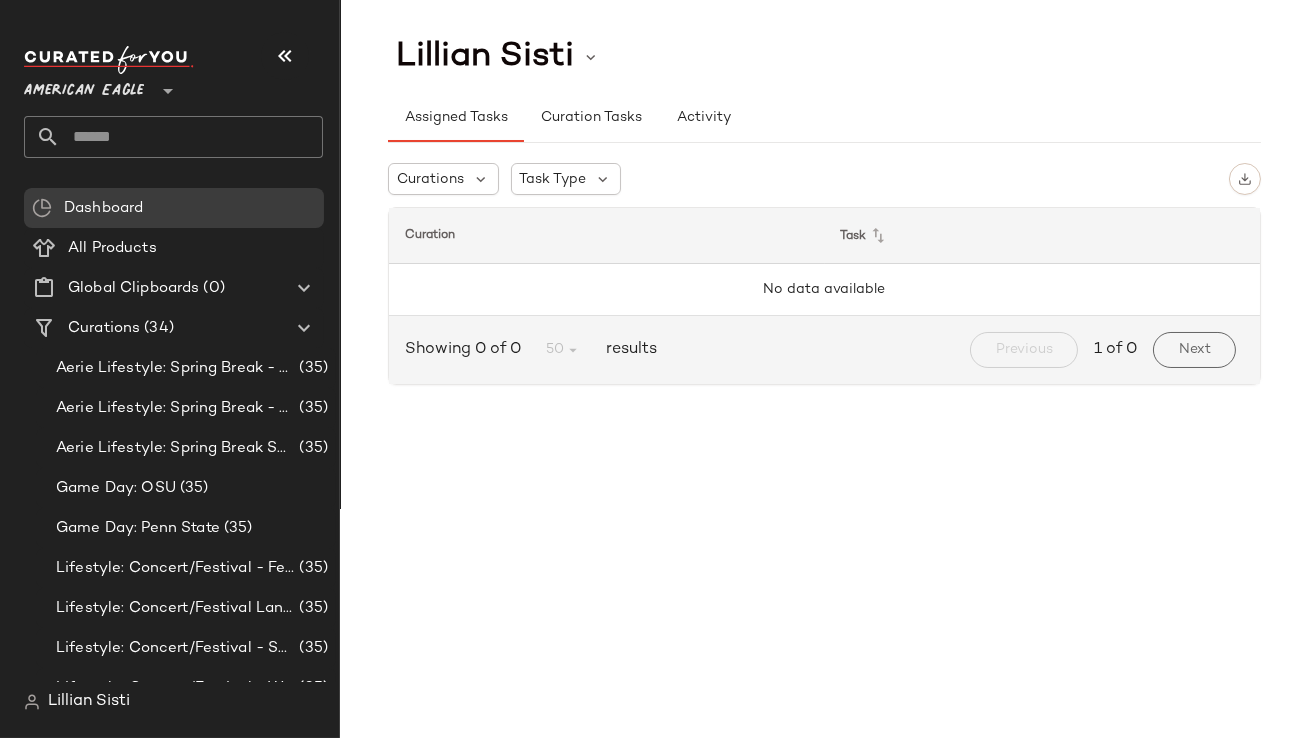 click on "American Eagle" at bounding box center [84, 86] 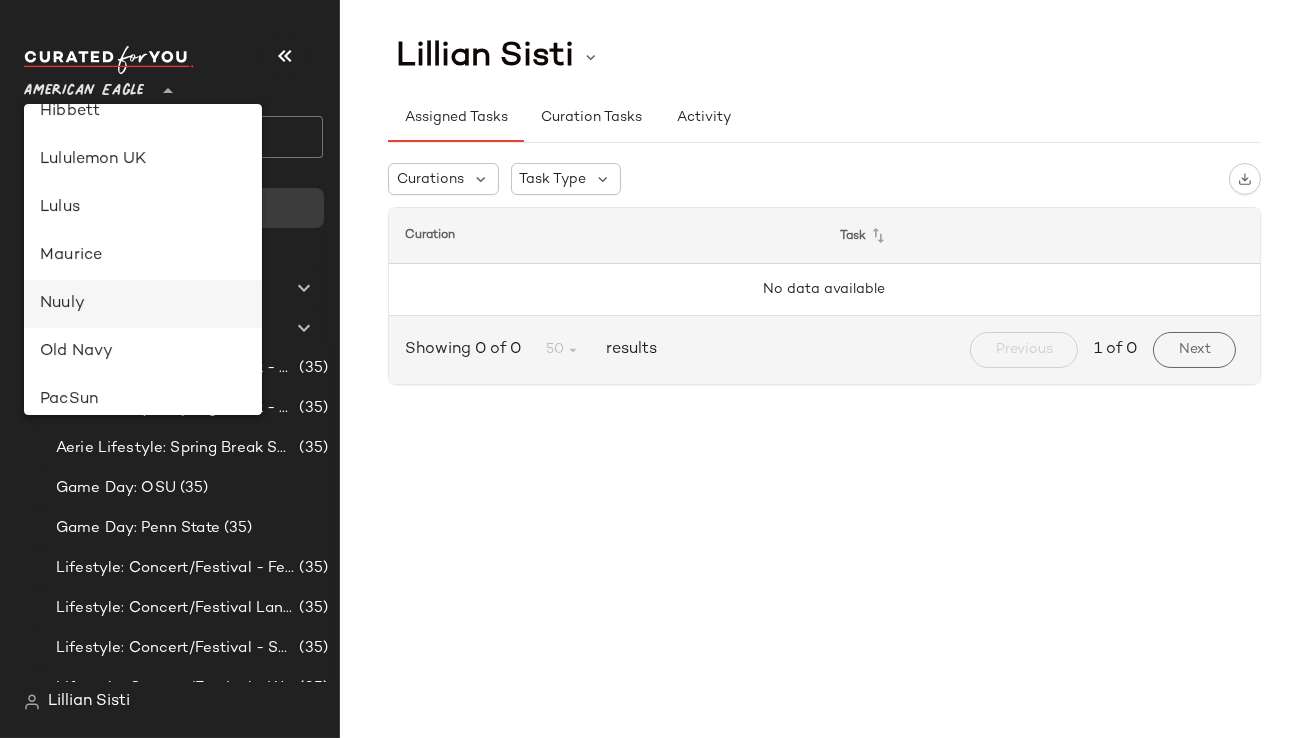 scroll, scrollTop: 603, scrollLeft: 0, axis: vertical 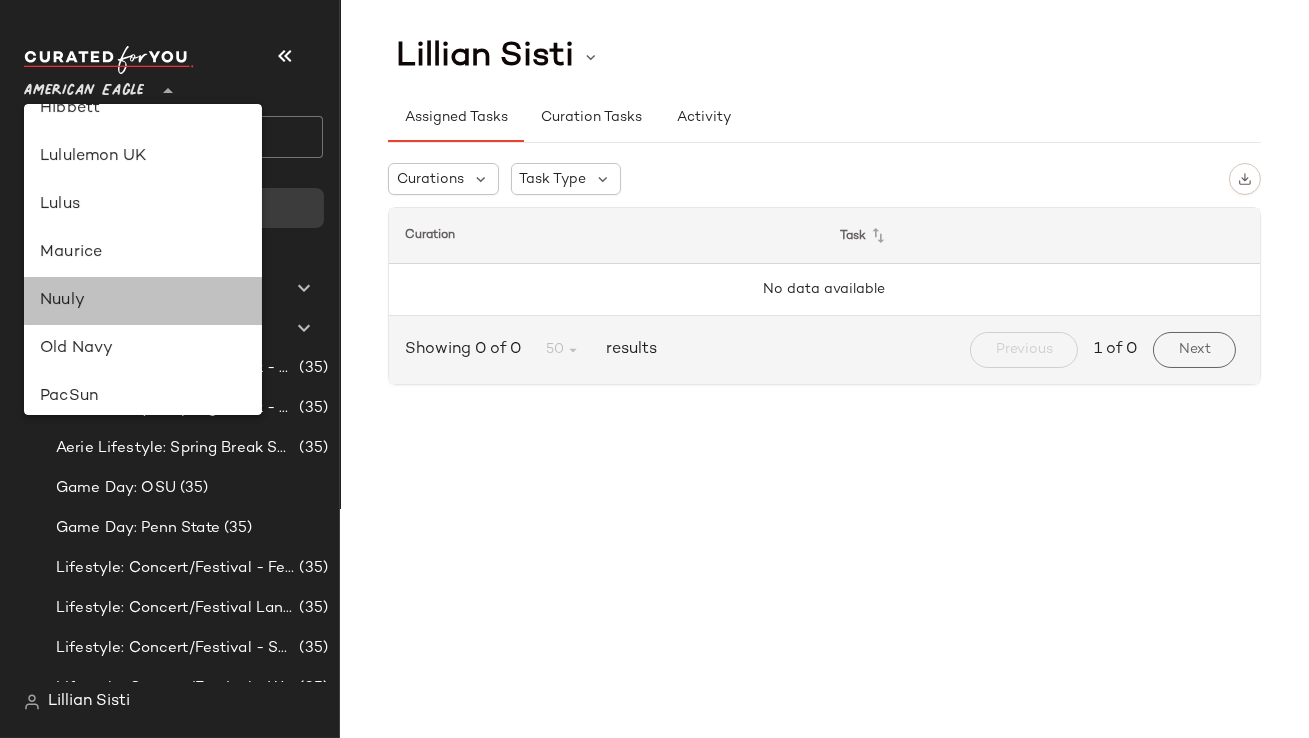 click on "Nuuly" 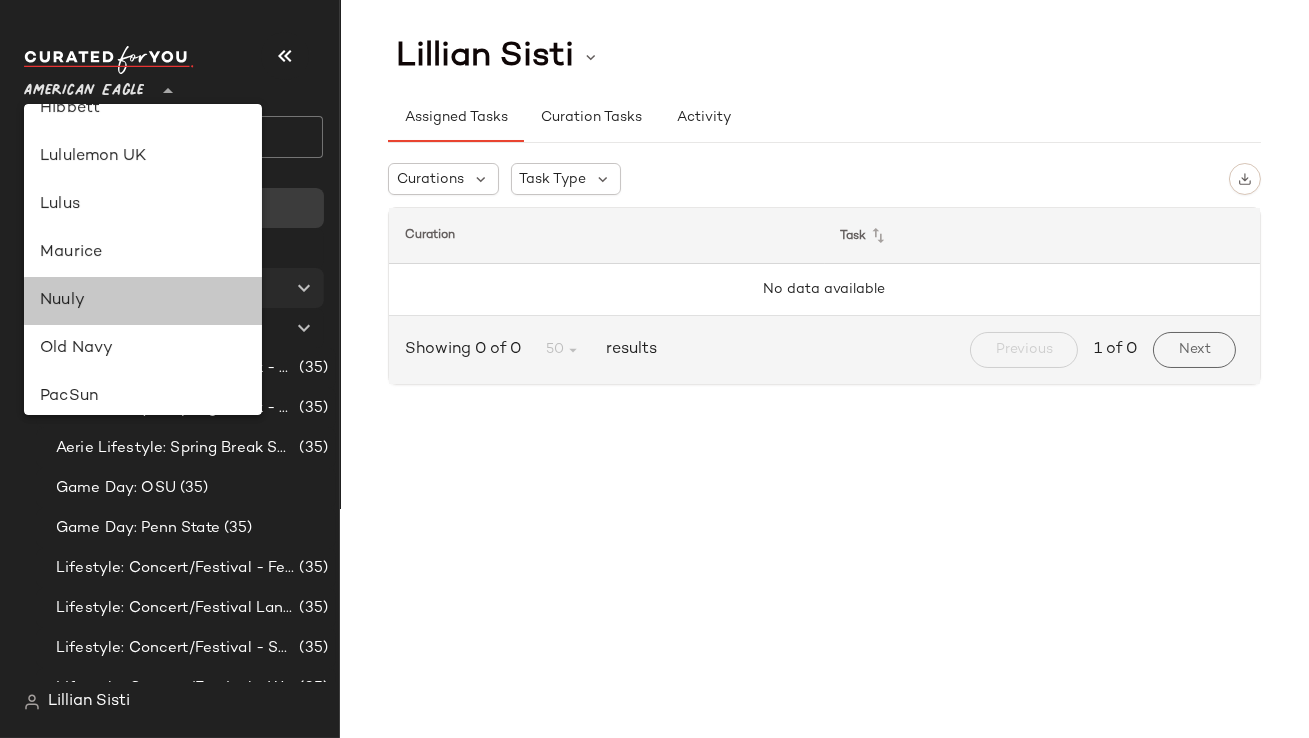 type on "**" 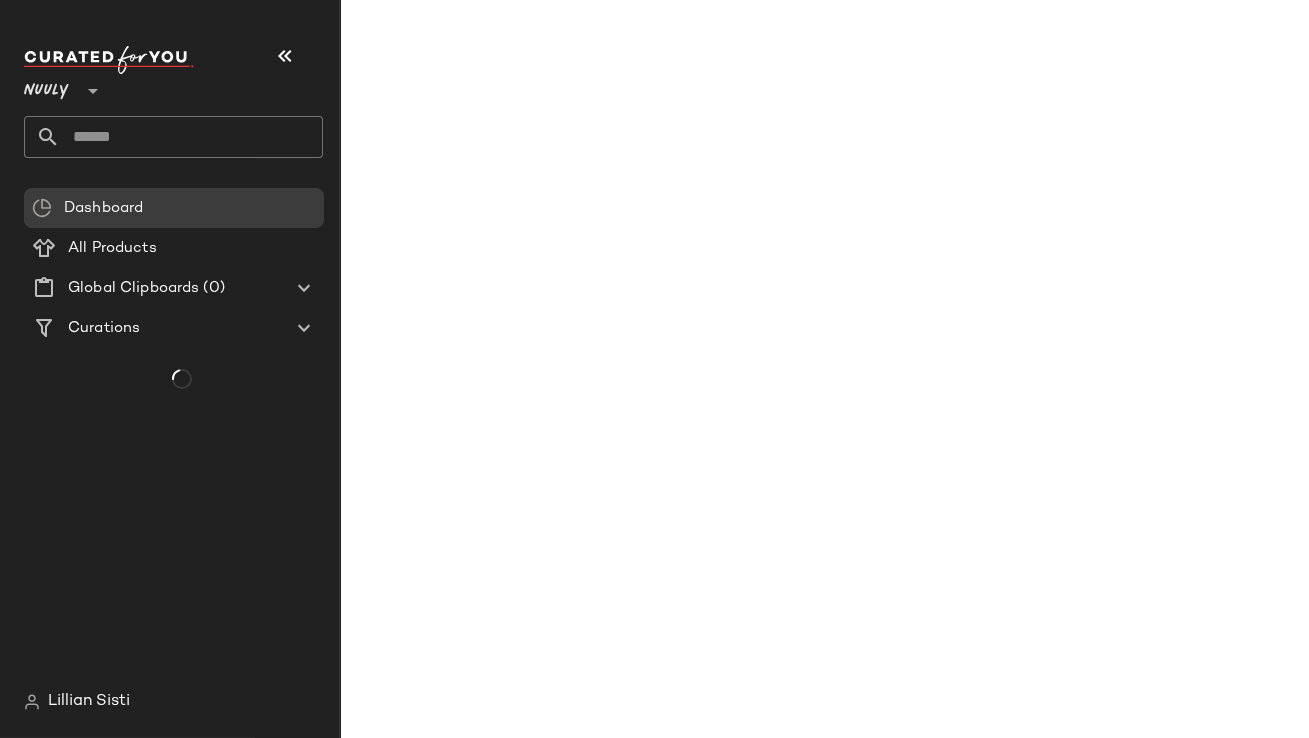 click 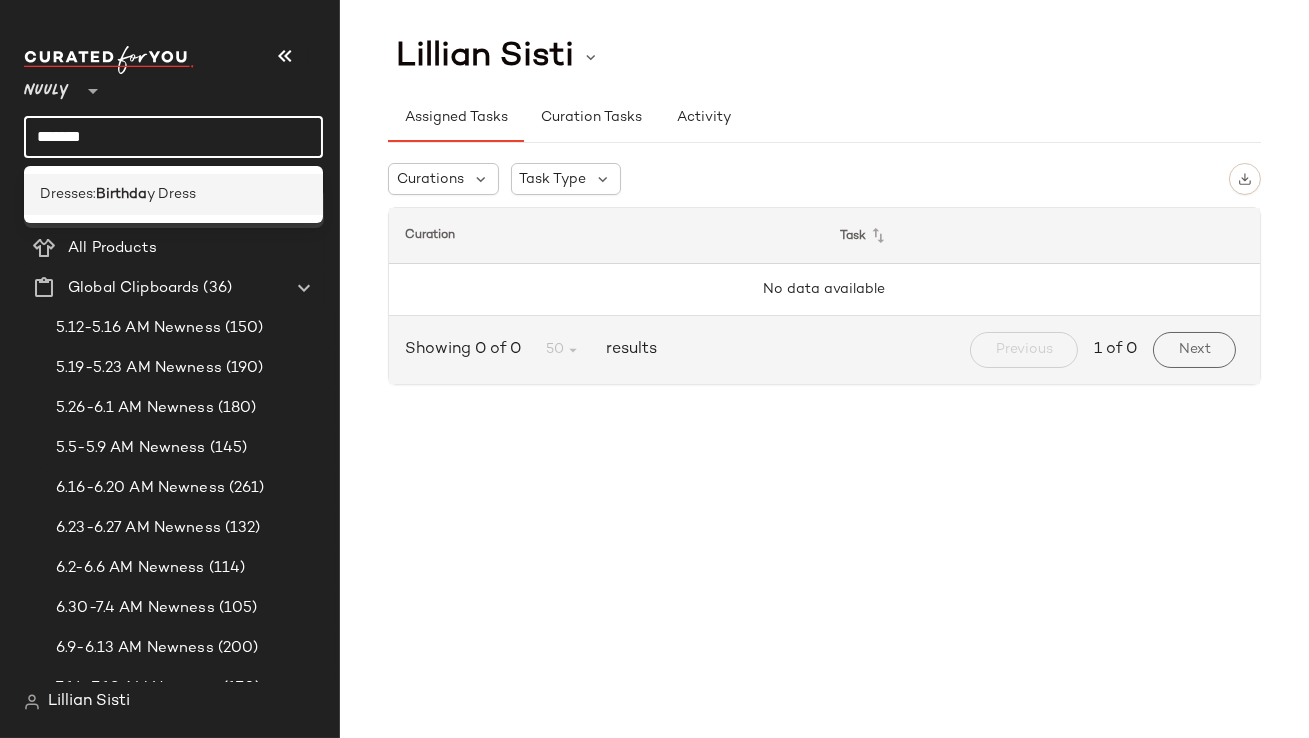 type on "*******" 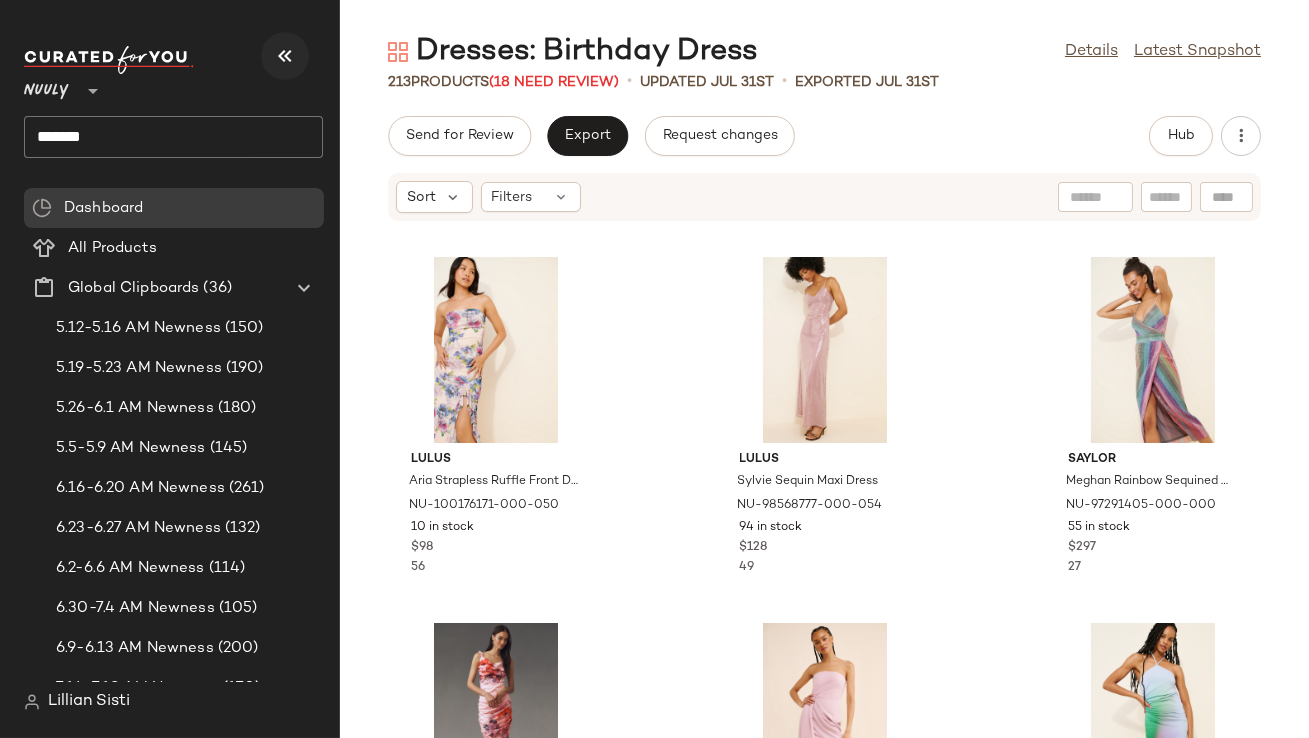 click at bounding box center [285, 56] 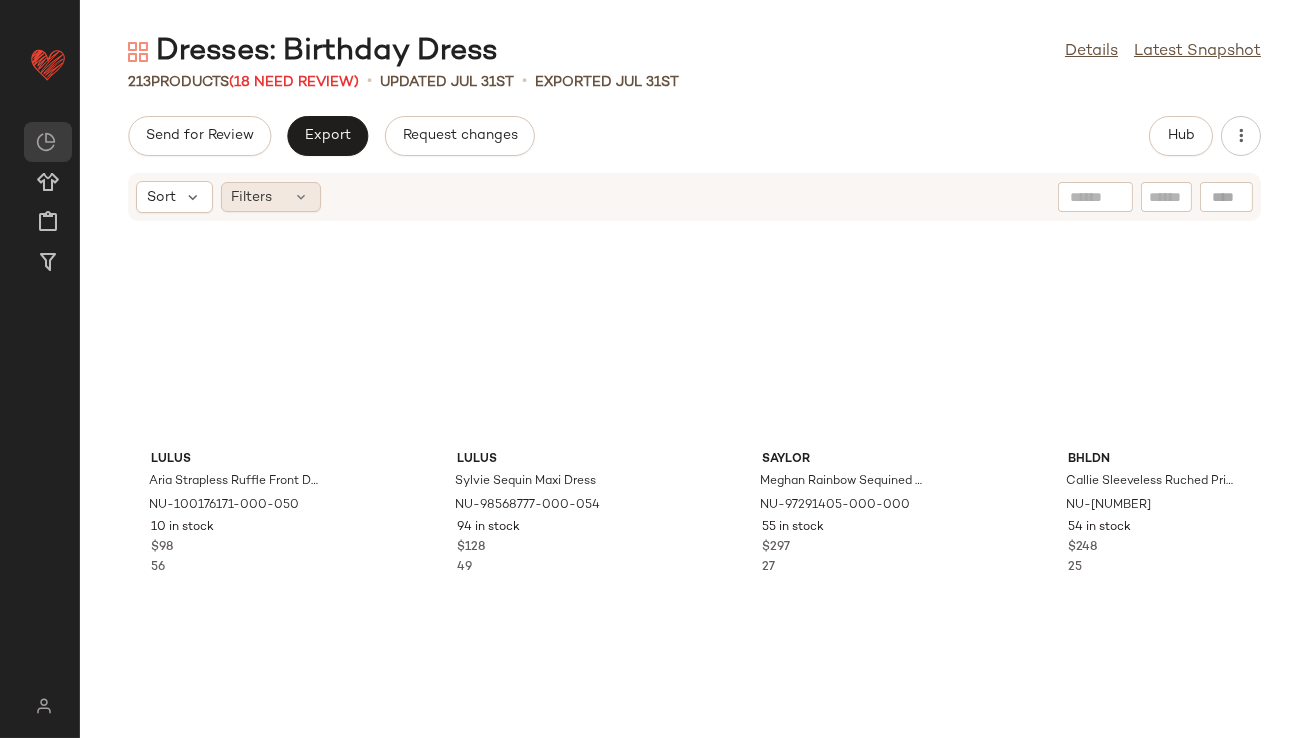 click on "Filters" at bounding box center (252, 197) 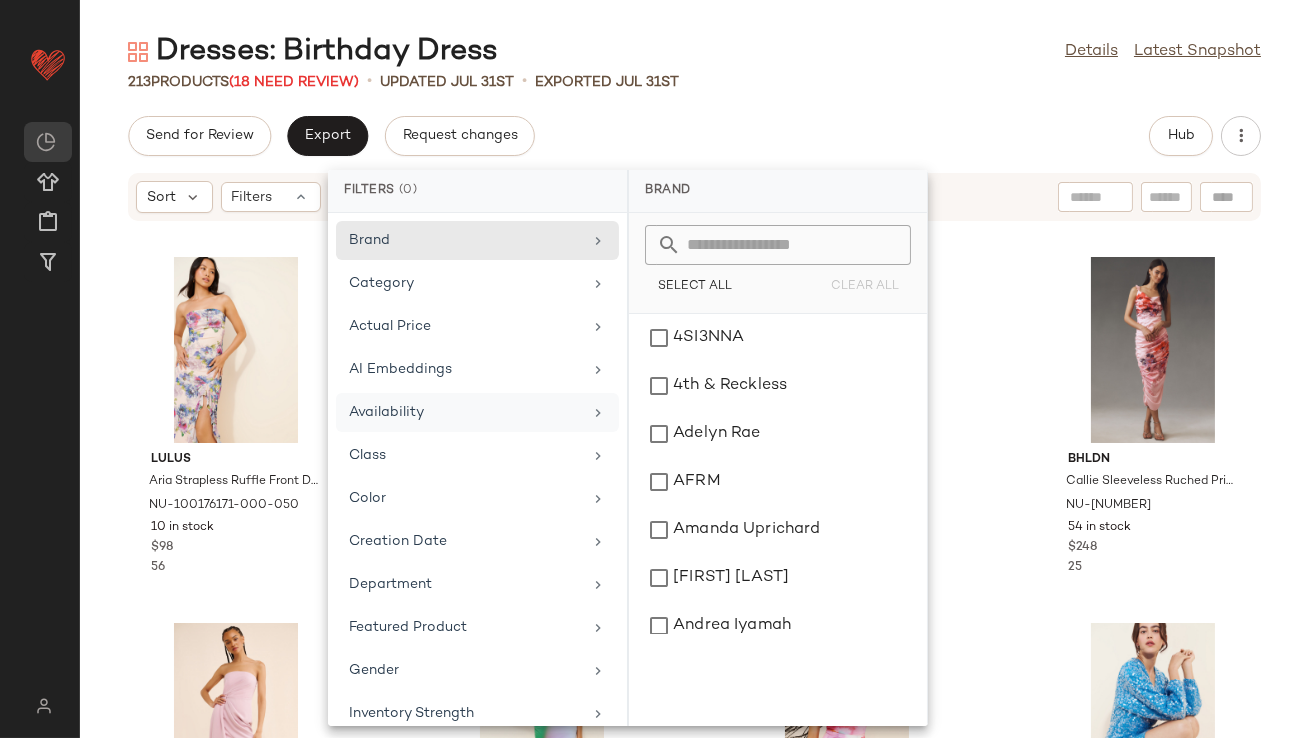 click on "Availability" at bounding box center [465, 412] 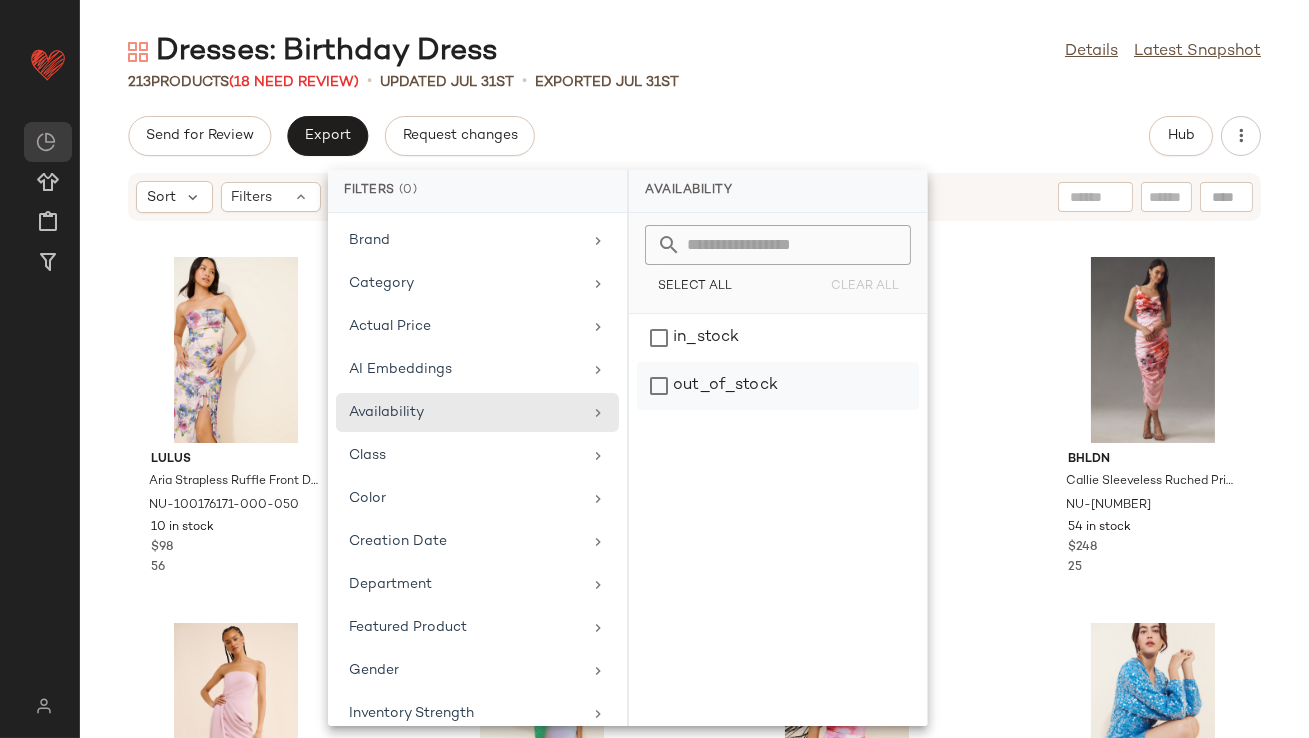 click on "out_of_stock" 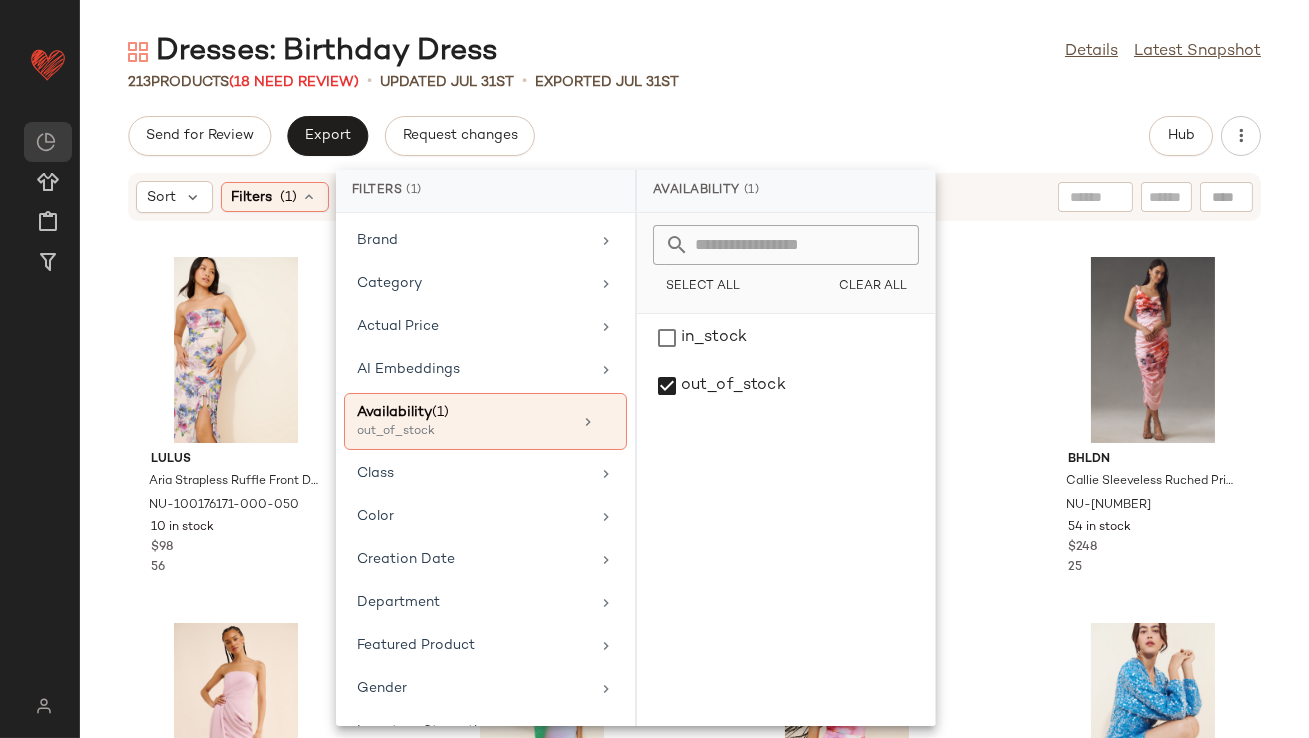 click on "213   Products   (18 Need Review)   •   updated Jul 31st  •  Exported Jul 31st" 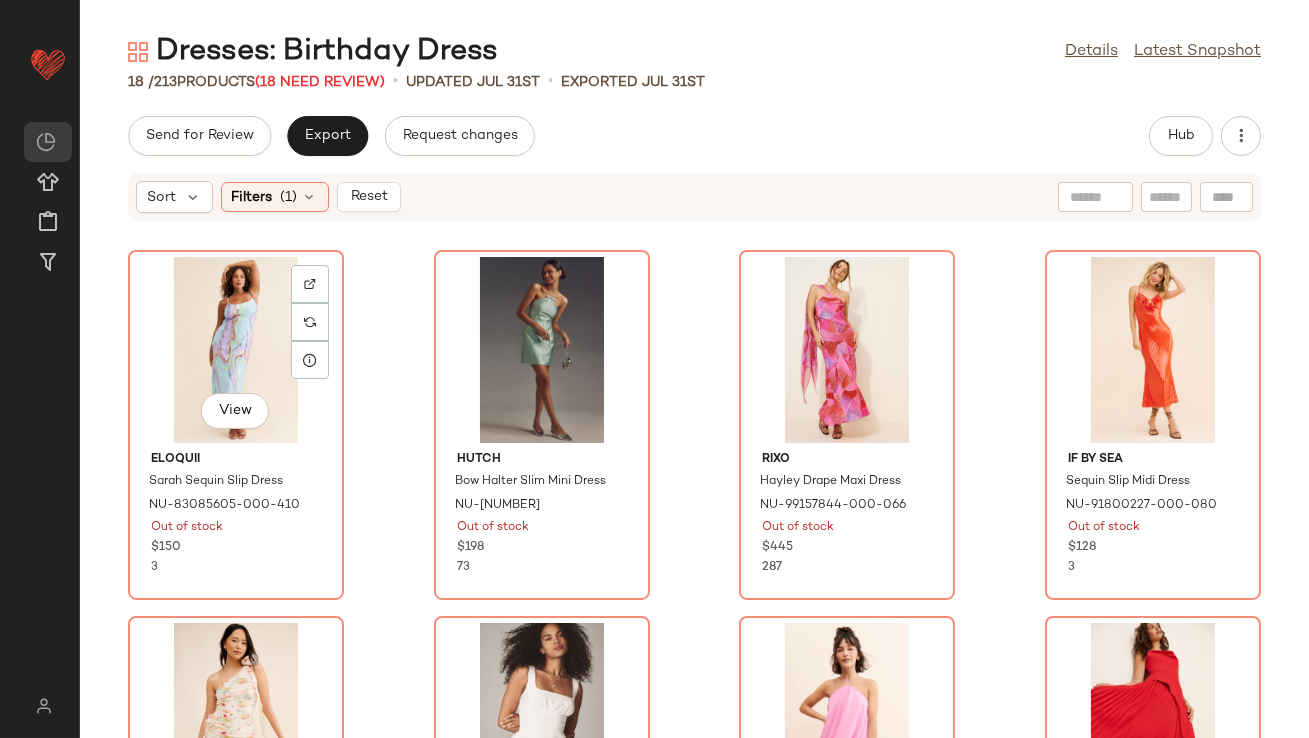 click on "View" 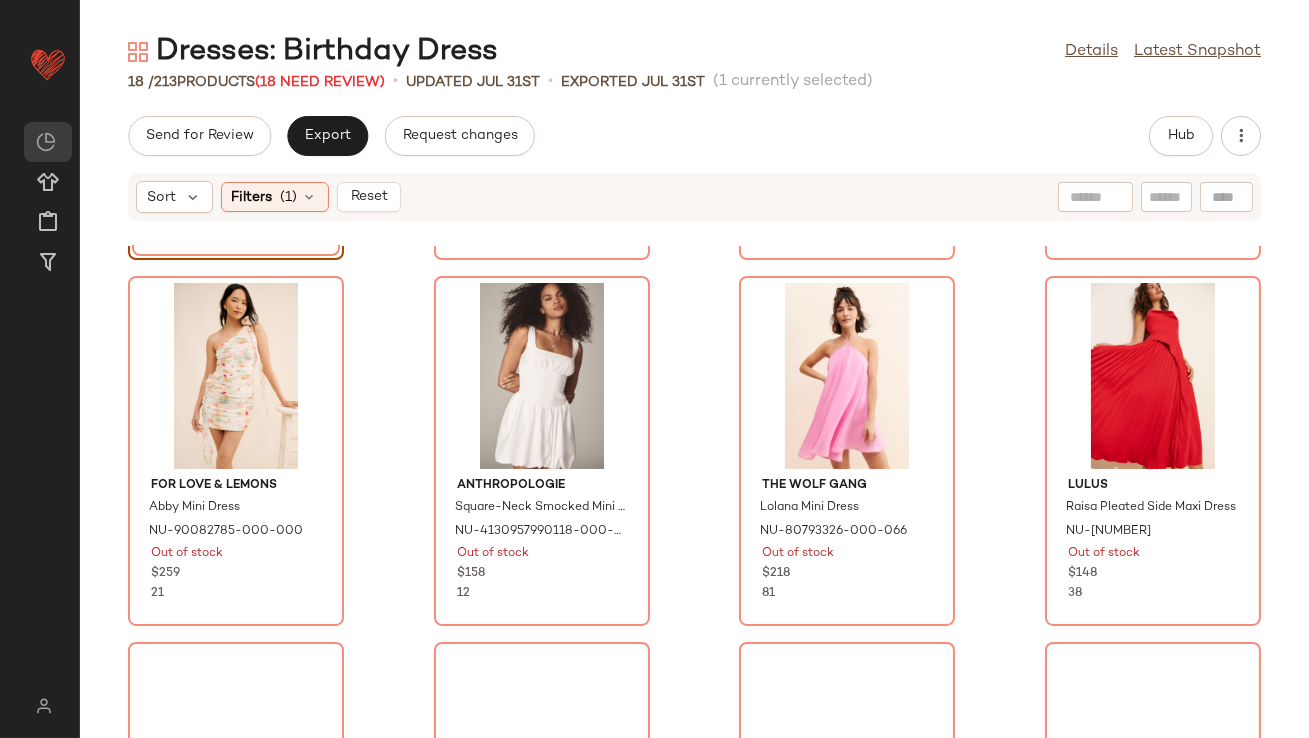 scroll, scrollTop: 1341, scrollLeft: 0, axis: vertical 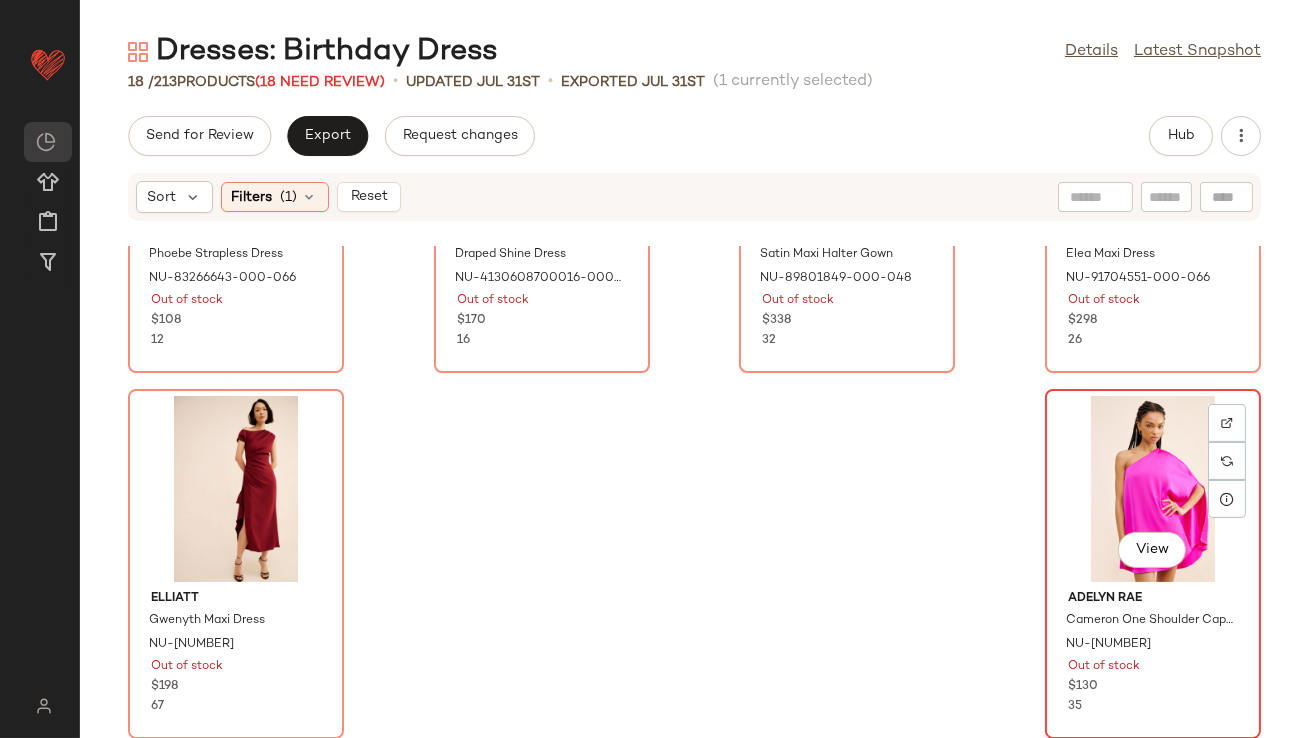 click on "View" 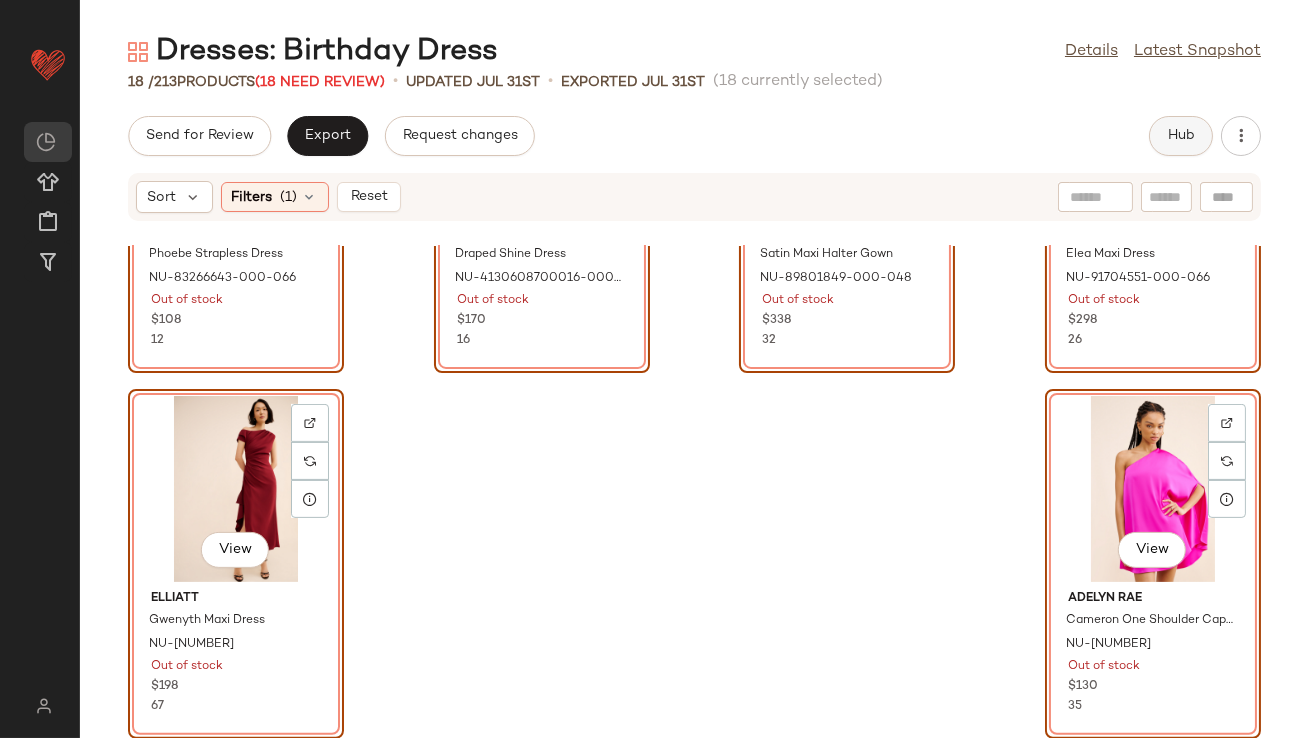 click on "Hub" 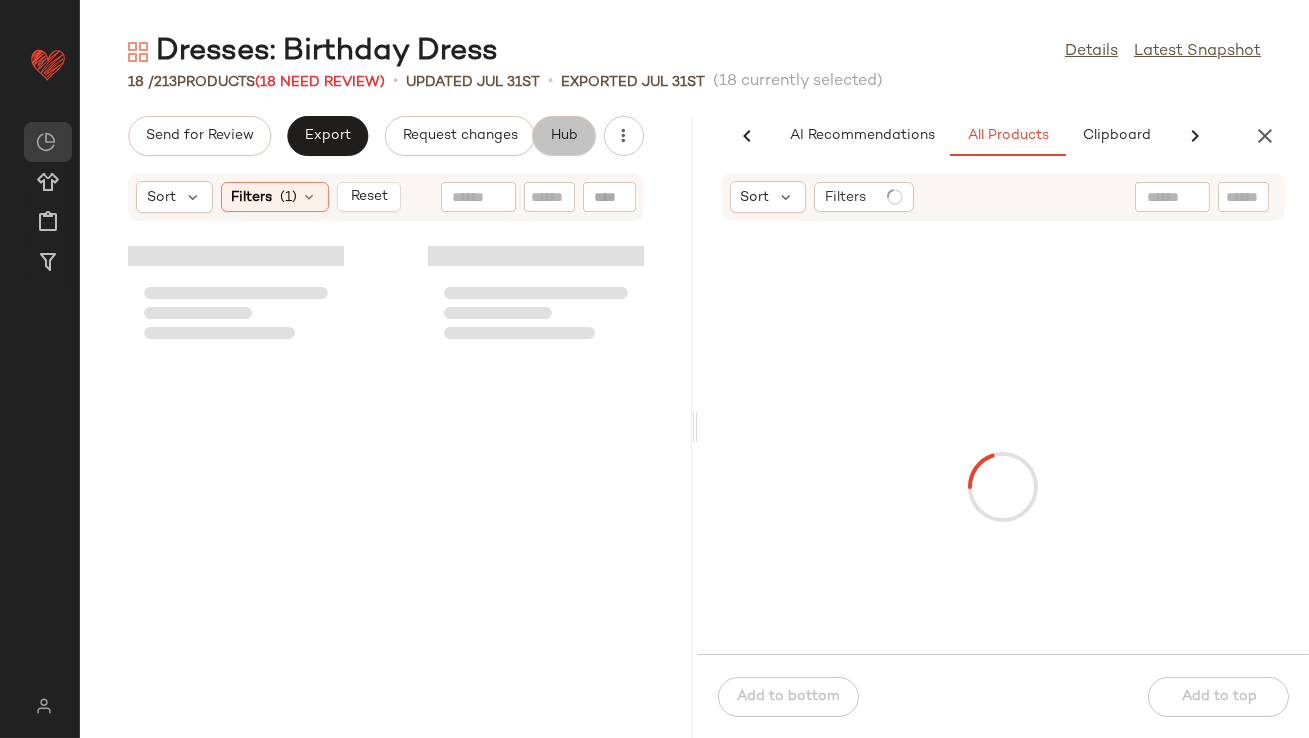 scroll, scrollTop: 0, scrollLeft: 112, axis: horizontal 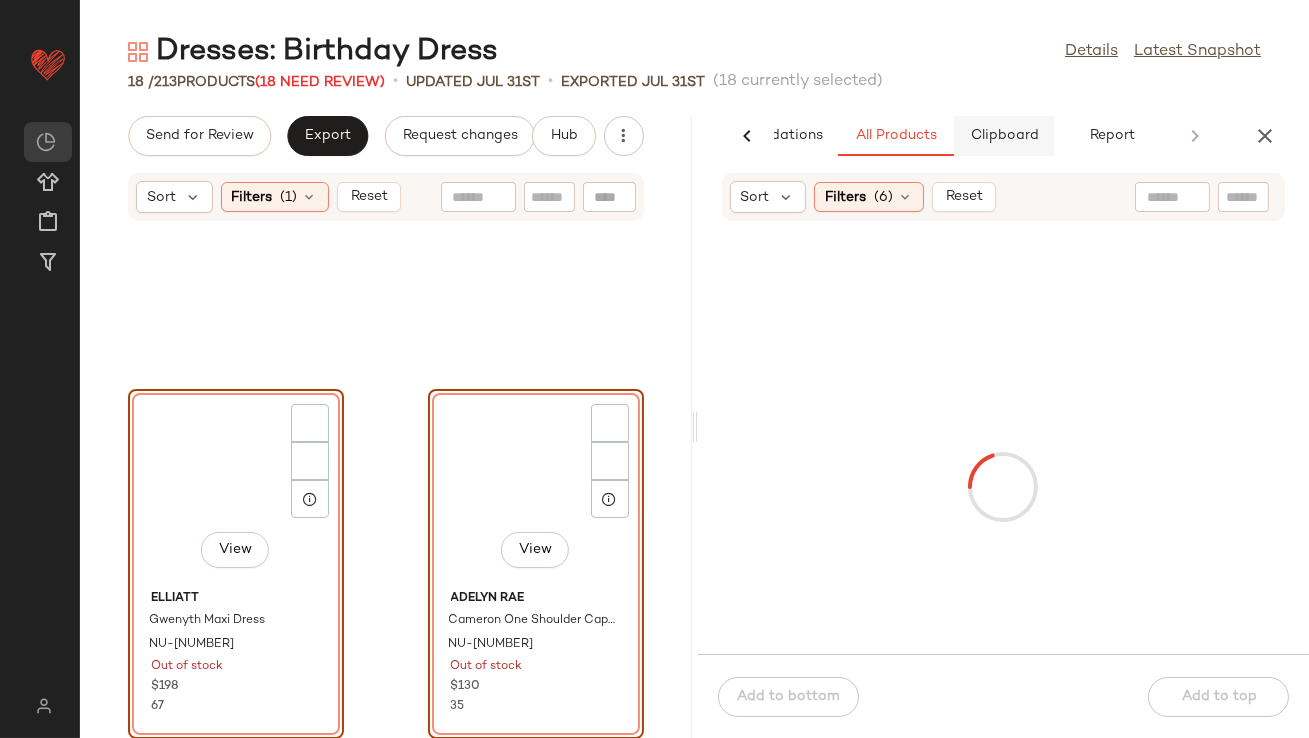 click on "Clipboard" at bounding box center (1004, 136) 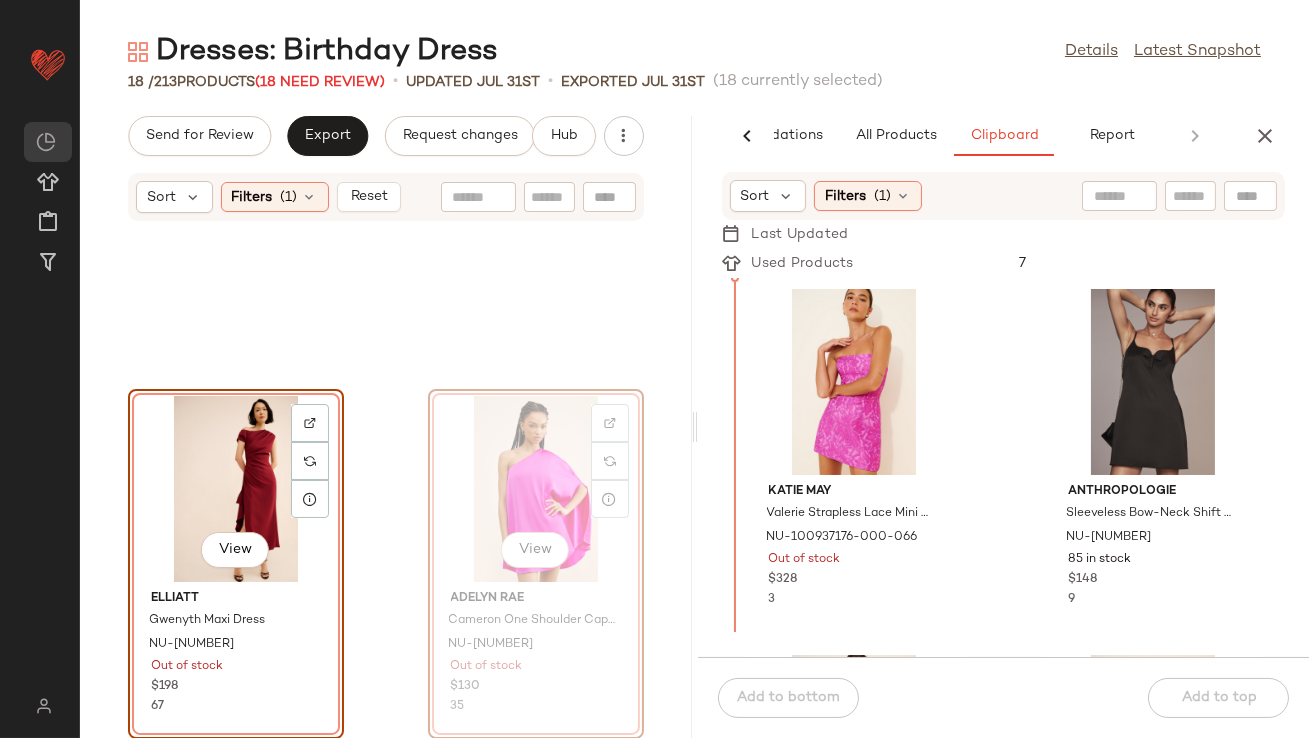 drag, startPoint x: 493, startPoint y: 458, endPoint x: 567, endPoint y: 444, distance: 75.31268 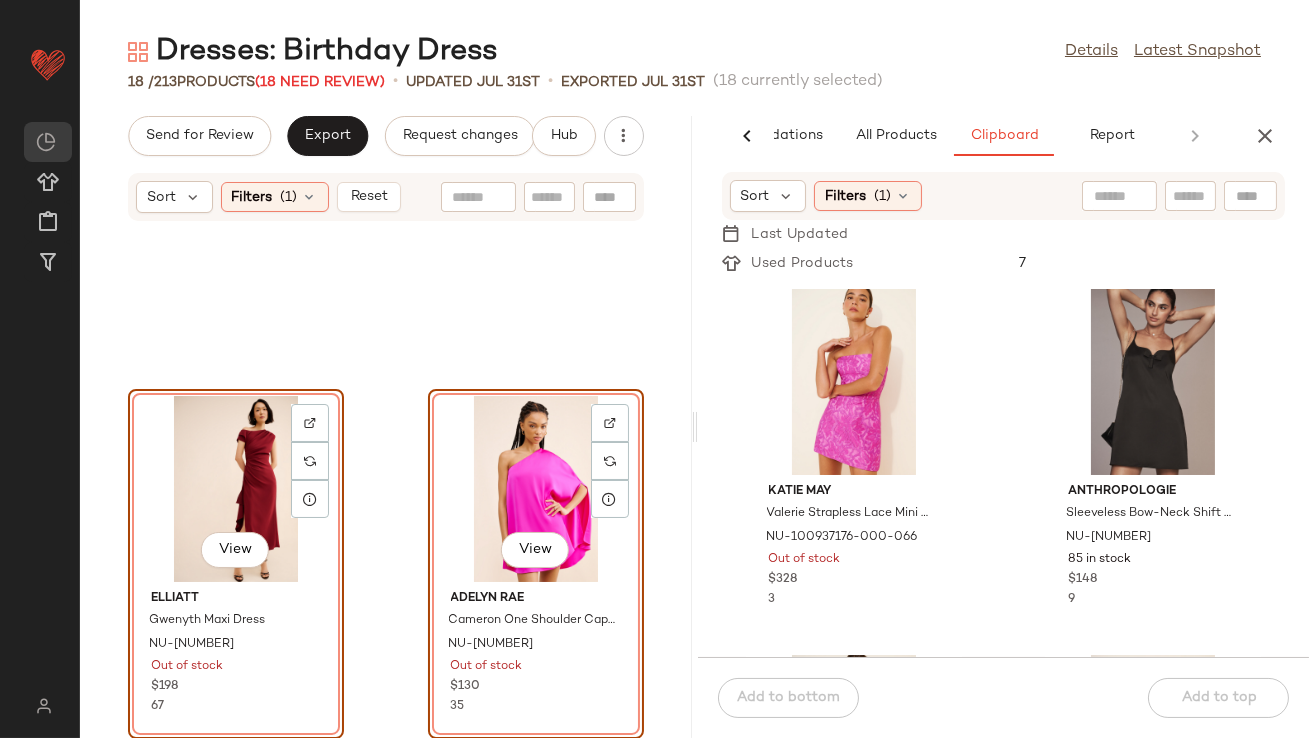 click on "View" 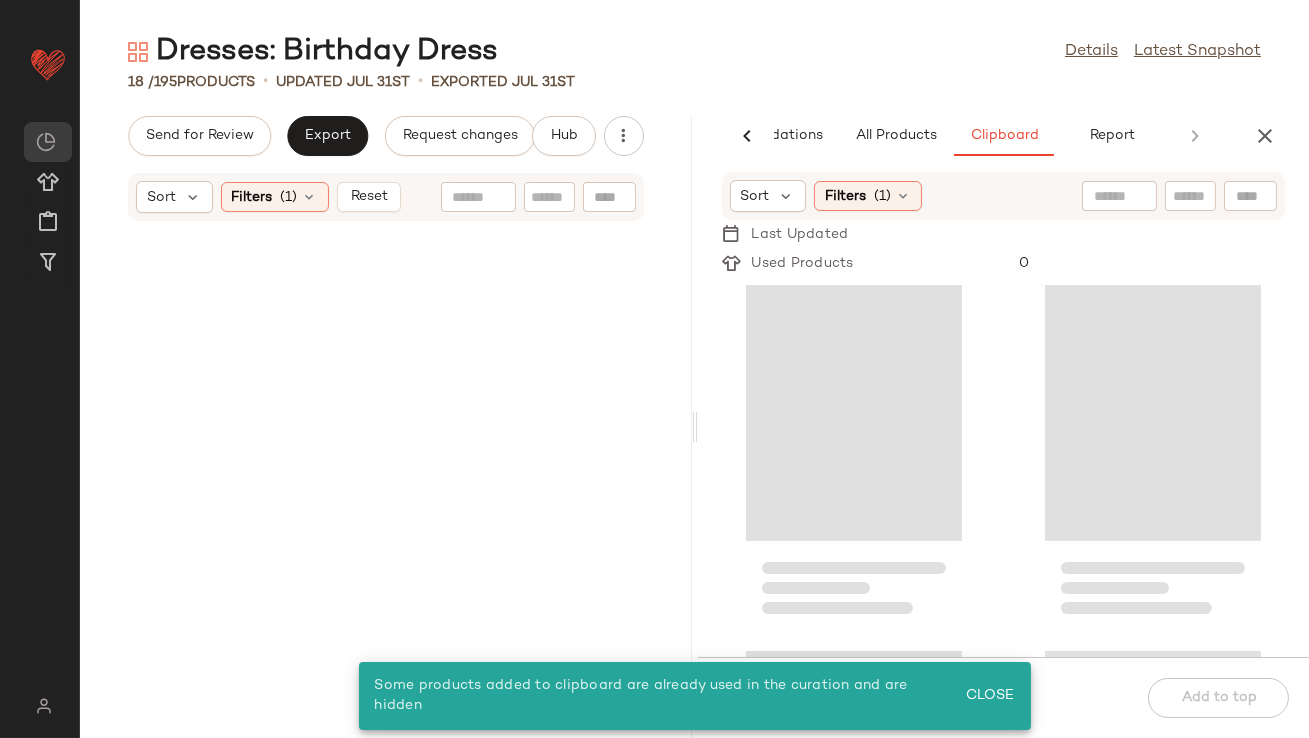 scroll, scrollTop: 0, scrollLeft: 0, axis: both 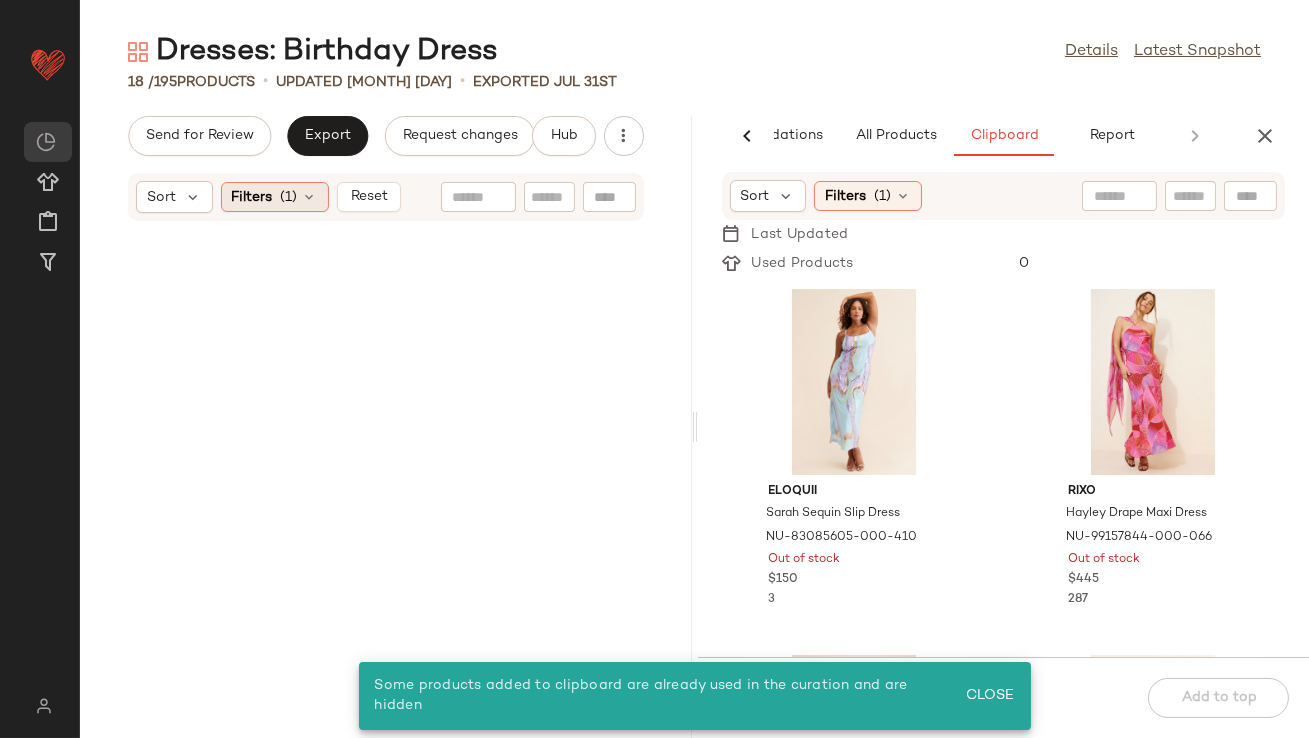 click at bounding box center [310, 197] 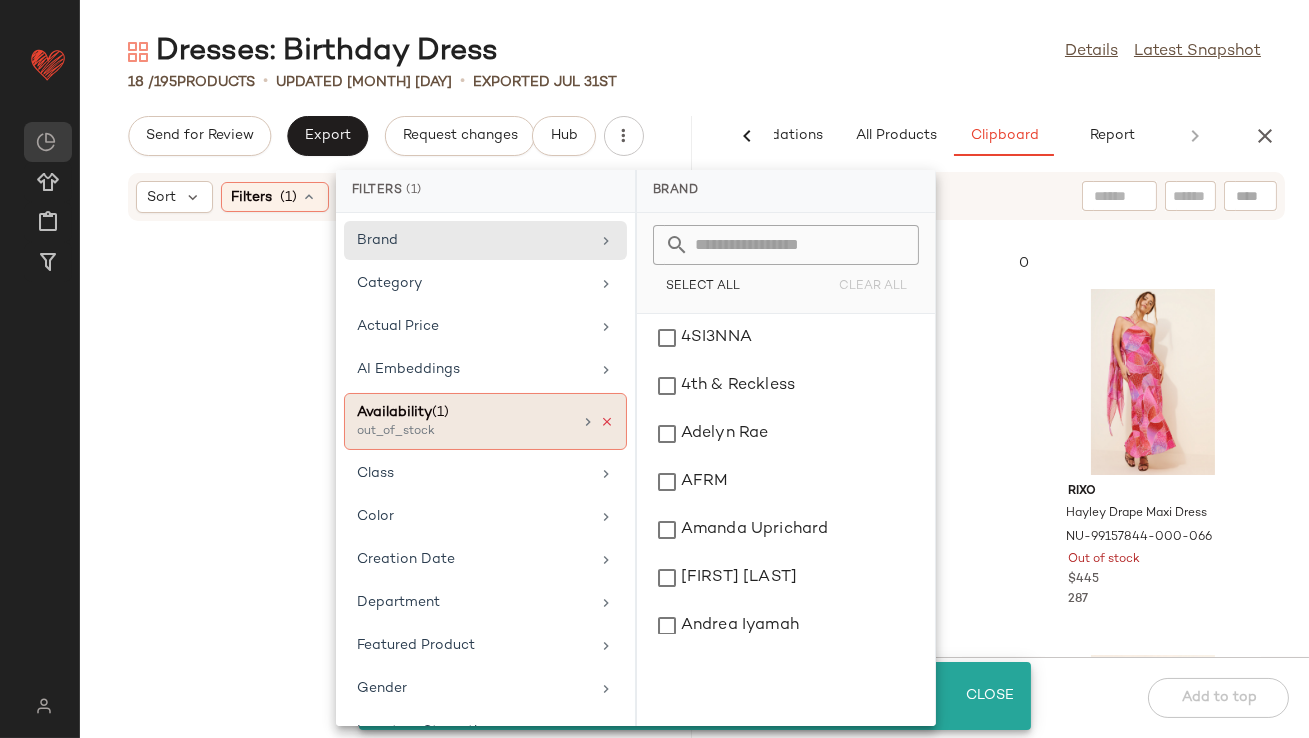 click at bounding box center (607, 422) 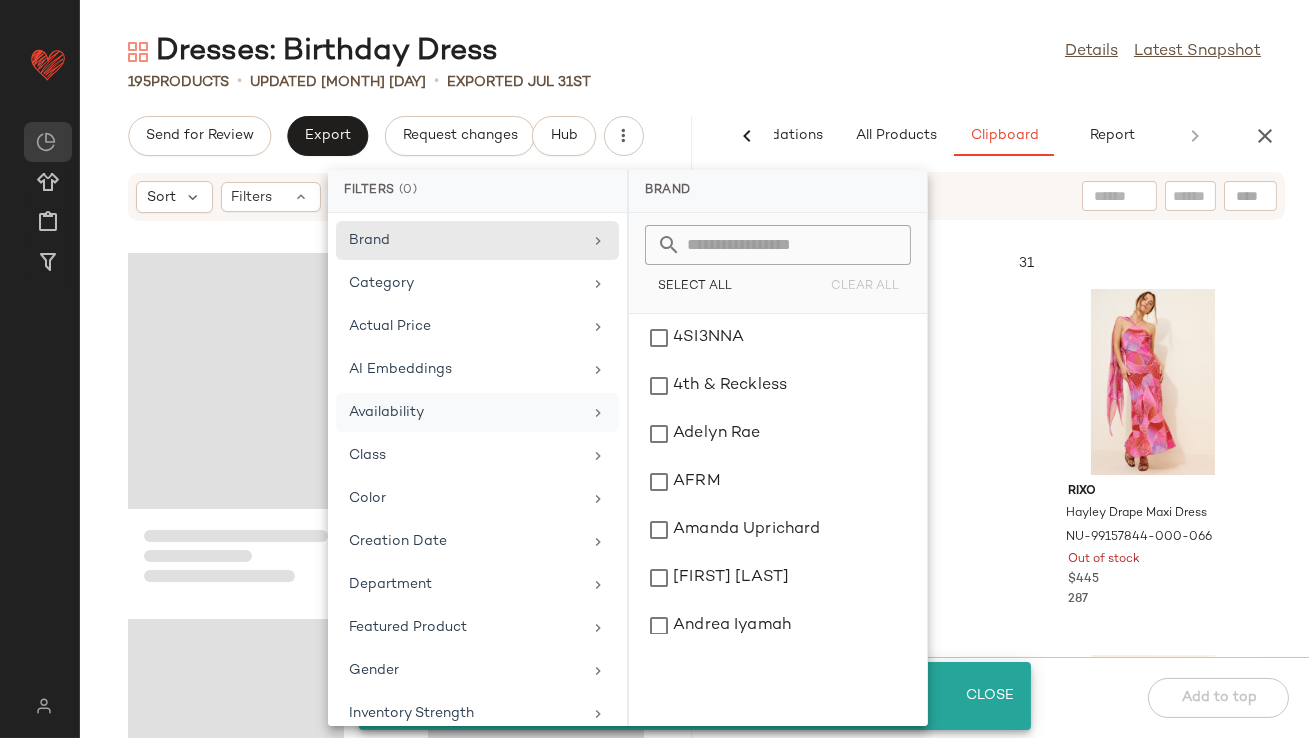 click on "Dresses: Birthday Dress  Details   Latest Snapshot  195   Products   •   updated Aug 7th  •  Exported Jul 31st  Send for Review   Export   Request changes   Hub  Sort  Filters  AI Recommendations   All Products   Clipboard   Report  Sort  Filters  (6)   Reset  Sort  Filters  (1)   Last Updated   Used Products  31 Eloquii Sarah Sequin Slip Dress NU-83085605-000-410 Out of stock $150 3 RIXO Hayley Drape Maxi Dress NU-99157844-000-066 Out of stock $445 287 If By Sea Sequin Slip Midi Dress NU-91800227-000-080 Out of stock $128 3 The Wolf Gang Lolana Mini Dress NU-80793326-000-066 Out of stock $218 81 Lulus Raisa Pleated Side Maxi Dress NU-100173947-000-060 Out of stock $148 38 Free People Botanical Maxi Dress NU-90467390-000-061 Out of stock $300 3 4SI3NNA Phoebe Strapless Dress NU-83266643-000-066 Out of stock $108 12 Anthropologie Draped Shine Dress NU-4130608700016-000-031 Out of stock $170 16  Add to bottom   Add to top" 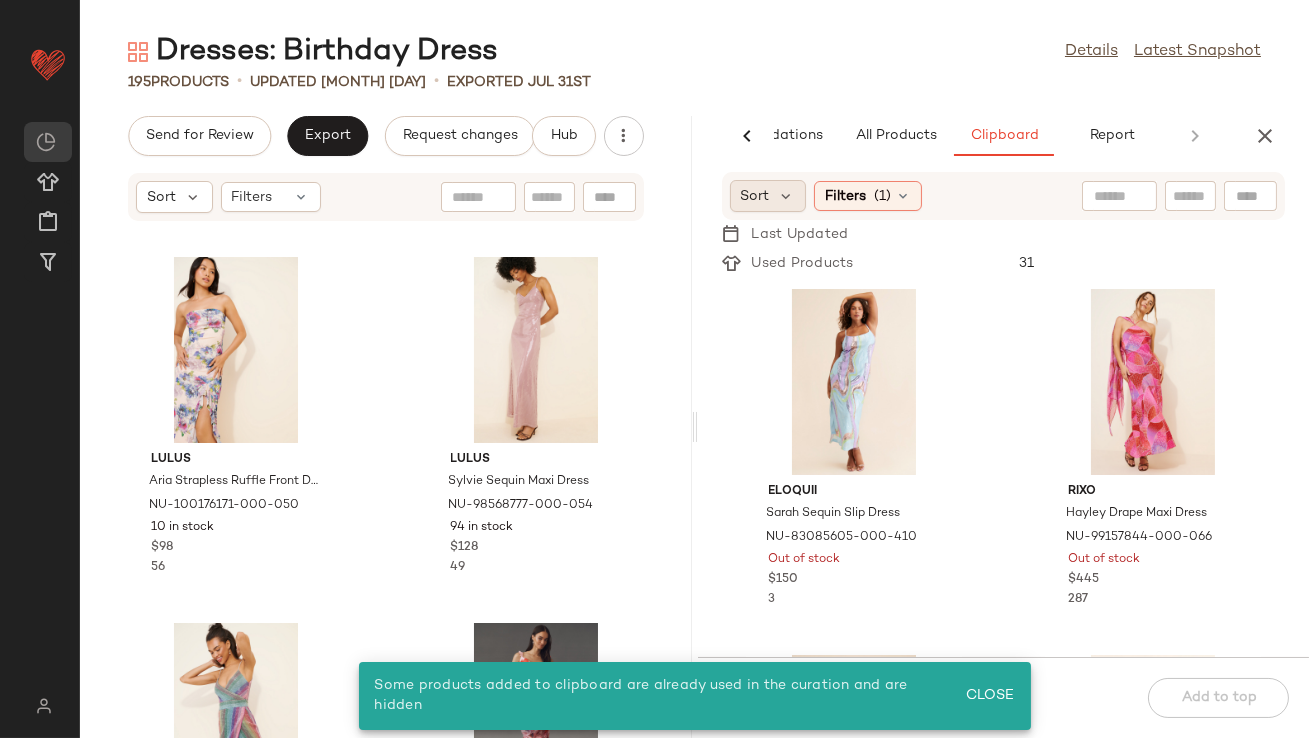 click on "Sort" 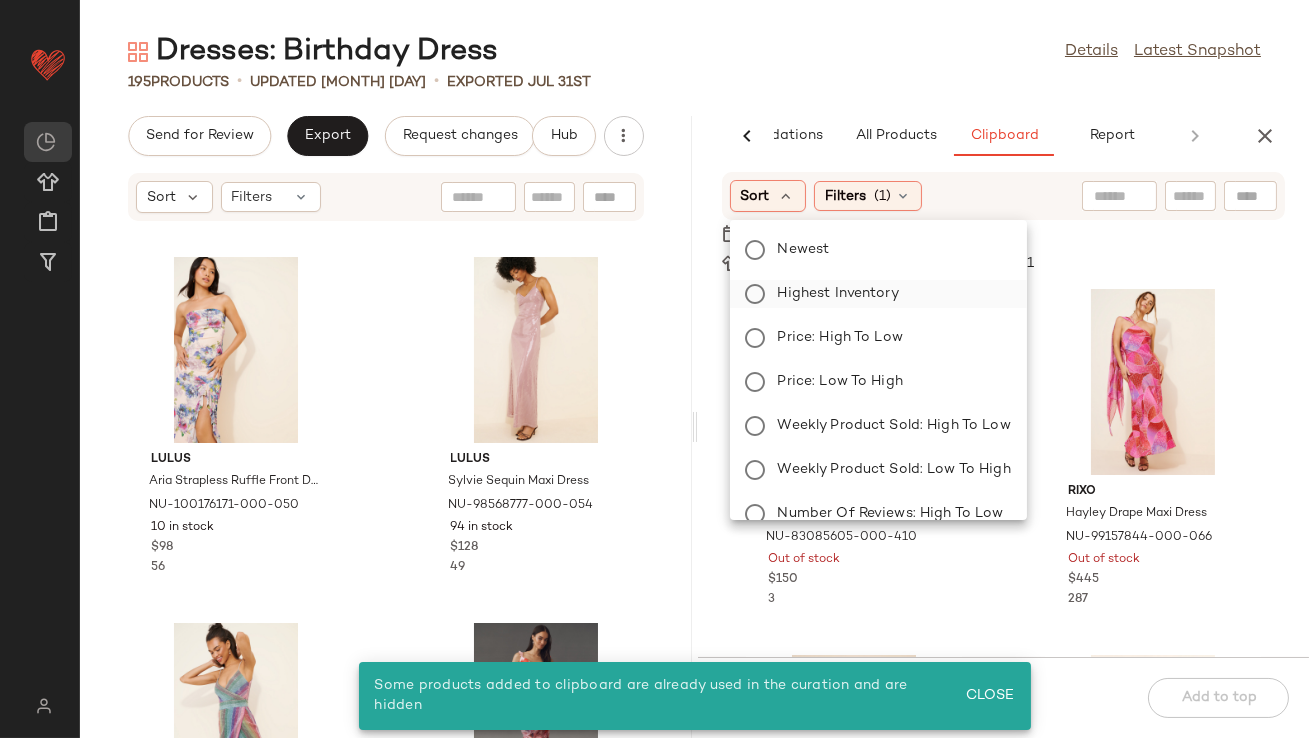 click on "Highest Inventory" 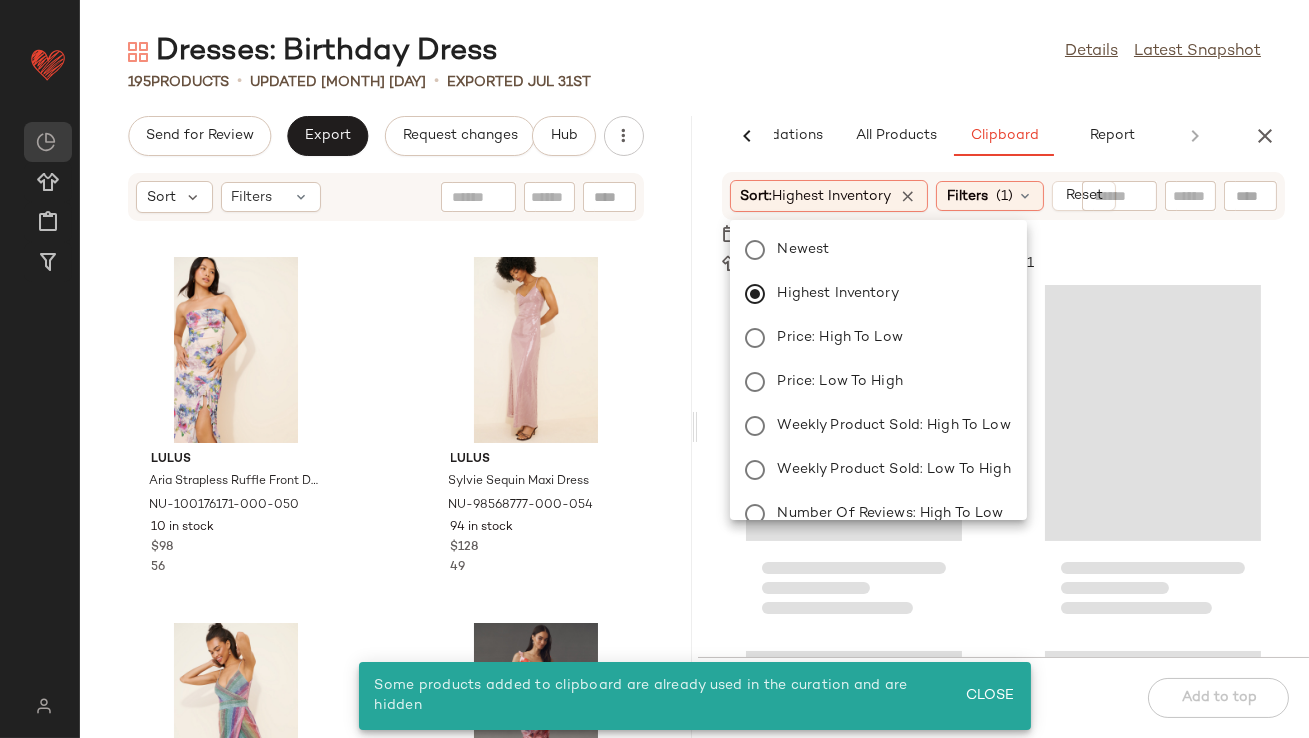 click on "Dresses: Birthday Dress  Details   Latest Snapshot" 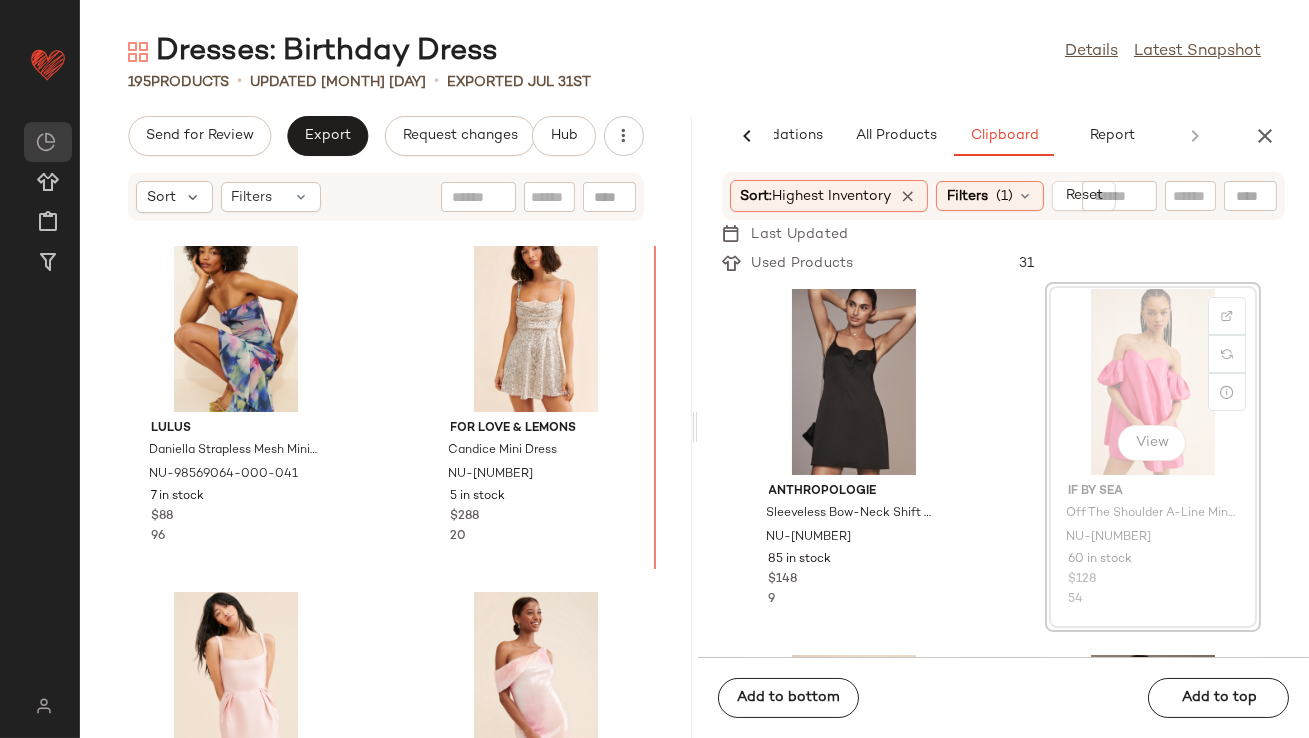 scroll, scrollTop: 2605, scrollLeft: 0, axis: vertical 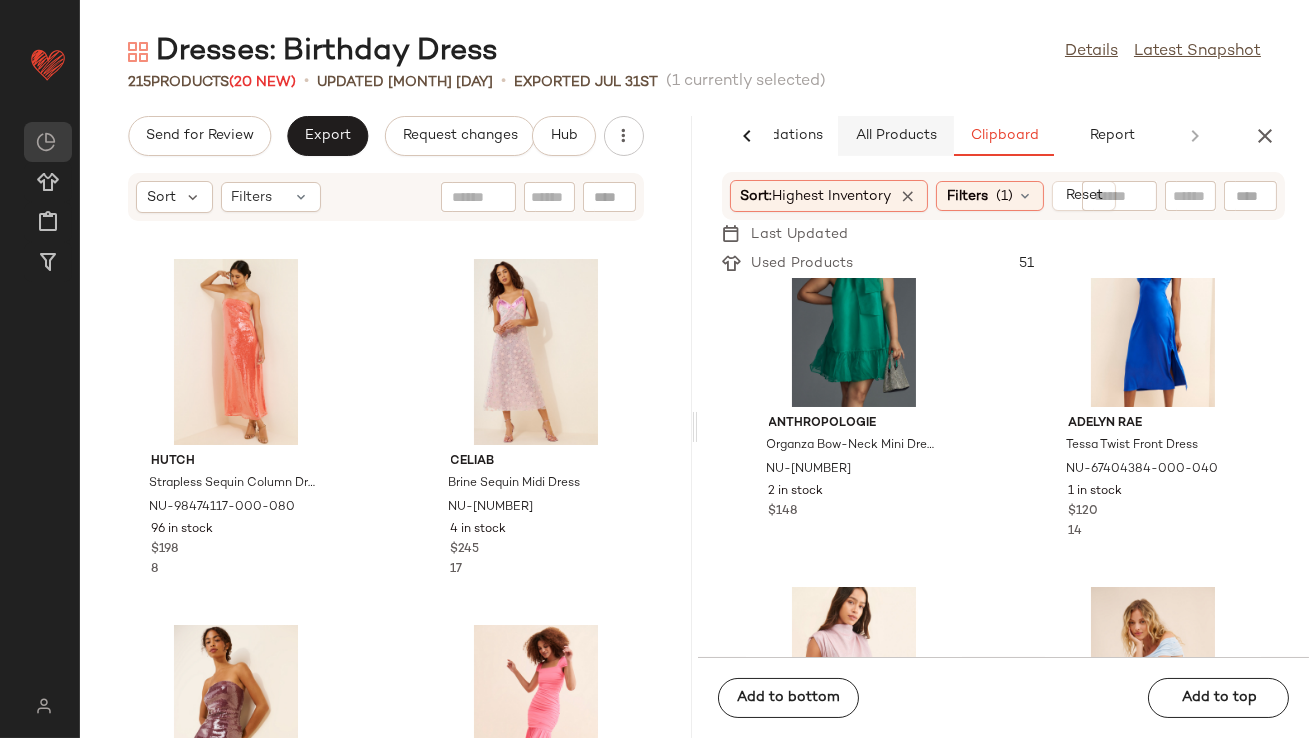 click on "All Products" 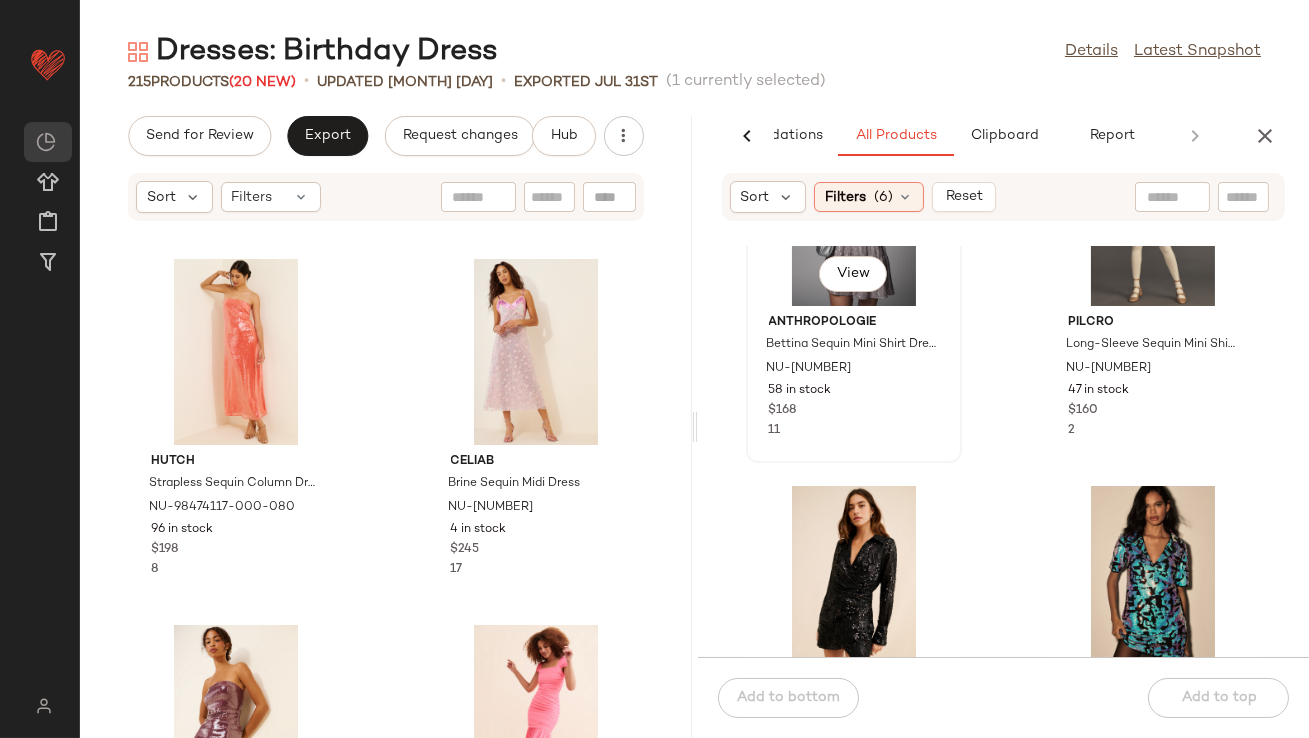 scroll, scrollTop: 200, scrollLeft: 0, axis: vertical 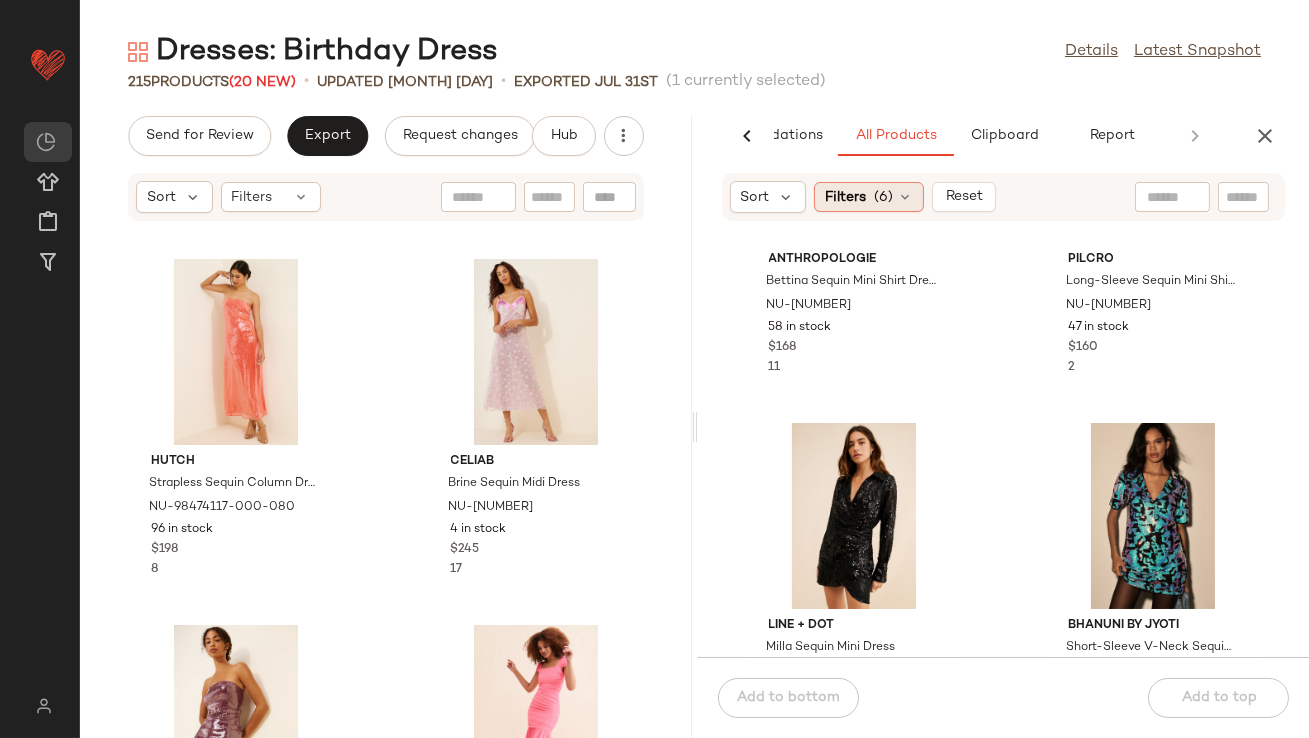 click on "(6)" at bounding box center [883, 197] 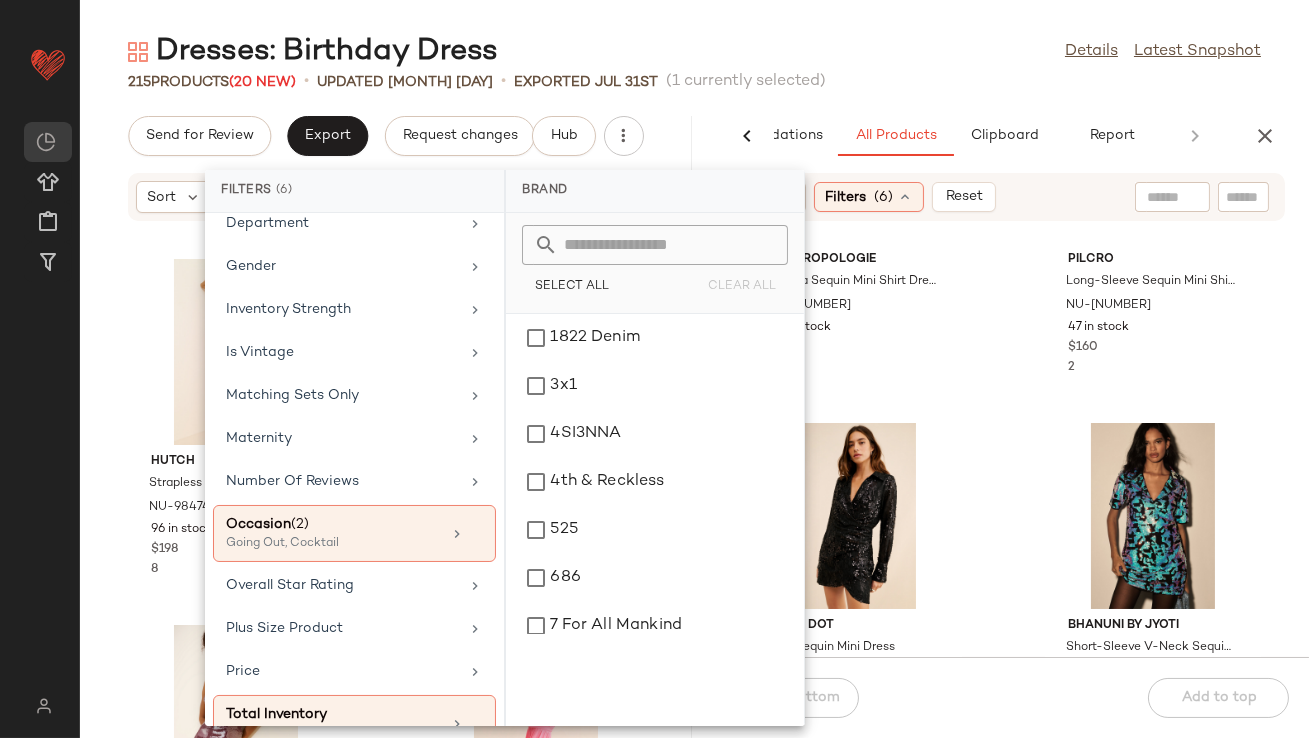 scroll, scrollTop: 477, scrollLeft: 0, axis: vertical 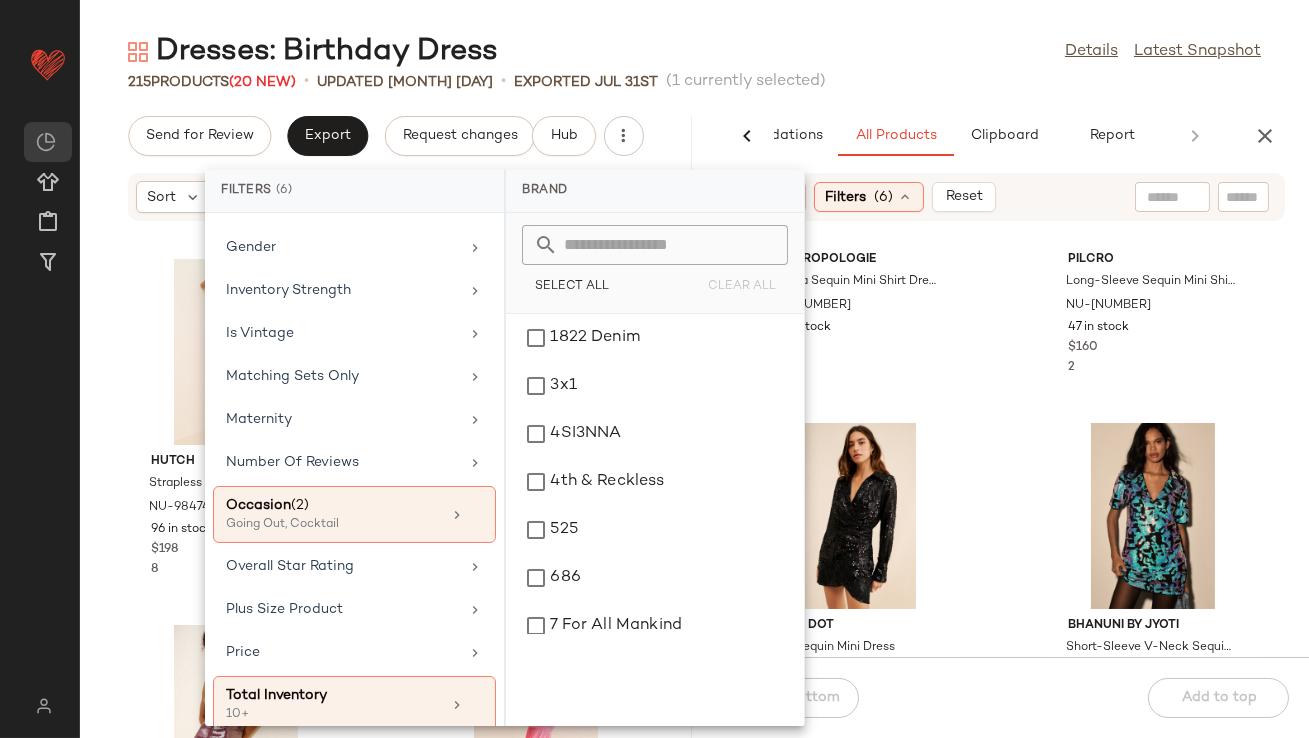 click on "Dresses: Birthday Dress  Details   Latest Snapshot" 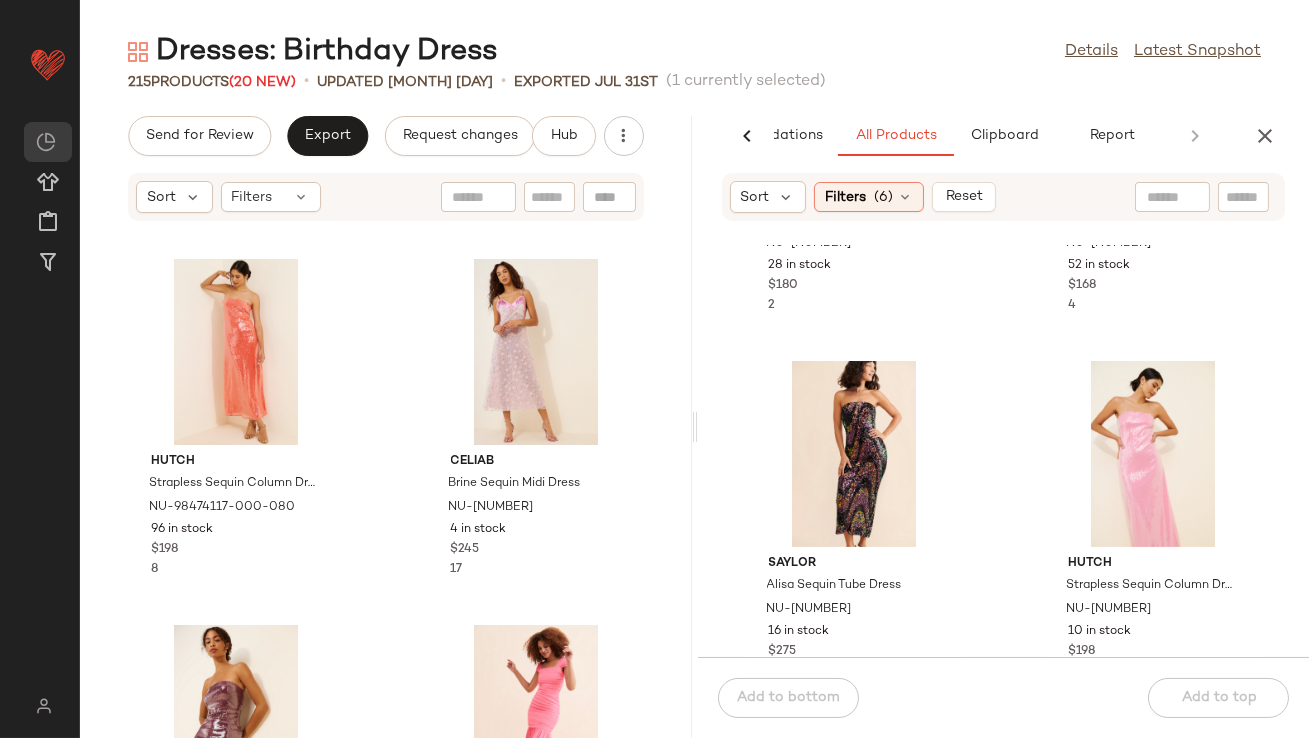 scroll, scrollTop: 1039, scrollLeft: 0, axis: vertical 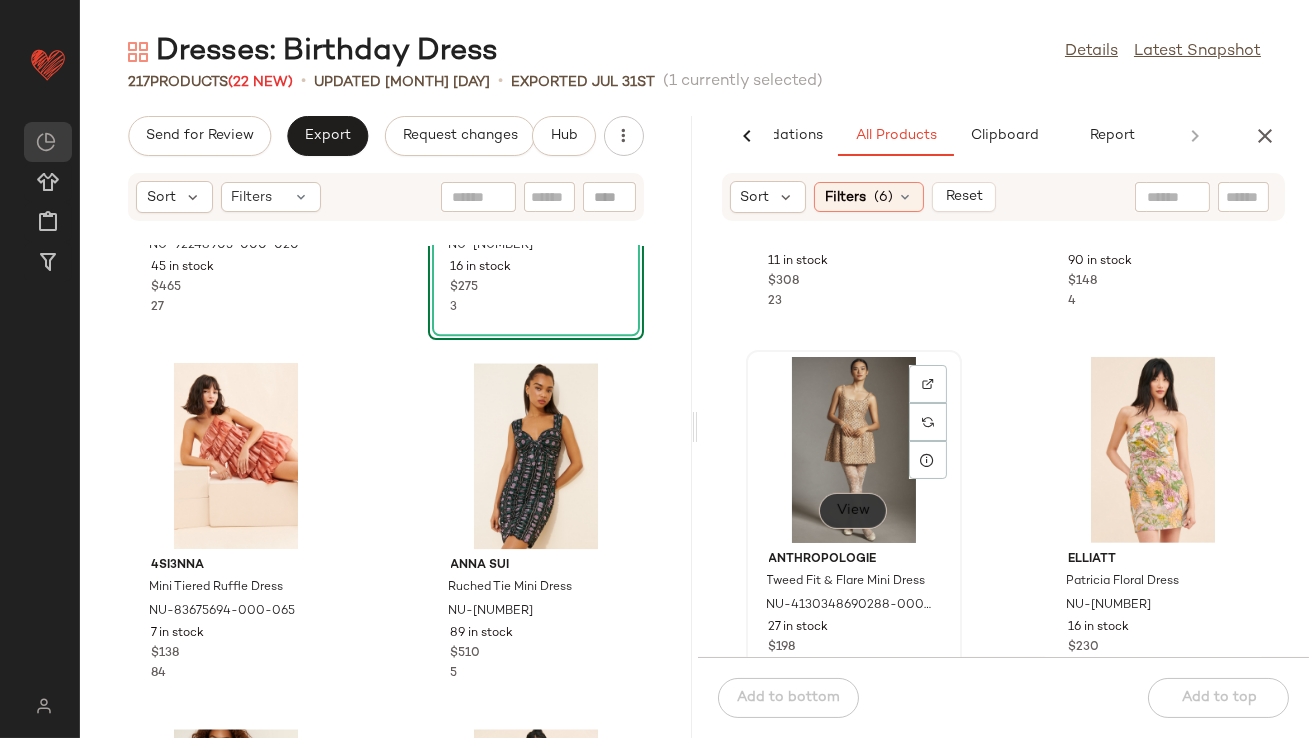 click on "View" 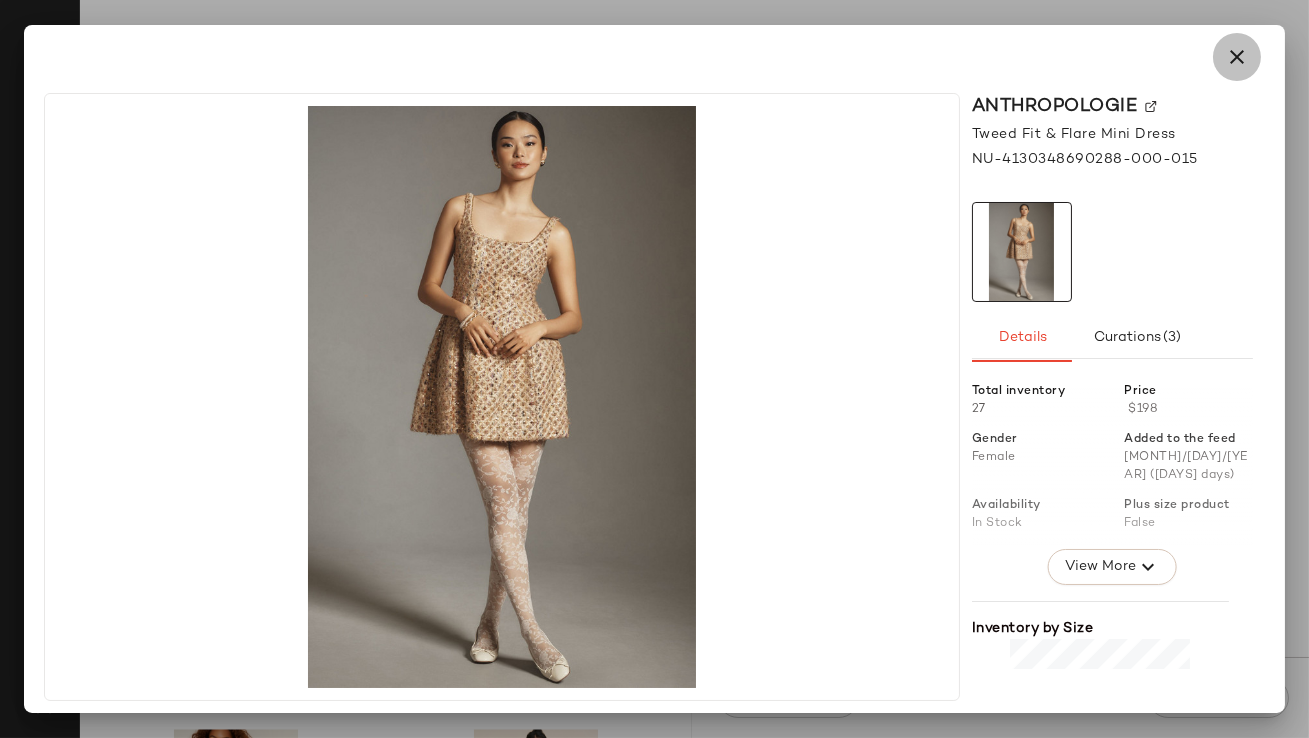 click at bounding box center (1237, 57) 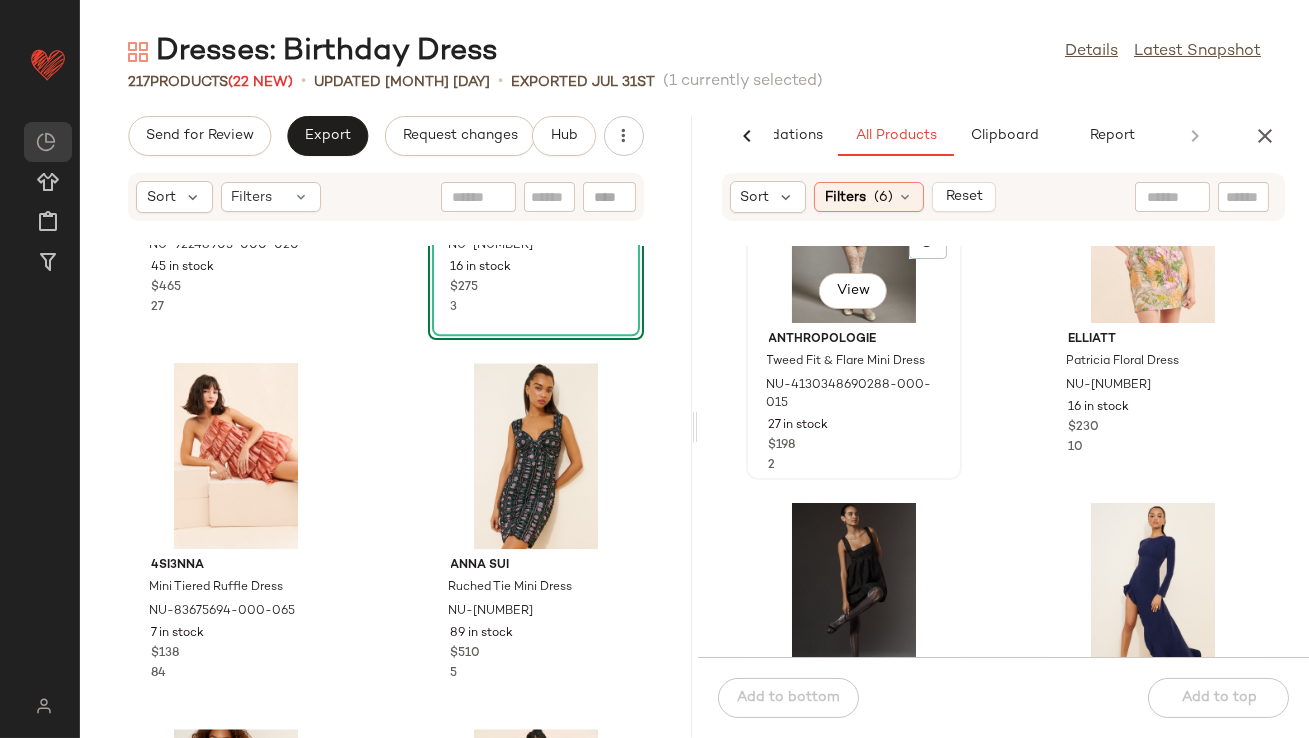 scroll, scrollTop: 1859, scrollLeft: 0, axis: vertical 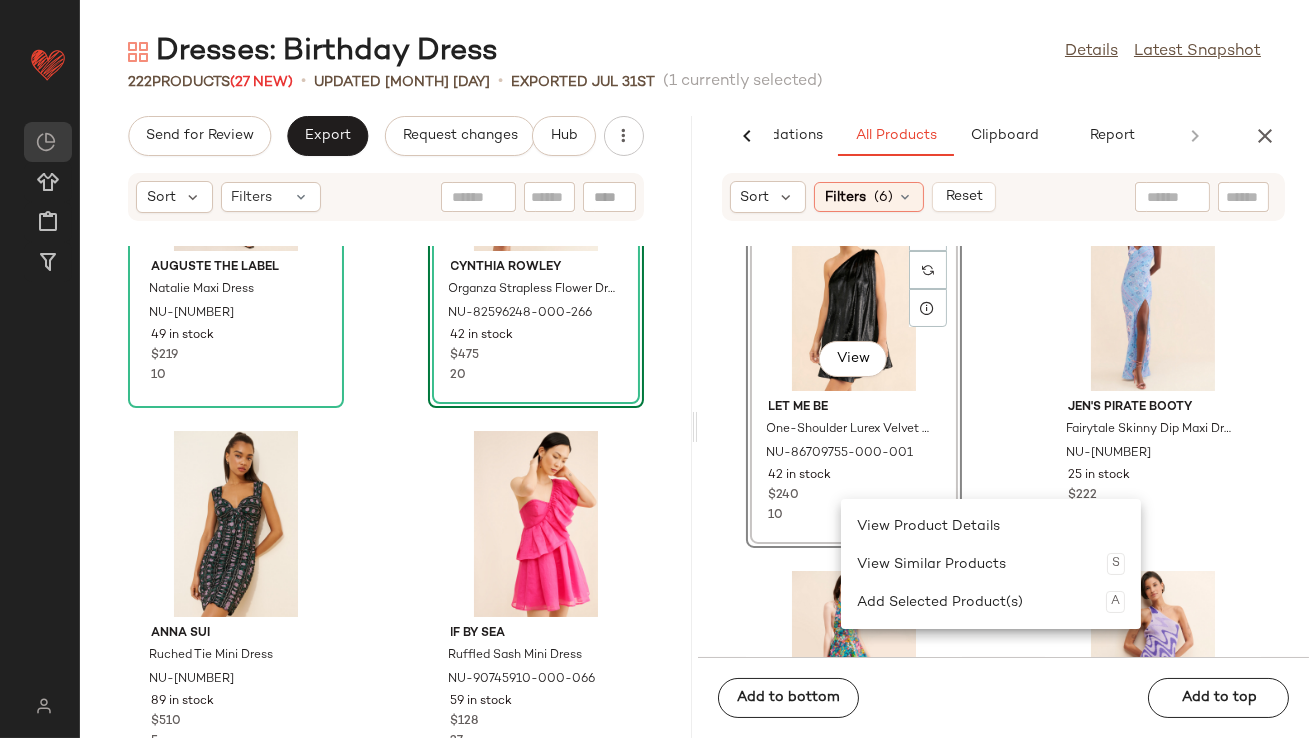 drag, startPoint x: 841, startPoint y: 499, endPoint x: 838, endPoint y: 517, distance: 18.248287 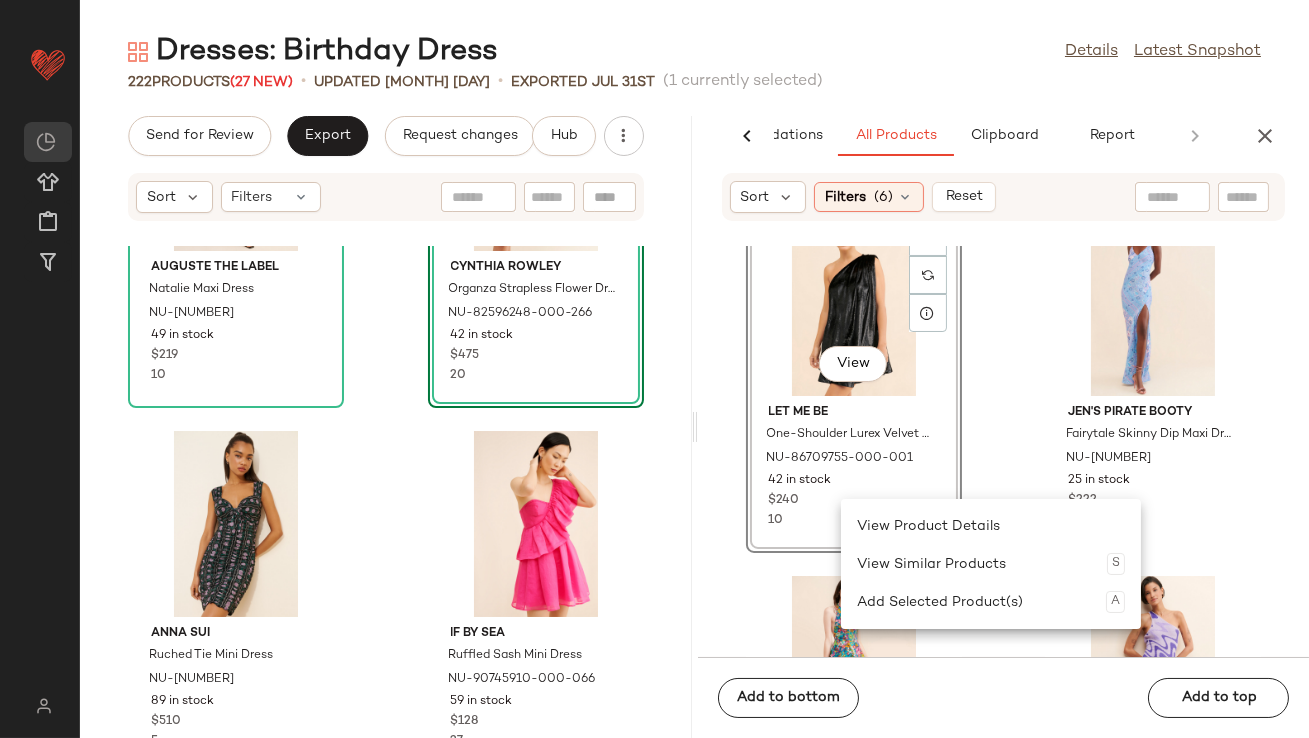 click on "View  Let Me Be One-Shoulder Lurex Velvet Dress NU-86709755-000-001 42 in stock $240 10 Jen's Pirate Booty Fairytale Skinny Dip Maxi Dress NU-83301069-000-048 25 in stock $222 43 Free People Saffron Maxi Dress NU-81429722-000-030 24 in stock $128 4 House of Sunny Wannabe Midi Dress NU-65998064-000-050 11 in stock $143 4 Anthropologie Ruffle One-Shoulder Slim Dress NU-4130370060162-000-041 13 in stock $170 5 ASTR The Label Vanozza Metallic Dress NU-84096916-000-066 46 in stock $128 7 Anthropologie Square-Neck Tulle Babydoll Mini Dress NU-4130348690244-000-066 40 in stock $248 17 Saylor Niama Velvet Midi Dress NU-86051216-000-263 10 in stock $231 8" 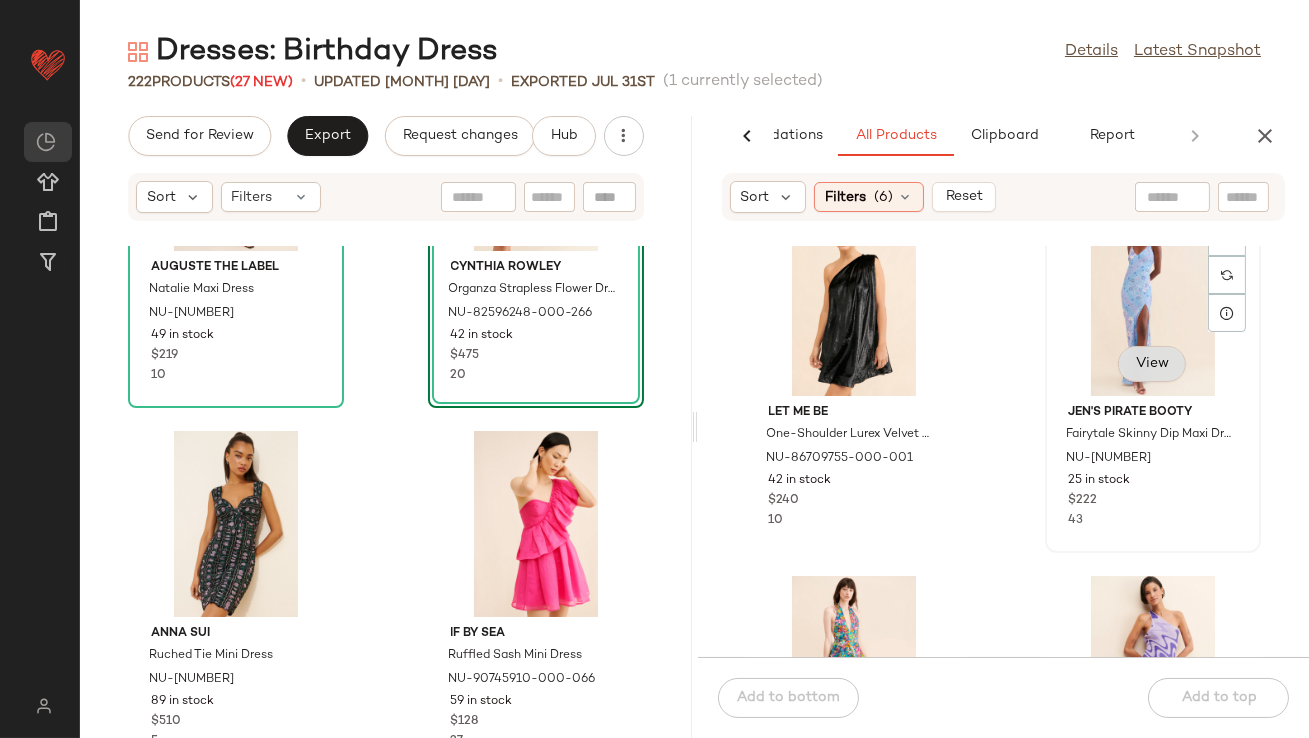 click on "View" 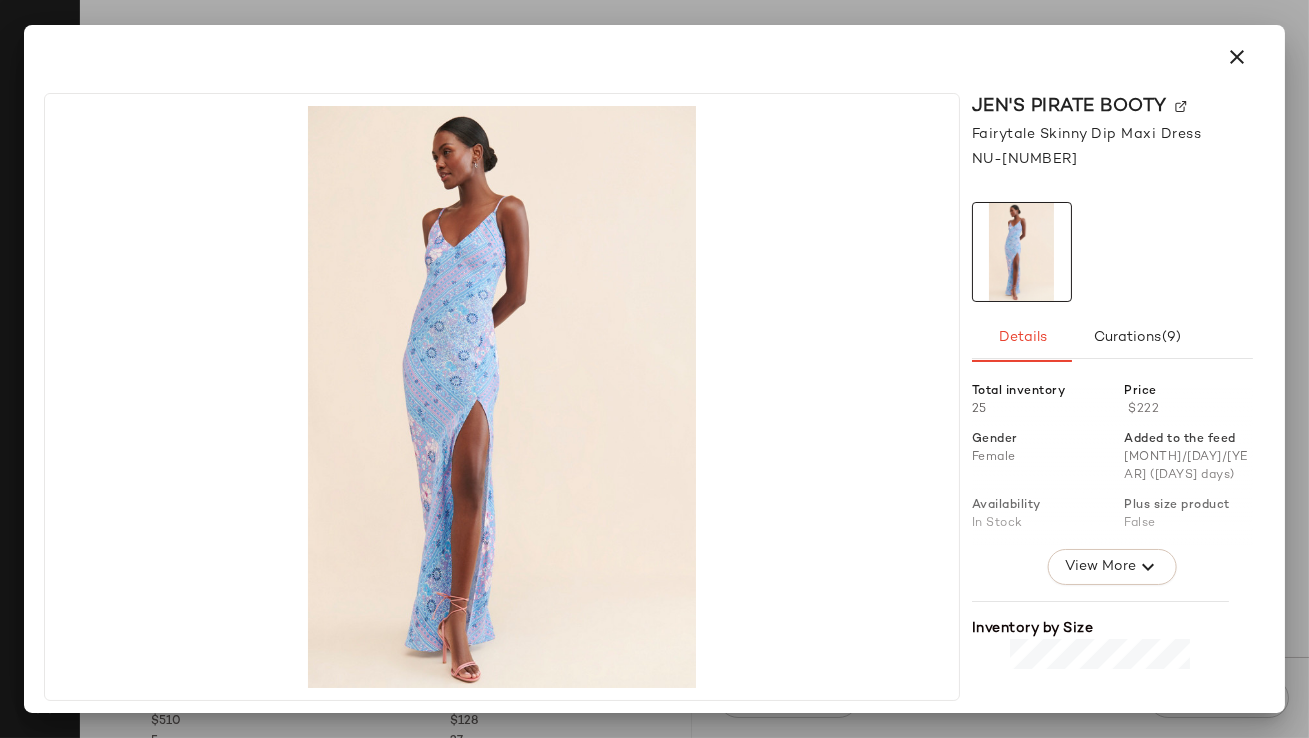 click 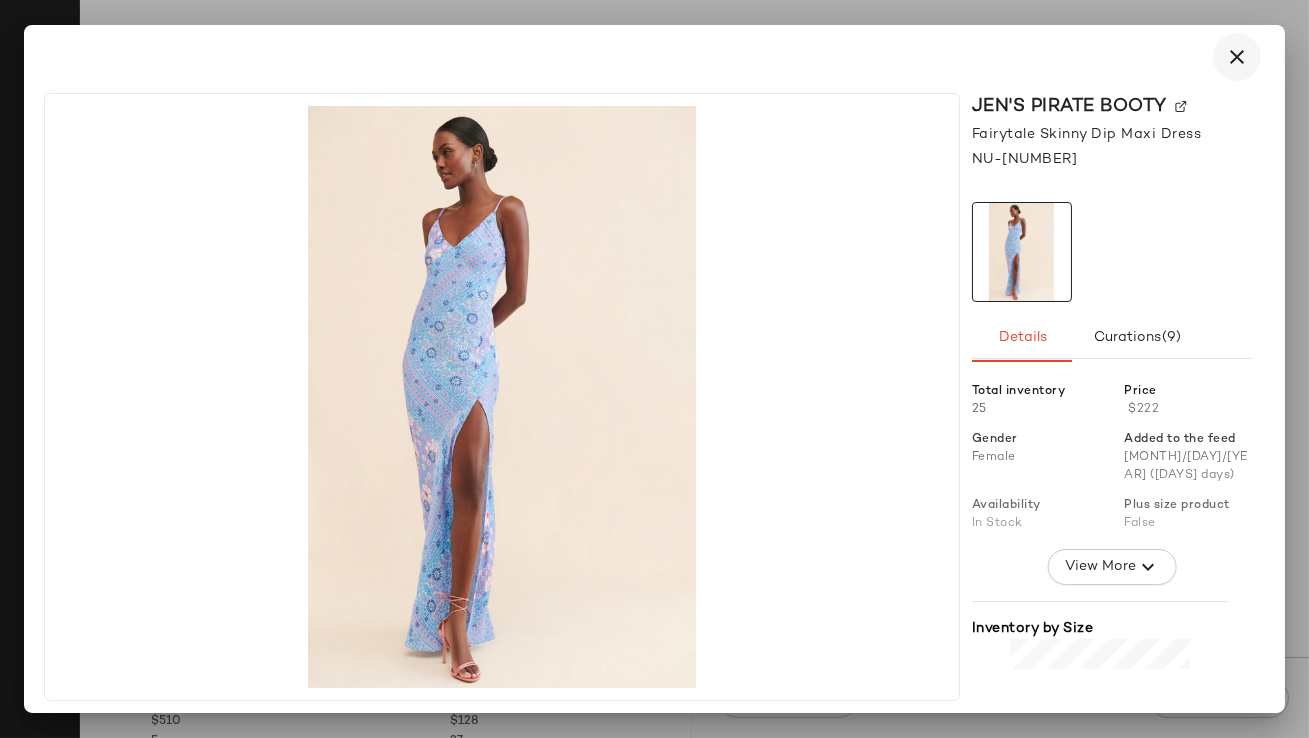 click at bounding box center (1237, 57) 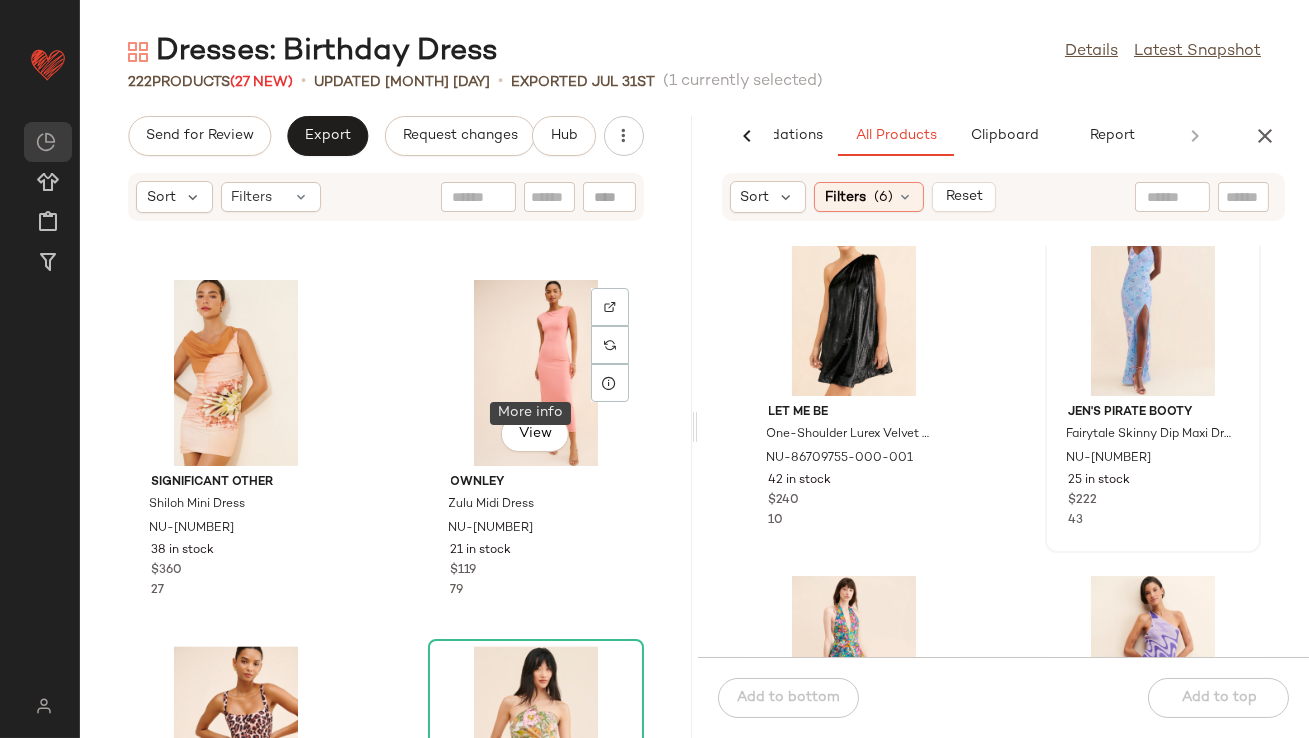 scroll, scrollTop: 8350, scrollLeft: 0, axis: vertical 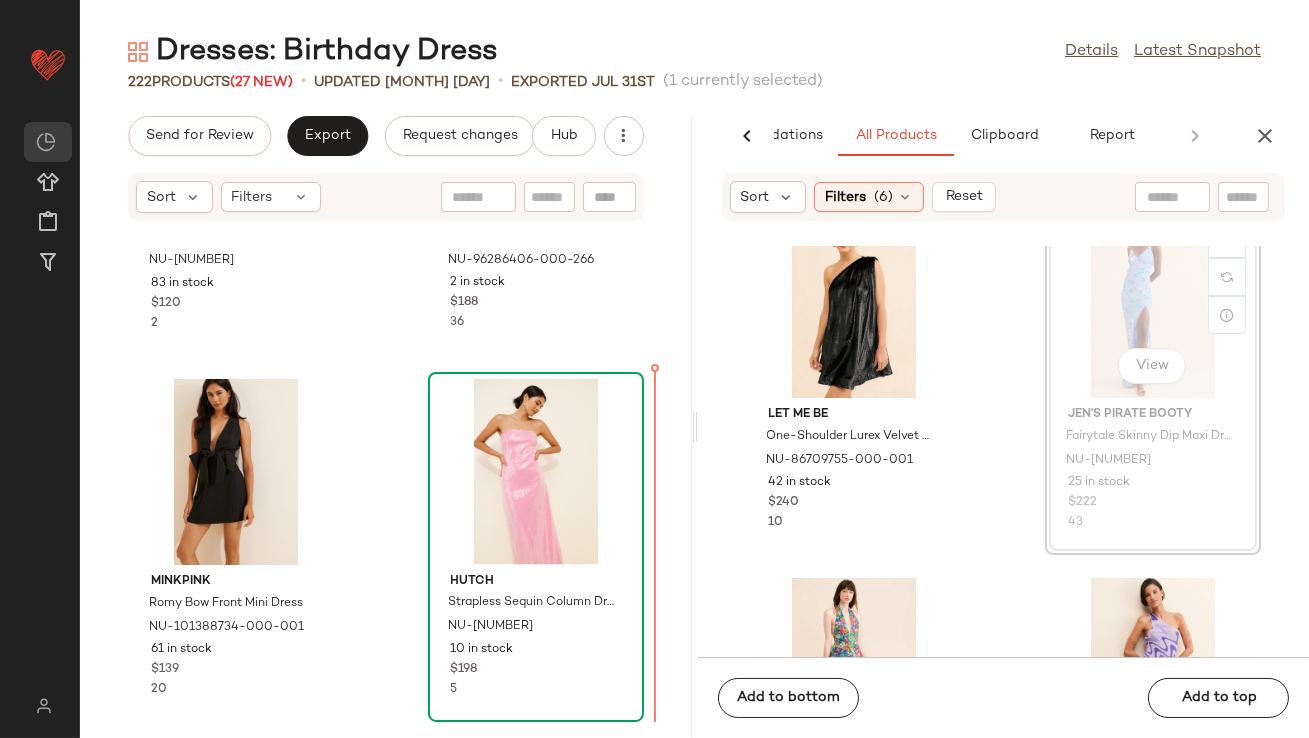 drag, startPoint x: 1122, startPoint y: 282, endPoint x: 465, endPoint y: 500, distance: 692.2232 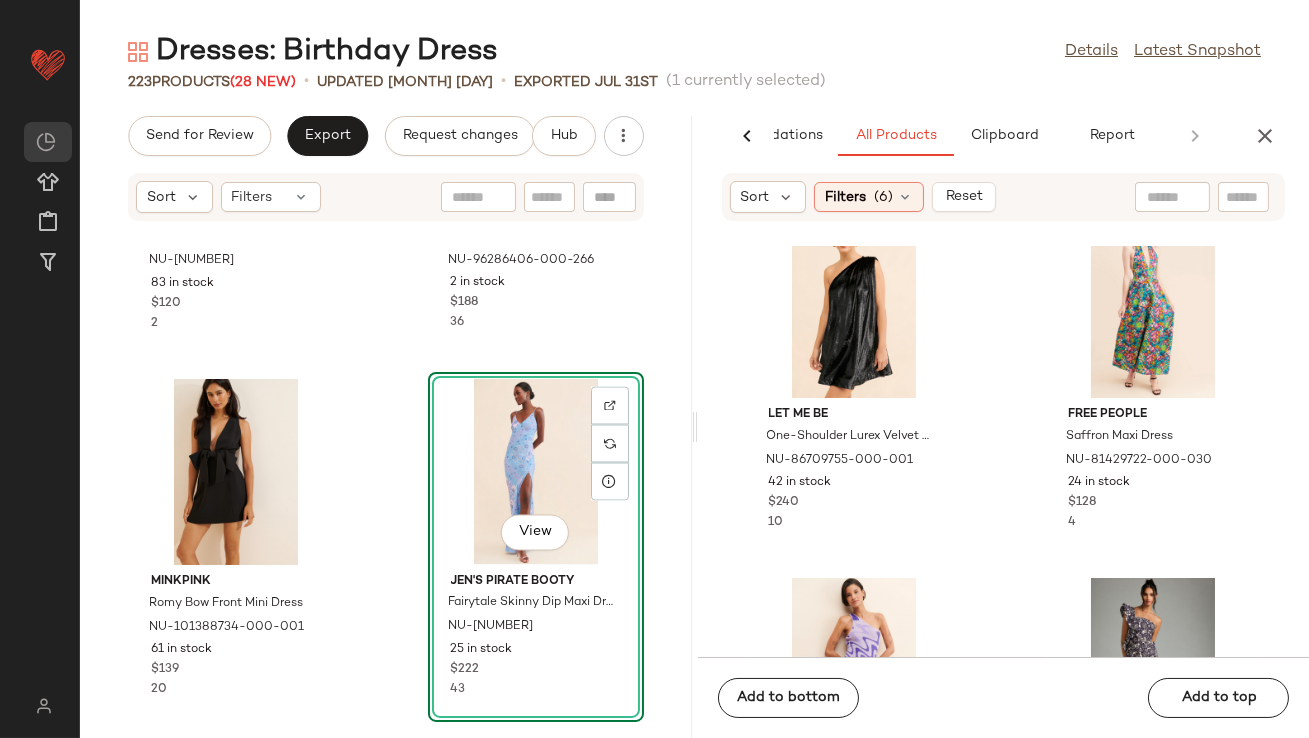click on "Rare London Strapless Sequin Back Slit Maxi Dress NU-101861219-000-014 83 in stock $120 2 Show Me Your Mumu Tiffany Skort Mini Dress NU-96286406-000-266 2 in stock $188 36 MINKPINK Romy Bow Front Mini Dress NU-101388734-000-001 61 in stock $139 20  View  Jen's Pirate Booty Fairytale Skinny Dip Maxi Dress NU-83301069-000-048 25 in stock $222 43 Hutch Strapless Sequin Column Dress NU-98474117-000-066 10 in stock $198 5 Anthropologie The Maya Ruched Cowl-Neck Dress: Long-Sleeve Mesh Mini Edition NU-4130959220003-000-066 13 in stock $138 2 Amy Jane London Ravena Mini Dress NU-101096139-000-001 84 in stock $179 1 Saylor Charmaine Metallic Mini Dress NU-83640367-000-065 60 in stock $242 63" 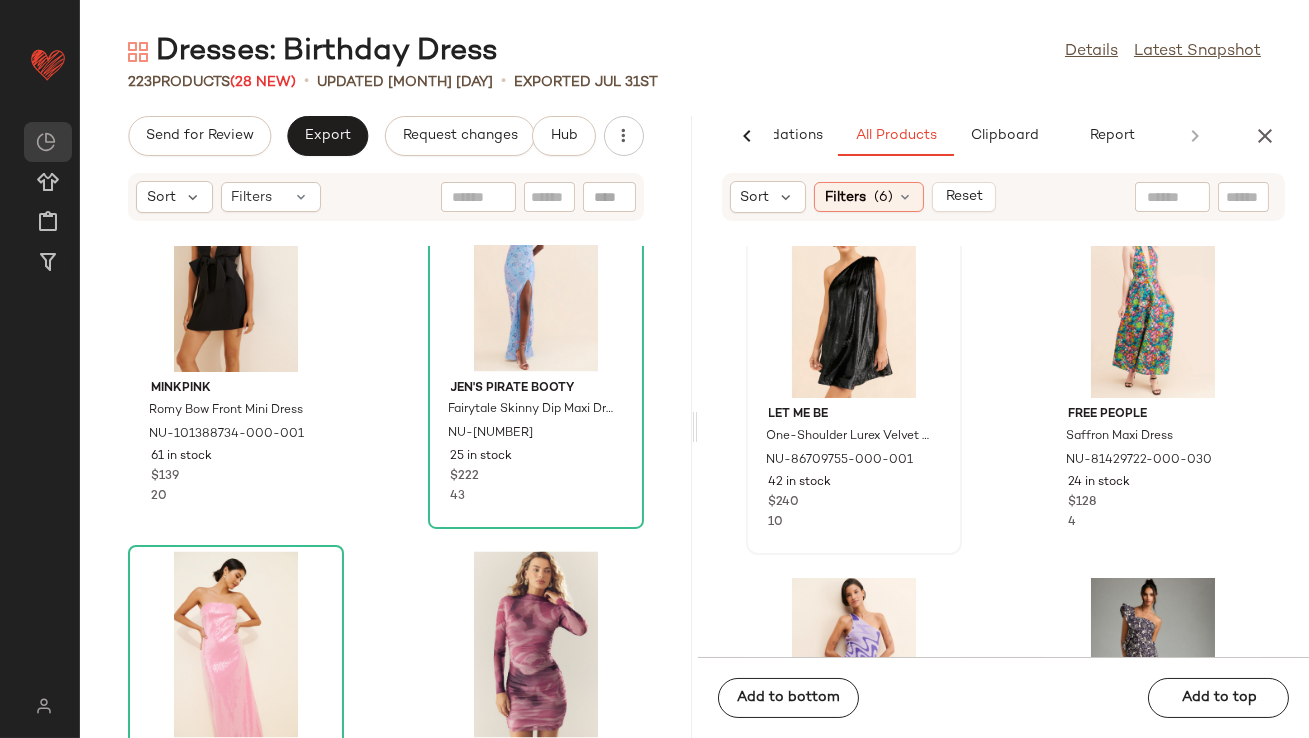 scroll, scrollTop: 7416, scrollLeft: 0, axis: vertical 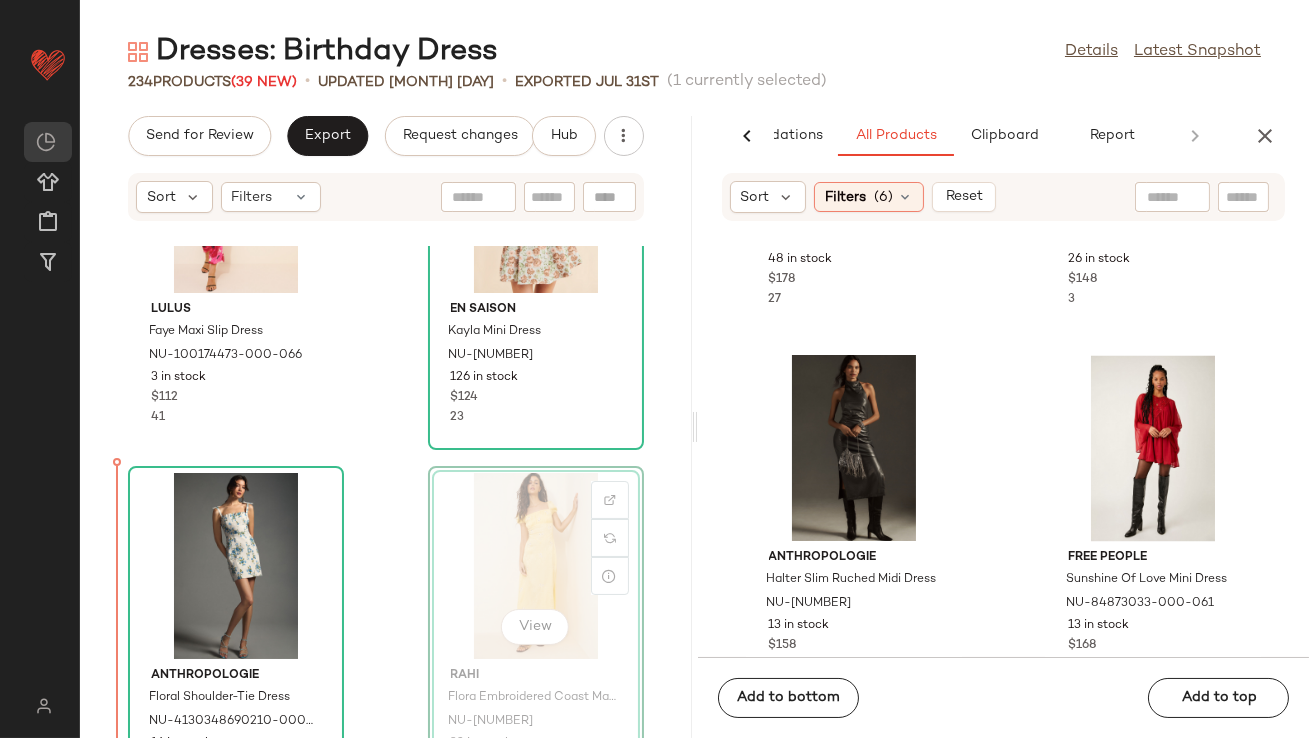 drag, startPoint x: 545, startPoint y: 537, endPoint x: 127, endPoint y: 573, distance: 419.54736 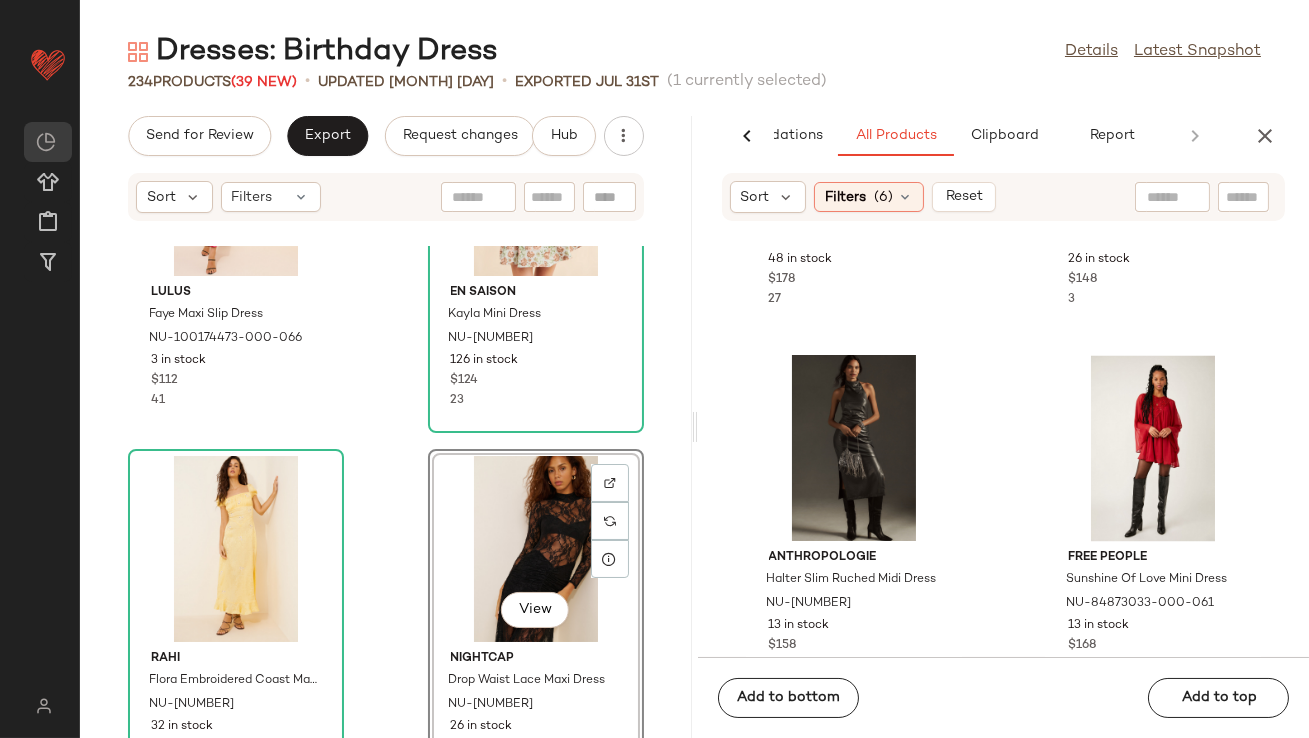 scroll, scrollTop: 12156, scrollLeft: 0, axis: vertical 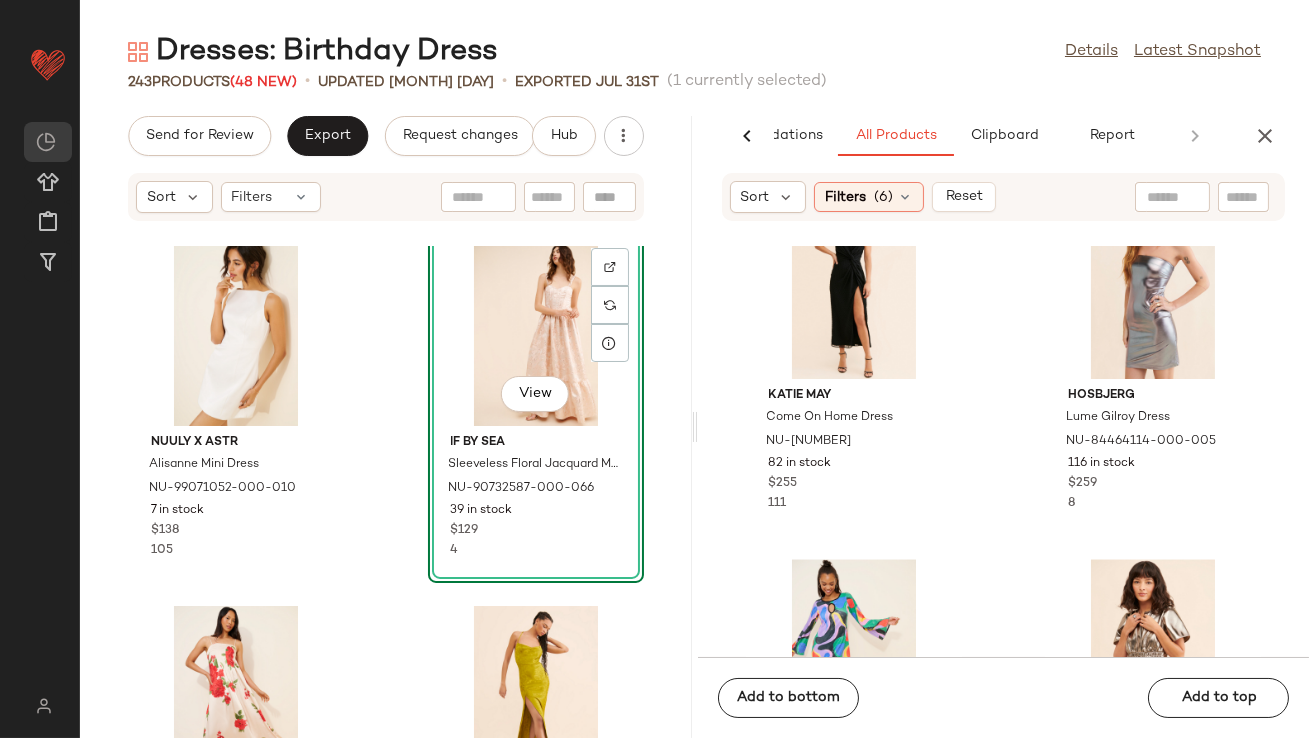 click 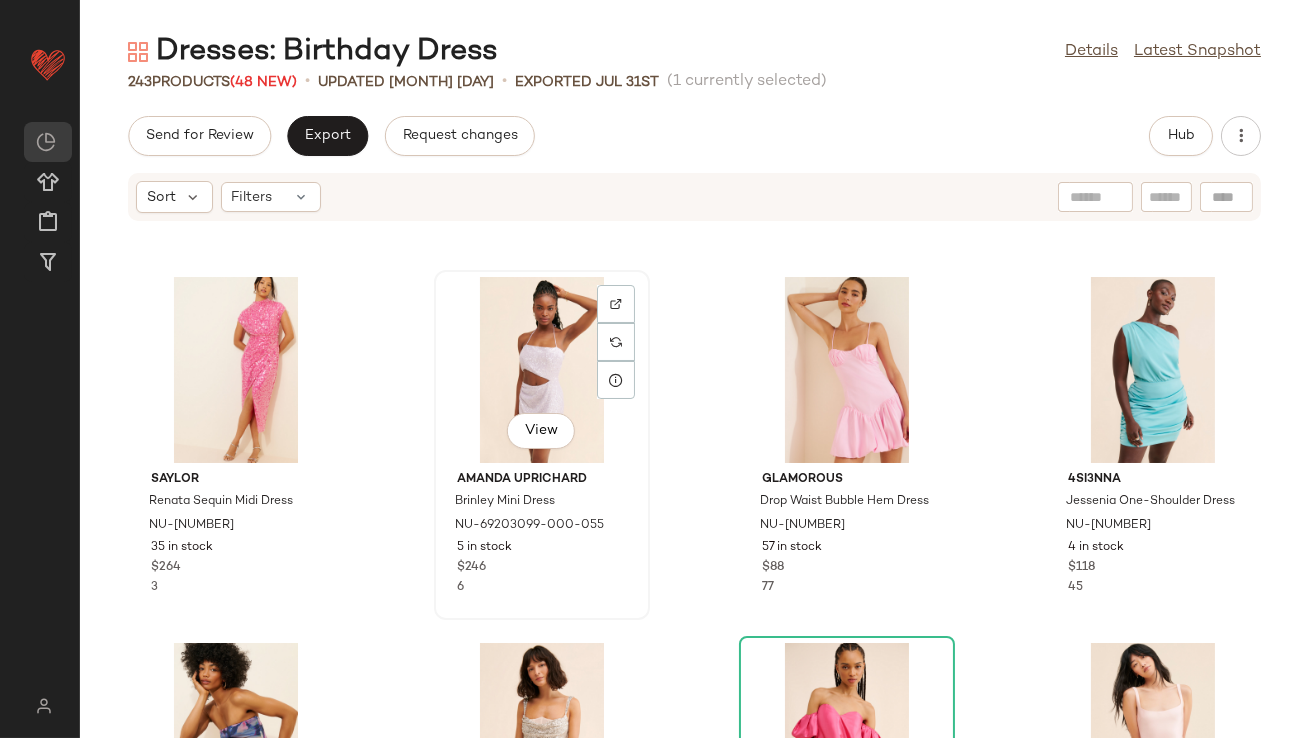 scroll, scrollTop: 1320, scrollLeft: 0, axis: vertical 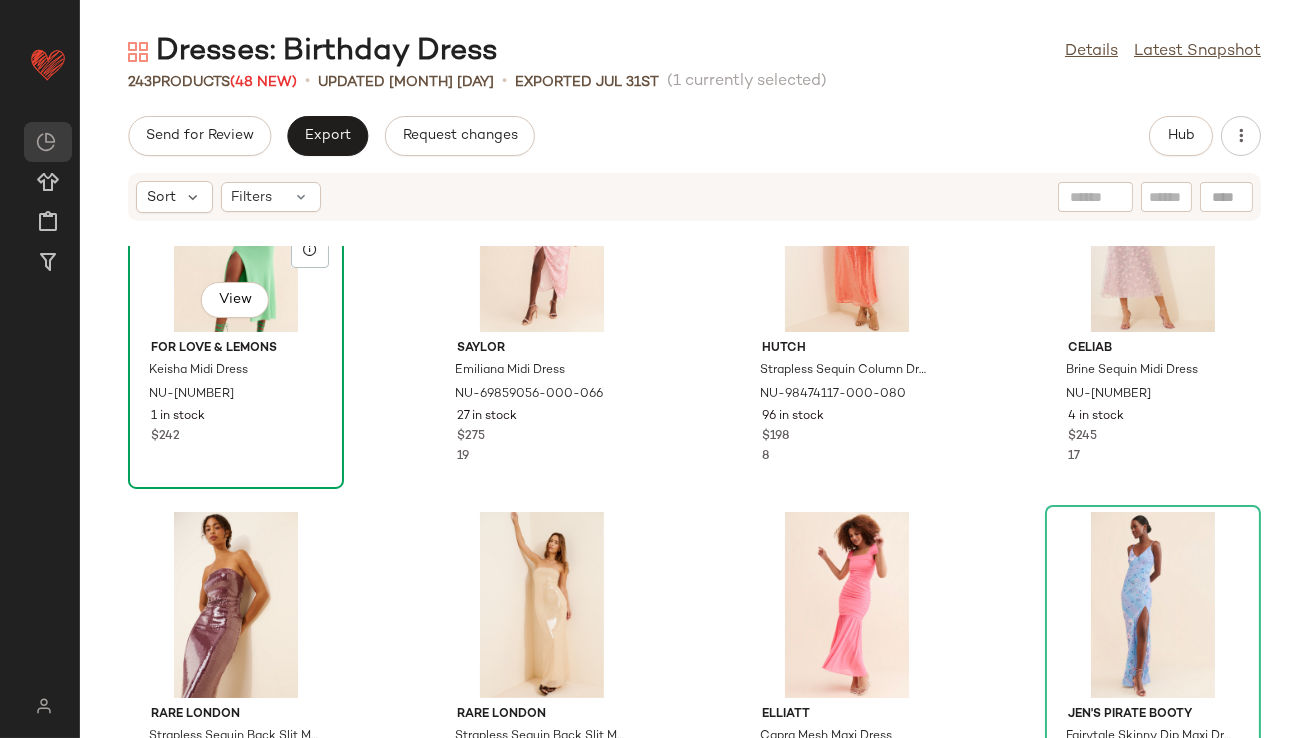 click on "View" 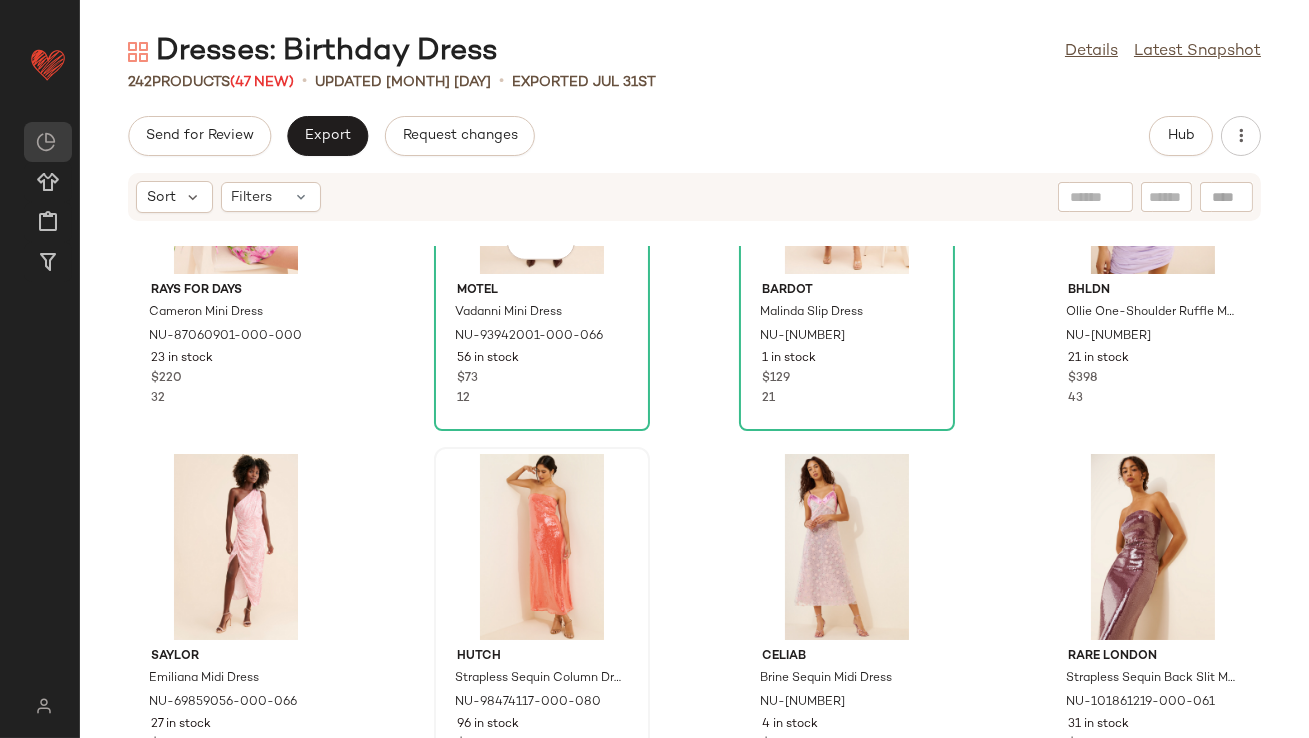 scroll, scrollTop: 2824, scrollLeft: 0, axis: vertical 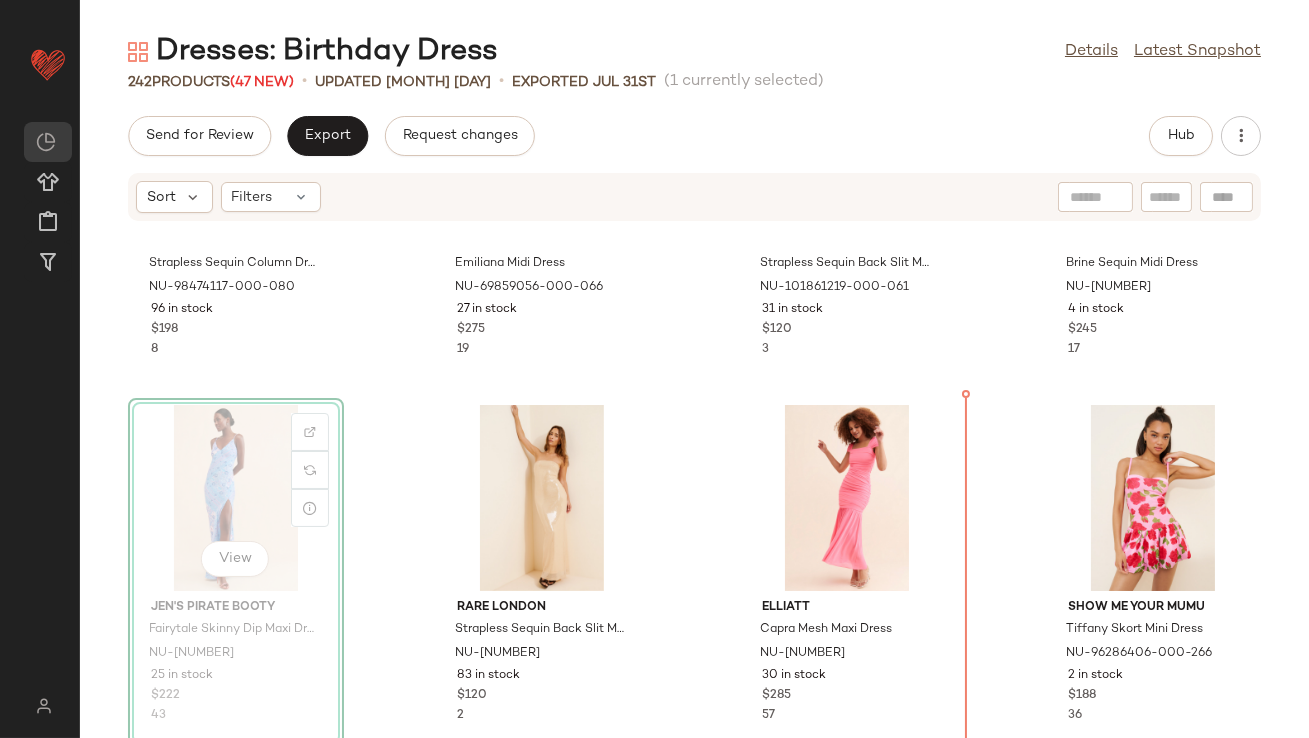 drag, startPoint x: 184, startPoint y: 464, endPoint x: 196, endPoint y: 464, distance: 12 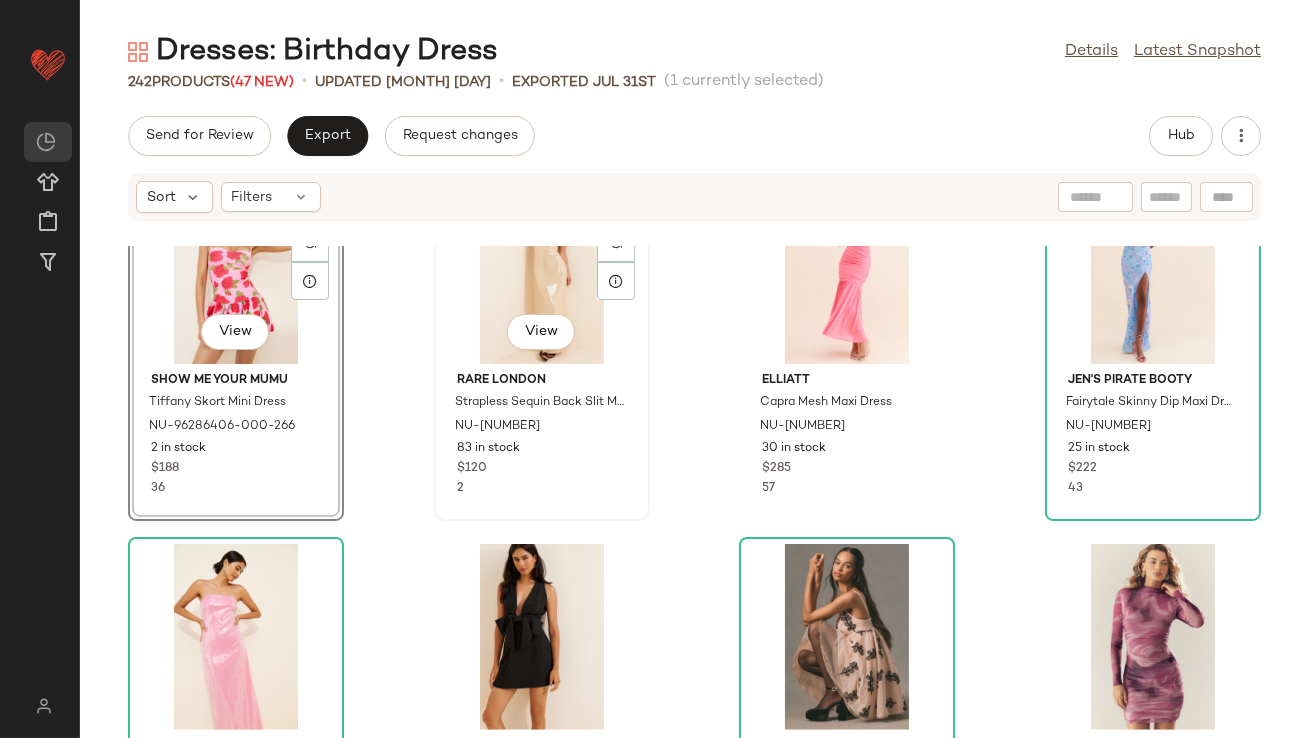 scroll, scrollTop: 3447, scrollLeft: 0, axis: vertical 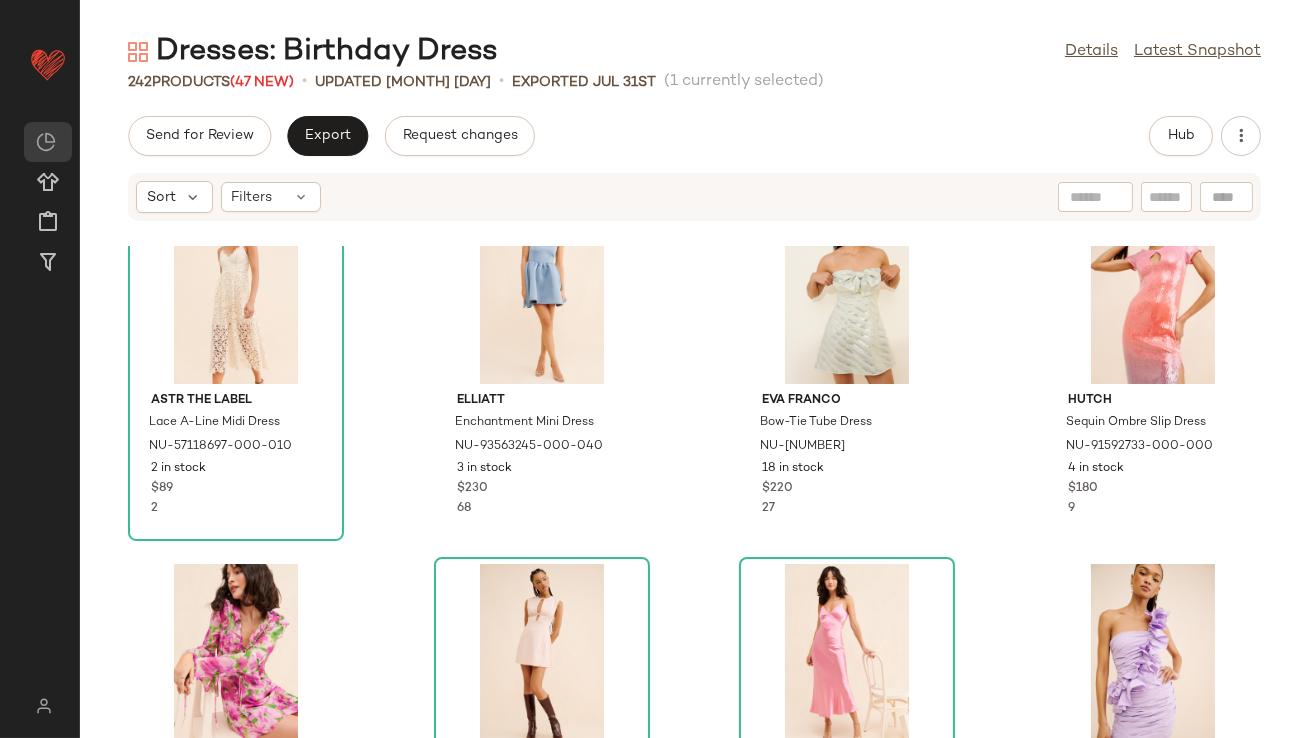 click on "Send for Review   Export   Request changes   Hub  Sort  Filters ASTR The Label Lace A-Line Midi Dress NU-57118697-000-010 2 in stock $89 2 Elliatt Enchantment Mini Dress NU-93563245-000-040 3 in stock $230 68 Eva Franco Bow-Tie Tube Dress NU-4130210690118-000-102 18 in stock $220 27 Hutch Sequin Ombre Slip Dress NU-91592733-000-000 4 in stock $180 9 Rays for Days Cameron Mini Dress NU-87060901-000-000 23 in stock $220 32 Motel Vadanni Mini Dress NU-93942001-000-066 56 in stock $73 12 Bardot Malinda Slip Dress NU-65969701-000-066 1 in stock $129 21 BHLDN Ollie One-Shoulder Ruffle Mini Dress NU-86318987-000-055 21 in stock $398 43 Hutch Strapless Sequin Column Dress NU-98474117-000-080 96 in stock $198 8 Saylor Emiliana Midi Dress NU-69859056-000-066 27 in stock $275 19 Rare London Strapless Sequin Back Slit Maxi Dress NU-101861219-000-061 31 in stock $120 3 CeliaB Brine Sequin Midi Dress NU-96092952-000-066 4 in stock $245 17 Show Me Your Mumu Tiffany Skort Mini Dress NU-96286406-000-266 2 in stock $188 36 2" at bounding box center [694, 427] 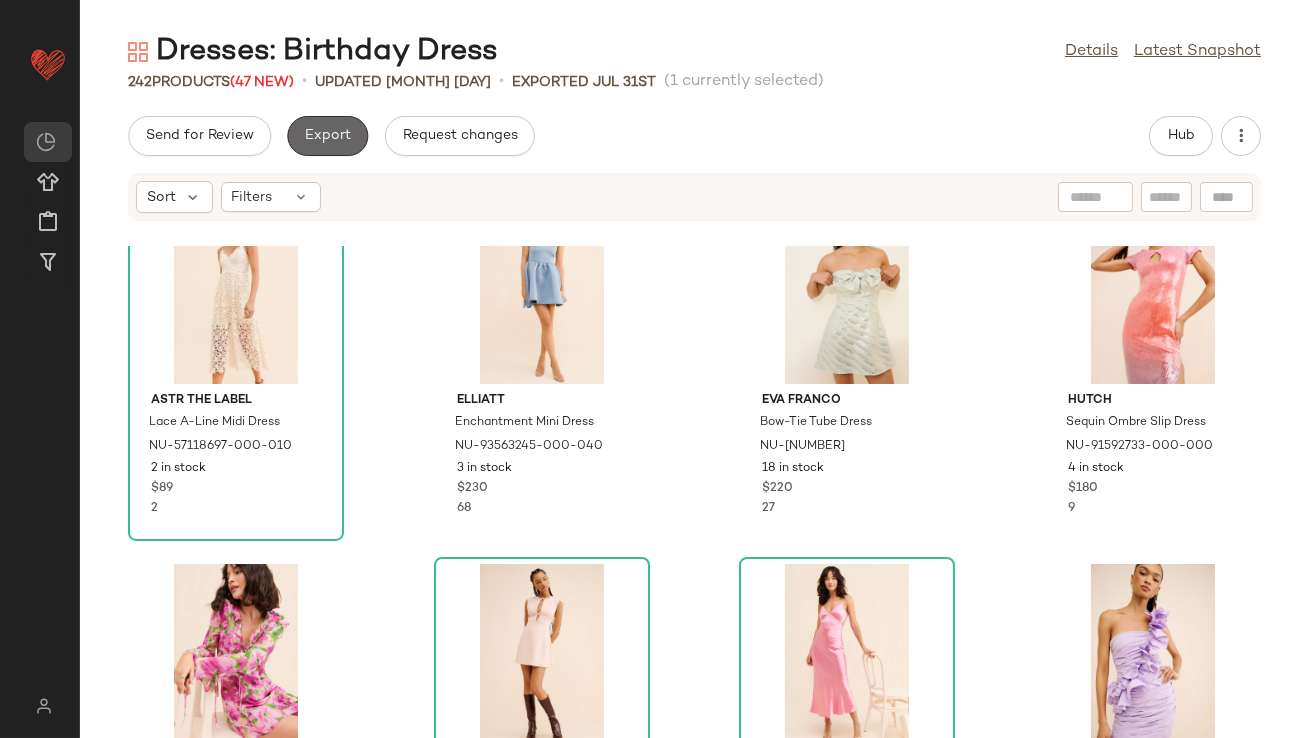 click on "Export" at bounding box center (327, 136) 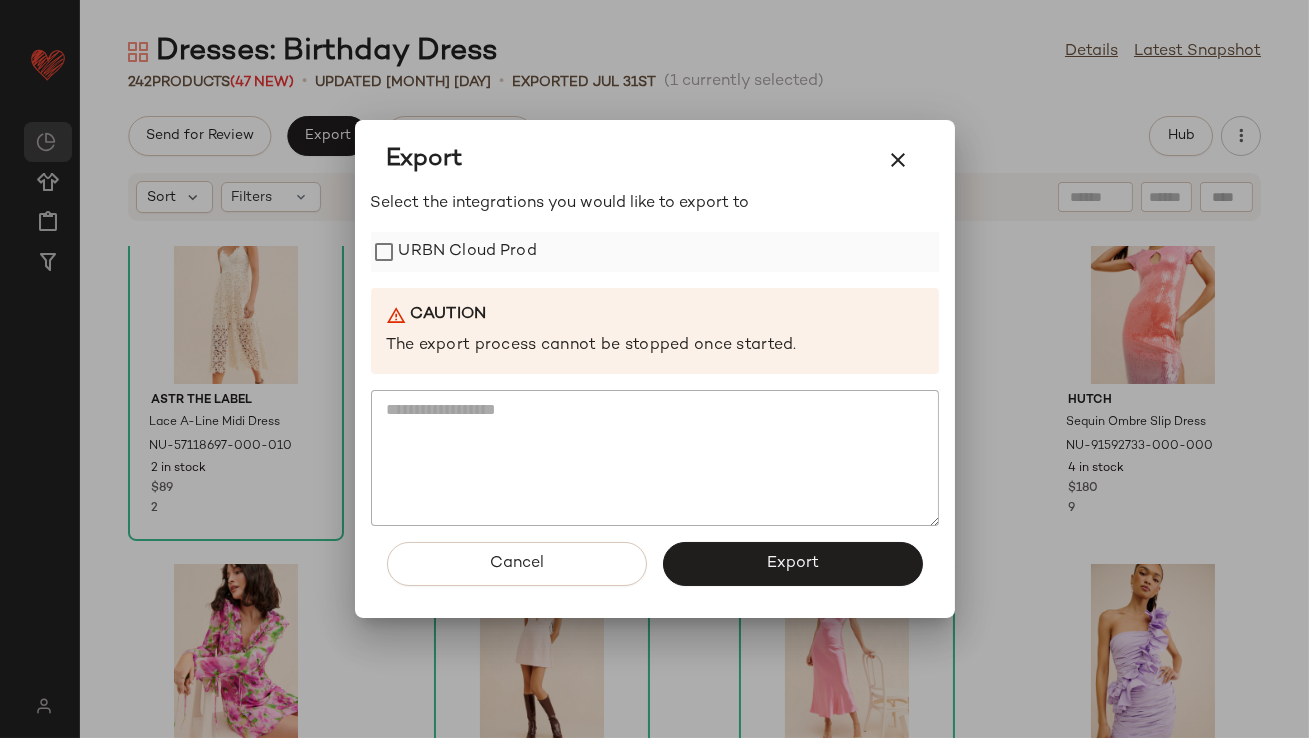 click on "URBN Cloud Prod" at bounding box center (468, 252) 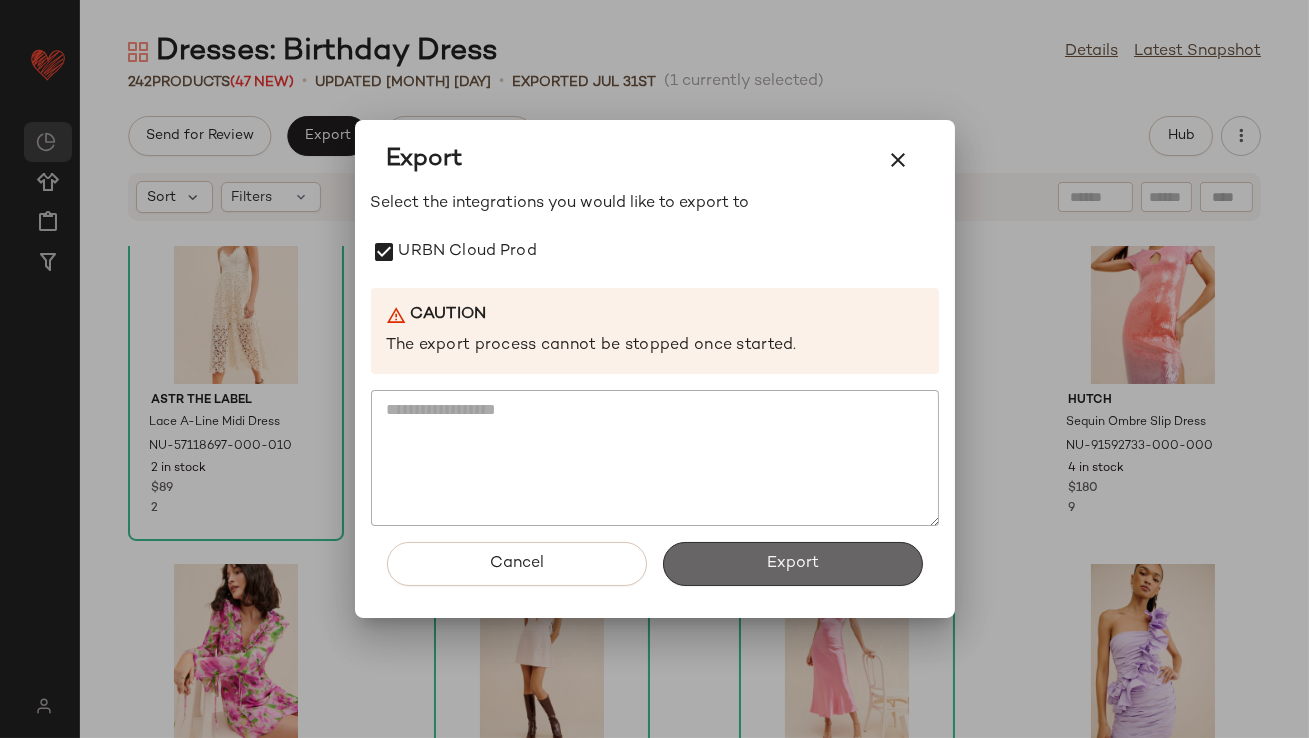 click on "Export" at bounding box center (793, 564) 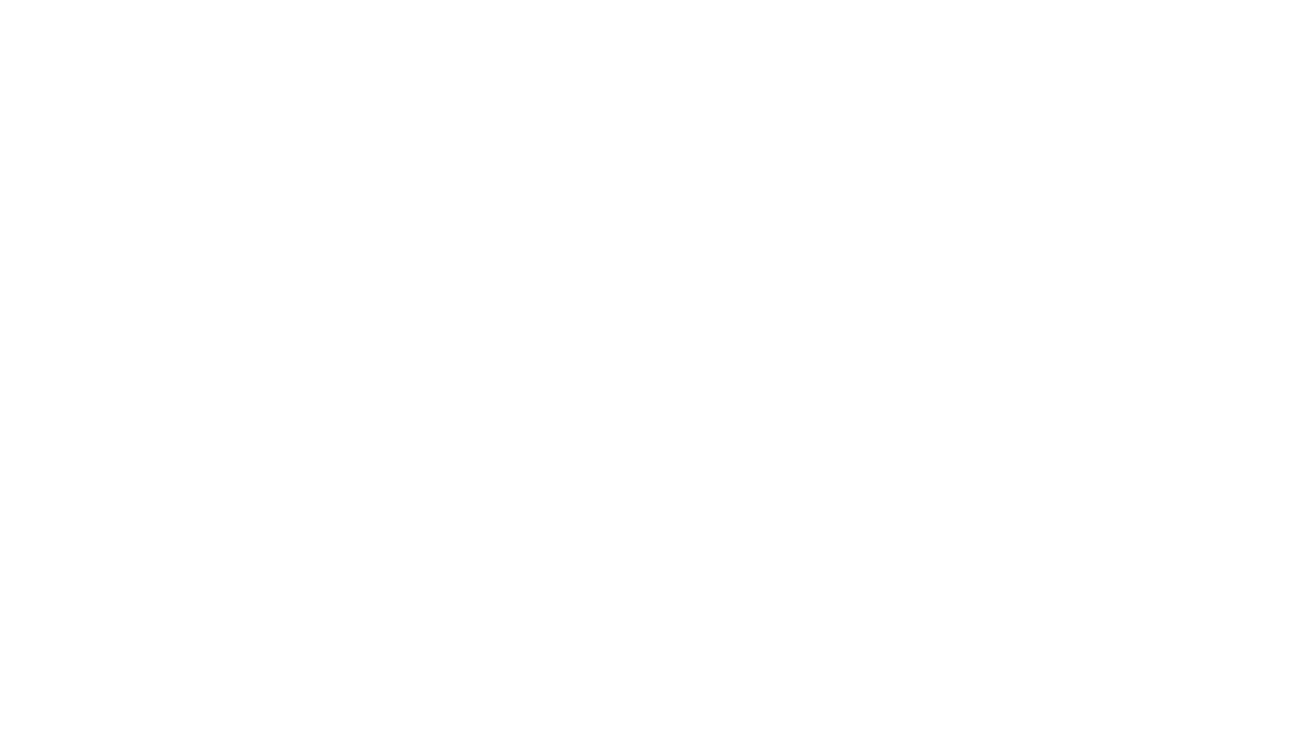 scroll, scrollTop: 0, scrollLeft: 0, axis: both 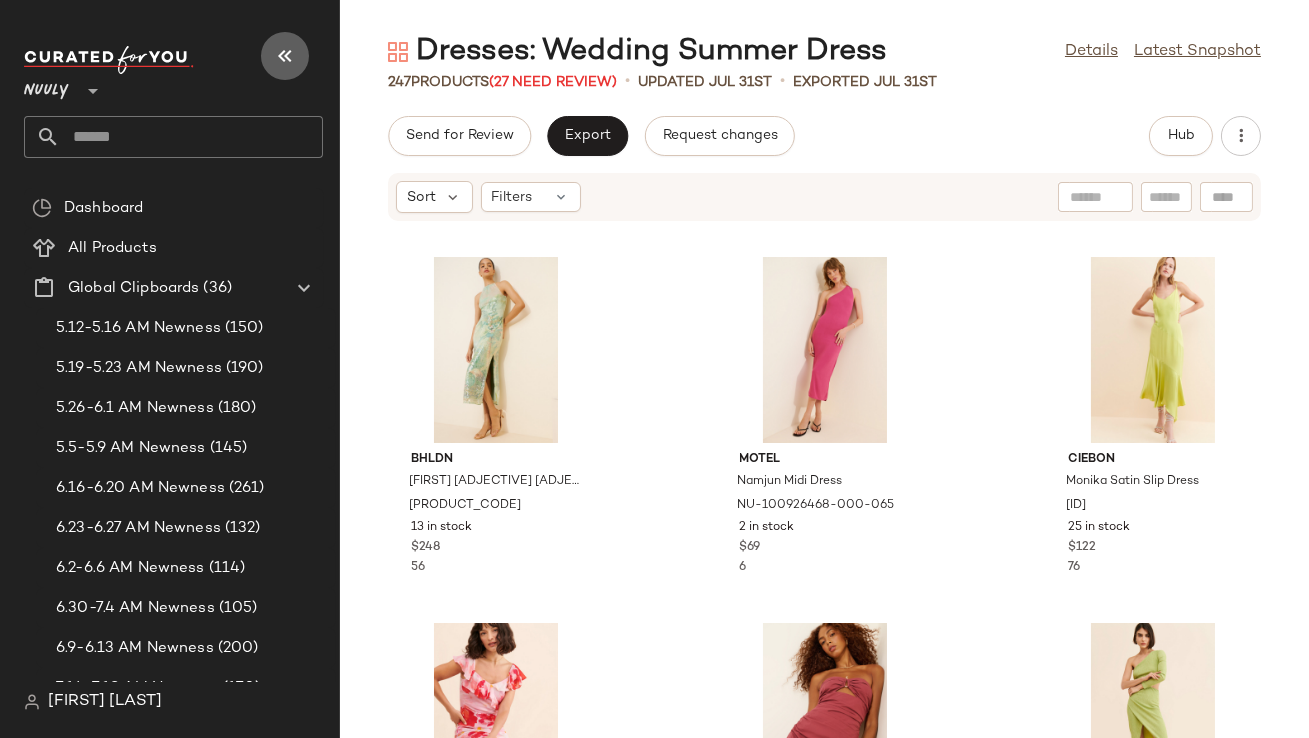 click at bounding box center [285, 56] 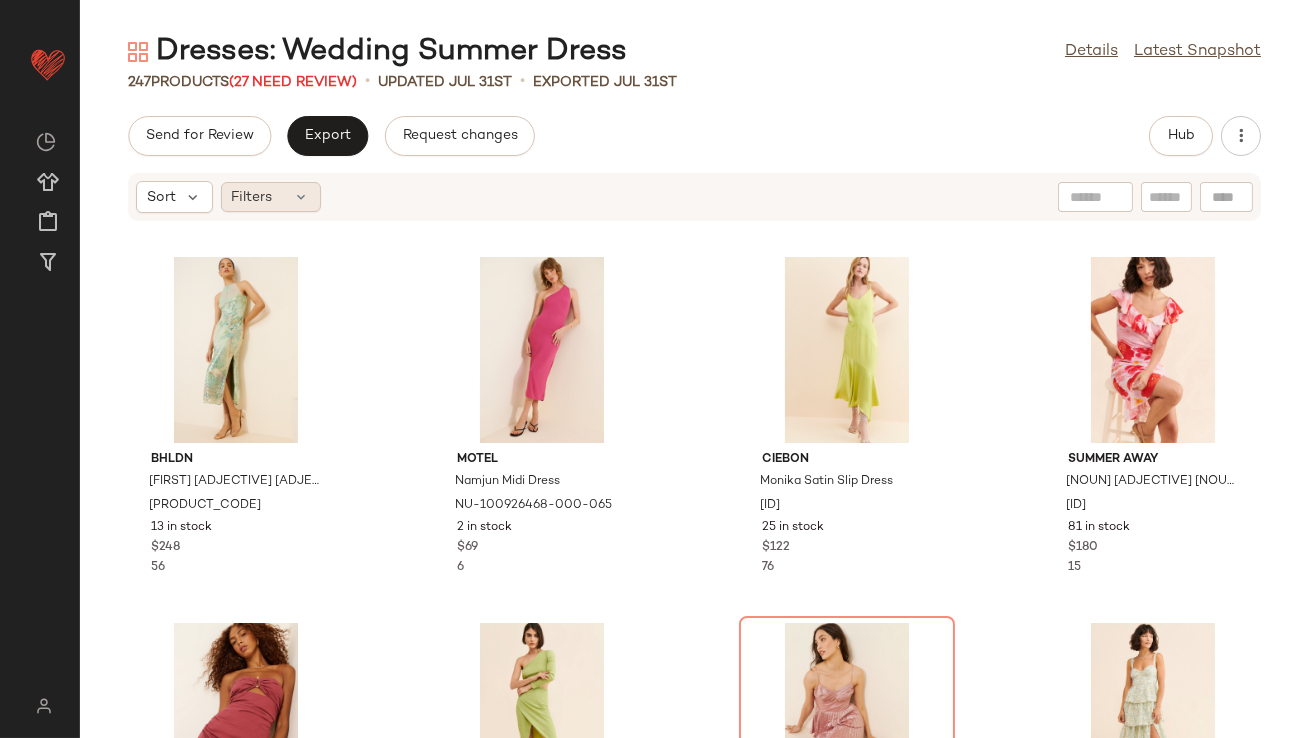 click on "Filters" 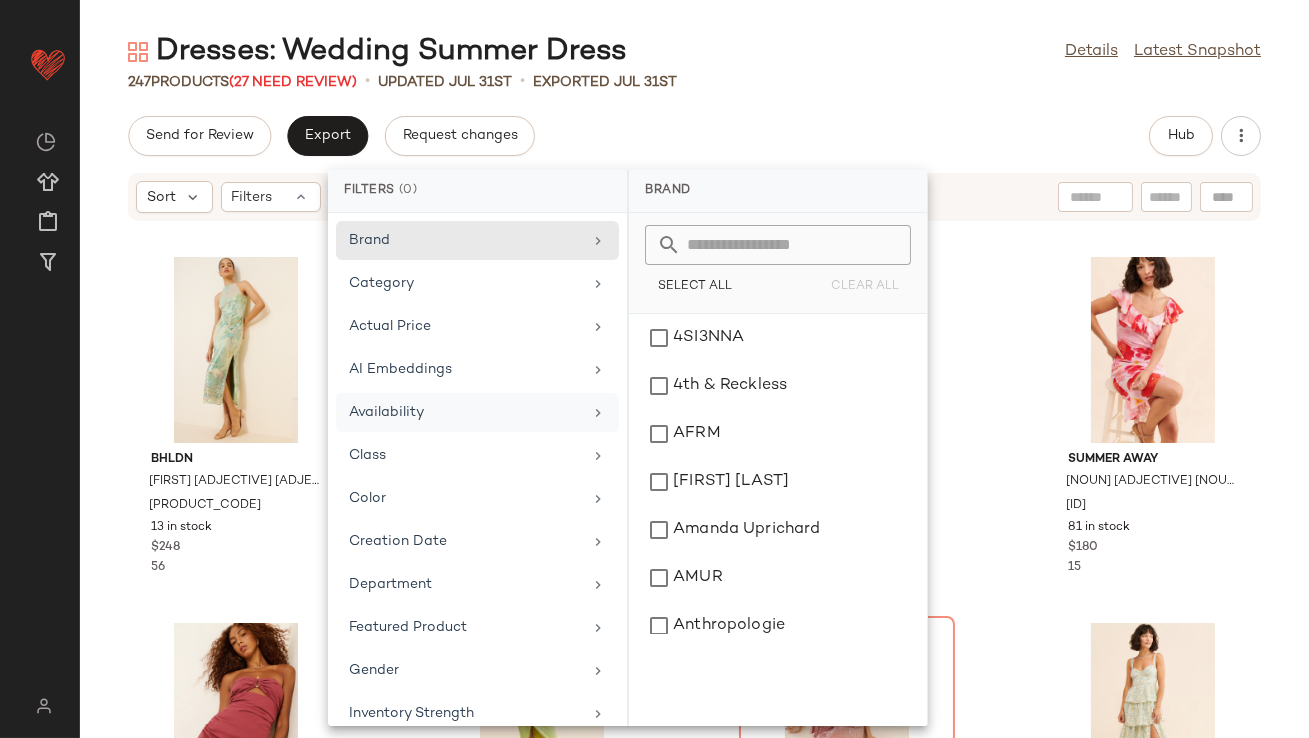 click on "Availability" at bounding box center [465, 412] 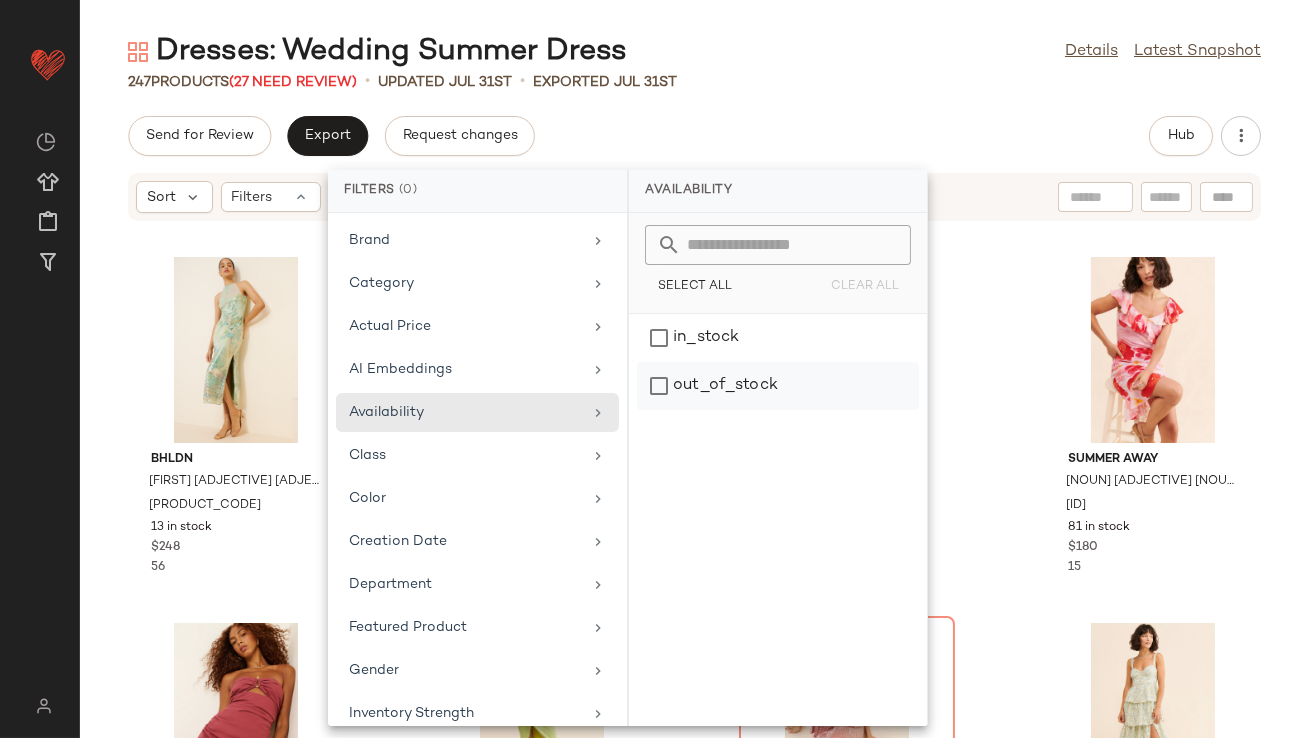 click on "out_of_stock" 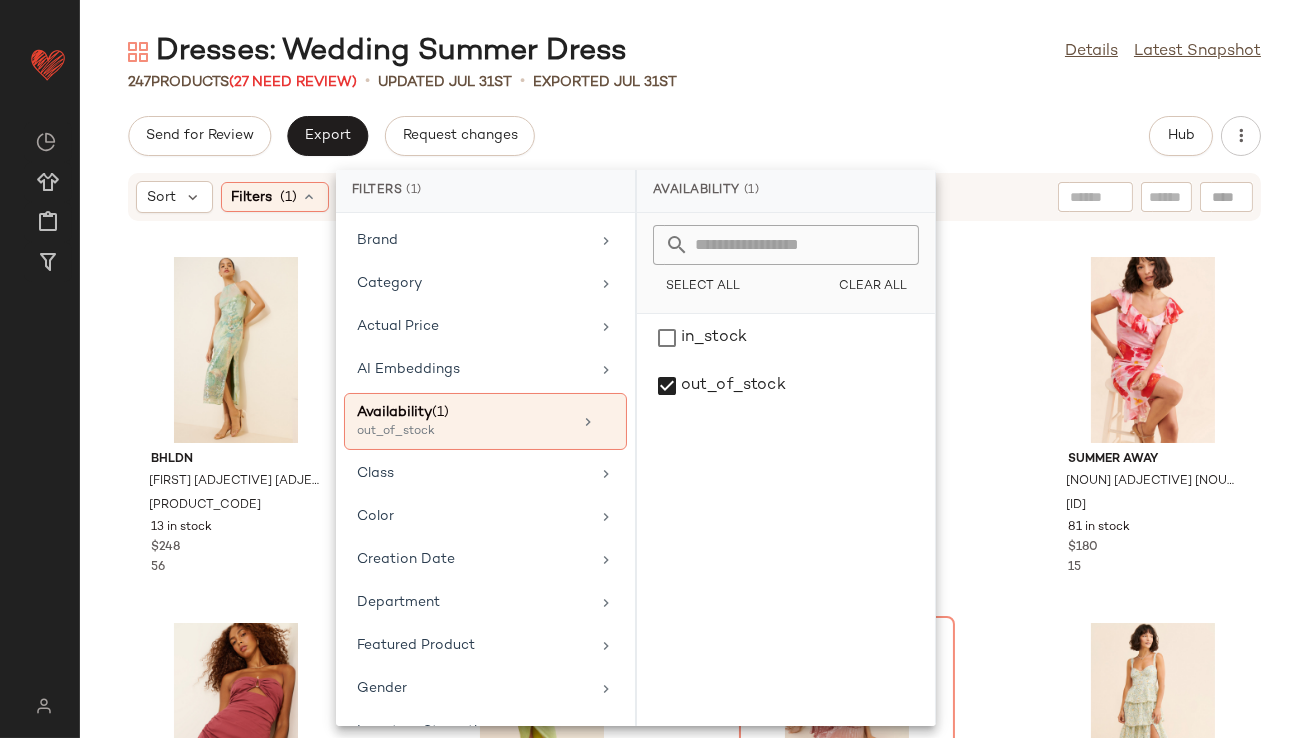 click on "[CATEGORY]: [ITEM] [ITEM] [ITEM] [ITEM] [ITEM]" 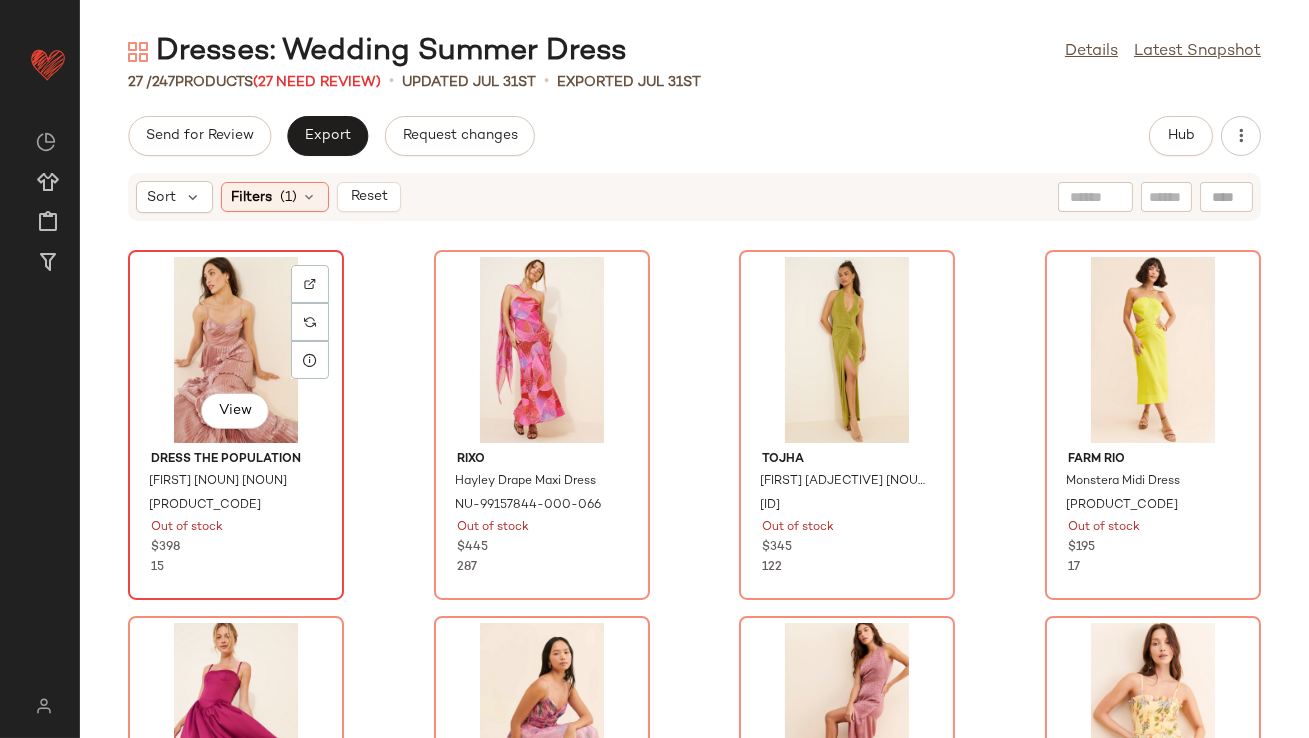 click on "View" 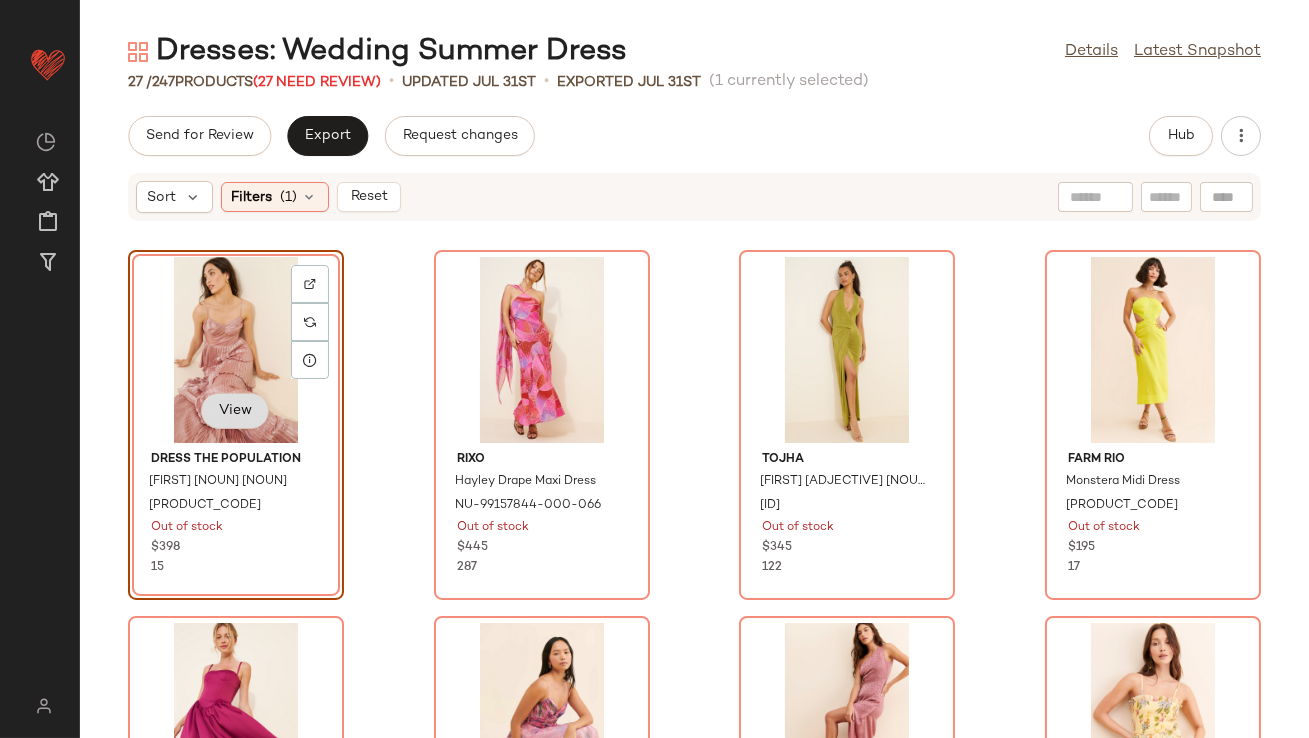 click on "View" at bounding box center (235, 411) 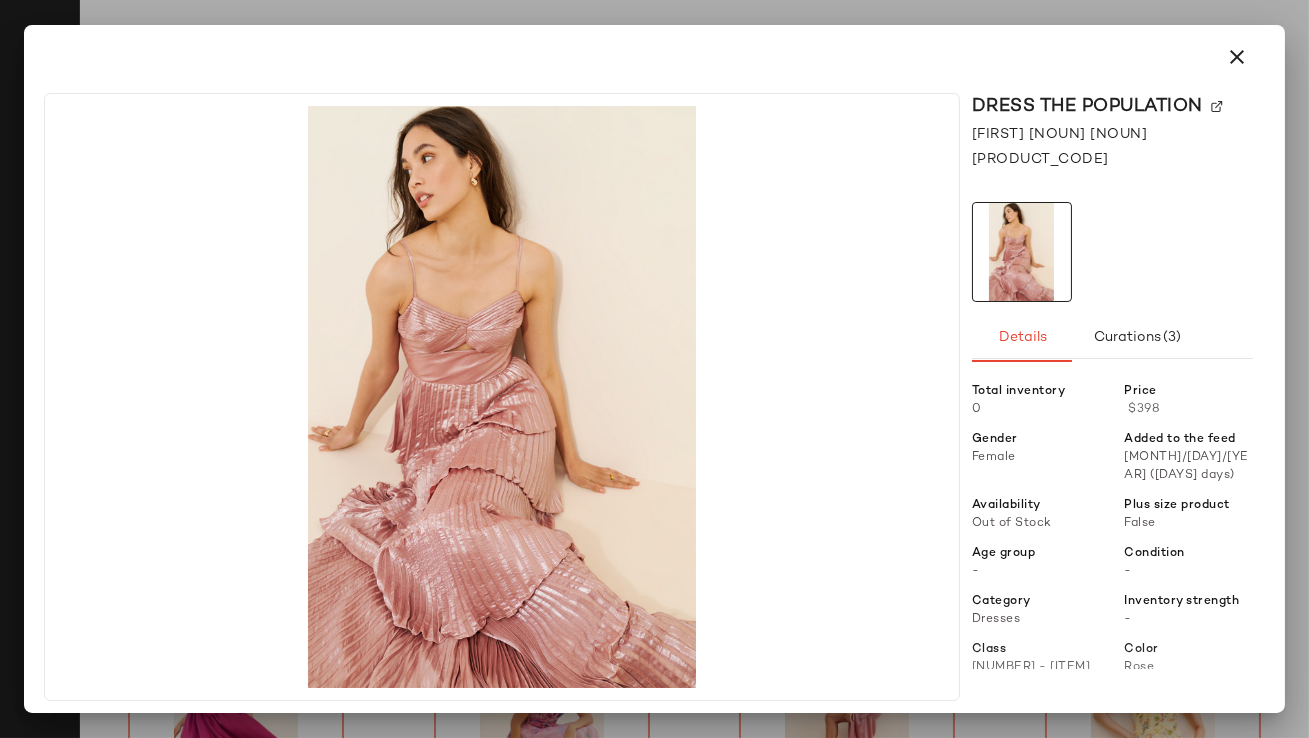 click at bounding box center (1237, 57) 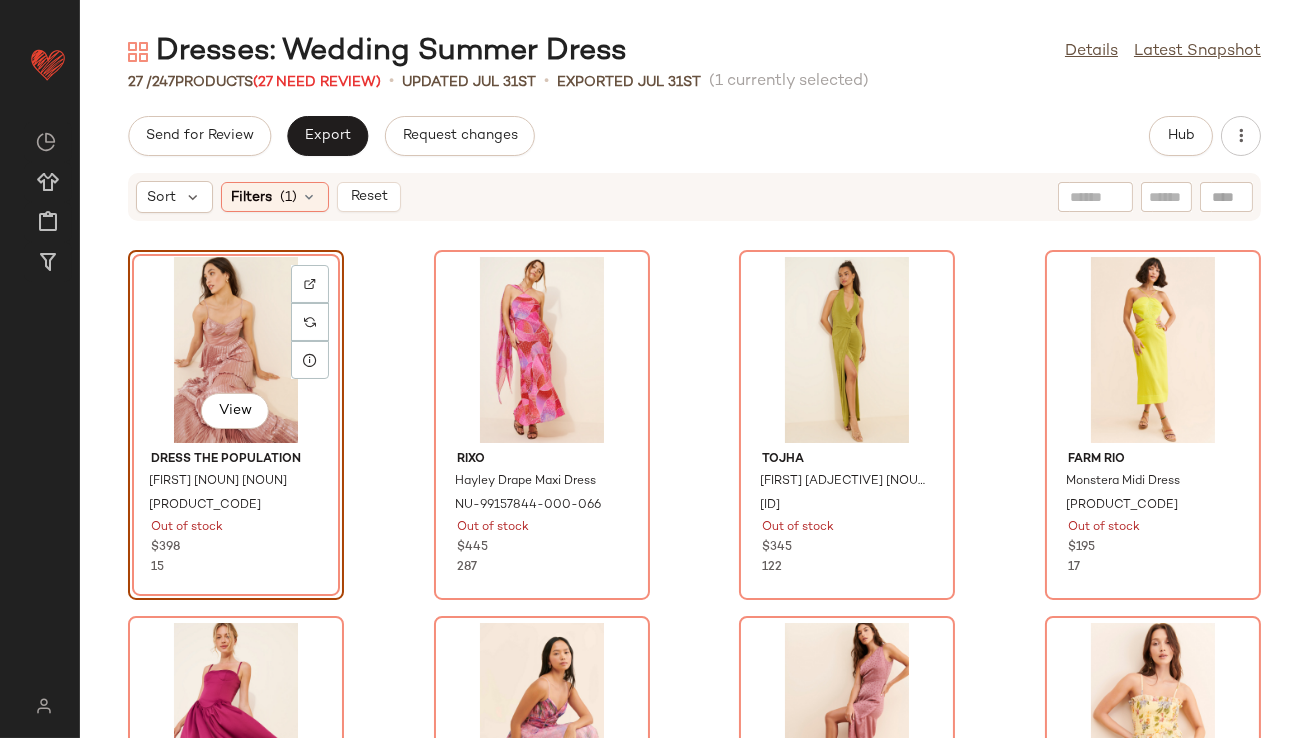 click on "View" 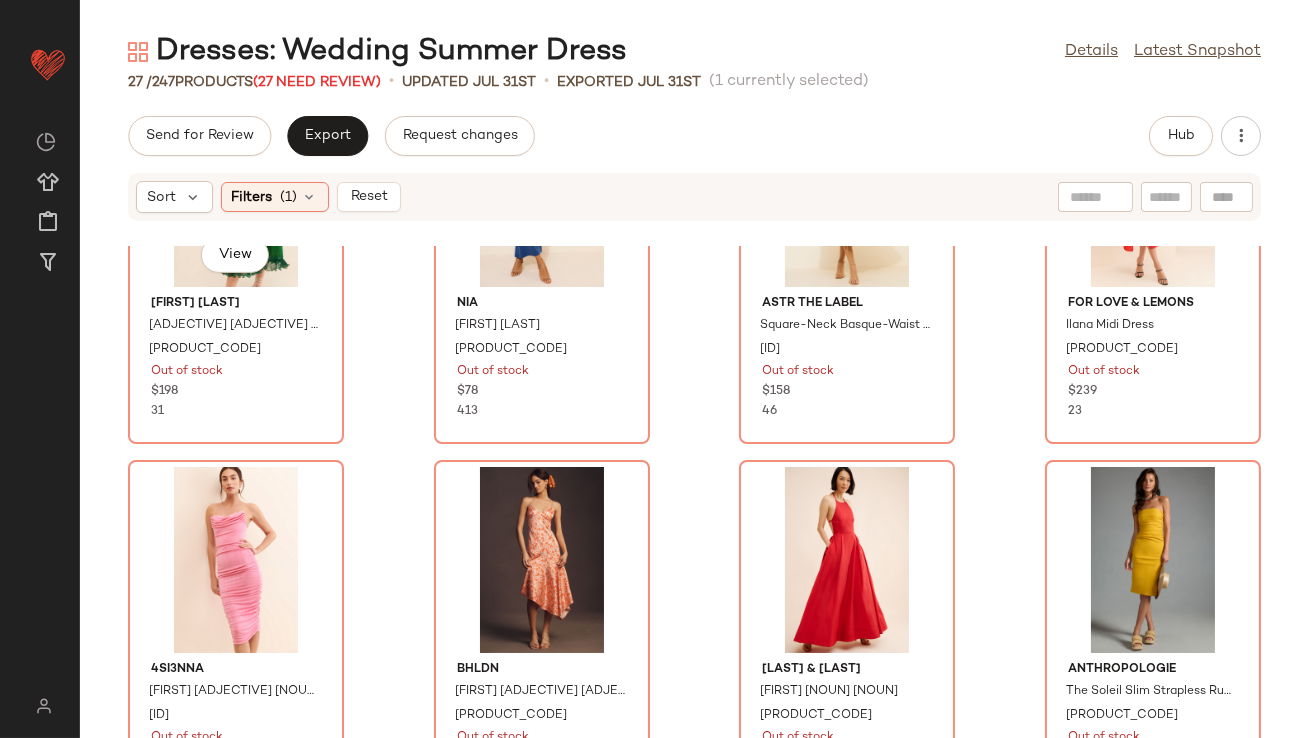 scroll, scrollTop: 2073, scrollLeft: 0, axis: vertical 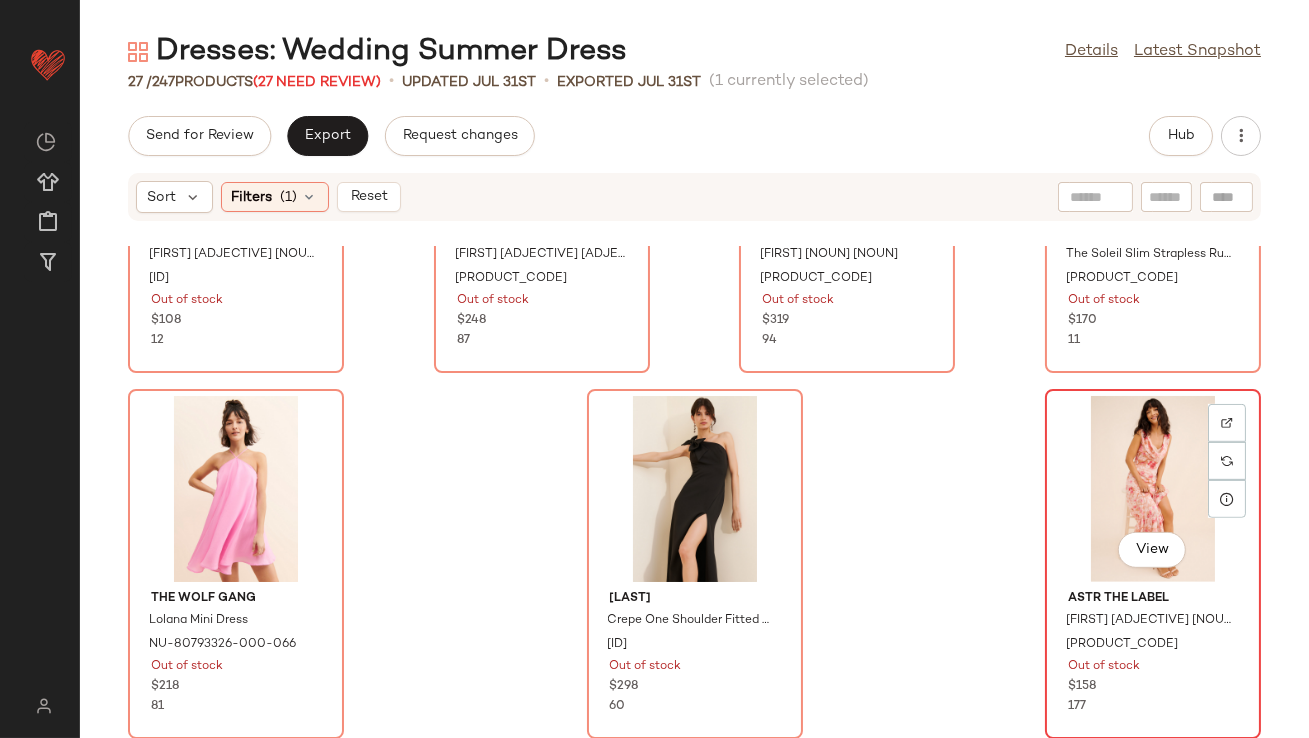 click on "View" 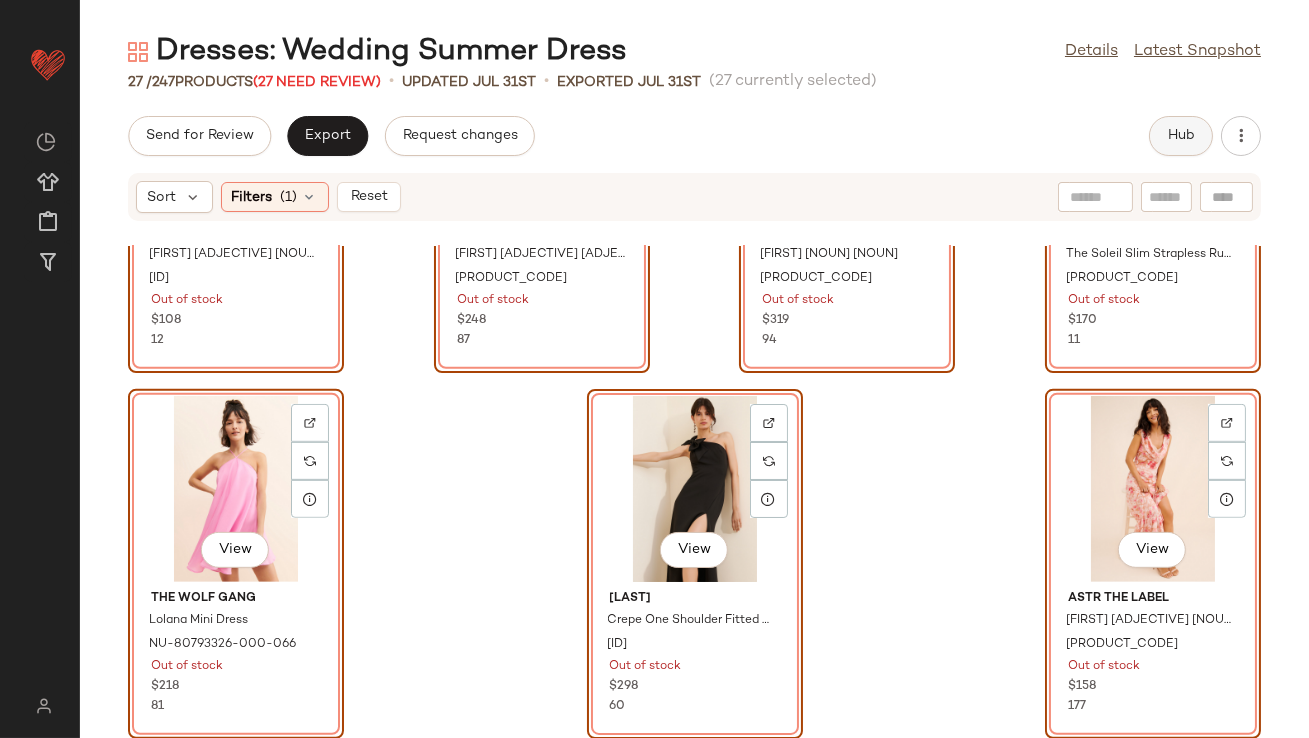 click on "Hub" at bounding box center [1181, 136] 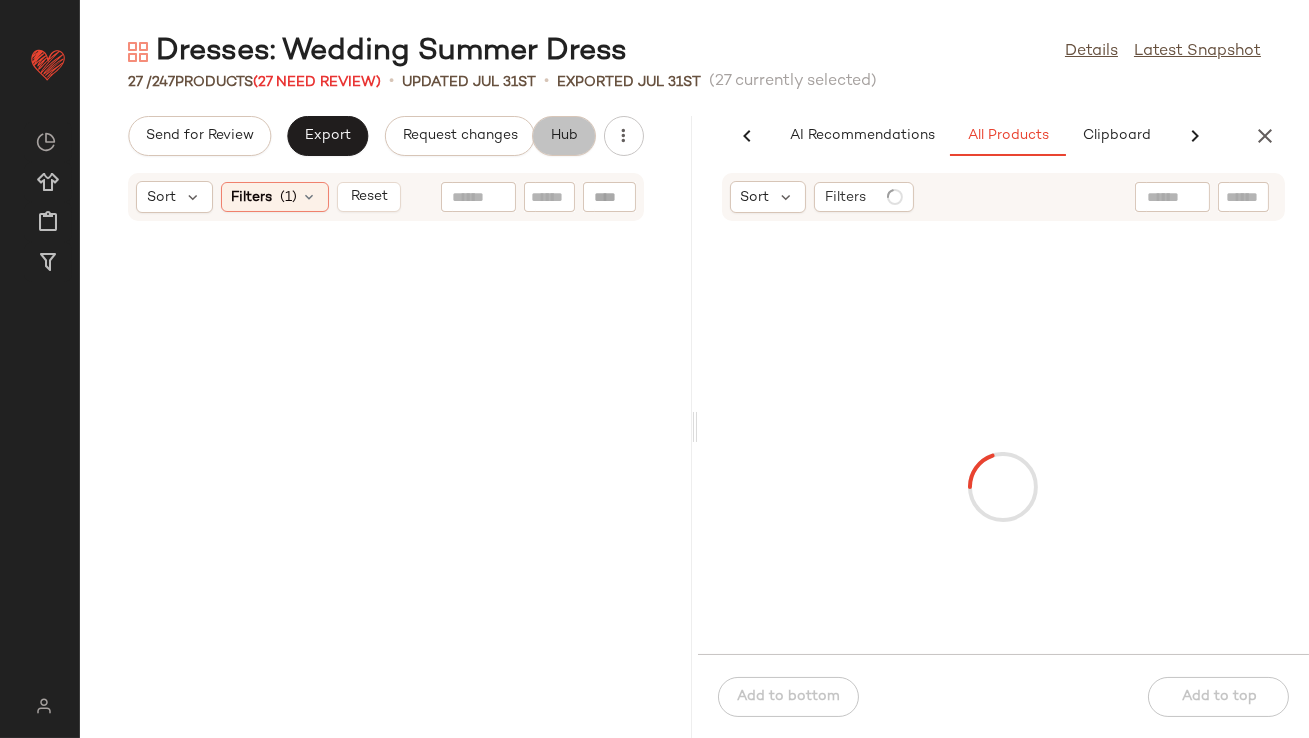 scroll, scrollTop: 2805, scrollLeft: 0, axis: vertical 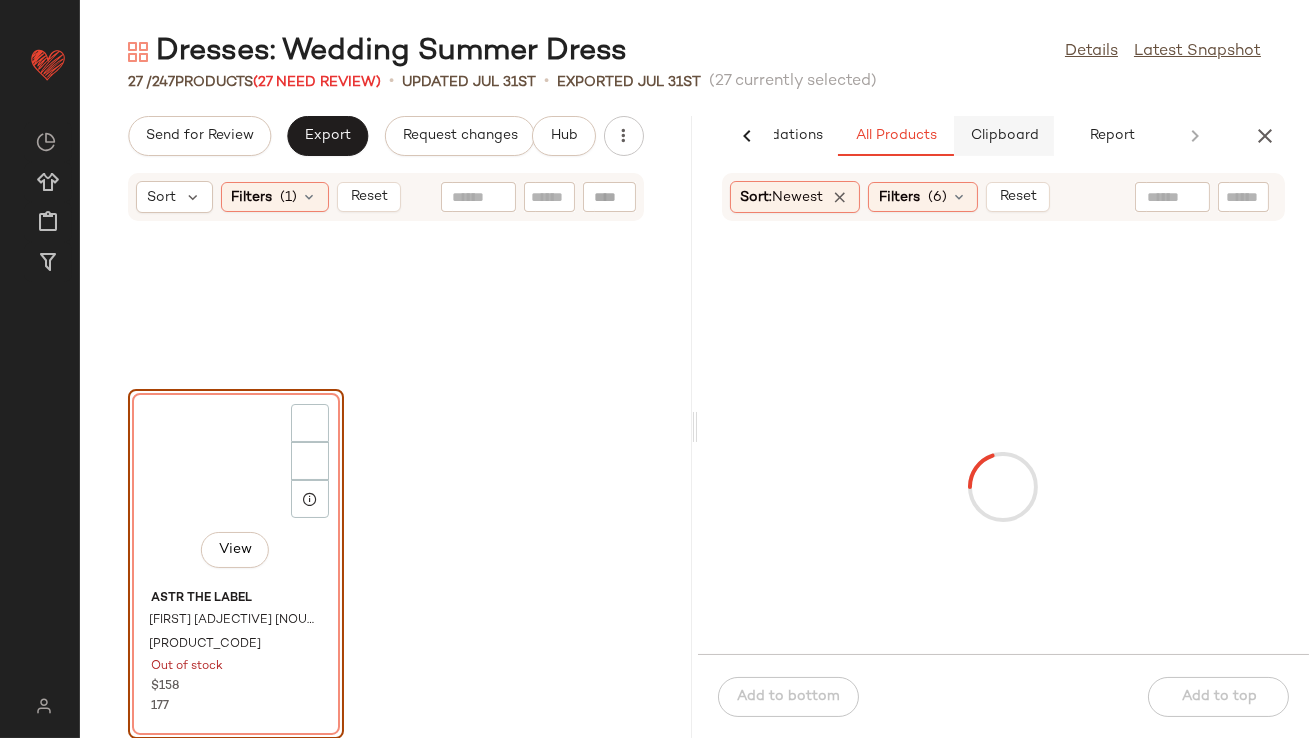 click on "Clipboard" at bounding box center [1004, 136] 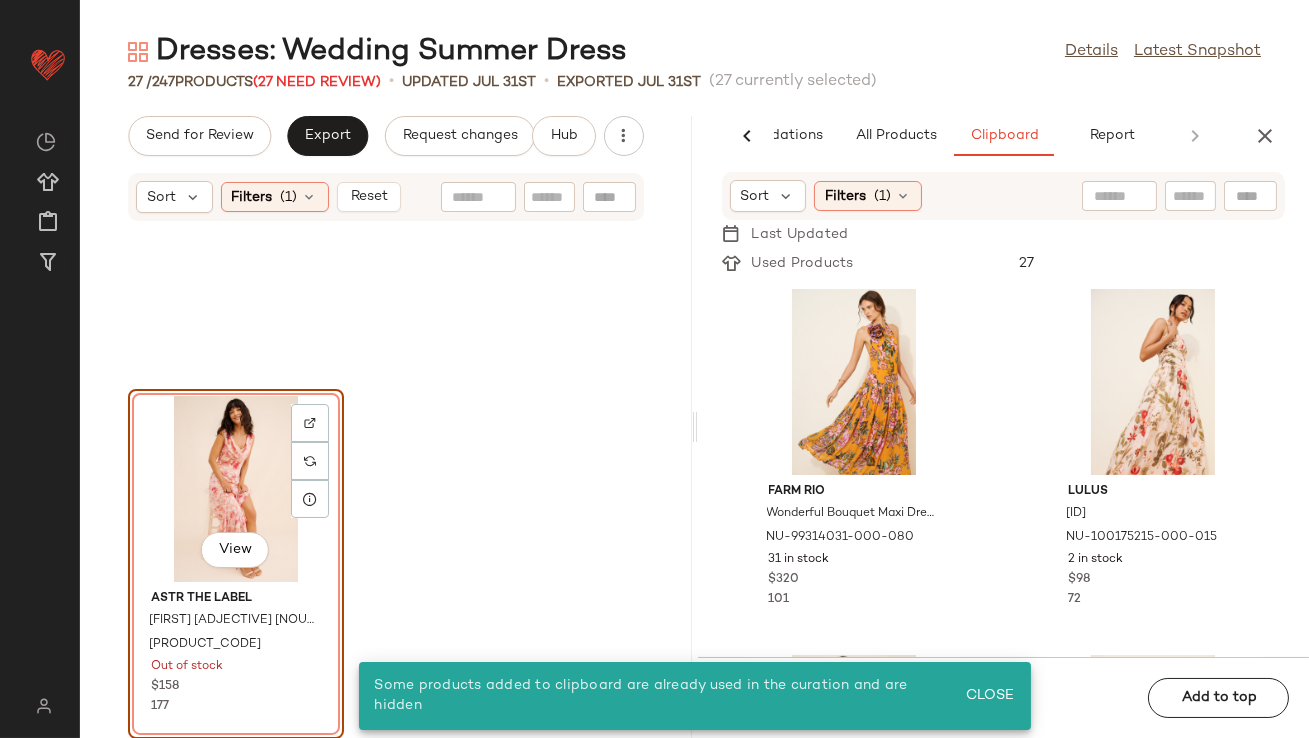 click on "View" 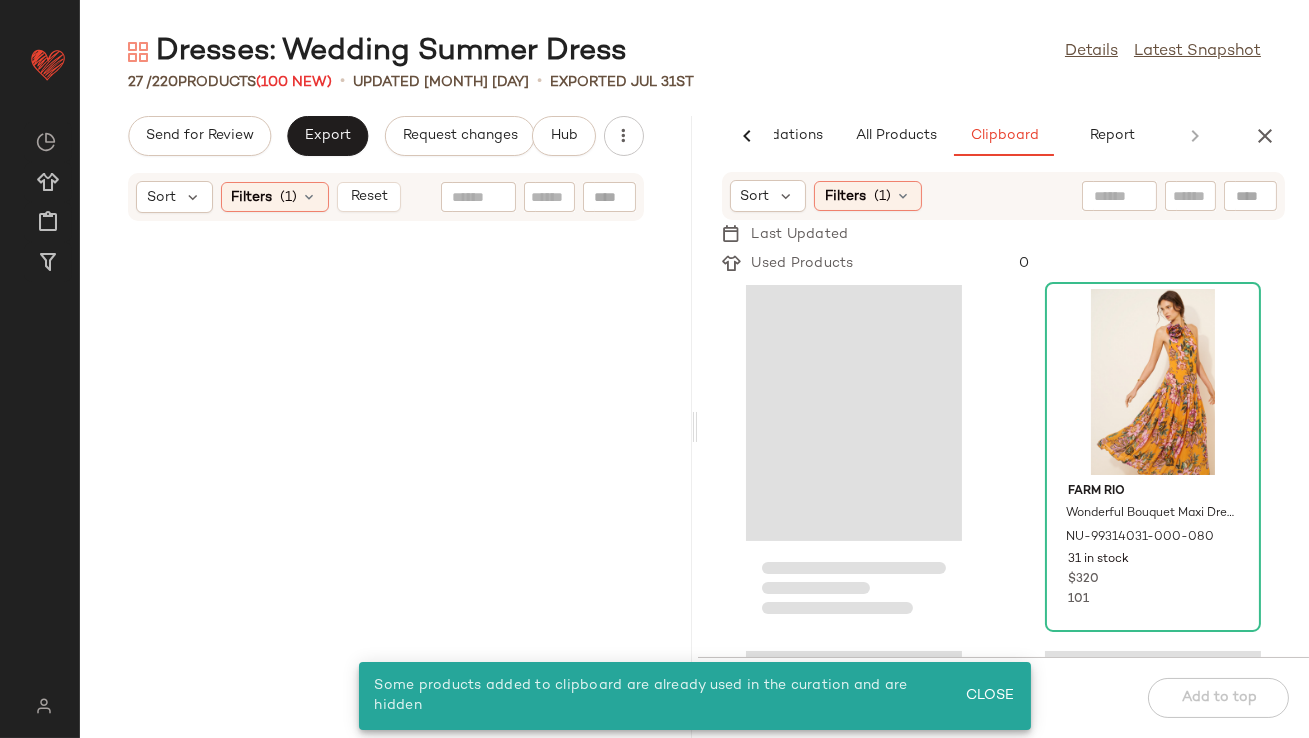 scroll, scrollTop: 0, scrollLeft: 0, axis: both 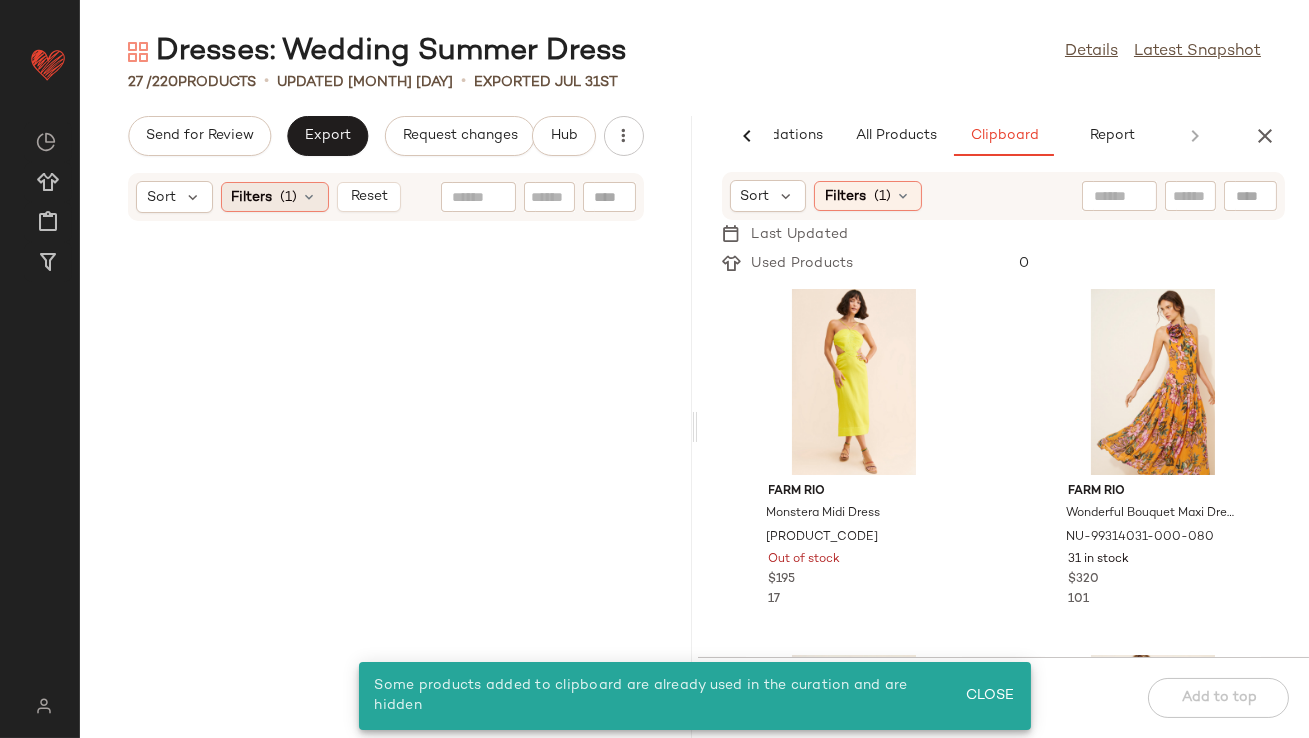 click at bounding box center (310, 197) 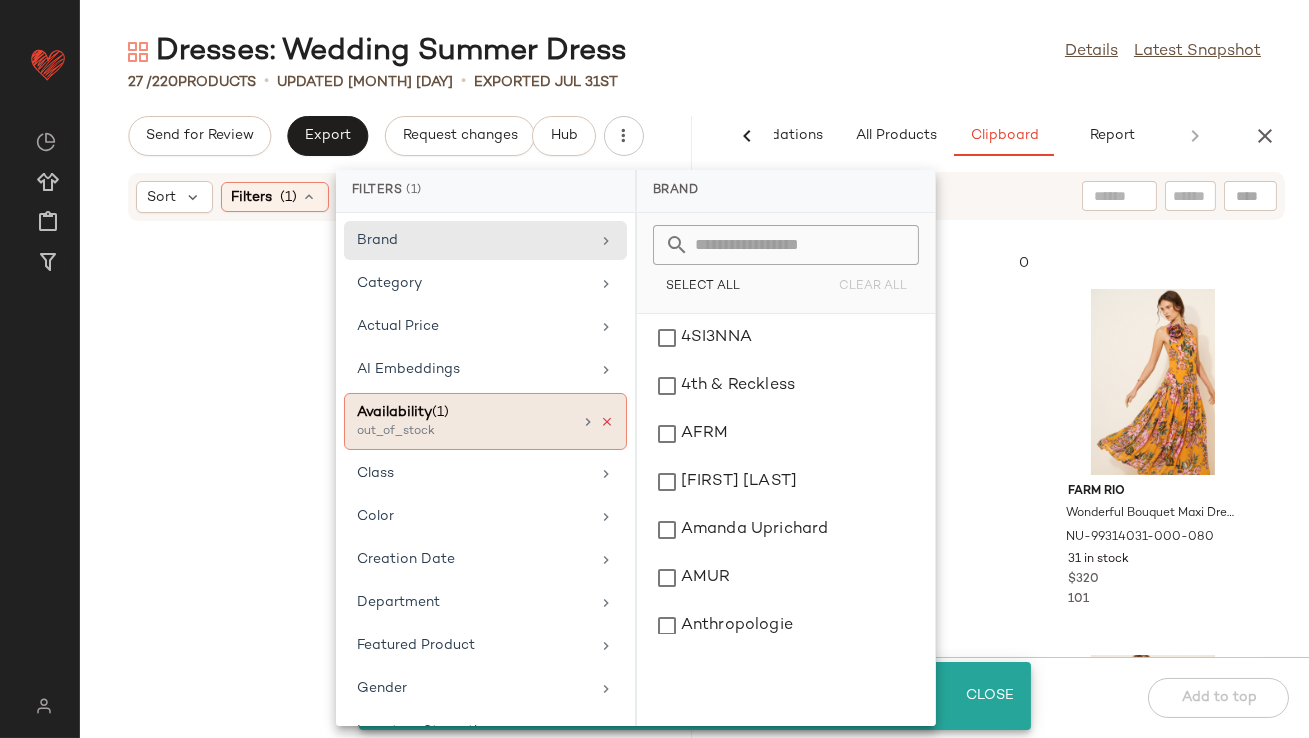 click at bounding box center [607, 422] 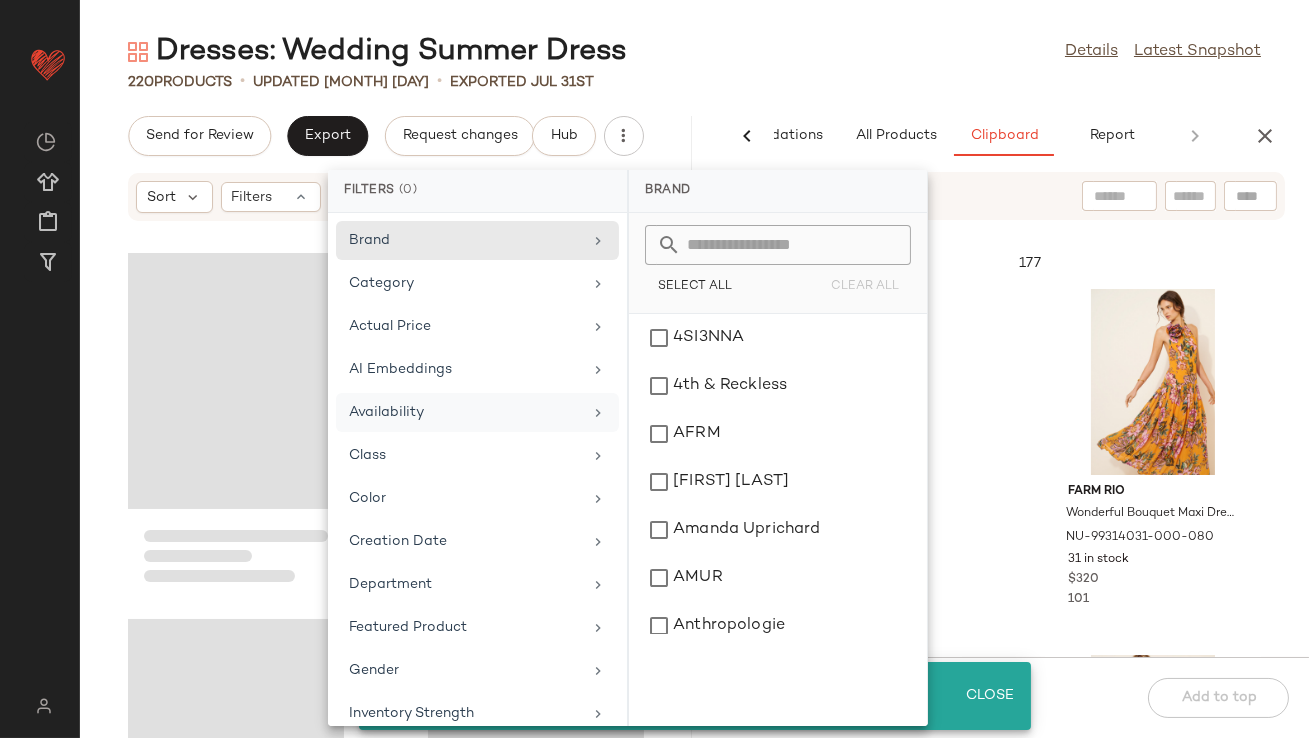 click on "[CATEGORY]: [ITEM] [ITEM] [ITEM] [ITEM] [ITEM]" 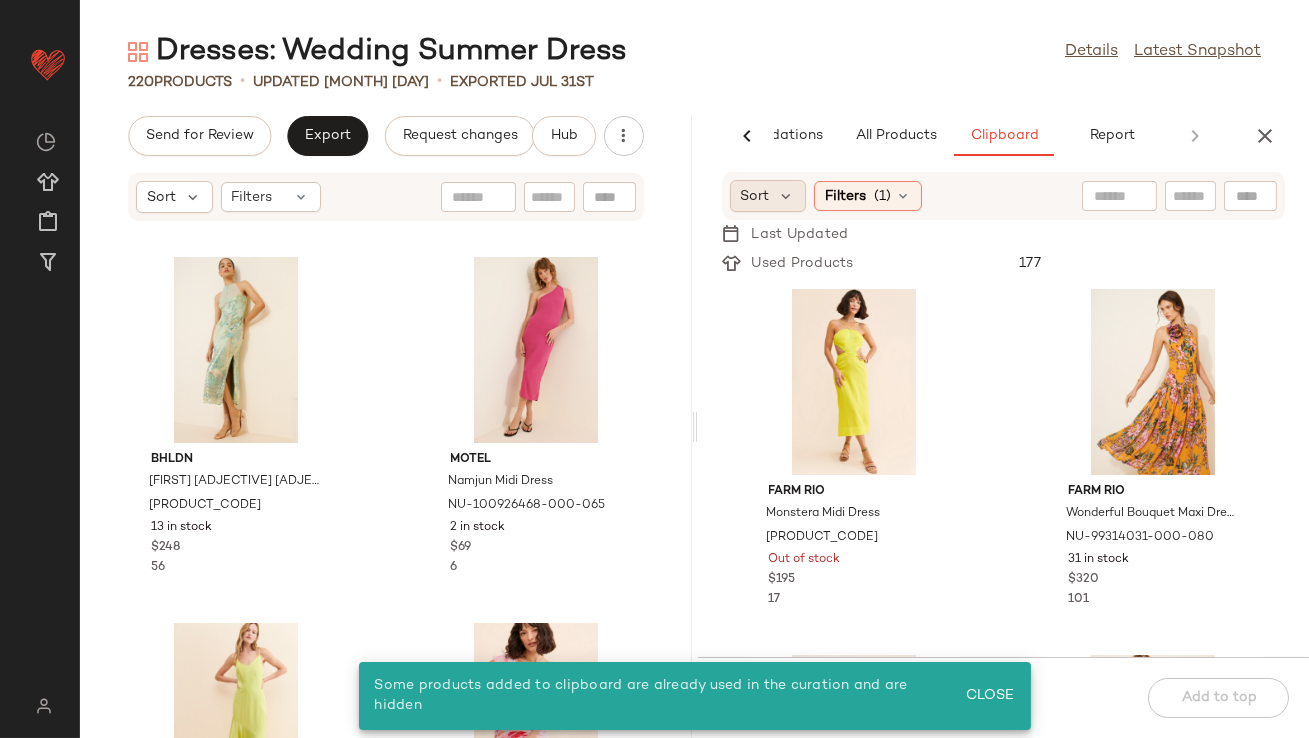 click on "Sort" 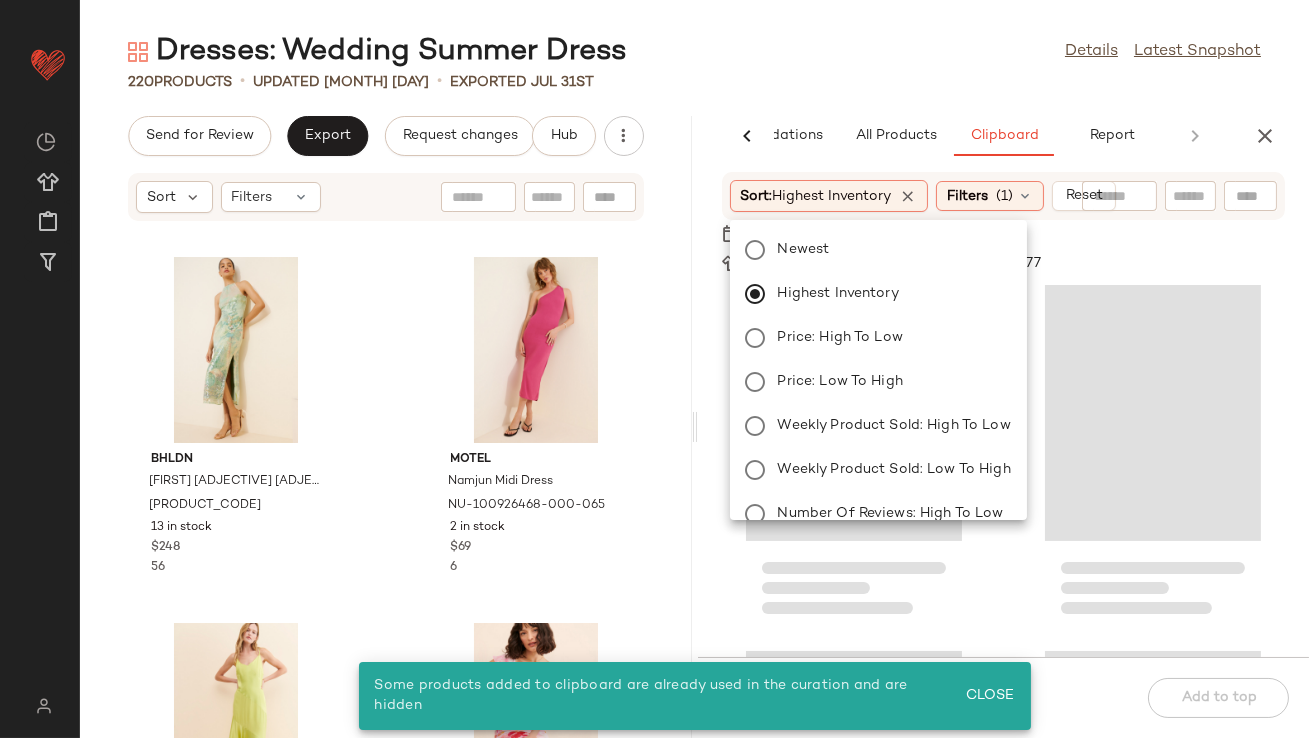 click on "[NUMBER] [ITEM] [SYMBOL] updated [DATE] [SYMBOL] Exported [DATE]" 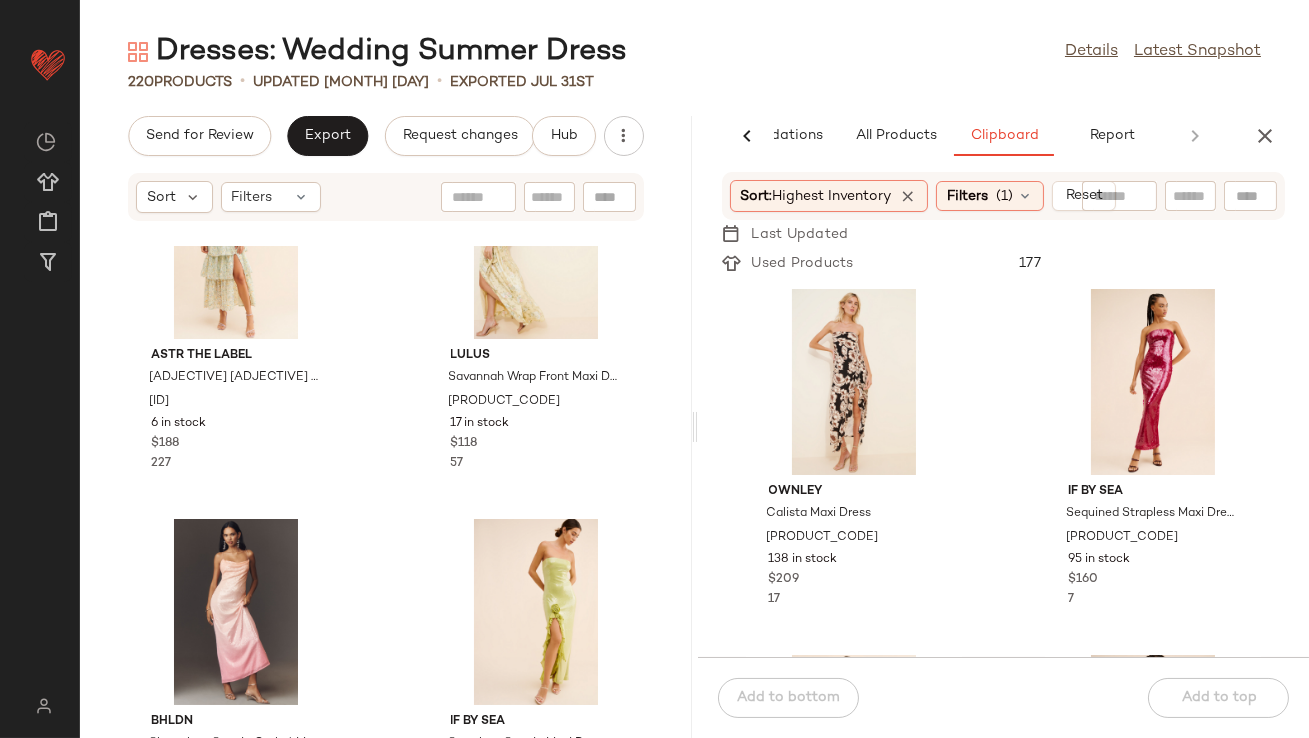 scroll, scrollTop: 1401, scrollLeft: 0, axis: vertical 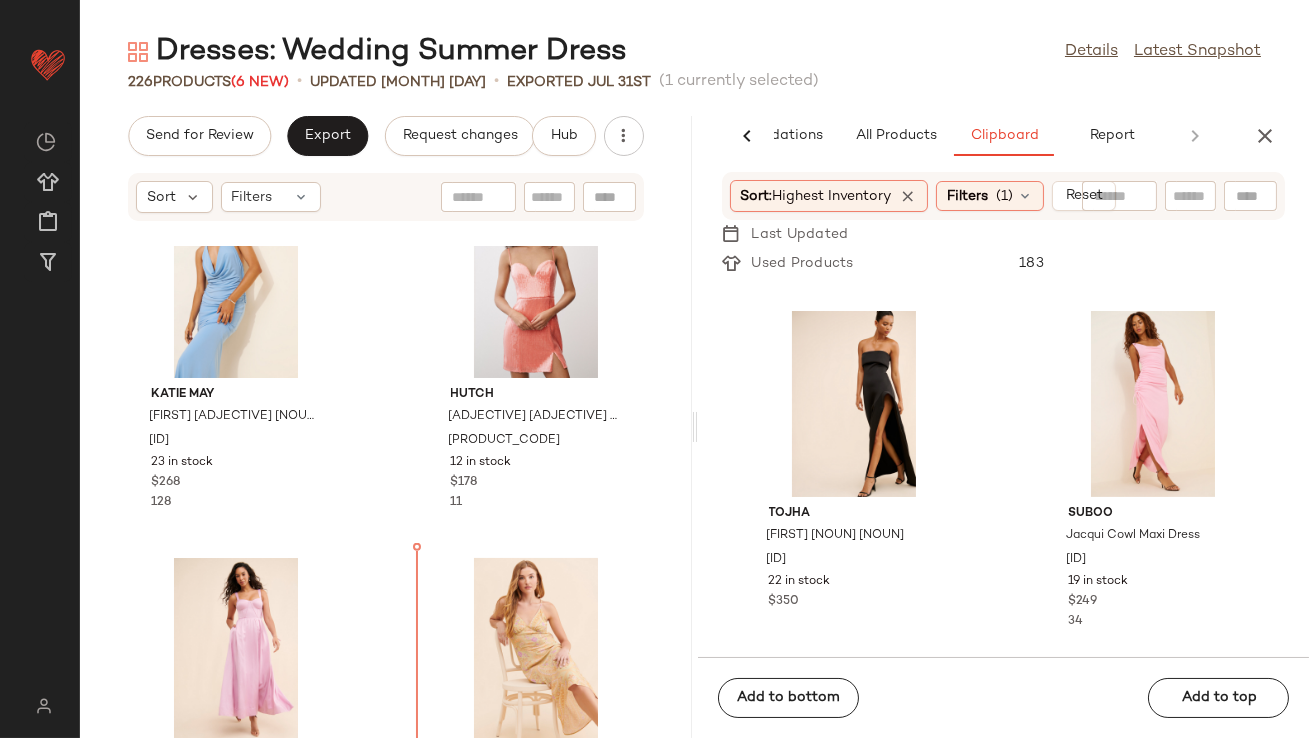 drag, startPoint x: 528, startPoint y: 644, endPoint x: 527, endPoint y: 616, distance: 28.01785 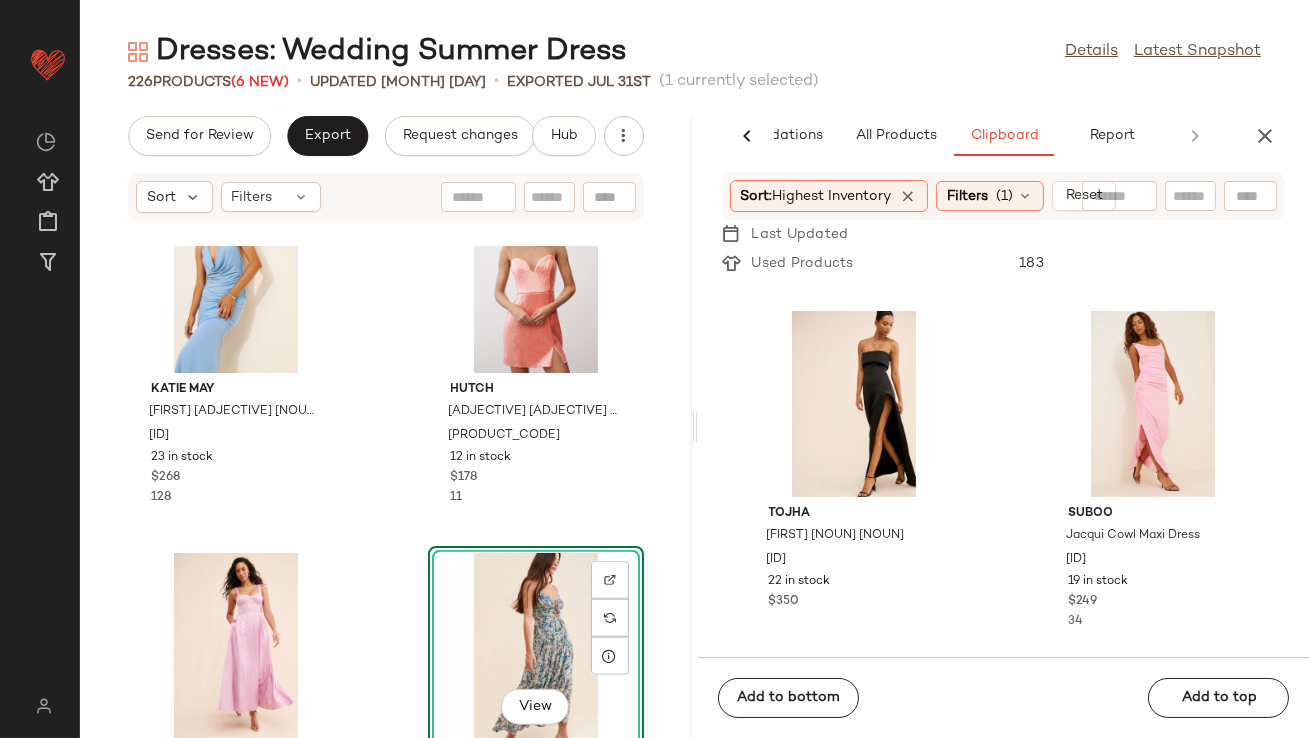 scroll, scrollTop: 1493, scrollLeft: 0, axis: vertical 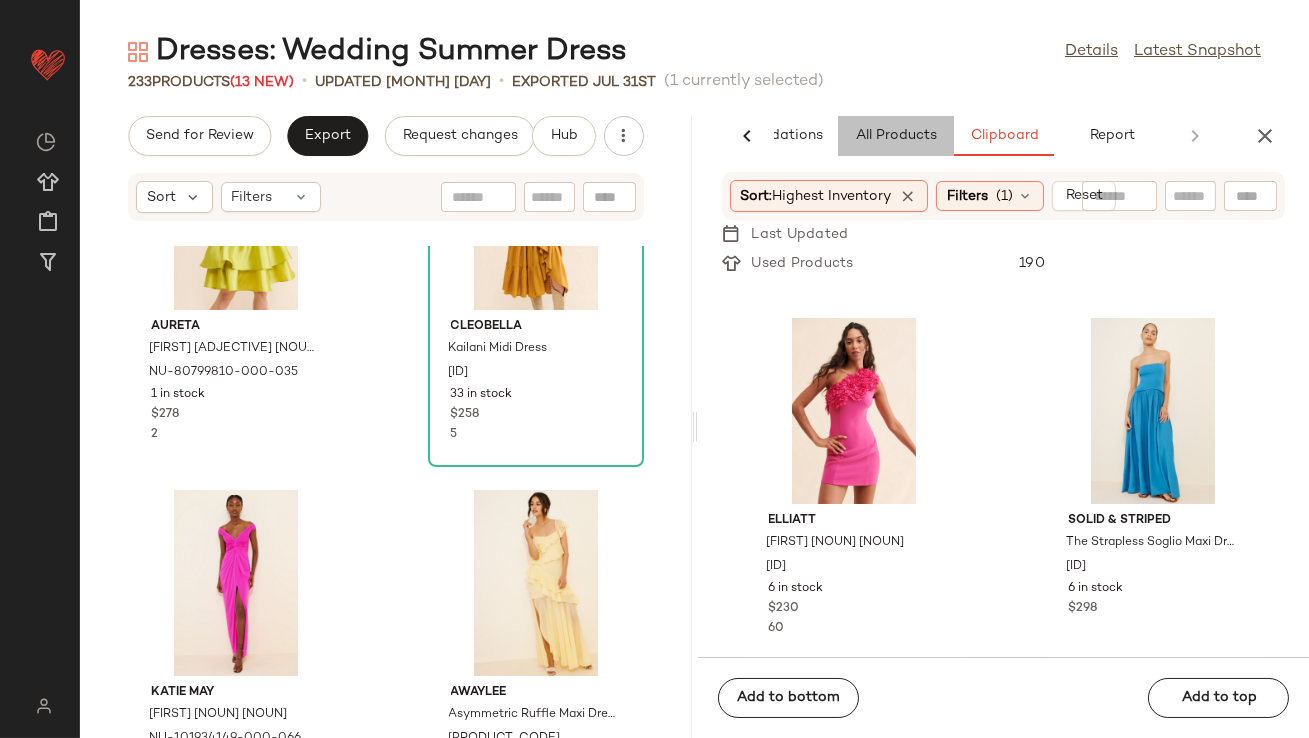 click on "All Products" 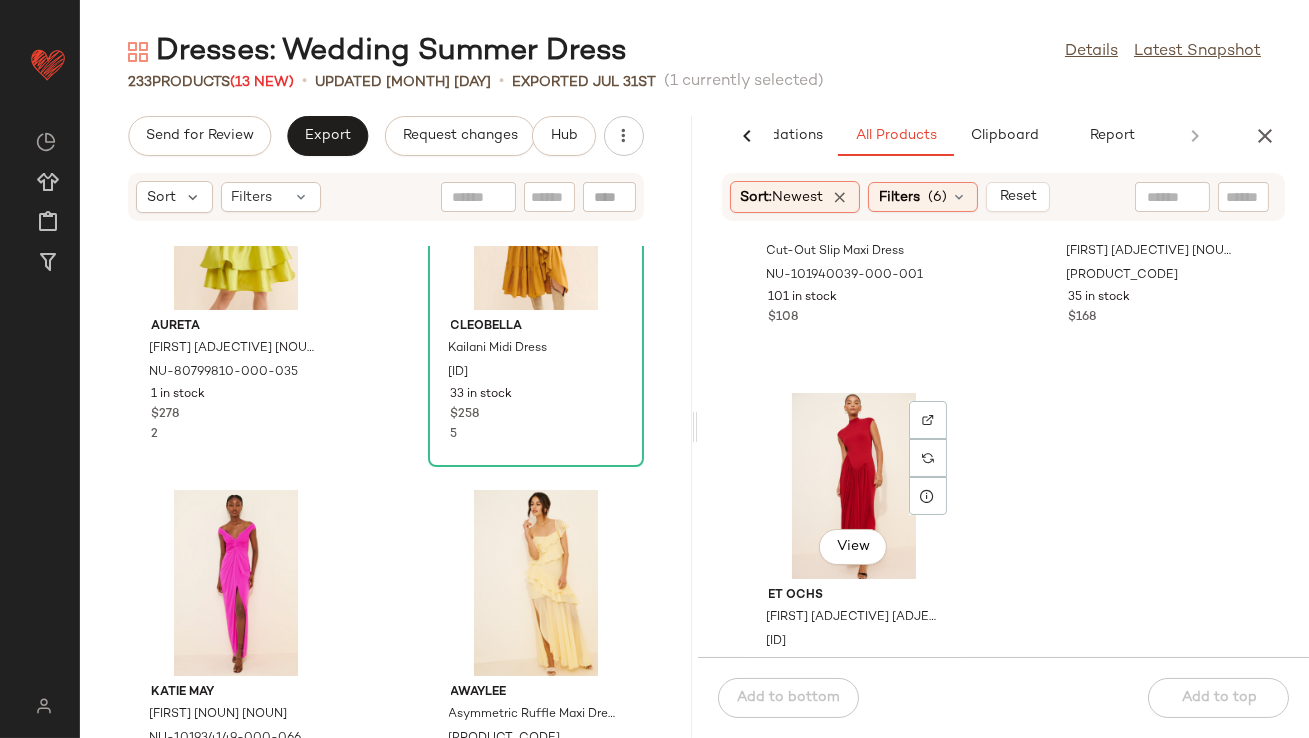 scroll, scrollTop: 3252, scrollLeft: 0, axis: vertical 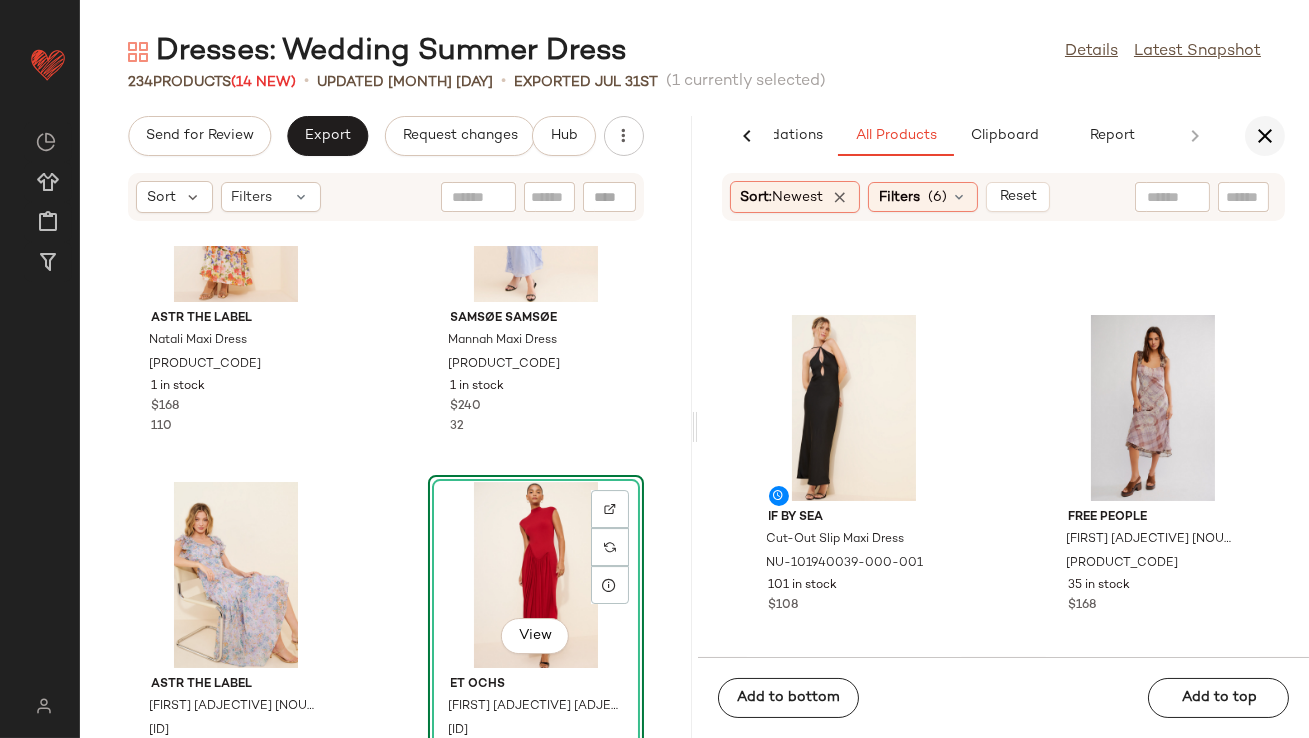 click at bounding box center [1265, 136] 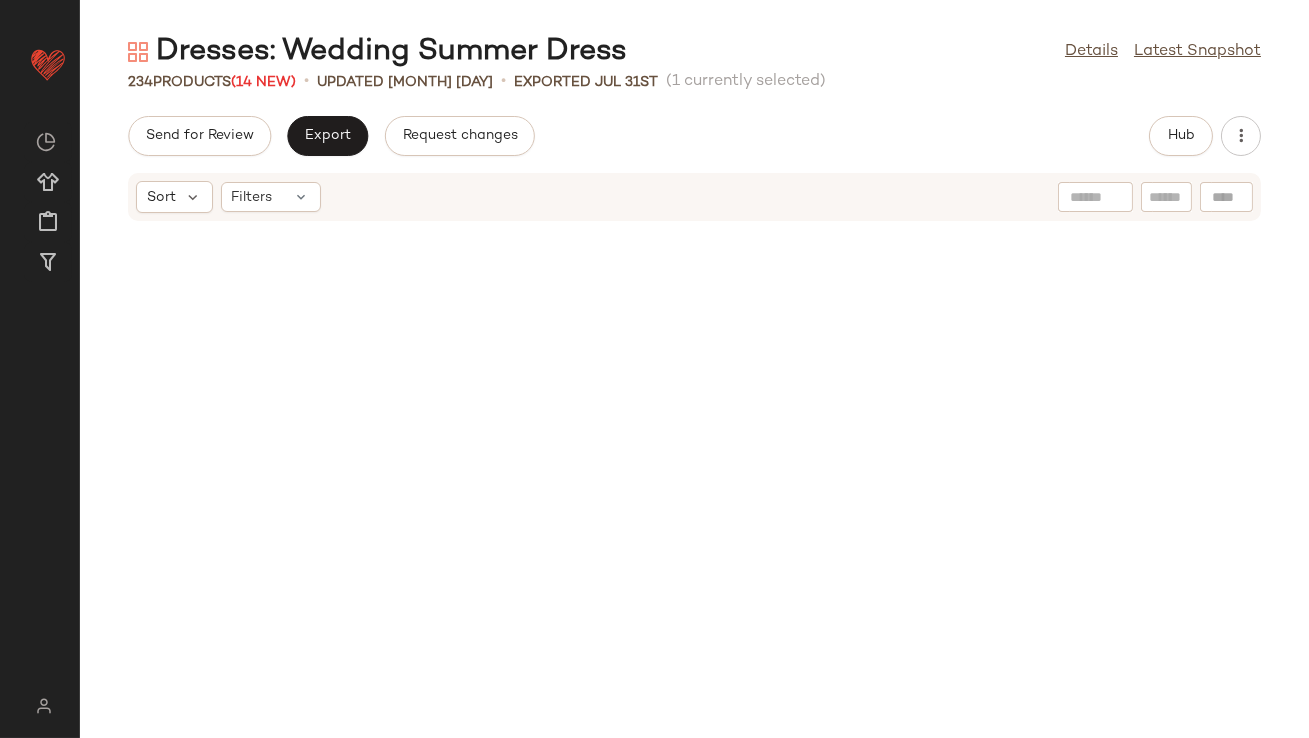 scroll, scrollTop: 0, scrollLeft: 0, axis: both 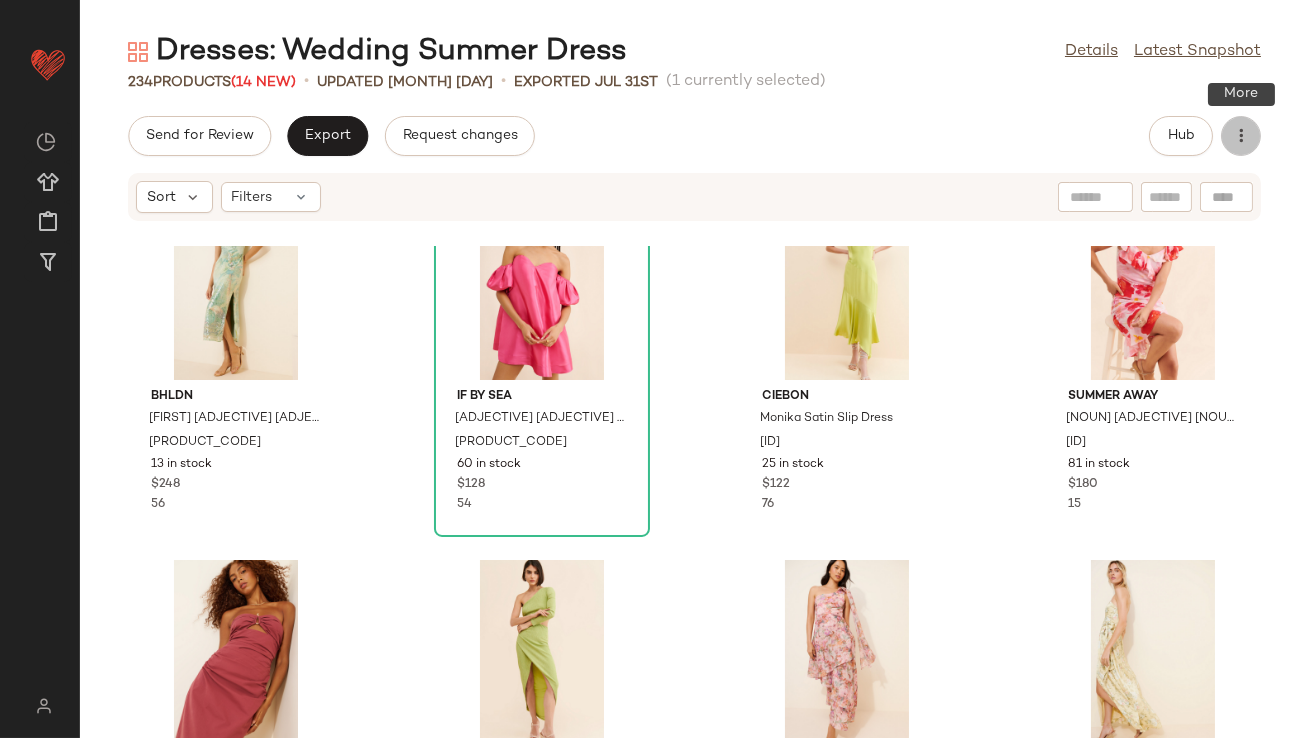 click 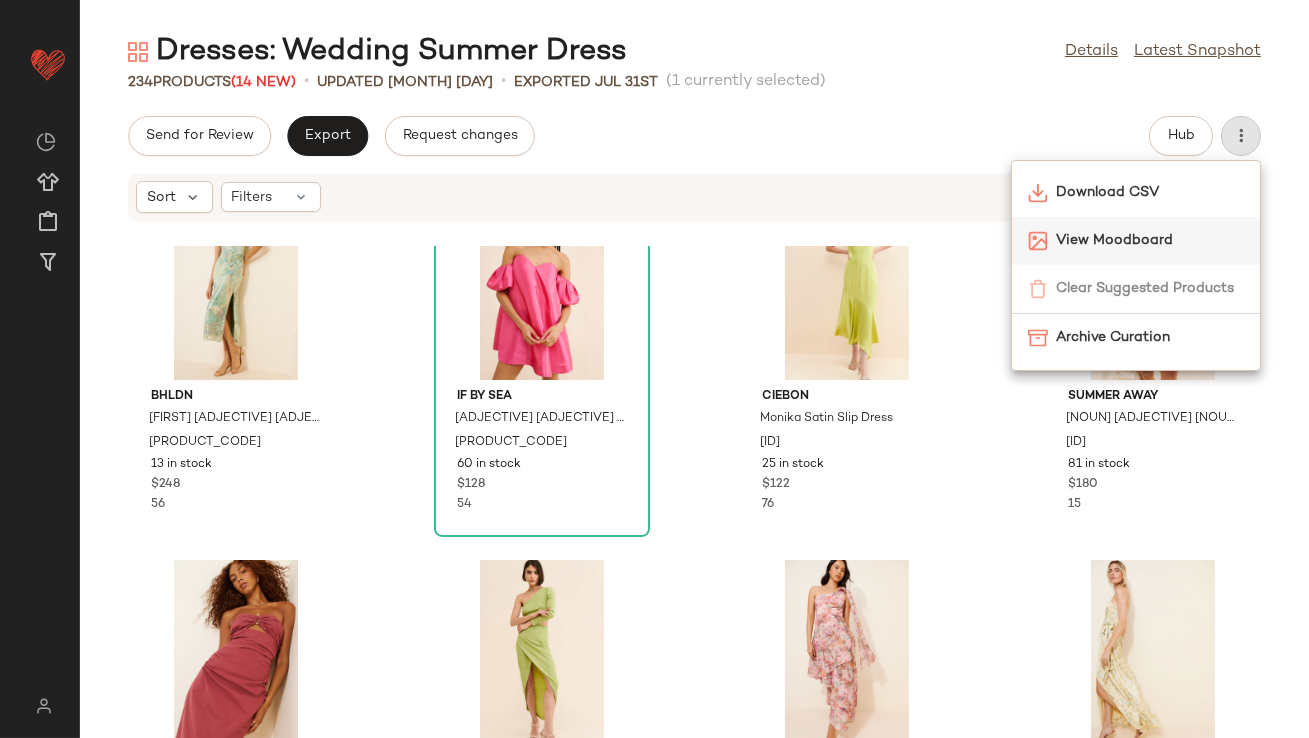 click on "View Moodboard" 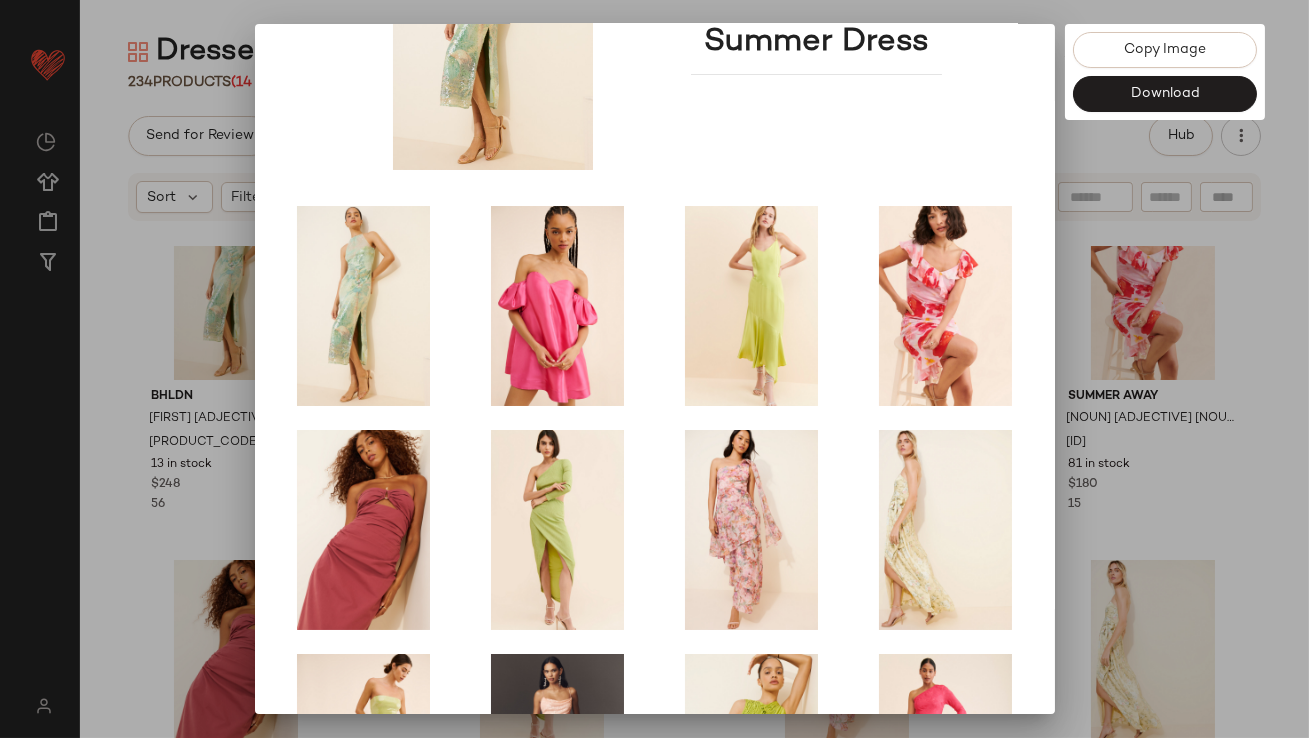 scroll, scrollTop: 341, scrollLeft: 0, axis: vertical 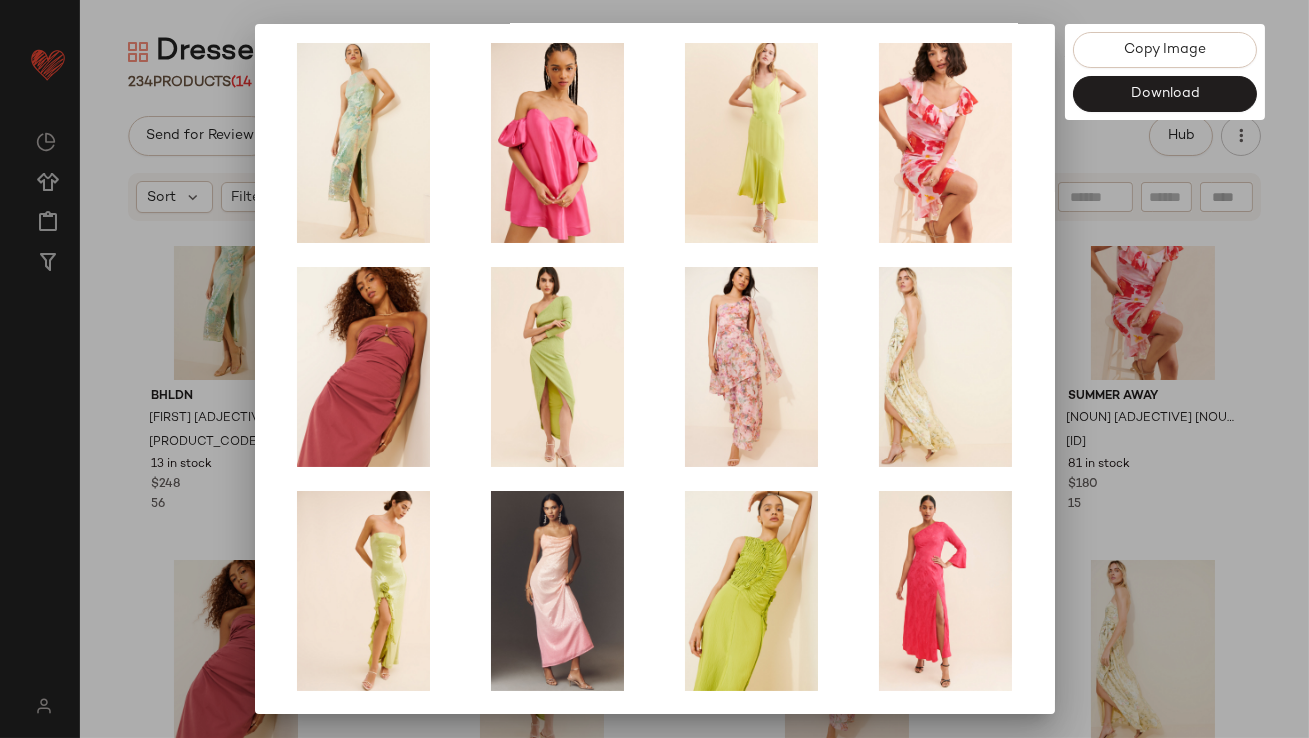 click at bounding box center (654, 369) 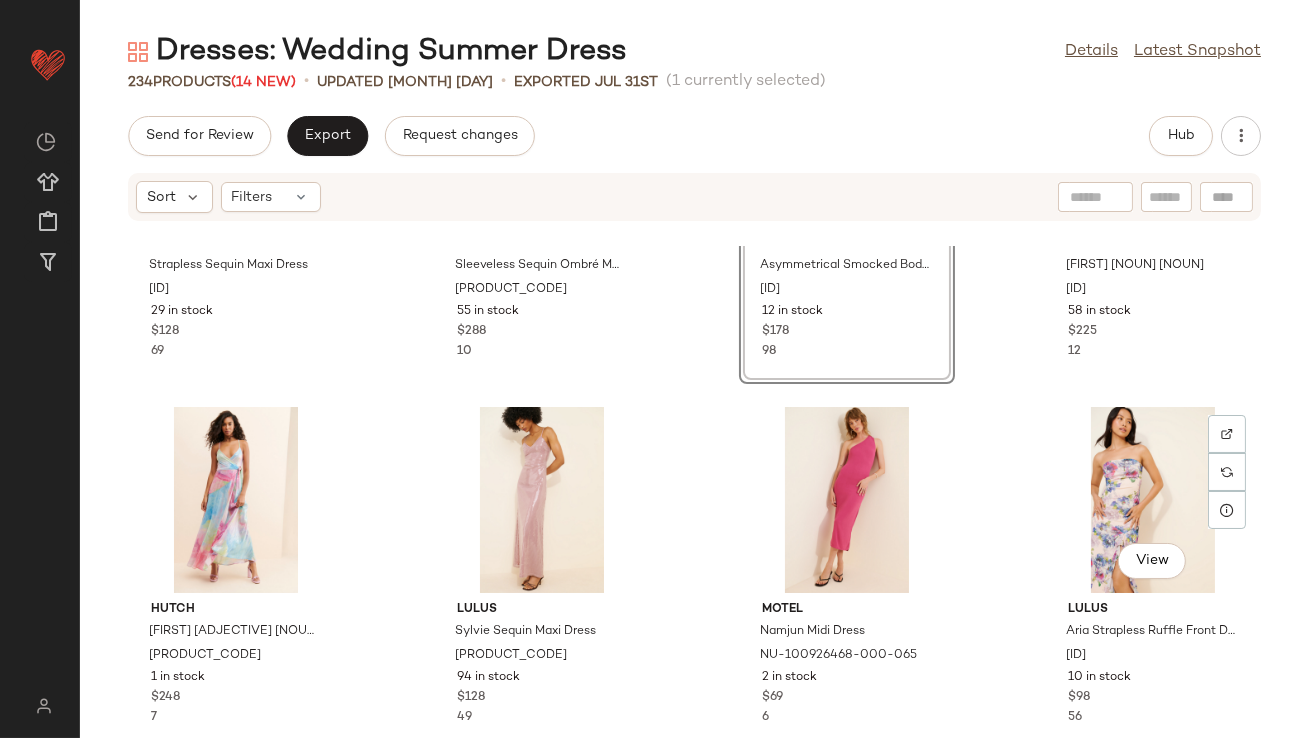 scroll, scrollTop: 965, scrollLeft: 0, axis: vertical 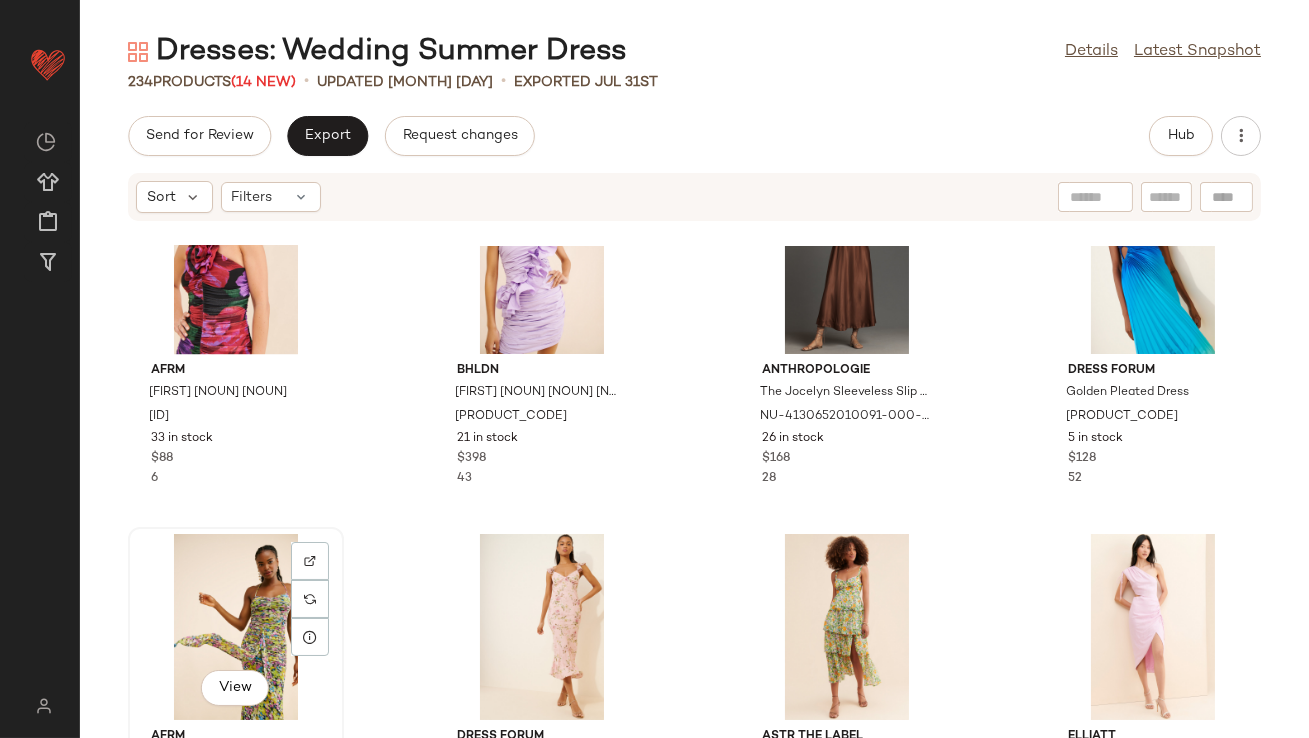 click on "View" 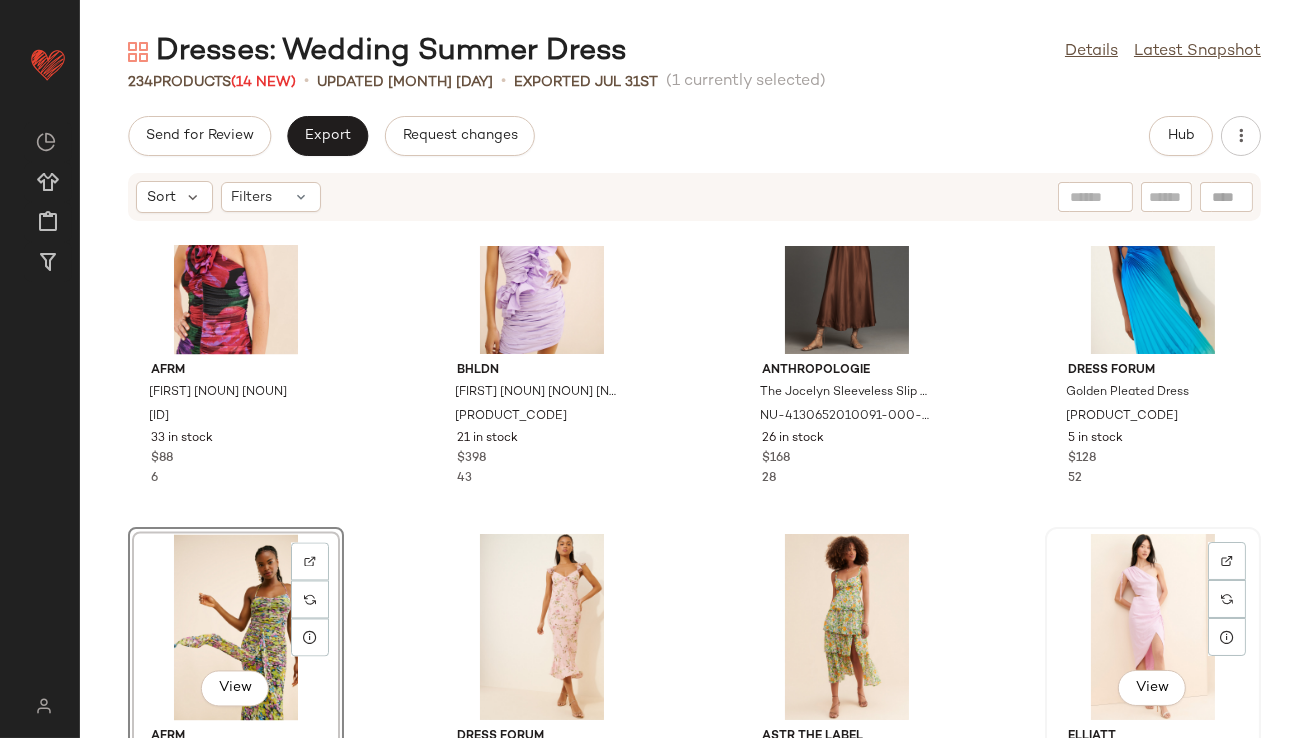 click on "View" 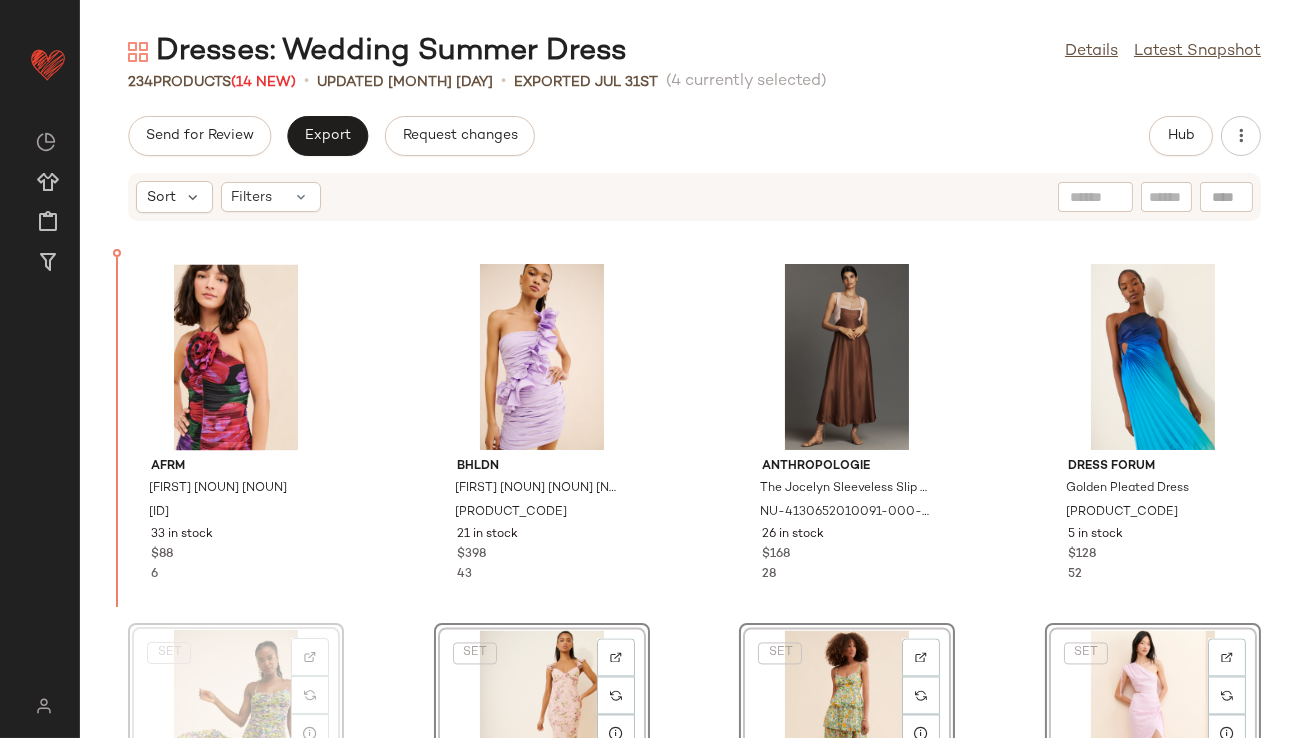 scroll, scrollTop: 7660, scrollLeft: 0, axis: vertical 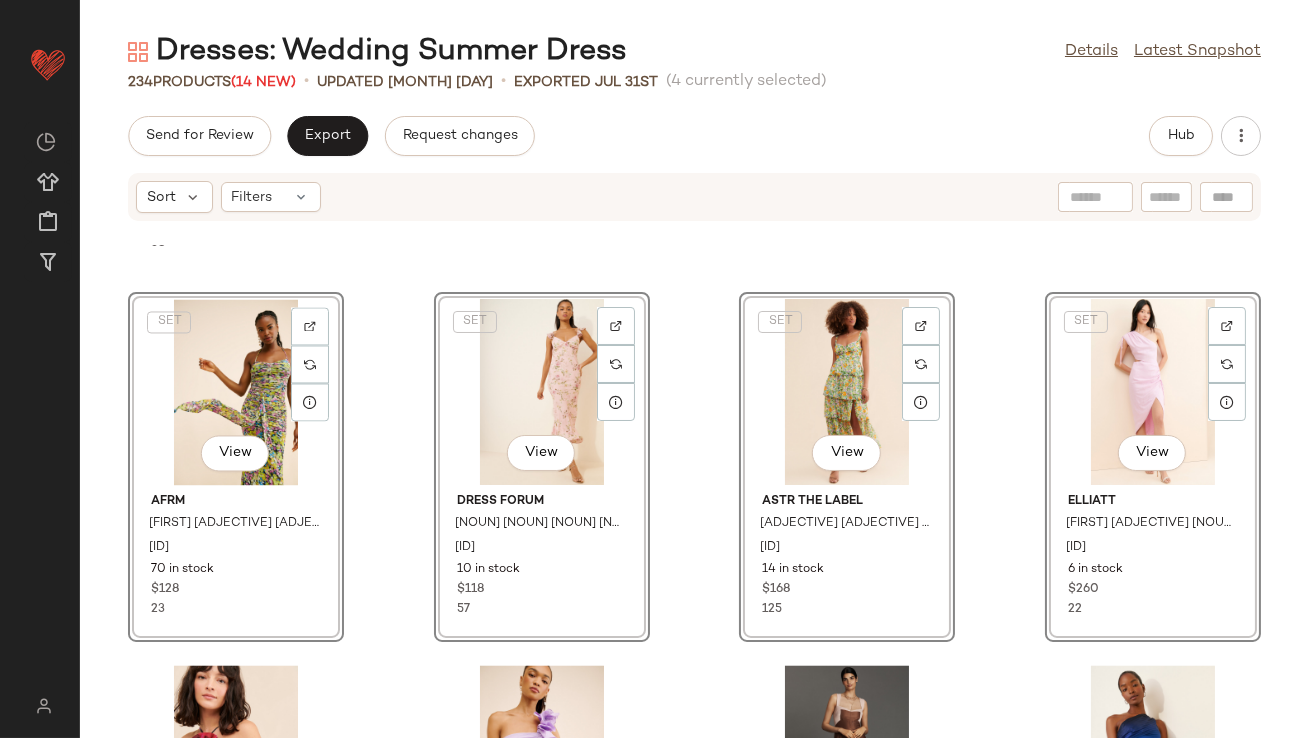 click on "Anthropologie Elyse Bias Slip Dress NU-4130652010001-000-052 10 in stock $120 38 Suboo Delila Cowl Neck Mini Dress NU-90071747-000-083 44 in stock $260 40 Free People Moon River Polka Dot Dress NU-81572174-000-040 9 in stock $198 38 Vero Moda Waterfall Slip Midi Dress NU-102326998-000-050 106 in stock $45 39  SET   View  AFRM Azula Halter Mesh Maxi Dress NU-92836394-000-038 70 in stock $128 23  SET   View  Dress Forum Slip Floral Maxi Dress NU-100356831-000-066 10 in stock $118 57  SET   View  ASTR The Label Midsummer Midi Dress NU-78780913-000-030 14 in stock $168 125  SET   View  Elliatt Deism One-Shoulder Dress NU-67368290-000-055 6 in stock $260 22 AFRM Mila Floral Mini Dress NU-89122246-000-000 33 in stock $88 6 BHLDN Ollie One-Shoulder Ruffle Mini Dress NU-86318987-000-055 21 in stock $398 43 Anthropologie The Jocelyn Sleeveless Slip Midi Dress NU-4130652010091-000-021 26 in stock $168 28 Dress Forum Golden Pleated Dress NU-83538892-000-040 5 in stock $128 52 Auguste The Label Amberlyn Midi Dress $229" 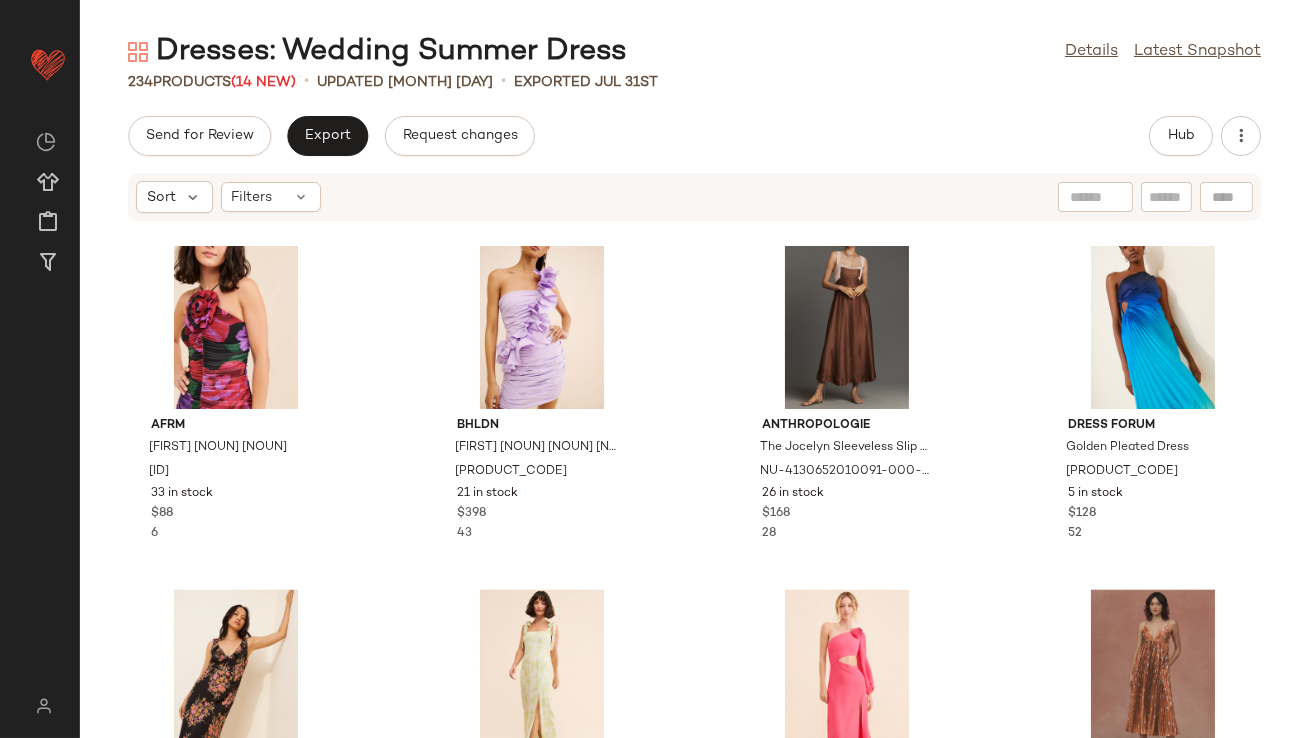 scroll, scrollTop: 8214, scrollLeft: 0, axis: vertical 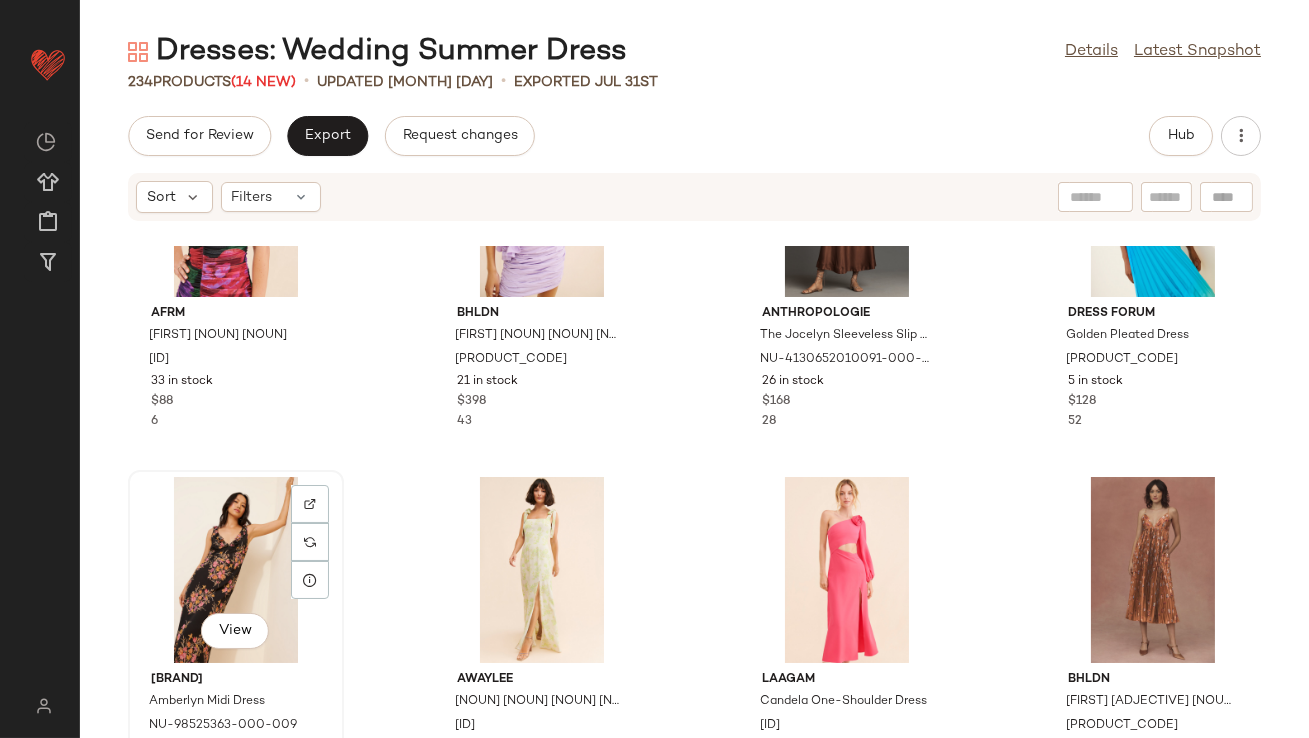 click on "View" 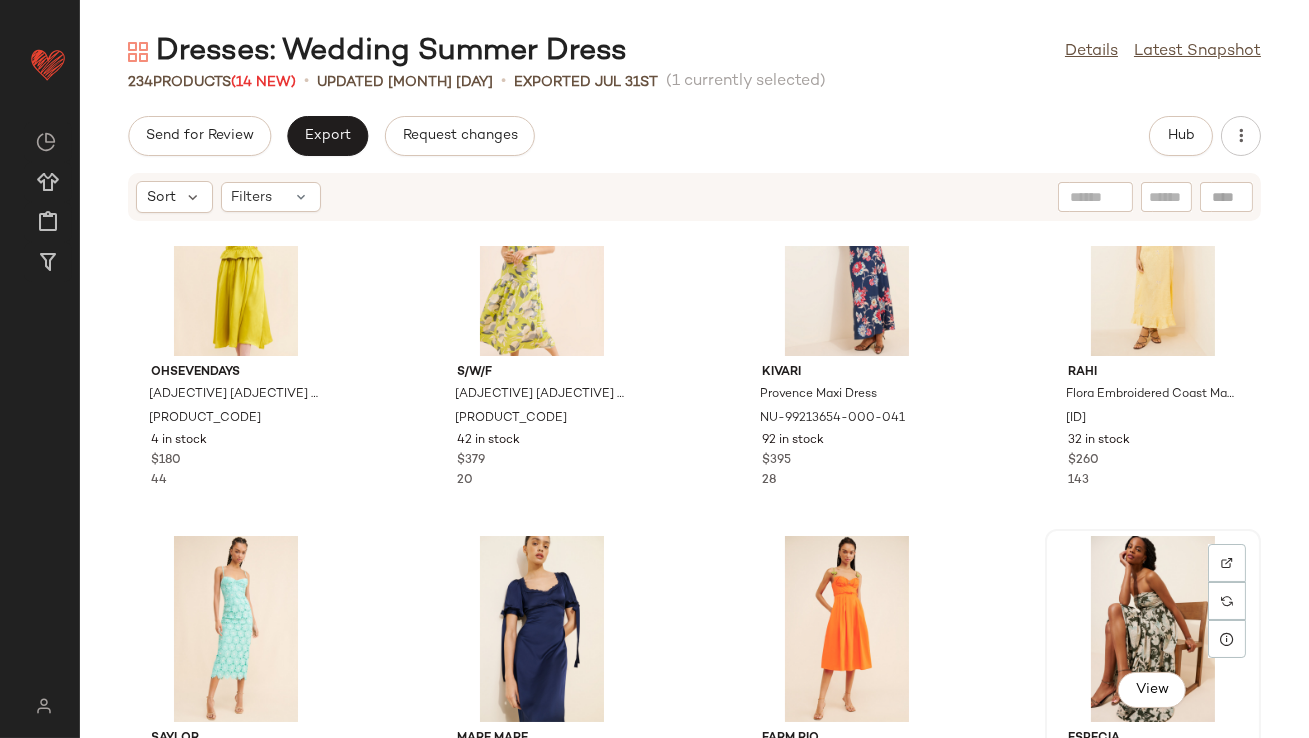 scroll, scrollTop: 10567, scrollLeft: 0, axis: vertical 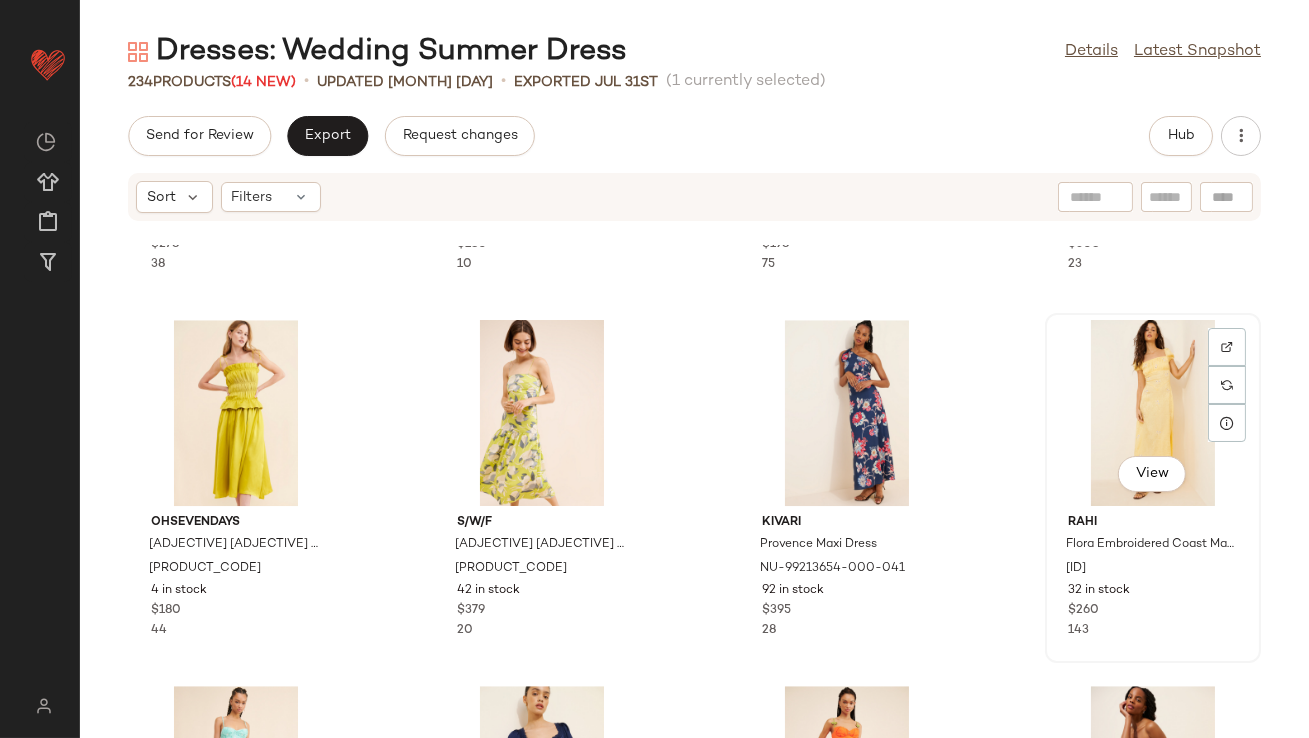 click on "View" 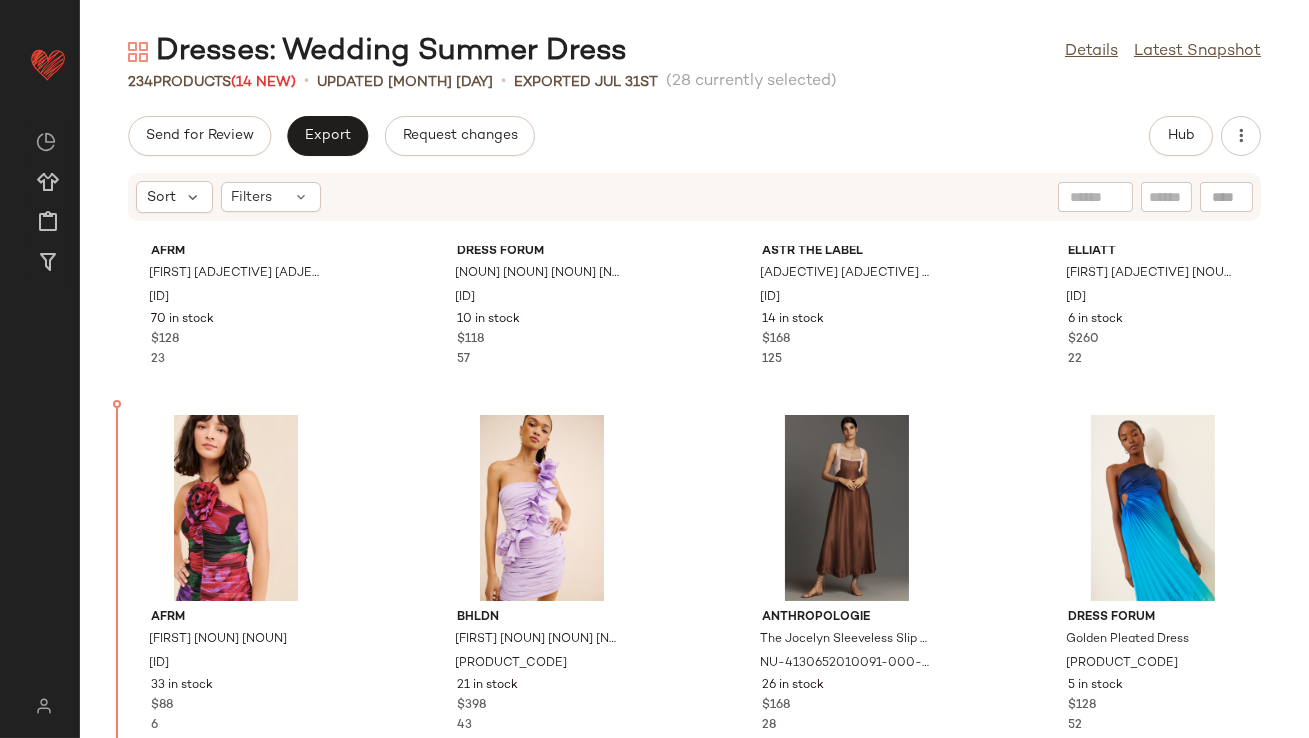 scroll, scrollTop: 7916, scrollLeft: 0, axis: vertical 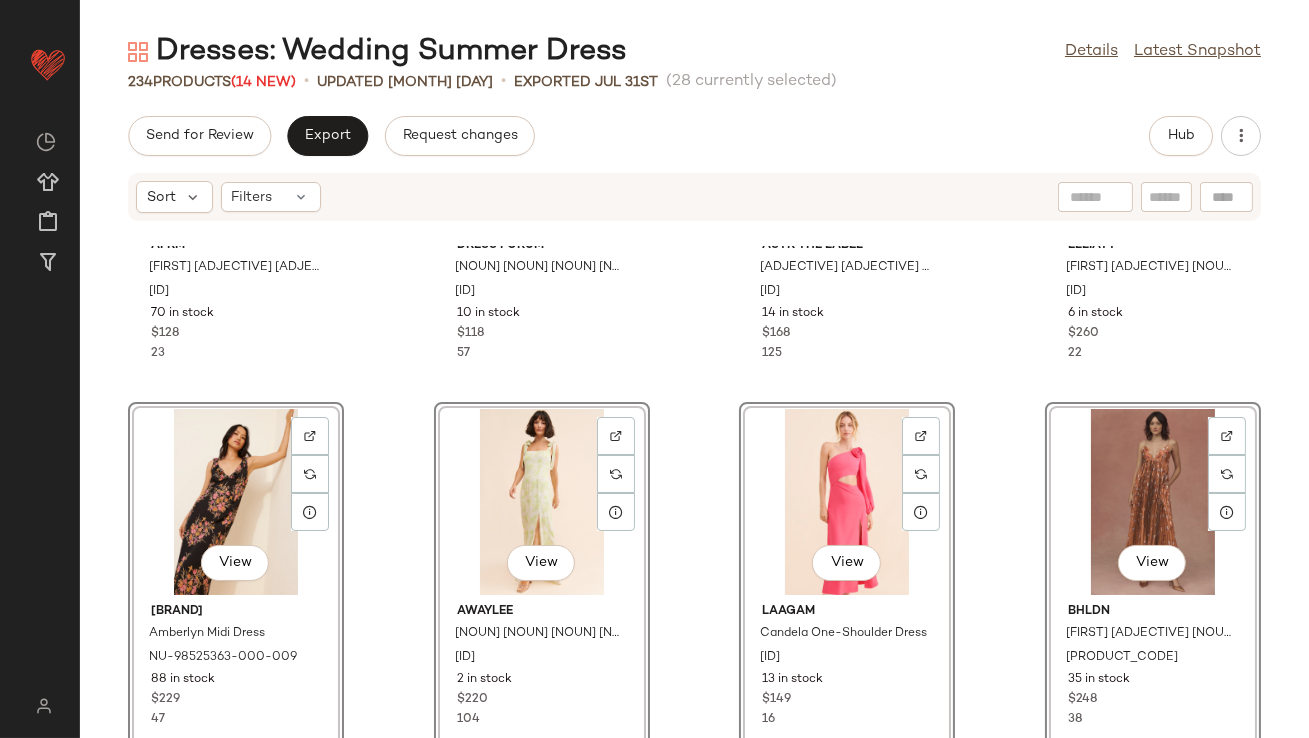 click on "AFRM Azula Halter Mesh Maxi Dress NU-92836394-000-038 70 in stock $128 23 Dress Forum Slip Floral Maxi Dress NU-100356831-000-066 10 in stock $118 57 ASTR The Label Midsummer Midi Dress NU-78780913-000-030 14 in stock $168 125 Elliatt Deism One-Shoulder Dress NU-67368290-000-055 6 in stock $260 22  View  Auguste The Label Amberlyn Midi Dress NU-98525363-000-009 88 in stock $229 47  View  Awaylee Tie Strap Maxi Dress NU-82207093-000-211 2 in stock $220 104  View  Laagam Candela One-Shoulder Dress NU-83676205-000-066 13 in stock $149 16  View  BHLDN Maya Pleated V-Neck Midi Dress NU-93377091-000-029 35 in stock $248 38  View  Kachel Lace Trim Slip Dress NU-91324095-000-000 32 in stock $170 24  View  Kachel Horse Slip Maxi Dress NU-97265482-000-014 59 in stock $198 98  View  ASTR The Label Midsummer Eyelet Maxi Dress NU-78780277-000-266 40 in stock $188 69  View  Free People Dream Weaver Maxi Dress NU-89681308-000-080 82 in stock $168 49  View  Endless Rose Lace Layered Midi Dress NU-84632033-000-030 57 in stock" 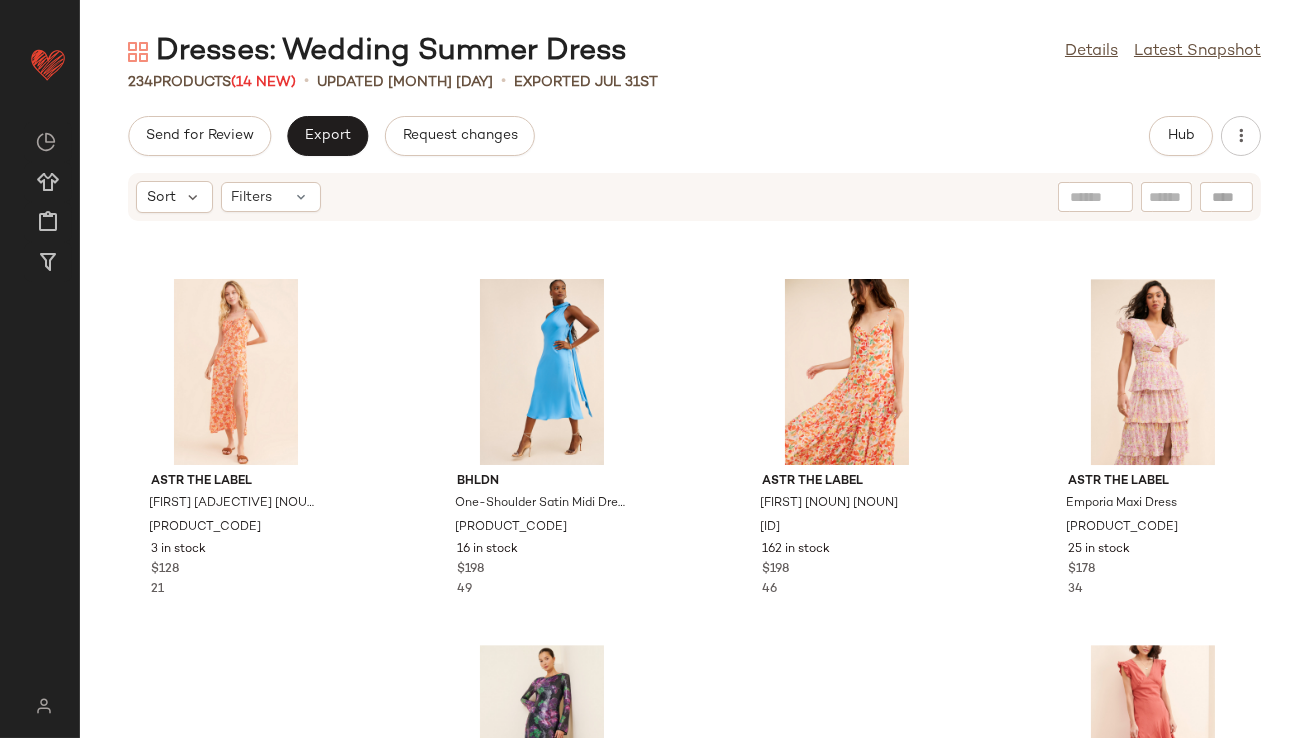 scroll, scrollTop: 12143, scrollLeft: 0, axis: vertical 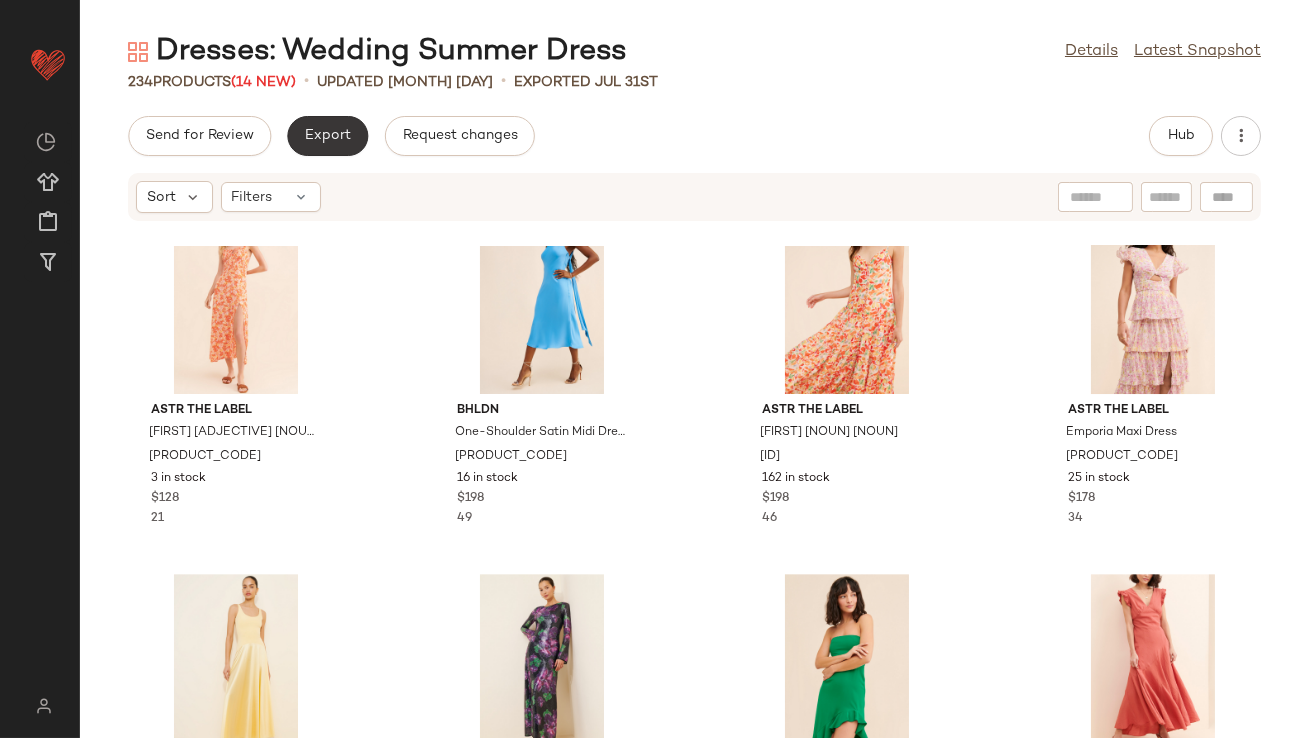 click on "Export" 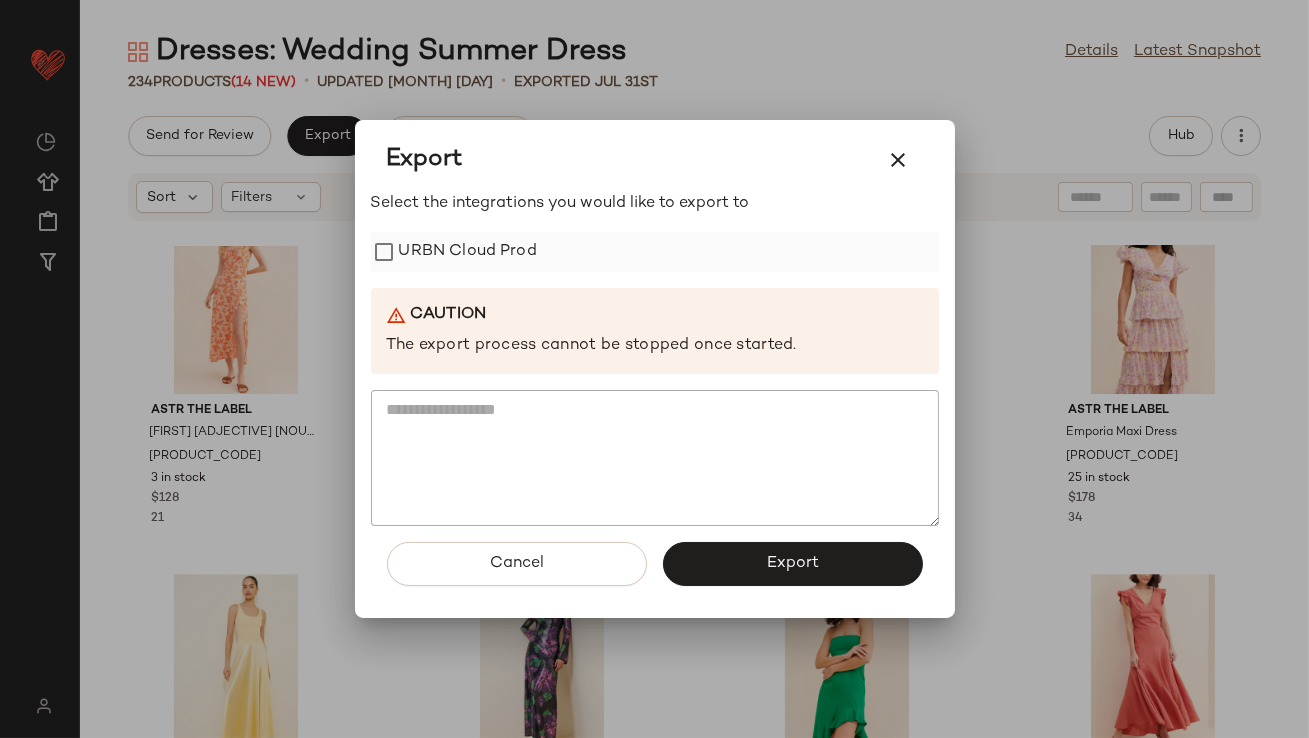 click on "URBN Cloud Prod" at bounding box center (468, 252) 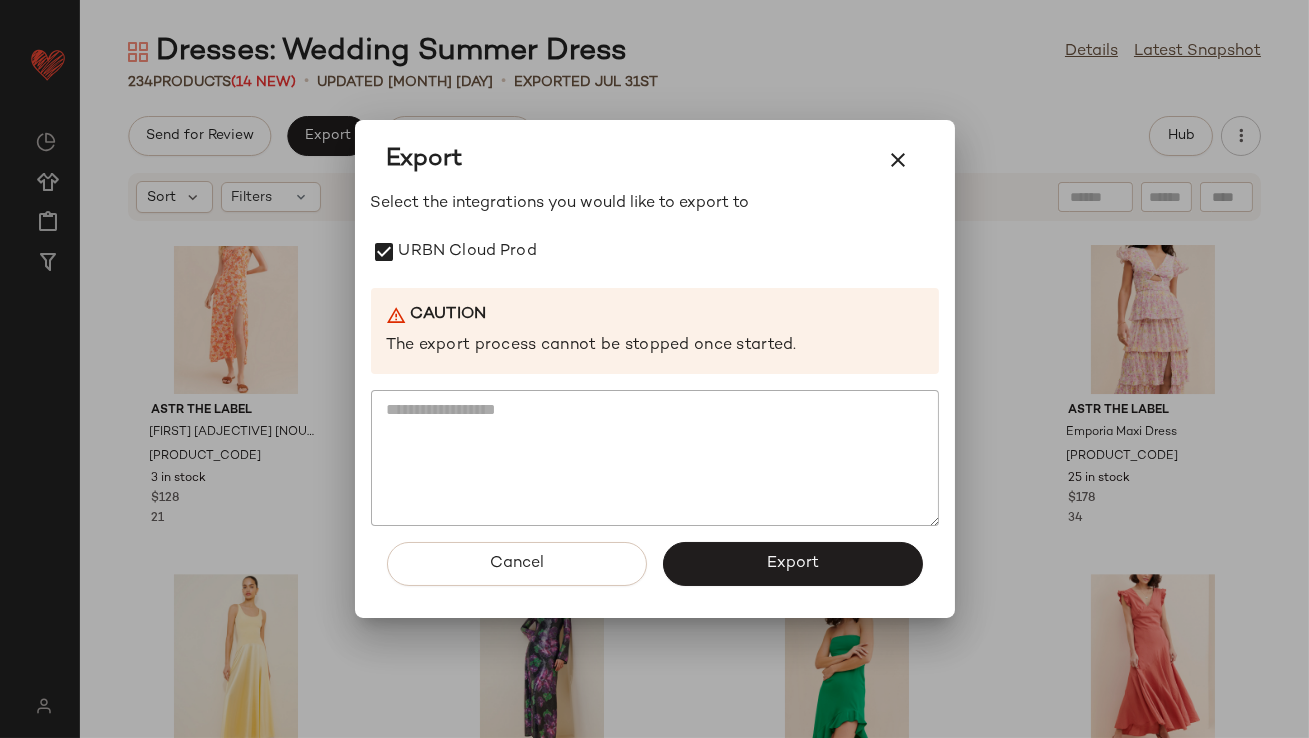 click on "Export" at bounding box center [793, 564] 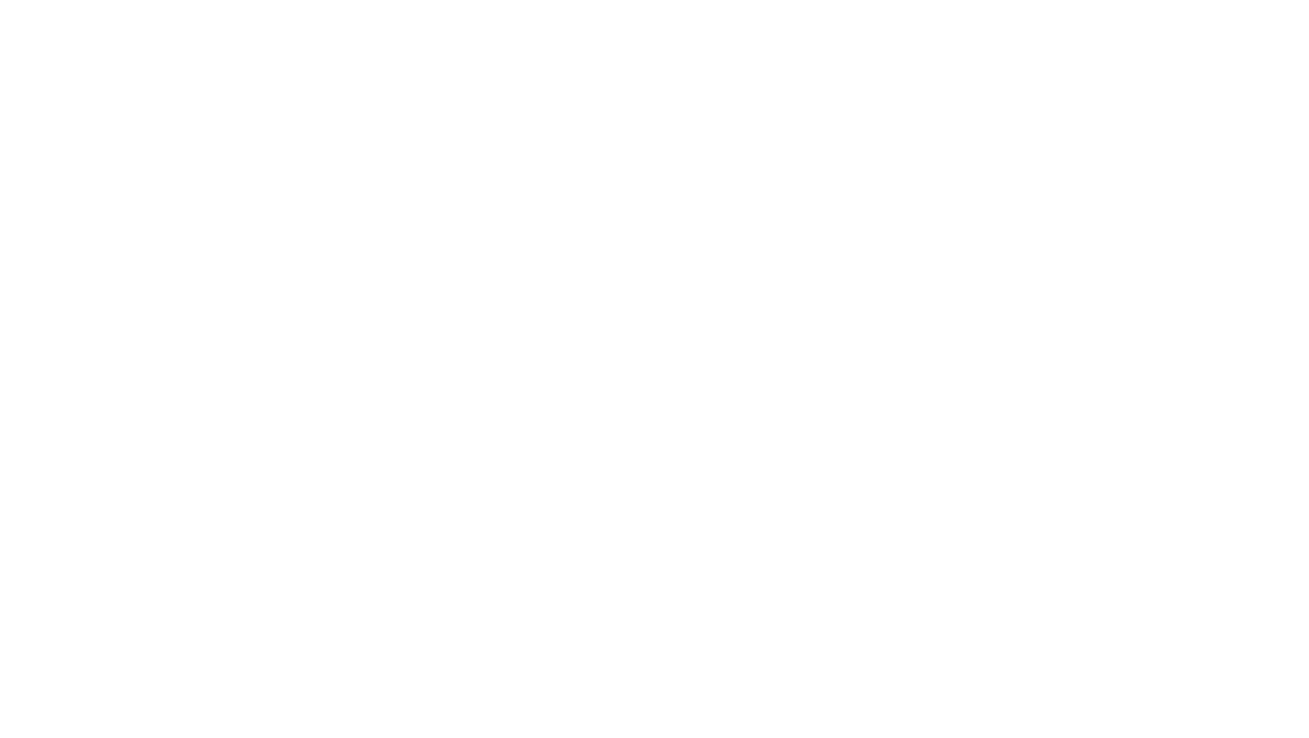 scroll, scrollTop: 0, scrollLeft: 0, axis: both 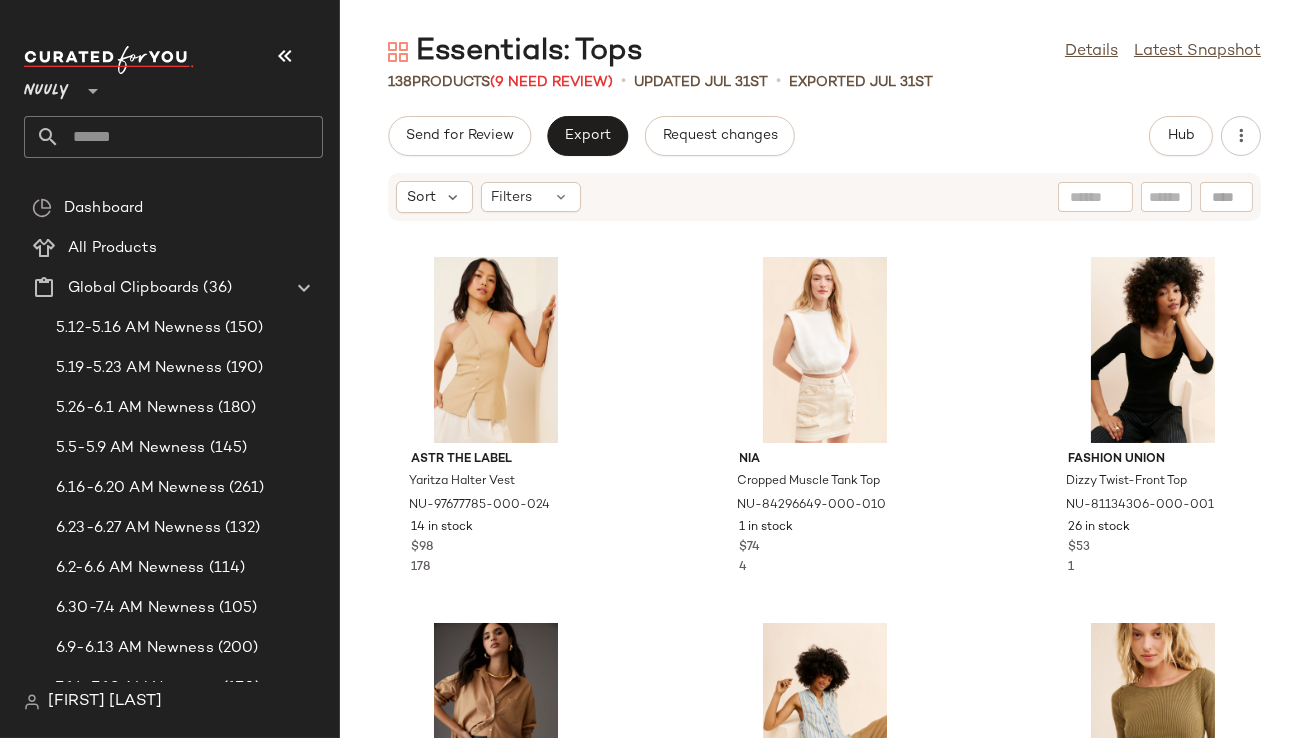click at bounding box center [285, 56] 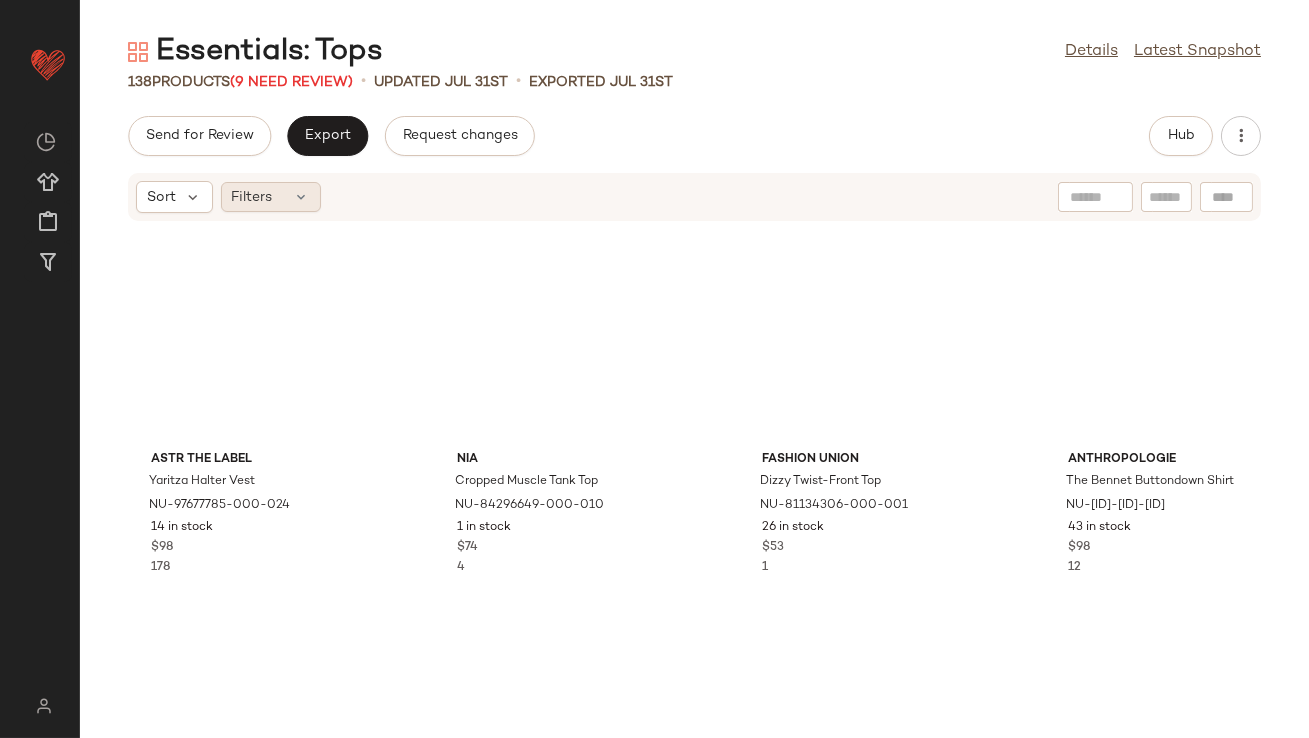 click at bounding box center [302, 197] 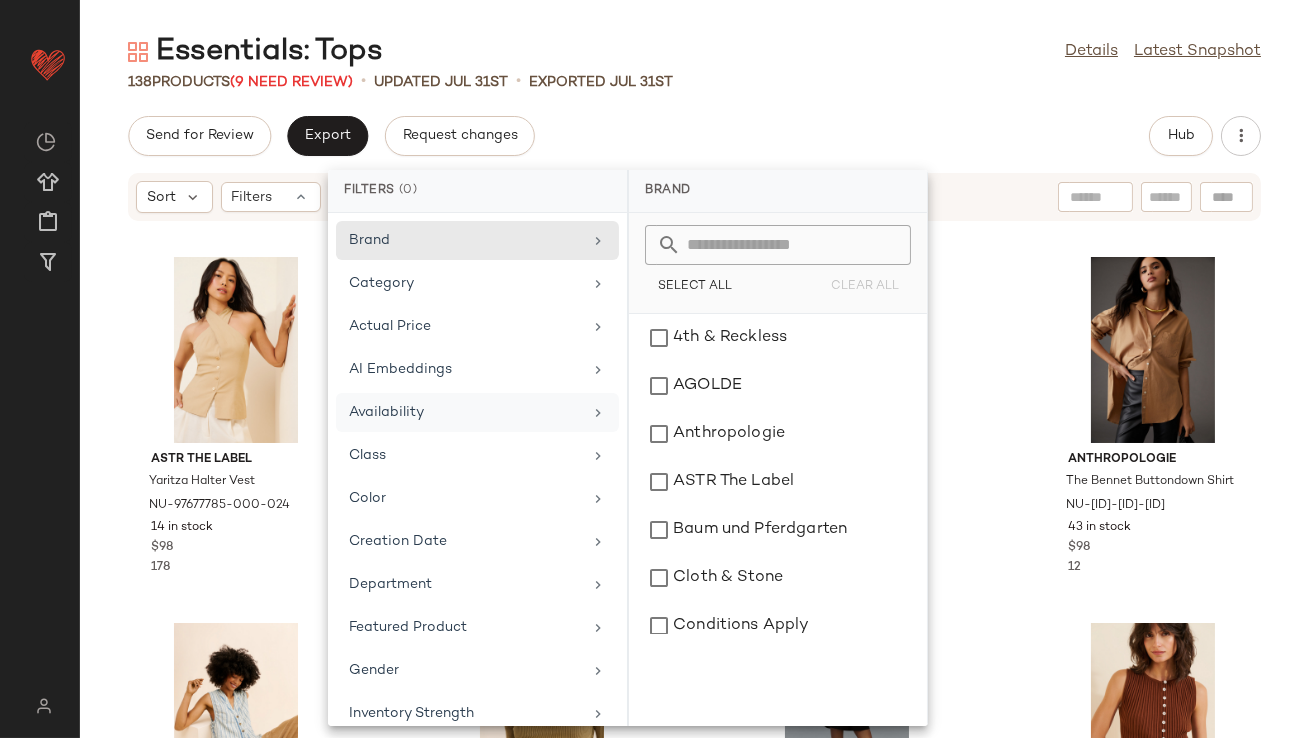 click on "Availability" 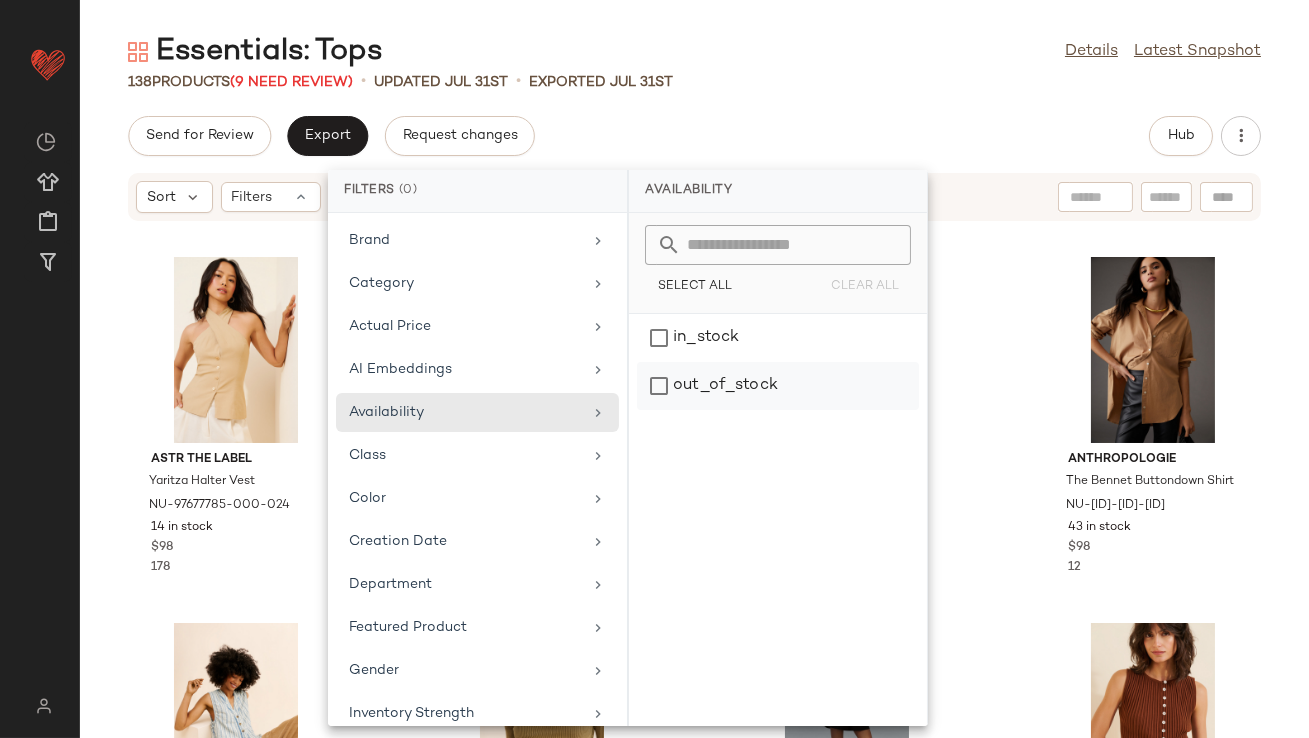 click on "out_of_stock" 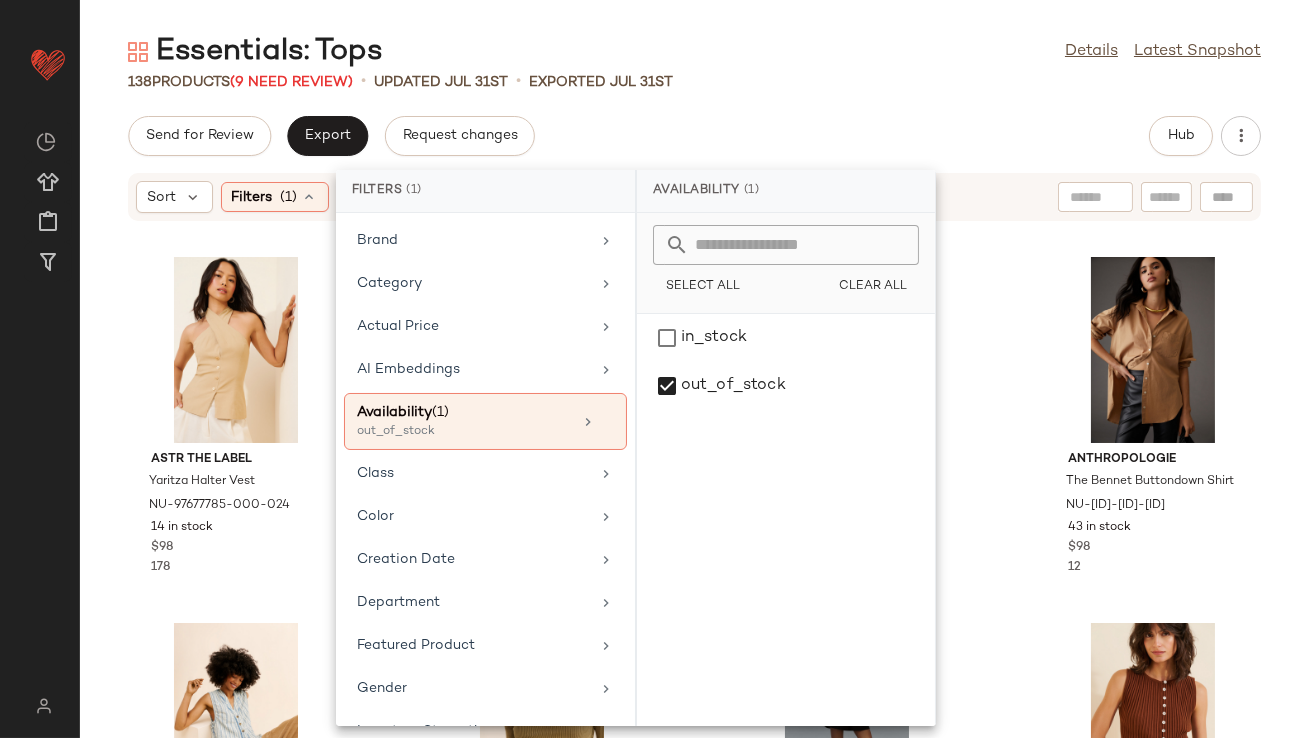 click on "Send for Review   Export   Request changes   Hub" 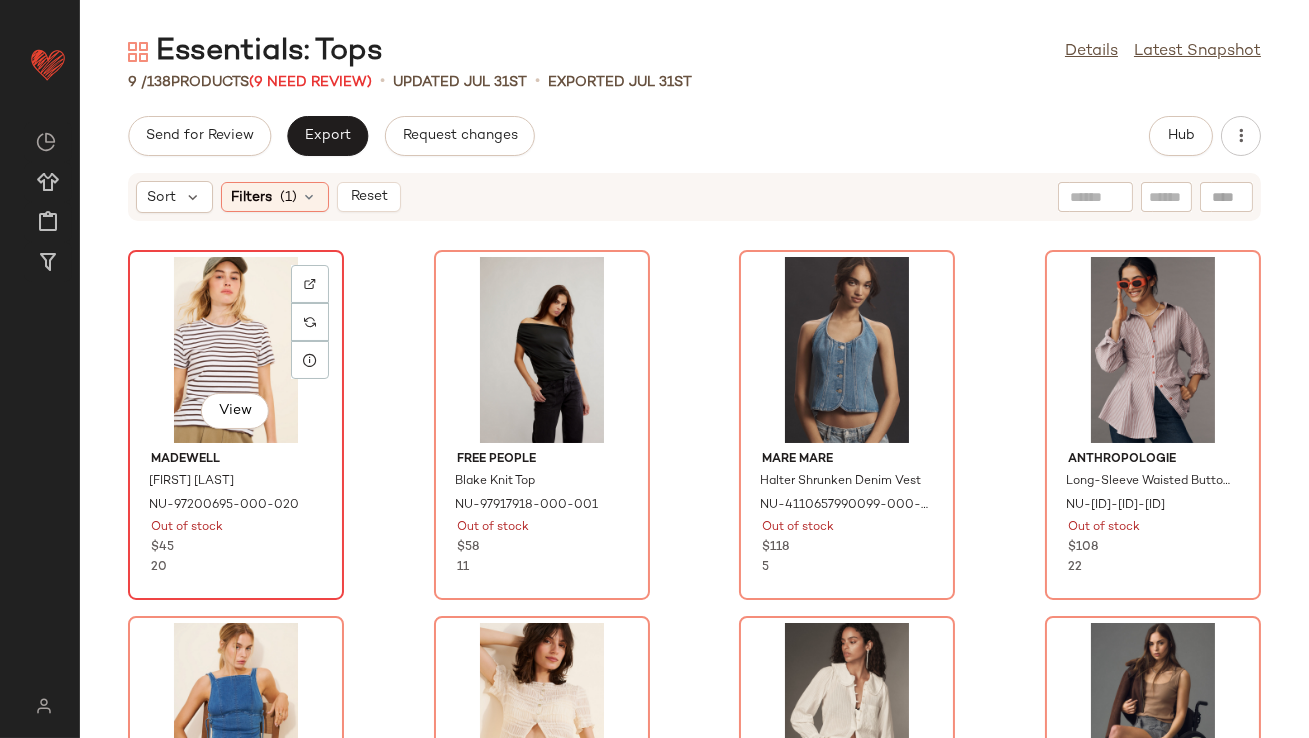 click on "View" 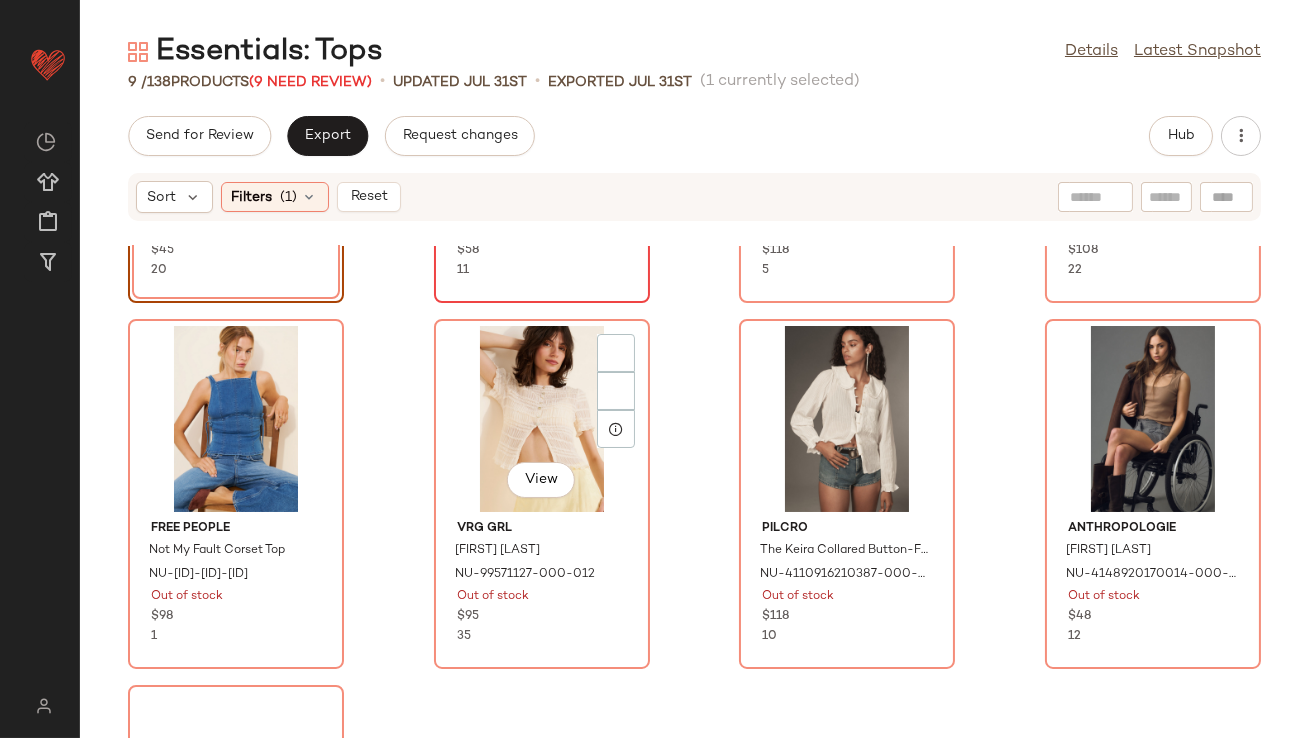 scroll, scrollTop: 609, scrollLeft: 0, axis: vertical 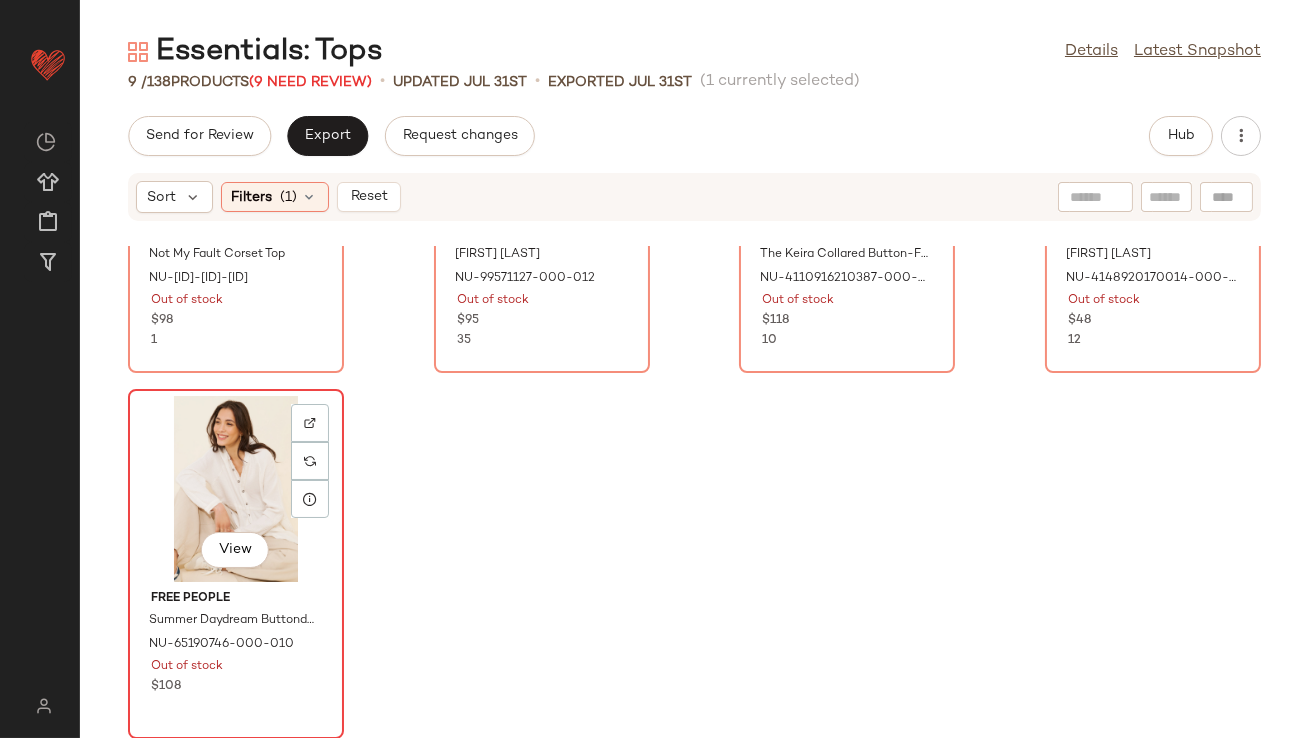 click on "View" 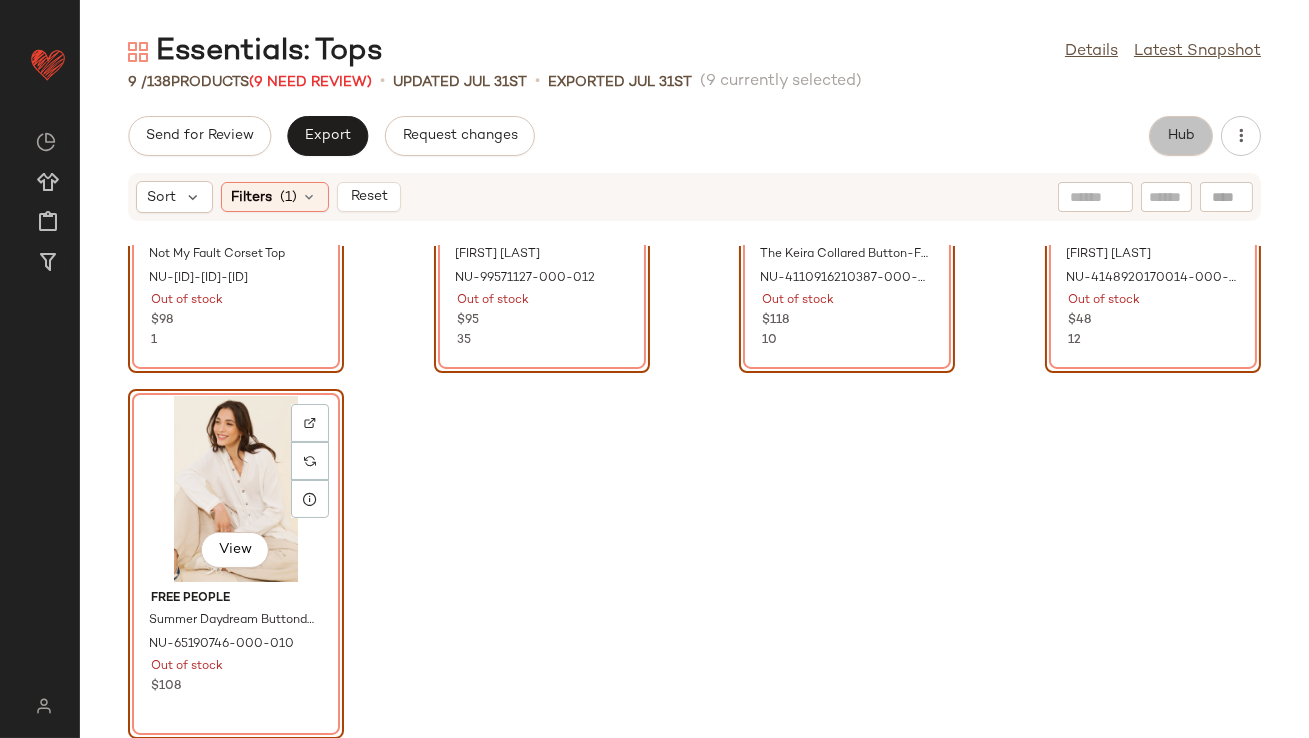 click on "Hub" at bounding box center [1181, 136] 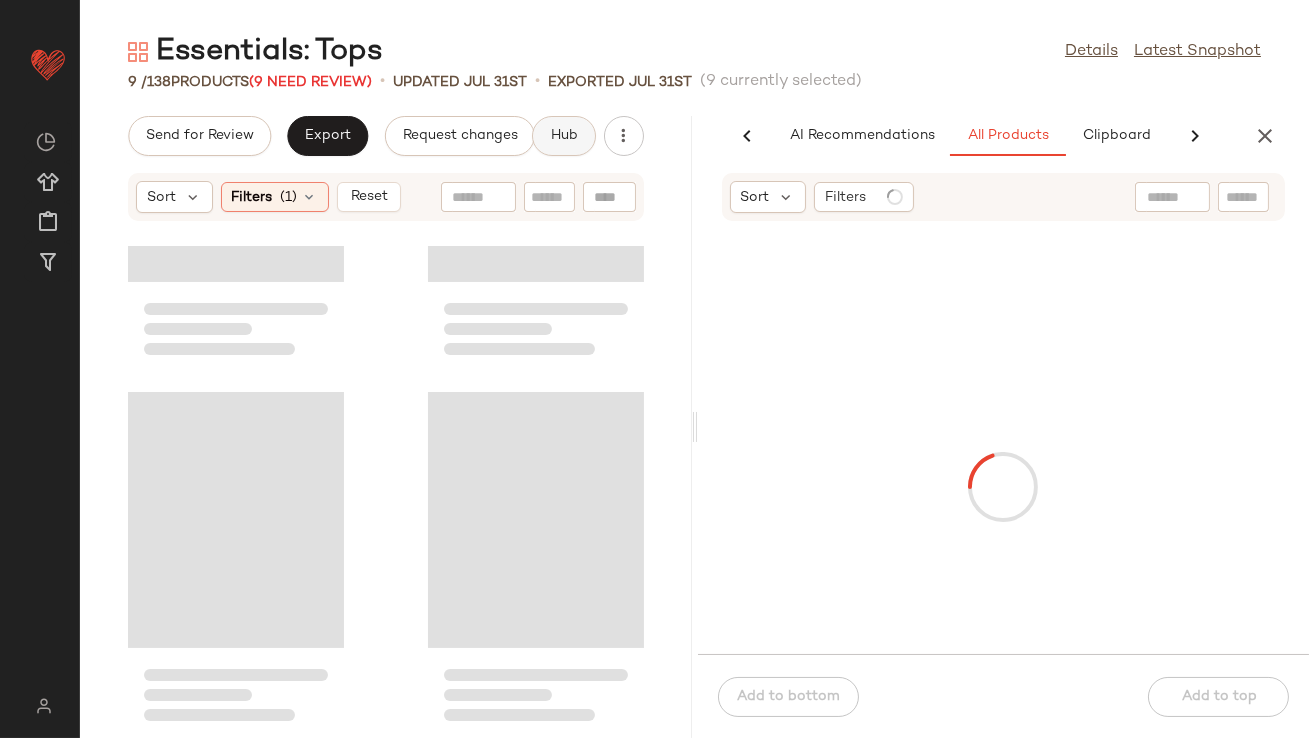 scroll, scrollTop: 0, scrollLeft: 112, axis: horizontal 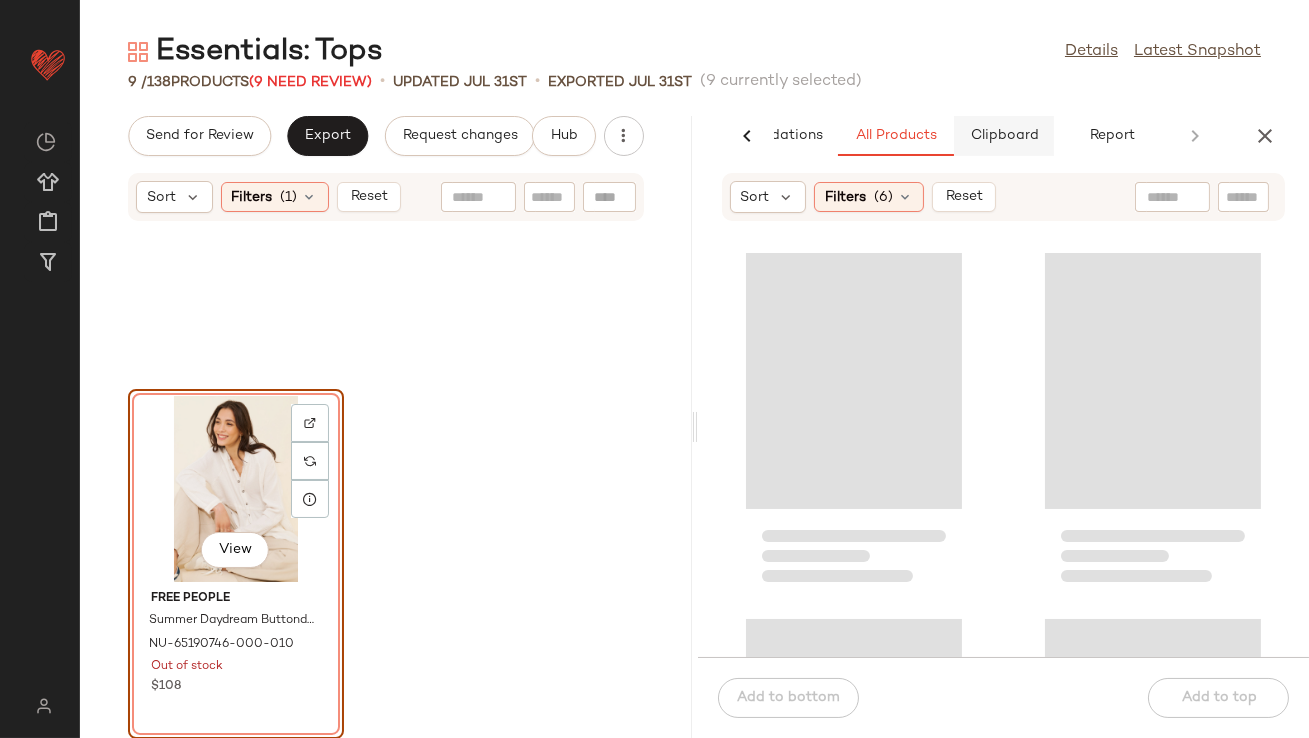 click on "Clipboard" at bounding box center (1004, 136) 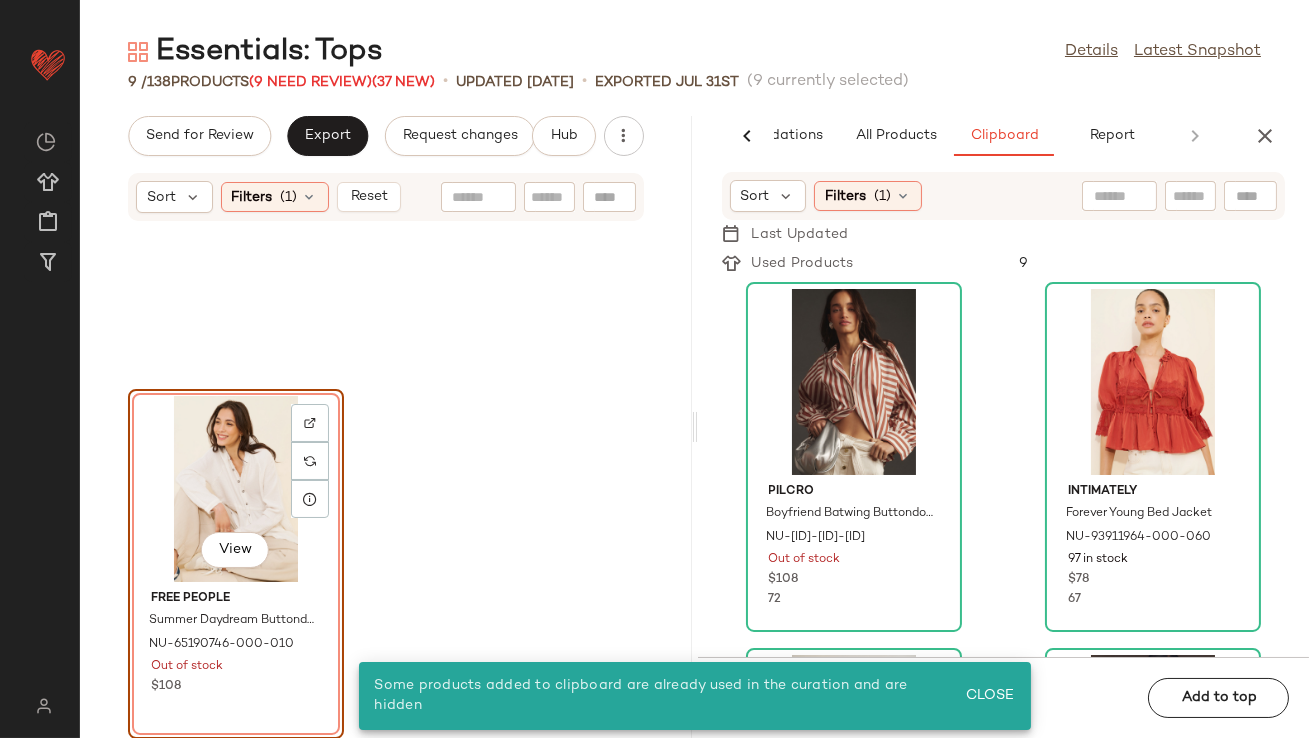 click on "View" 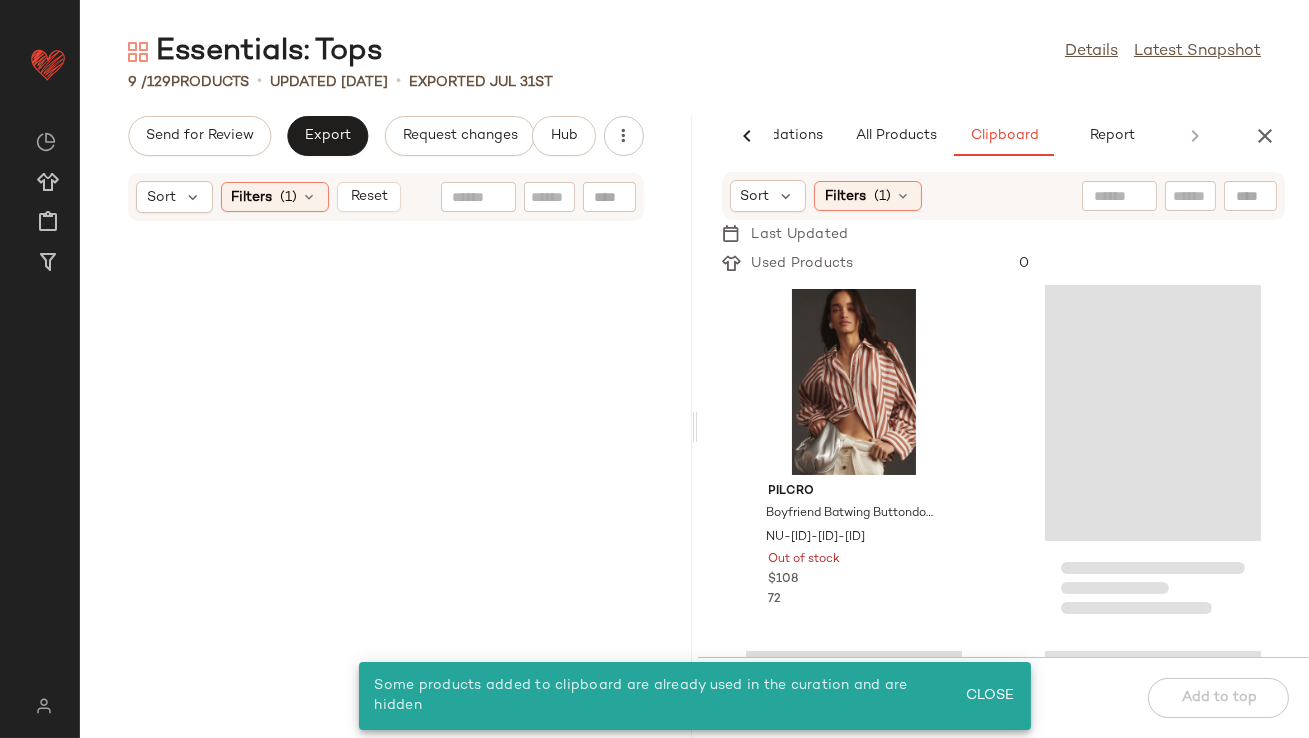 scroll, scrollTop: 0, scrollLeft: 0, axis: both 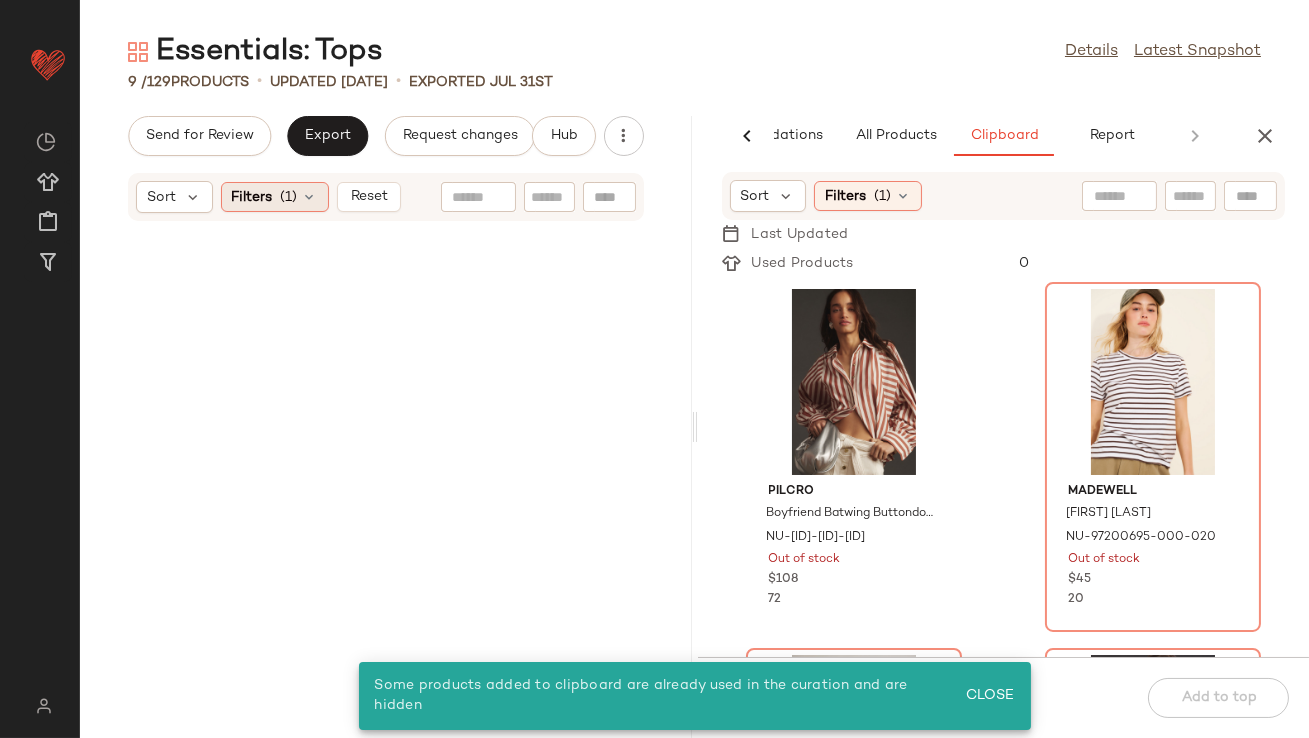 click at bounding box center [310, 197] 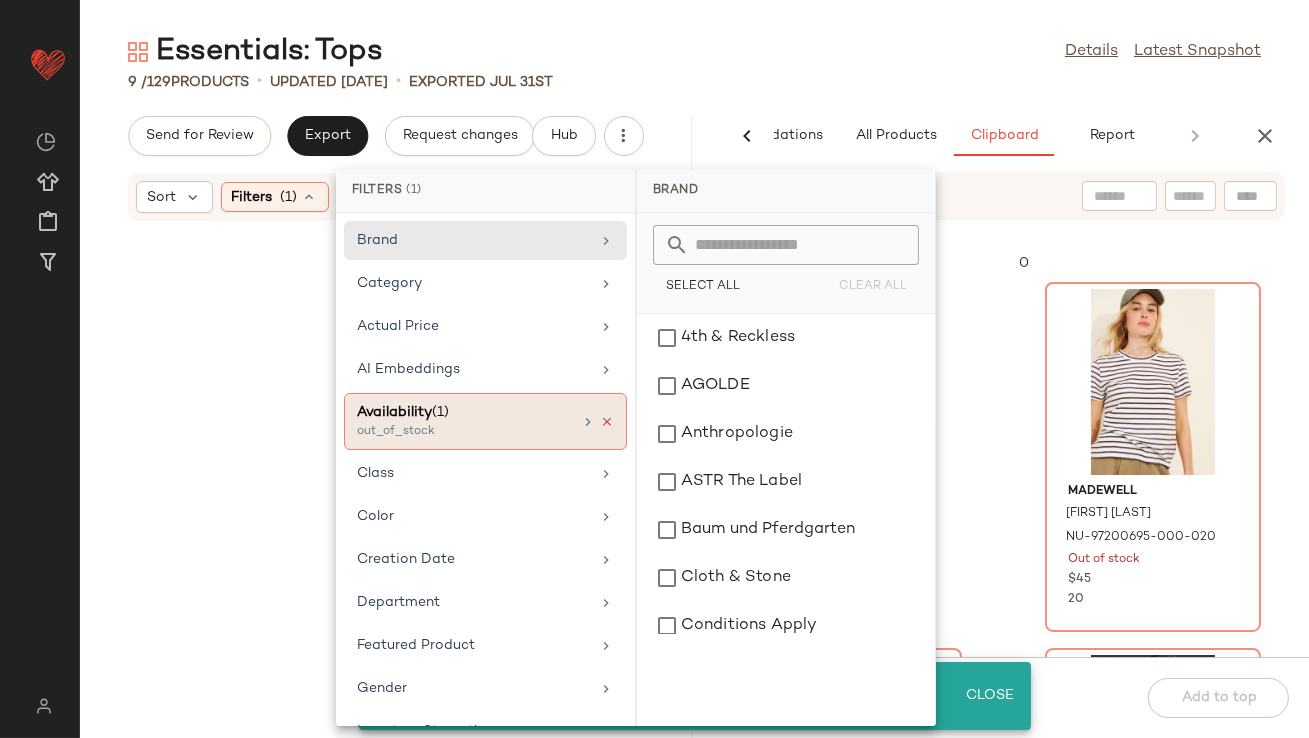 click at bounding box center [607, 422] 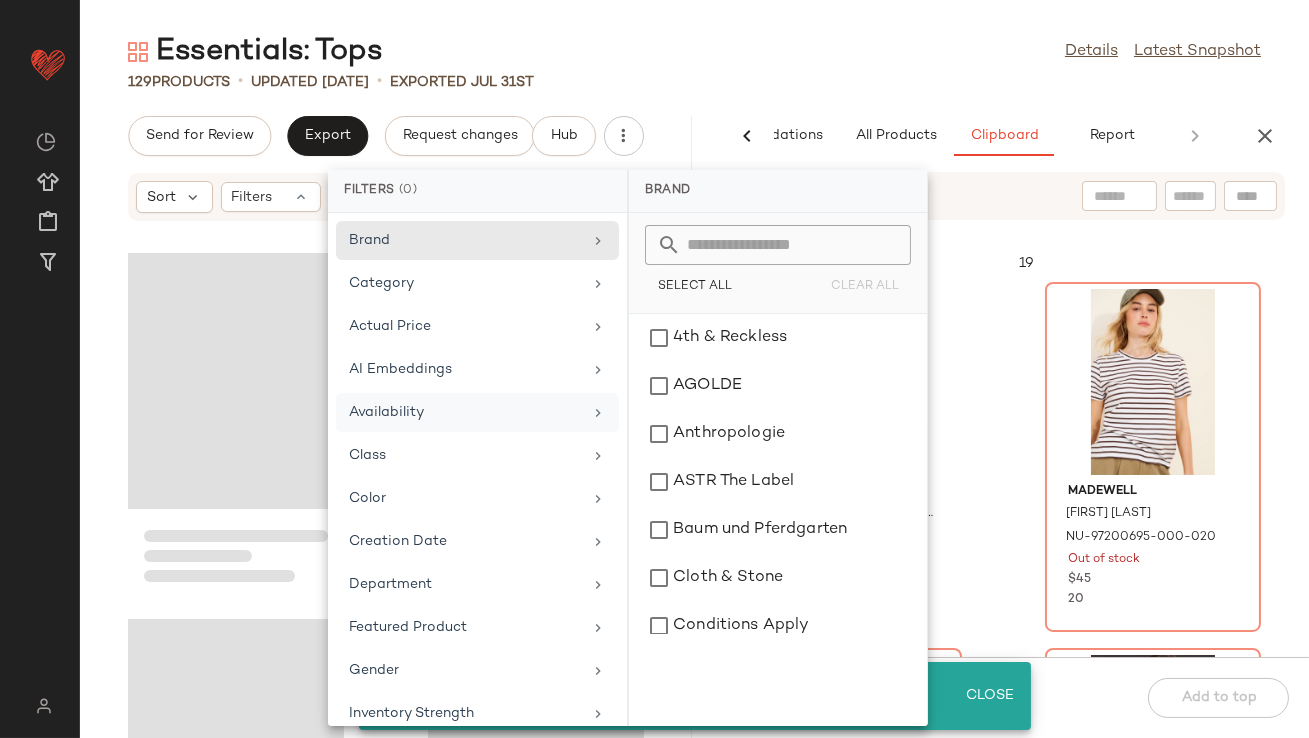 click on "129   Products   •   updated Aug 7th  •  Exported Jul 31st" 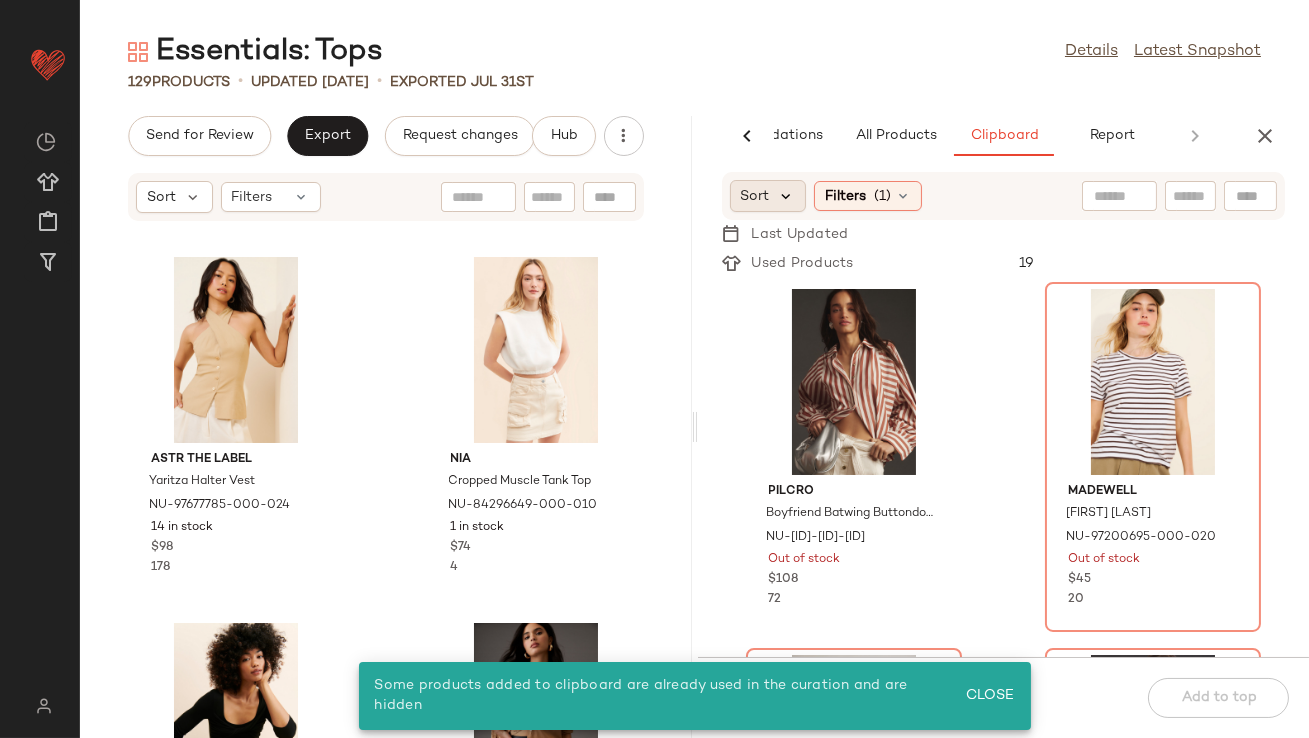 click at bounding box center (787, 196) 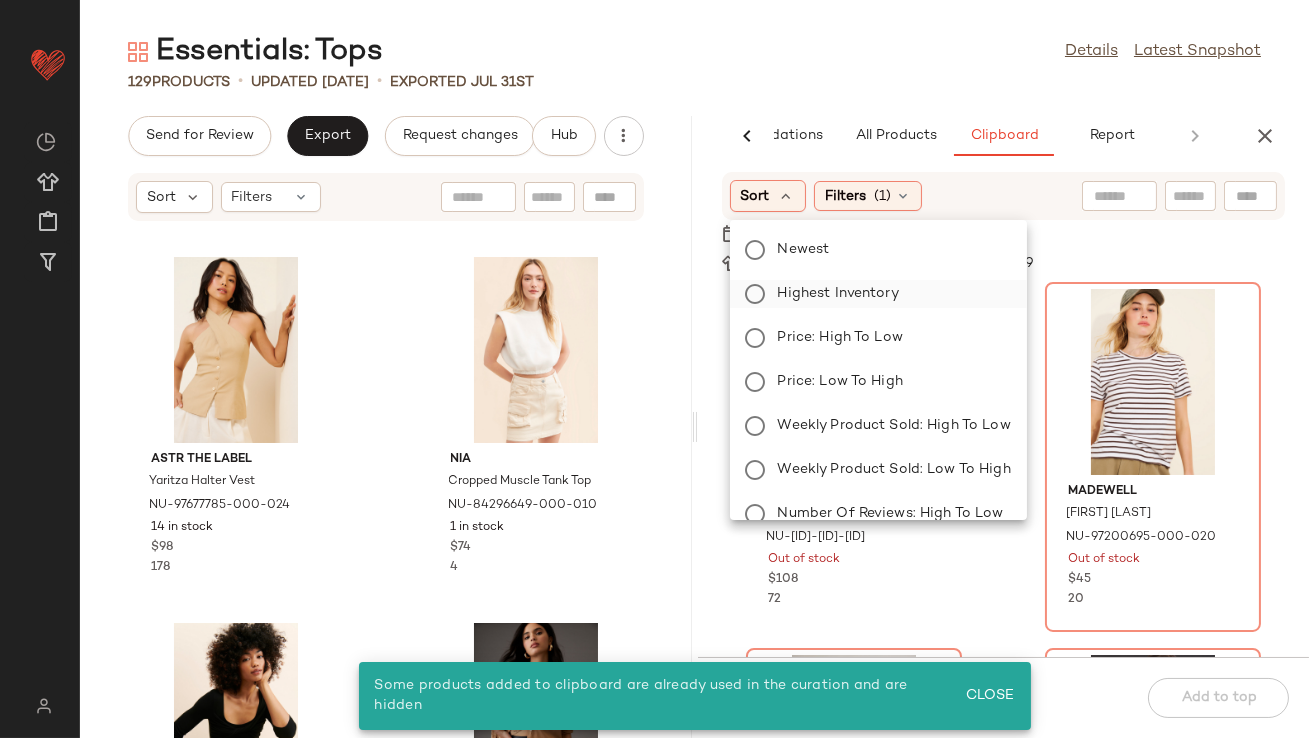 click on "Highest Inventory" 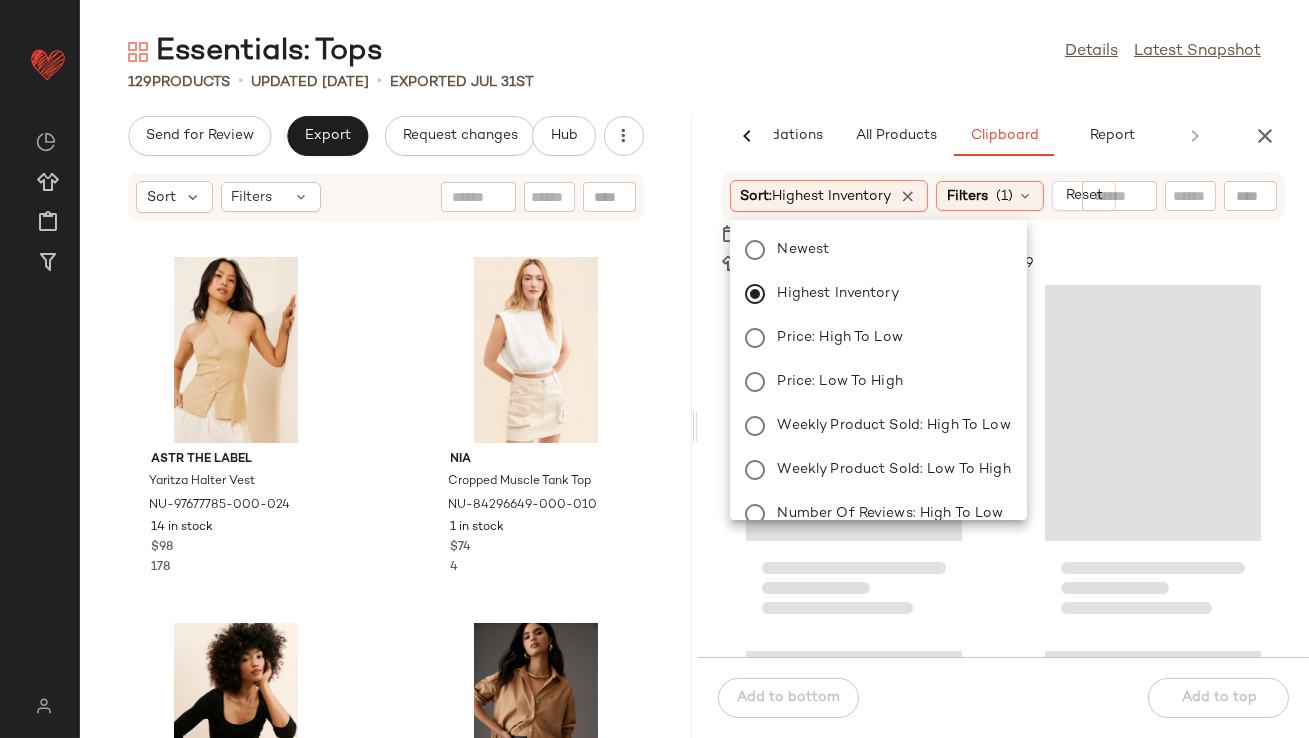 click on "129   Products   •   updated Aug 7th  •  Exported Jul 31st" 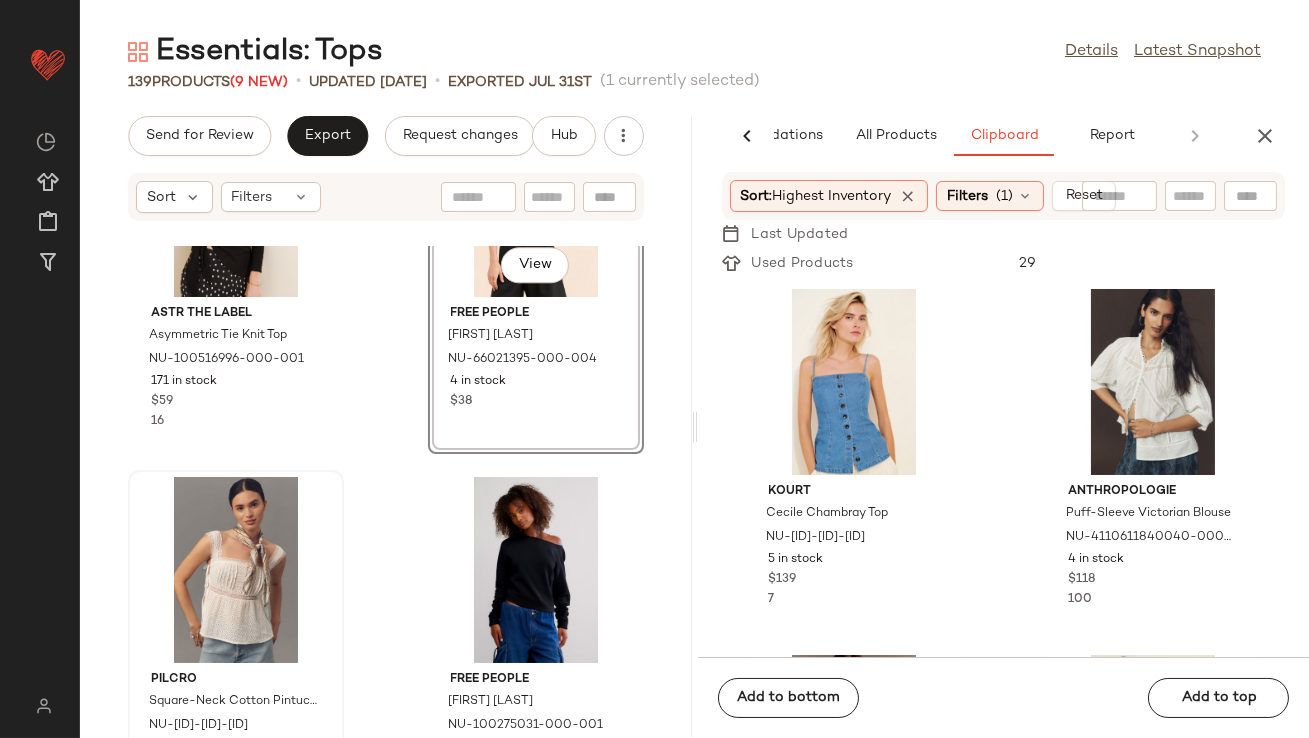 scroll, scrollTop: 10218, scrollLeft: 0, axis: vertical 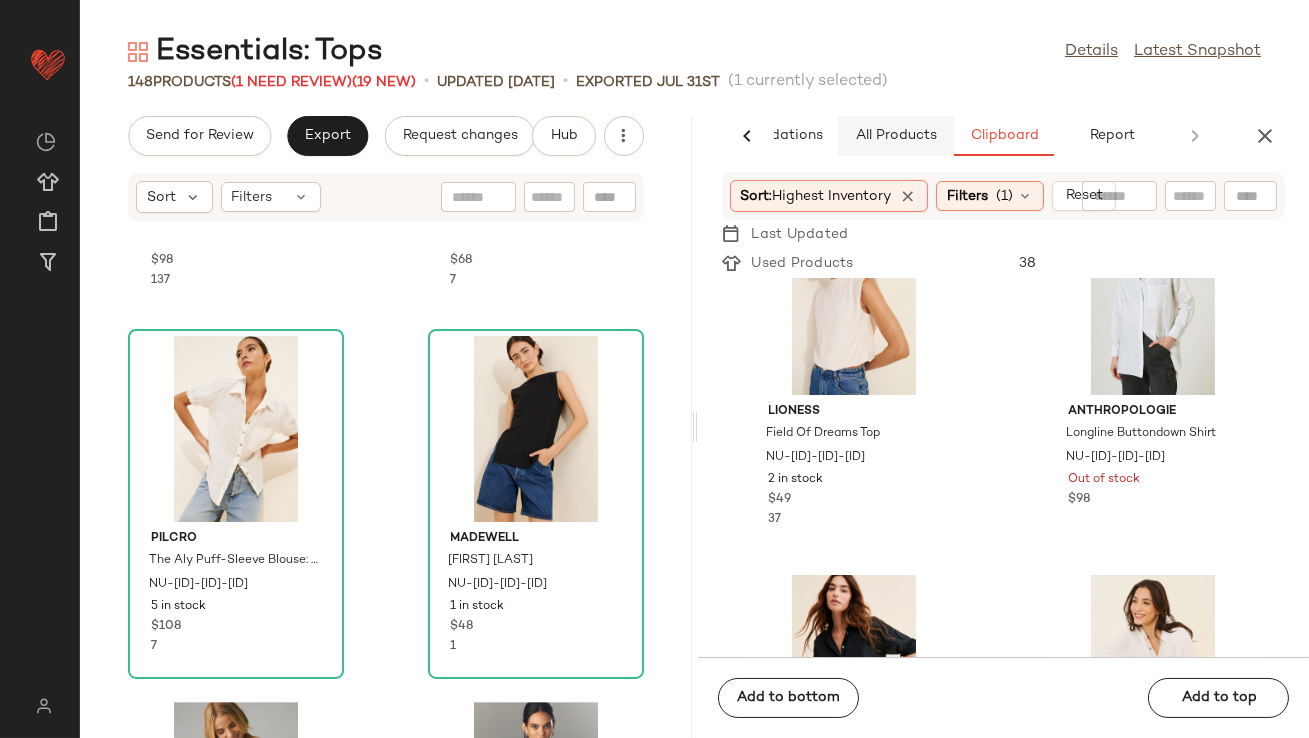 click on "All Products" 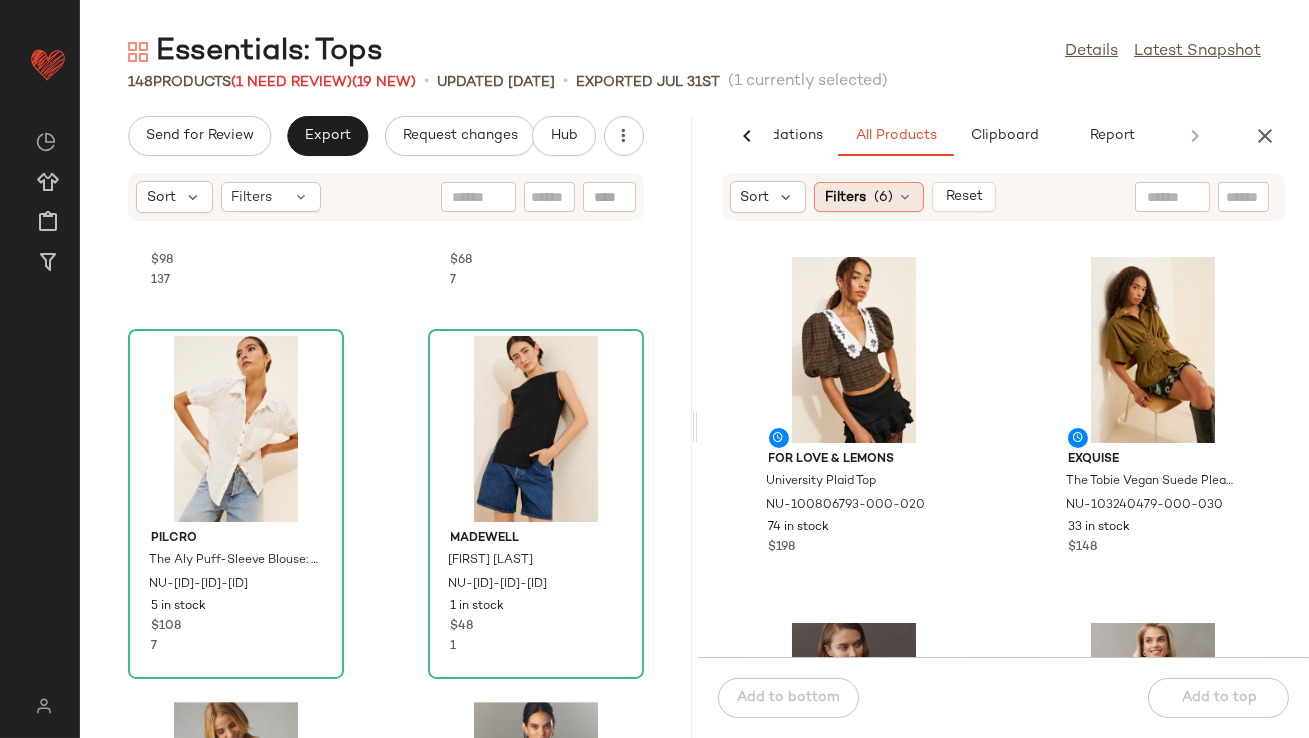 click on "(6)" at bounding box center [883, 197] 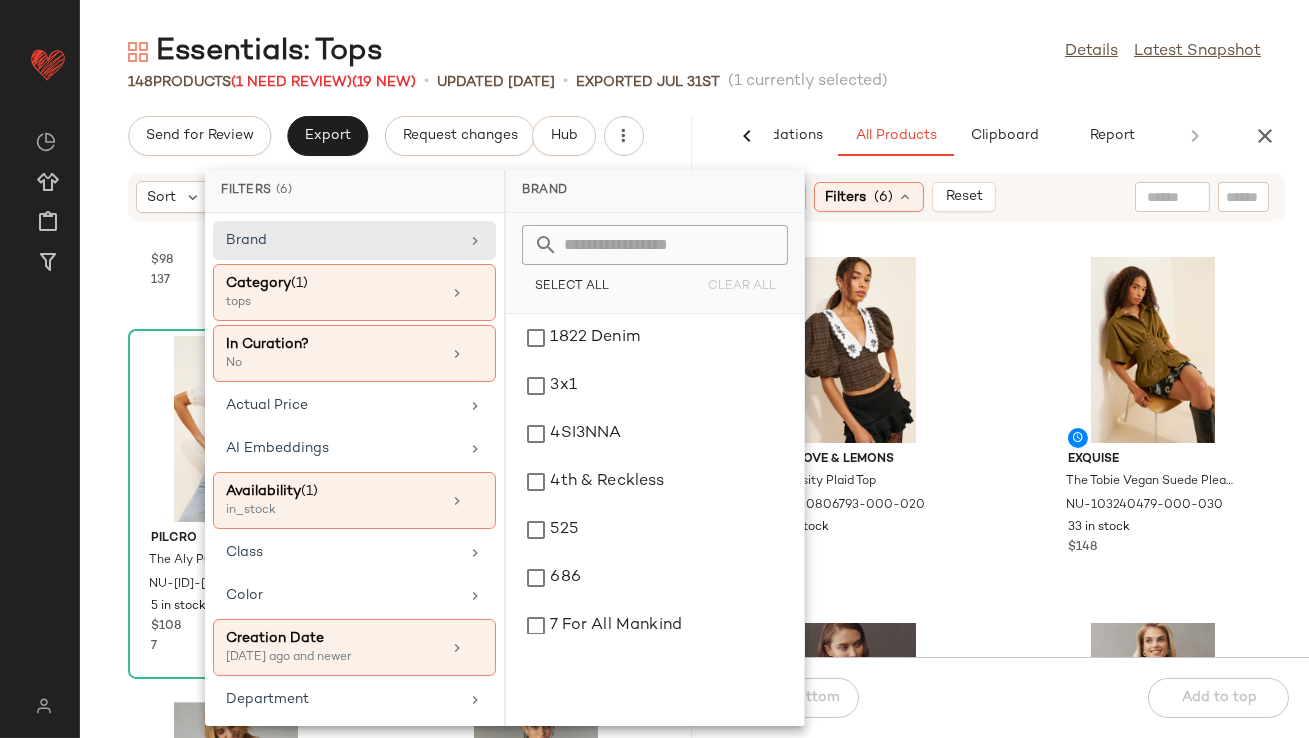 click on "Essentials: Tops  Details   Latest Snapshot" 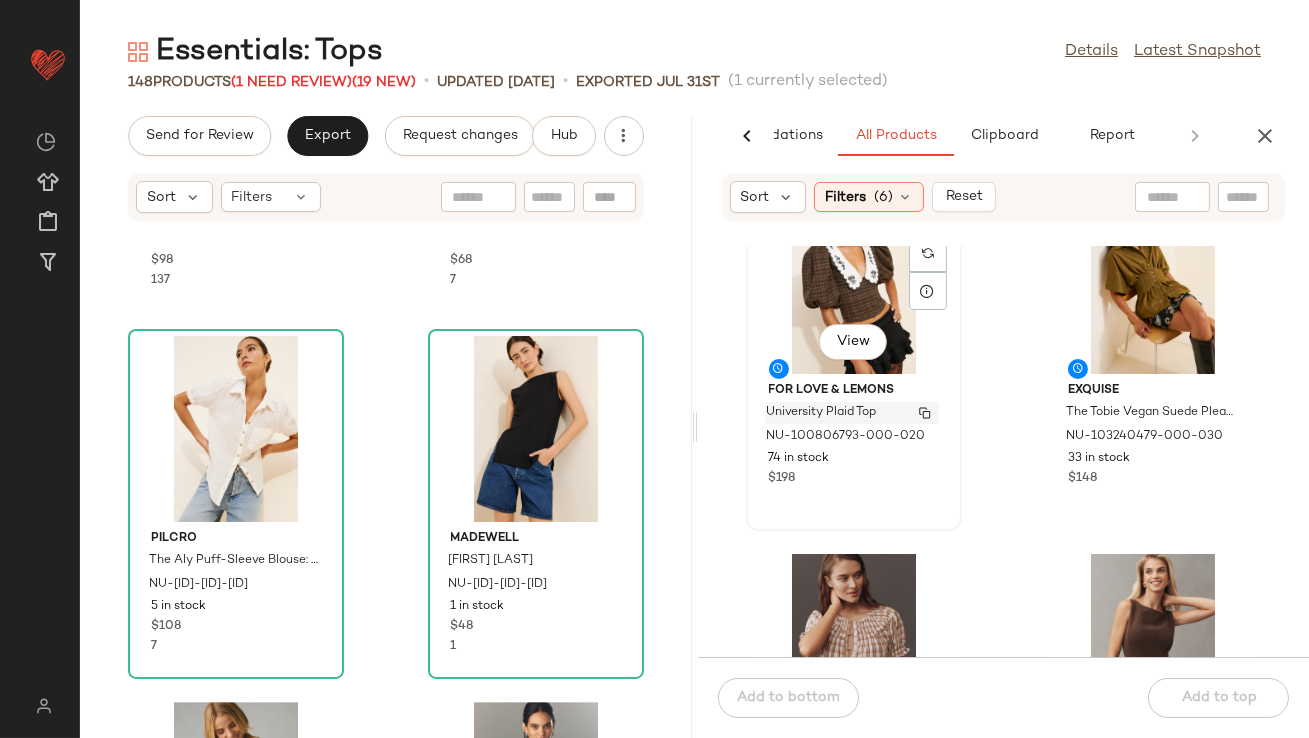 scroll, scrollTop: 206, scrollLeft: 0, axis: vertical 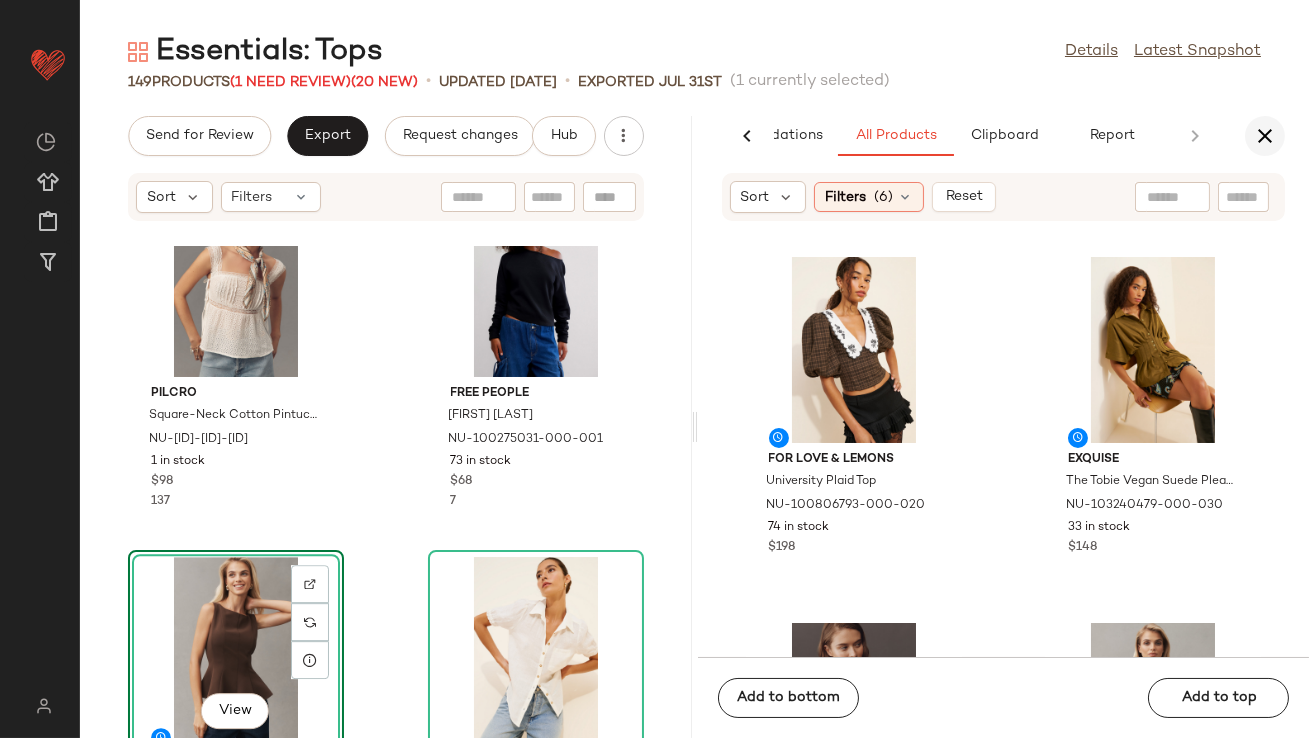 click at bounding box center [1265, 136] 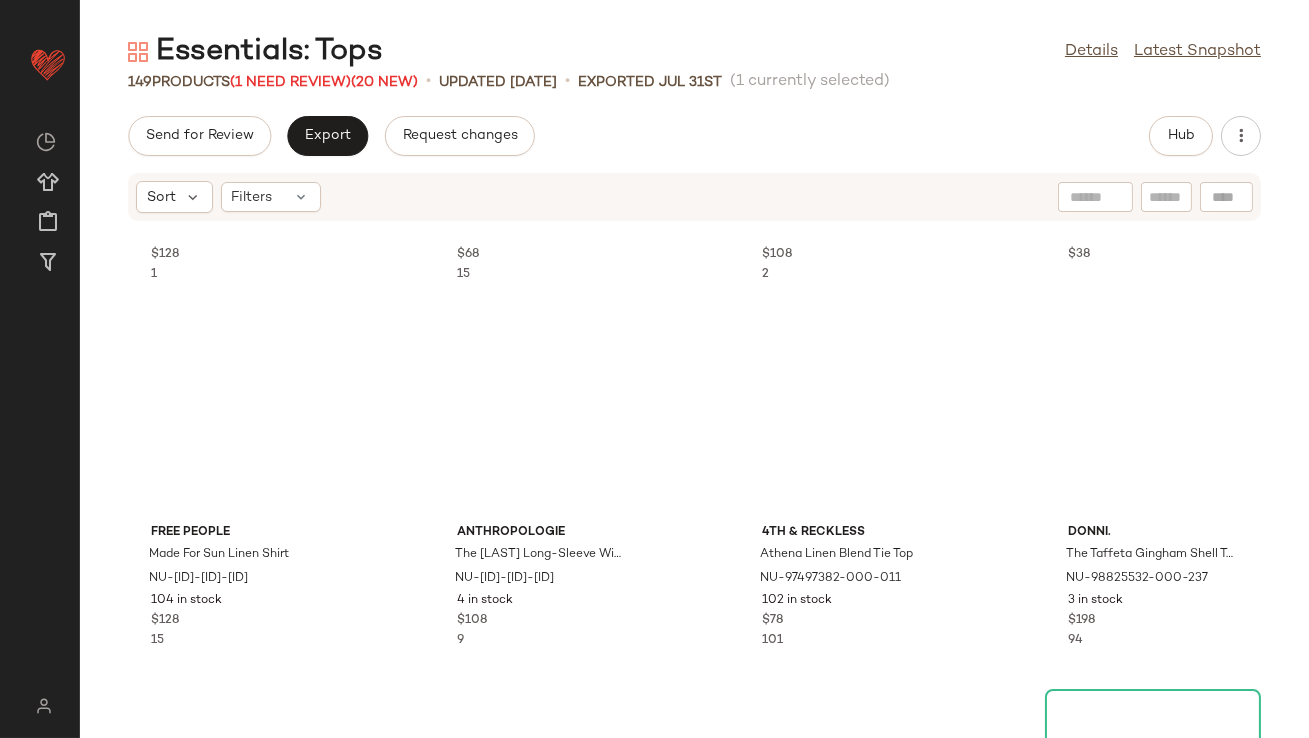 scroll, scrollTop: 0, scrollLeft: 0, axis: both 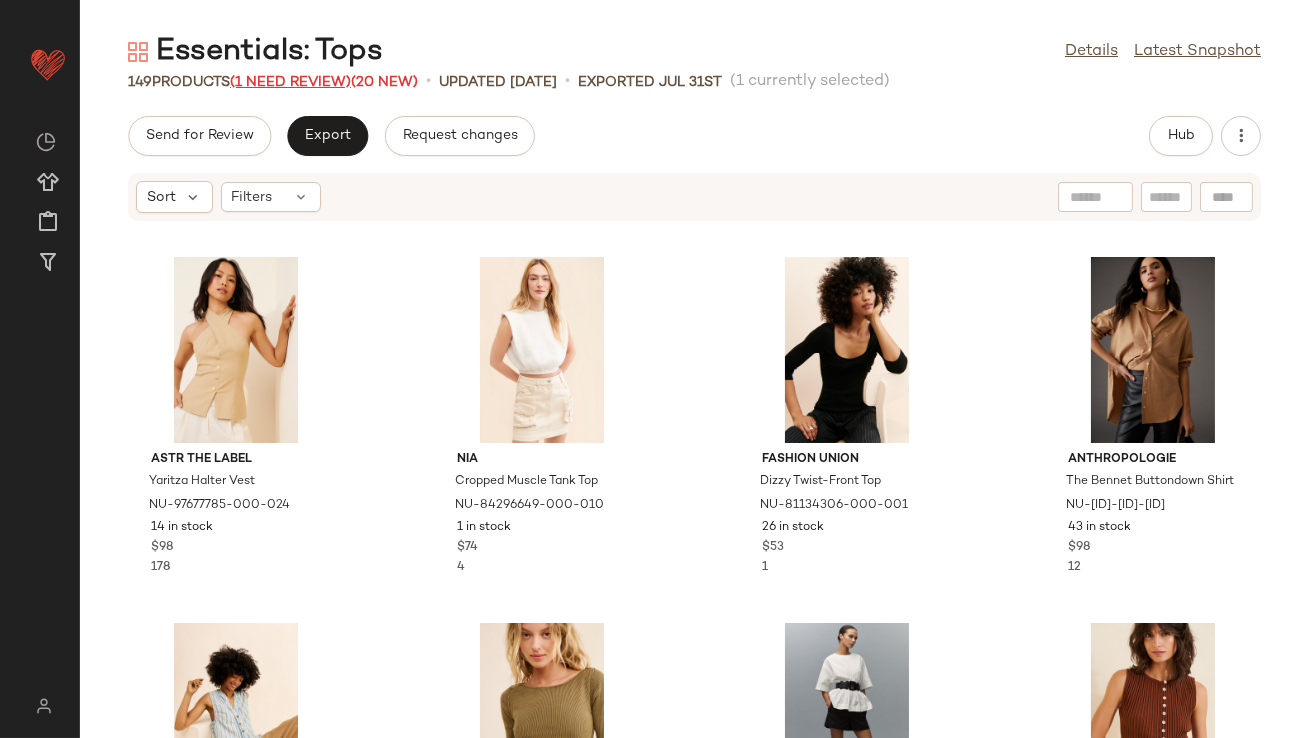 click on "(1 Need Review)" at bounding box center [290, 82] 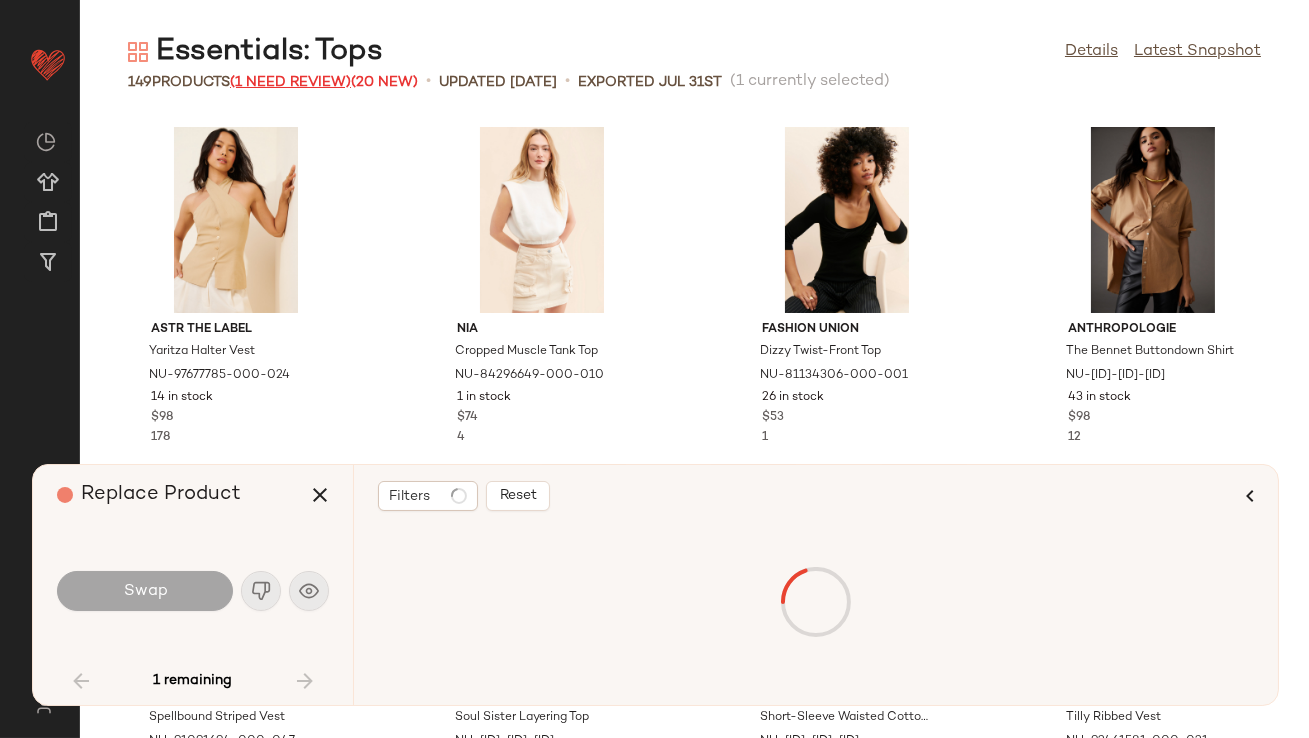 scroll, scrollTop: 5490, scrollLeft: 0, axis: vertical 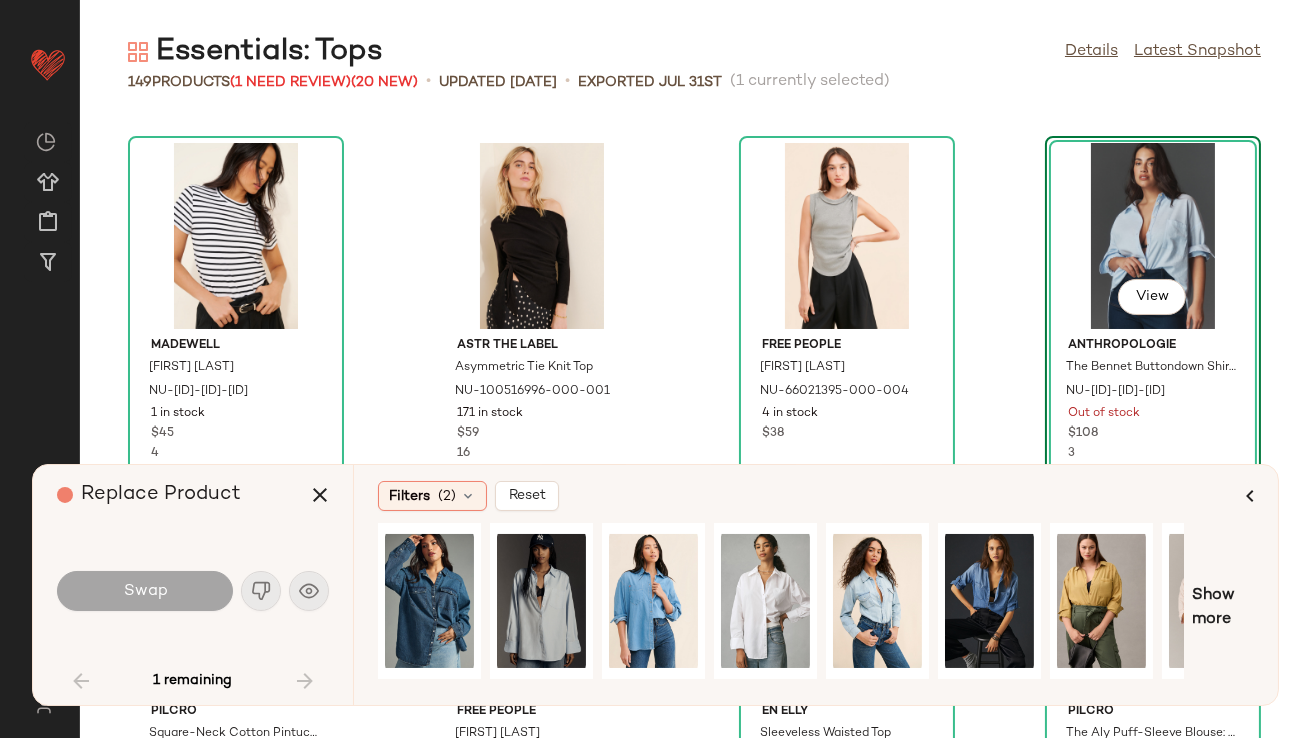 click on "View" 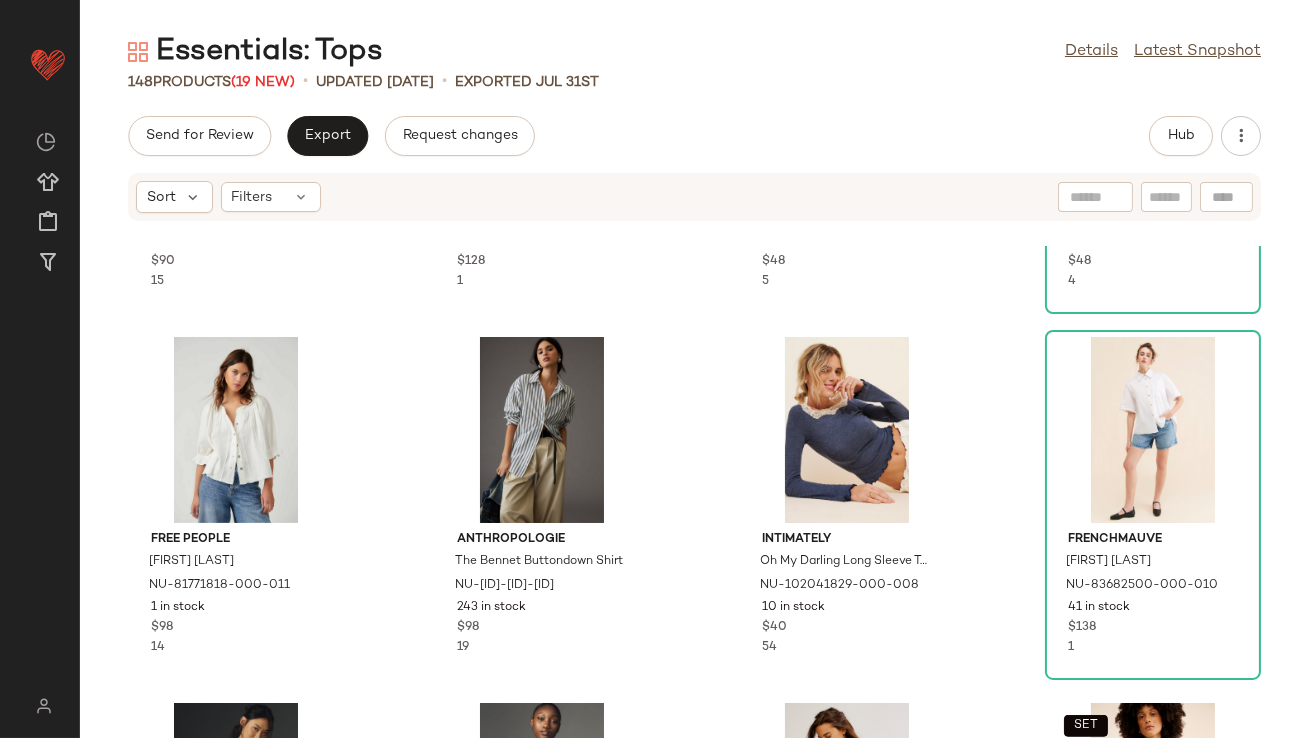 scroll, scrollTop: 0, scrollLeft: 0, axis: both 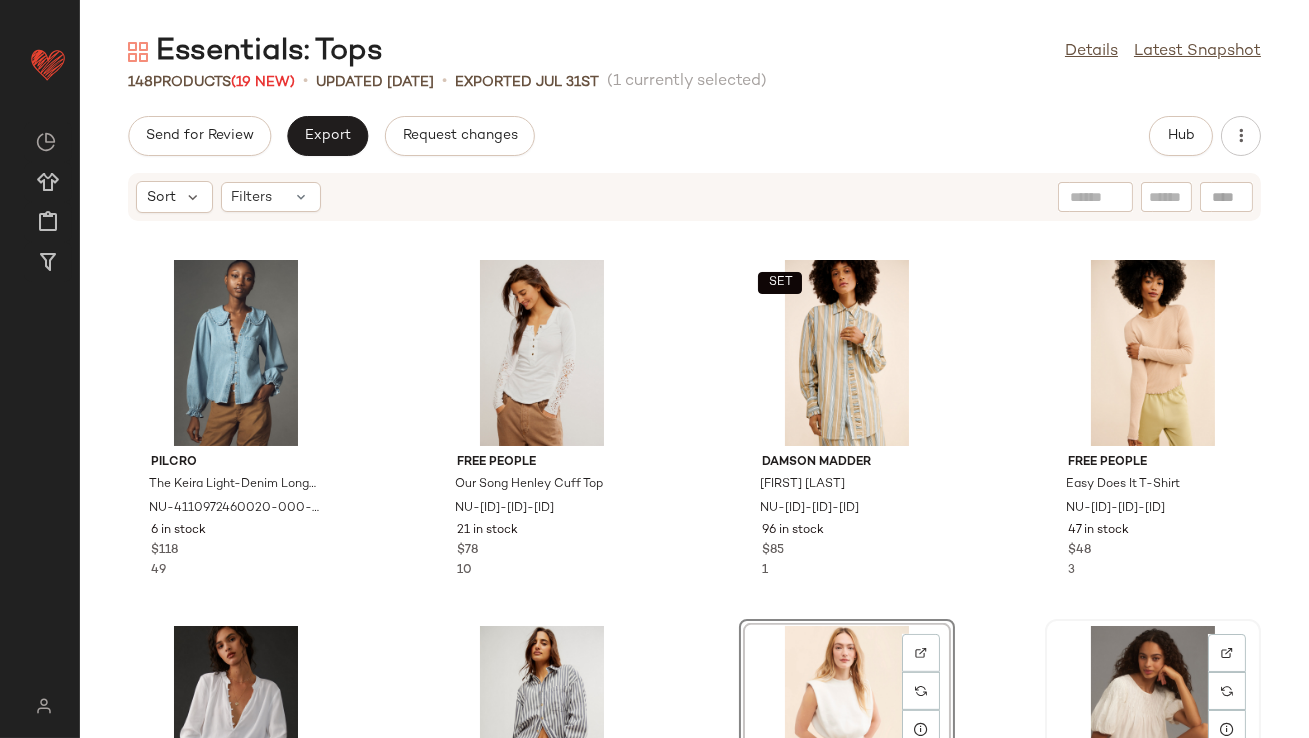 click on "View" 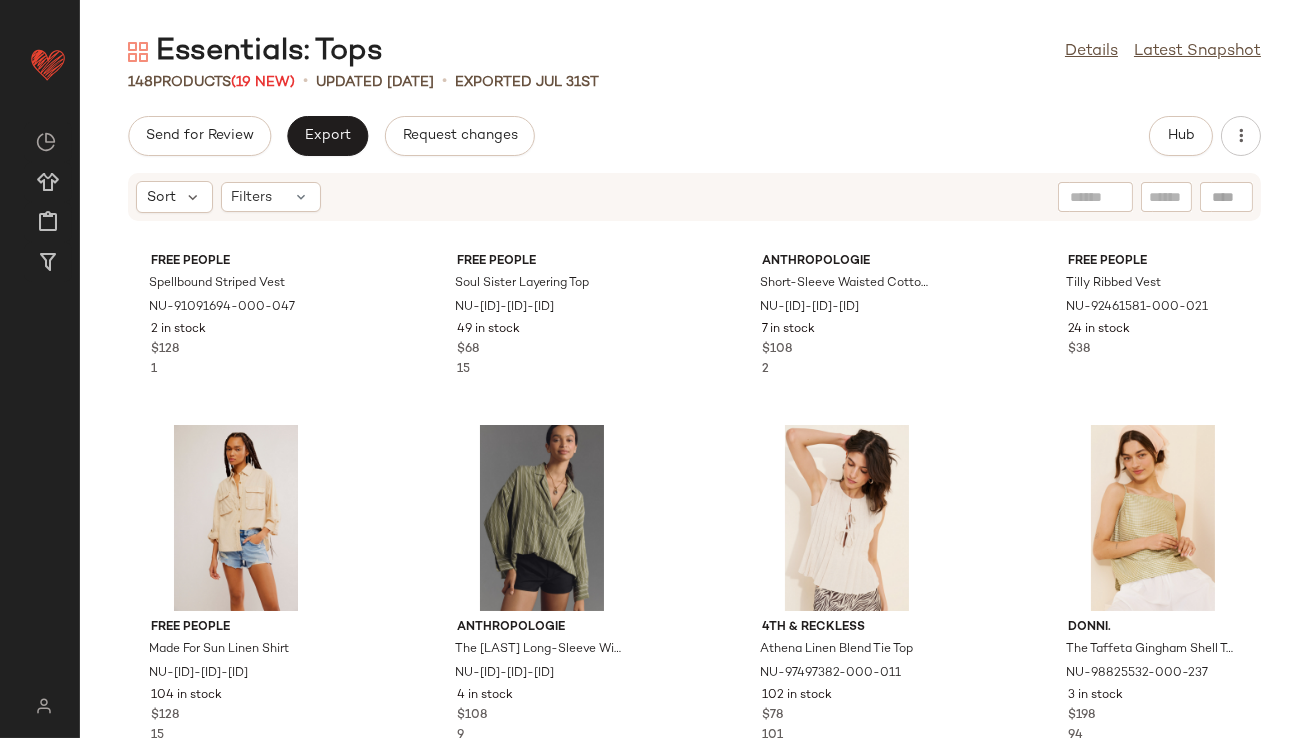 scroll, scrollTop: 0, scrollLeft: 0, axis: both 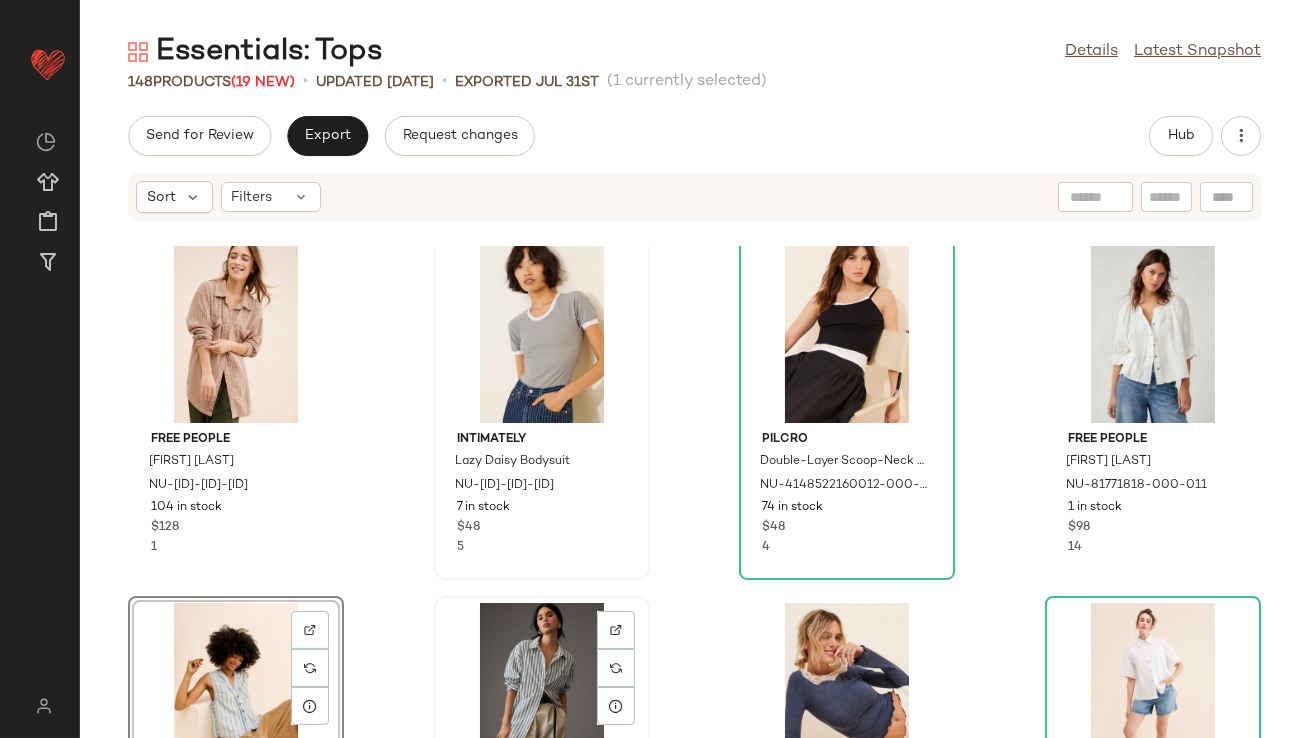 click on "View" 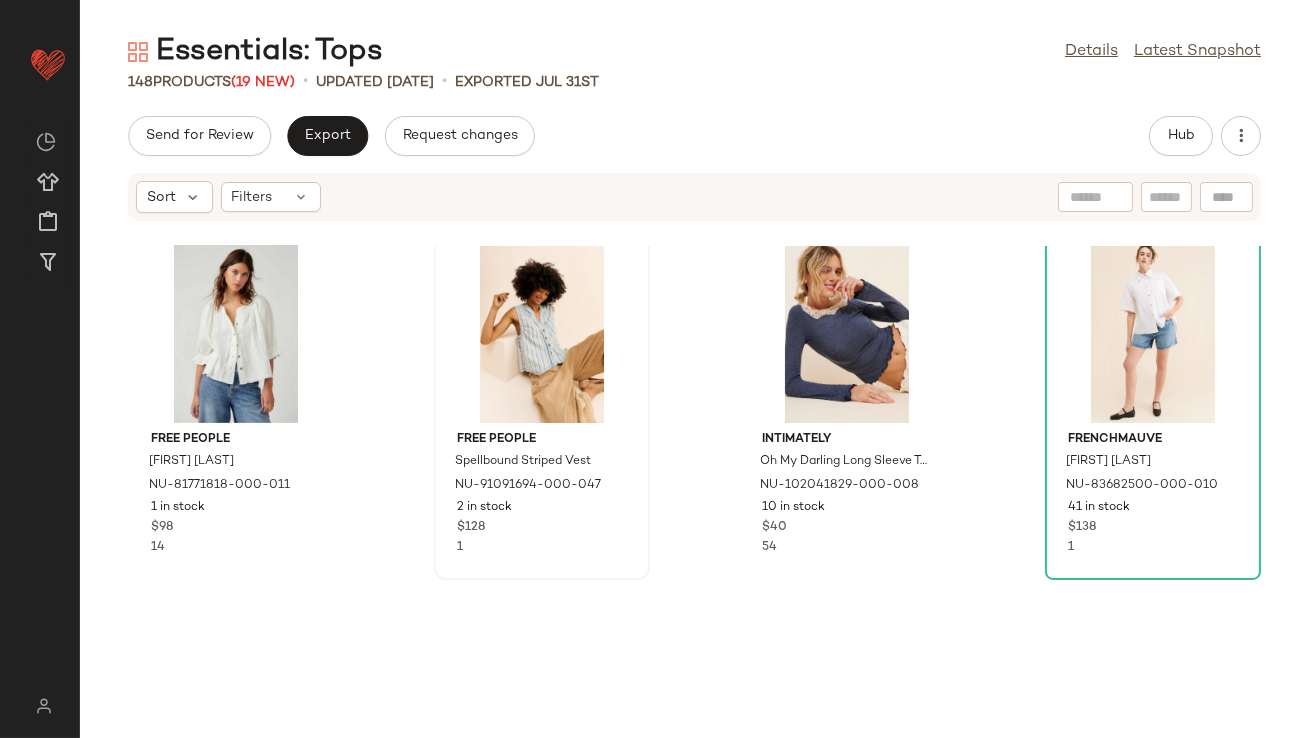 scroll, scrollTop: 0, scrollLeft: 0, axis: both 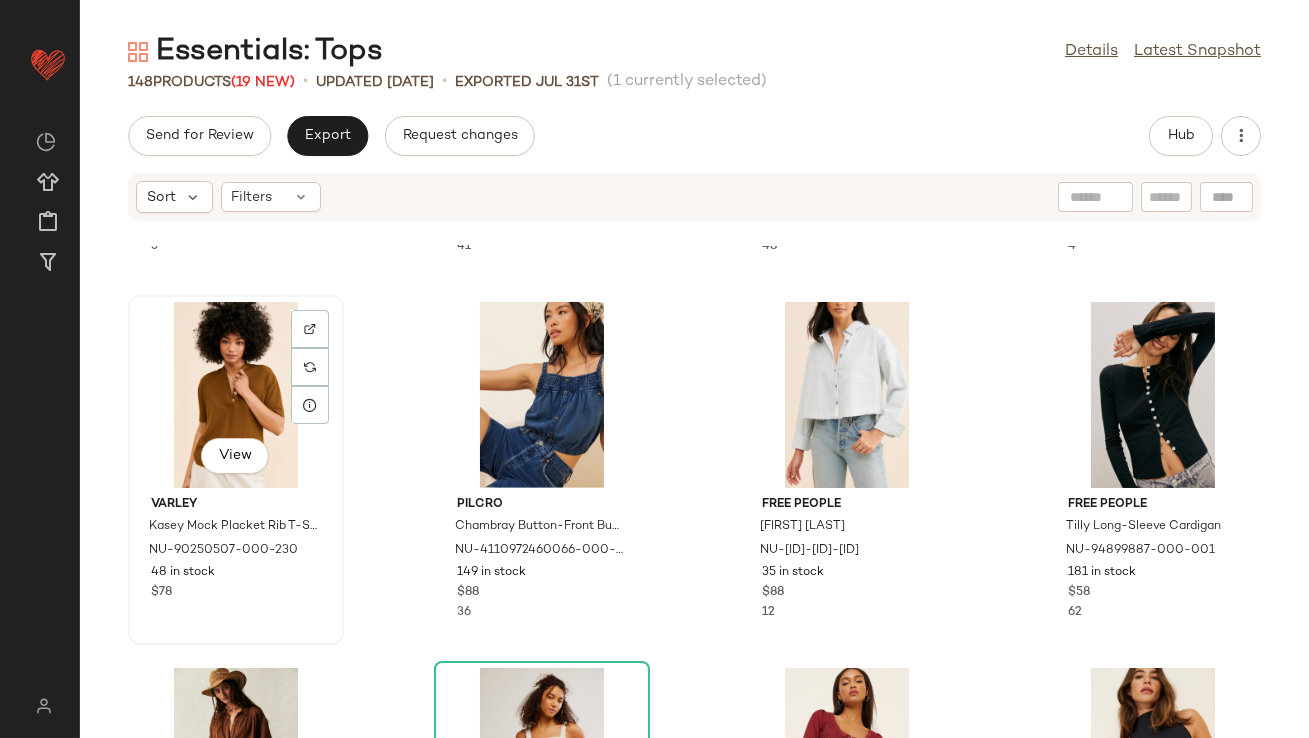 click on "View" 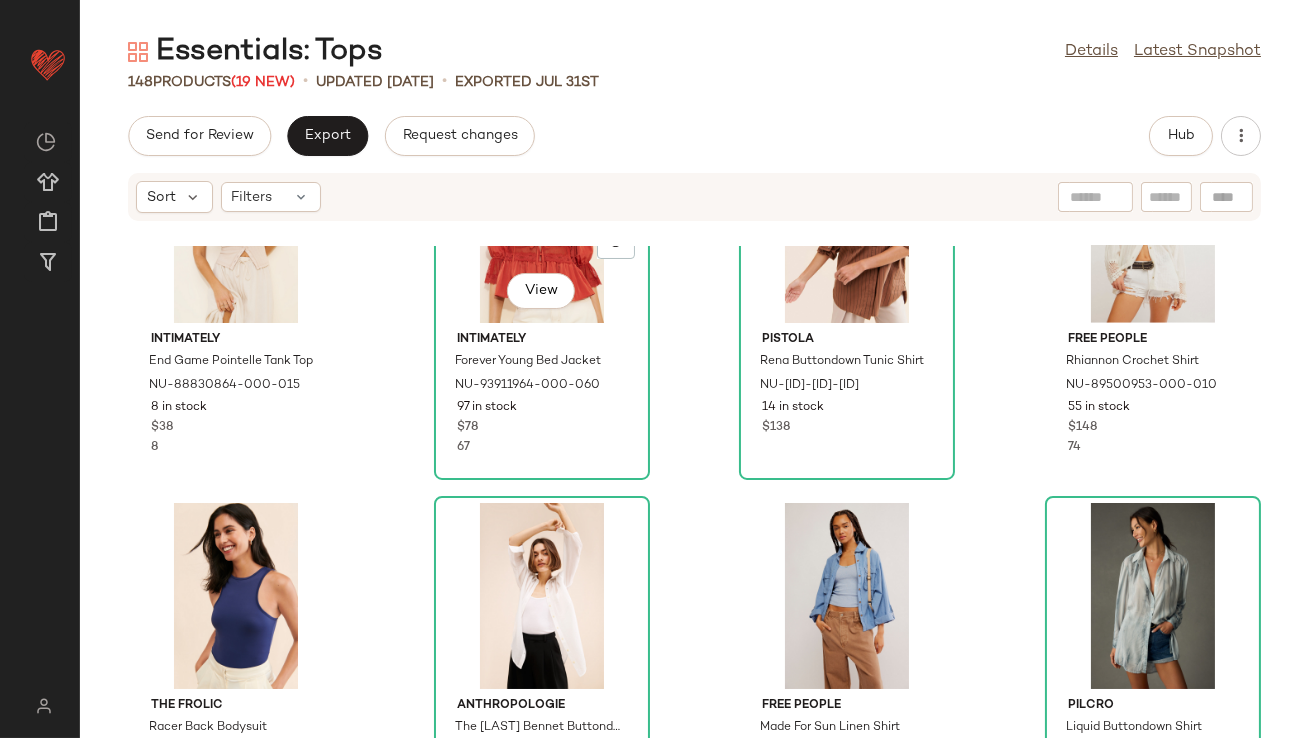 scroll, scrollTop: 3536, scrollLeft: 0, axis: vertical 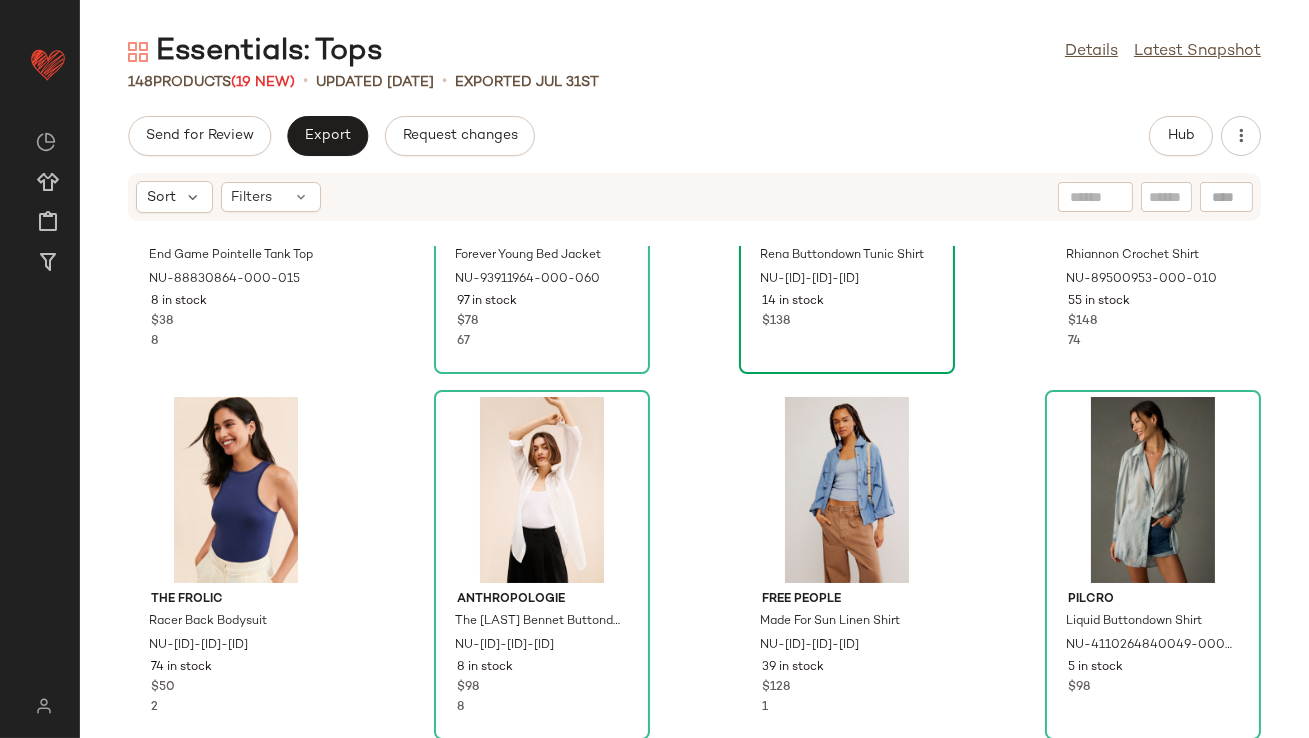 click on "View  Pistola Rena Buttondown Tunic Shirt NU-84108422-000-020 14 in stock $138" at bounding box center (847, 199) 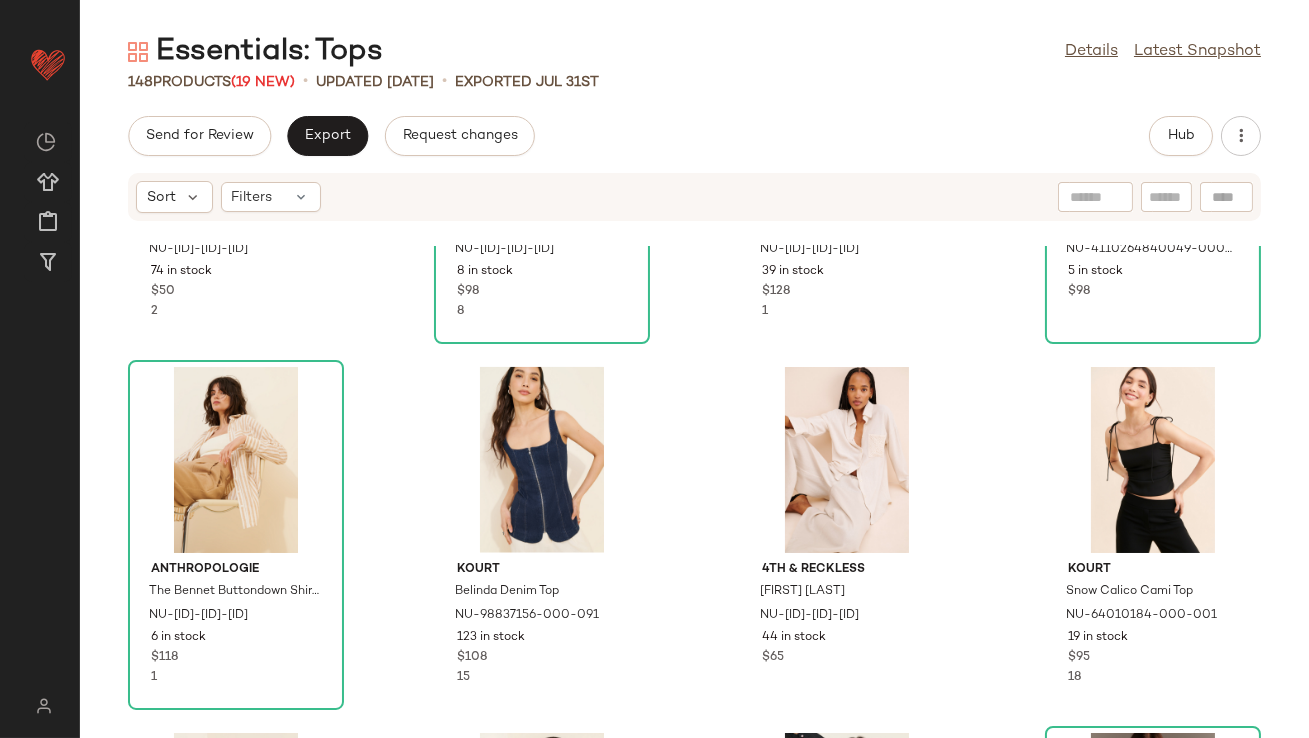 scroll, scrollTop: 3616, scrollLeft: 0, axis: vertical 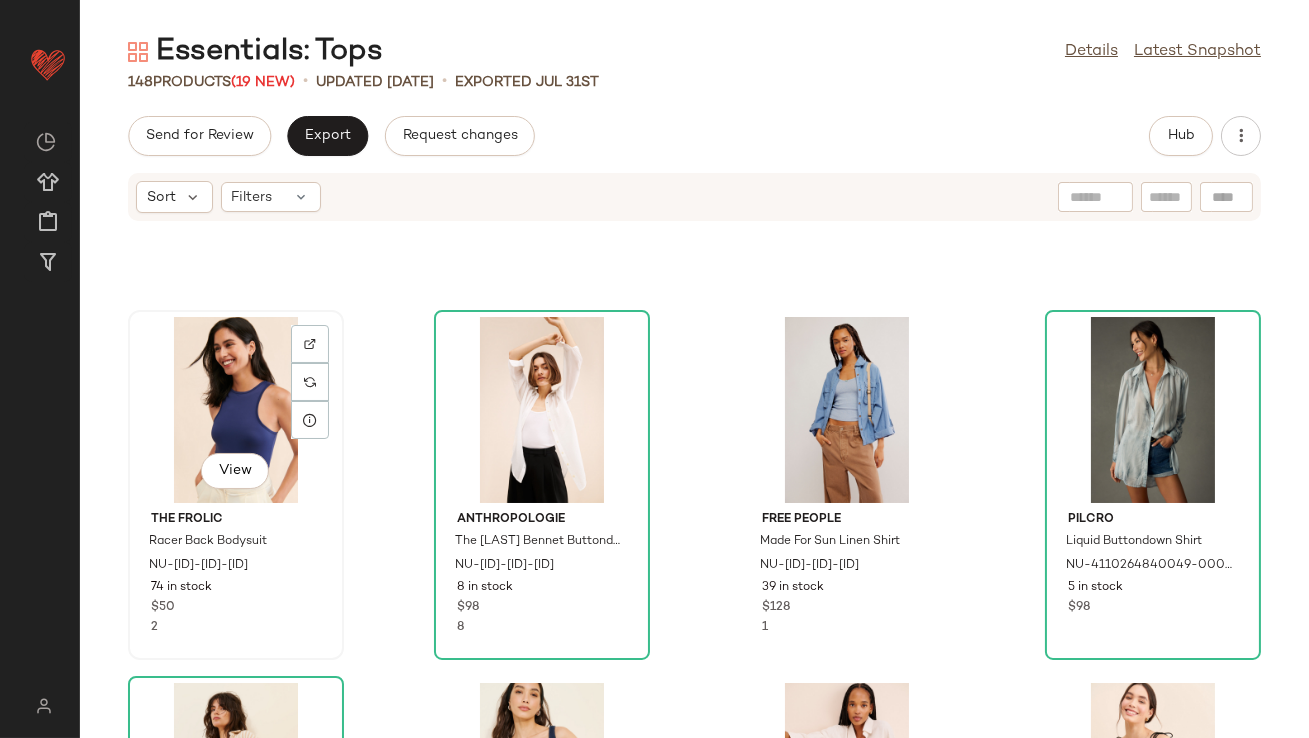 click on "View" 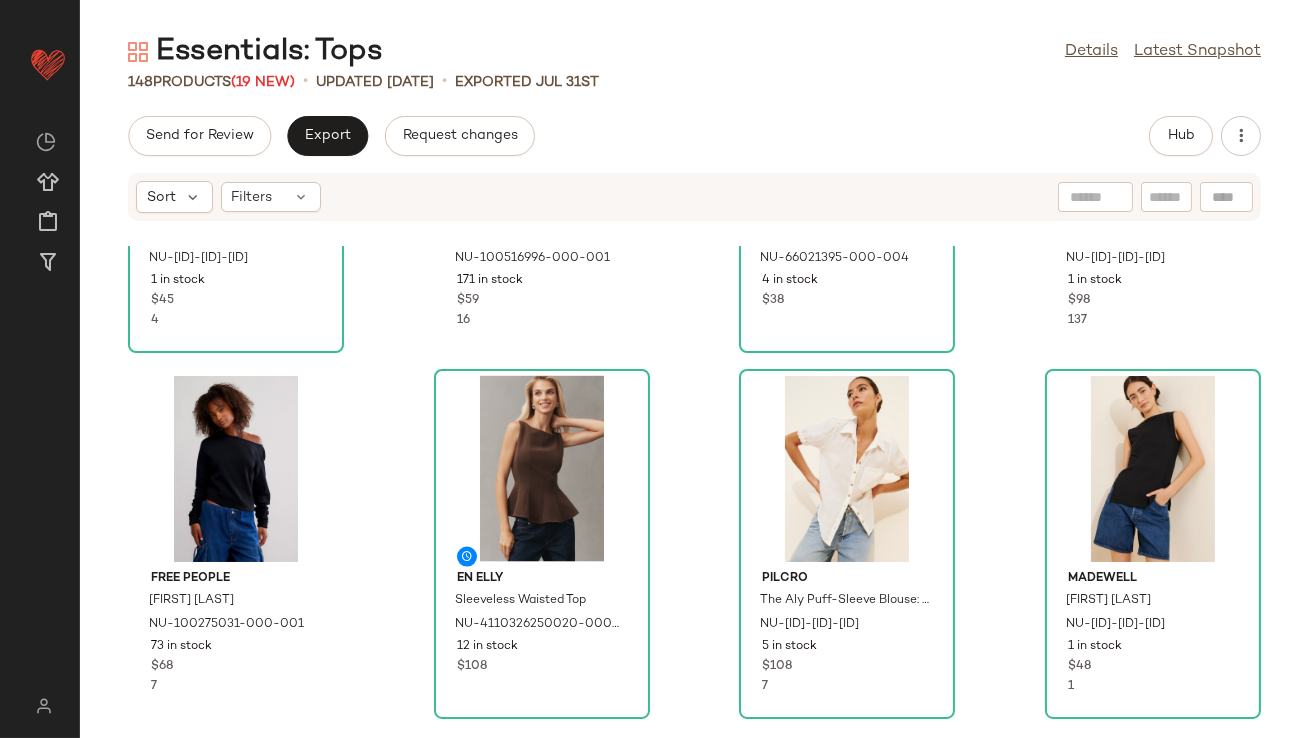 scroll, scrollTop: 5725, scrollLeft: 0, axis: vertical 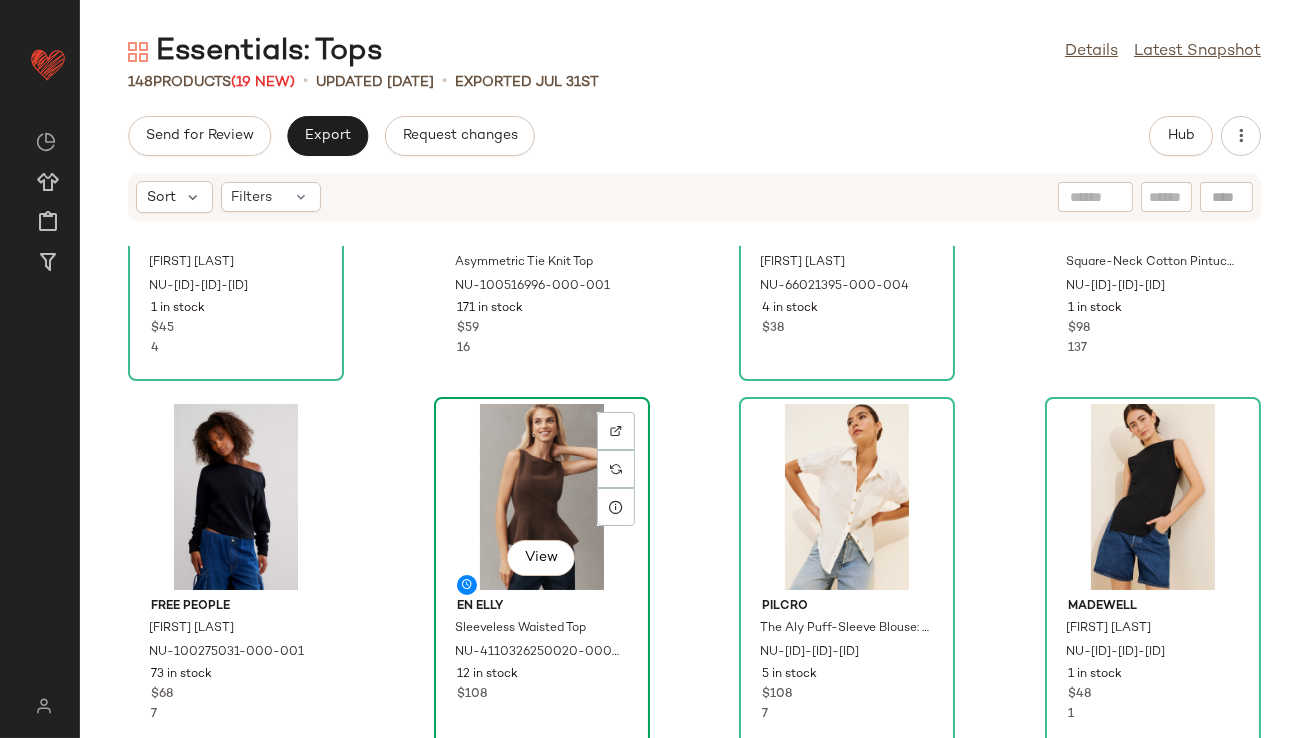 click on "View" 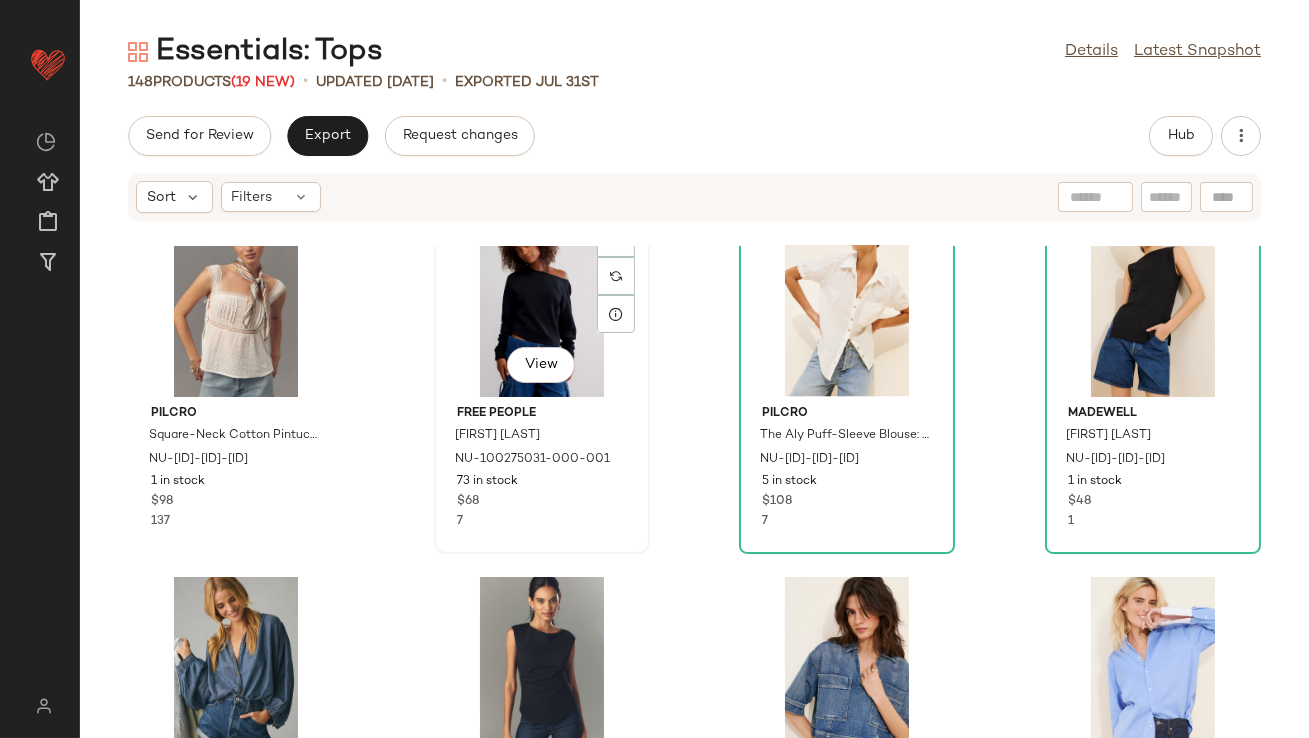 scroll, scrollTop: 6103, scrollLeft: 0, axis: vertical 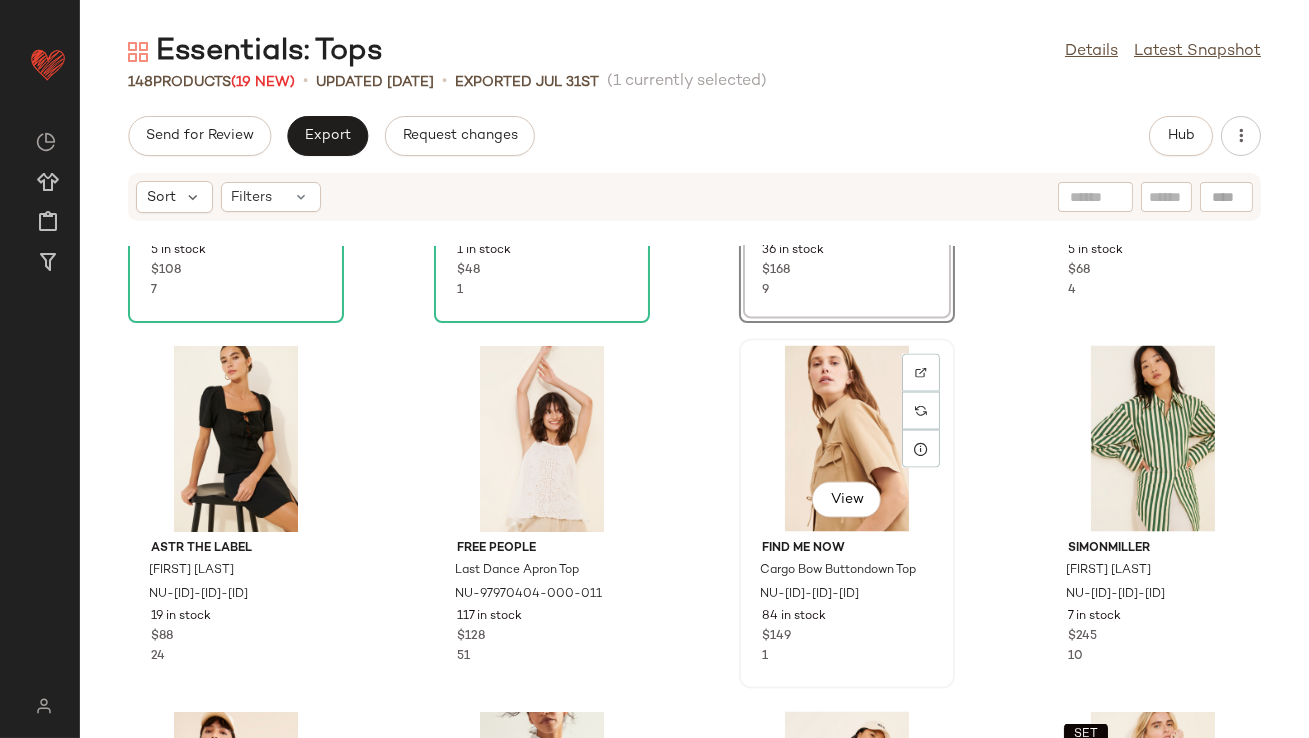 click on "View" 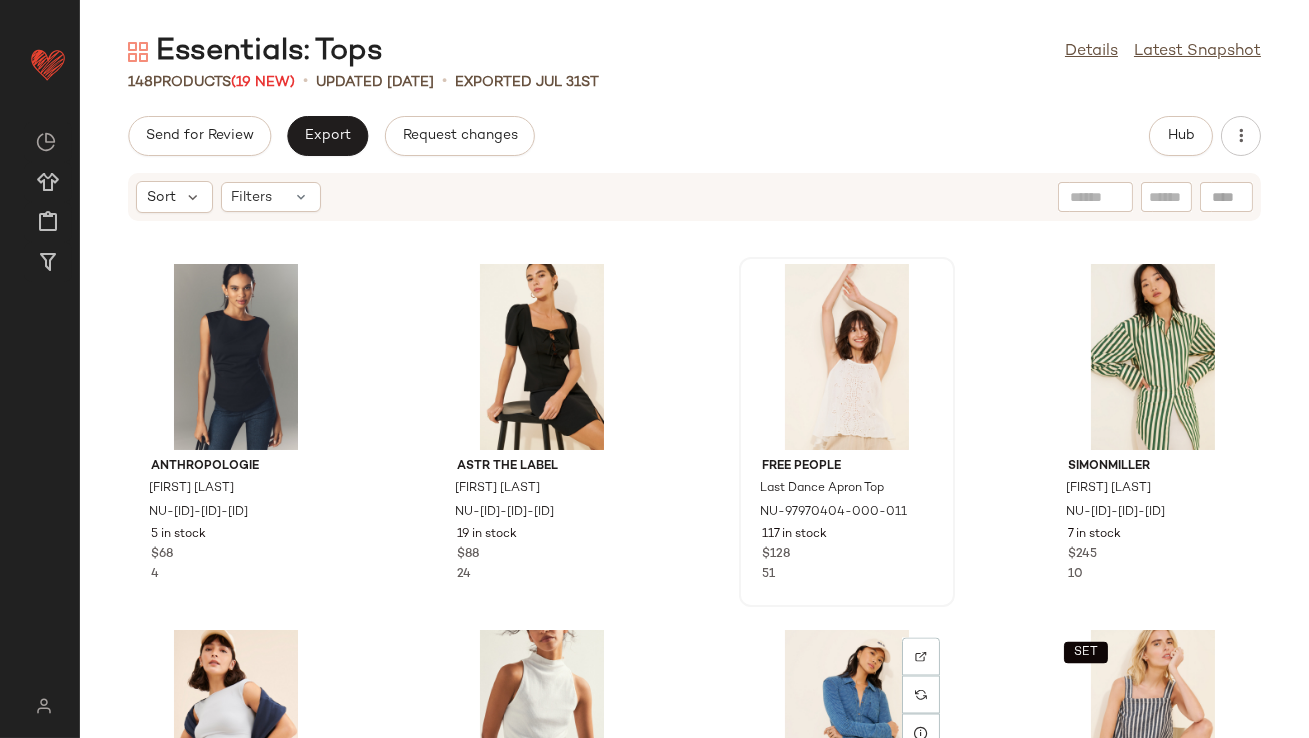 scroll, scrollTop: 6453, scrollLeft: 0, axis: vertical 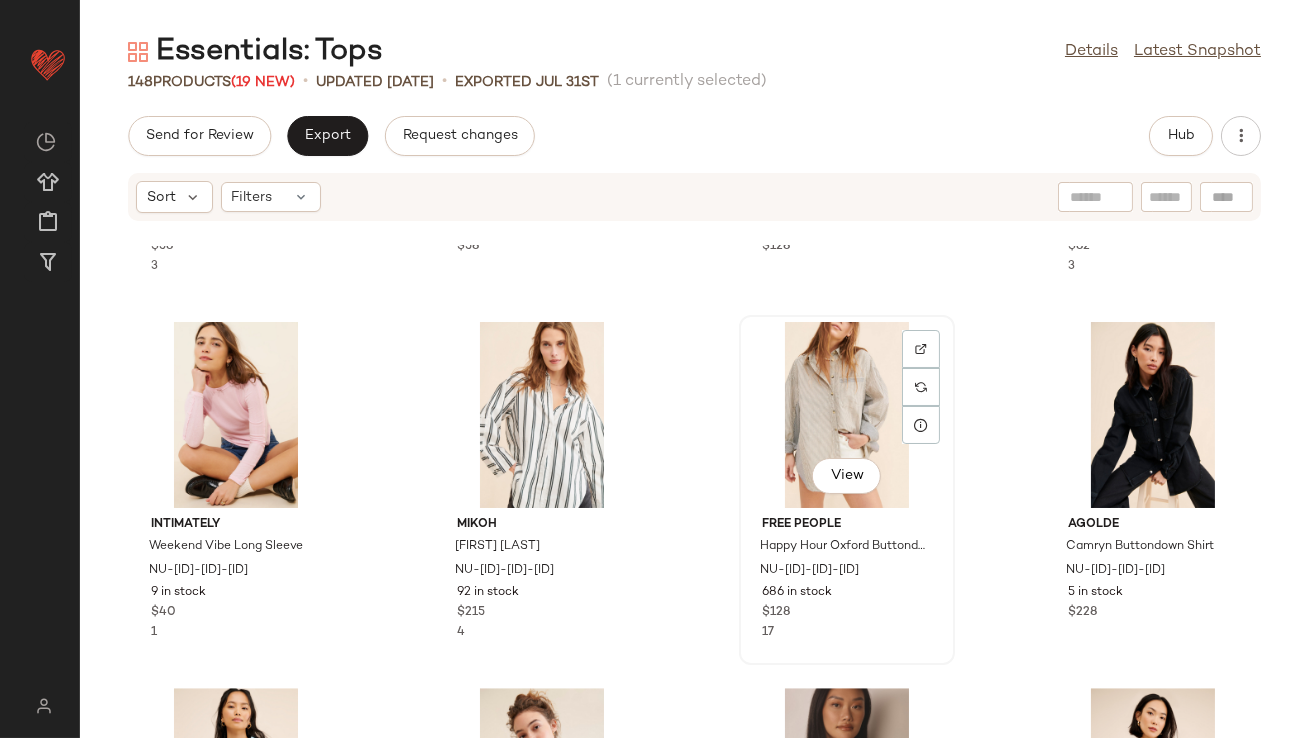 click on "View" 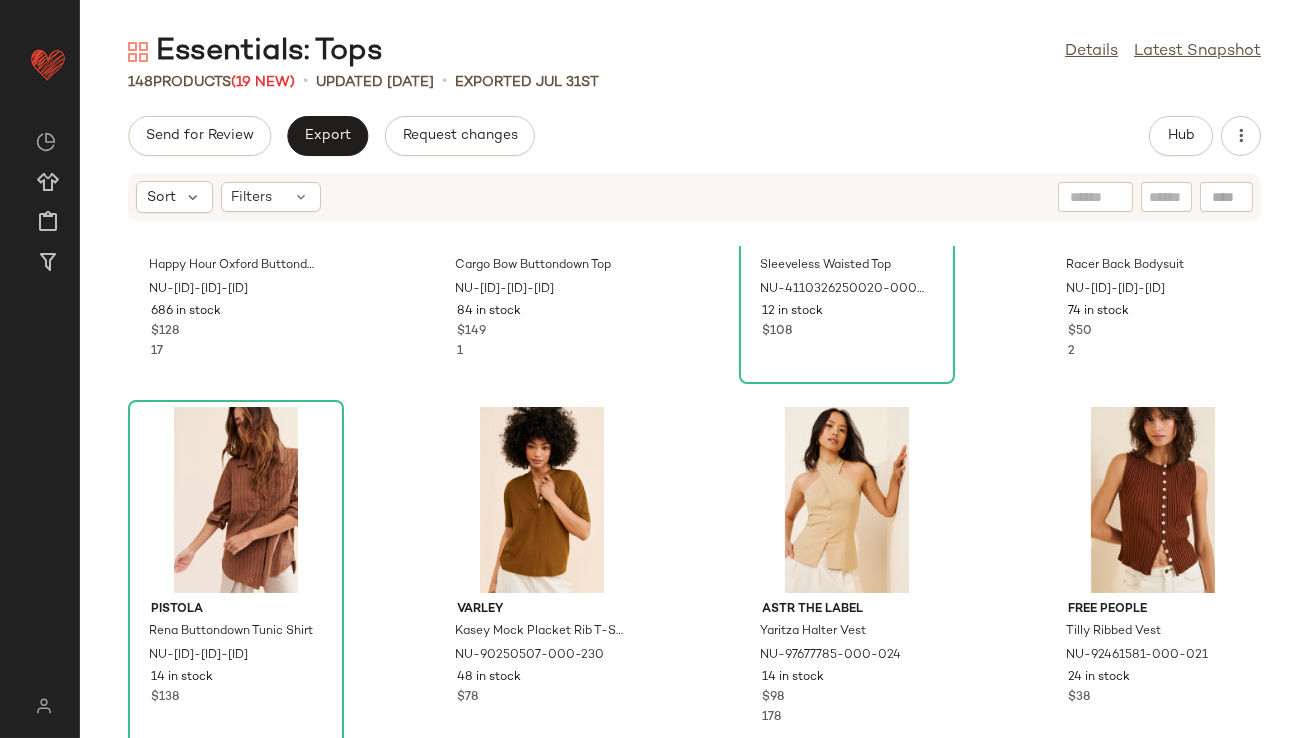 scroll, scrollTop: 0, scrollLeft: 0, axis: both 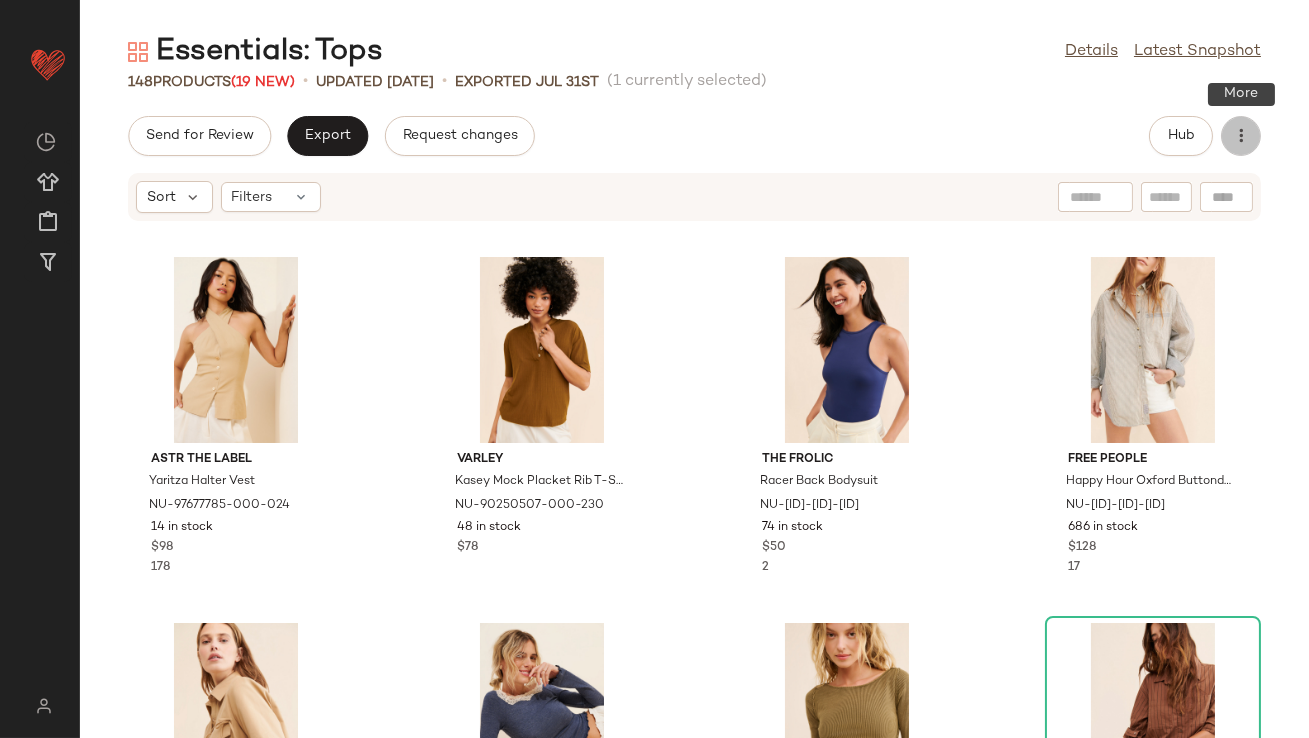 click 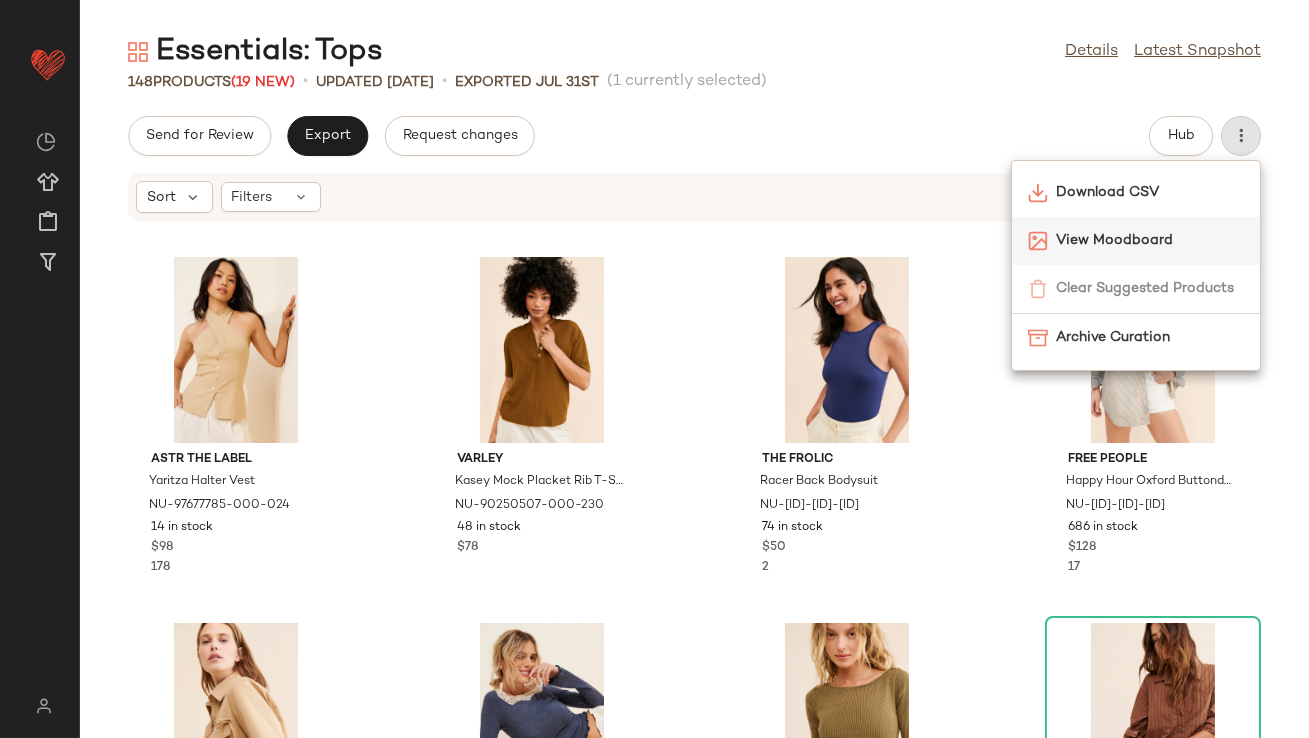 click on "View Moodboard" at bounding box center (1150, 240) 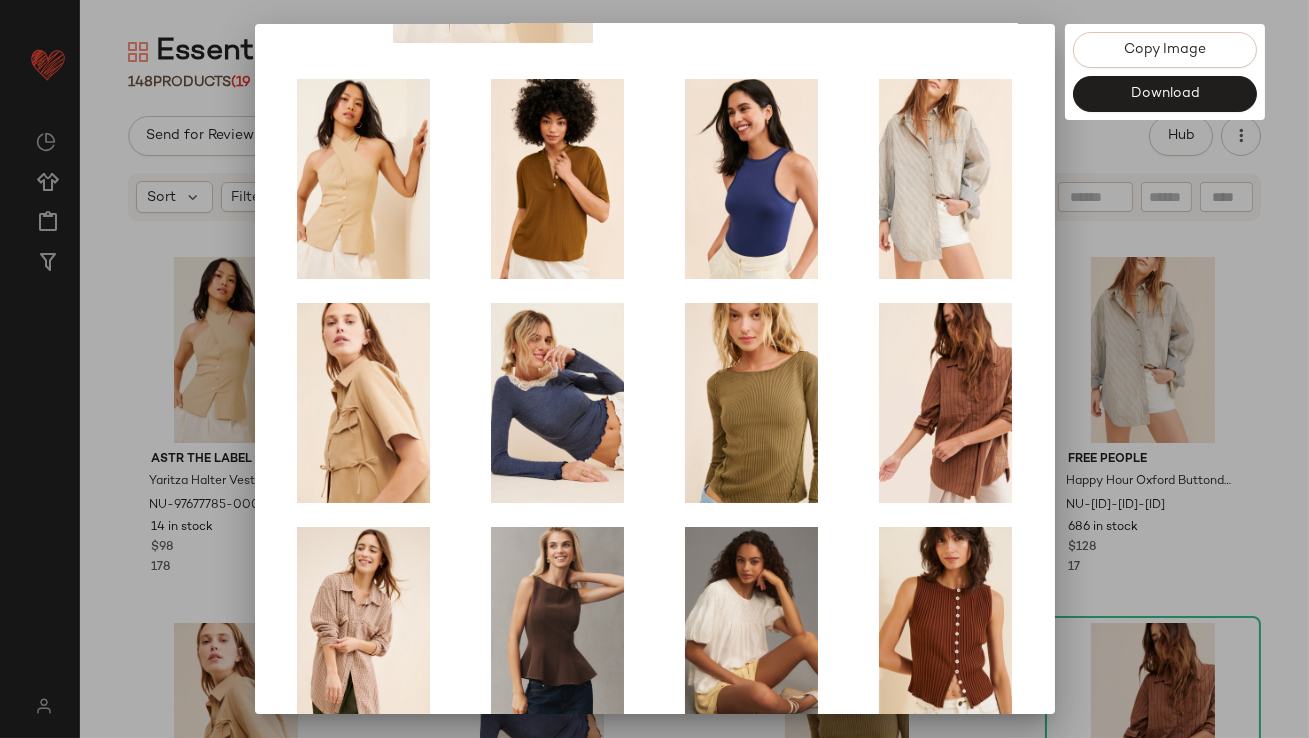 scroll, scrollTop: 341, scrollLeft: 0, axis: vertical 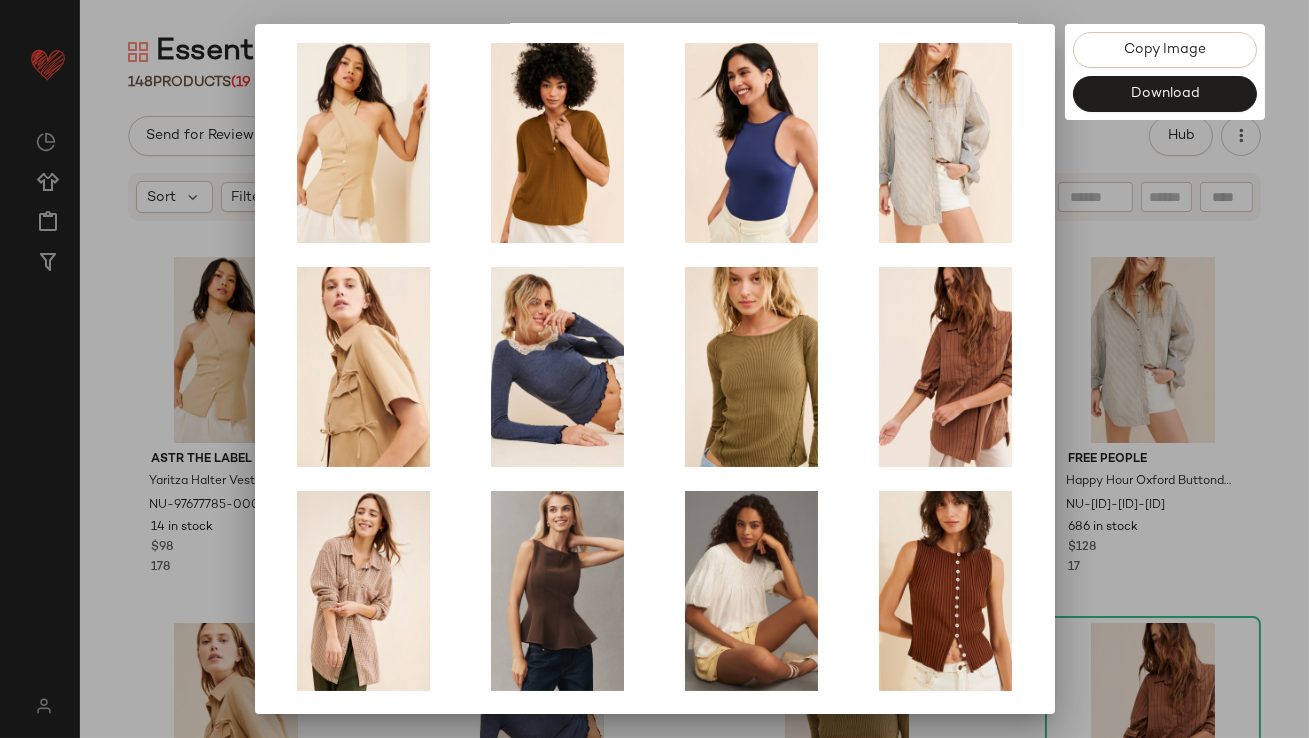 click at bounding box center (654, 369) 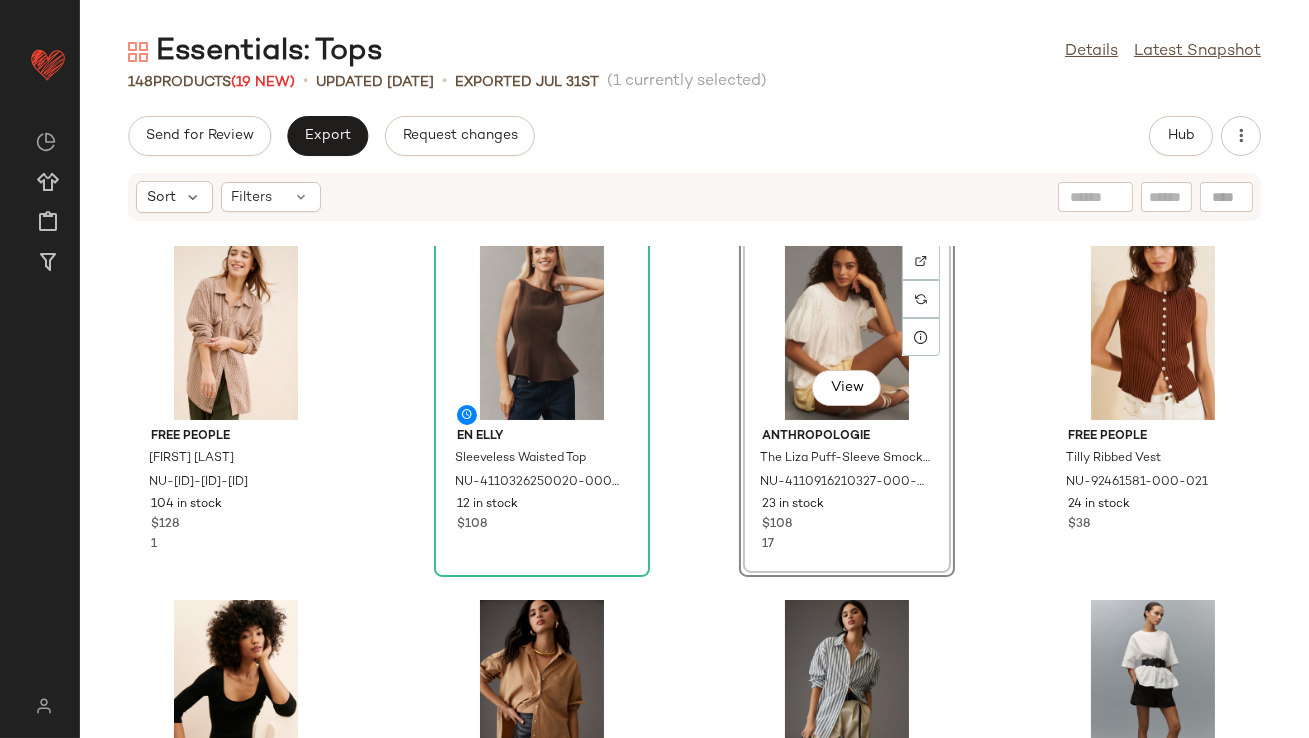 scroll, scrollTop: 883, scrollLeft: 0, axis: vertical 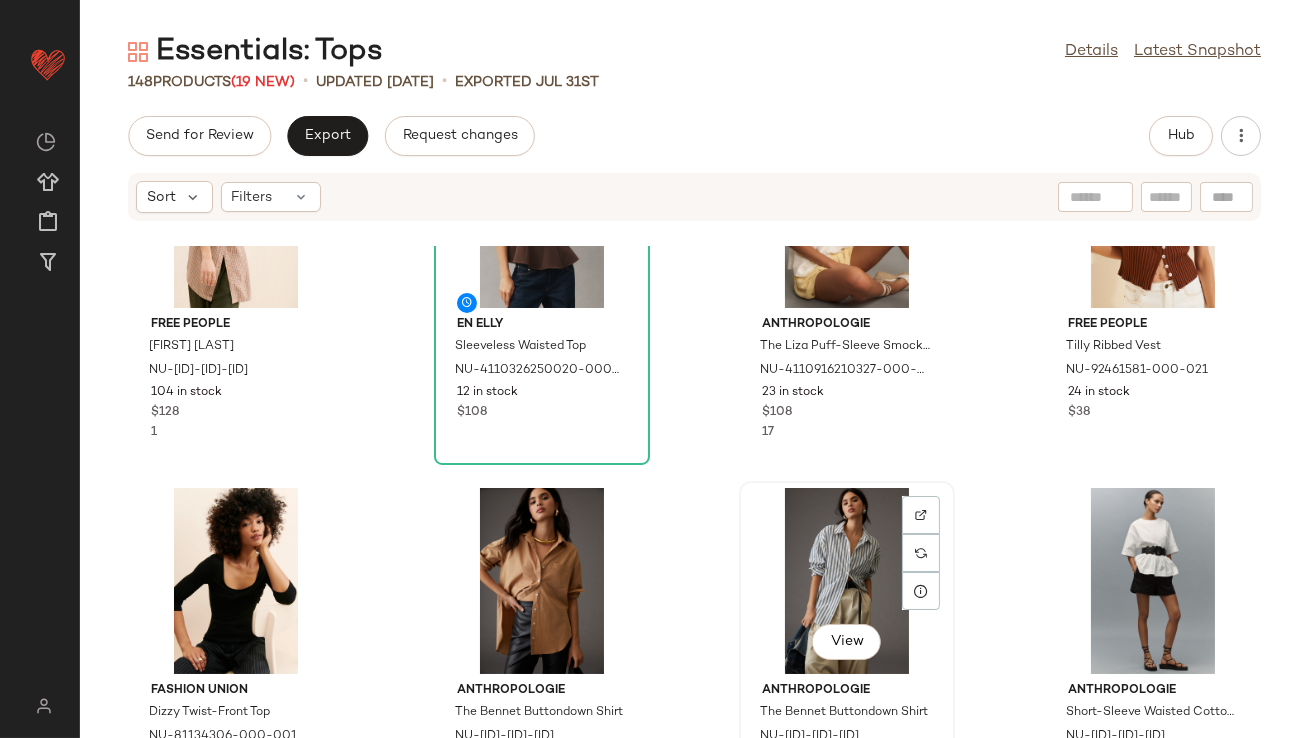 click on "View" 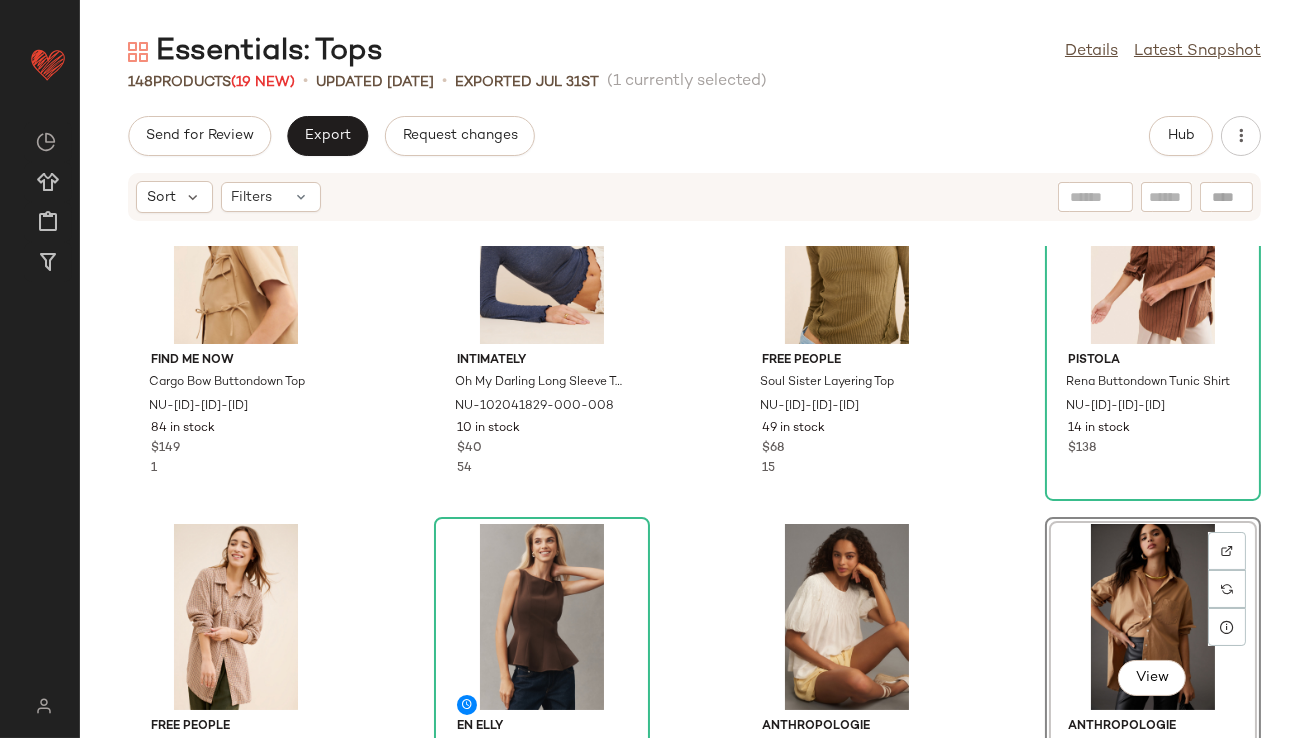 scroll, scrollTop: 370, scrollLeft: 0, axis: vertical 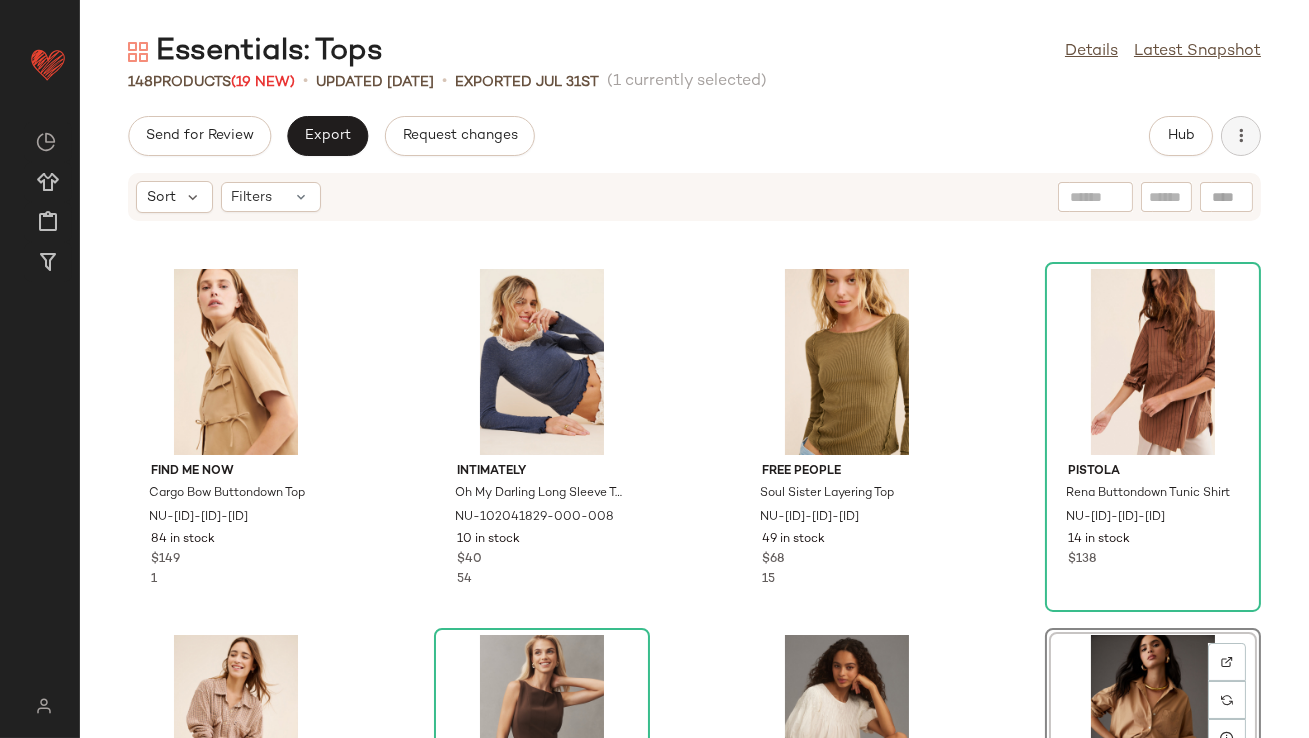 click 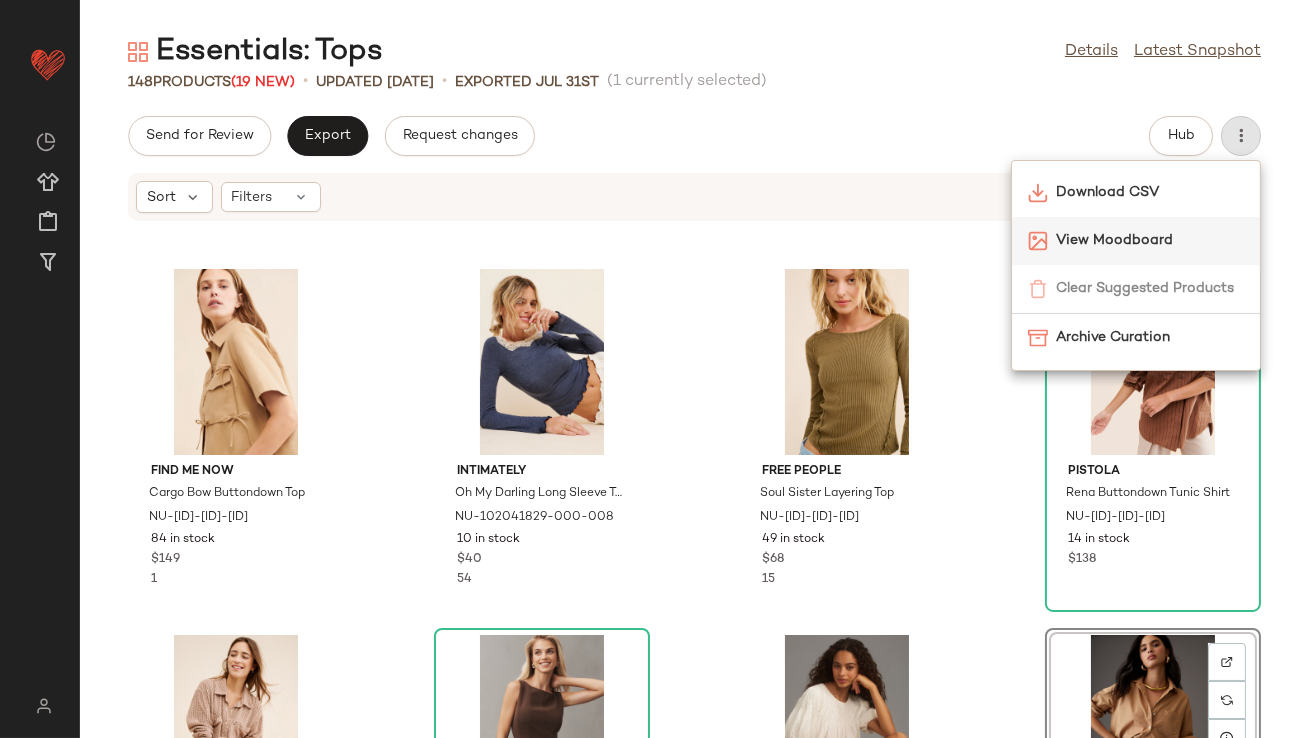 click on "View Moodboard" 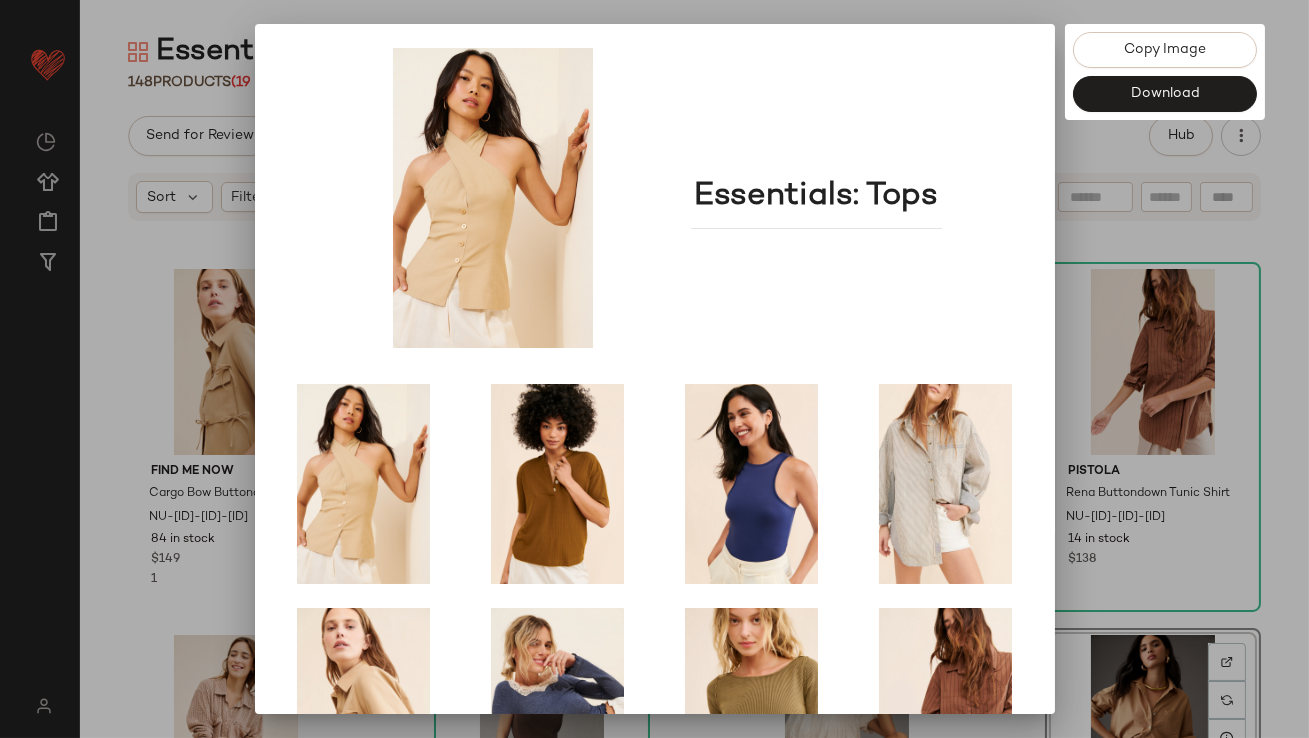 scroll, scrollTop: 341, scrollLeft: 0, axis: vertical 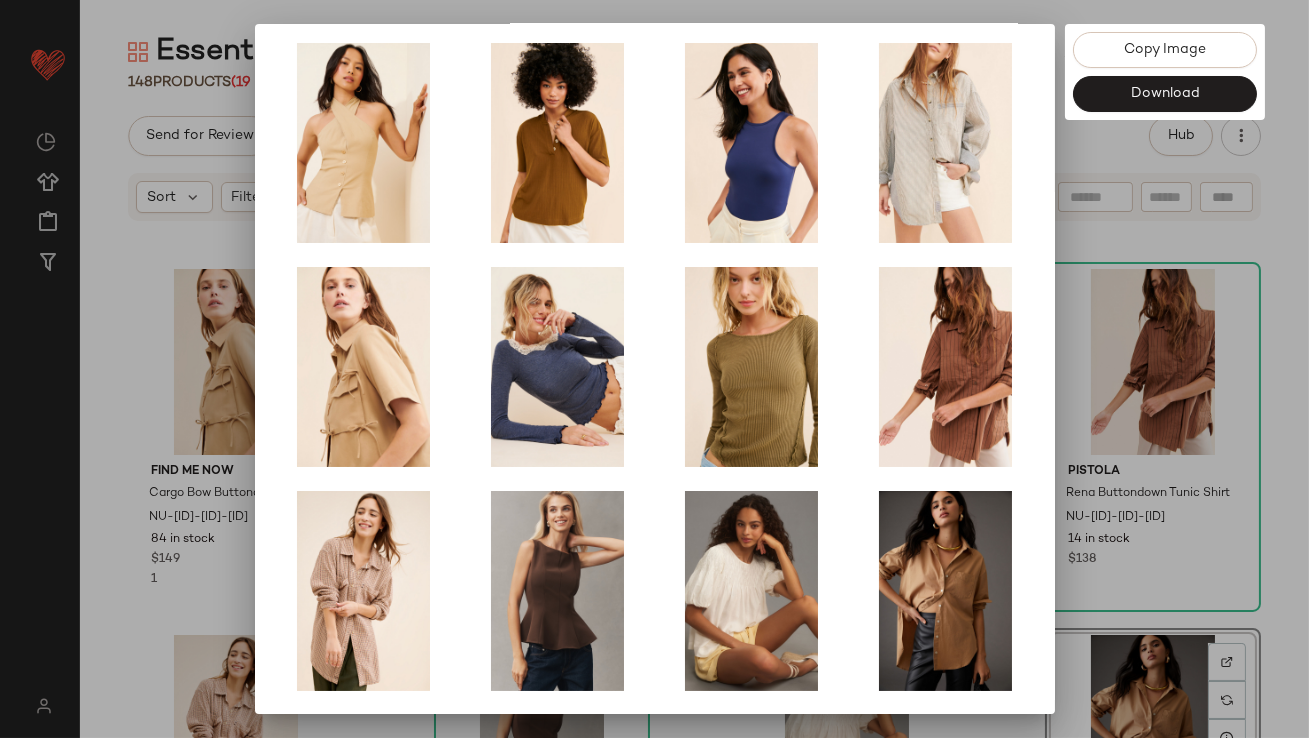 click at bounding box center (654, 369) 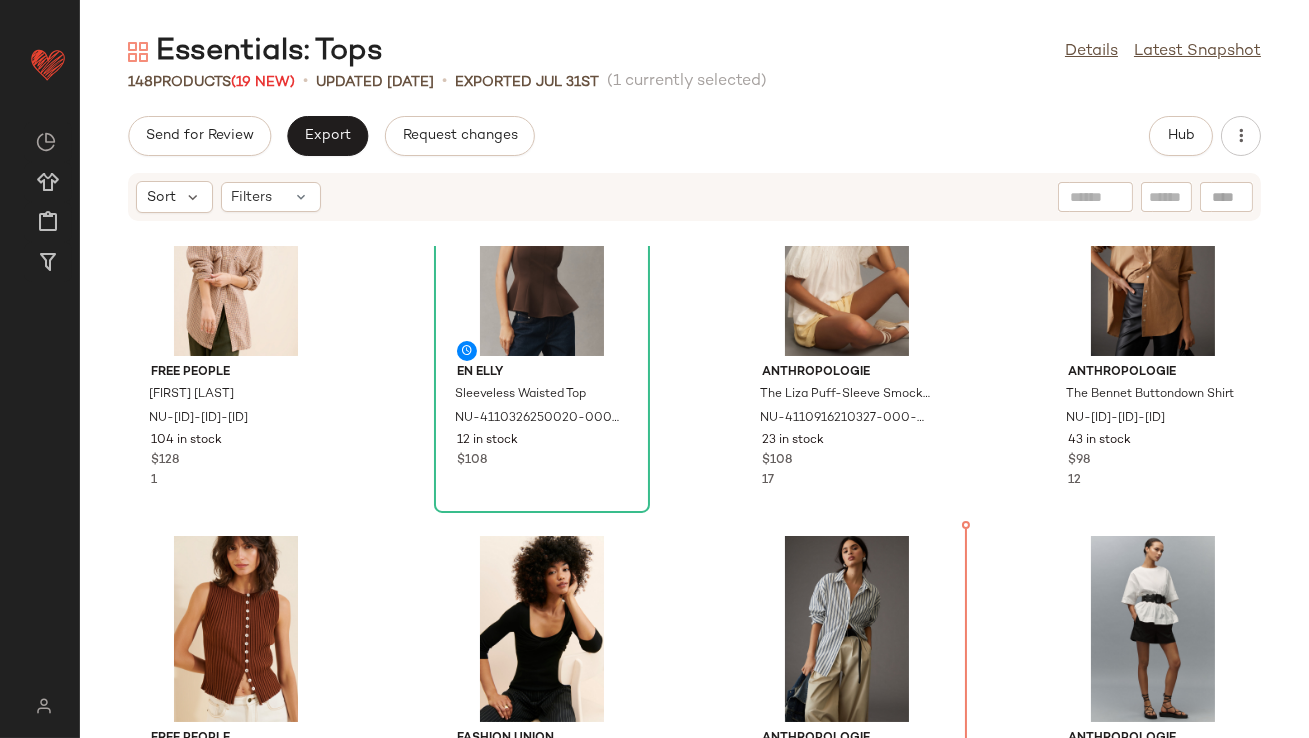 scroll, scrollTop: 834, scrollLeft: 0, axis: vertical 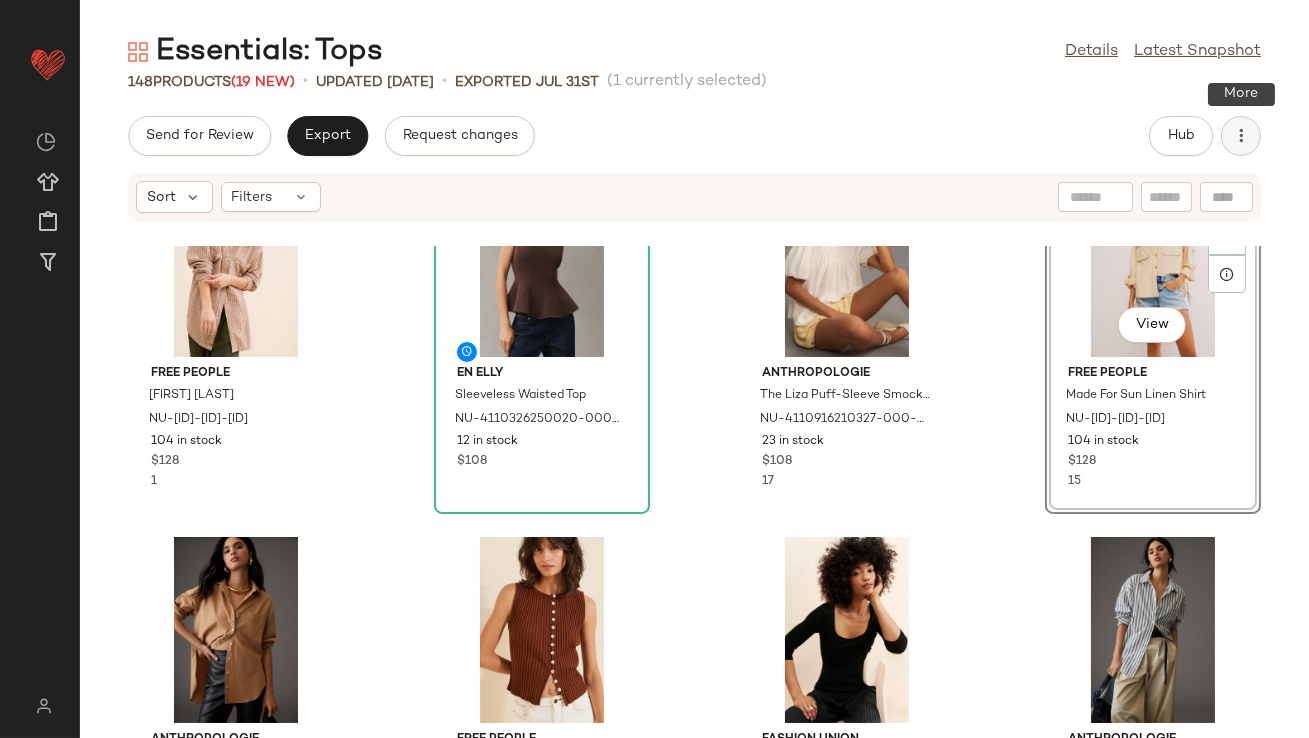 click 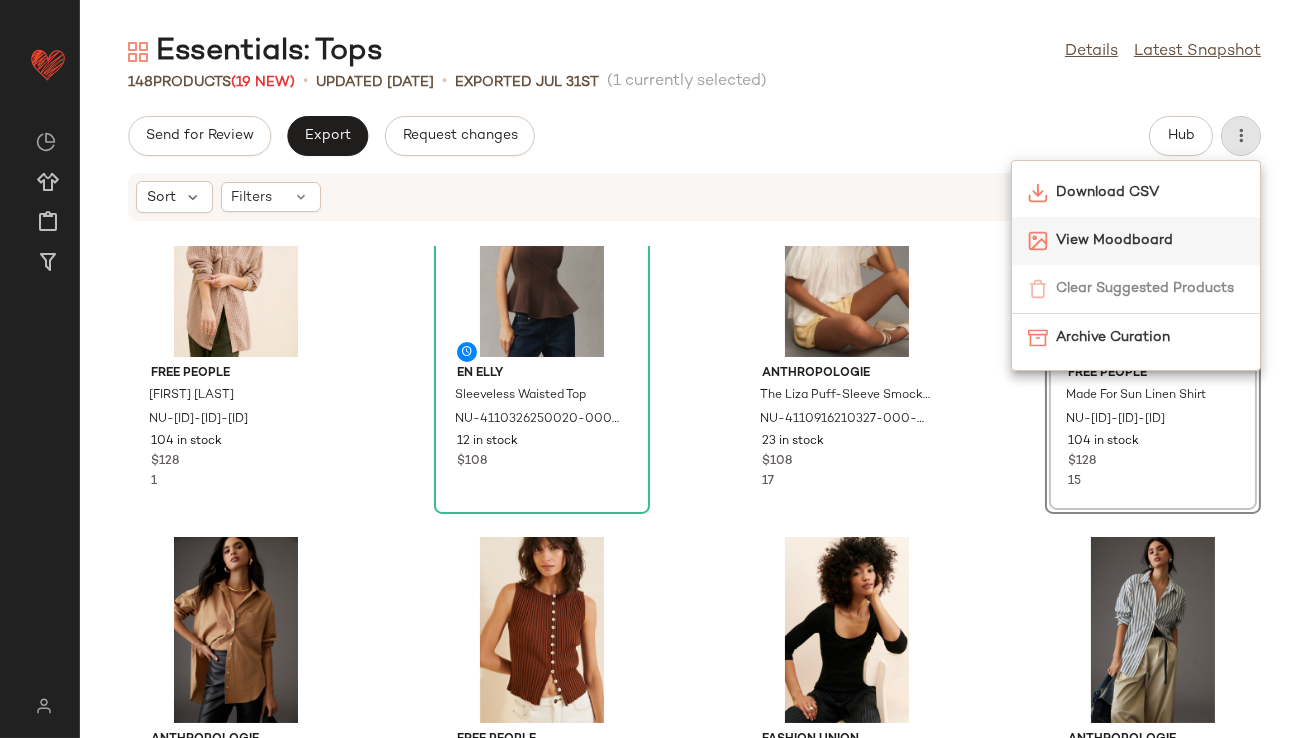 click on "View Moodboard" 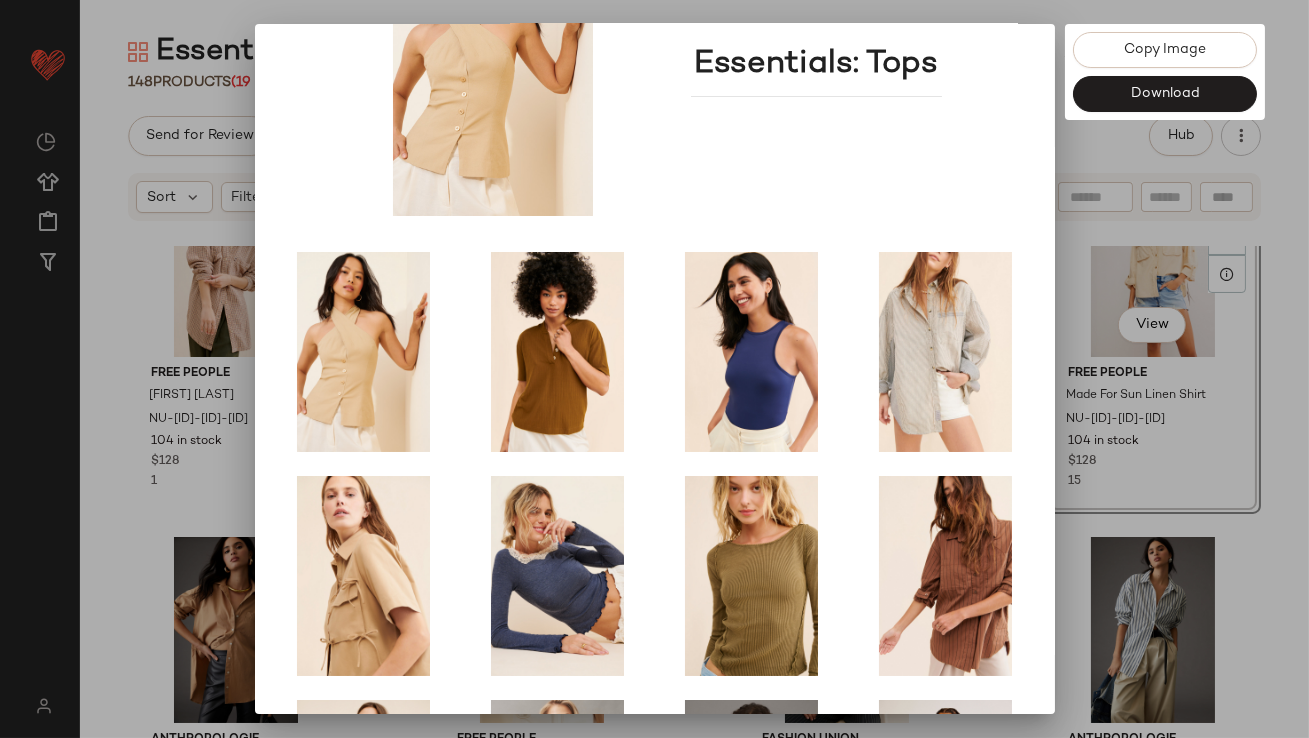scroll, scrollTop: 341, scrollLeft: 0, axis: vertical 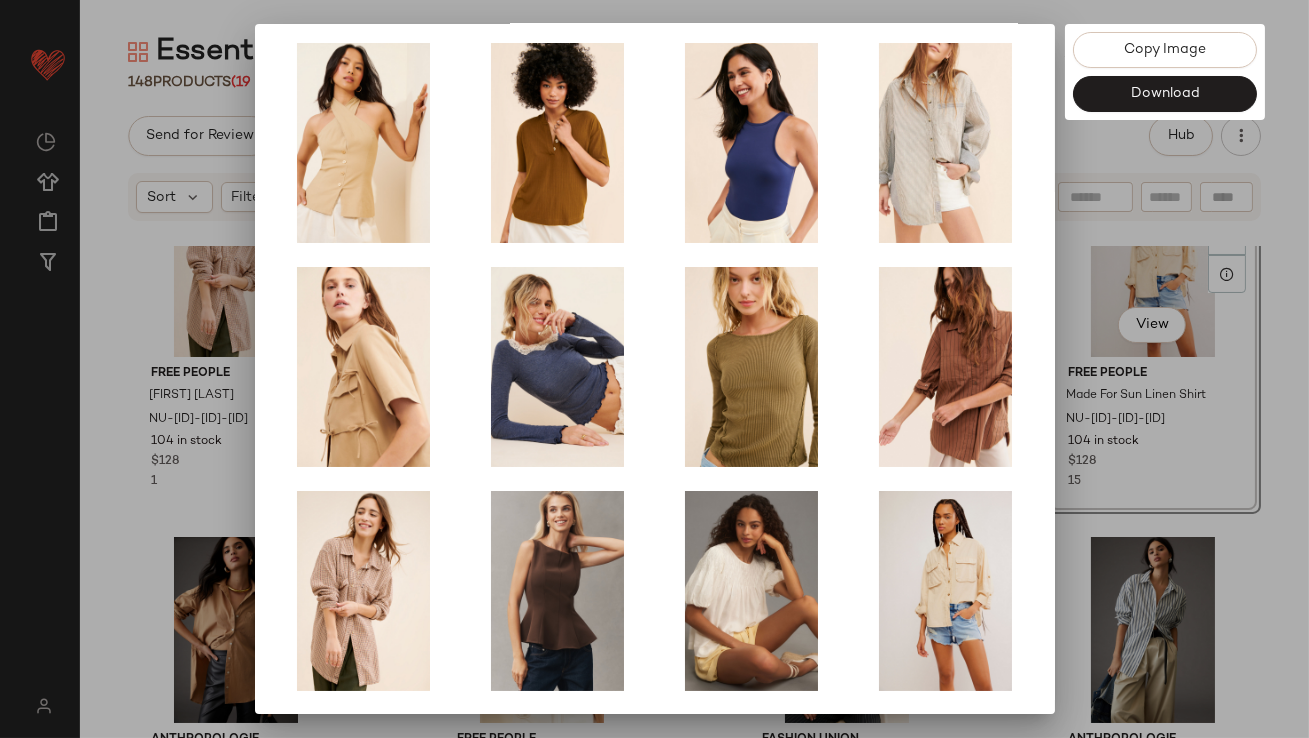 click at bounding box center [654, 369] 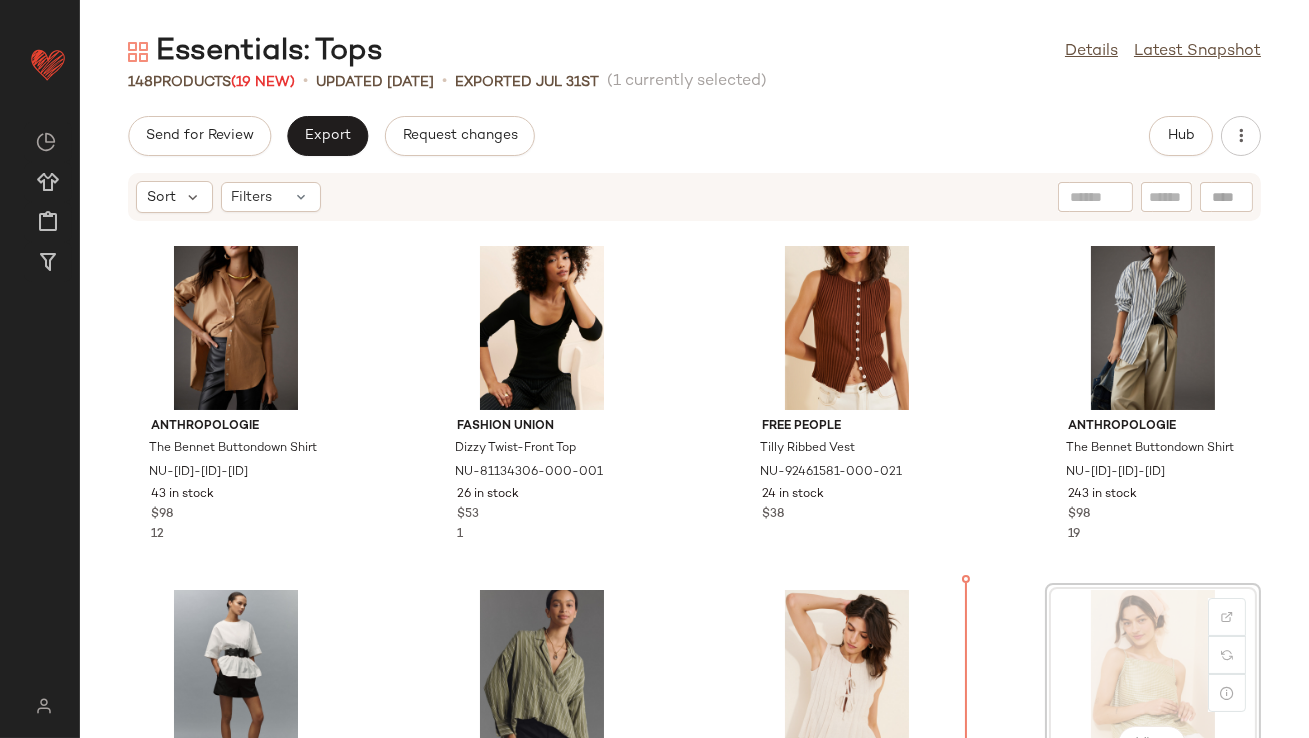 scroll, scrollTop: 1148, scrollLeft: 0, axis: vertical 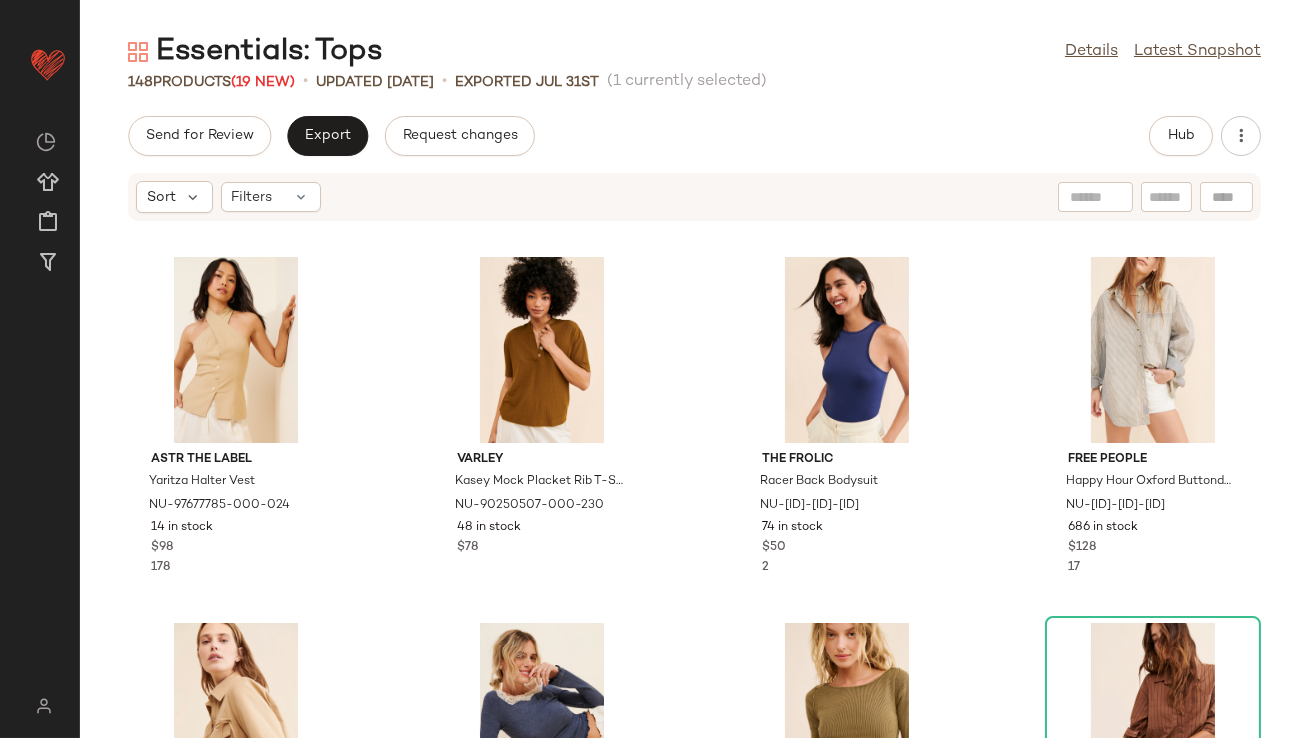 click on "Send for Review   Export   Request changes   Hub  Sort  Filters ASTR The Label Yaritza Halter Vest NU-97677785-000-024 14 in stock $98 178 Varley Kasey Mock Placket Rib T-Shirt NU-90250507-000-230 48 in stock $78 The Frolic Racer Back Bodysuit NU-84575968-000-041 74 in stock $50 2 Free People Happy Hour Oxford Buttondown Shirt NU-63384077-000-009 686 in stock $128 17 Find Me Now Cargo Bow Buttondown Top NU-88519103-000-036 84 in stock $149 1 Intimately Oh My Darling Long Sleeve Top NU-102041829-000-008 10 in stock $40 54 Free People Soul Sister Layering Top NU-92279413-000-230 49 in stock $68 15 Pistola Rena Buttondown Tunic Shirt NU-84108422-000-020 14 in stock $138 Free People Freddie Menswear Shirt NU-93301729-000-015 104 in stock $128 1 En Elly Sleeveless Waisted Top NU-4110326250020-000-020 12 in stock $108 Anthropologie The Liza Puff-Sleeve Smocked Linen Top NU-4110916210327-000-010 23 in stock $108 17 Free People Made For Sun Linen Shirt NU-89487755-000-014 104 in stock $128 15 Anthropologie $98 12 94" at bounding box center [694, 427] 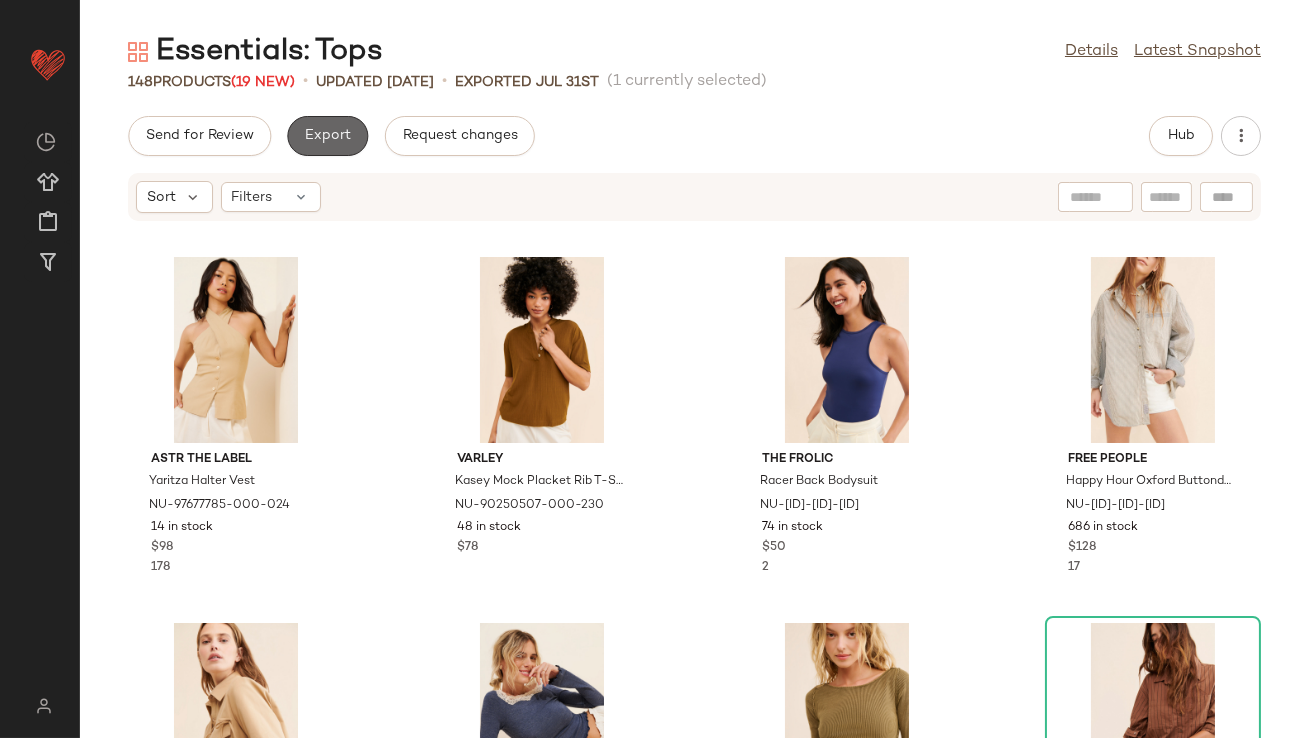 click on "Export" at bounding box center [327, 136] 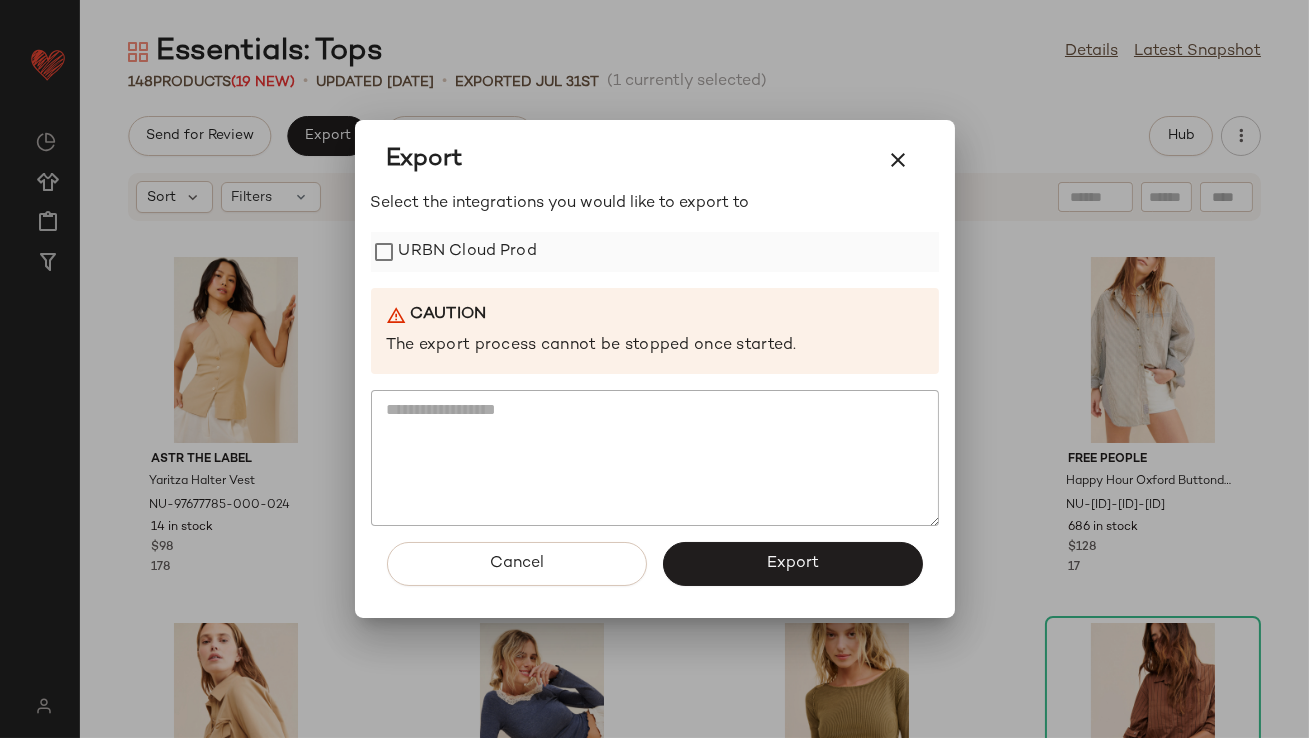 click on "URBN Cloud Prod" at bounding box center [468, 252] 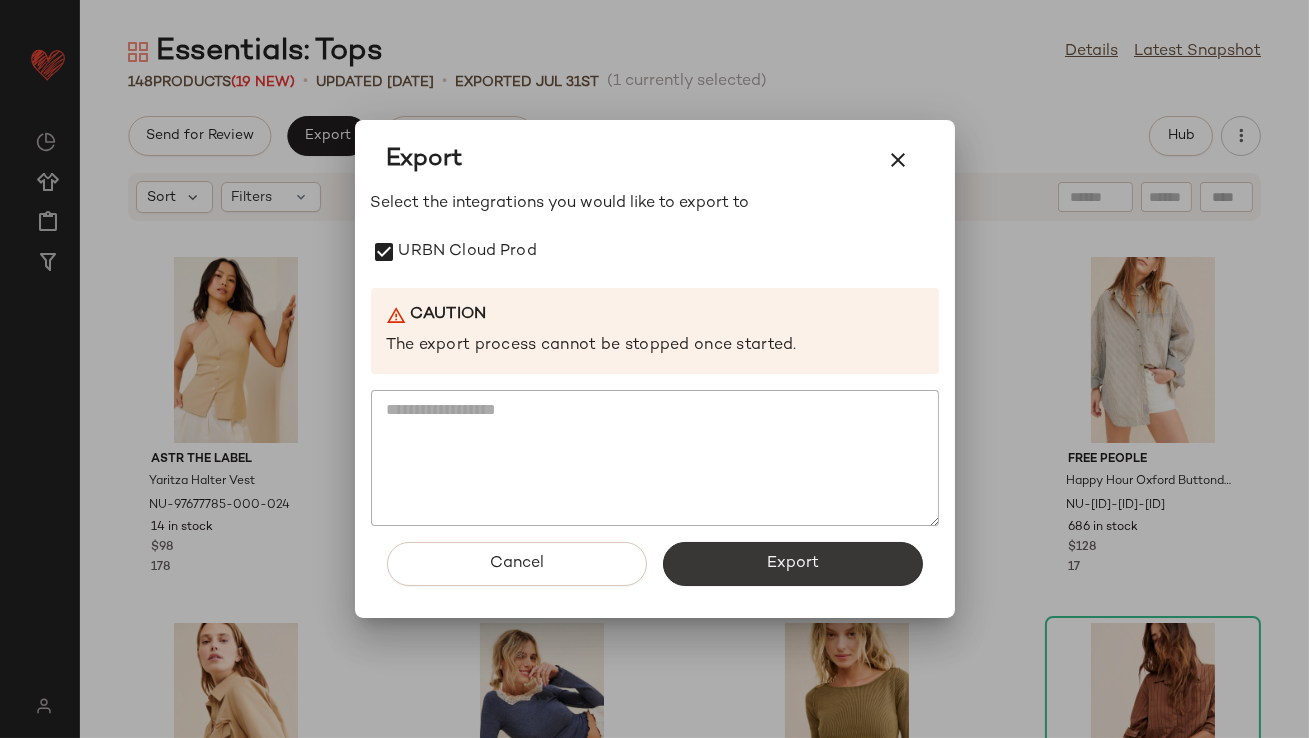 click on "Export" at bounding box center [793, 564] 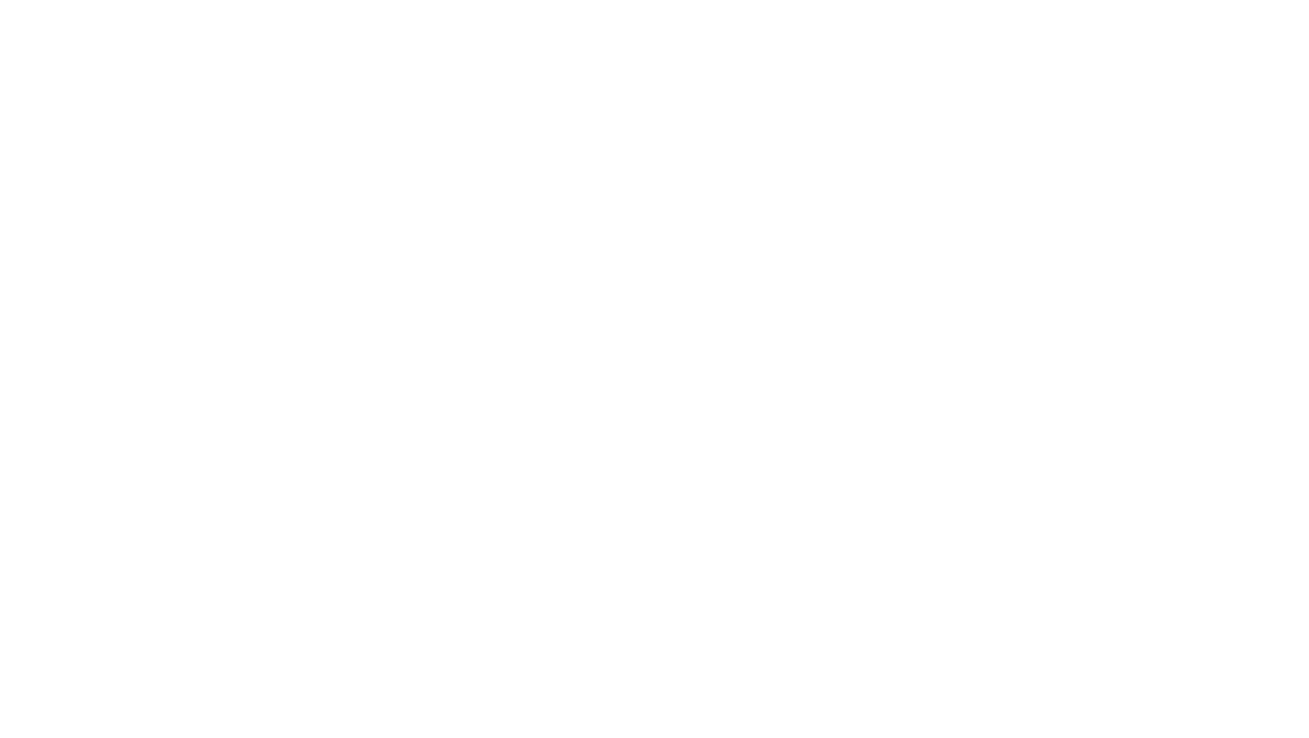 scroll, scrollTop: 0, scrollLeft: 0, axis: both 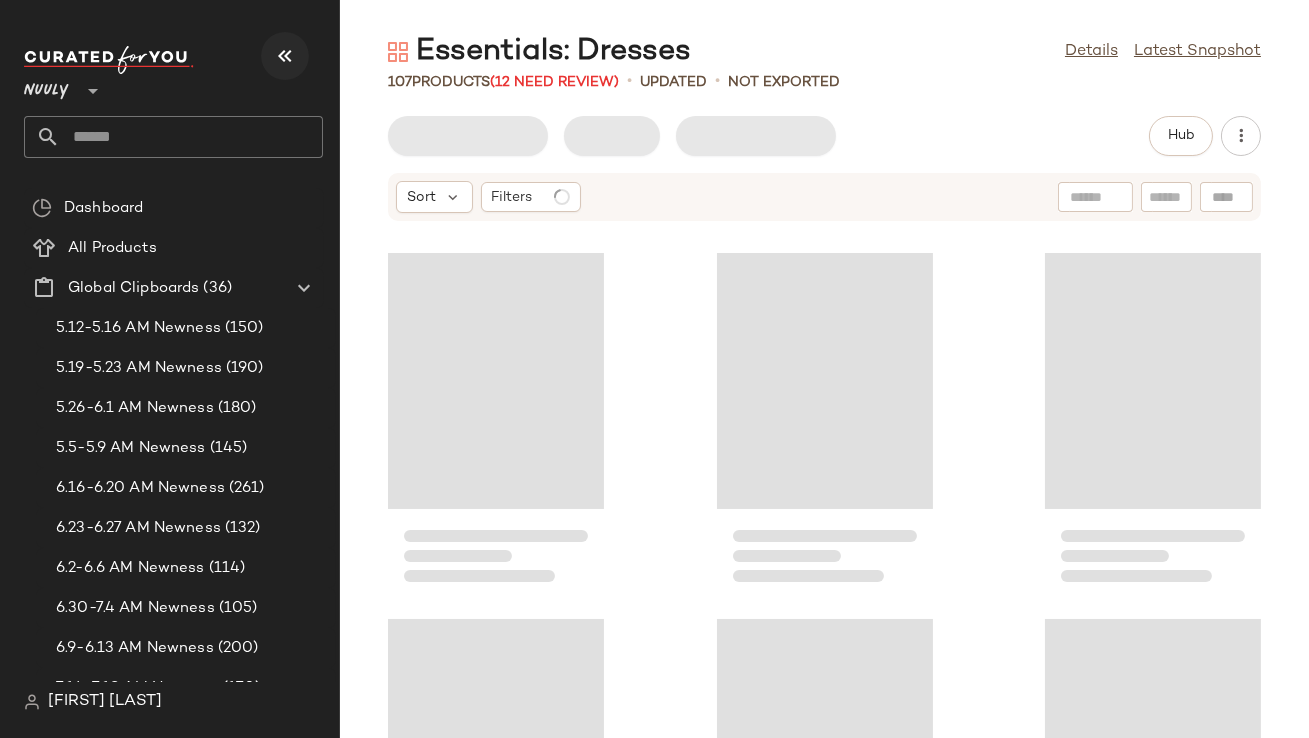 click at bounding box center [285, 56] 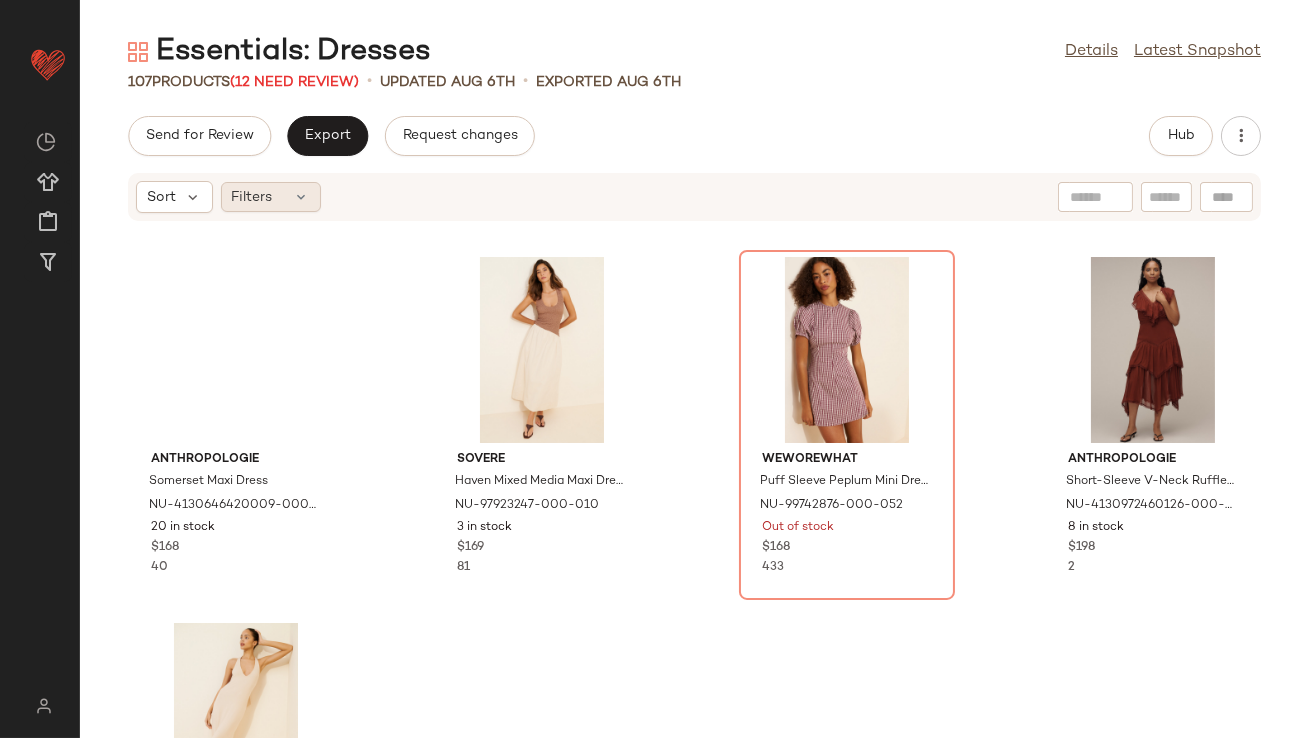 click on "Filters" at bounding box center (252, 197) 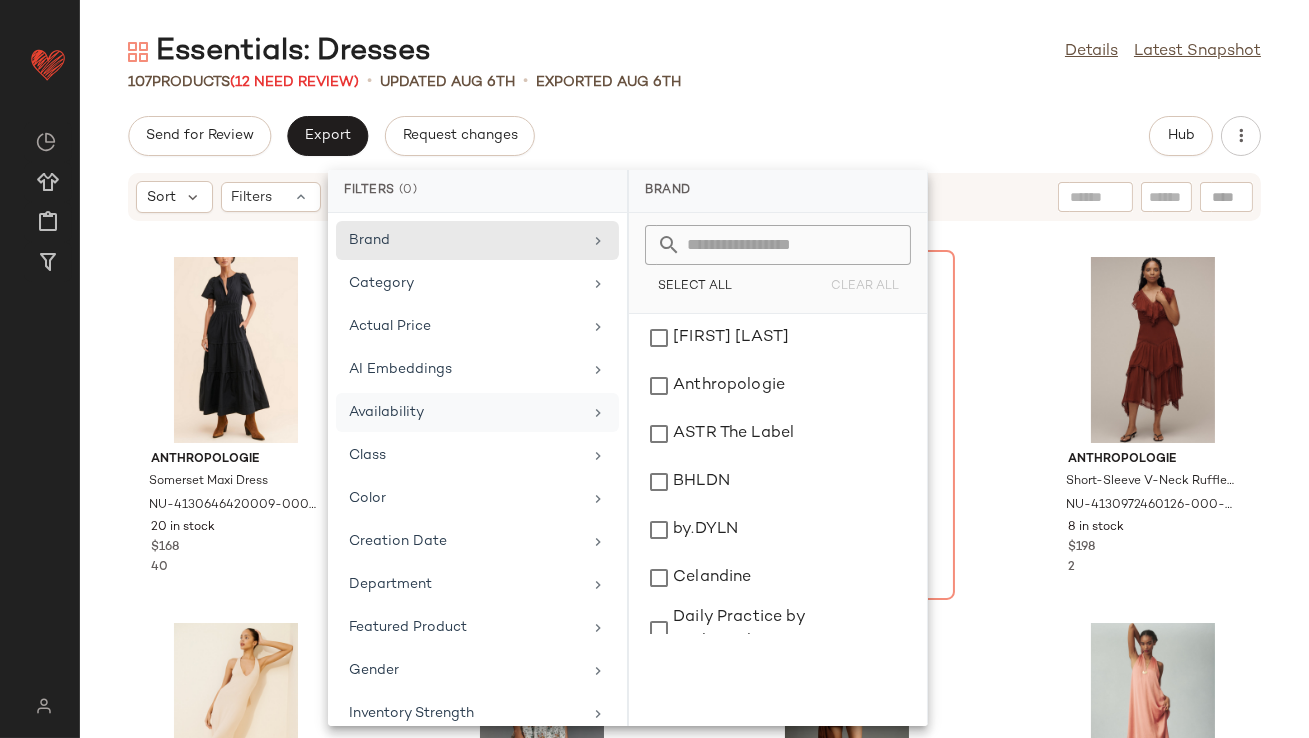 click on "Availability" 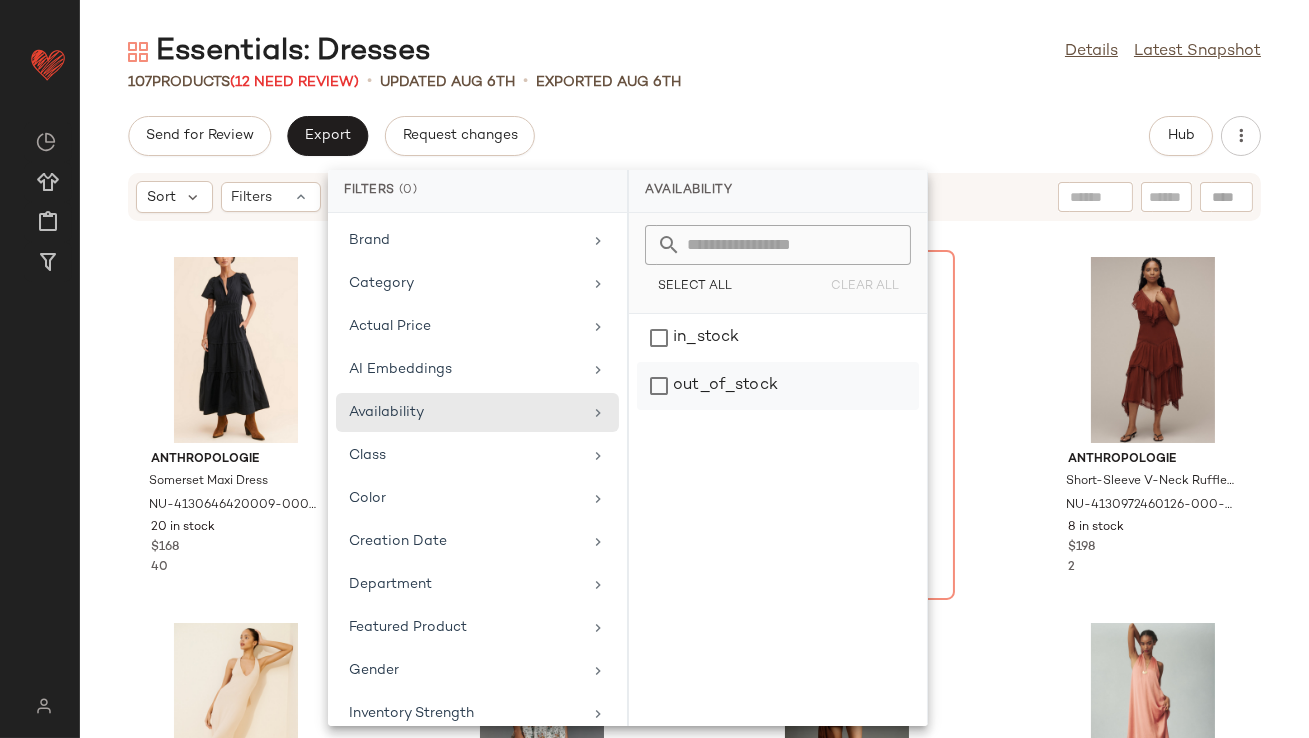 click on "out_of_stock" 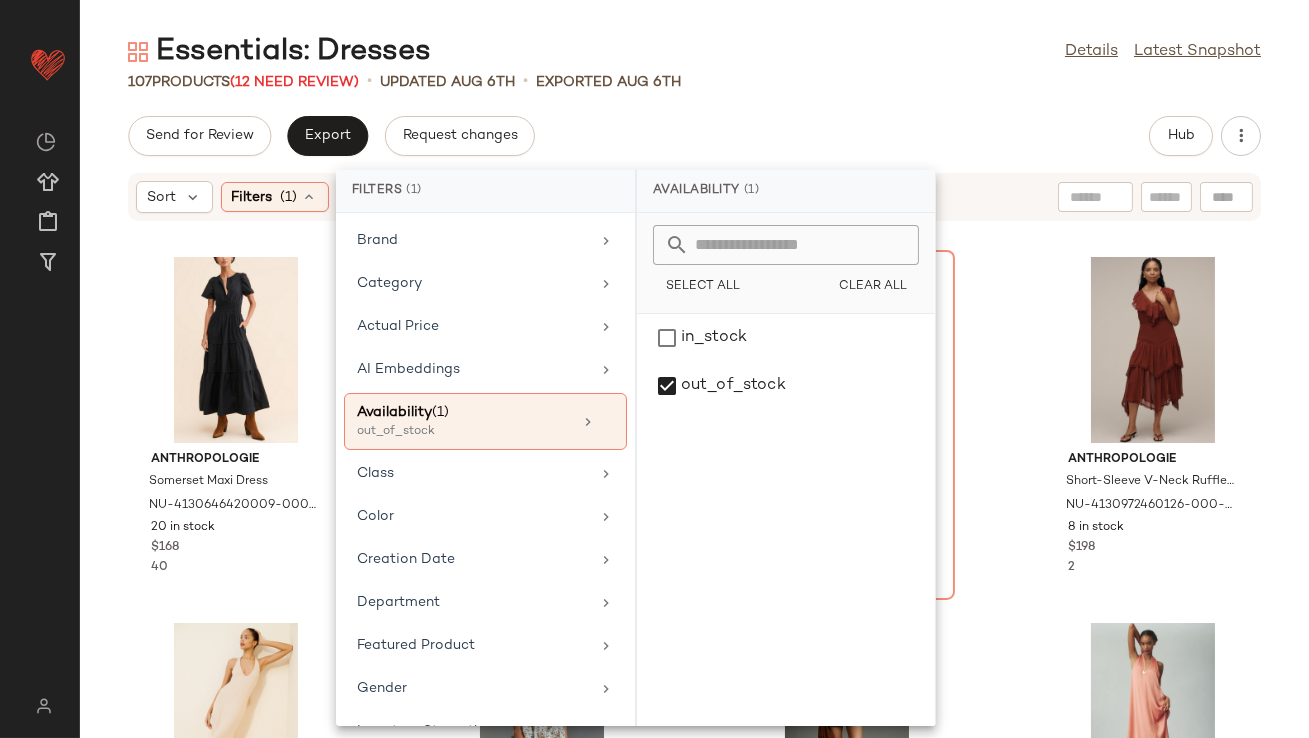 click on "107   Products   (12 Need Review)   •   updated Aug 6th  •  Exported Aug 6th" 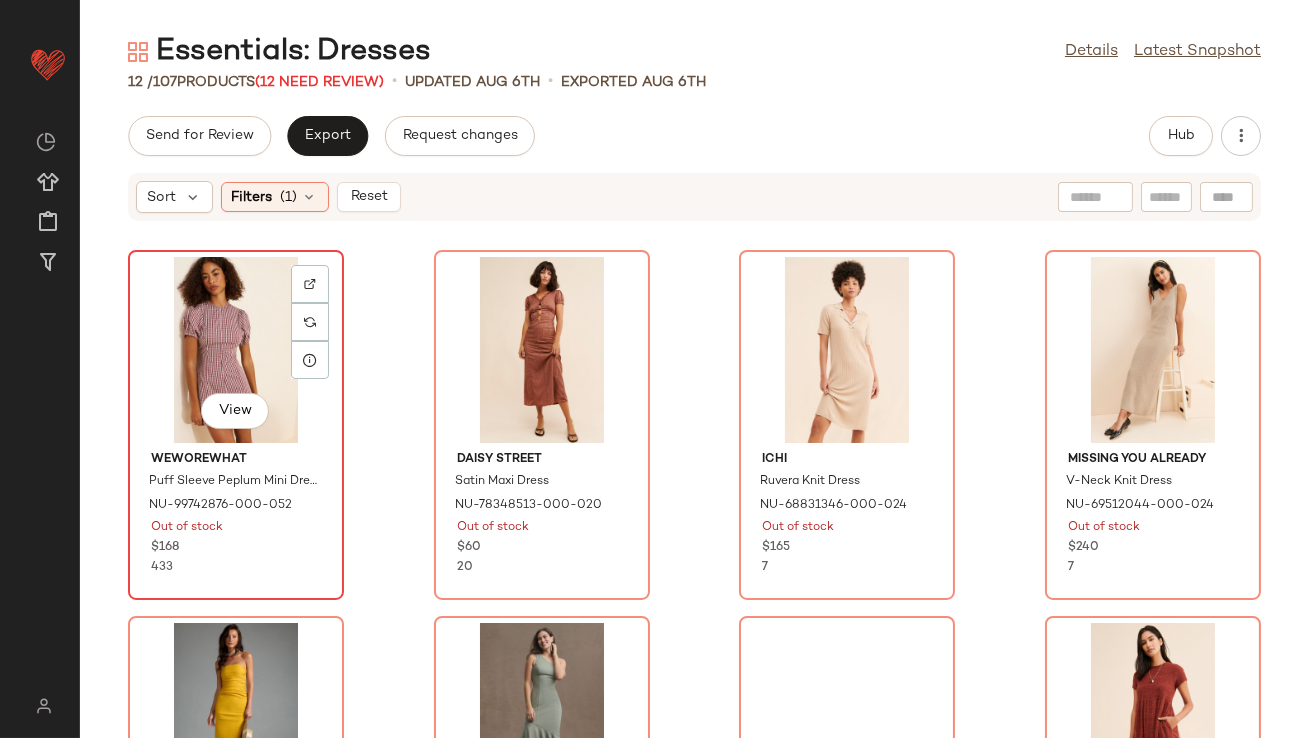 click on "View" 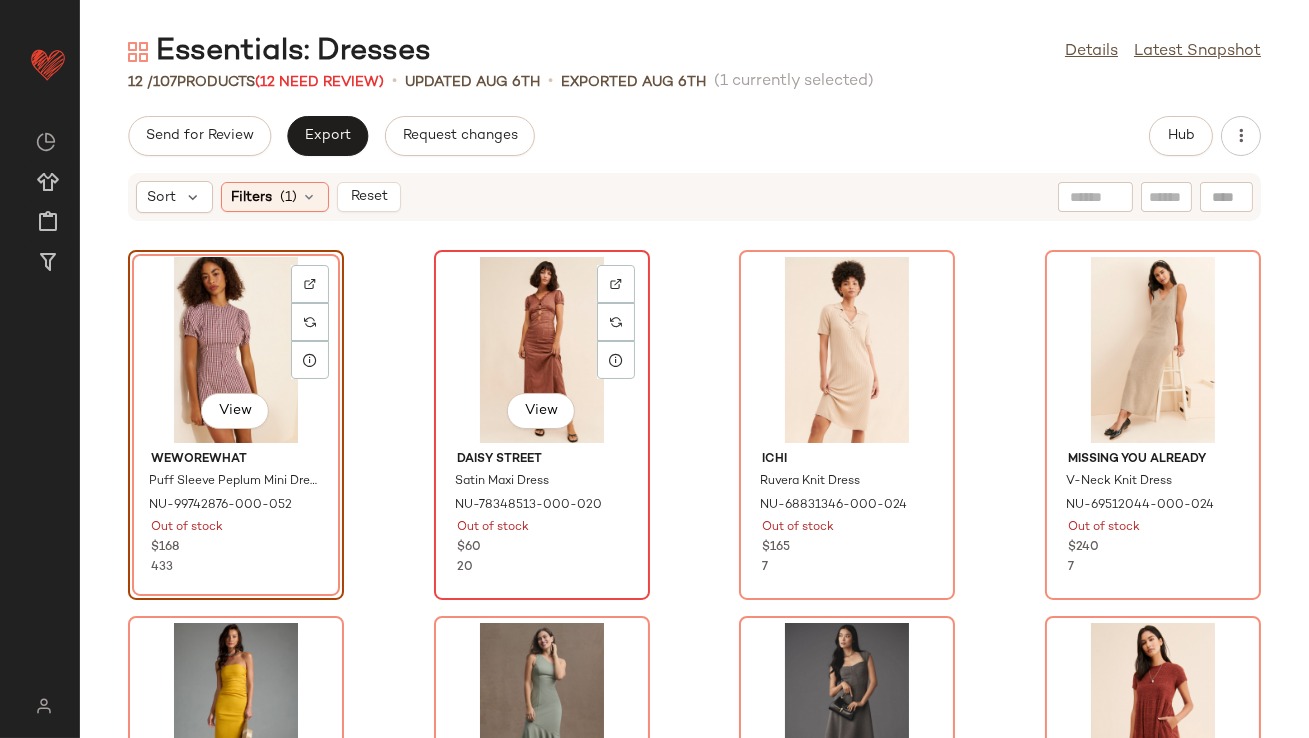 scroll, scrollTop: 609, scrollLeft: 0, axis: vertical 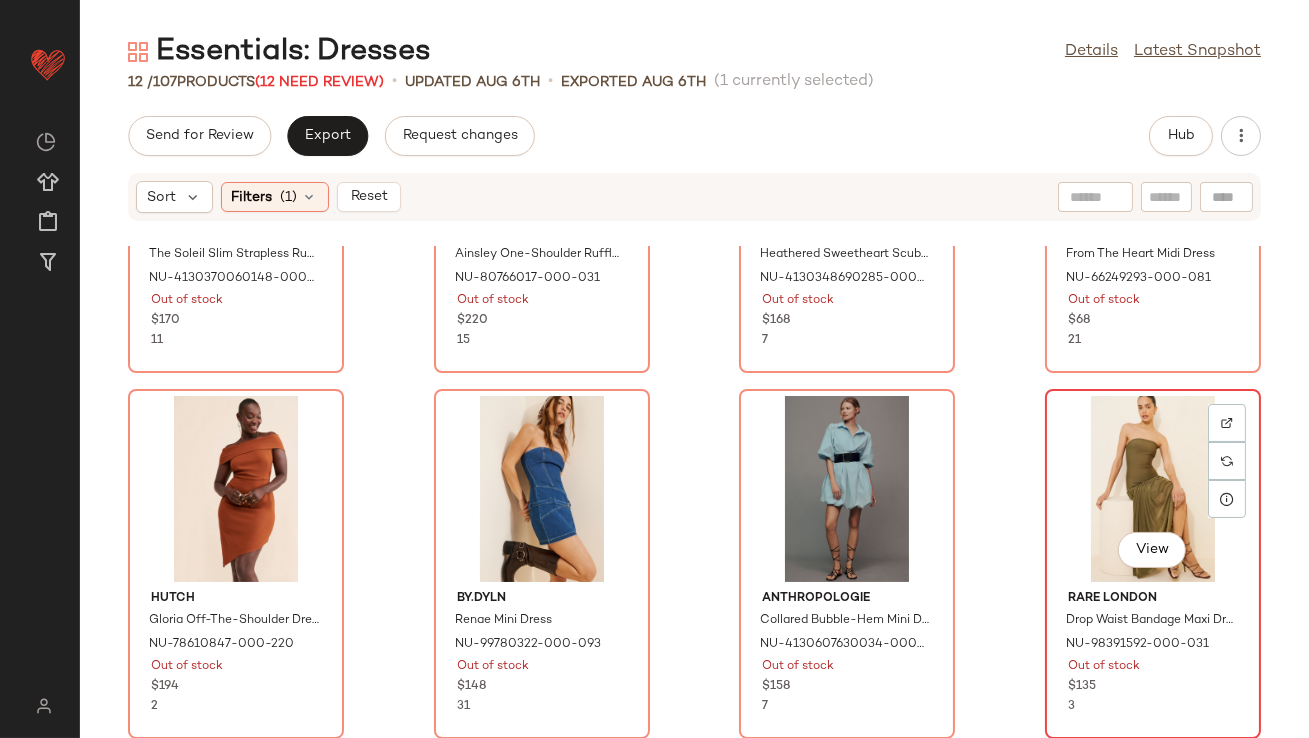 click on "View" 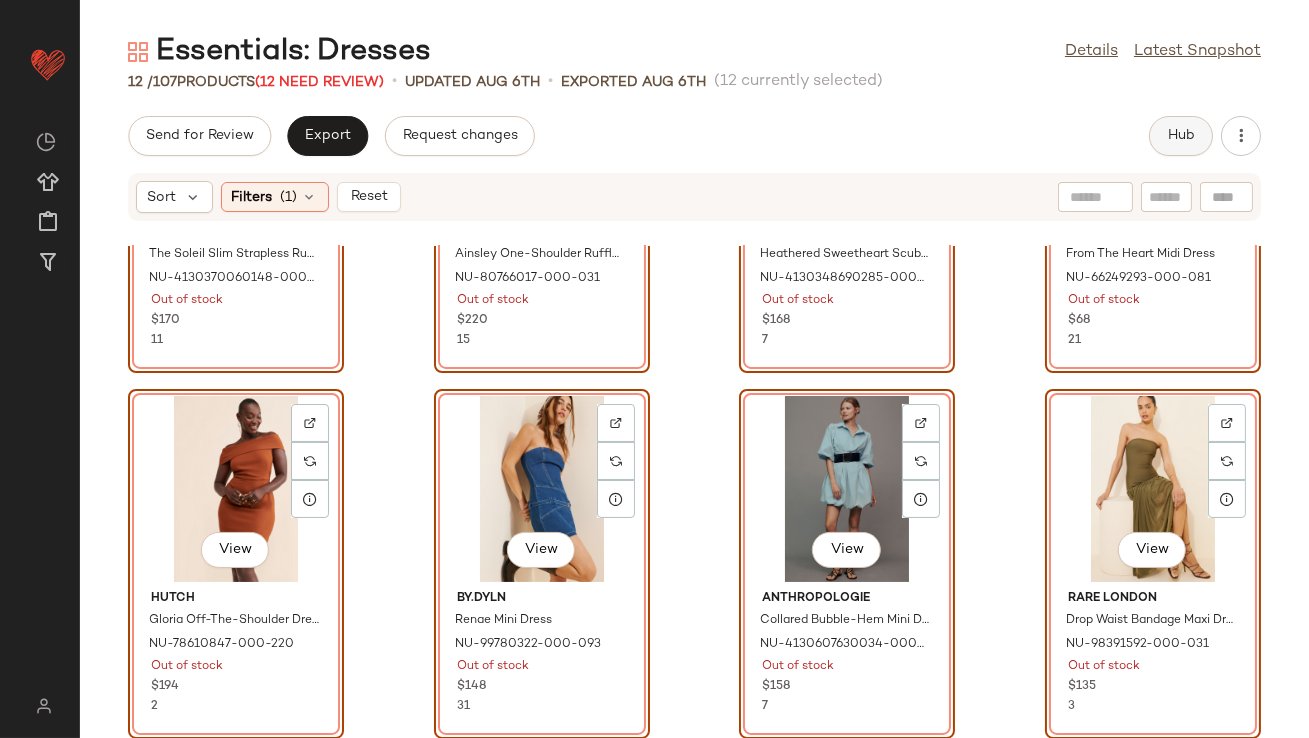 click on "Hub" at bounding box center (1181, 136) 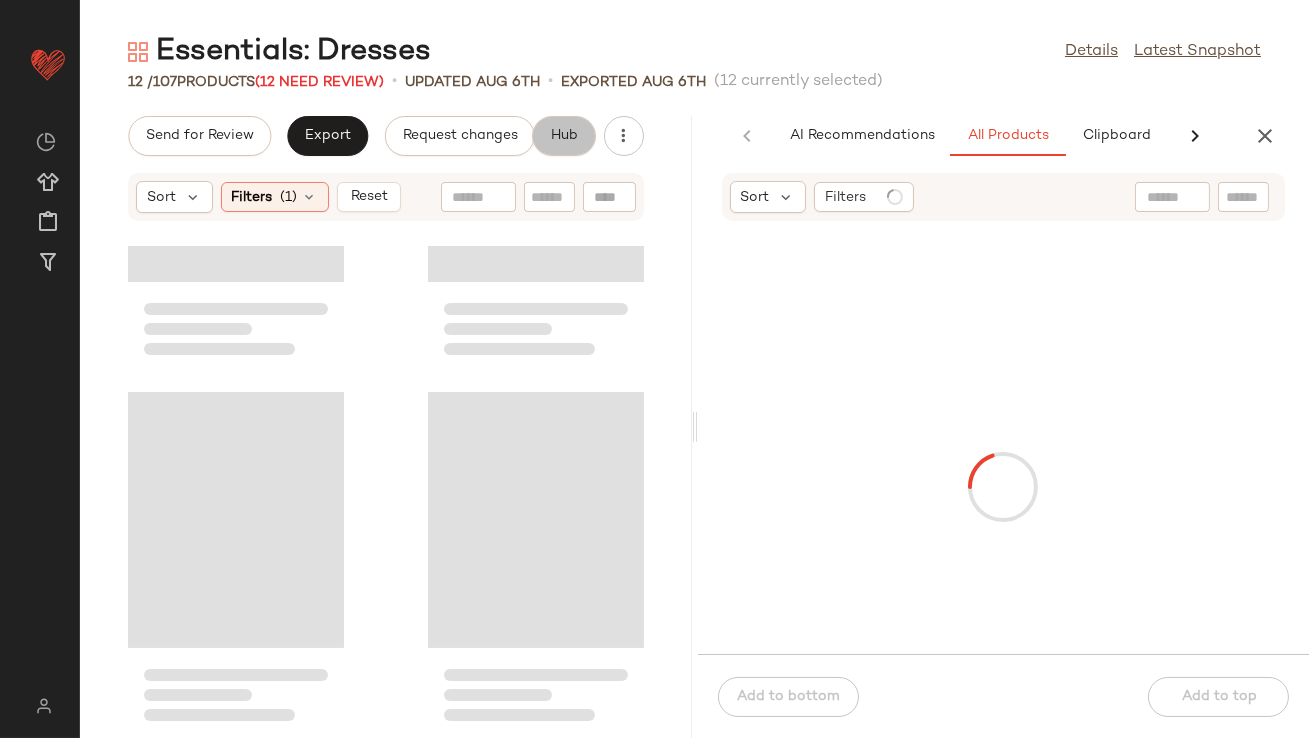 scroll, scrollTop: 975, scrollLeft: 0, axis: vertical 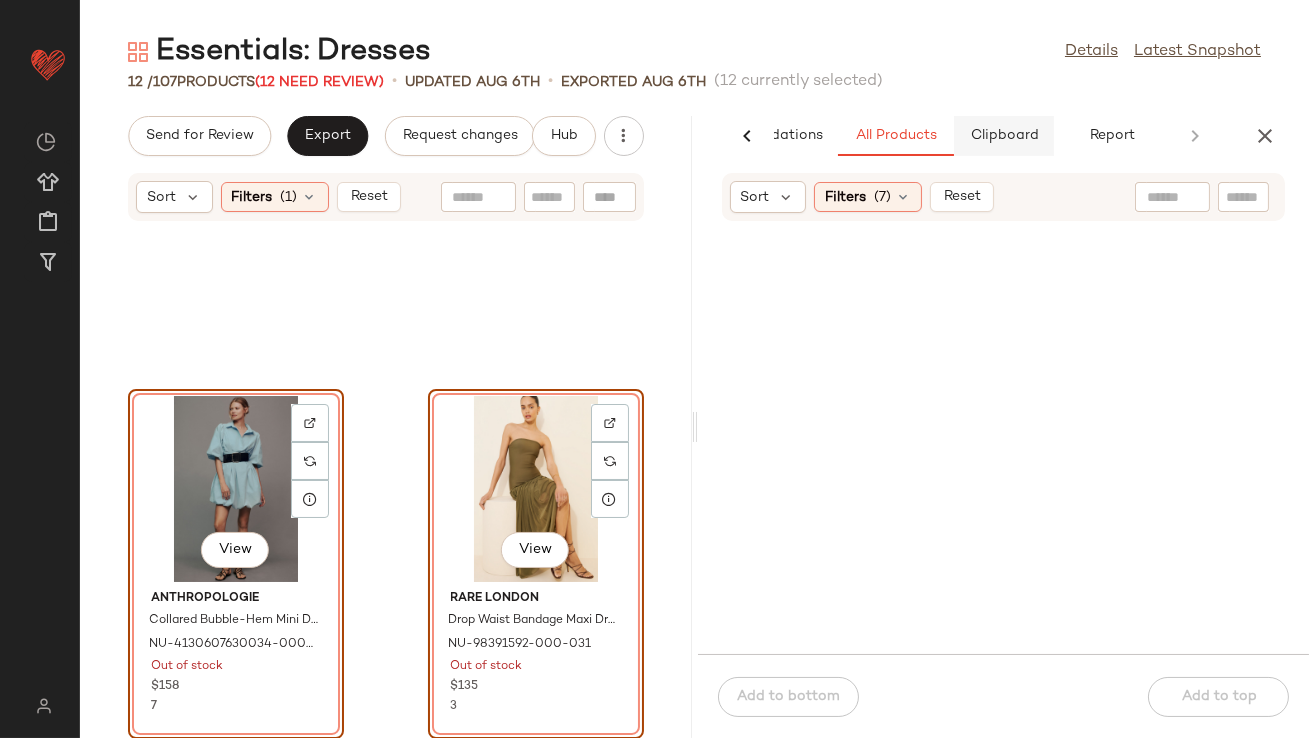 click on "Clipboard" 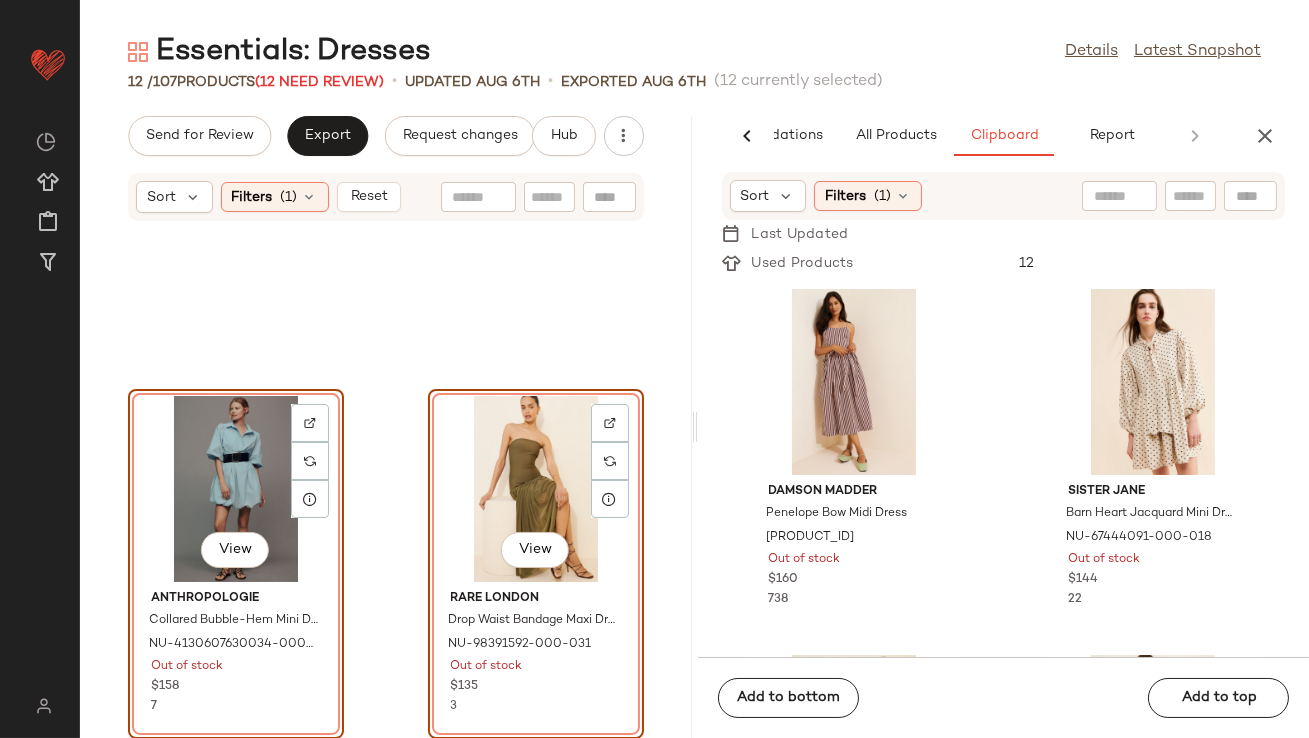 click on "View" 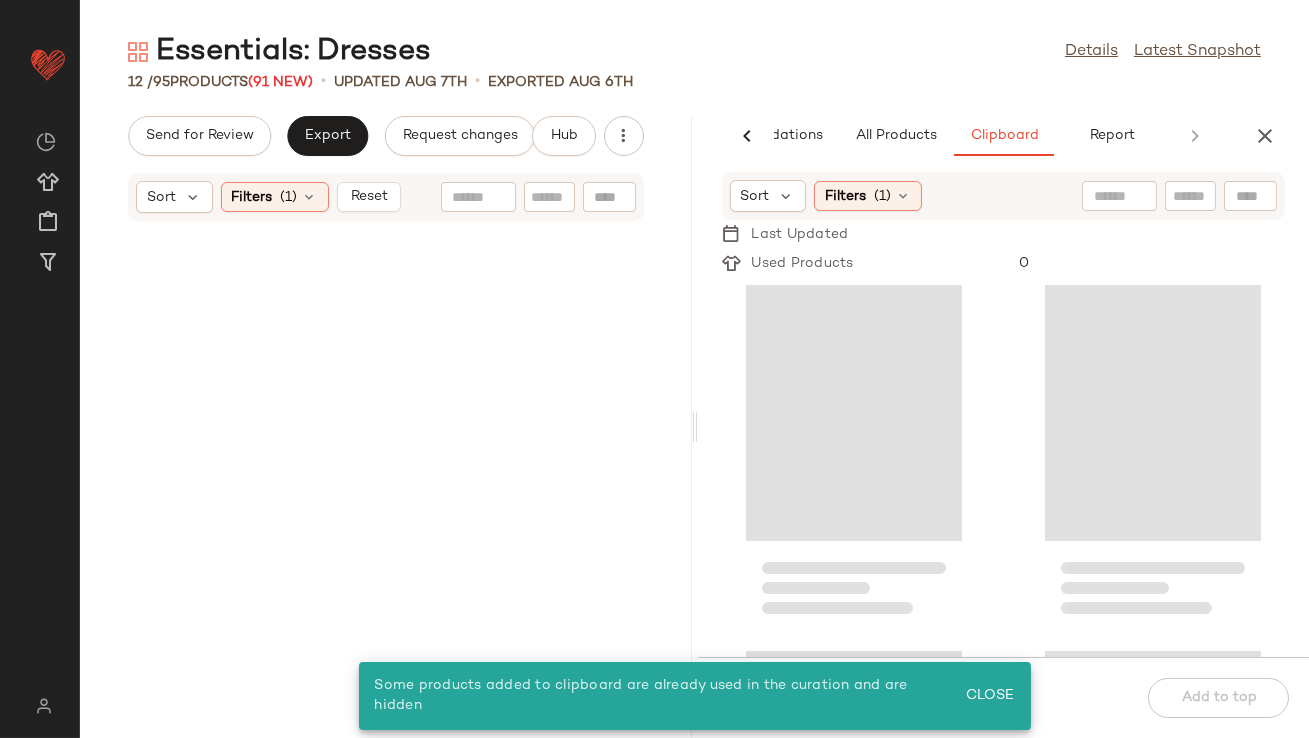 scroll, scrollTop: 0, scrollLeft: 0, axis: both 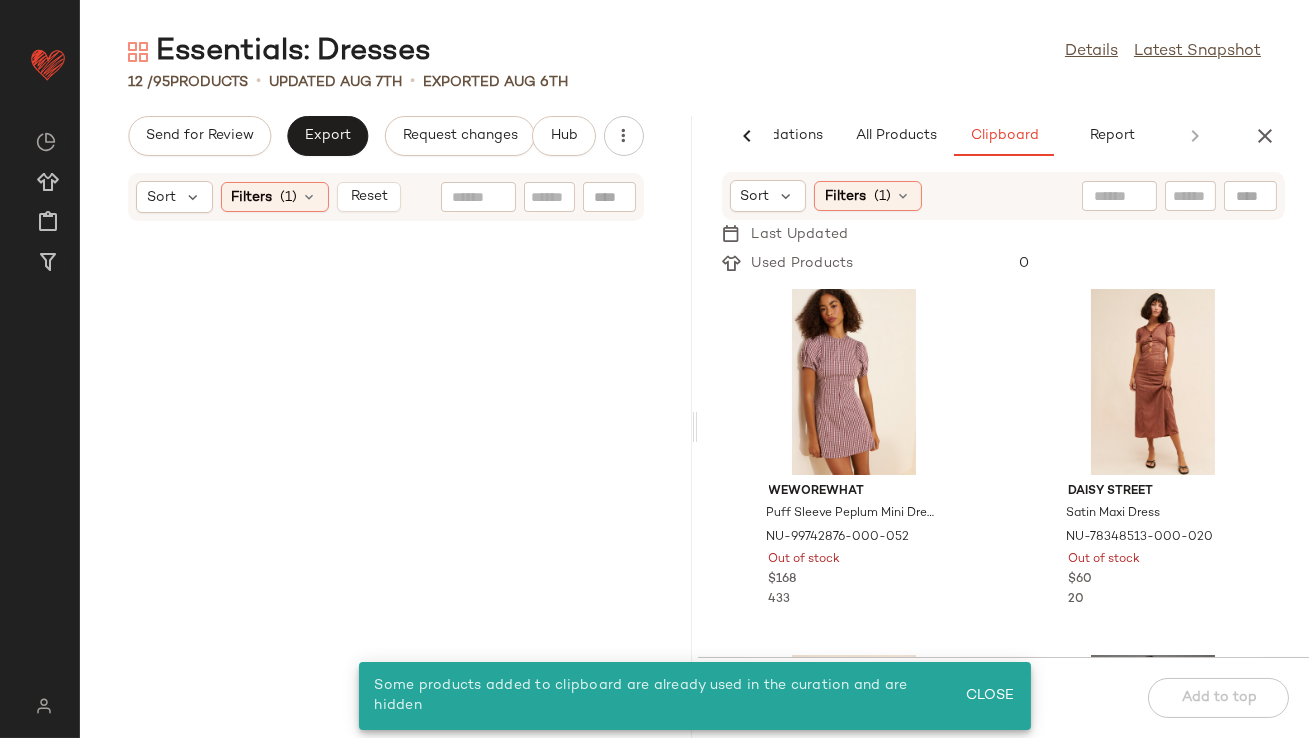 click on "Sort  Filters  (1)   Reset" at bounding box center (386, 197) 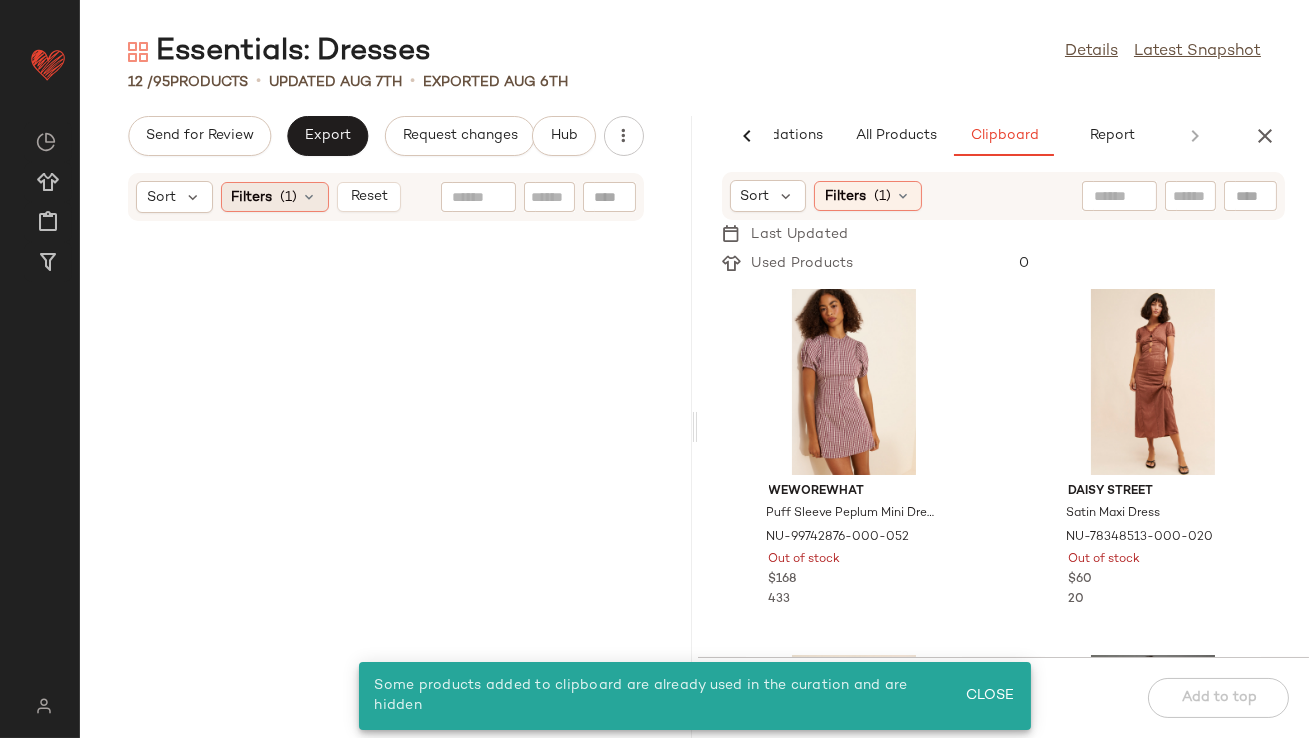 click at bounding box center [310, 197] 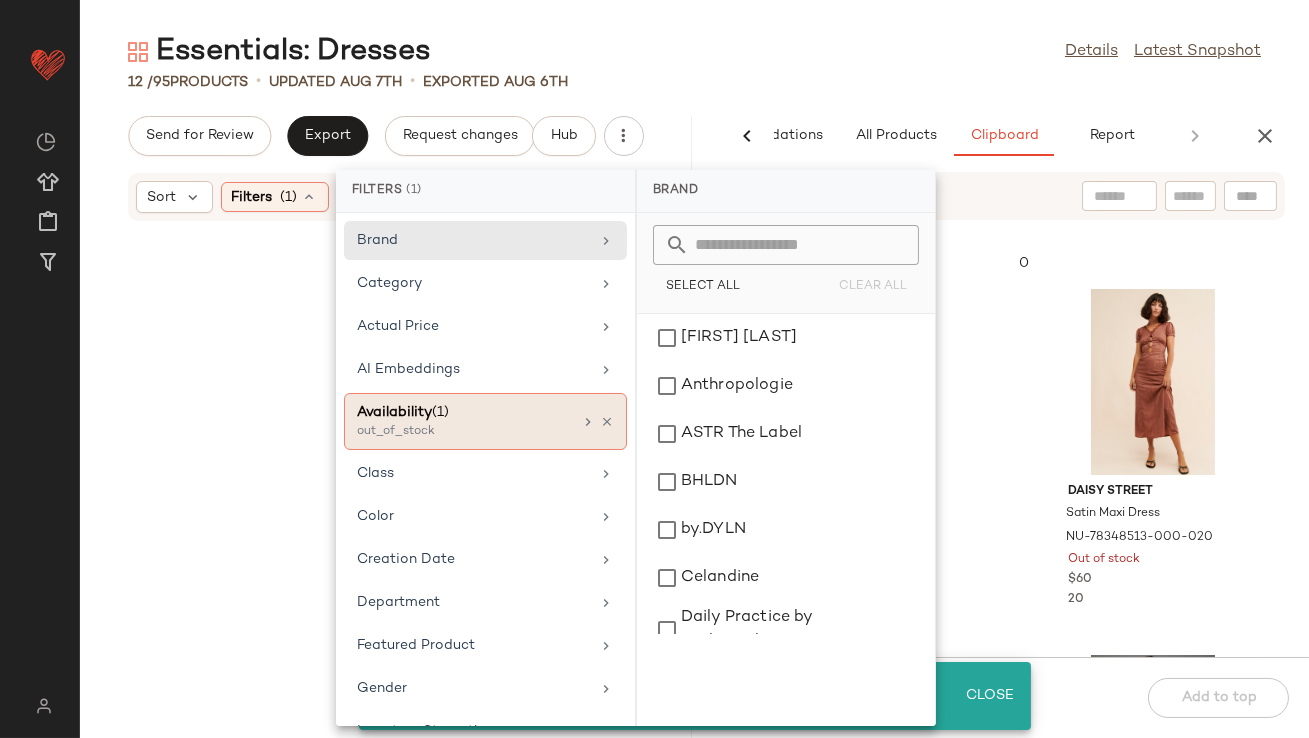 click at bounding box center [607, 422] 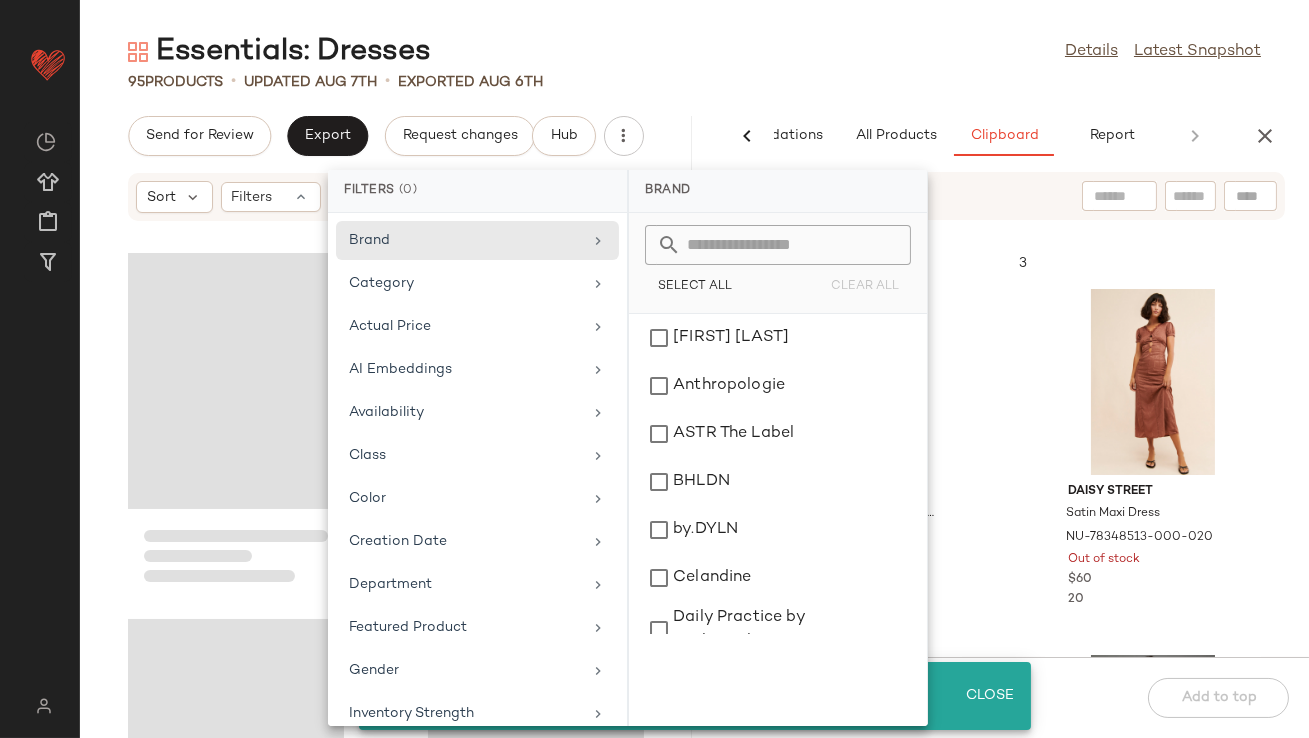 click on "Essentials: Dresses  Details   Latest Snapshot  95   Products   •   updated Aug 7th  •  Exported Aug 6th  Send for Review   Export   Request changes   Hub  Sort  Filters  AI Recommendations   All Products   Clipboard   Report  Sort  Filters  (7)   Reset  Sort  Filters  (1)   Last Updated   Used Products  3 WeWoreWhat Puff Sleeve Peplum Mini Dress NU-99742876-000-052 Out of stock $168 433 Daisy Street Satin Maxi Dress NU-78348513-000-020 Out of stock $60 20 Ichi Ruvera Knit Dress NU-68831346-000-024 Out of stock $165 7 Anthropologie The Soleil Slim Strapless Ruched Dress NU-4130370060148-000-083 Out of stock $170 11 BHLDN Ainsley One-Shoulder Ruffle Crepe Midi Dress NU-80766017-000-031 Out of stock $220 15 Anthropologie Heathered Sweetheart Scuba Midi Dress NU-4130348690285-000-004 Out of stock $168 7 Lost + Wander From The Heart Midi Dress NU-66249293-000-081 Out of stock $68 21 Hutch Gloria Off-The-Shoulder Dress NU-78610847-000-220 Out of stock $194 2  Add to bottom   Add to top" at bounding box center (694, 385) 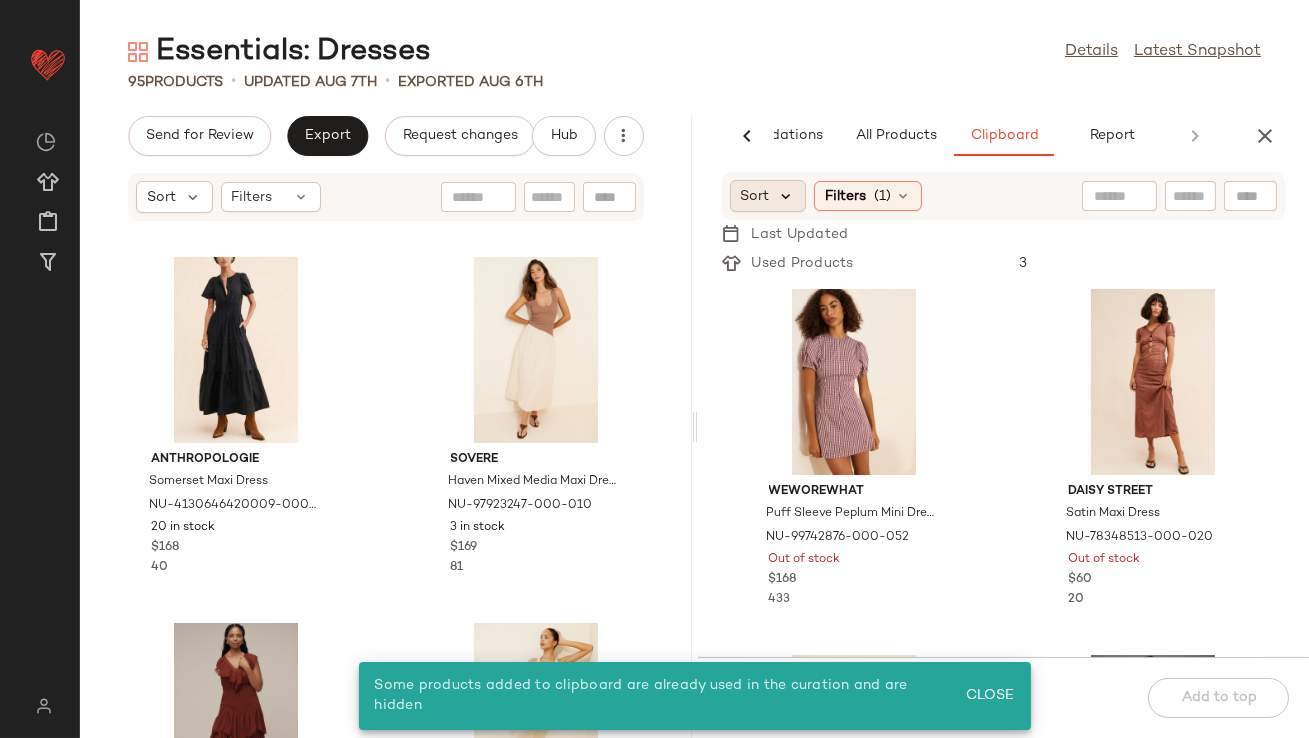 click at bounding box center [787, 196] 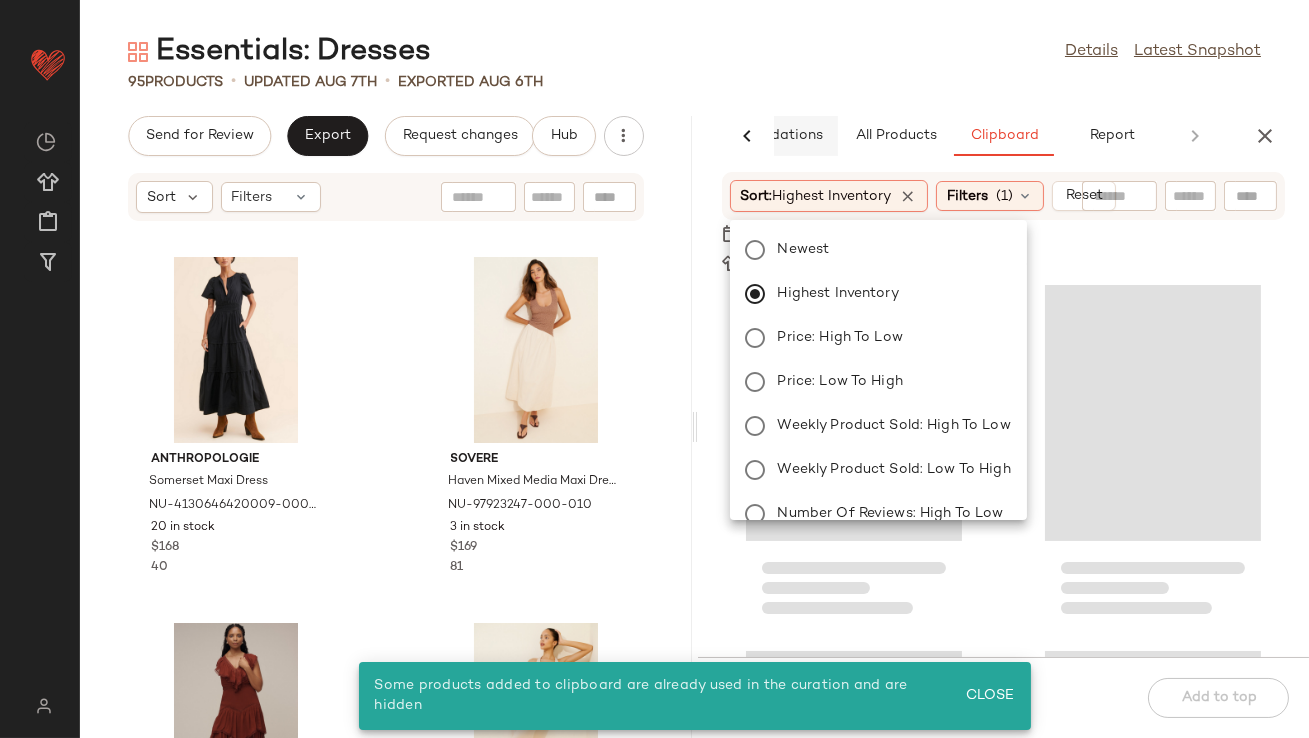 click on "AI Recommendations" 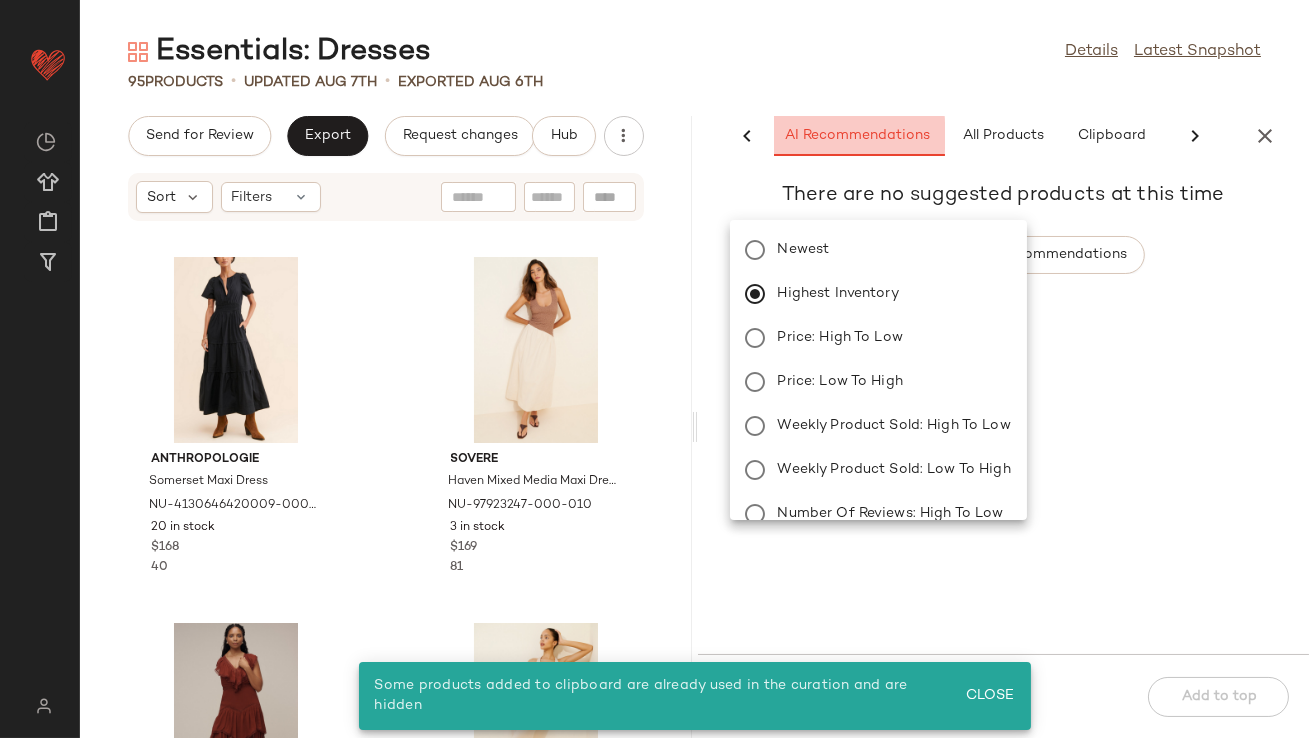 scroll, scrollTop: 0, scrollLeft: 0, axis: both 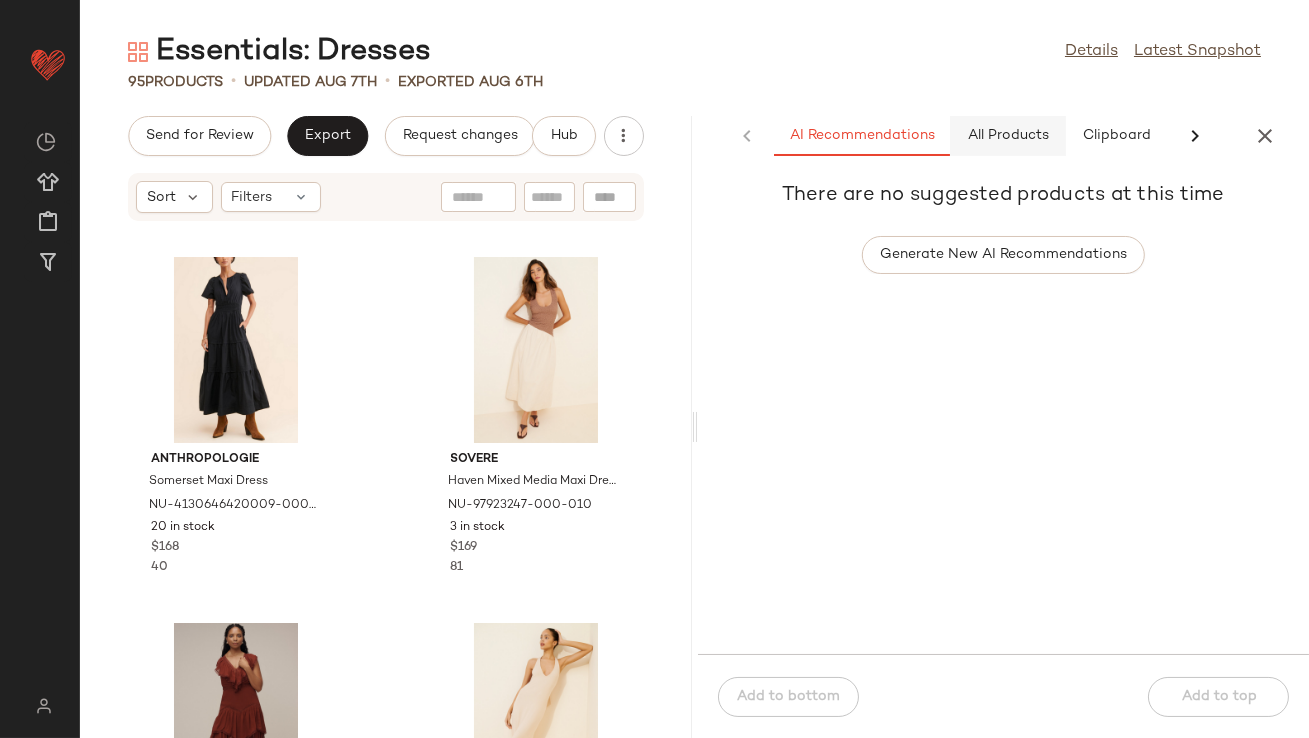 click on "All Products" 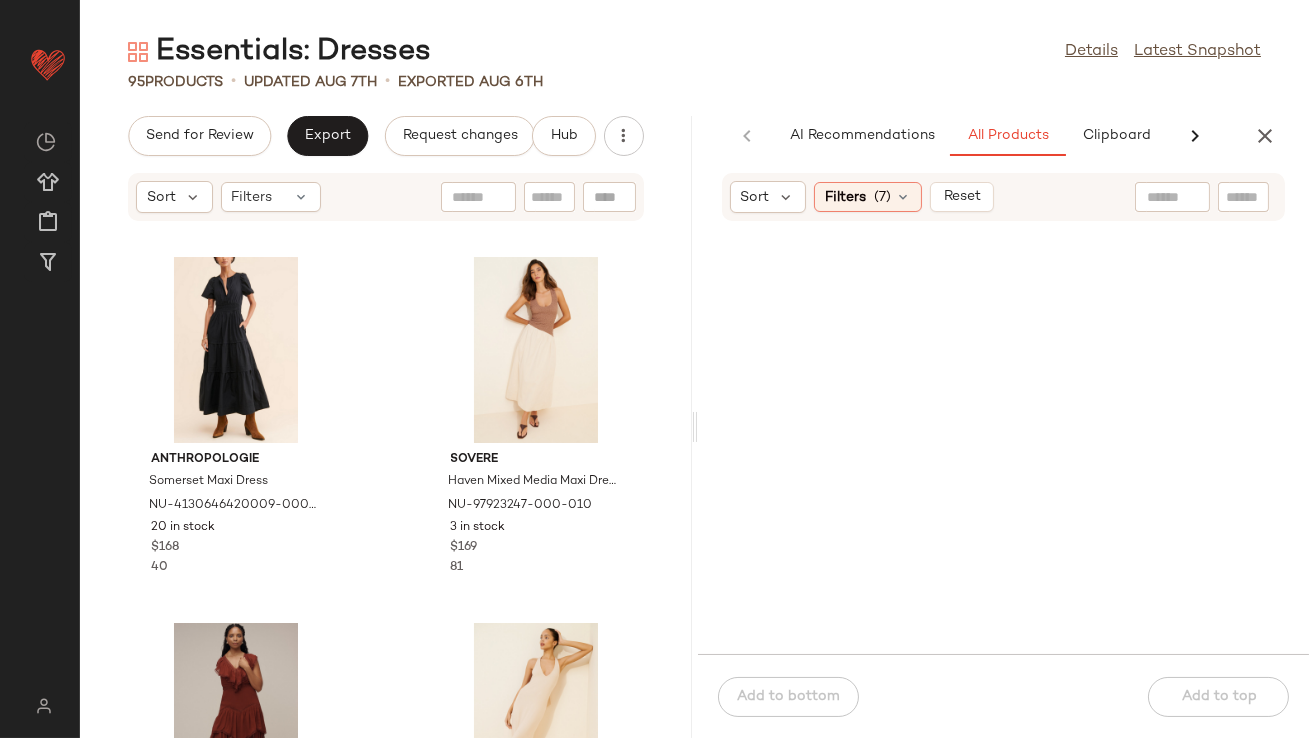 click on "Essentials: Dresses  Details   Latest Snapshot" 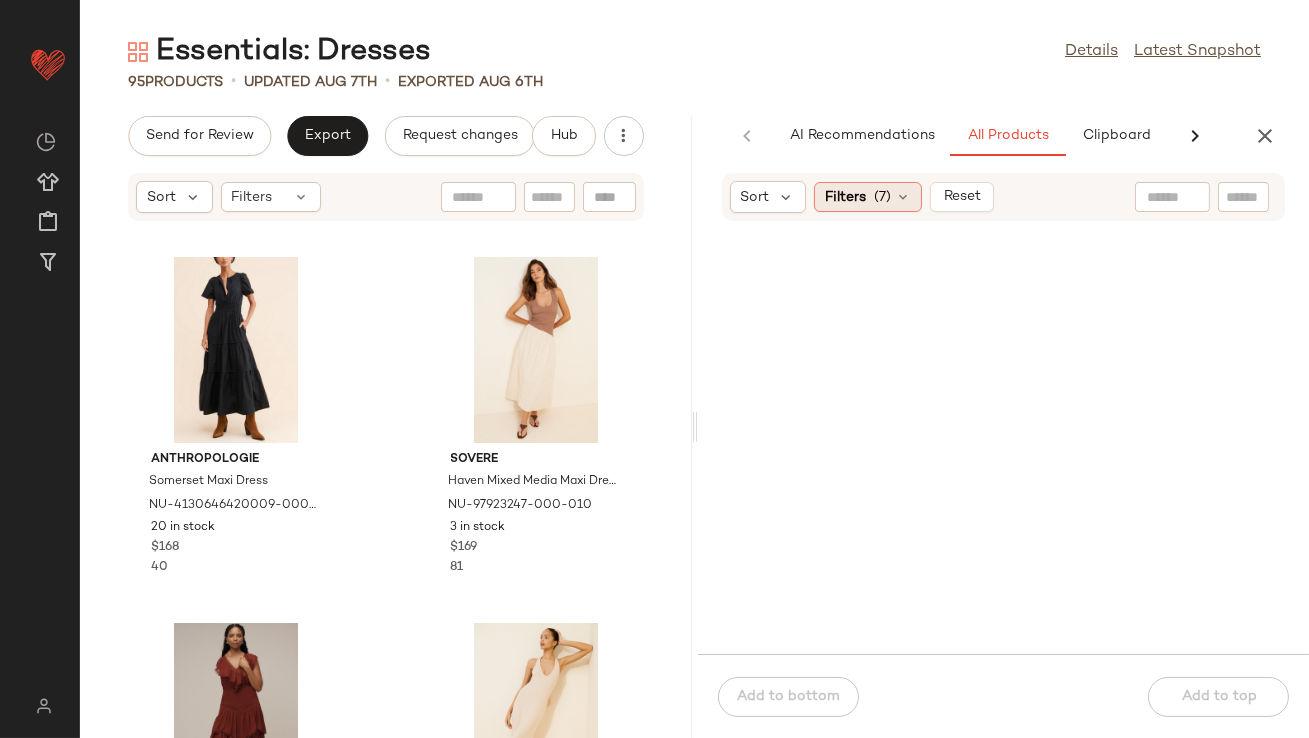 click on "Filters" at bounding box center (845, 197) 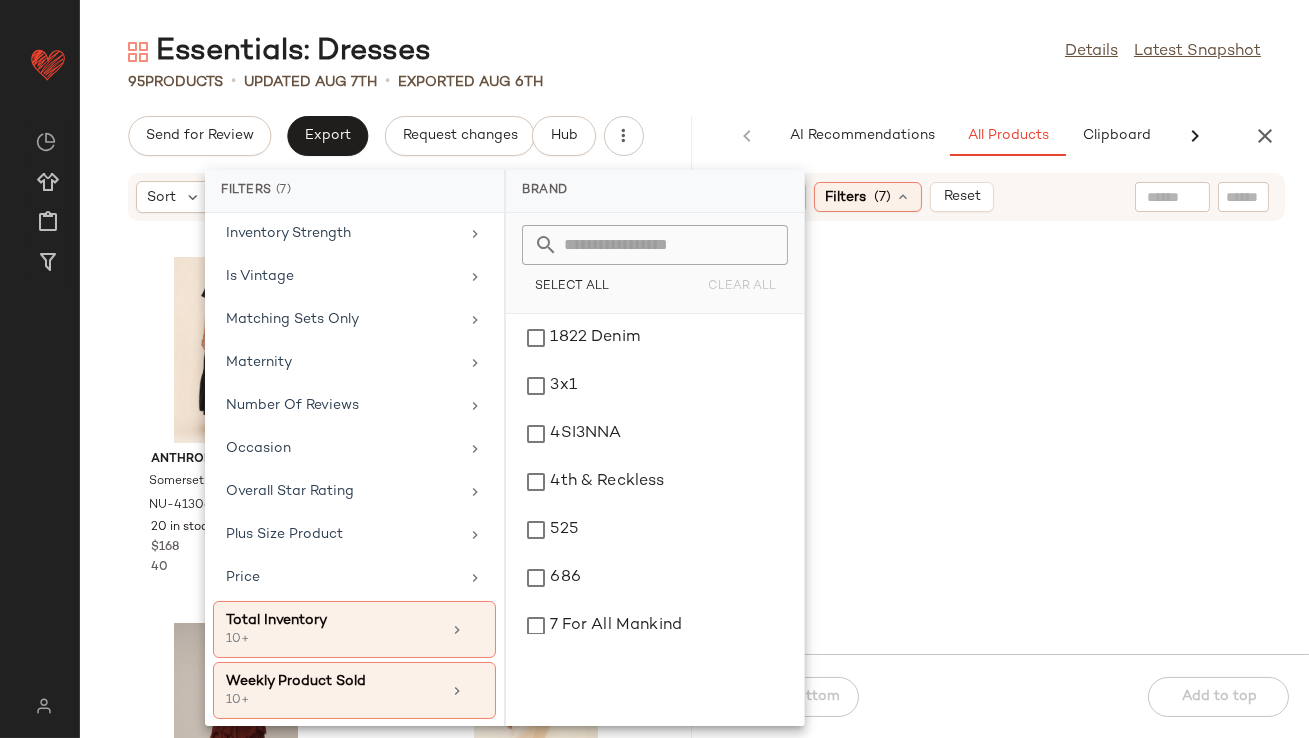 scroll, scrollTop: 564, scrollLeft: 0, axis: vertical 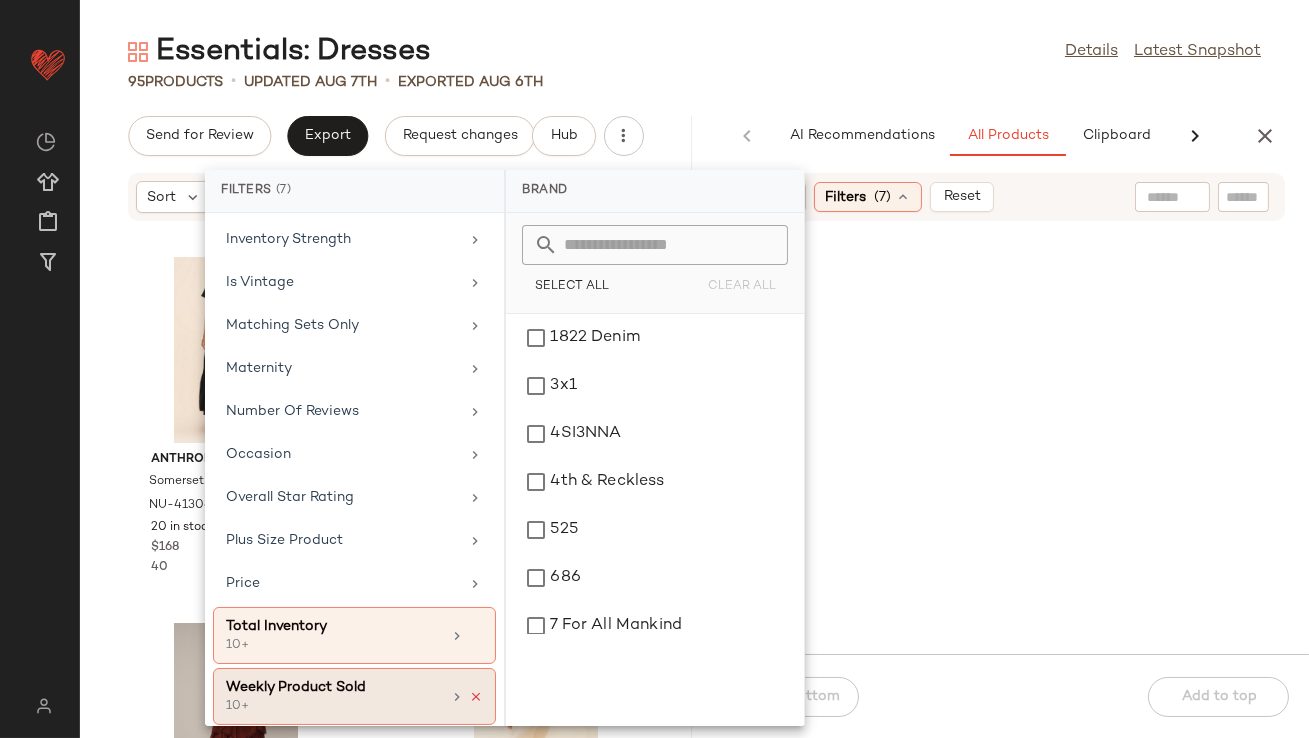click at bounding box center [476, 697] 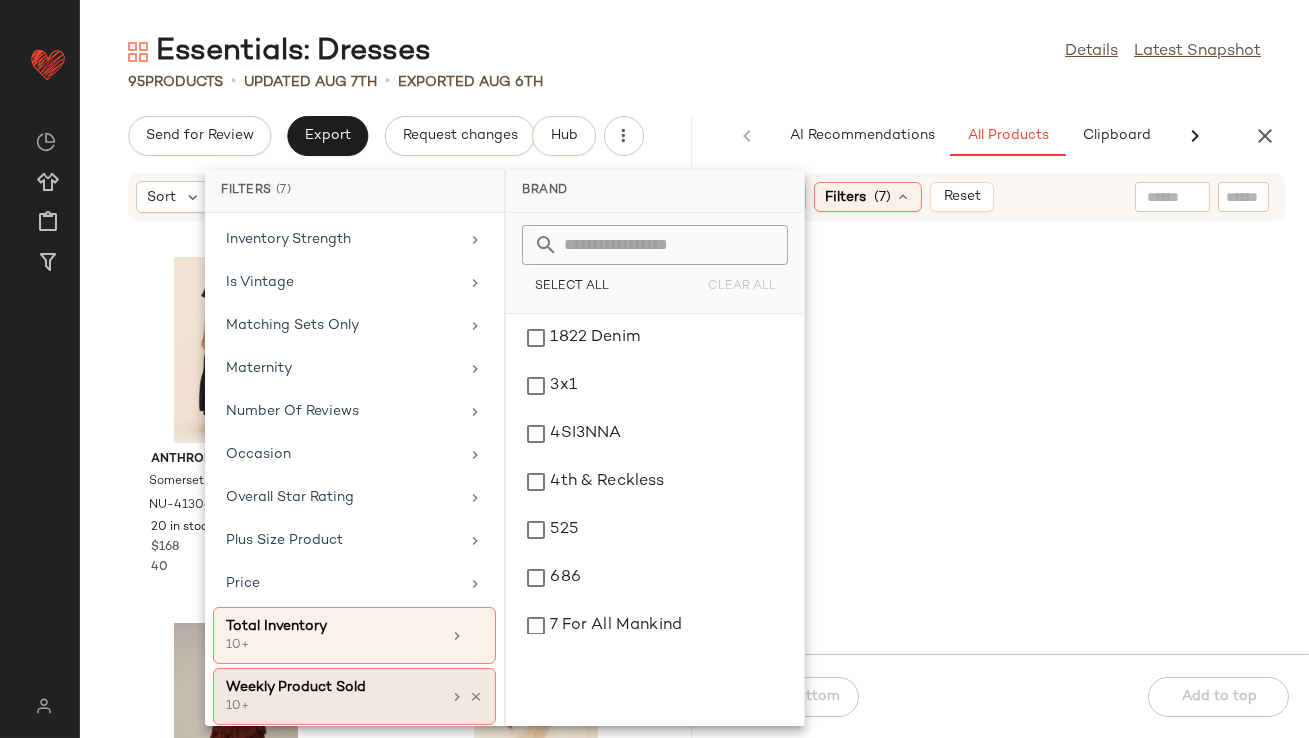 scroll, scrollTop: 552, scrollLeft: 0, axis: vertical 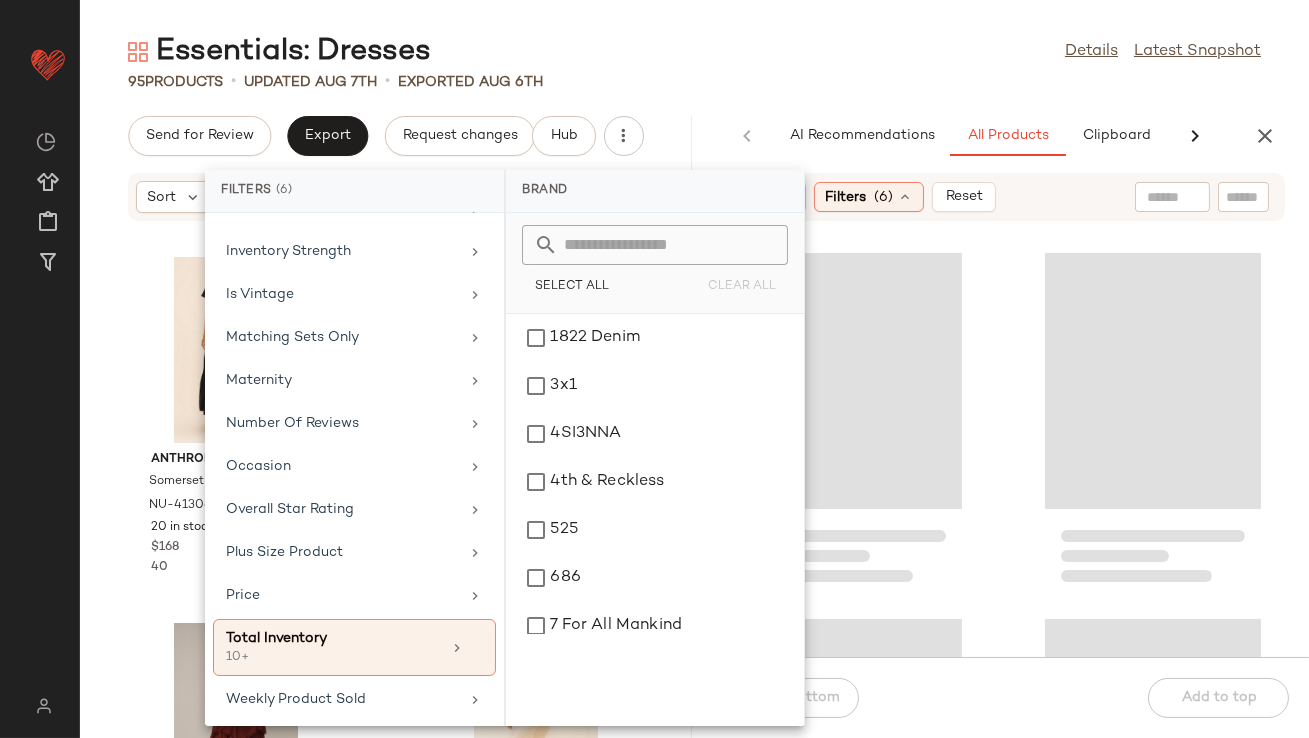 click on "Essentials: Dresses  Details   Latest Snapshot  95   Products   •   updated Aug 7th  •  Exported Aug 6th  Send for Review   Export   Request changes   Hub  Sort  Filters Anthropologie Somerset Maxi Dress NU-4130646420009-000-001 20 in stock $168 40 Sovere Haven Mixed Media Maxi Dress NU-97923247-000-010 3 in stock $169 81 Anthropologie Short-Sleeve V-Neck Ruffle Midi Dress NU-4130972460126-000-061 8 in stock $198 2 Free People Alix Midi Dress NU-91375436-000-014 35 in stock $70 3 Maeve The Tommie Cap-Sleeve Smocked Front-Zip Shirt Dress NU-4130916210153-000-211 2 in stock $178 10 Pilcro Sleeveless Scoop-Neck Shift Mini Dress NU-4130916210358-000-061 2 in stock $148 6 Anthropologie Halter Silky Midi Dress NU-4130647160216-000-067 54 in stock $178 16 Free People Elora Mini Dress NU-63283022-000-062 1 in stock $148 17  AI Recommendations   All Products   Clipboard   Report   There are no suggested products at this time   Generate New AI Recommendations  Sort  Filters  (6)   Reset  Sort:   Filters  (1)  3" at bounding box center [694, 385] 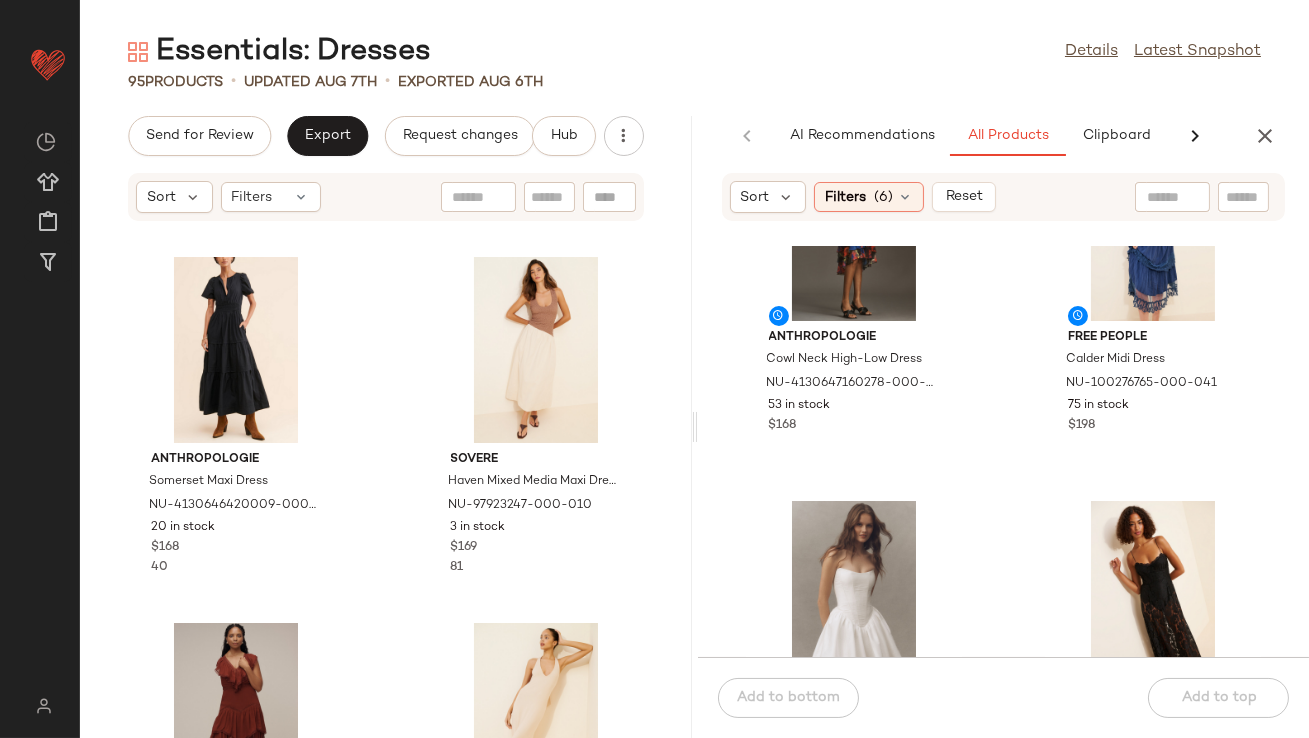 scroll, scrollTop: 1319, scrollLeft: 0, axis: vertical 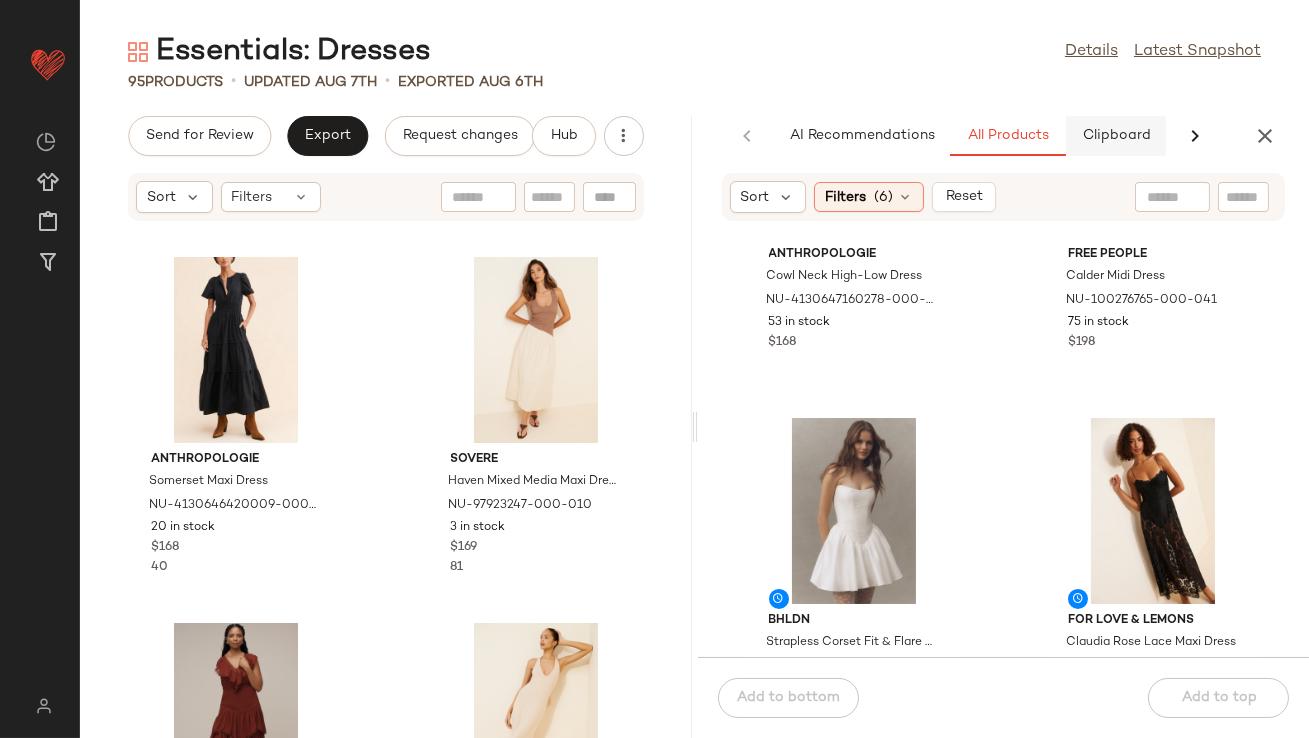click on "Clipboard" 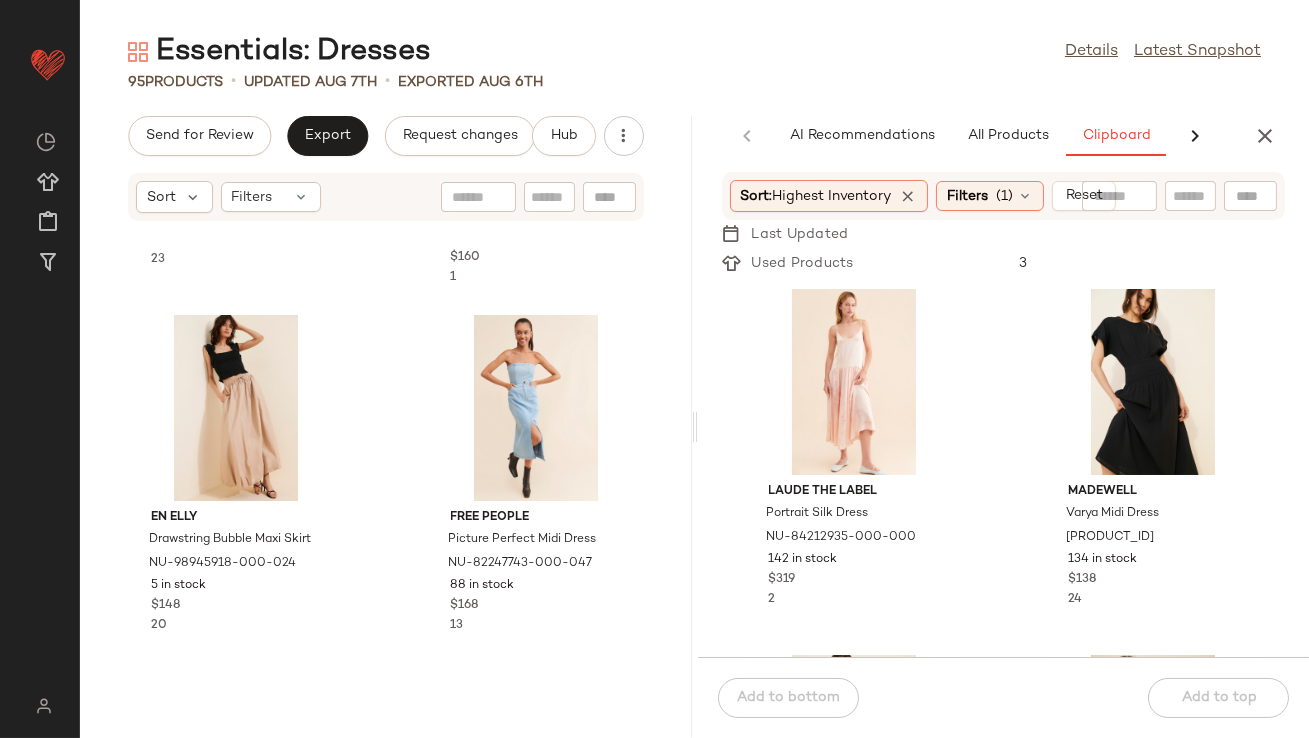 scroll, scrollTop: 3246, scrollLeft: 0, axis: vertical 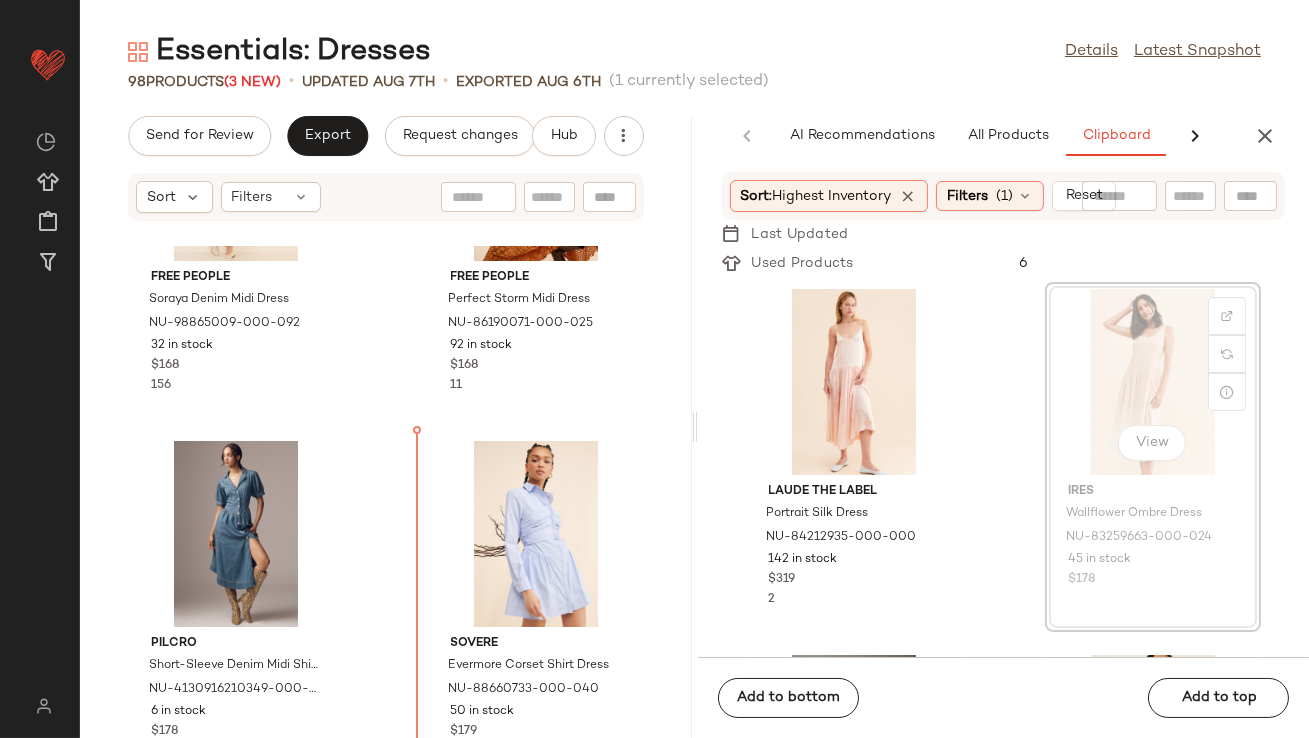 drag, startPoint x: 1099, startPoint y: 385, endPoint x: 1084, endPoint y: 385, distance: 15 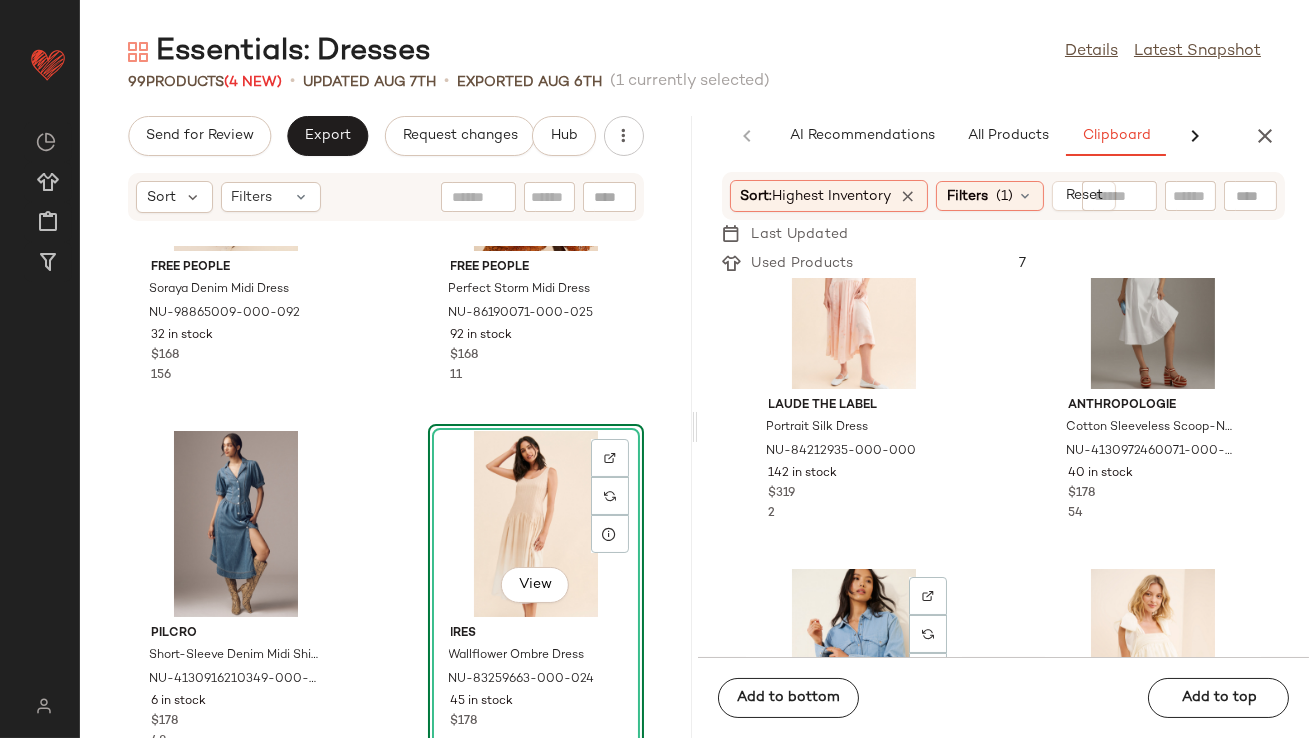 scroll, scrollTop: 121, scrollLeft: 0, axis: vertical 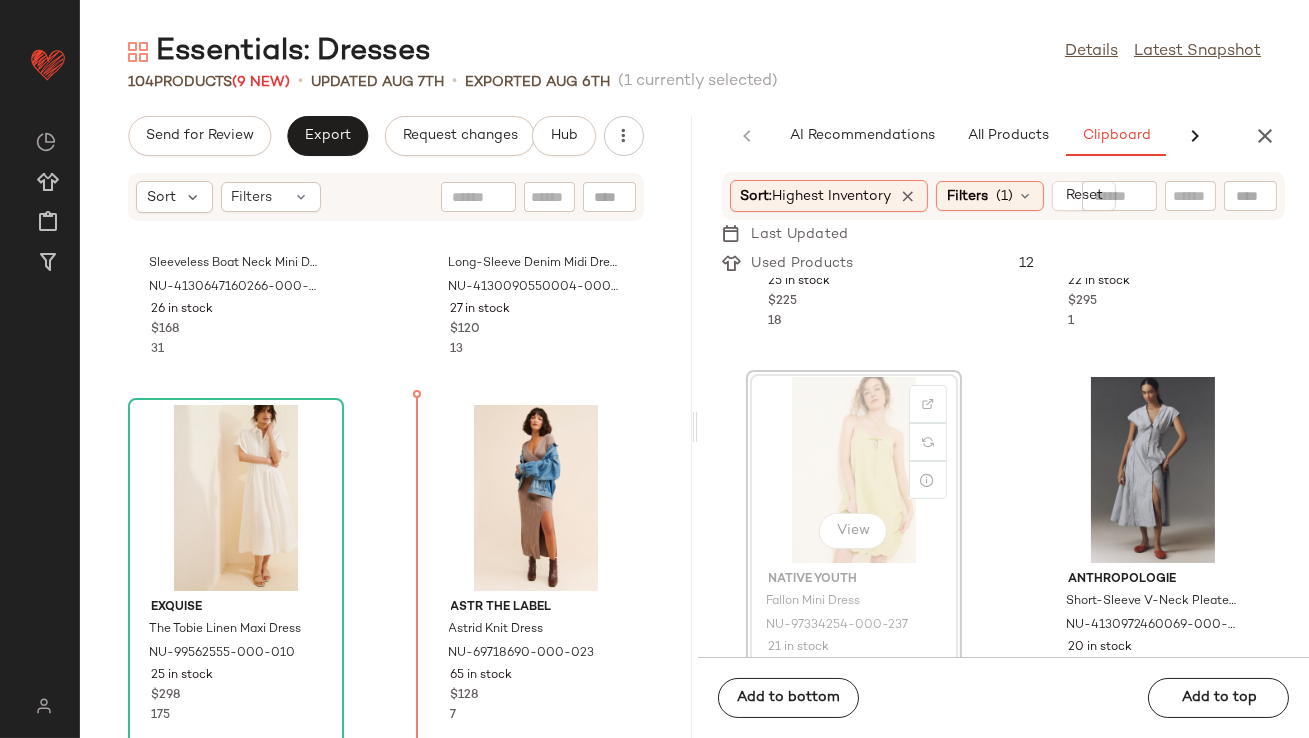 drag, startPoint x: 865, startPoint y: 463, endPoint x: 855, endPoint y: 464, distance: 10.049875 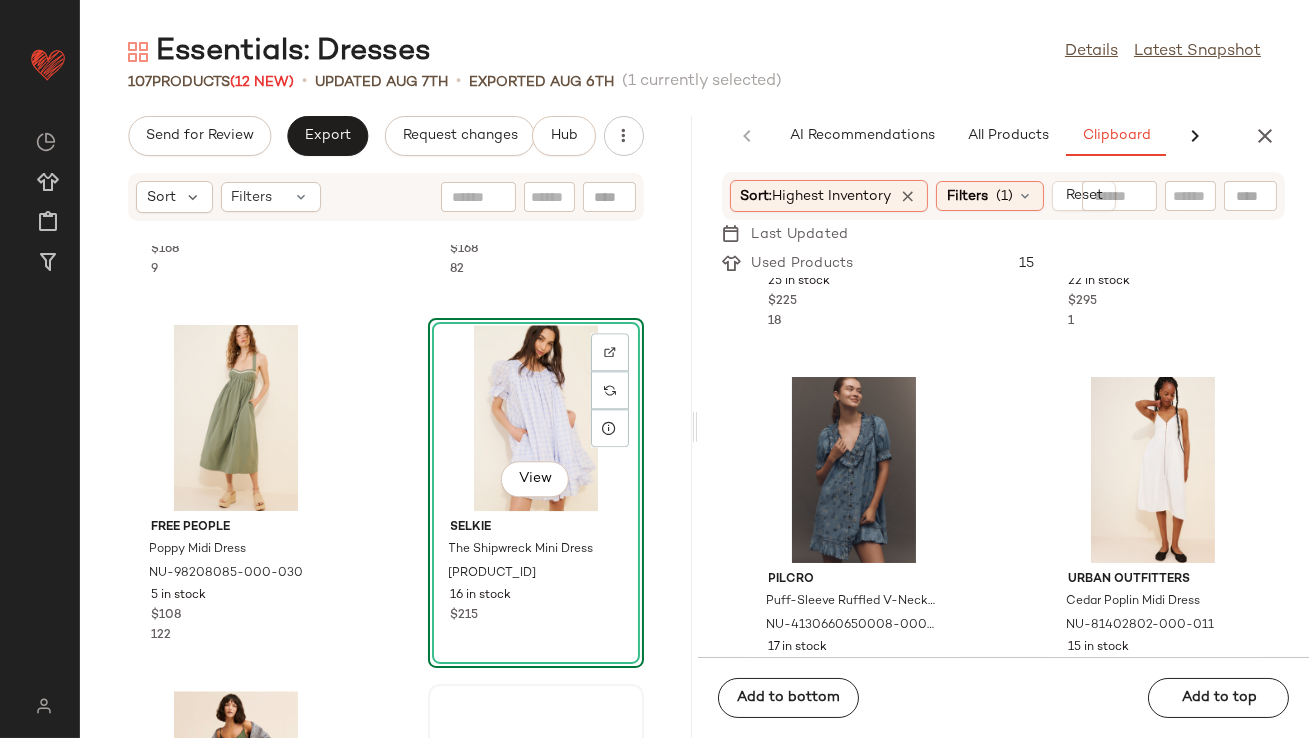 scroll, scrollTop: 9628, scrollLeft: 0, axis: vertical 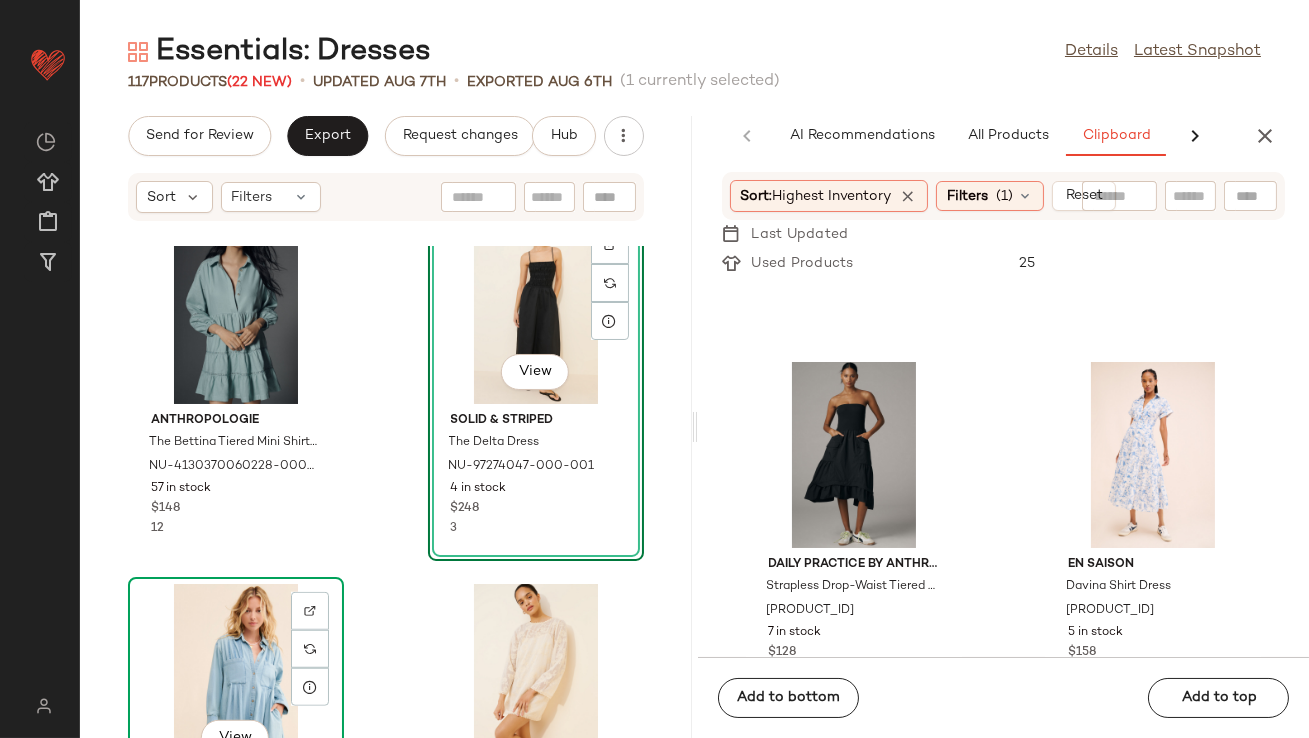 click on "View" 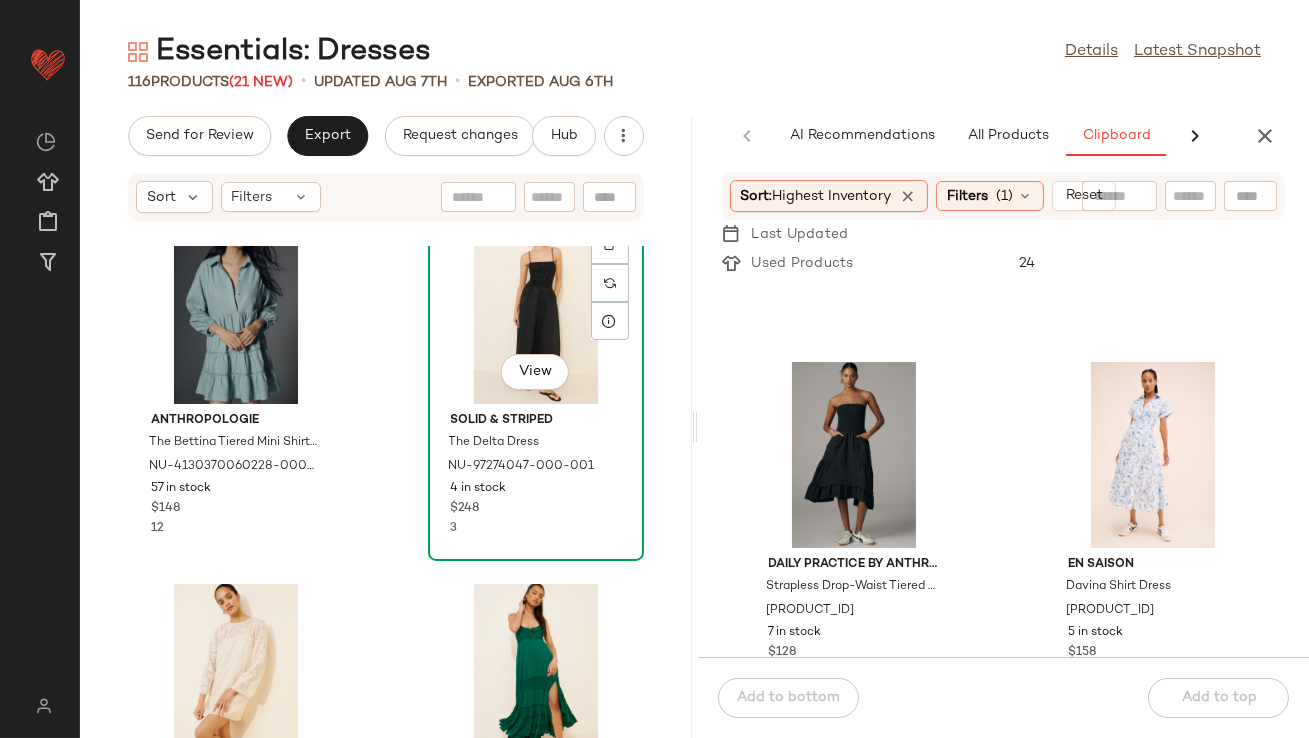 click on "View" 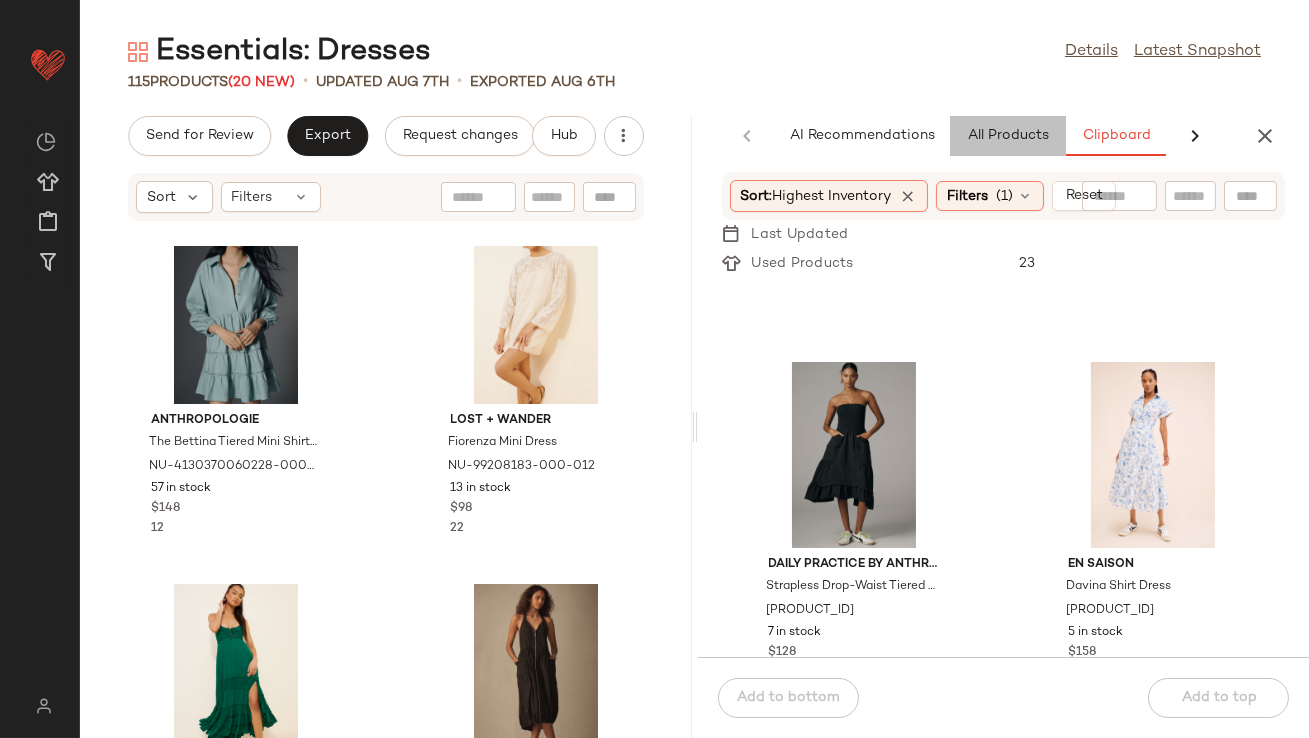 click on "All Products" 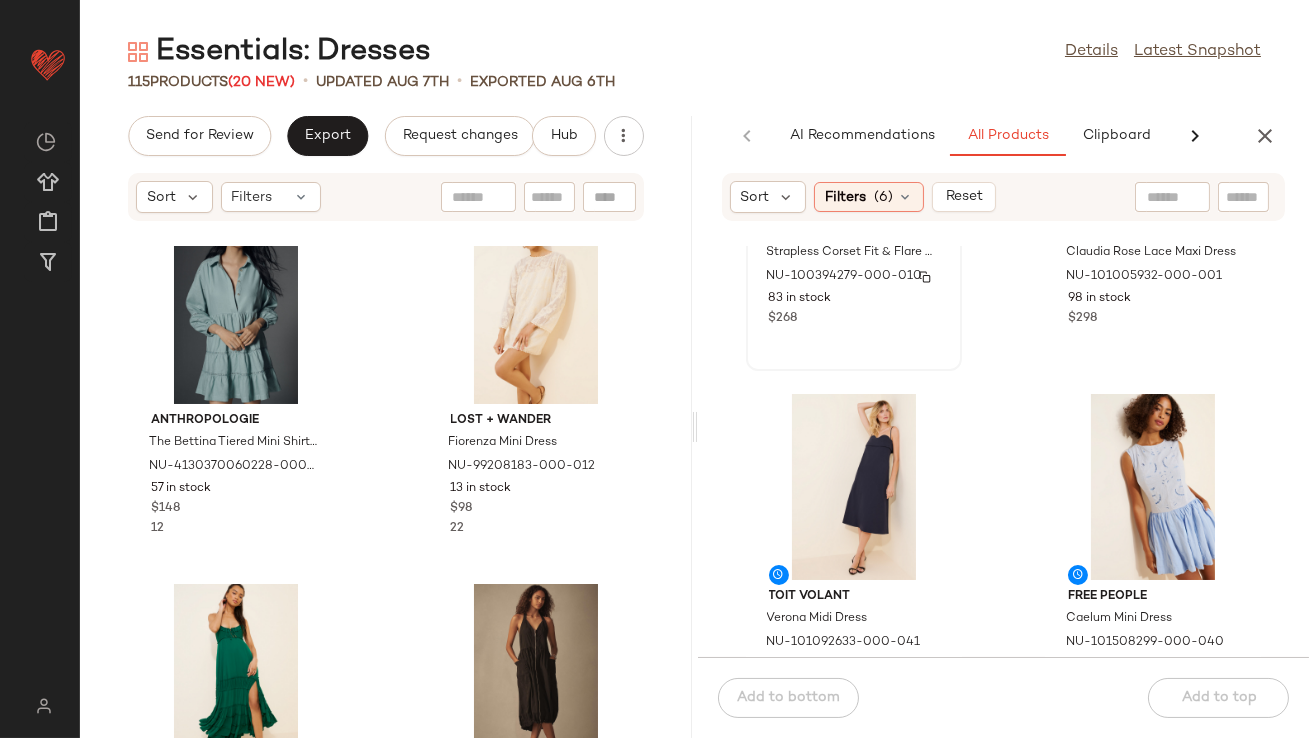 scroll, scrollTop: 1758, scrollLeft: 0, axis: vertical 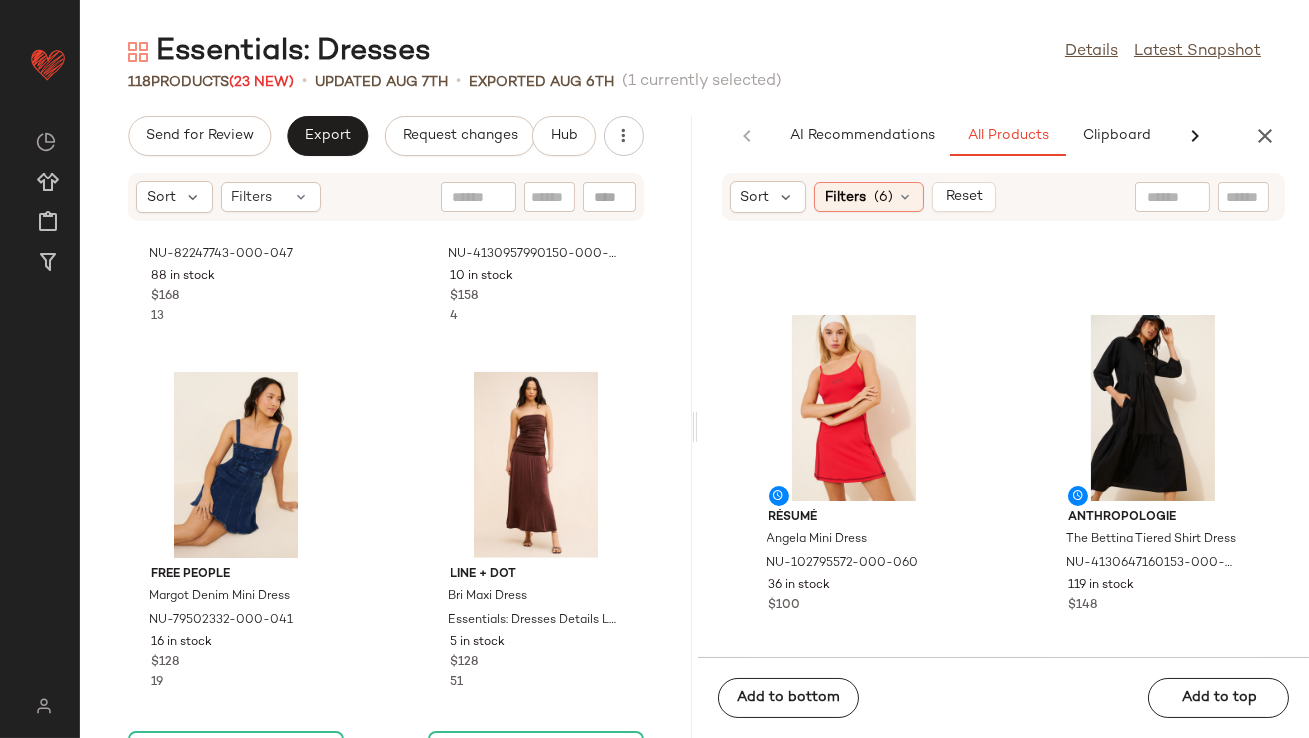 click on "Résumé Angela Mini Dress NU-102795572-000-060 36 in stock $100 Anthropologie The Bettina Tiered Shirt Dress NU-4130647160153-000-001 119 in stock $148 Anthropologie The Thea Twofer Sweater Dress NU-4130556770003-000-054 19 in stock $158 Free People Aria Midi Dress NU-99642134-000-011 32 in stock $98 Free People Good Feels Ruffle Long-Sleeve Mini Dress NU-94384005-000-042 31 in stock $70 Free People Botanical Maxi Dress NU-90467390-000-012 41 in stock $300 Anthropologie The Thea Twofer Sweater Dress NU-4130556770003-000-018 36 in stock $158 Anthropologie The Thea Twofer Sweater Dress: Short-Sleeve Mini Edition NU-4130556770004-000-042 55 in stock $148" 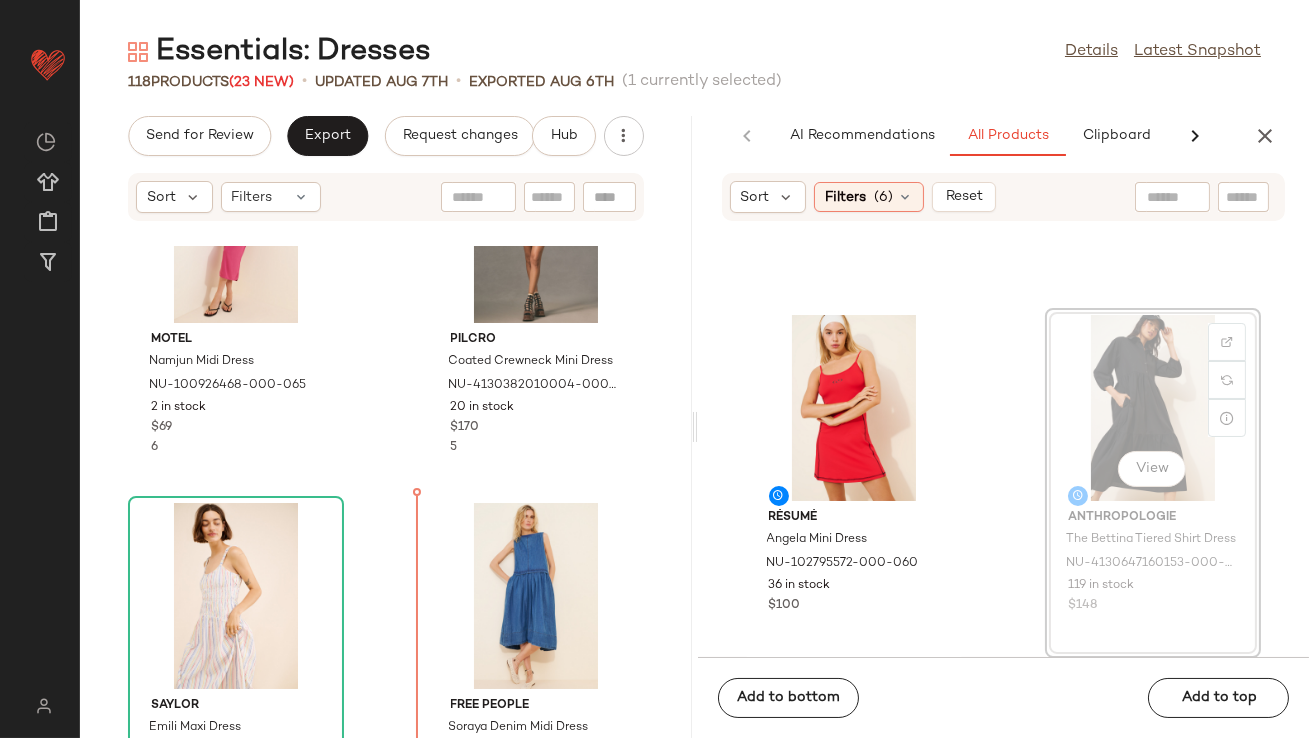 scroll, scrollTop: 4618, scrollLeft: 0, axis: vertical 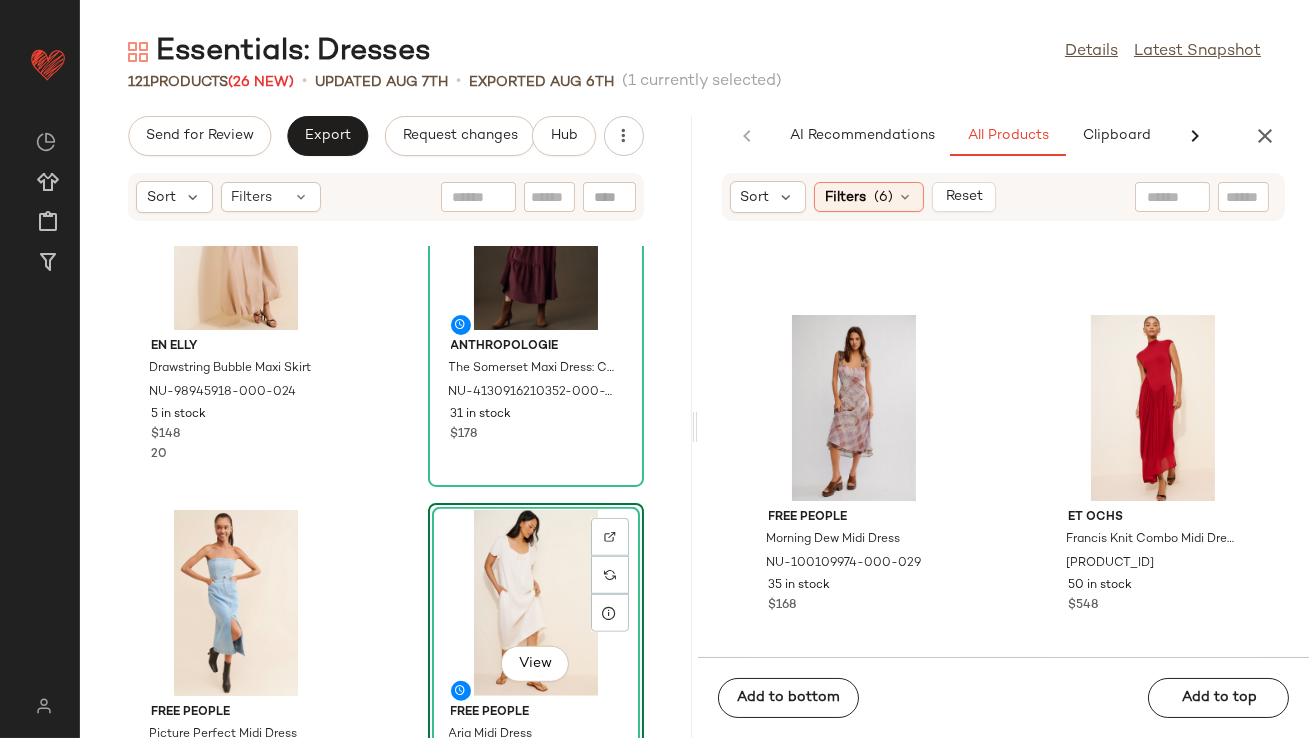 click 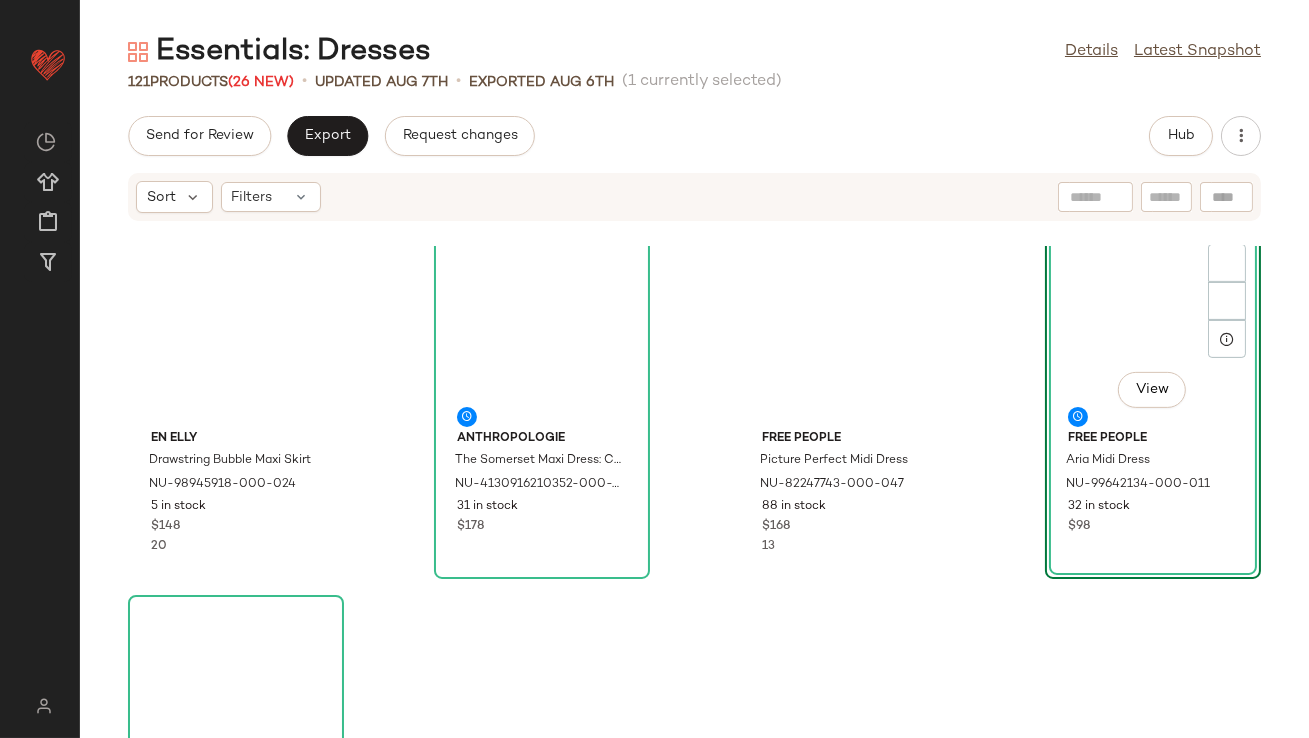 scroll, scrollTop: 0, scrollLeft: 0, axis: both 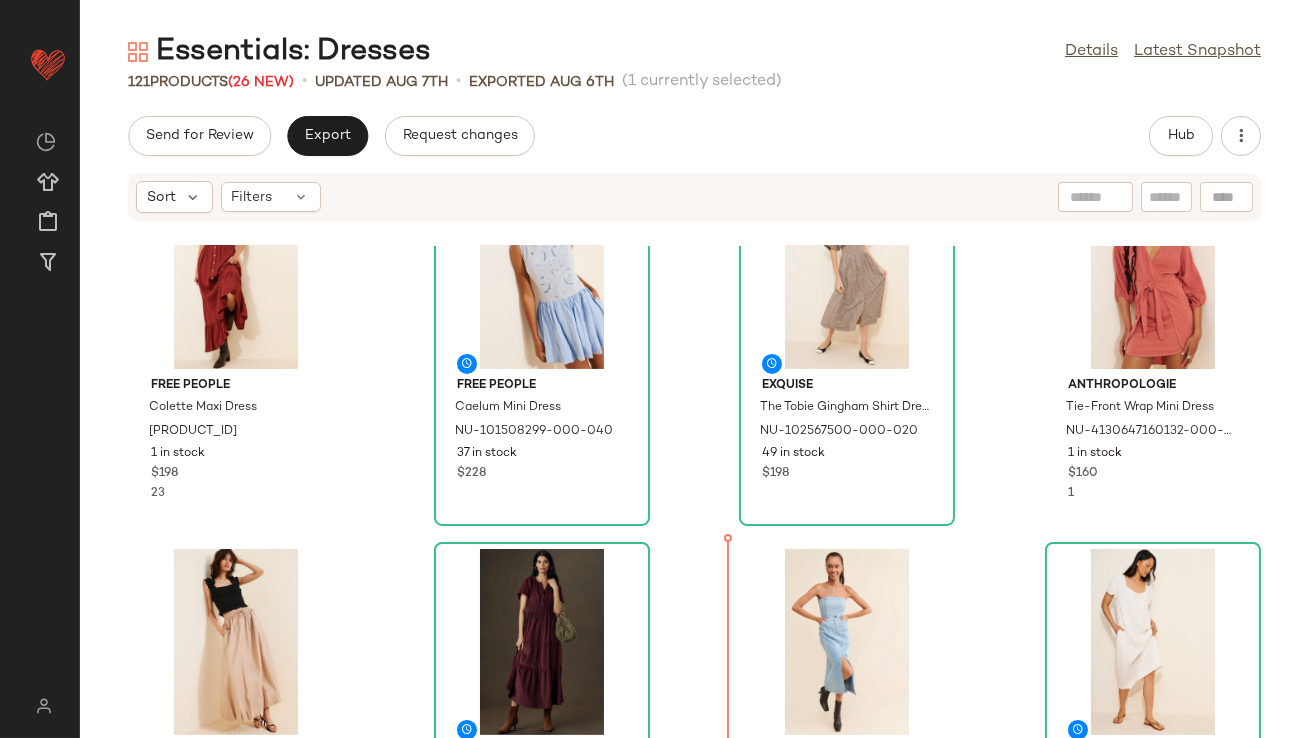 drag, startPoint x: 488, startPoint y: 340, endPoint x: 488, endPoint y: 352, distance: 12 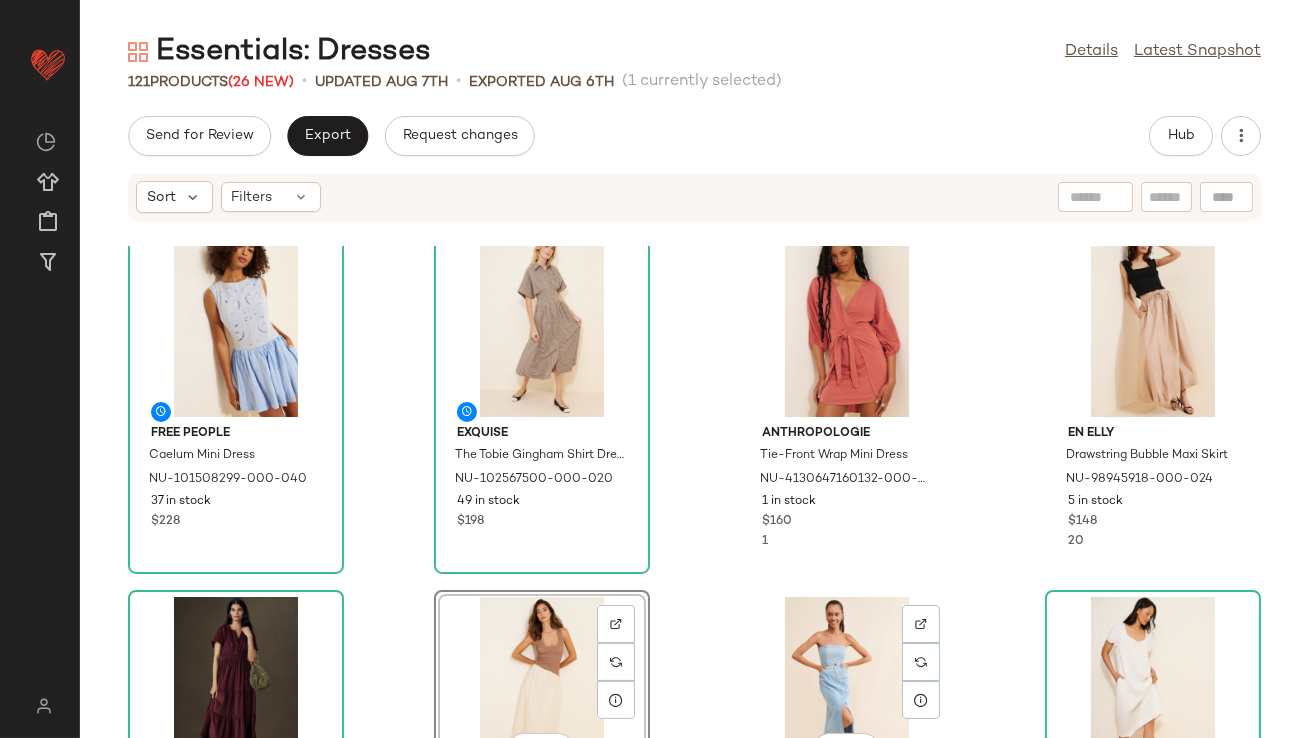 scroll, scrollTop: 1114, scrollLeft: 0, axis: vertical 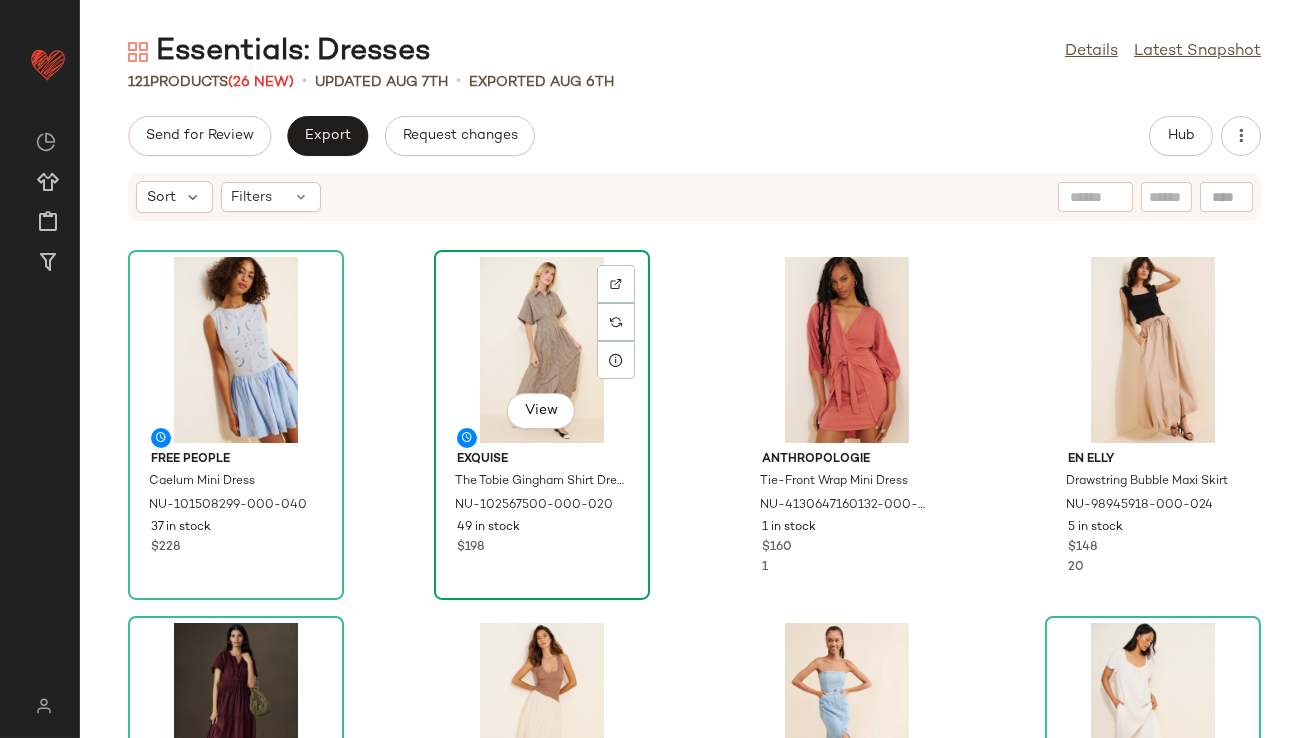 click on "View" 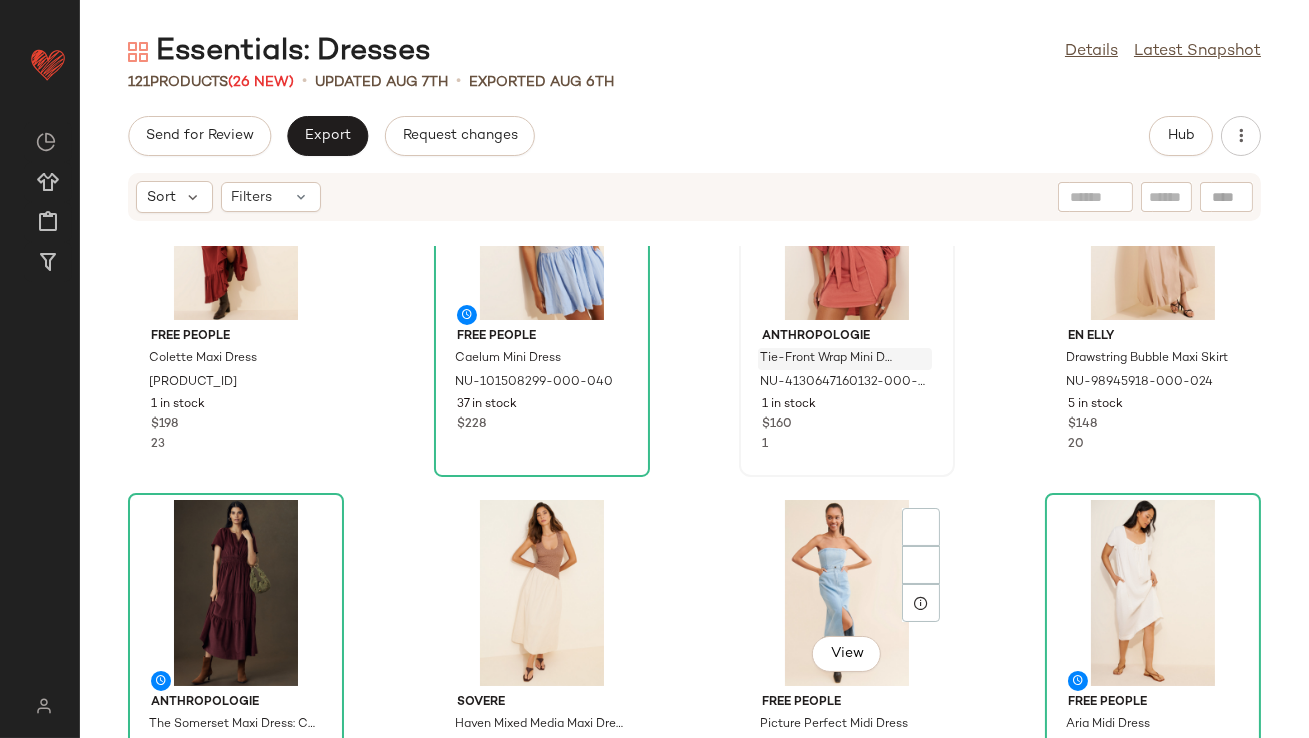 scroll, scrollTop: 1497, scrollLeft: 0, axis: vertical 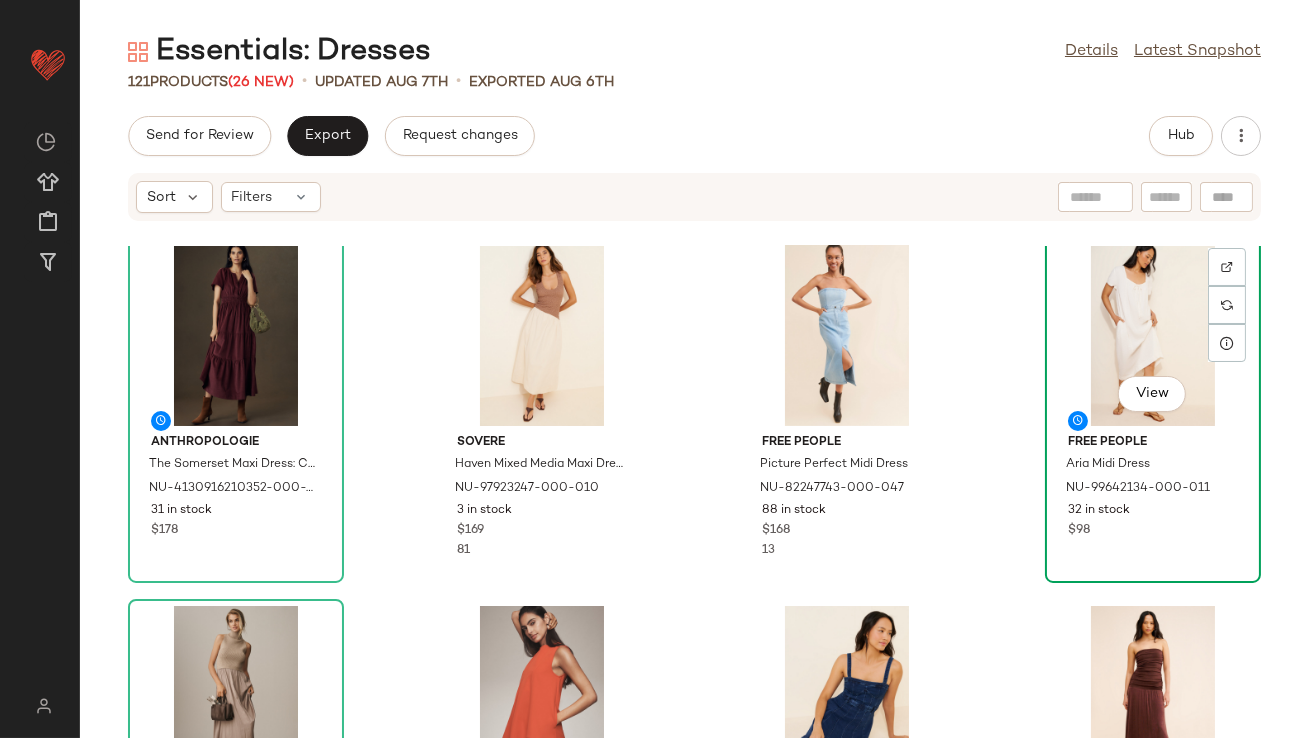 click on "View" 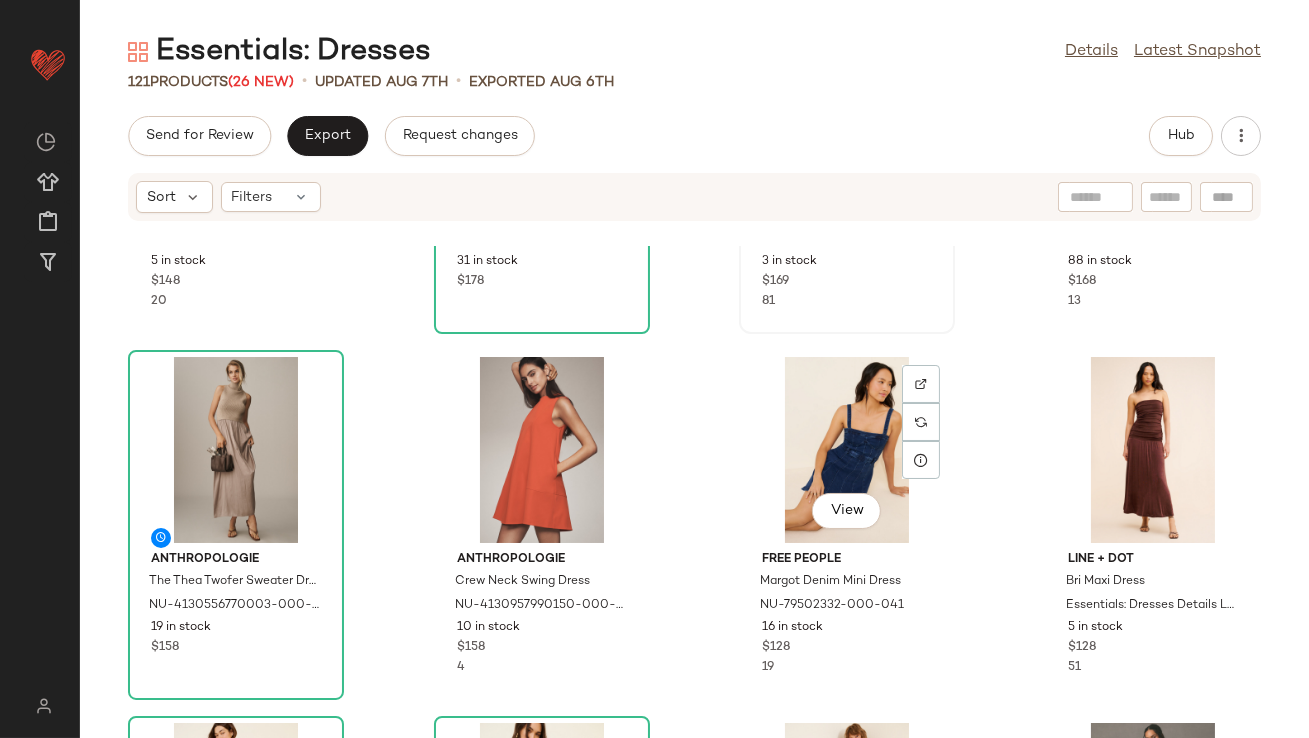 scroll, scrollTop: 1884, scrollLeft: 0, axis: vertical 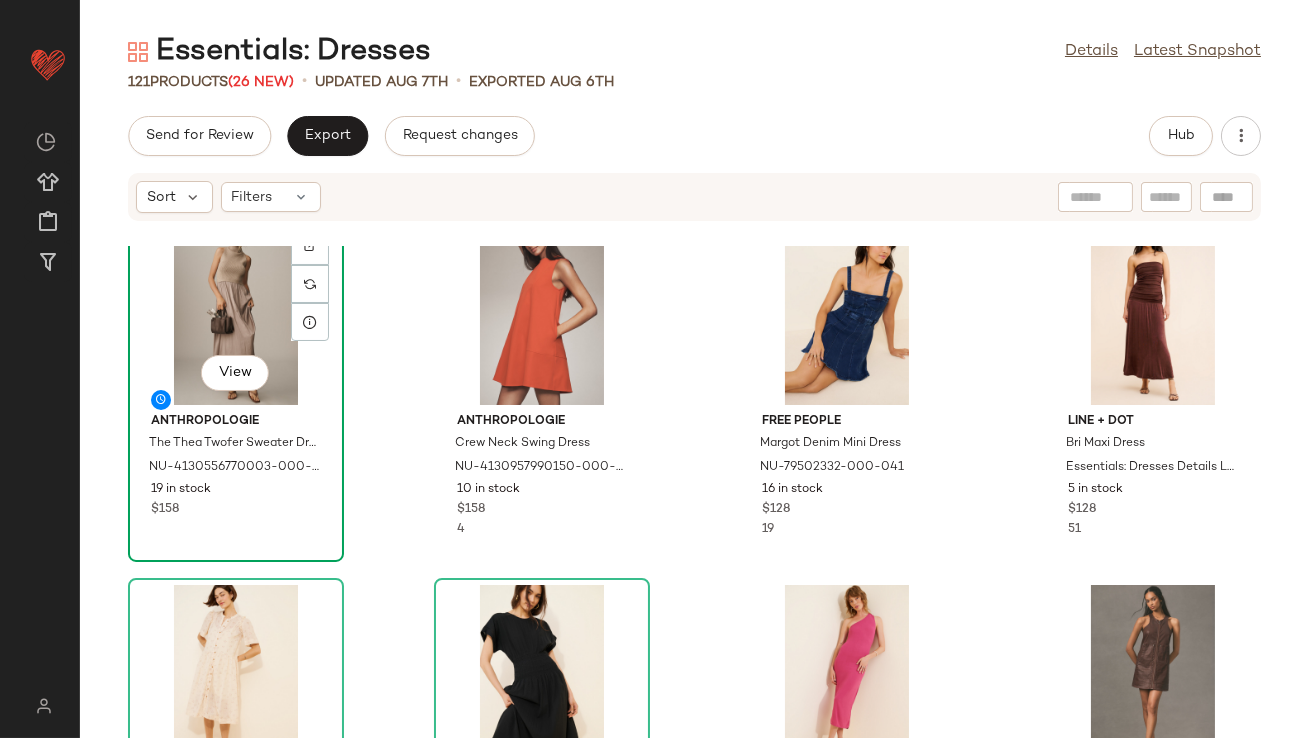 click on "View" 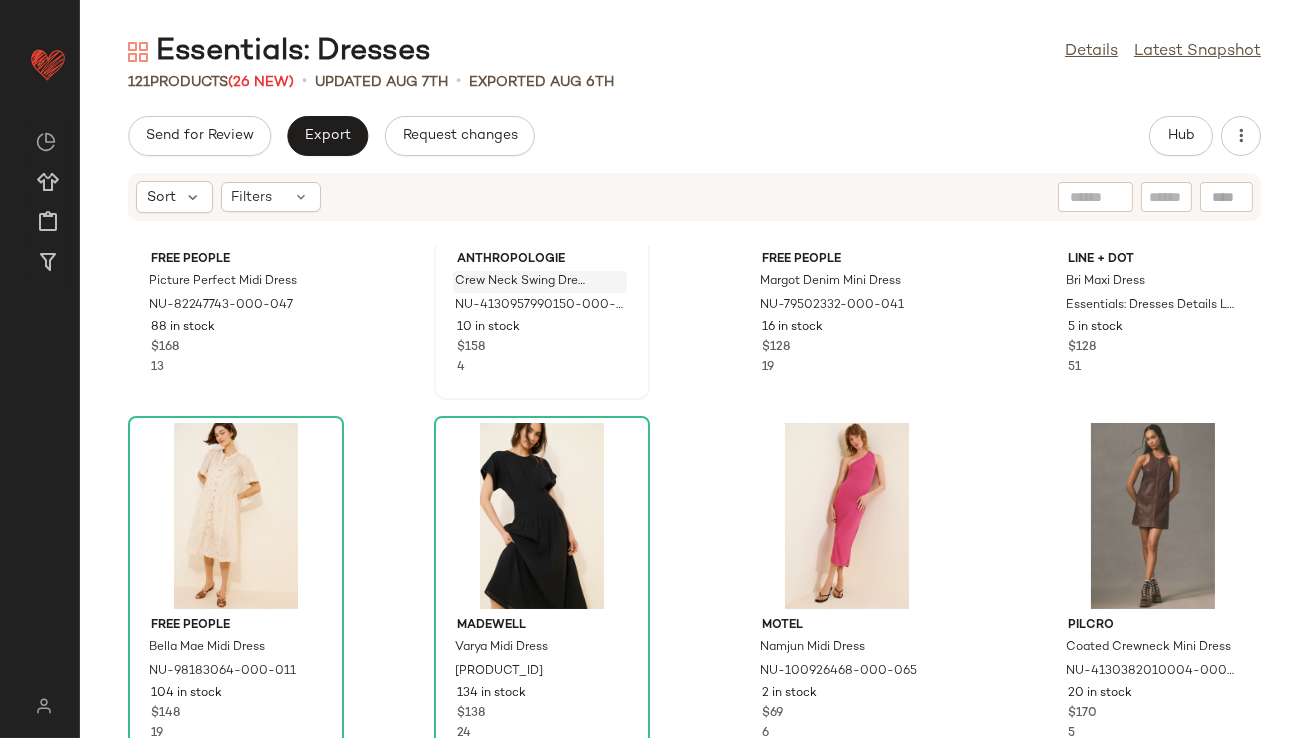 scroll, scrollTop: 2101, scrollLeft: 0, axis: vertical 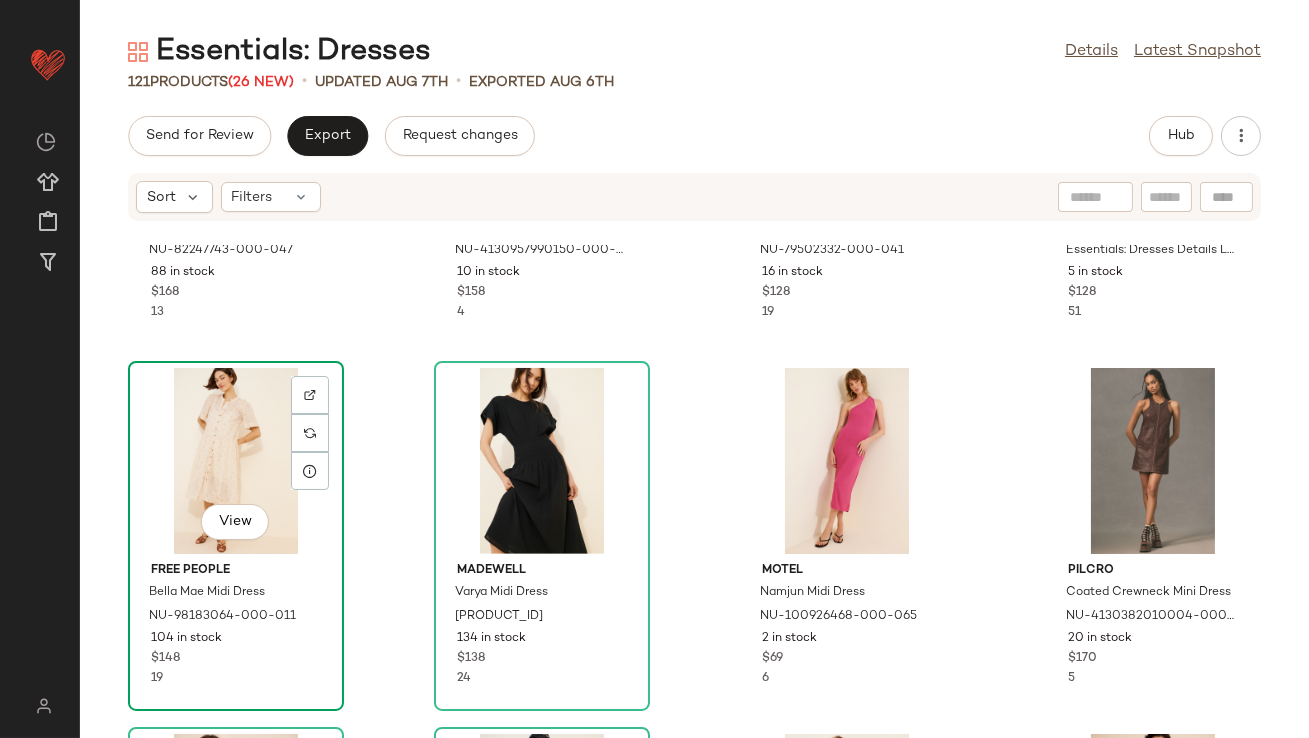 click on "View" 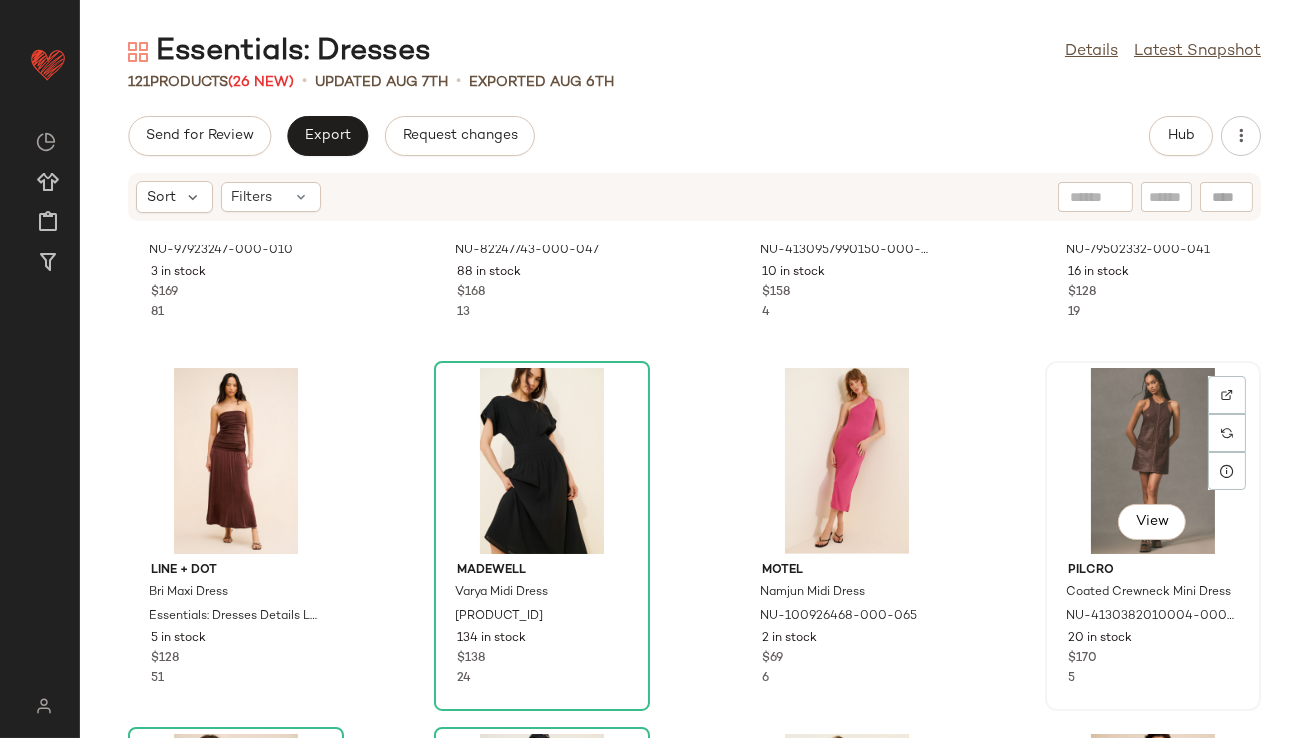 click on "View" 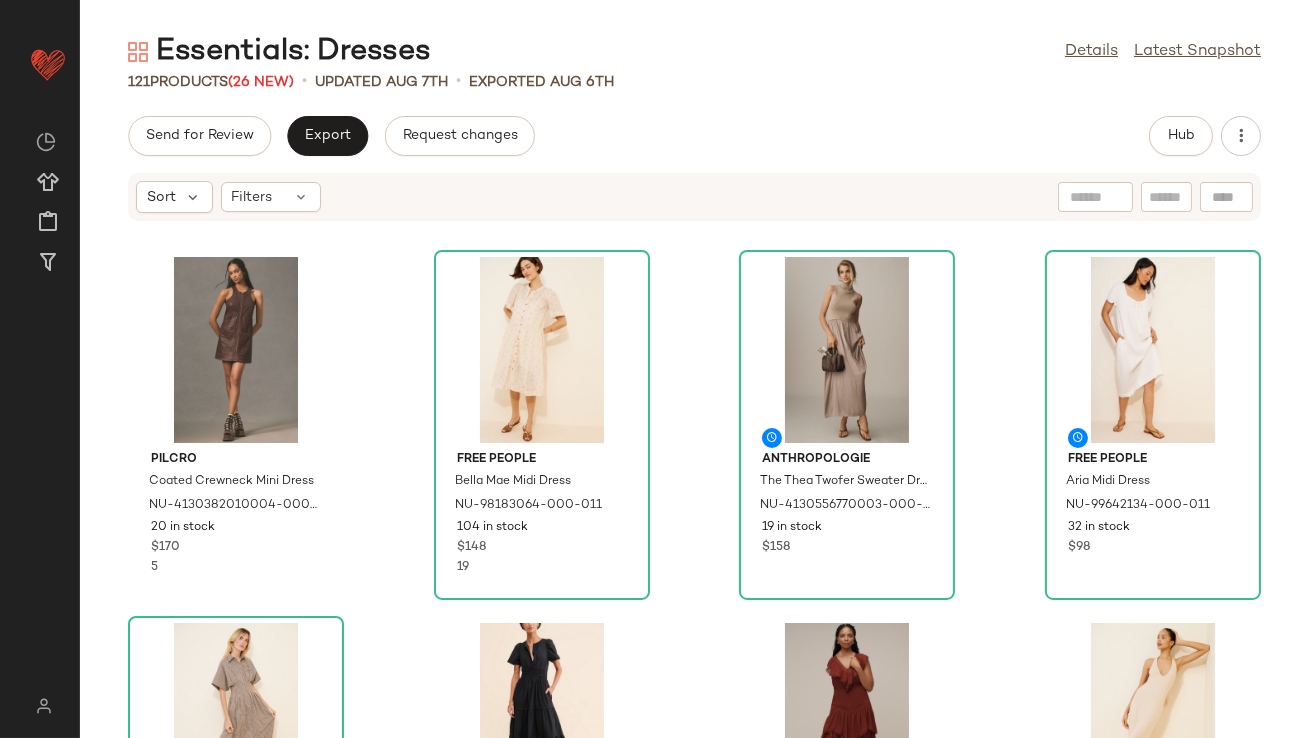 scroll, scrollTop: 58, scrollLeft: 0, axis: vertical 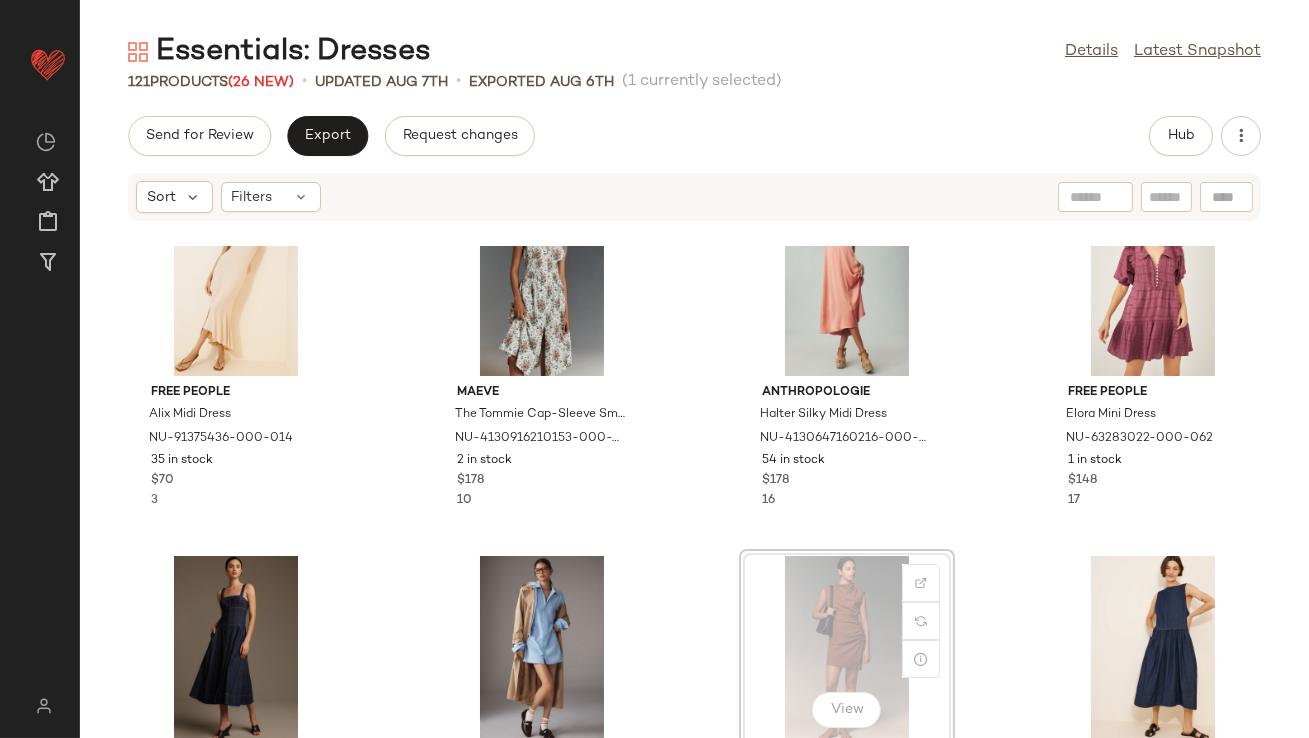 drag, startPoint x: 828, startPoint y: 644, endPoint x: 798, endPoint y: 635, distance: 31.320919 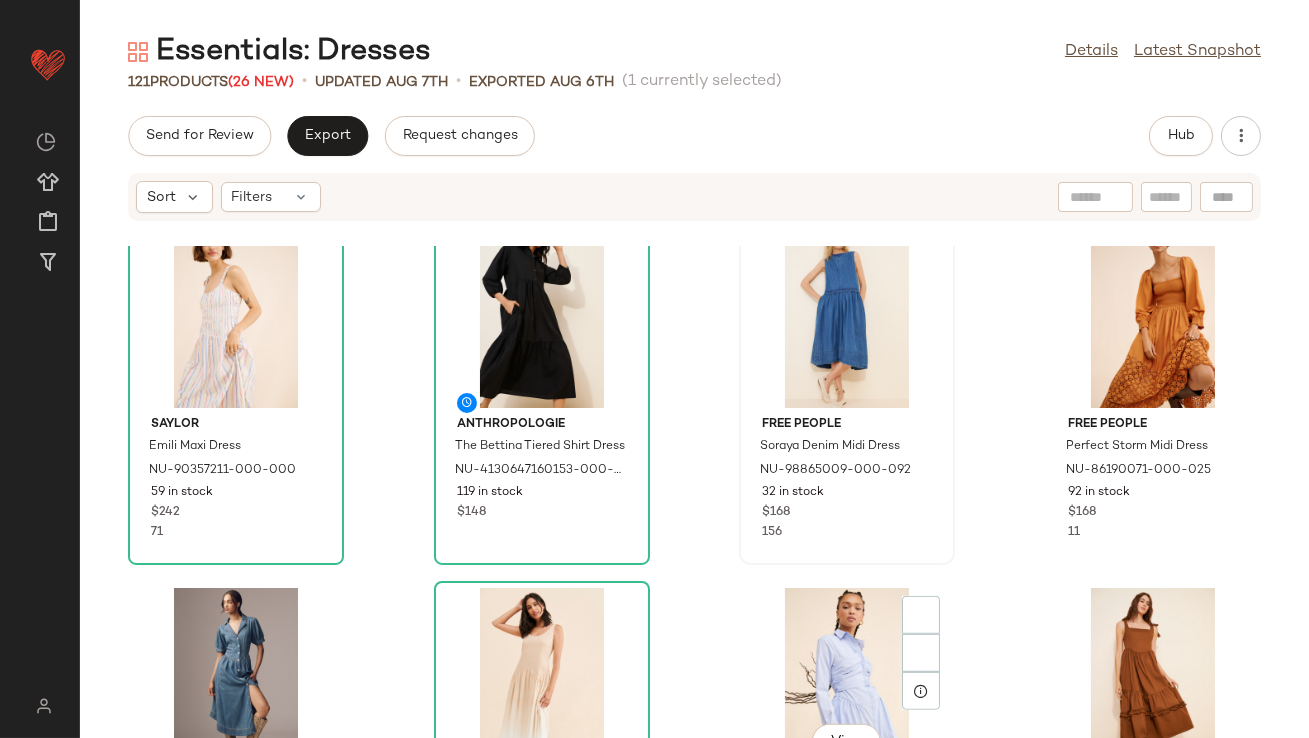 scroll, scrollTop: 2806, scrollLeft: 0, axis: vertical 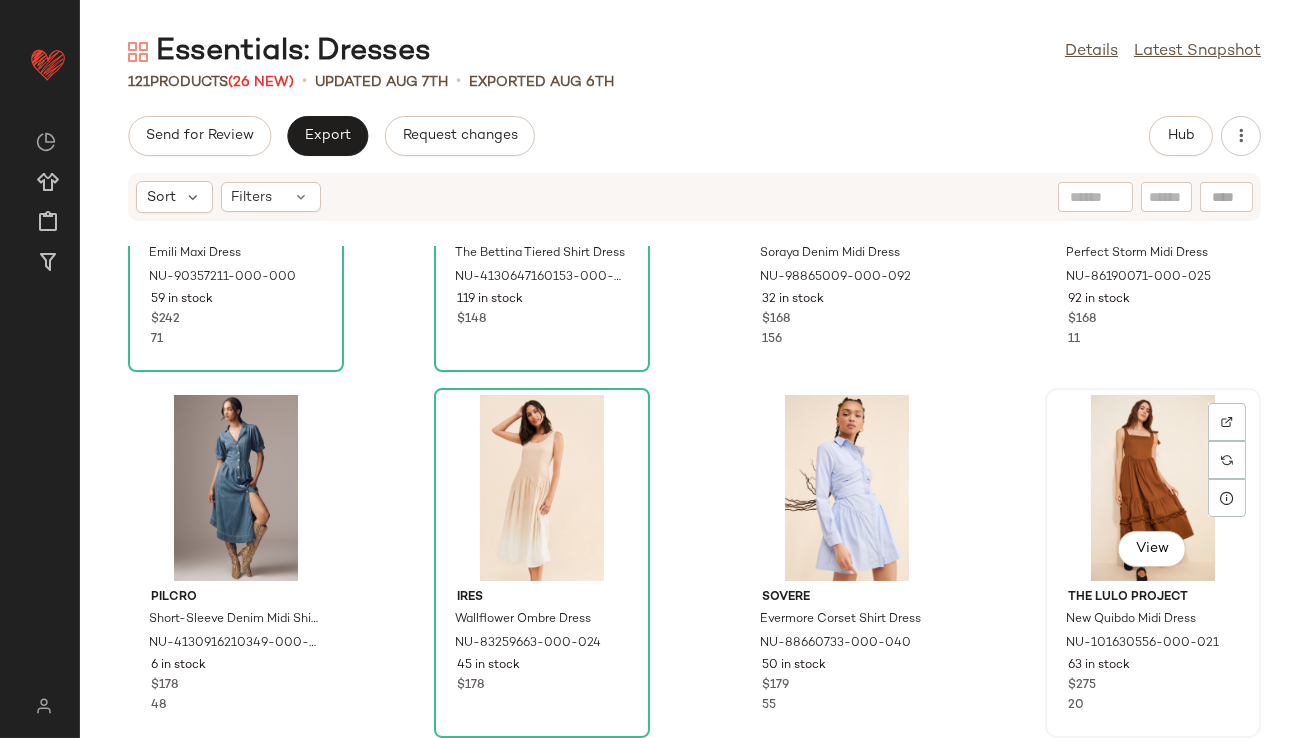 click on "View" 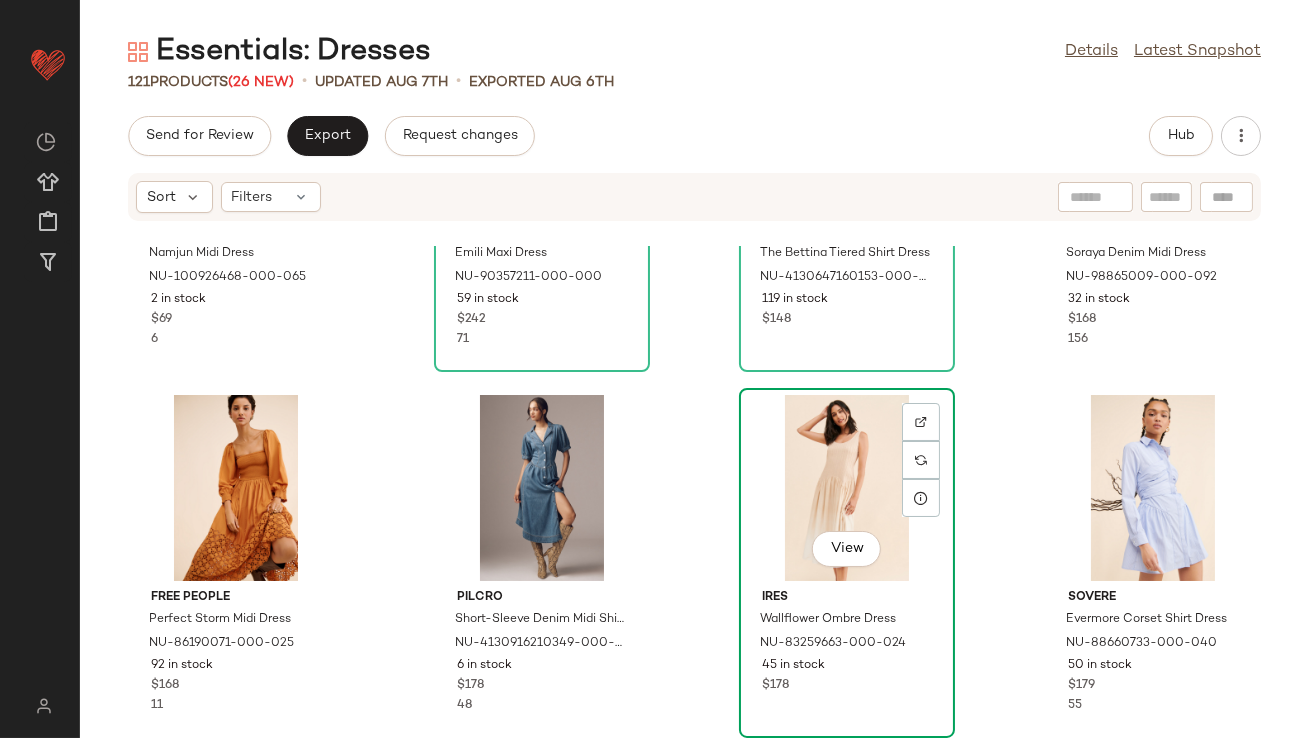 click on "View" 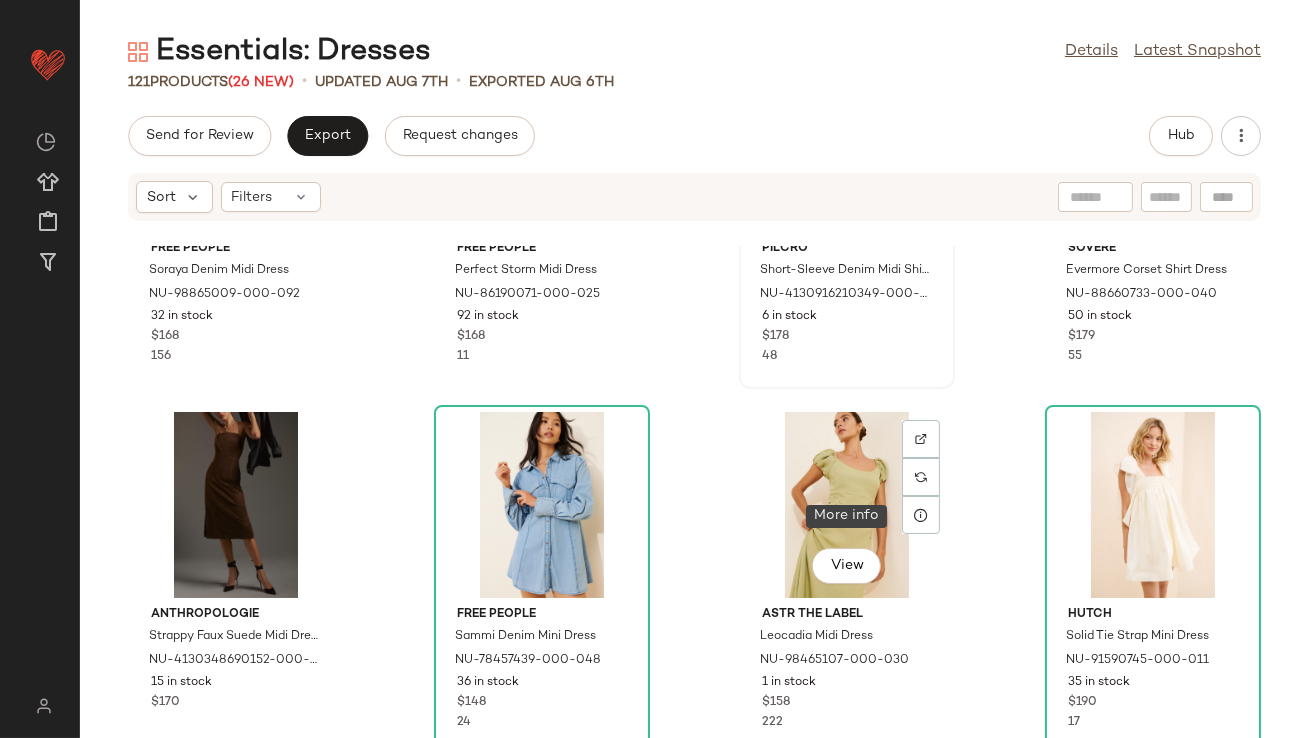 scroll, scrollTop: 3156, scrollLeft: 0, axis: vertical 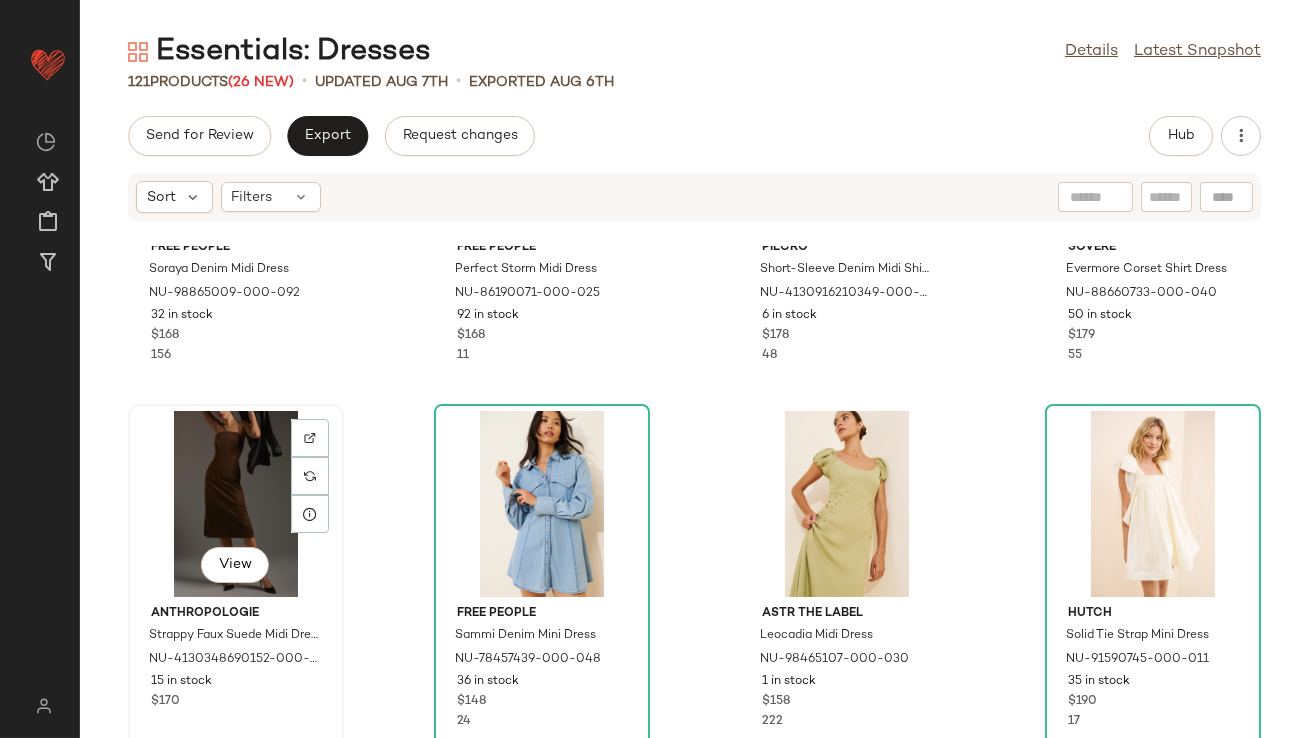 click on "View" 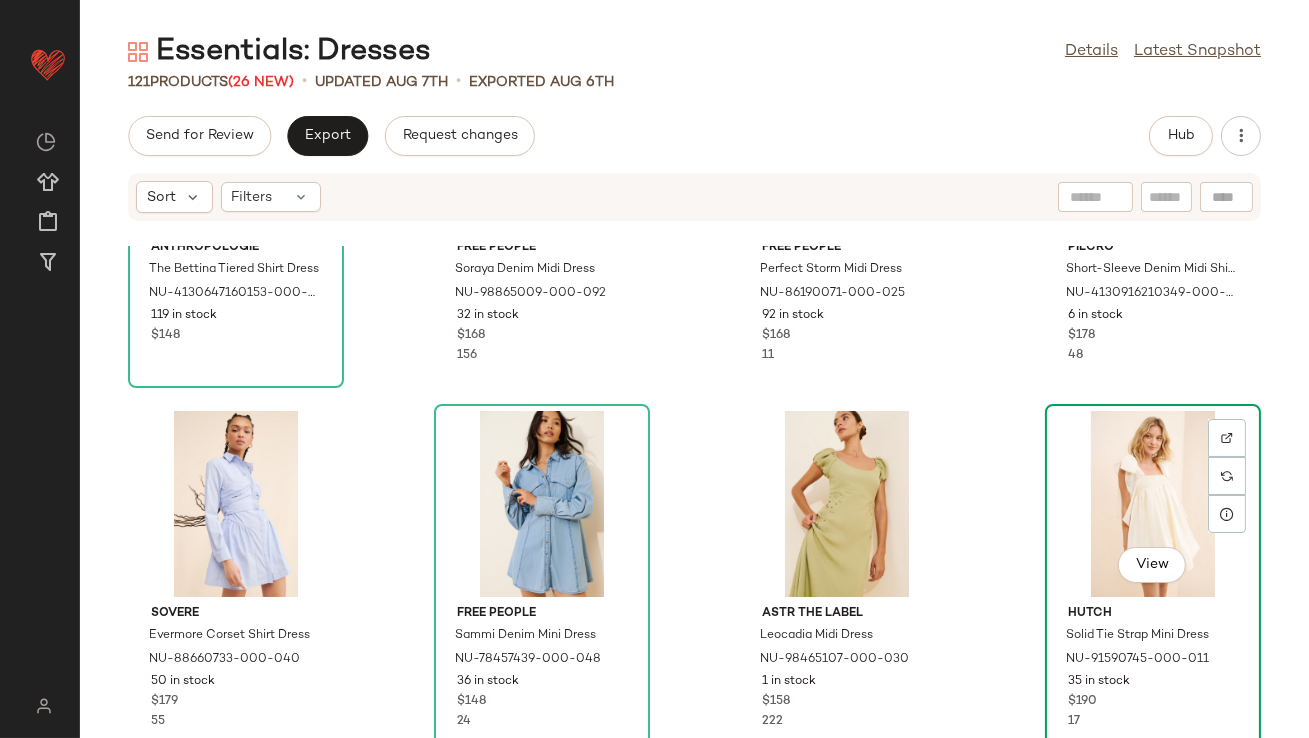 click on "View" 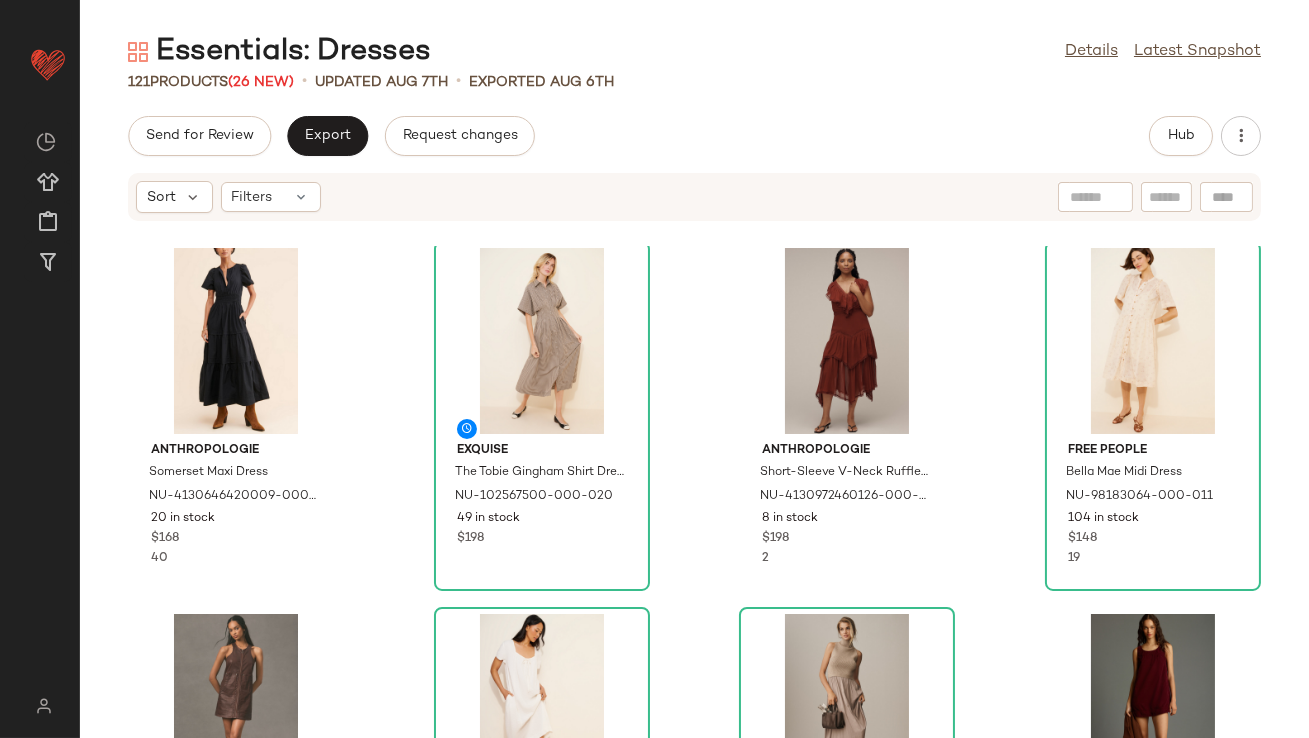 scroll, scrollTop: 0, scrollLeft: 0, axis: both 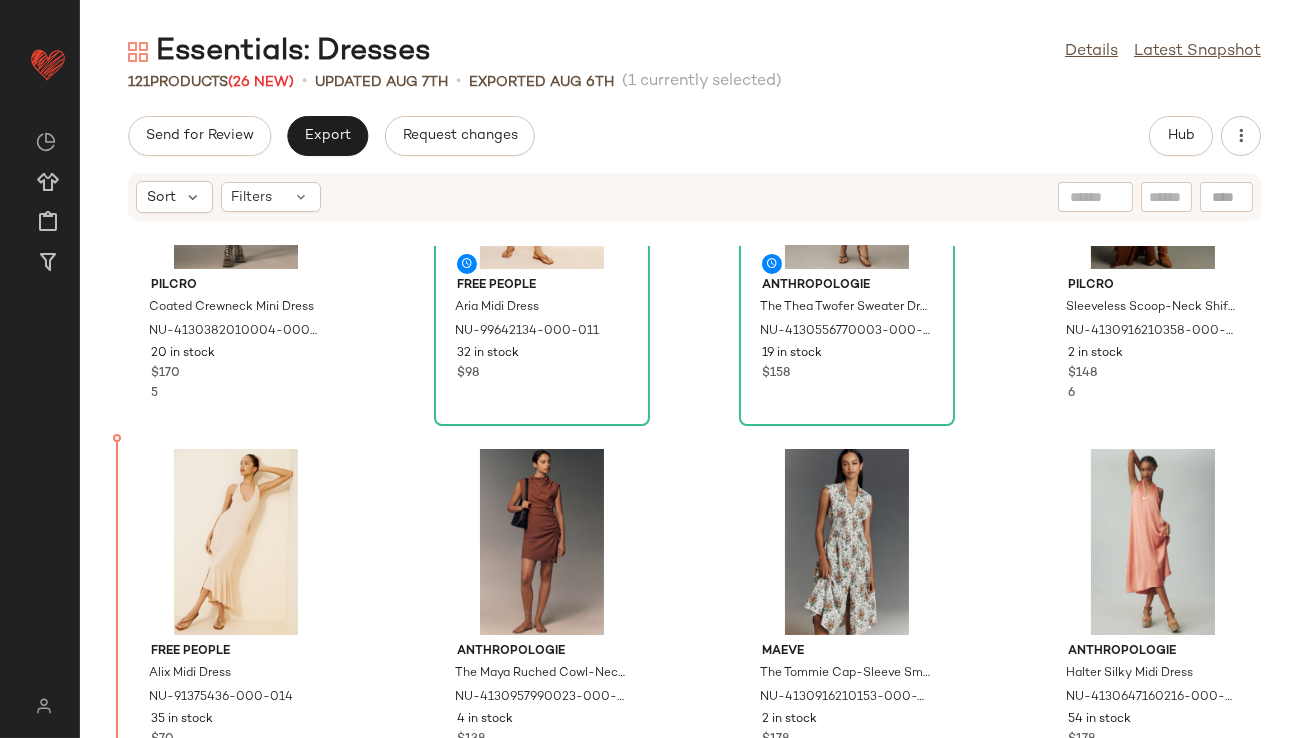 drag, startPoint x: 212, startPoint y: 357, endPoint x: 219, endPoint y: 367, distance: 12.206555 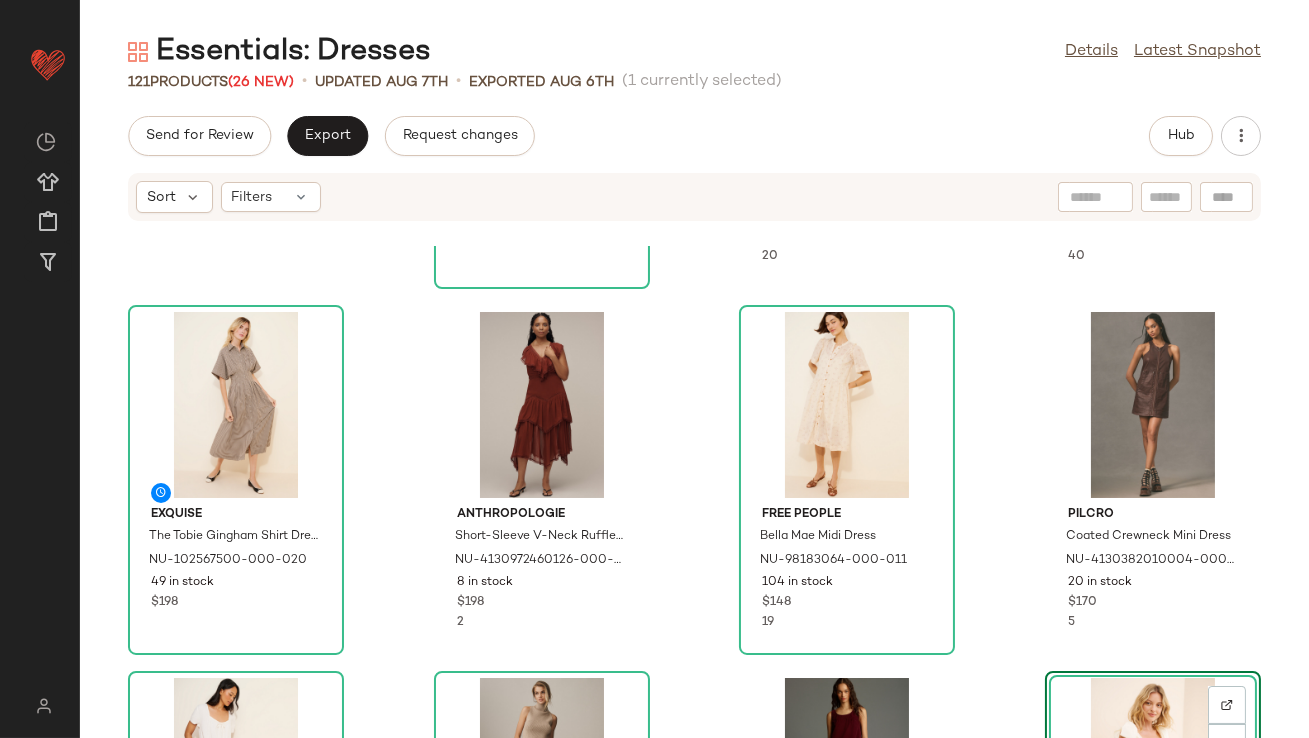 scroll, scrollTop: 0, scrollLeft: 0, axis: both 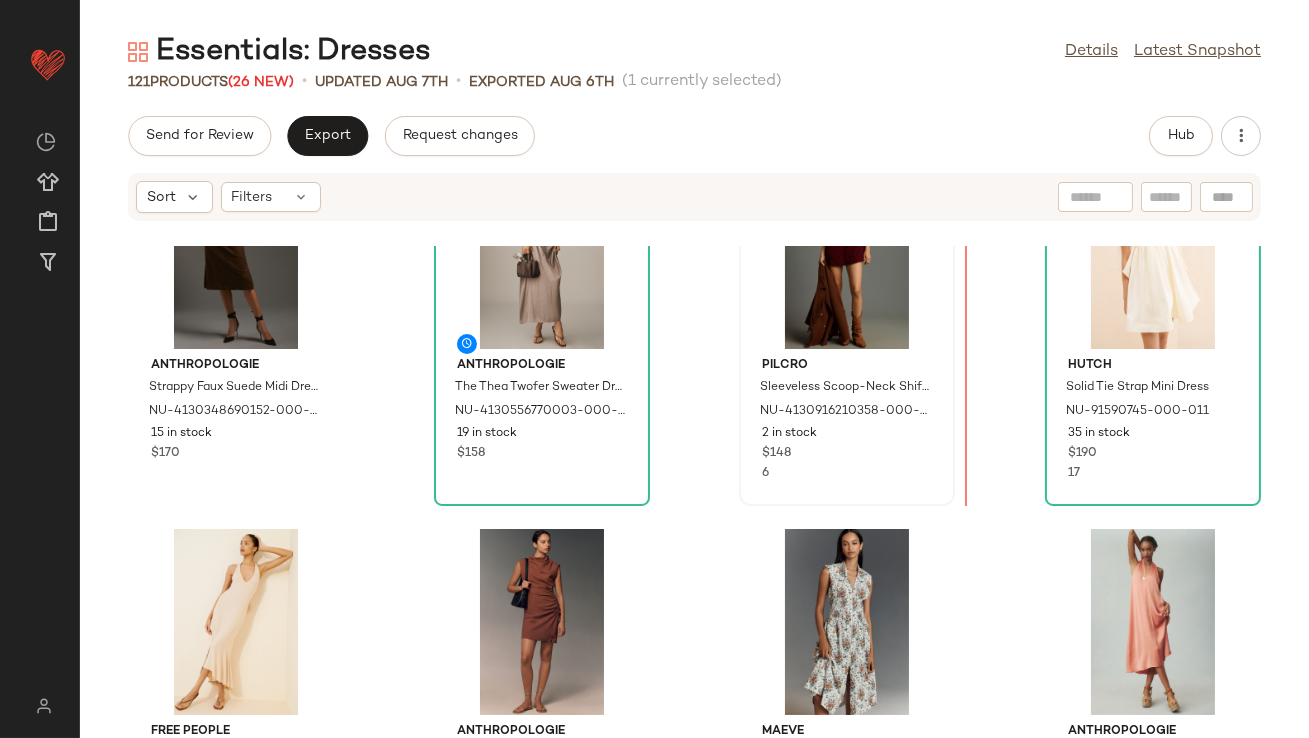 drag, startPoint x: 225, startPoint y: 352, endPoint x: 933, endPoint y: 375, distance: 708.3735 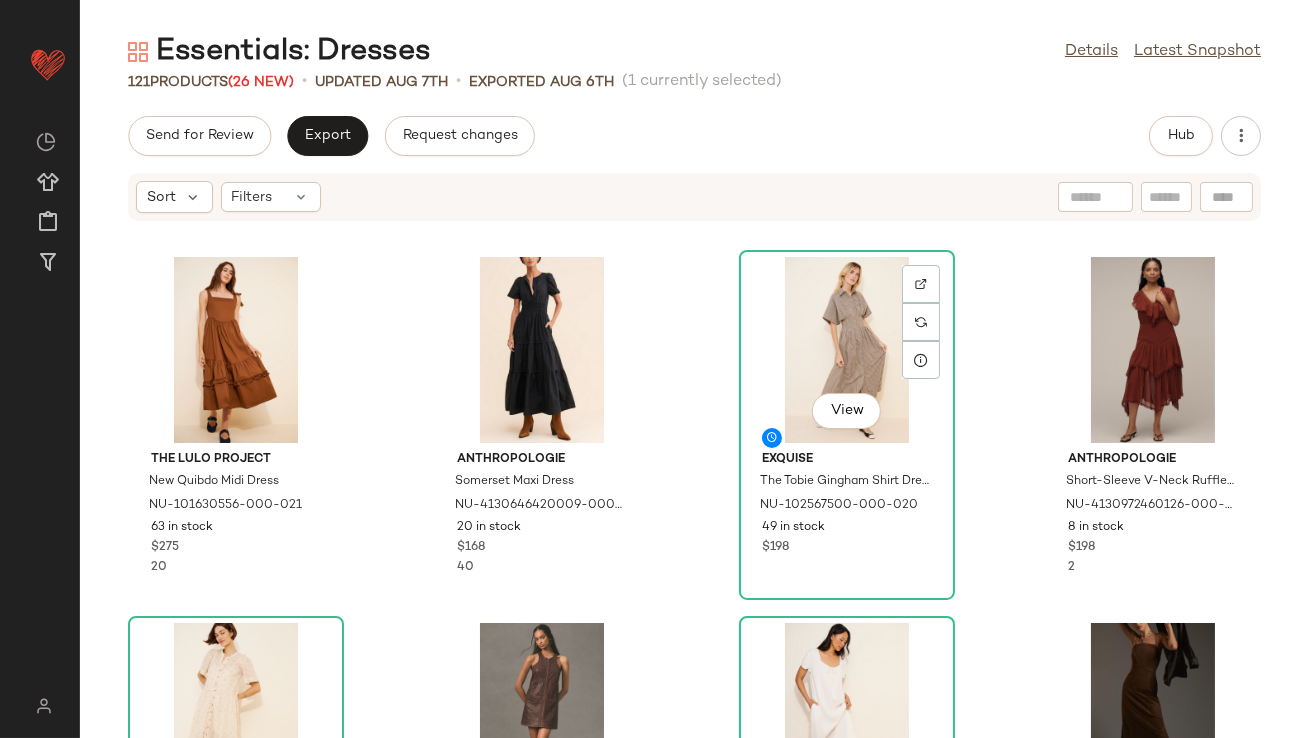 scroll, scrollTop: 2, scrollLeft: 0, axis: vertical 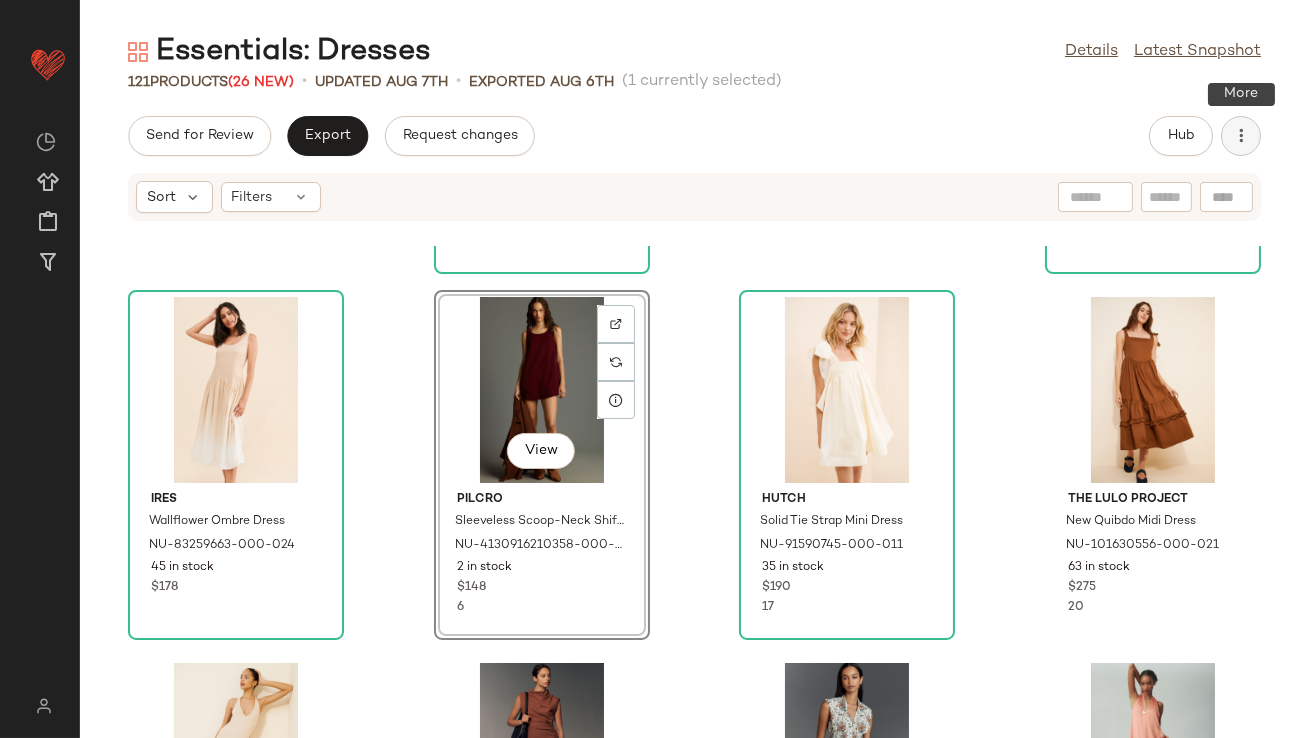 click 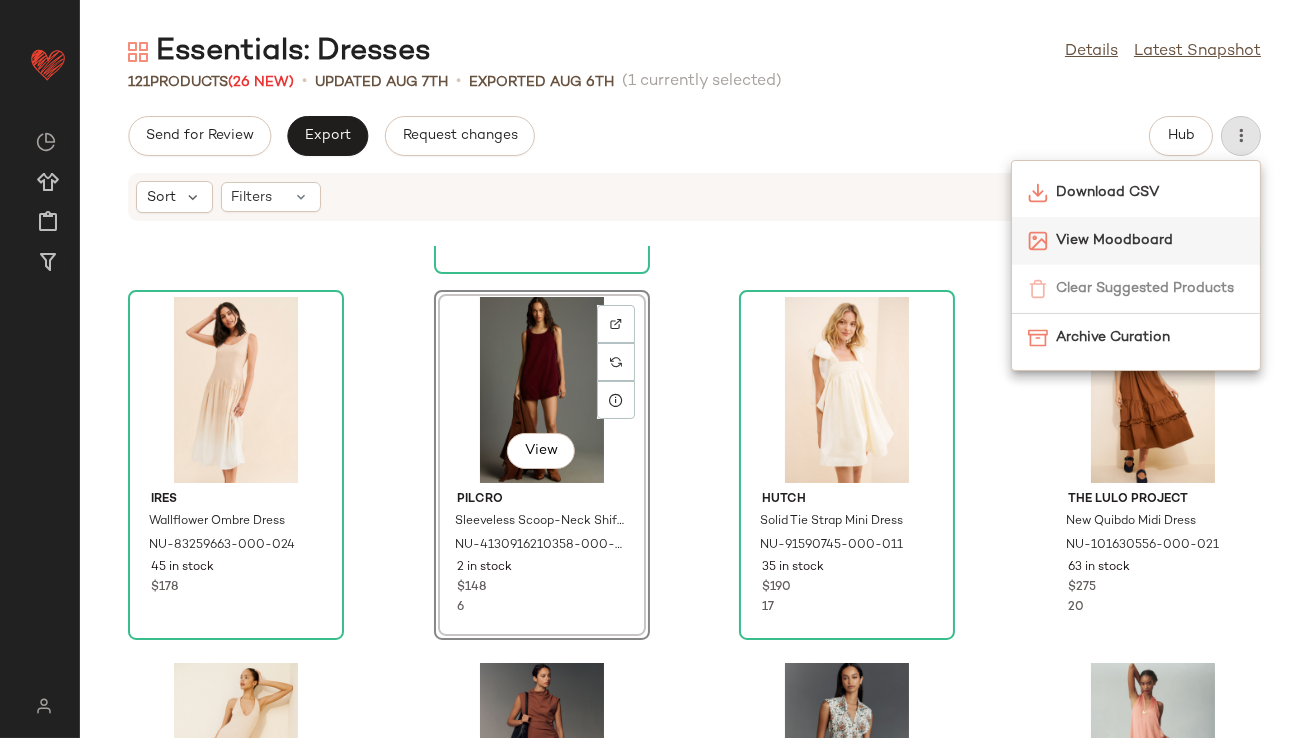 click on "View Moodboard" at bounding box center (1150, 240) 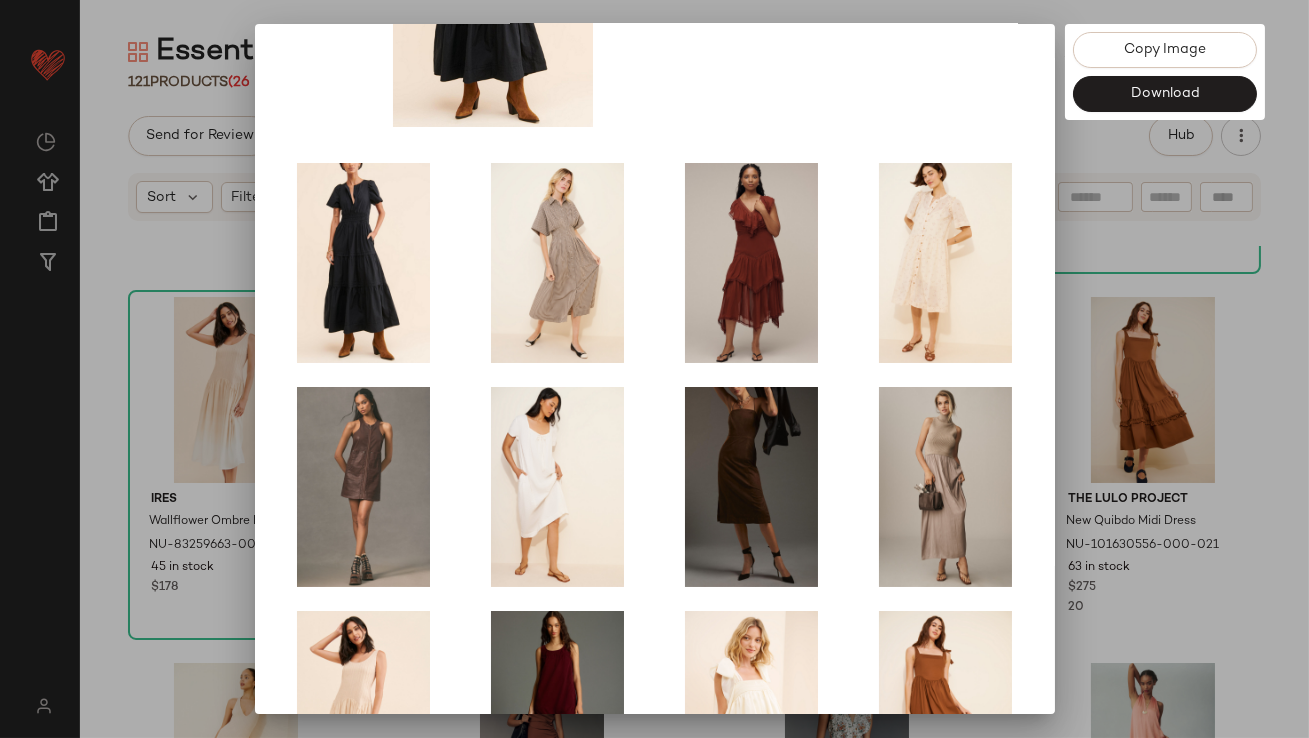 scroll, scrollTop: 341, scrollLeft: 0, axis: vertical 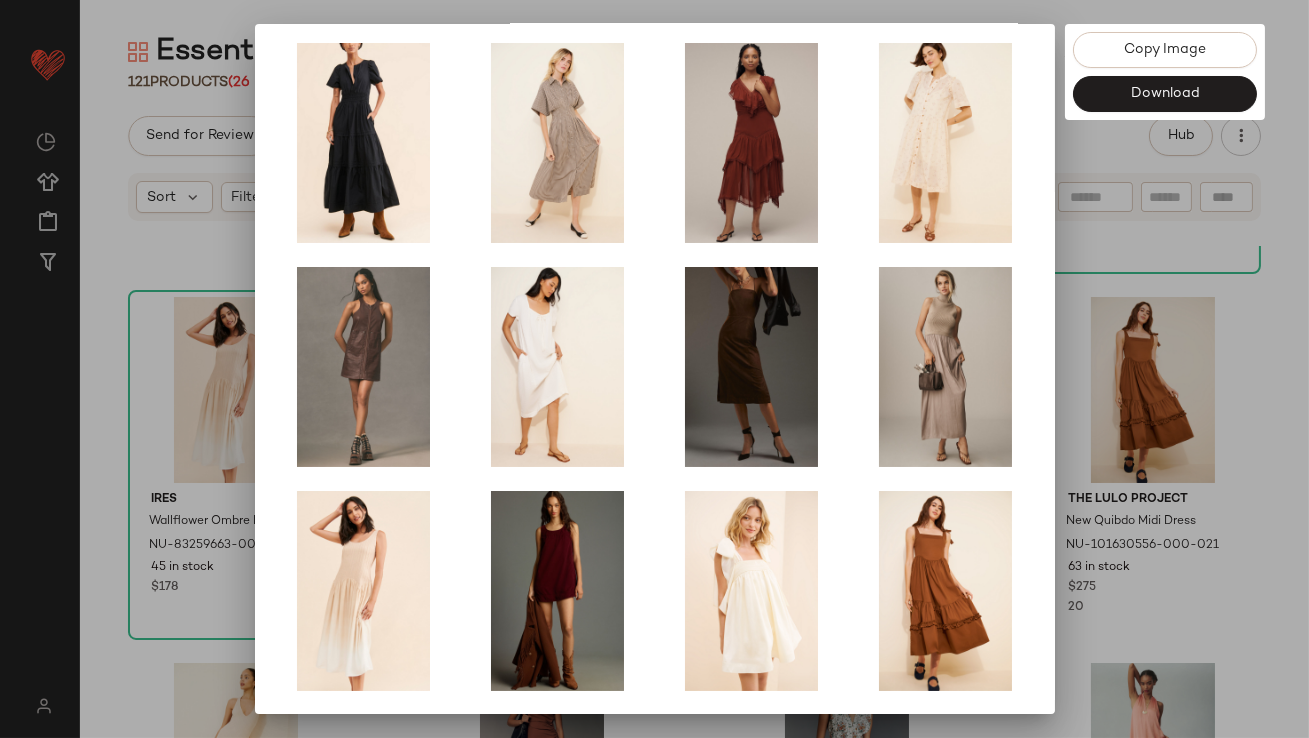 click at bounding box center (654, 369) 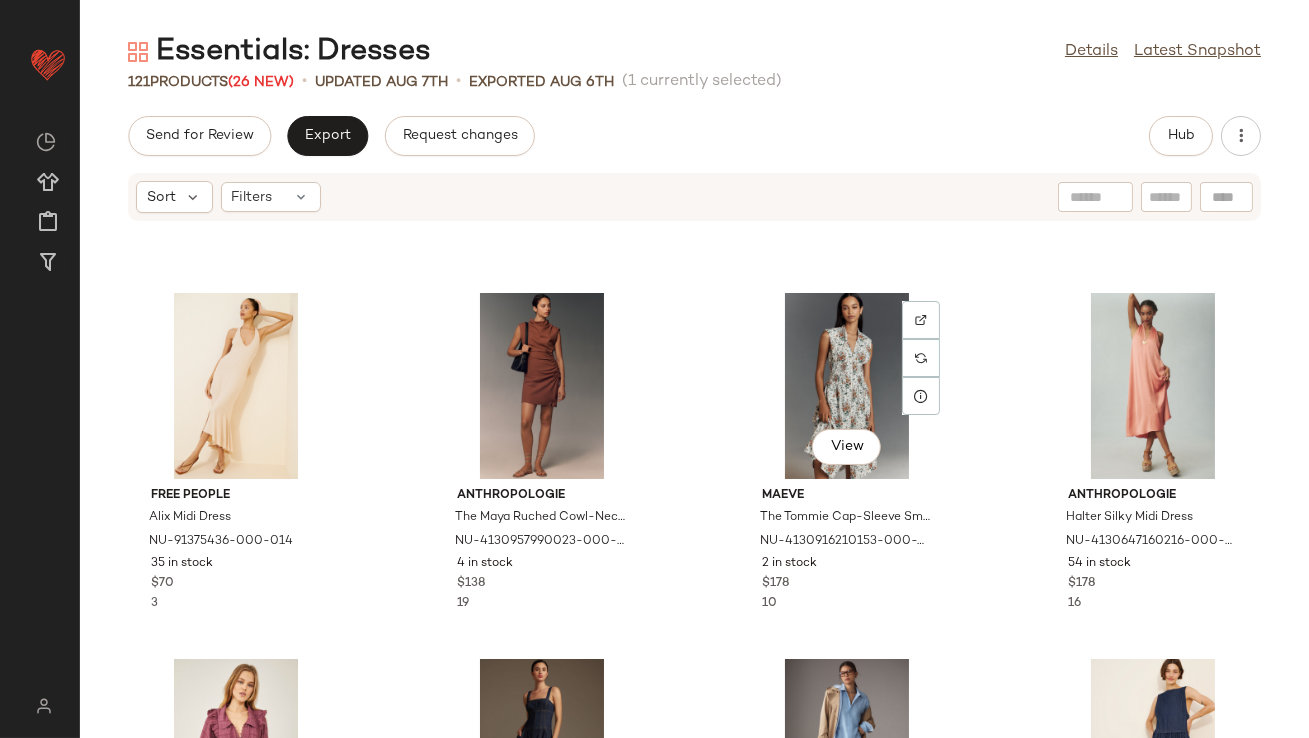 scroll, scrollTop: 1193, scrollLeft: 0, axis: vertical 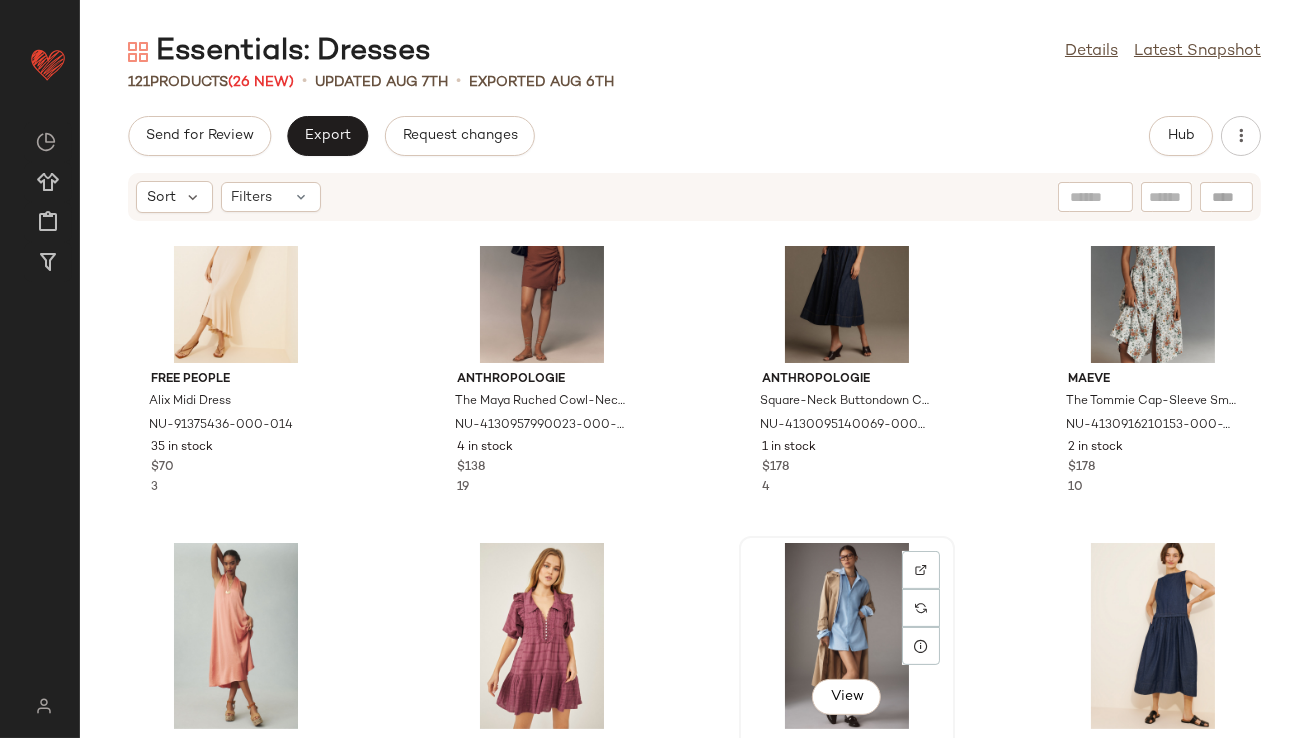 click on "View" 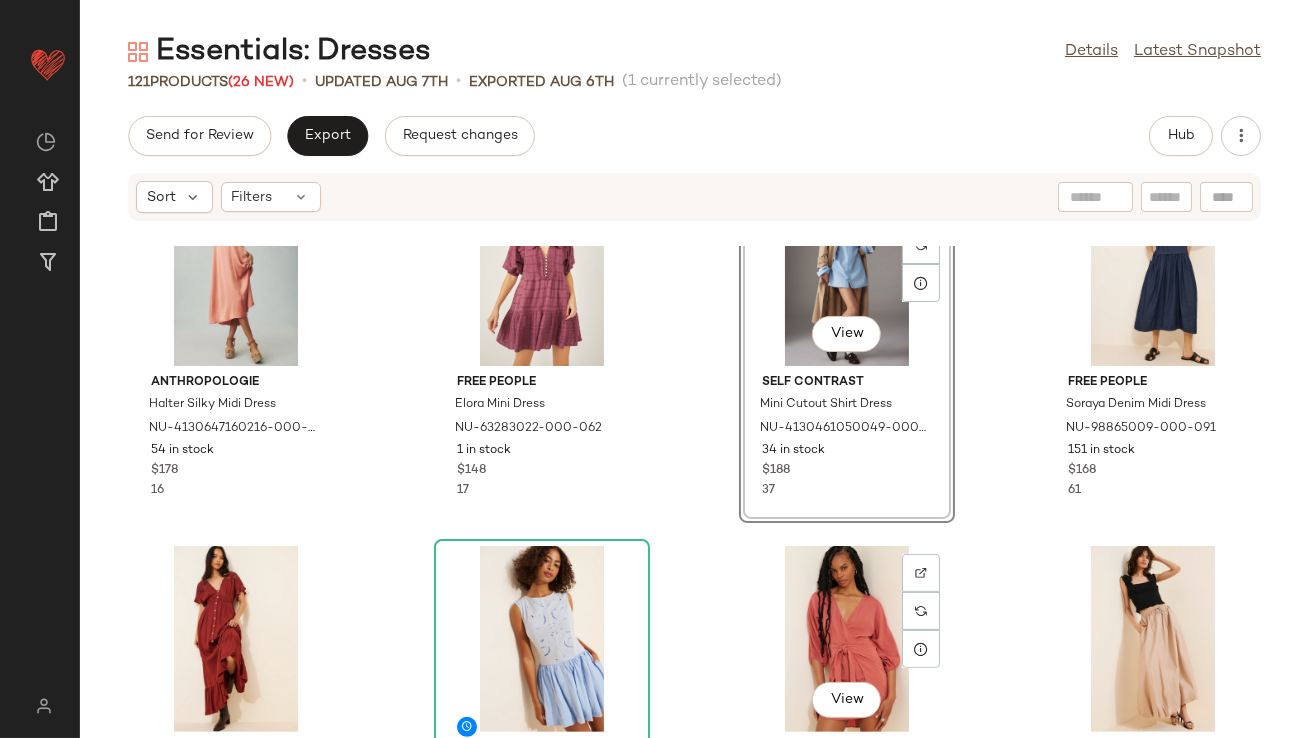 scroll, scrollTop: 1565, scrollLeft: 0, axis: vertical 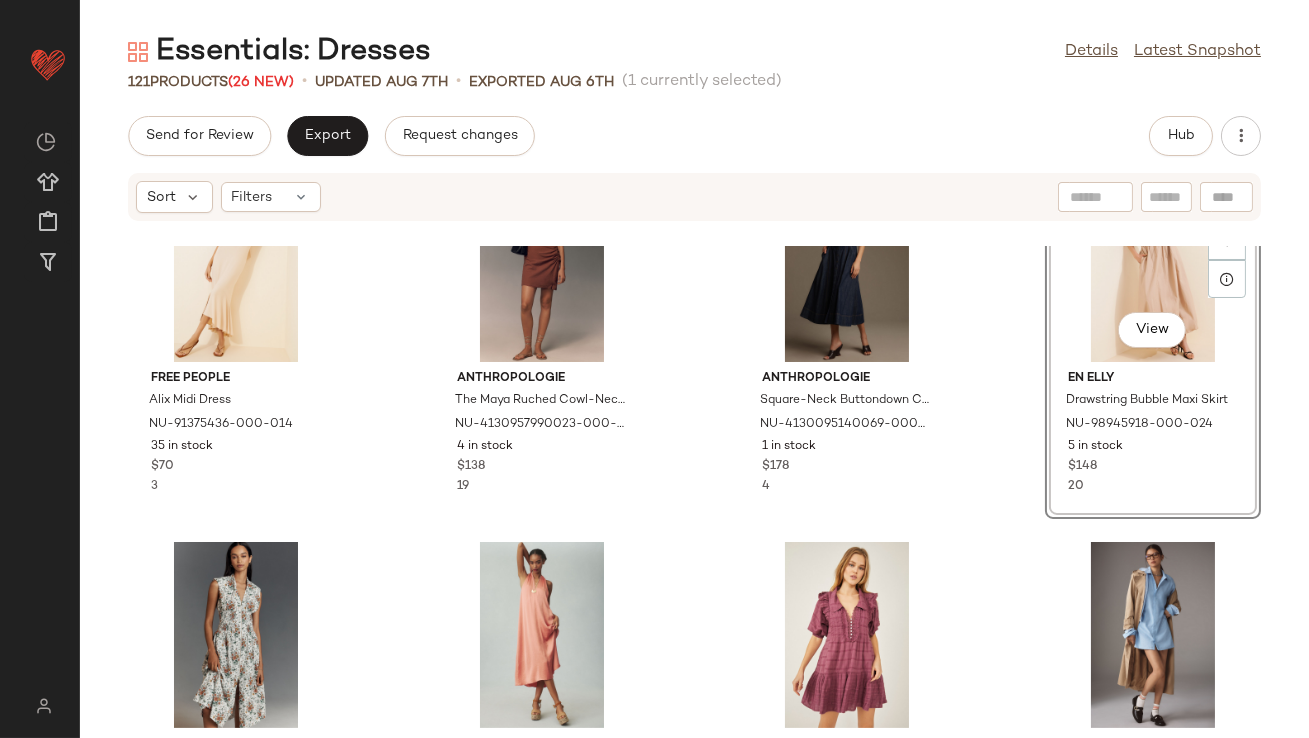 click on "View" 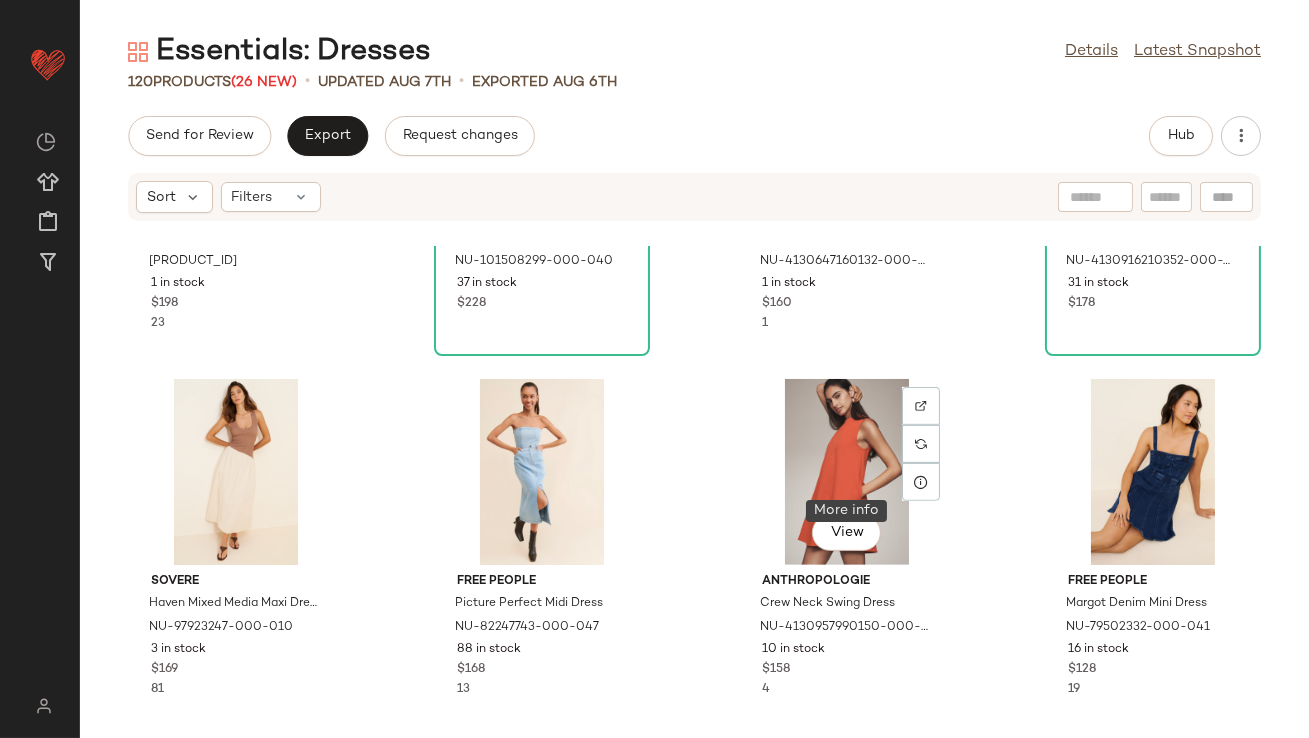 scroll, scrollTop: 2097, scrollLeft: 0, axis: vertical 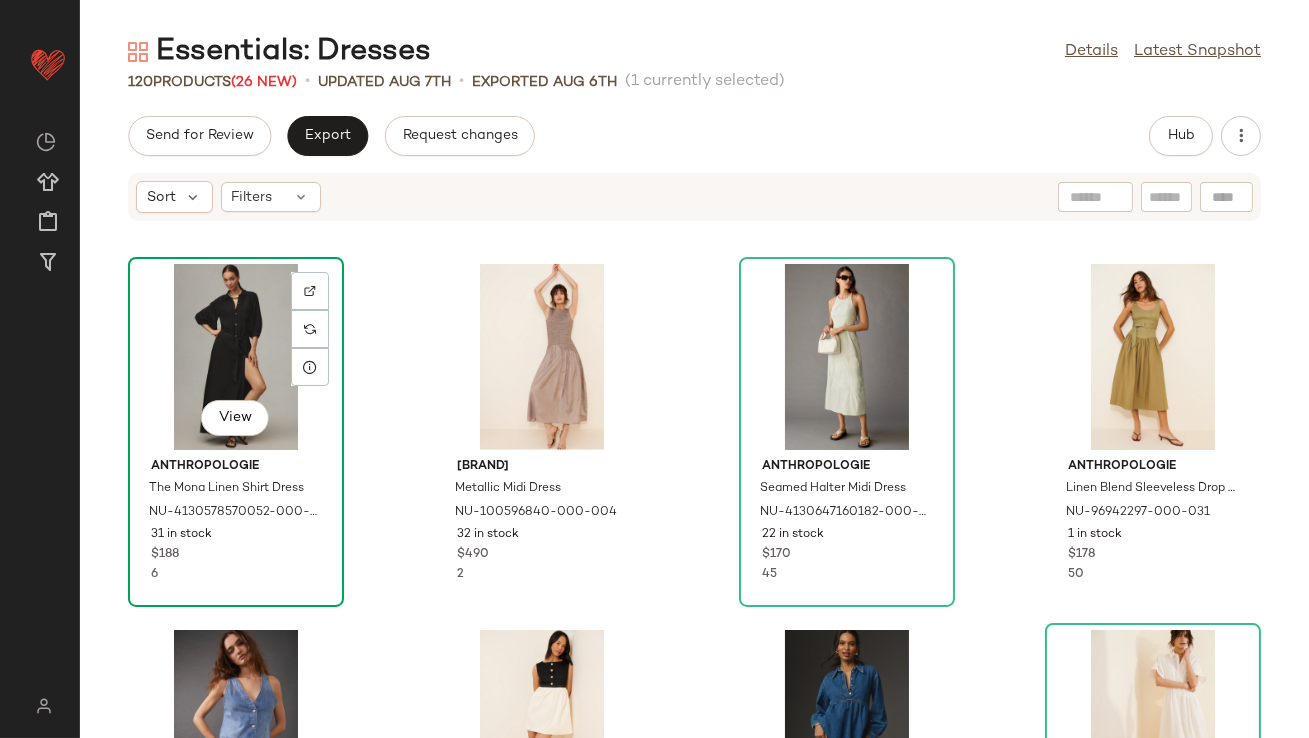 click on "View" 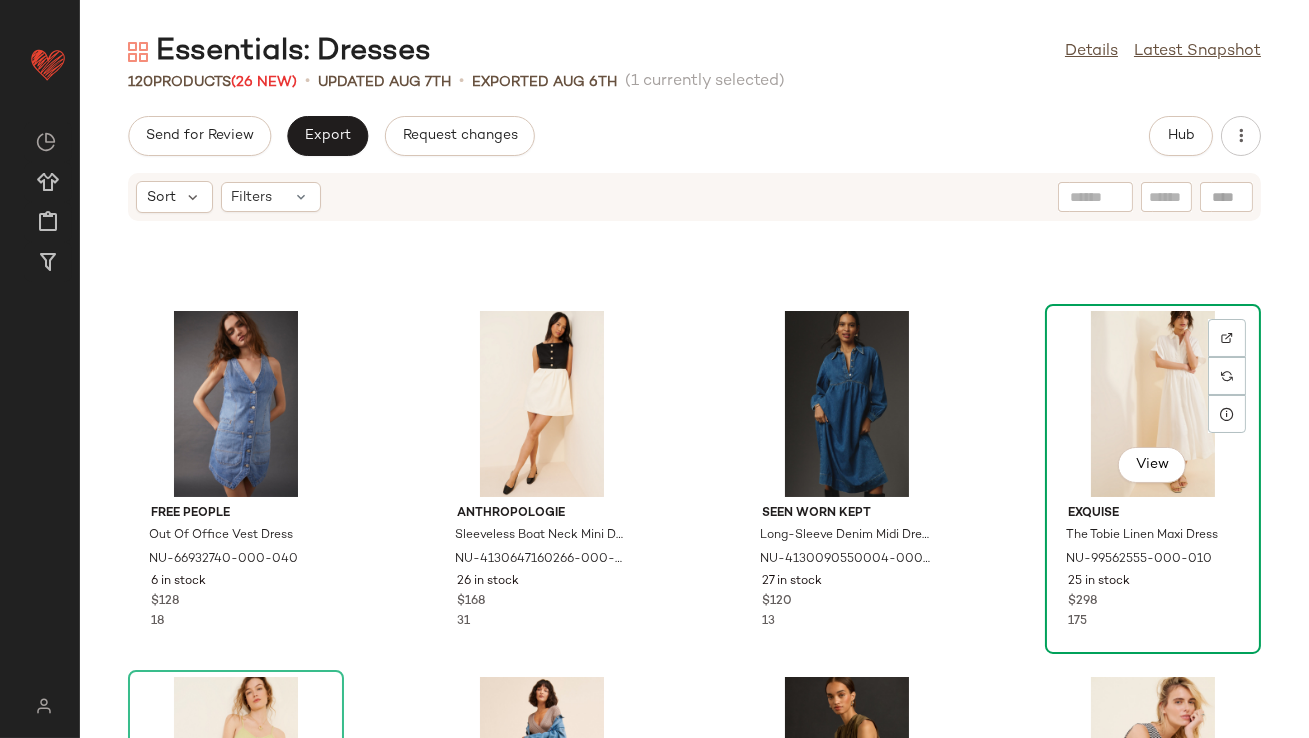 click on "View" 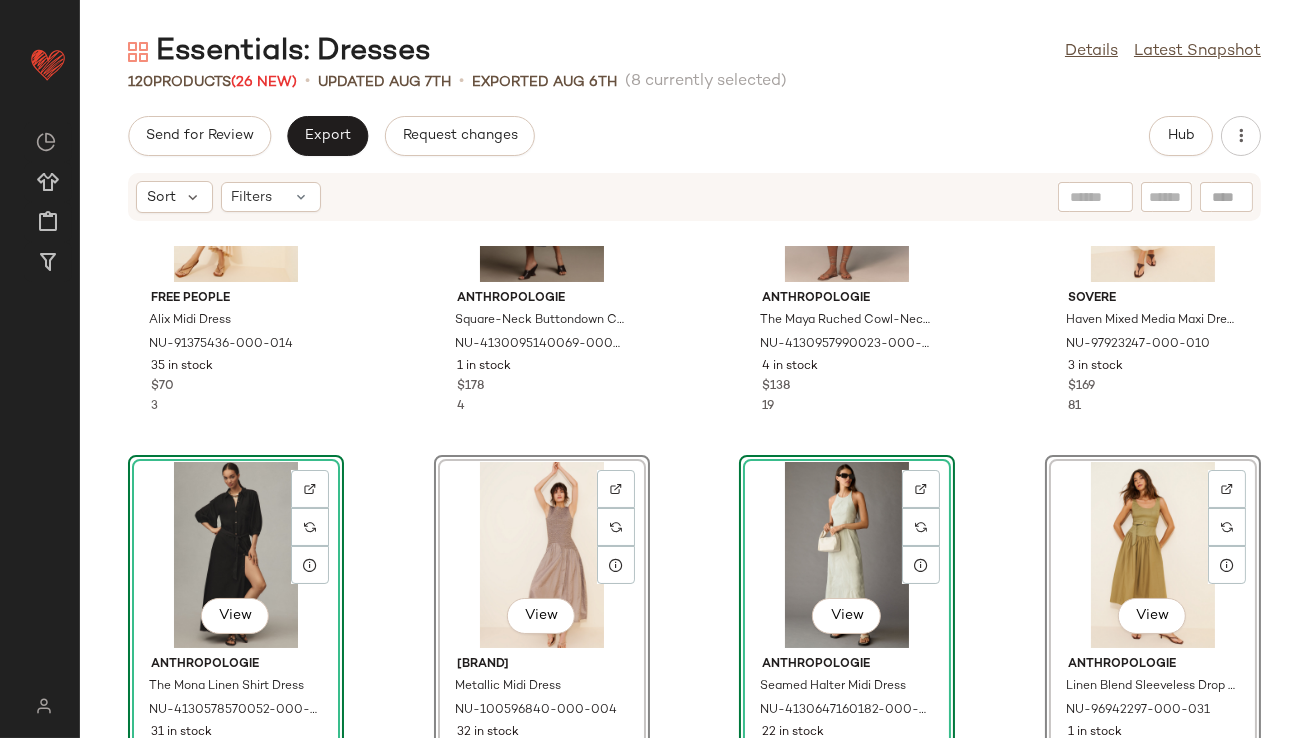 click on "Free People Alix Midi Dress NU-91375436-000-014 35 in stock $70 3 Anthropologie Square-Neck Buttondown Corset Dress NU-4130095140069-000-047 1 in stock $178 4 Anthropologie The Maya Ruched Cowl-Neck Dress: Linen Mini Edition NU-4130957990023-000-021 4 in stock $138 19 Sovere Haven Mixed Media Maxi Dress NU-97923247-000-010 3 in stock $169 81  View  Anthropologie The Mona Linen Shirt Dress NU-4130578570052-000-001 31 in stock $188 6  View  SWGT Metallic Midi Dress NU-100596840-000-004 32 in stock $490 2  View  Anthropologie Seamed Halter Midi Dress NU-4130647160182-000-006 22 in stock $170 45  View  Anthropologie Linen Blend Sleeveless Drop Waist Scoop Midi Dress NU-96942297-000-031 1 in stock $178 50  View  Free People Out Of Office Vest Dress NU-66932740-000-040 6 in stock $128 18  View  Anthropologie Sleeveless Boat Neck Mini Dress NU-4130647160266-000-018 26 in stock $168 31  View  Seen Worn Kept Long-Sleeve Denim Midi Dress NU-4130090550004-000-093 27 in stock $120 13  View  Exquise NU-99562555-000-010 10" 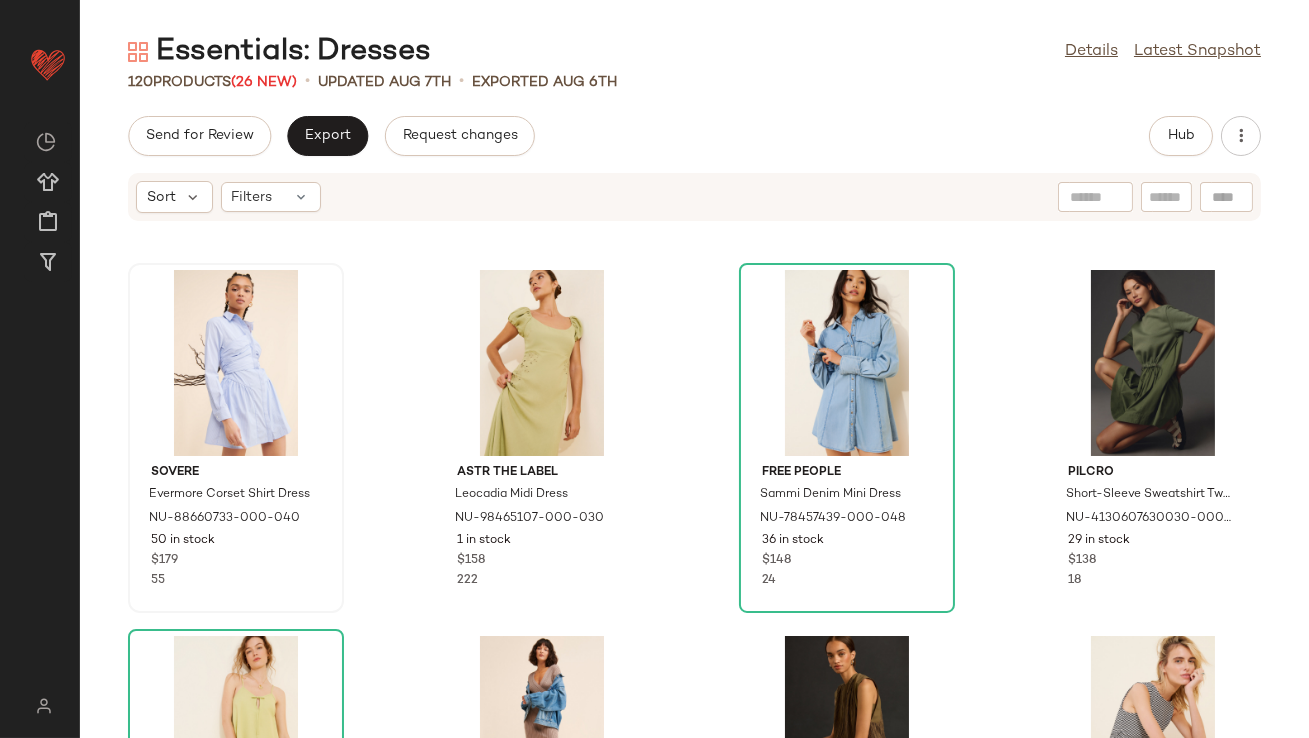 scroll, scrollTop: 4048, scrollLeft: 0, axis: vertical 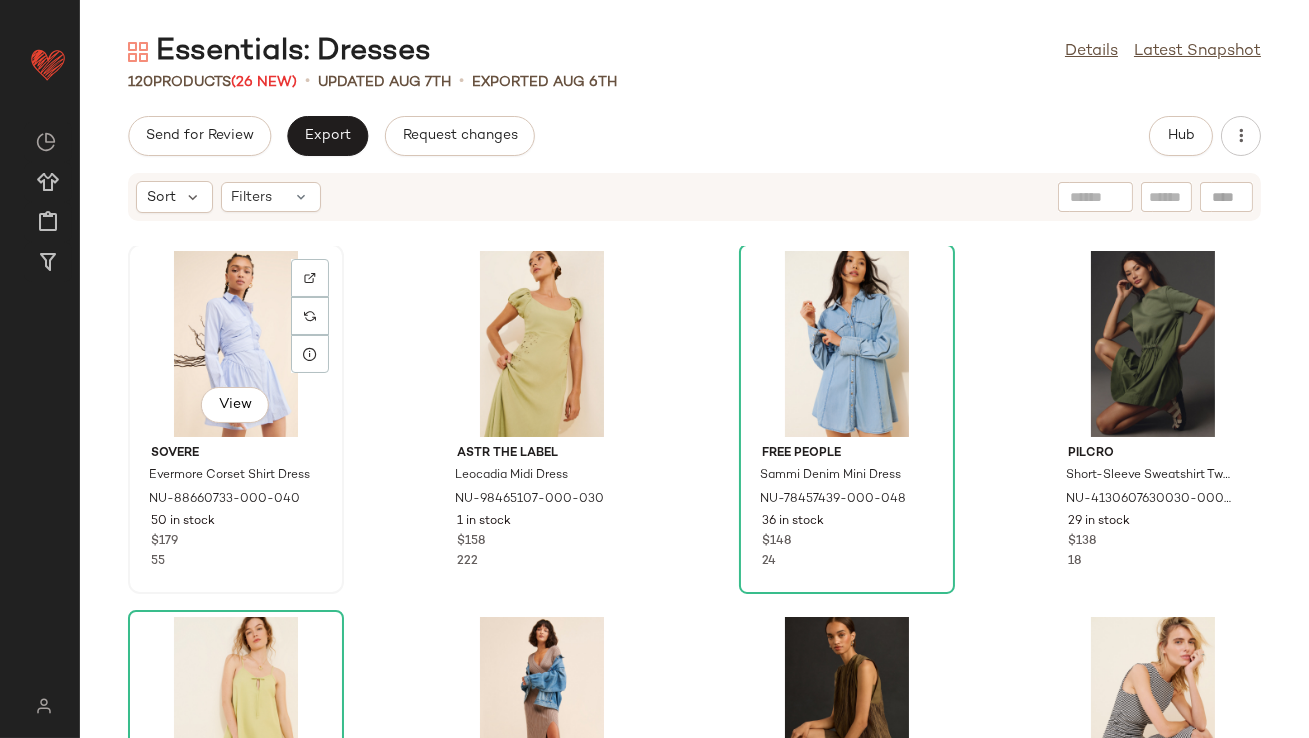 click on "View" 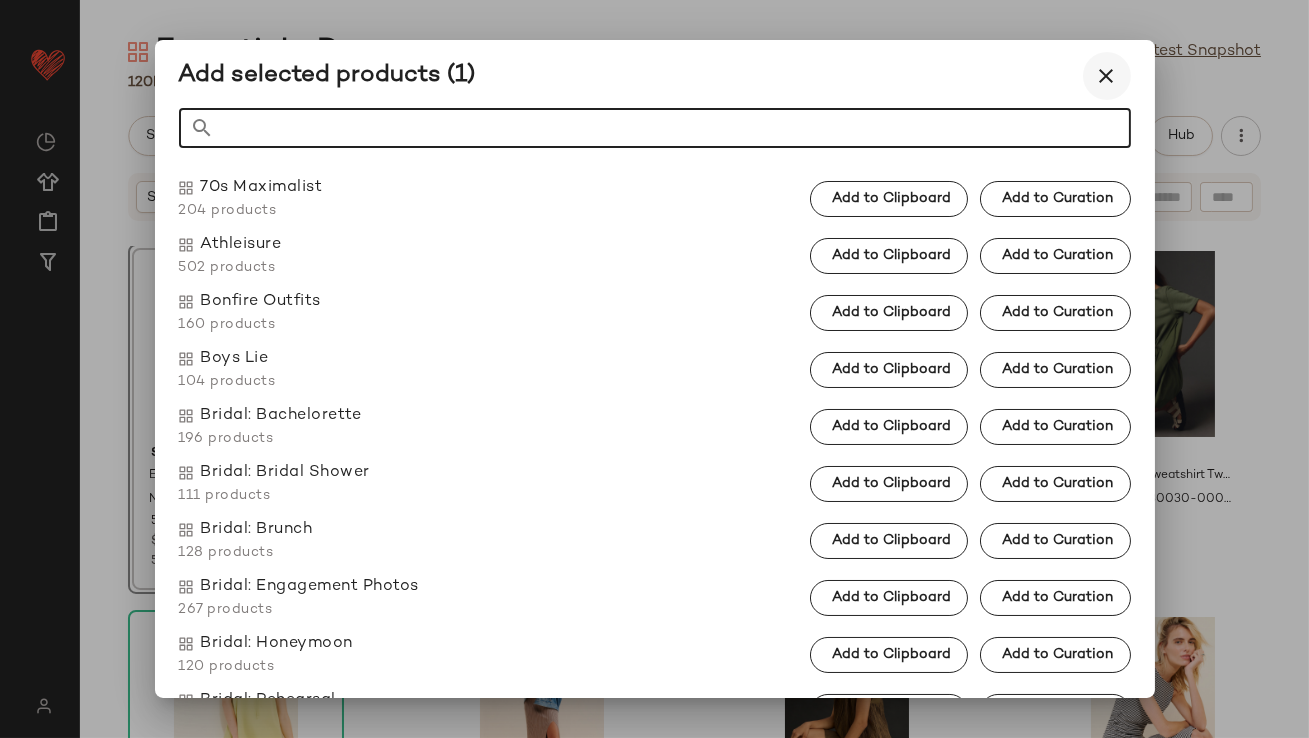 click at bounding box center [1107, 76] 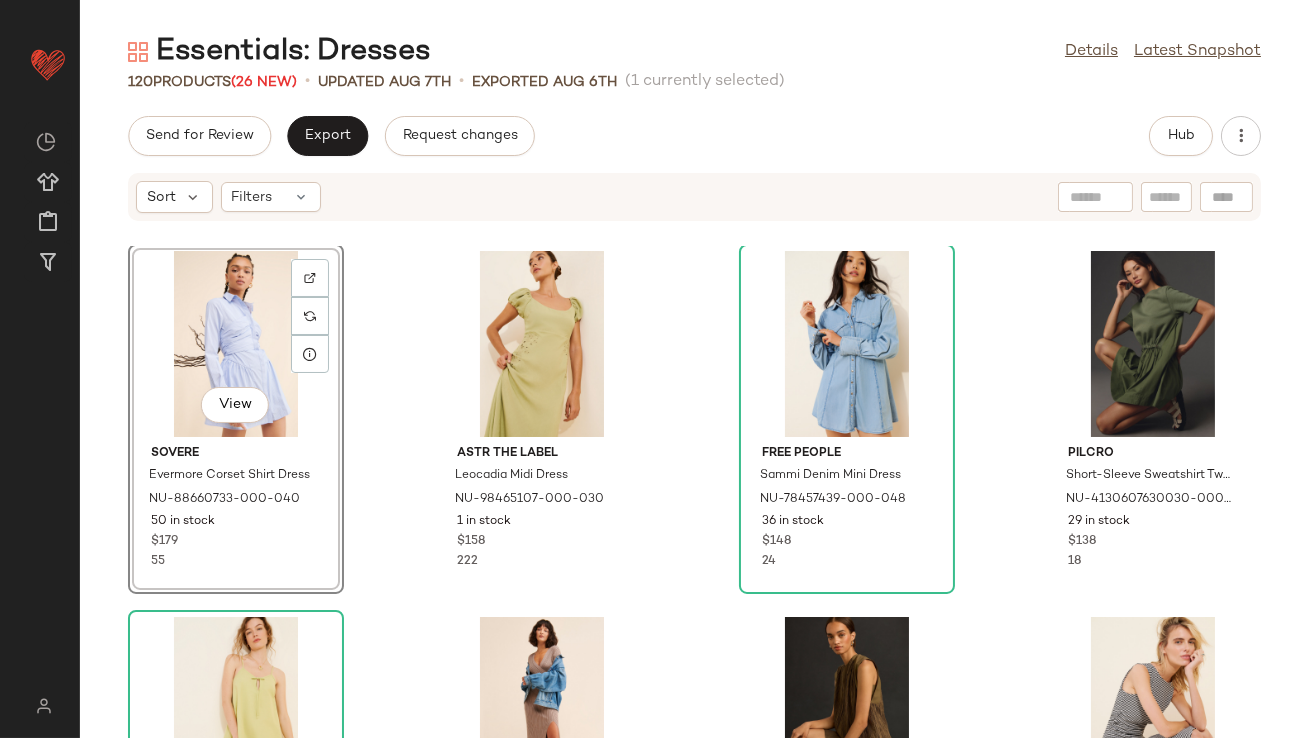 click on "View" 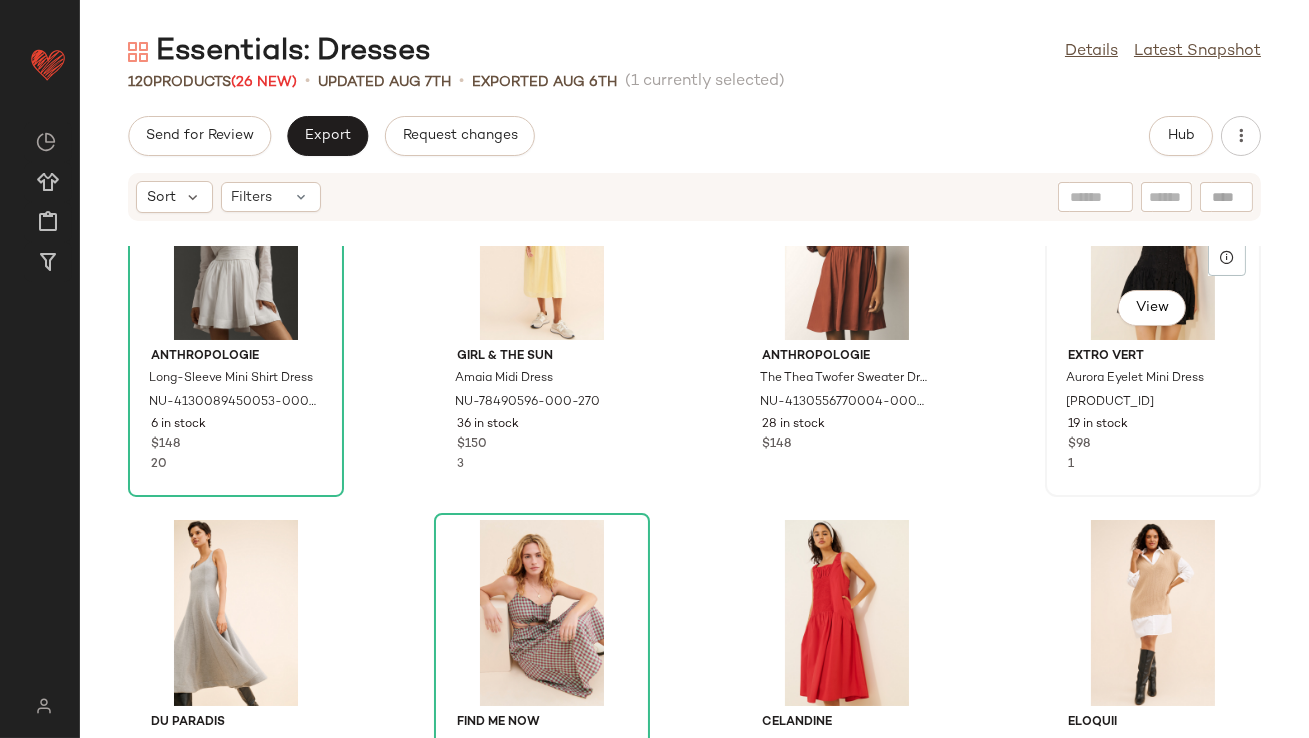scroll, scrollTop: 6188, scrollLeft: 0, axis: vertical 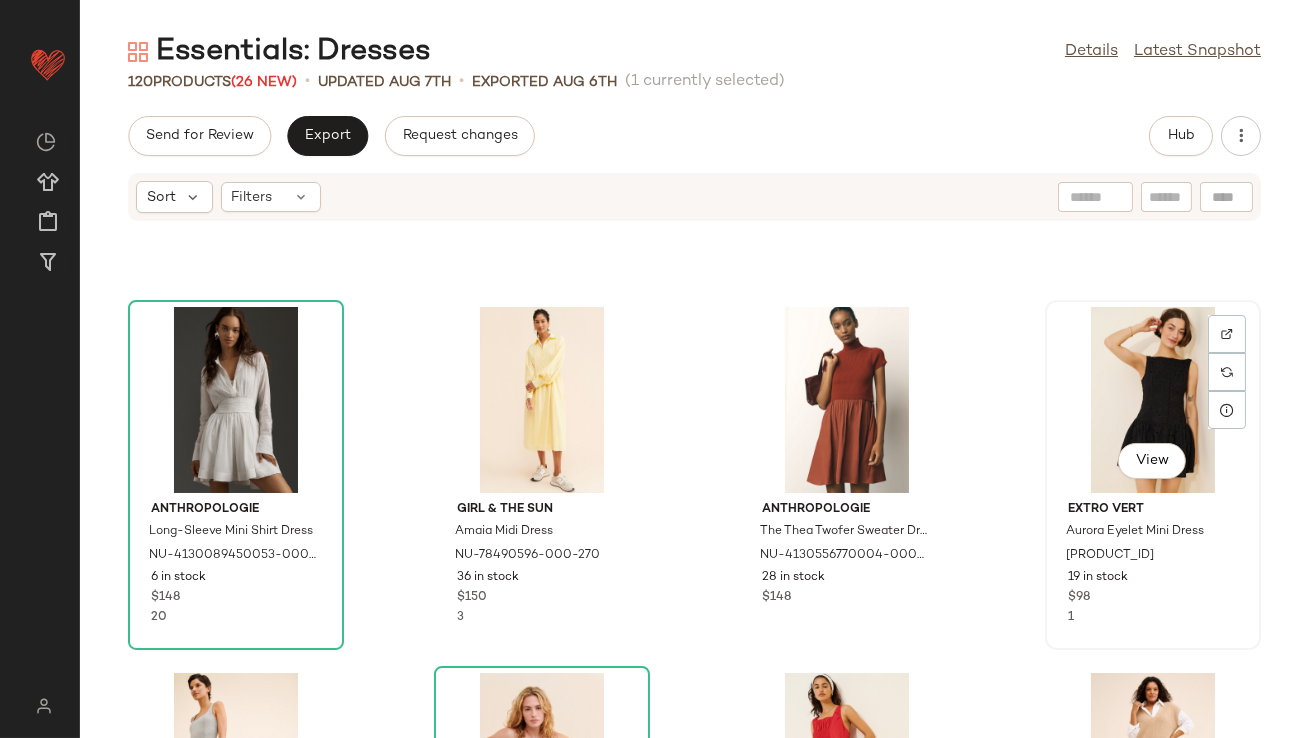 click on "View" 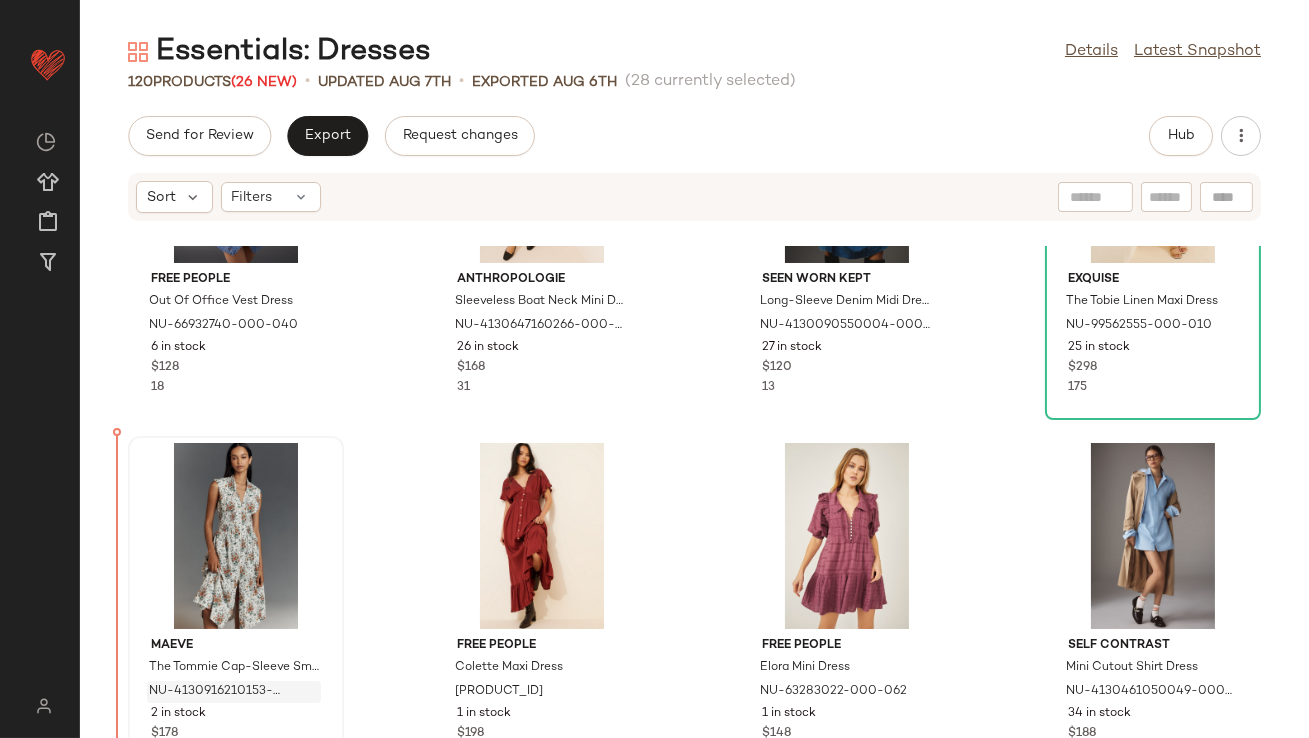 scroll, scrollTop: 2071, scrollLeft: 0, axis: vertical 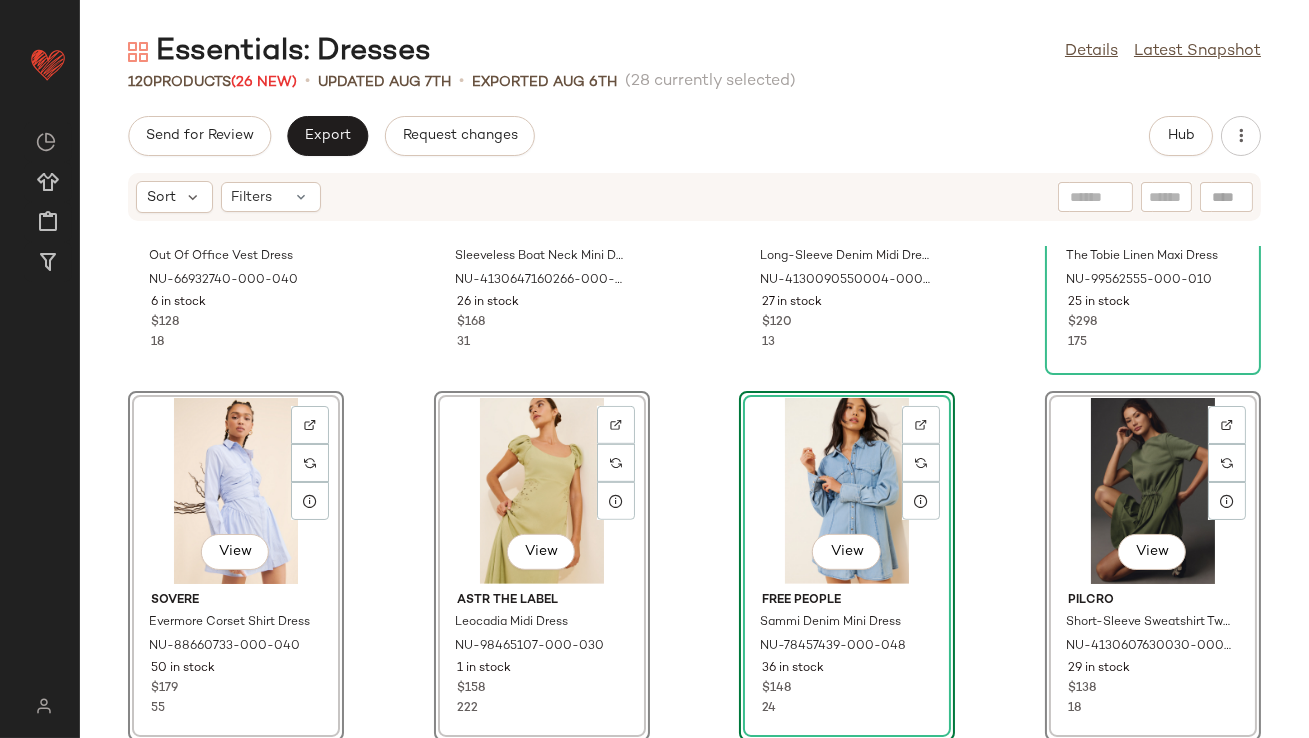 click on "Free People Out Of Office Vest Dress NU-66932740-000-040 6 in stock $128 18 Anthropologie Sleeveless Boat Neck Mini Dress NU-4130647160266-000-018 26 in stock $168 31 Seen Worn Kept Long-Sleeve Denim Midi Dress NU-4130090550004-000-093 27 in stock $120 13 Exquise The Tobie Linen Maxi Dress NU-99562555-000-010 25 in stock $298 175  View  Sovere Evermore Corset Shirt Dress NU-88660733-000-040 50 in stock $179 55  View  ASTR The Label Leocadia Midi Dress NU-98465107-000-030 1 in stock $158 222  View  Free People Sammi Denim Mini Dress NU-78457439-000-048 36 in stock $148 24  View  Pilcro Short-Sleeve Sweatshirt Twofer Mini Dress NU-4130607630030-000-031 29 in stock $138 18  View  Native Youth Fallon Mini Dress NU-97334254-000-237 21 in stock $80 5  View  ASTR The Label Astrid Knit Dress NU-69718690-000-023 65 in stock $128 7  View  Anthropologie Cap-Sleeve Plissé Mini Dress NU-4130370060164-000-031 53 in stock $160 14  View  Rails Daija Midi Dress NU-95856258-000-018 1 in stock $228 5  View  Anthropologie $198" 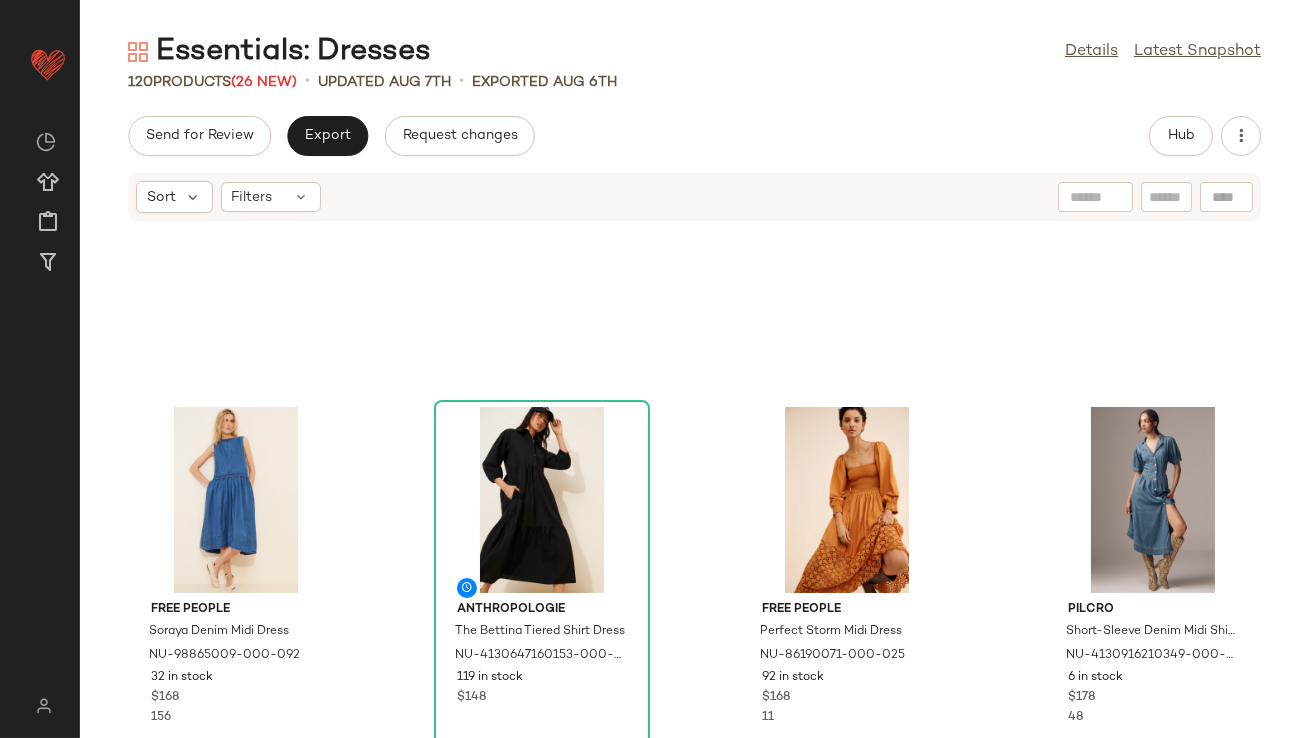 scroll, scrollTop: 5986, scrollLeft: 0, axis: vertical 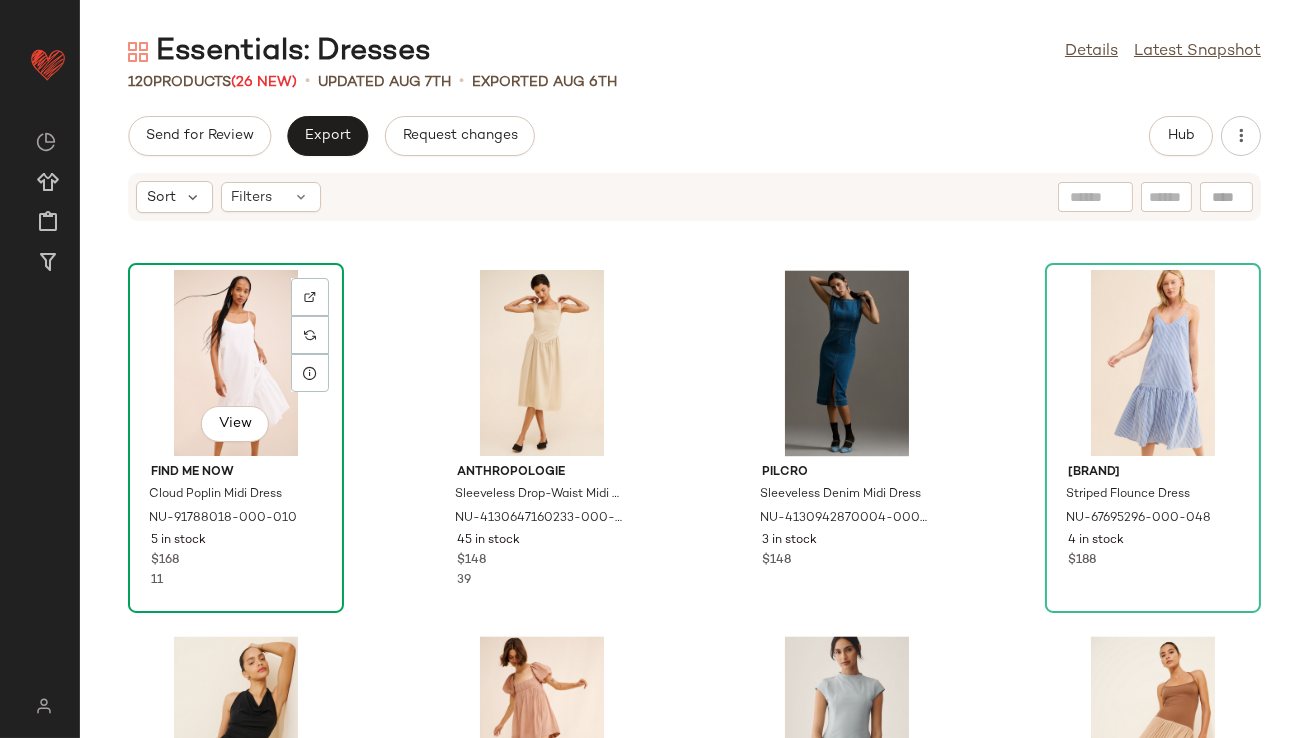 click on "View" 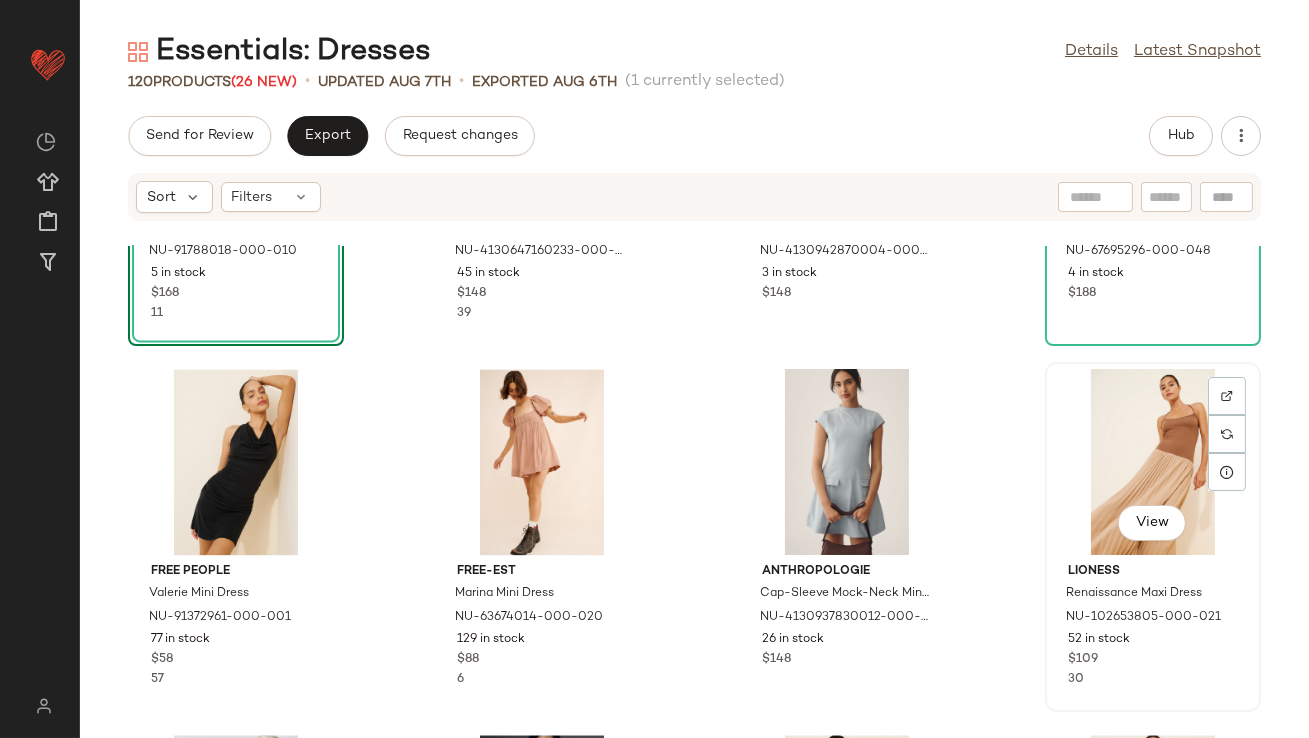 click on "View" 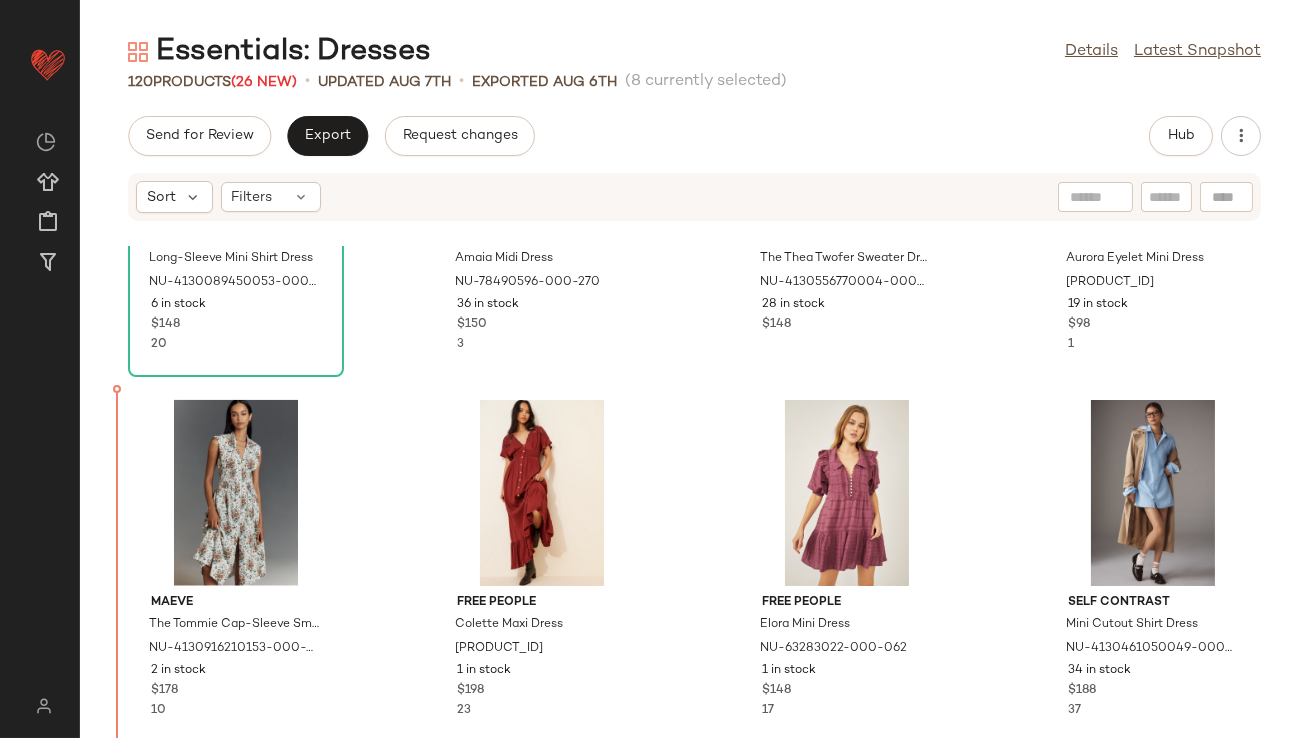 scroll, scrollTop: 4631, scrollLeft: 0, axis: vertical 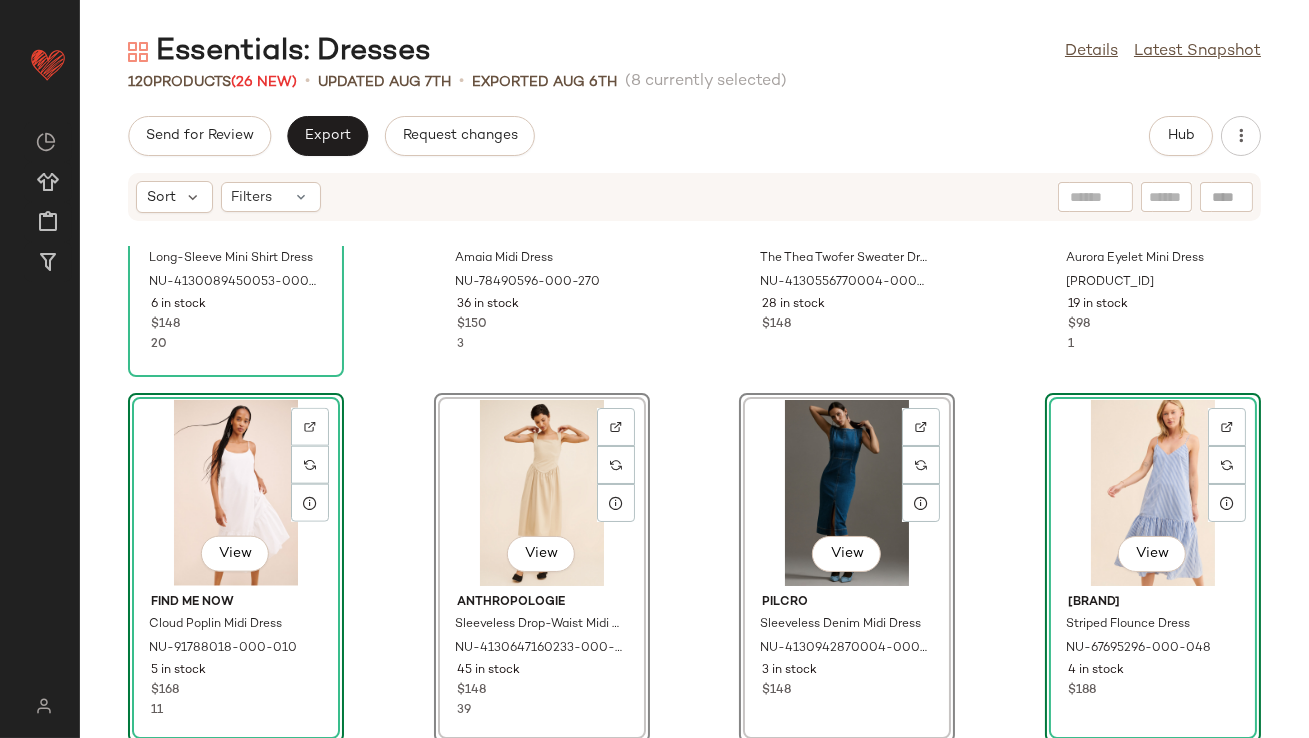 click on "Anthropologie Long-Sleeve Mini Shirt Dress NU-4130089450053-000-010 6 in stock $148 20 Girl & The Sun Amaia Midi Dress NU-78490596-000-270 36 in stock $150 3 Anthropologie The Thea Twofer Sweater Dress: Short-Sleeve Mini Edition NU-4130556770004-000-060 28 in stock $148 Extro Vert Aurora Eyelet Mini Dress NU-99215964-000-001 19 in stock $98 1  View  Find Me Now Cloud Poplin Midi Dress NU-91788018-000-010 5 in stock $168 11  View  Anthropologie Sleeveless Drop-Waist Midi Dress NU-4130647160233-000-014 45 in stock $148 39  View  Pilcro Sleeveless Denim Midi Dress NU-4130942870004-000-047 3 in stock $148  View  Lavender Brown Striped Flounce Dress NU-67695296-000-048 4 in stock $188  View  Free People Valerie Mini Dress NU-91372961-000-001 77 in stock $58 57  View  free-est Marina Mini Dress NU-63674014-000-020 129 in stock $88 6  View  Anthropologie Cap-Sleeve Mock-Neck Mini Dress NU-4130937830012-000-040 26 in stock $148  View  Lioness Renaissance Maxi Dress NU-102653805-000-021 52 in stock $109 30 Maeve $178" 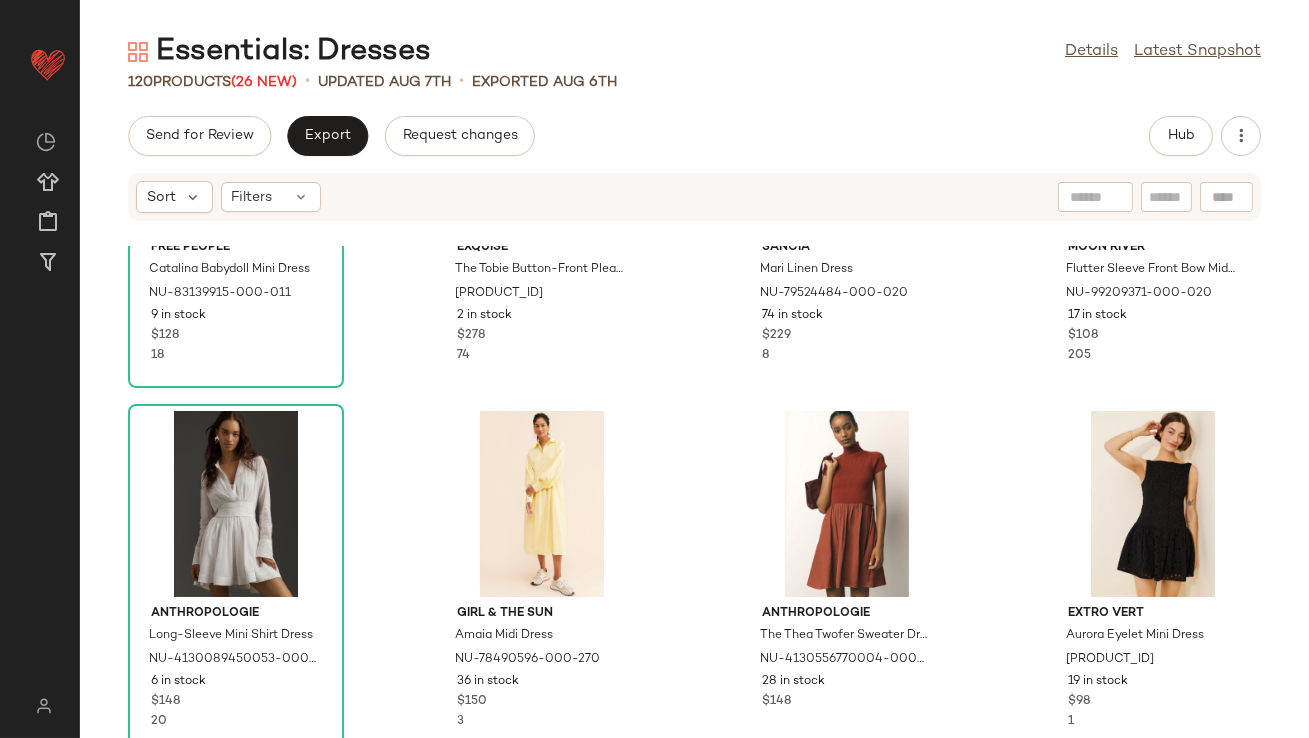 scroll, scrollTop: 4022, scrollLeft: 0, axis: vertical 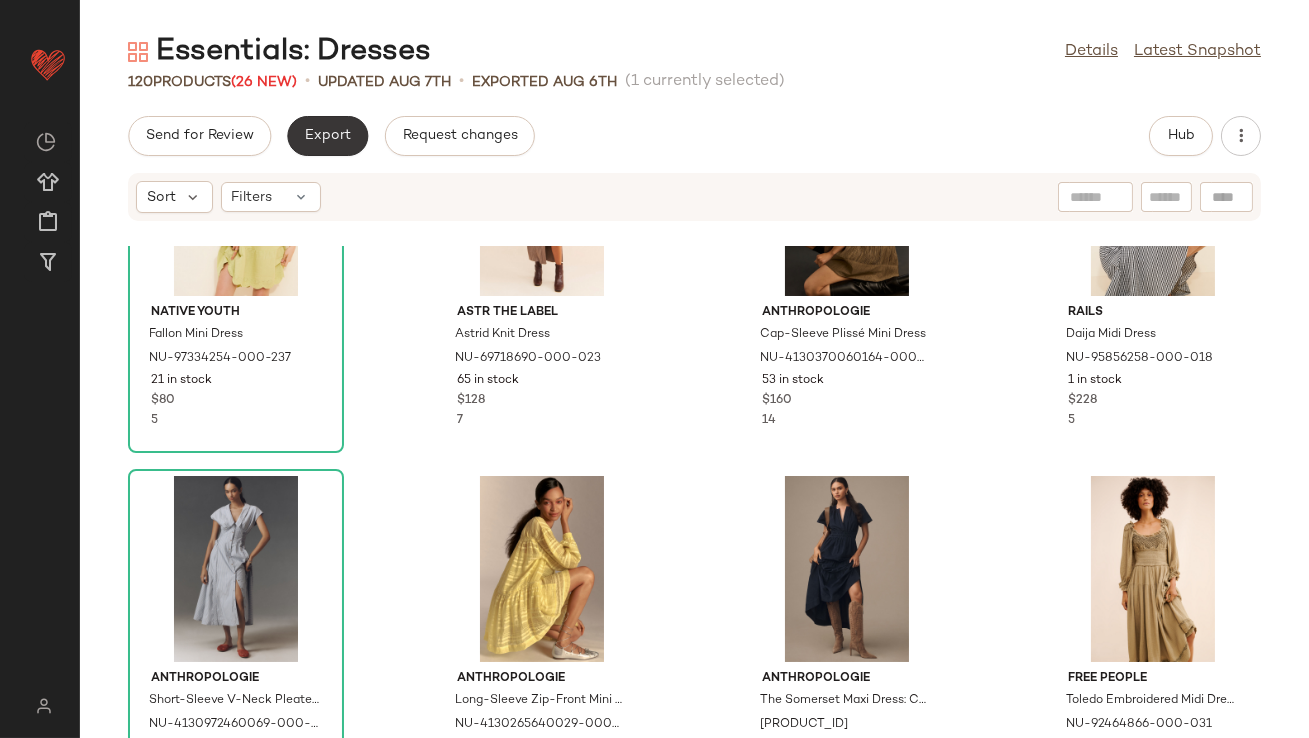 click on "Export" at bounding box center (327, 136) 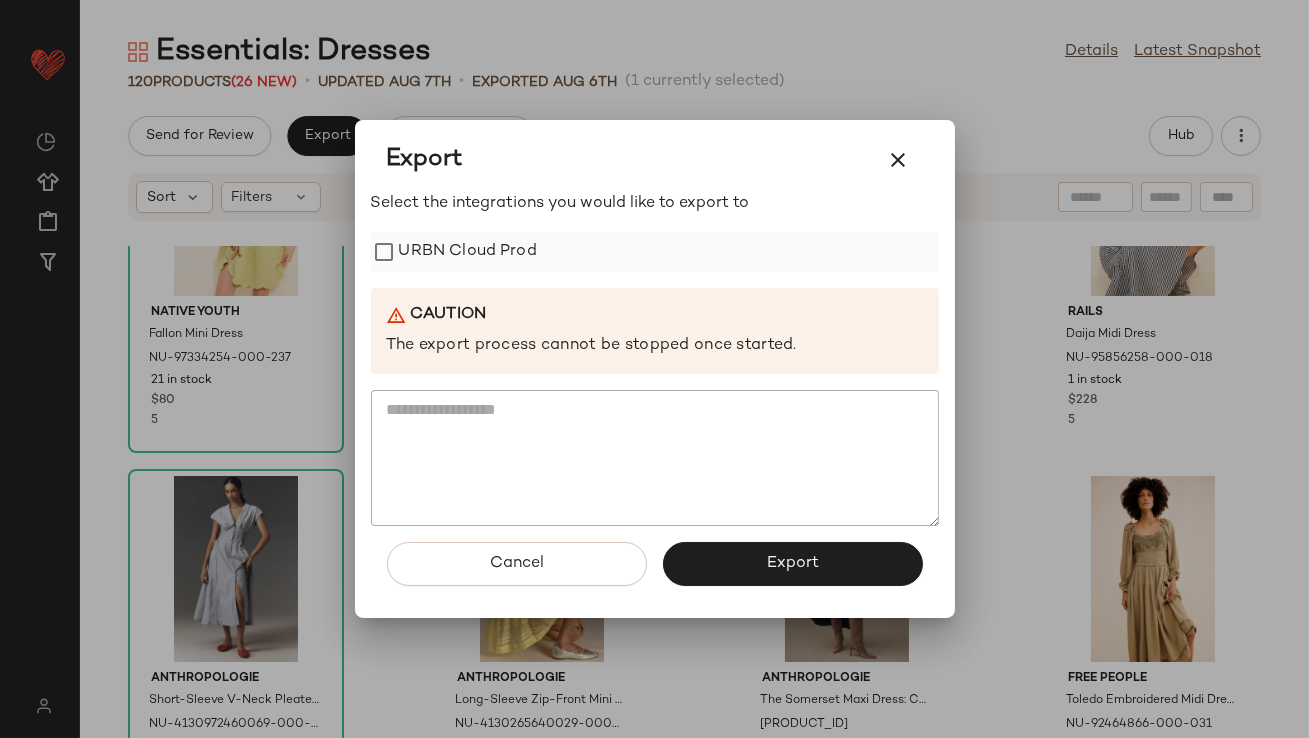 click on "URBN Cloud Prod" at bounding box center [468, 252] 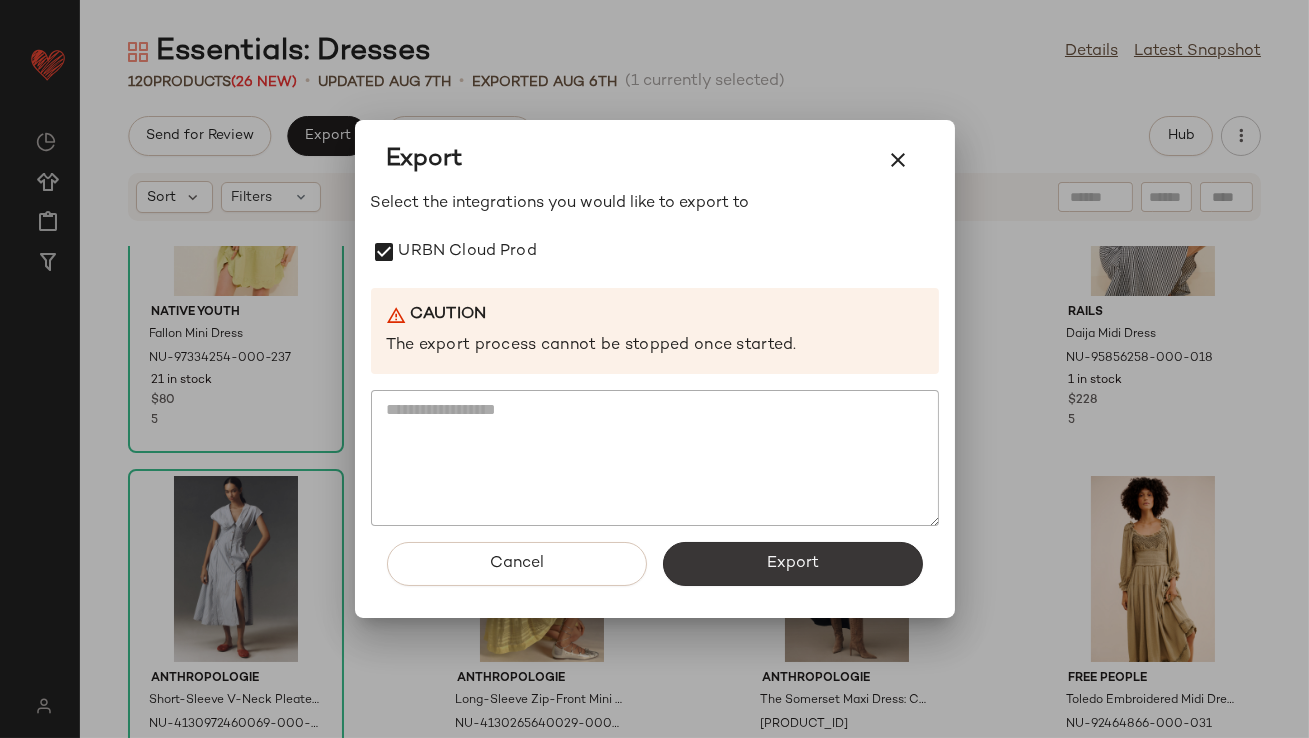 click on "Export" at bounding box center [793, 564] 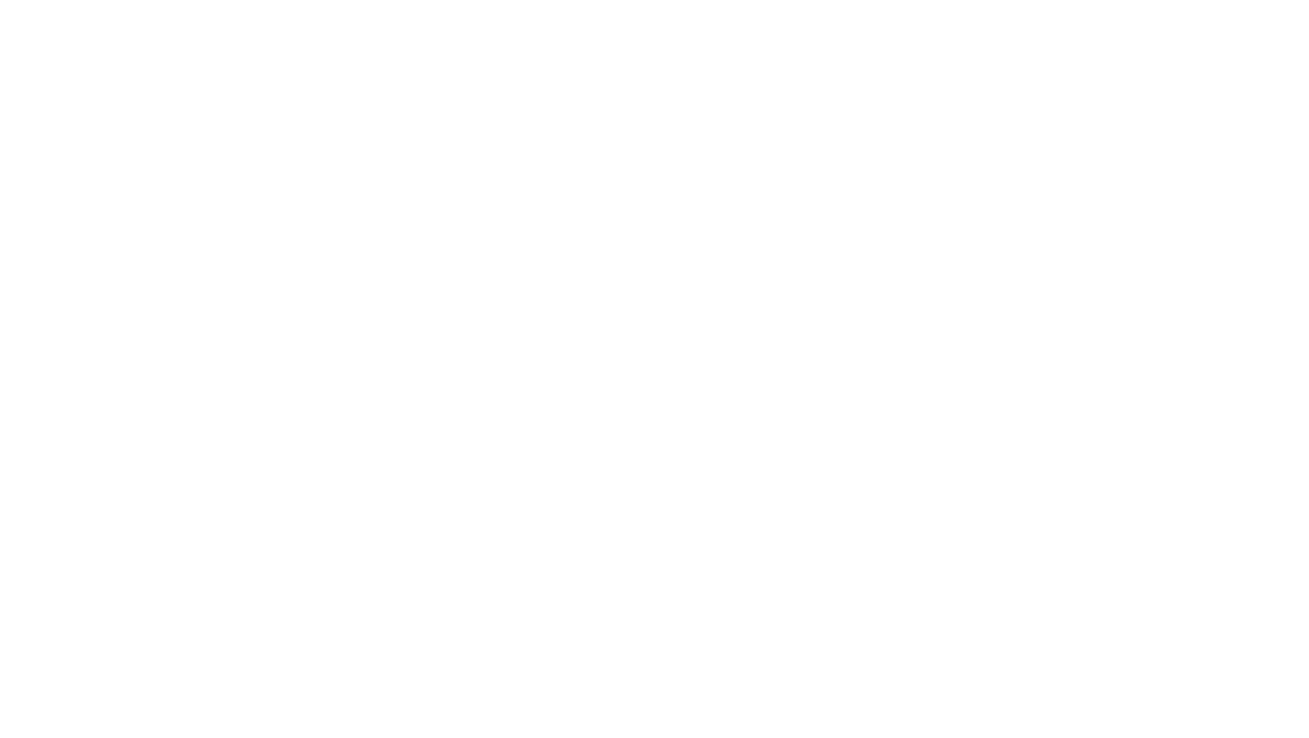 scroll, scrollTop: 0, scrollLeft: 0, axis: both 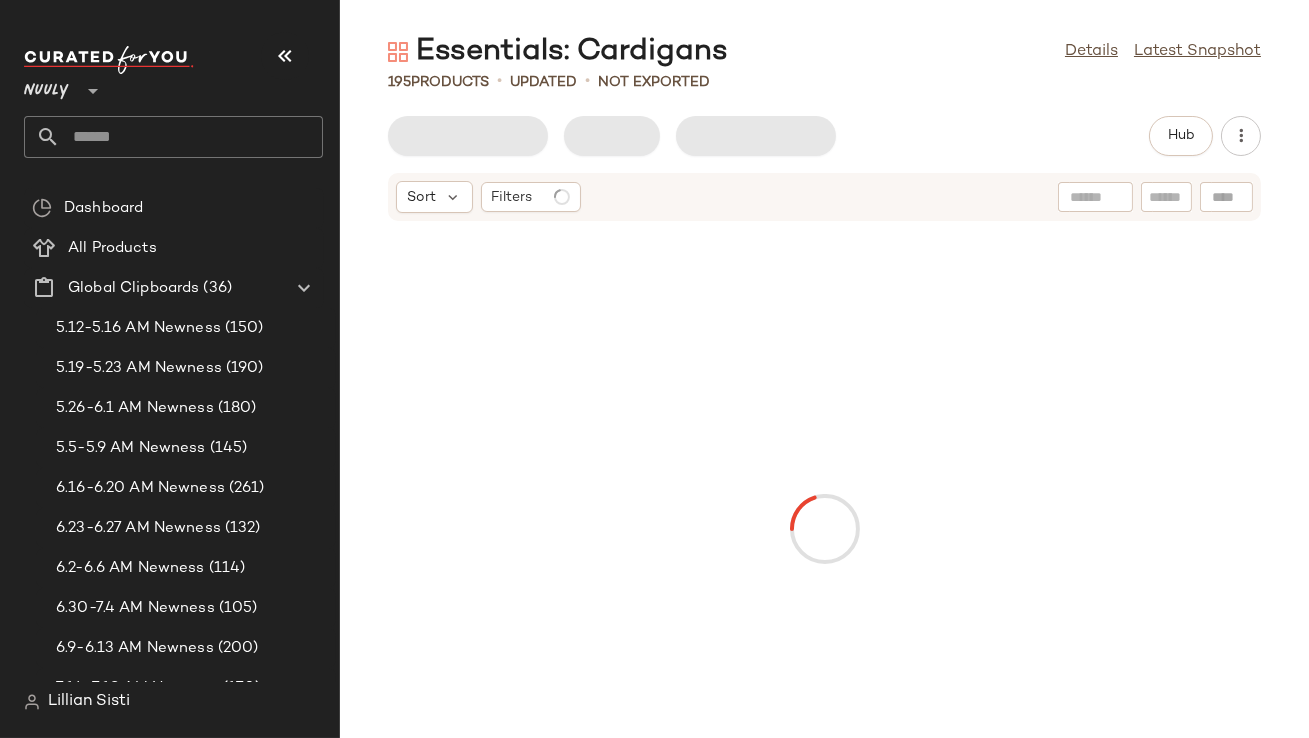 click at bounding box center (285, 56) 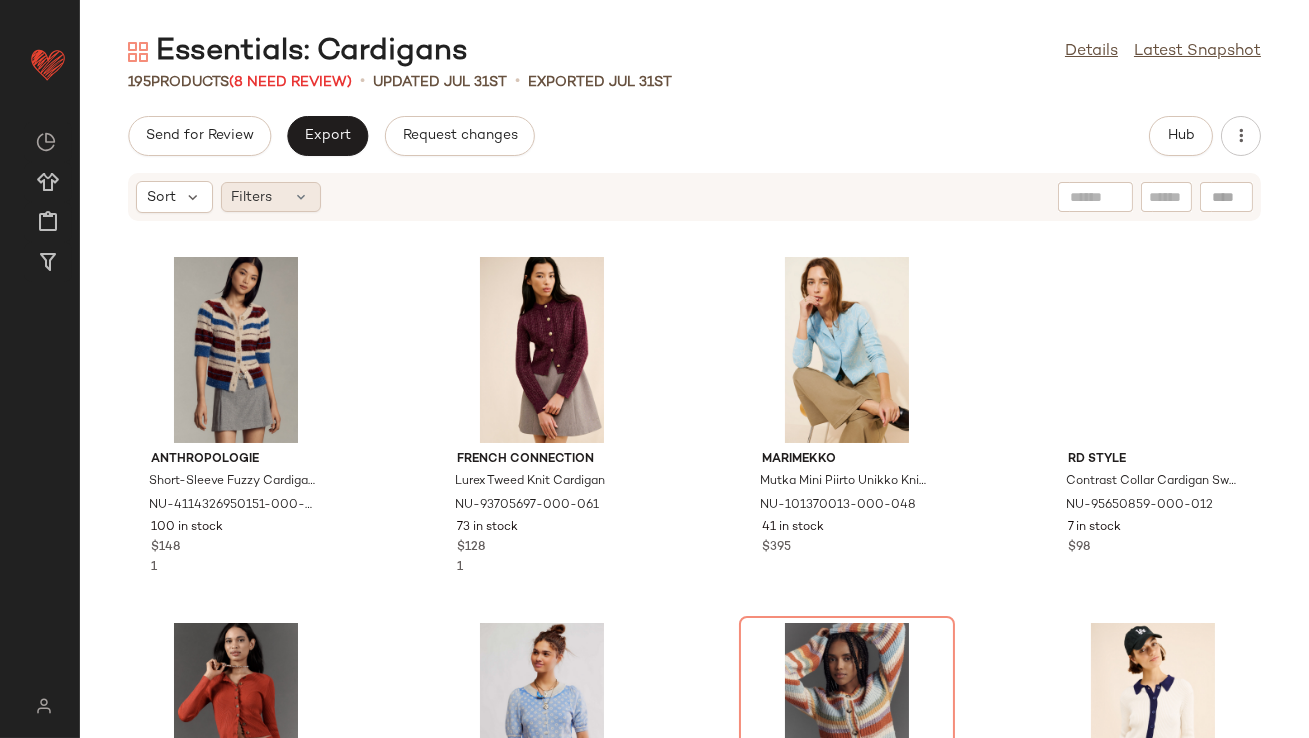 click on "Filters" 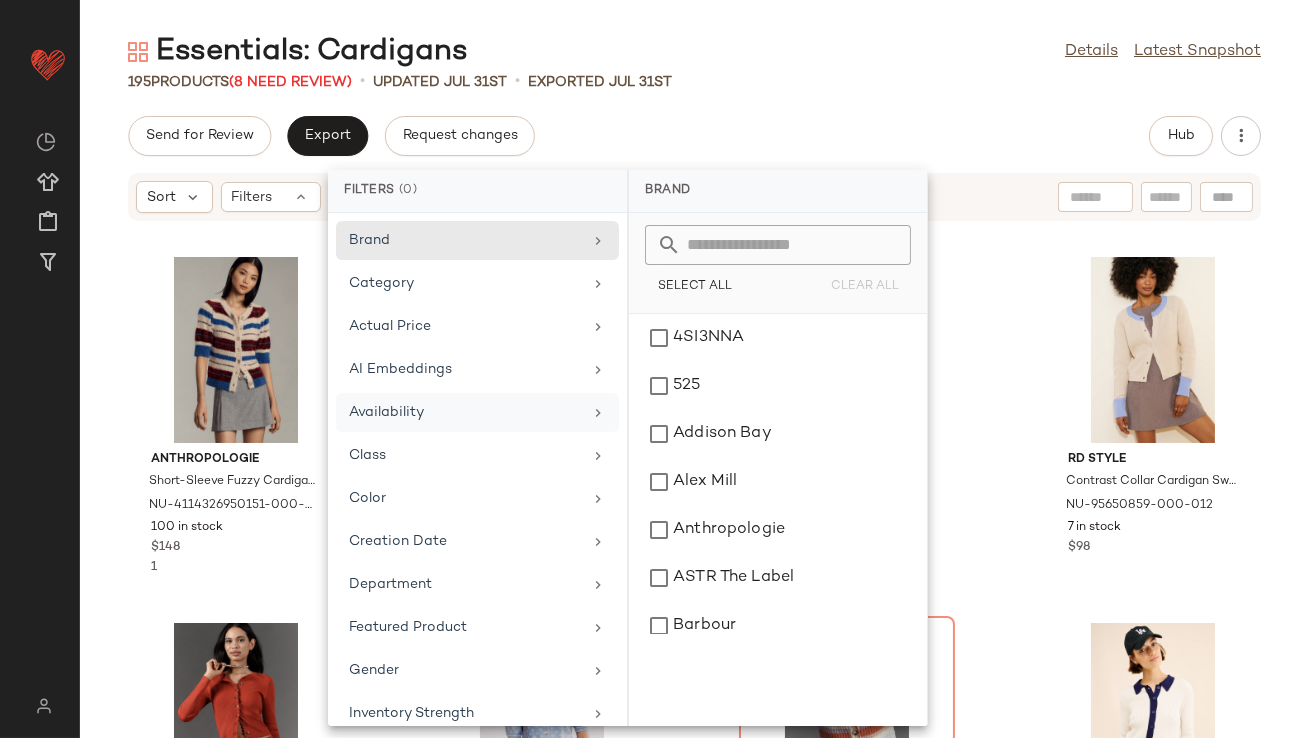 click on "Availability" 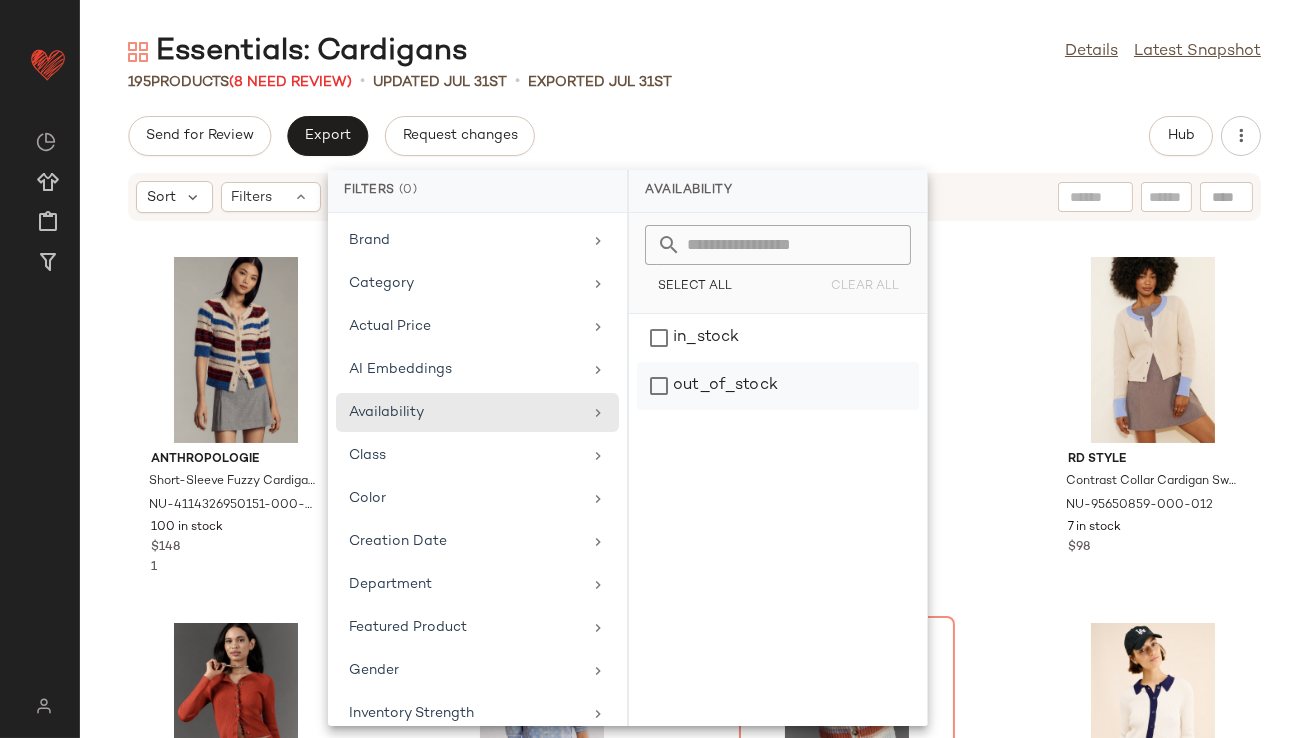 click on "out_of_stock" 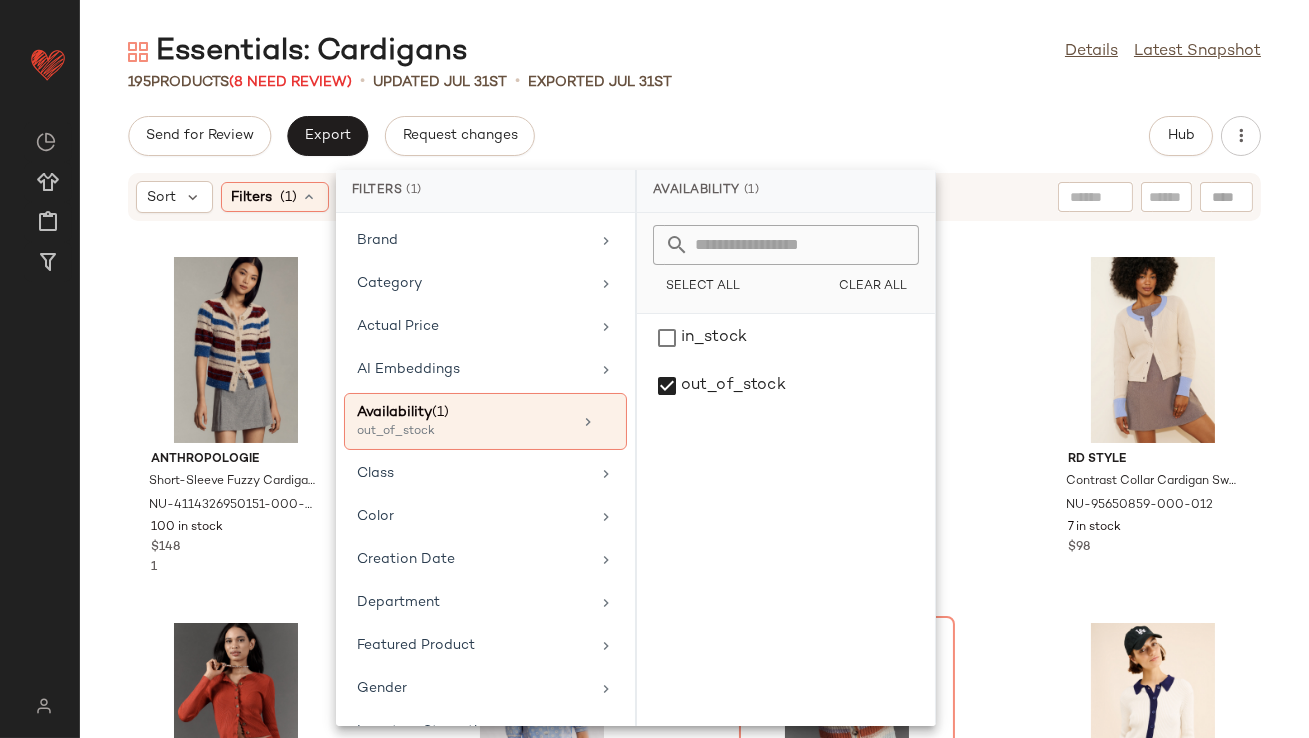 click on "Send for Review   Export   Request changes   Hub" 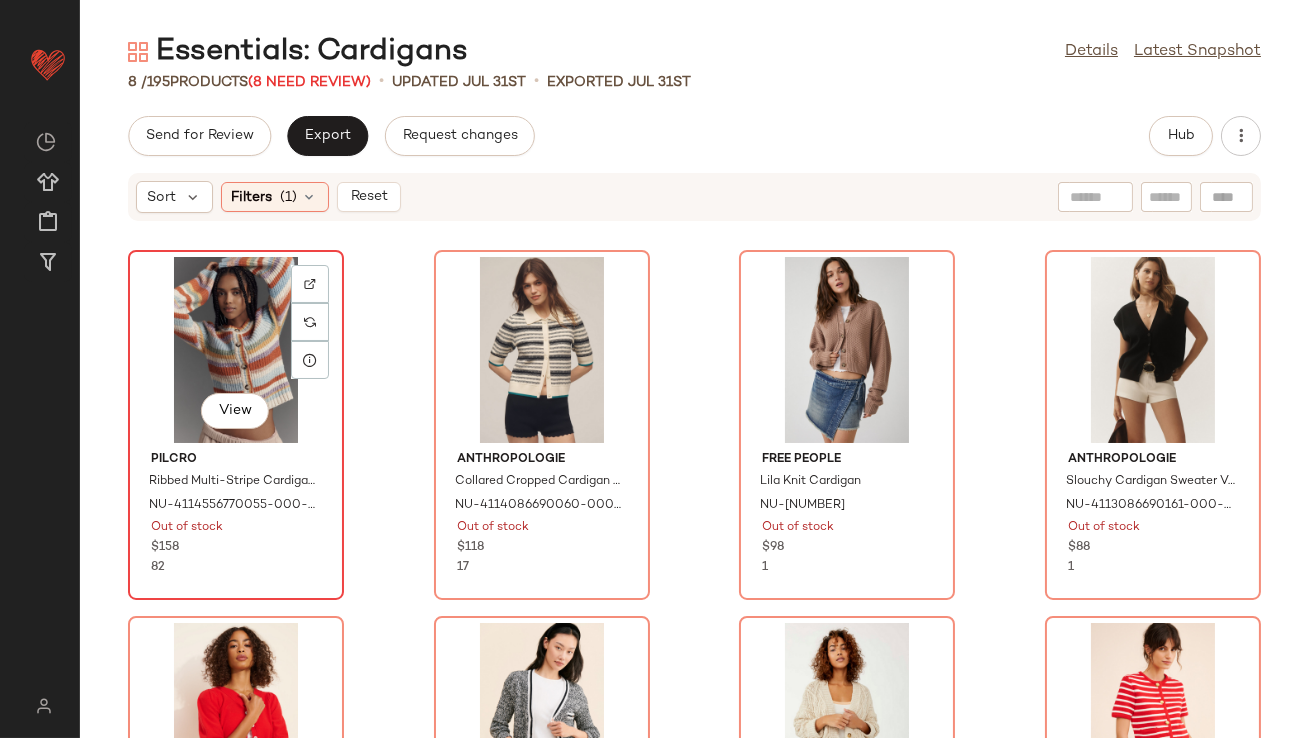 click on "View" 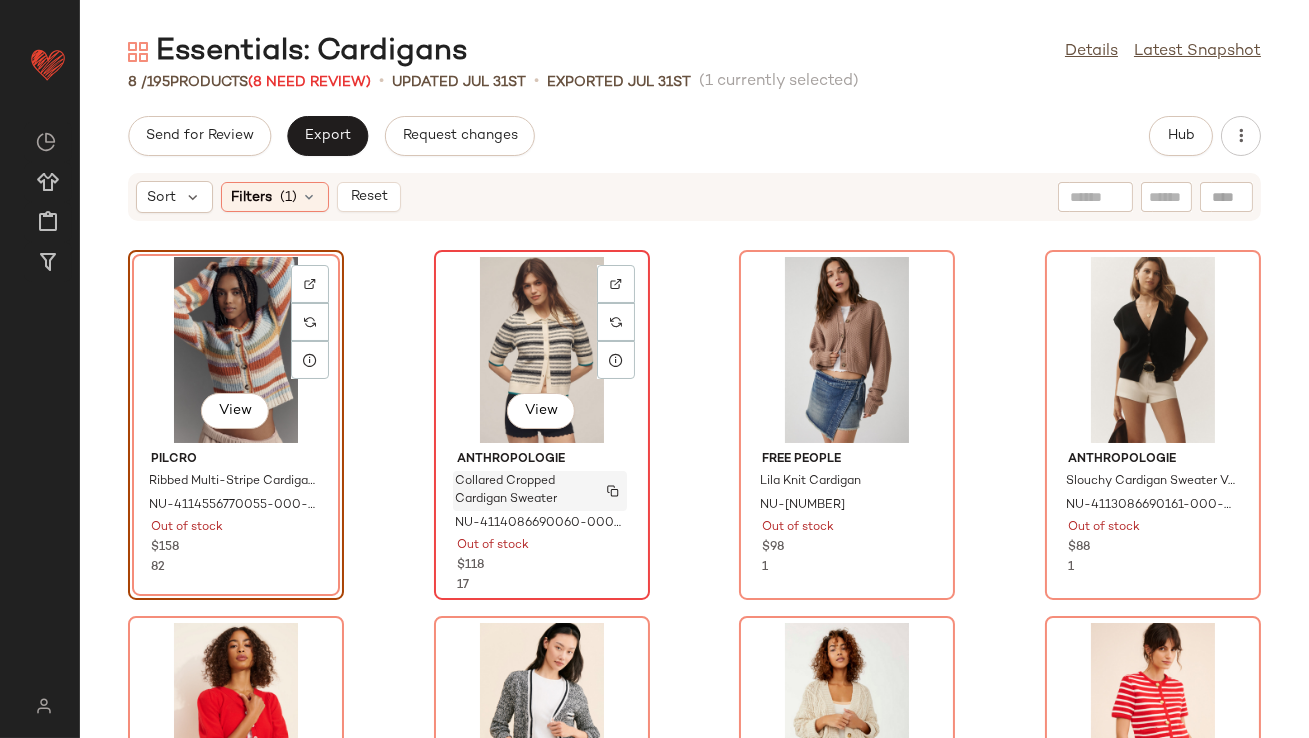 scroll, scrollTop: 227, scrollLeft: 0, axis: vertical 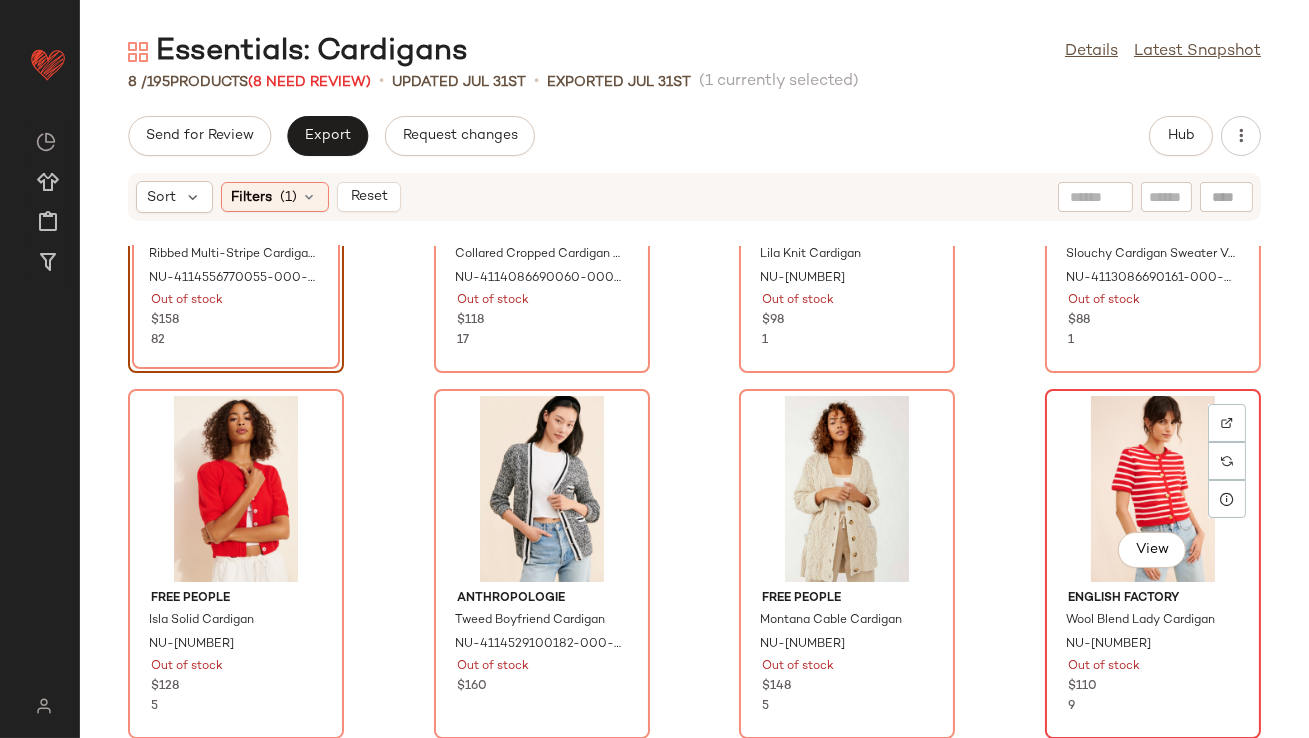 click on "View" 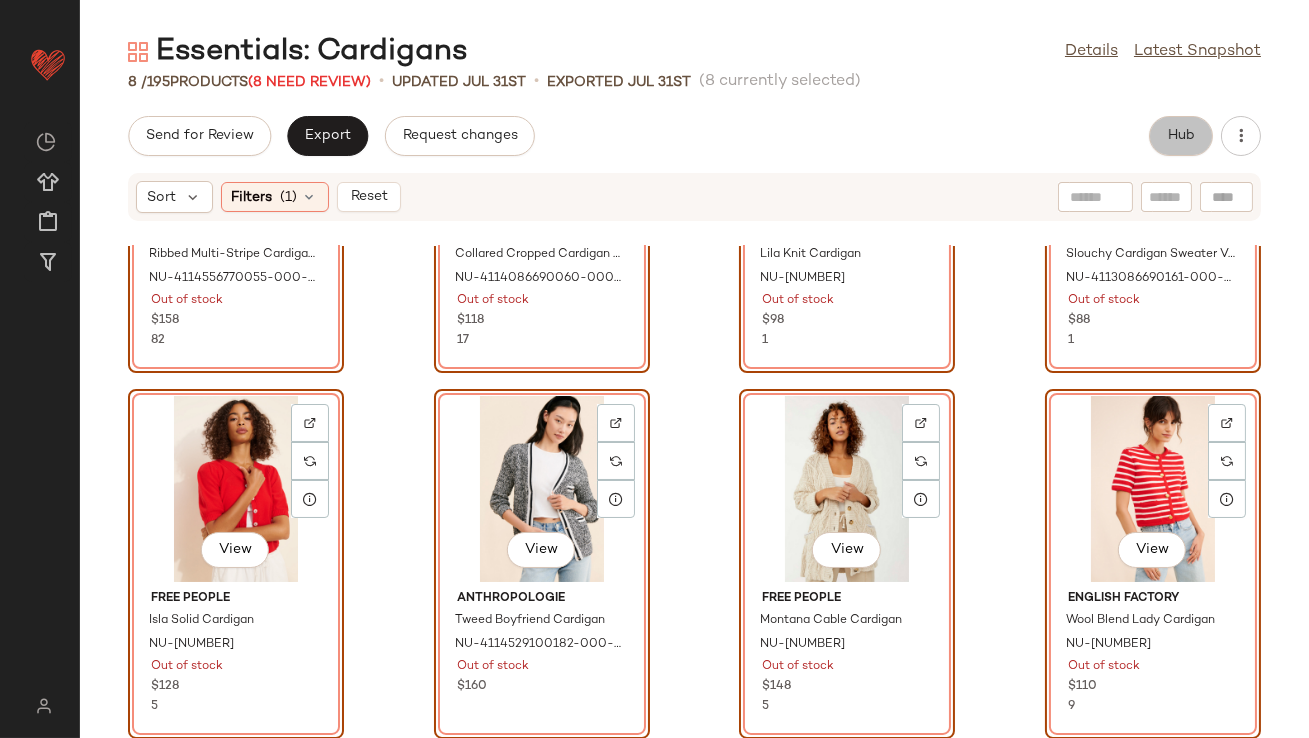 click on "Hub" 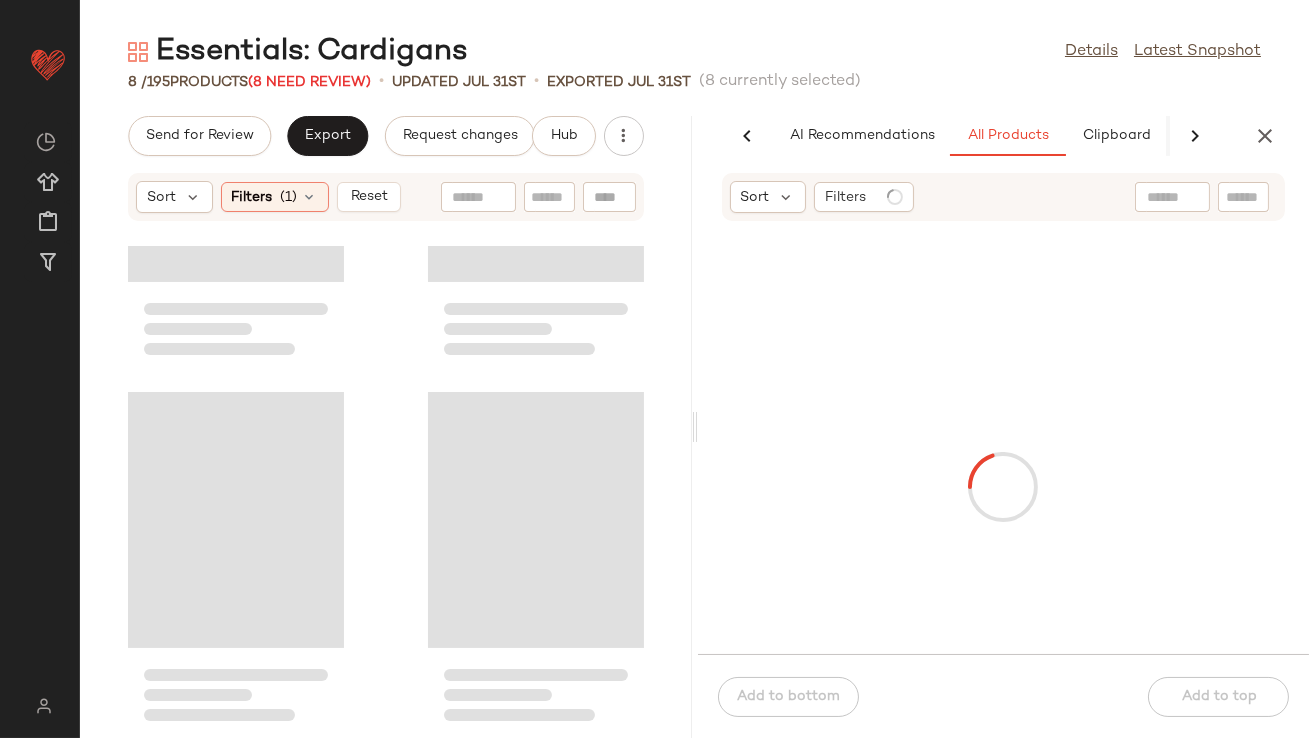 scroll, scrollTop: 0, scrollLeft: 112, axis: horizontal 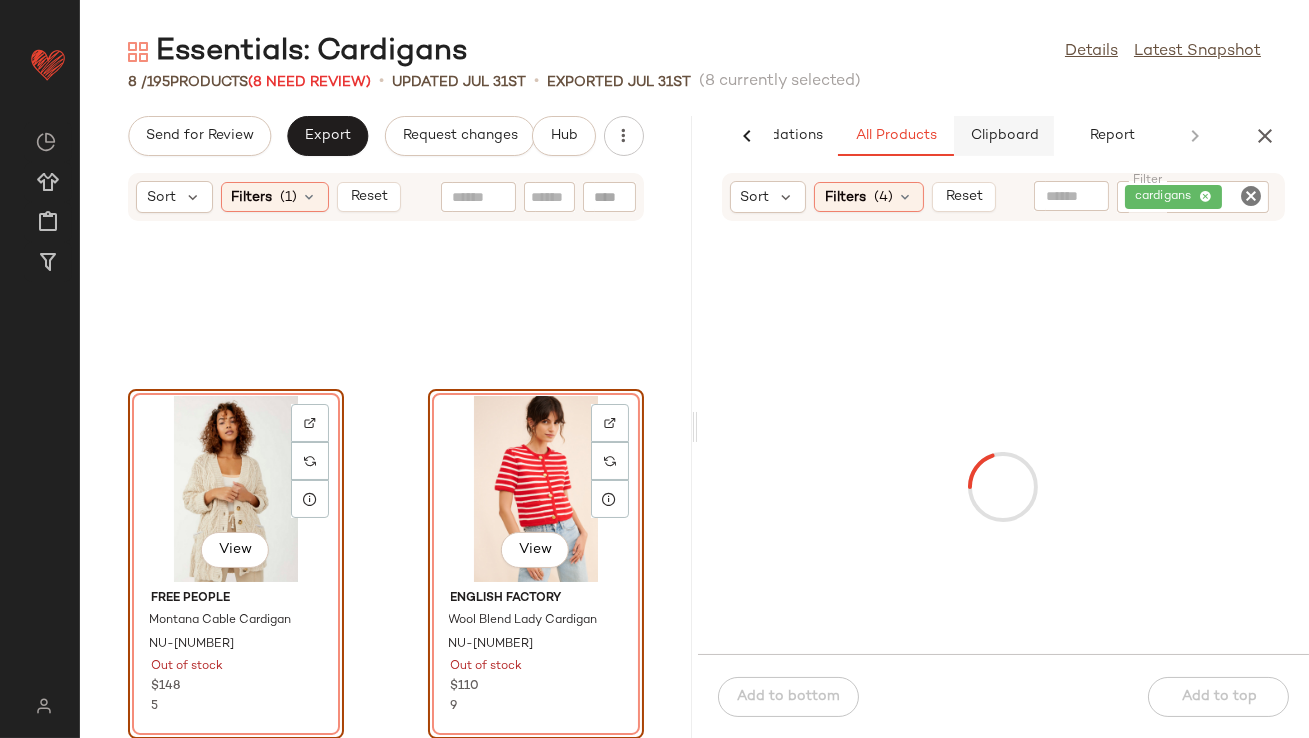 click on "Clipboard" 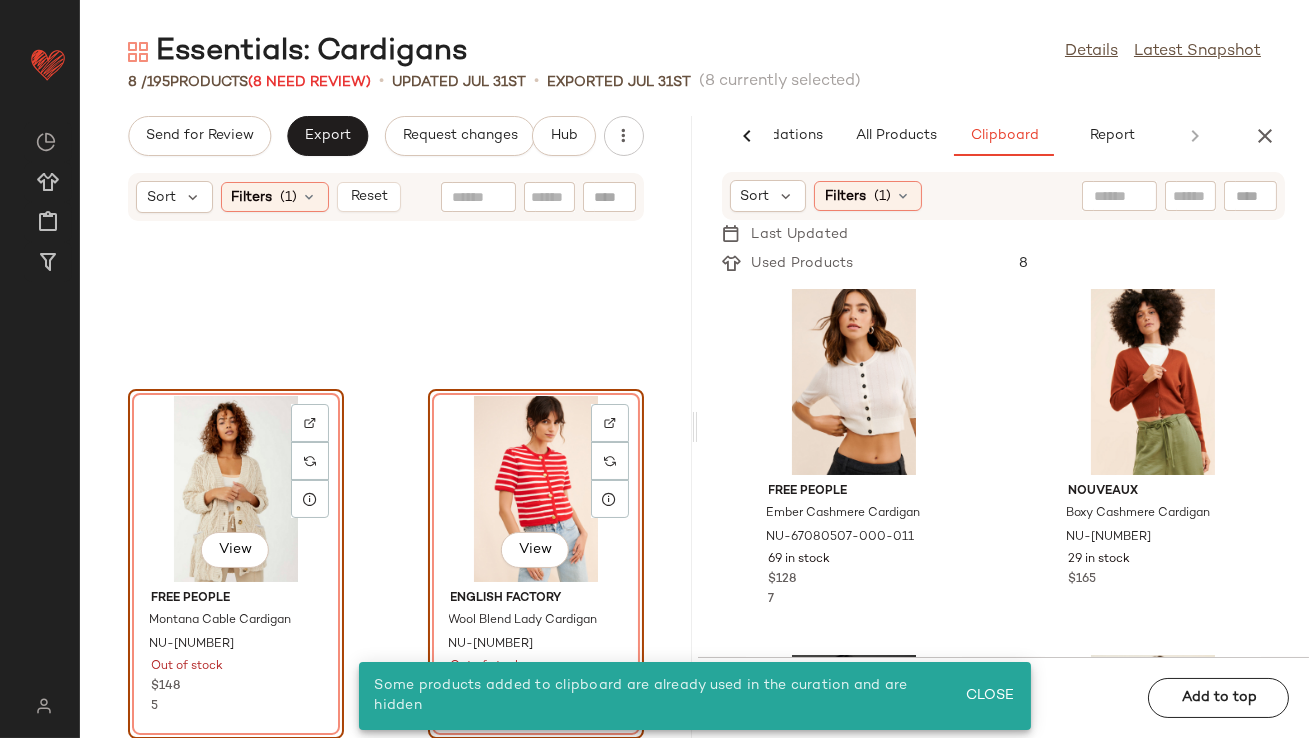 click on "View" 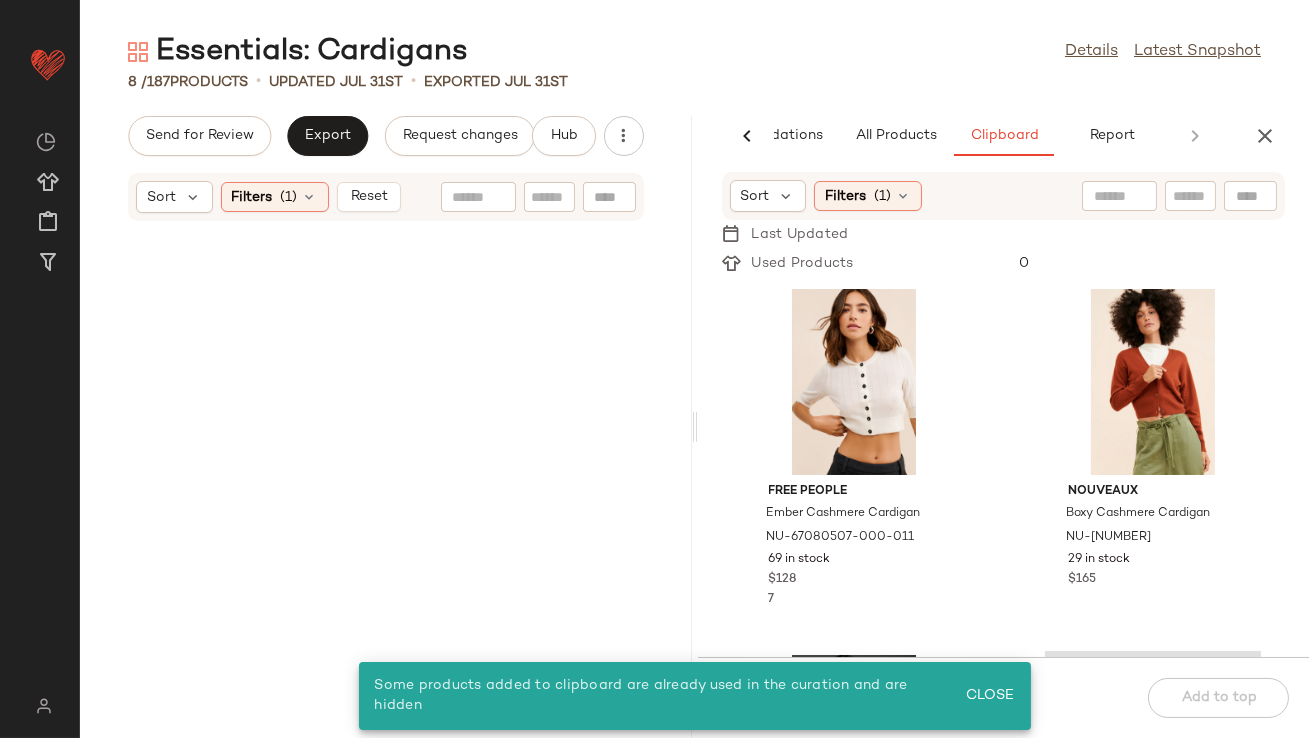 scroll, scrollTop: 0, scrollLeft: 0, axis: both 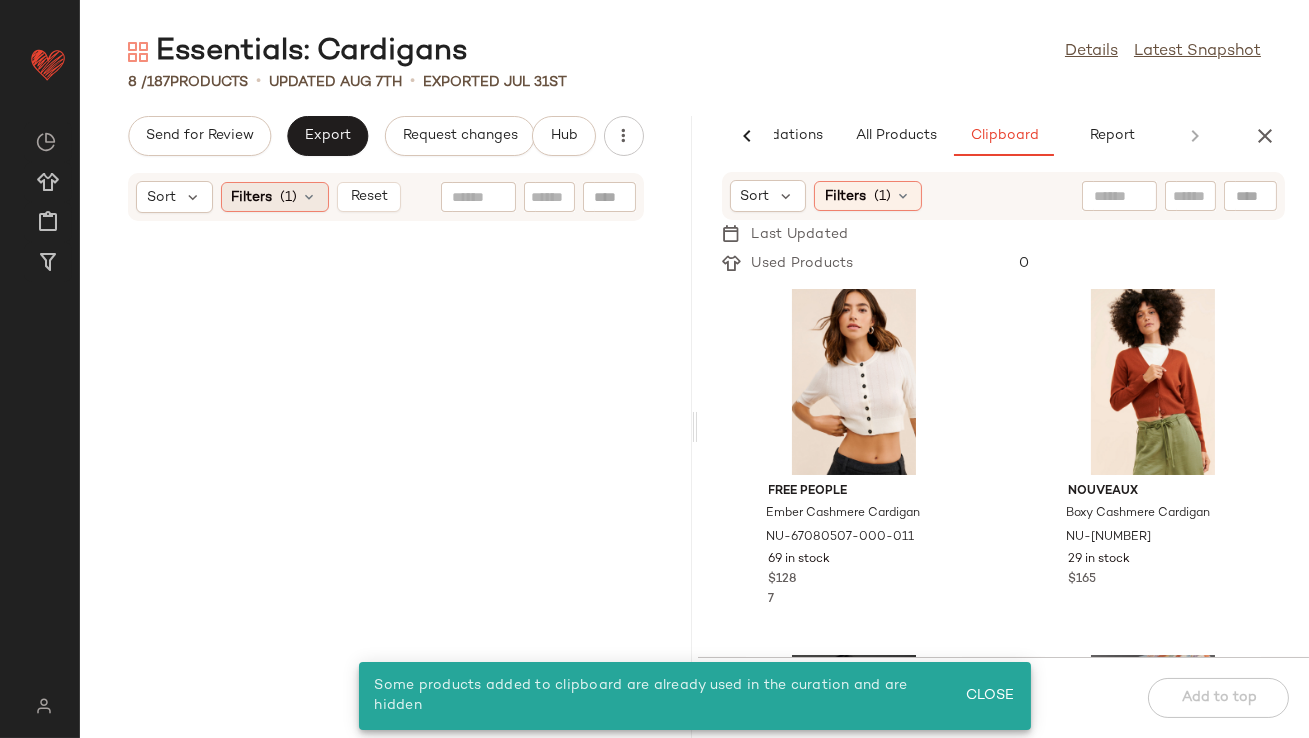 click on "Filters  (1)" 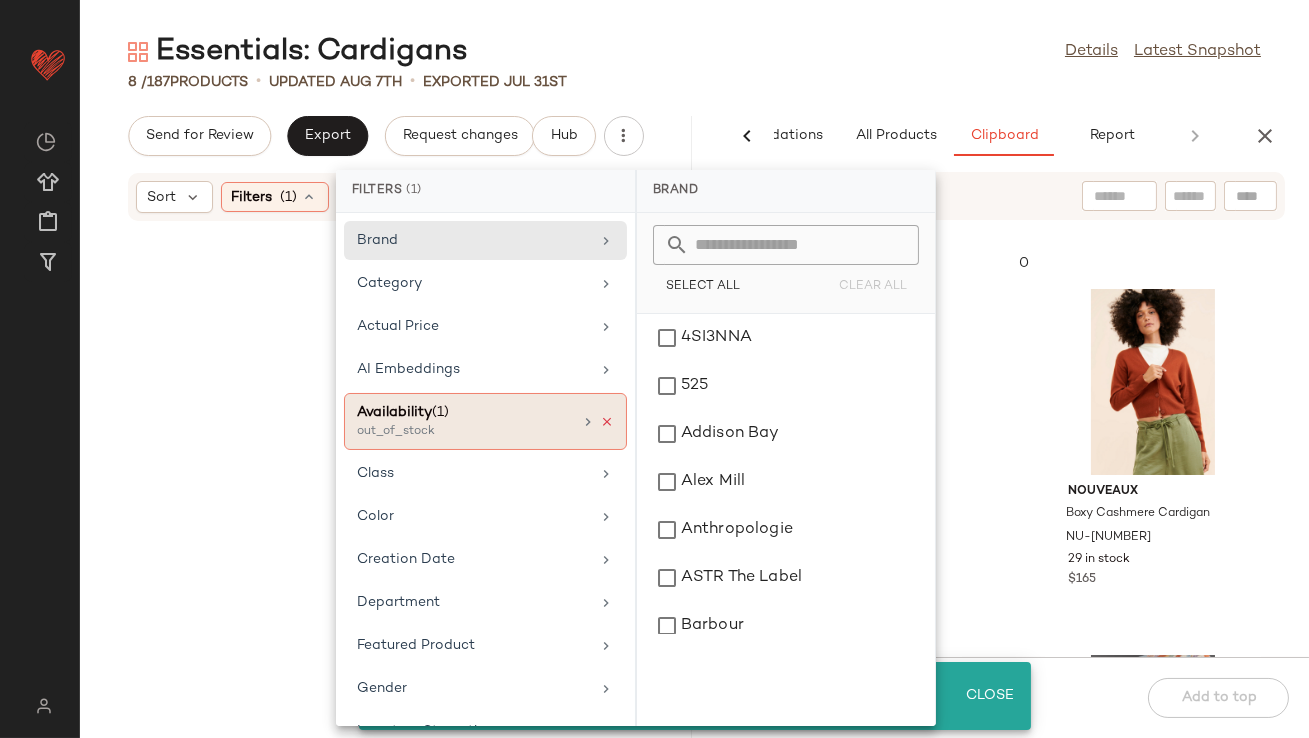 click at bounding box center [607, 422] 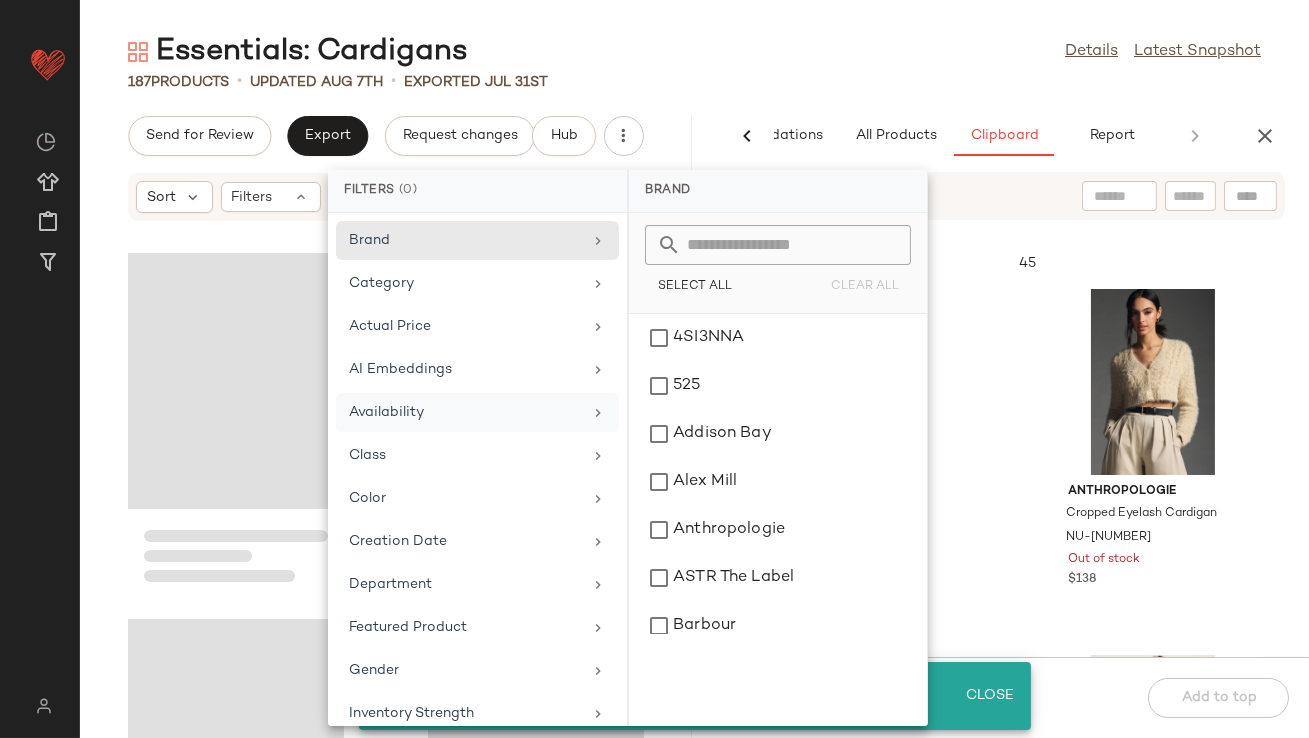 click on "Essentials: Cardigans  Details   Latest Snapshot" 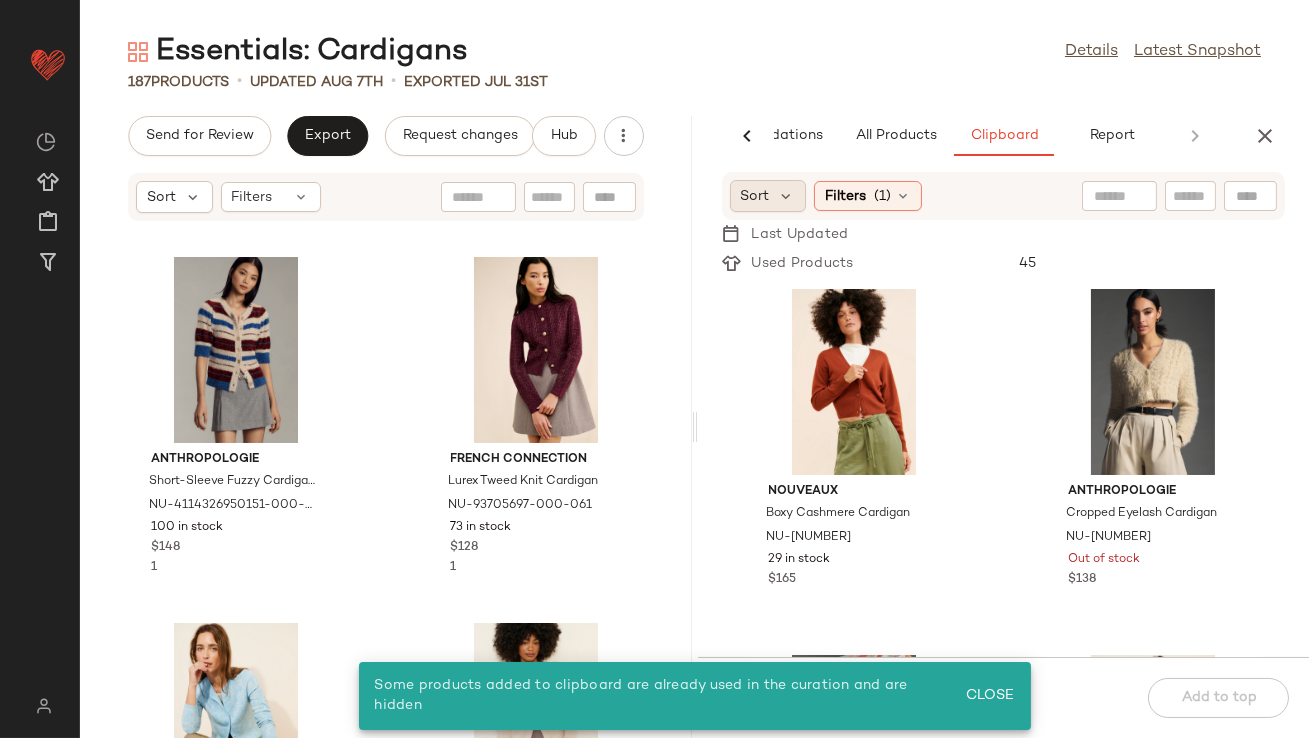 drag, startPoint x: 795, startPoint y: 184, endPoint x: 794, endPoint y: 211, distance: 27.018513 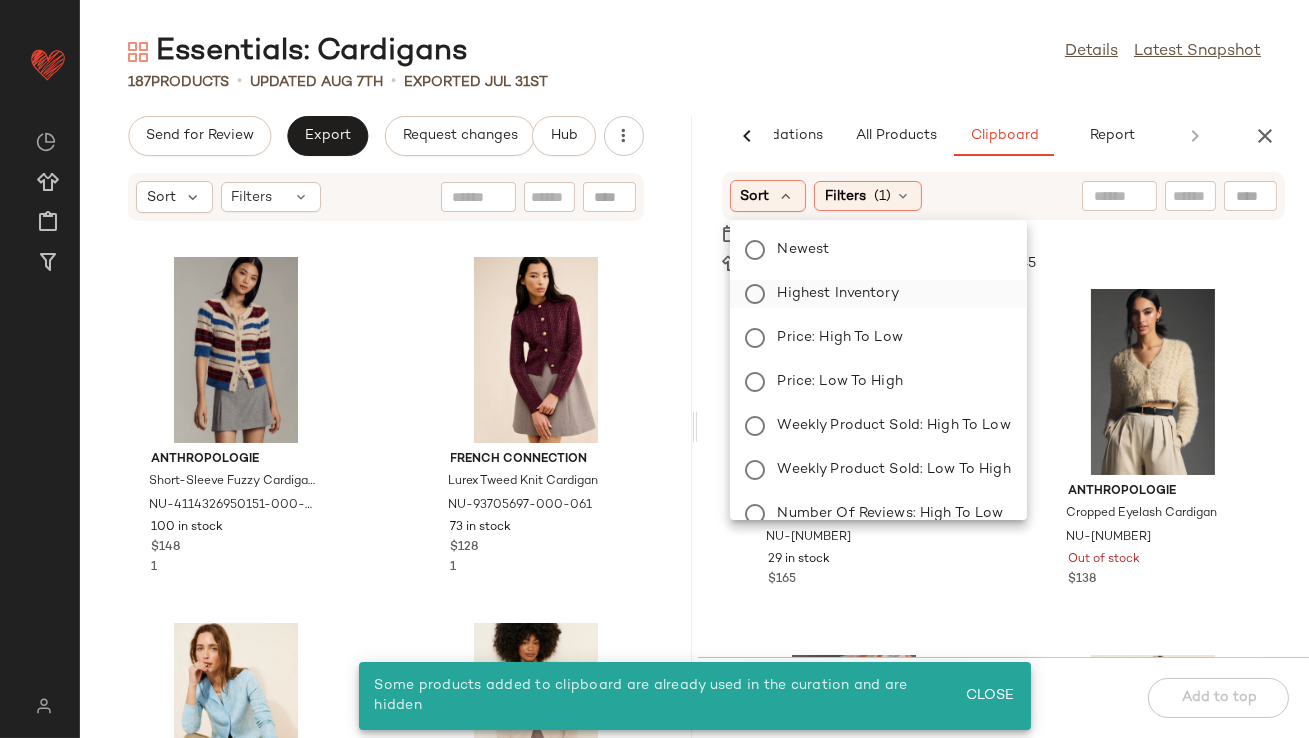 click on "Highest Inventory" 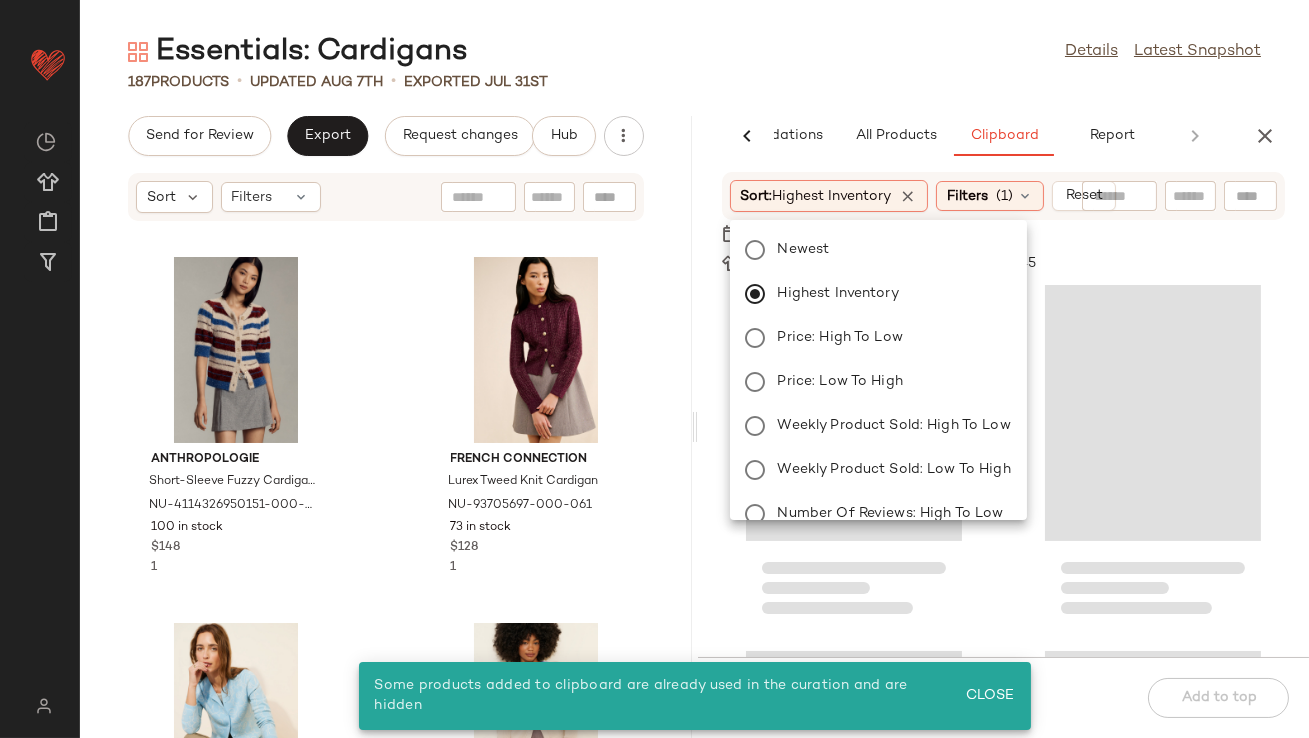 click on "[NUMBER] Products • updated [MONTH] [DAY] • Exported [MONTH] [DAY]" 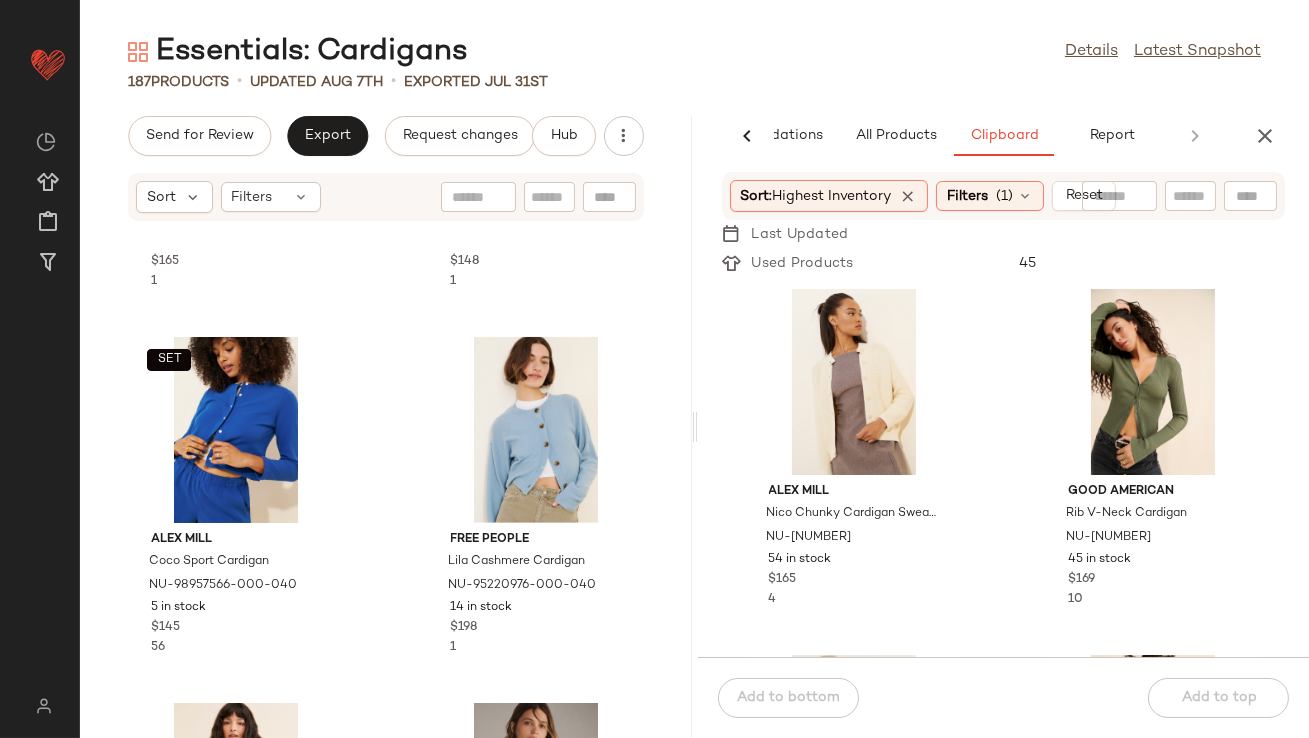 scroll, scrollTop: 2545, scrollLeft: 0, axis: vertical 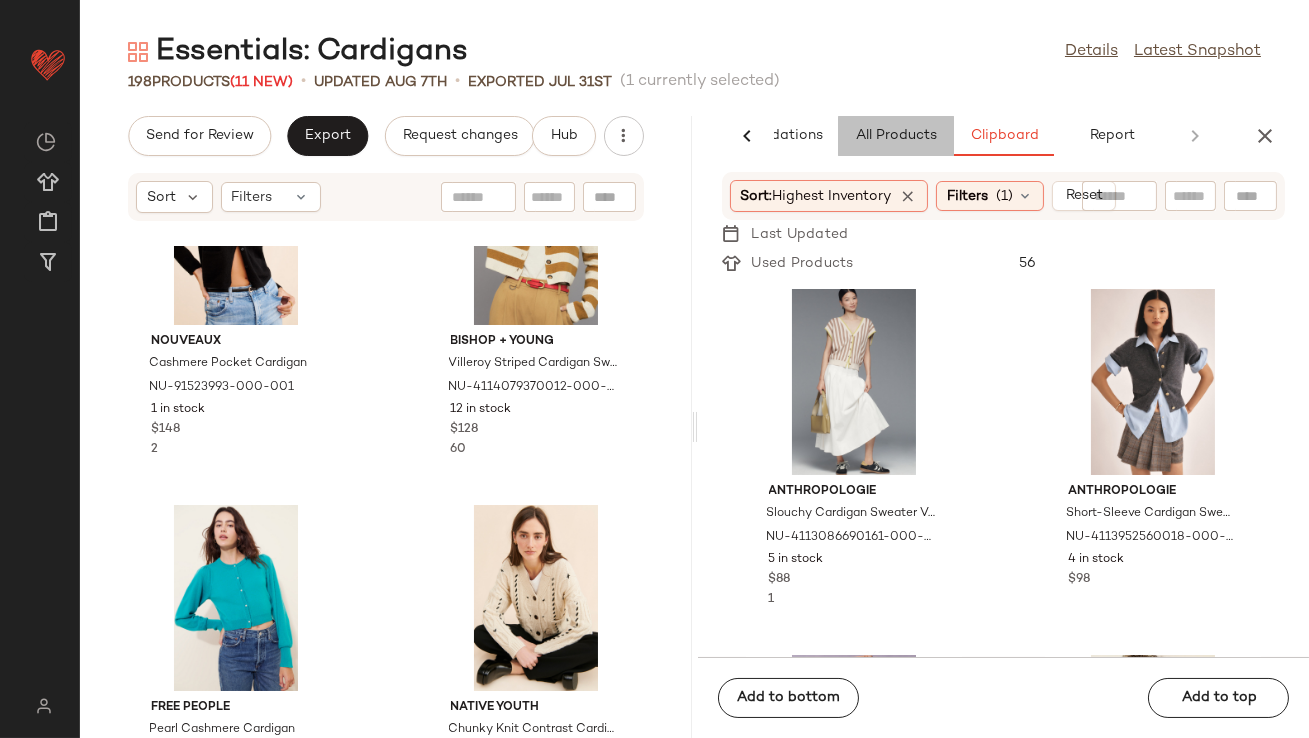 click on "All Products" 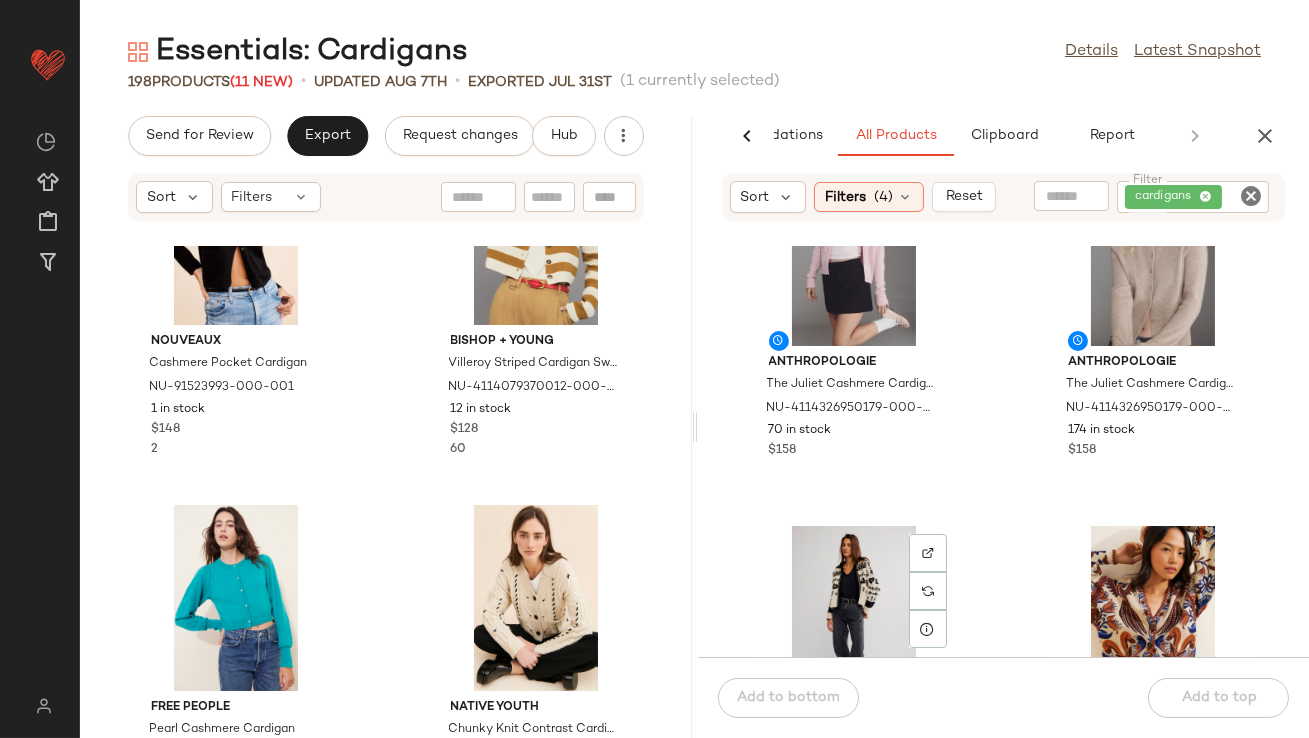 scroll, scrollTop: 475, scrollLeft: 0, axis: vertical 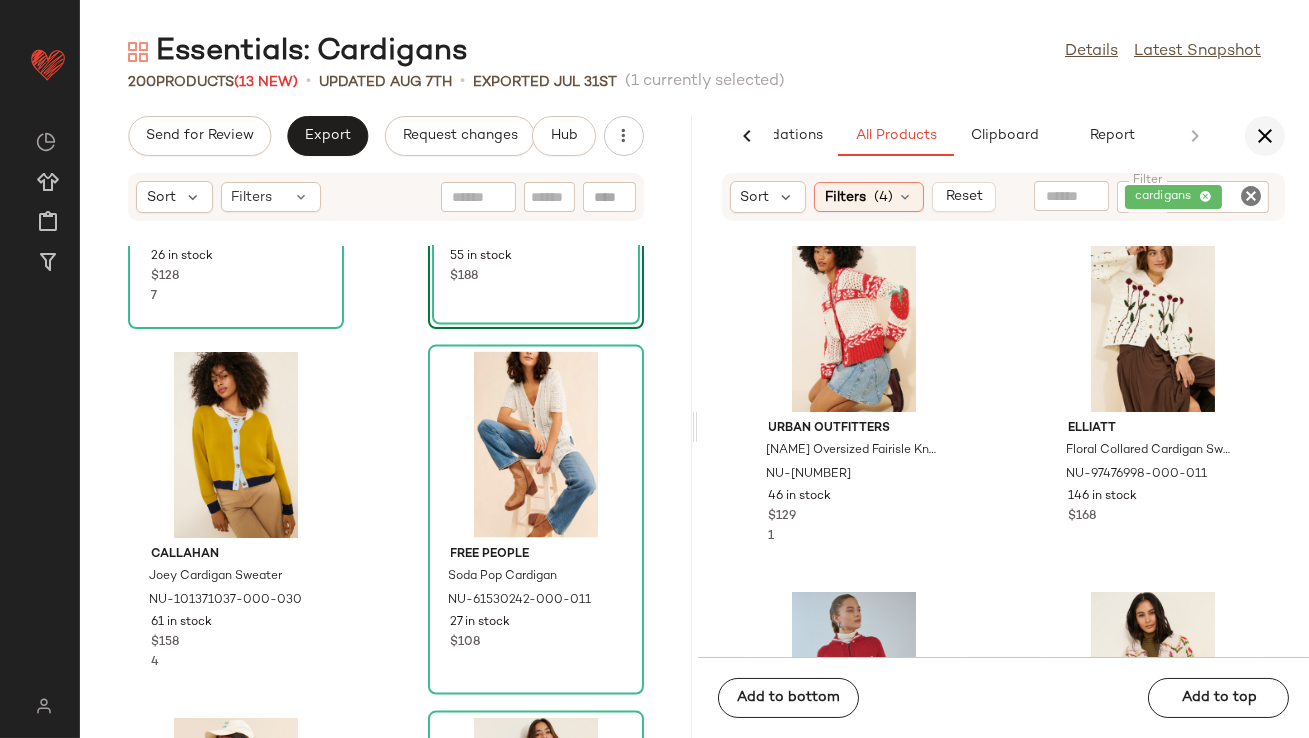 click at bounding box center (1265, 136) 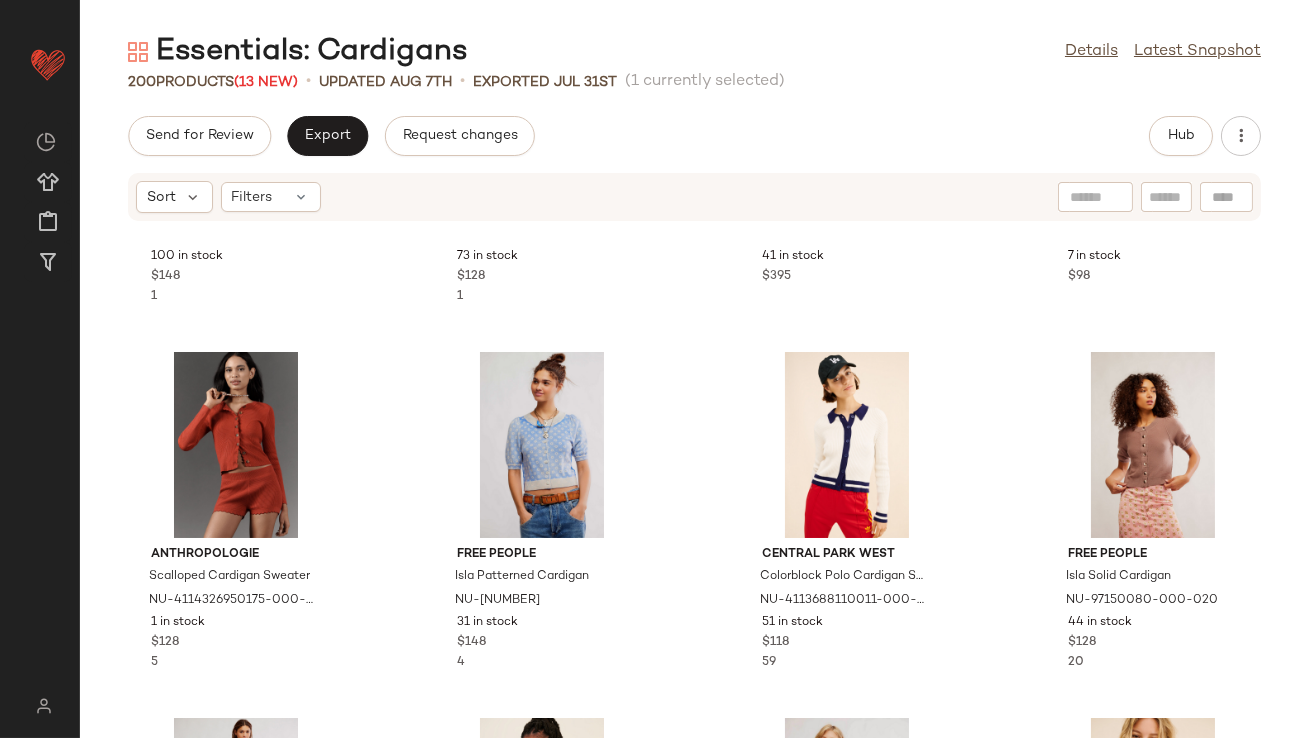 scroll, scrollTop: 0, scrollLeft: 0, axis: both 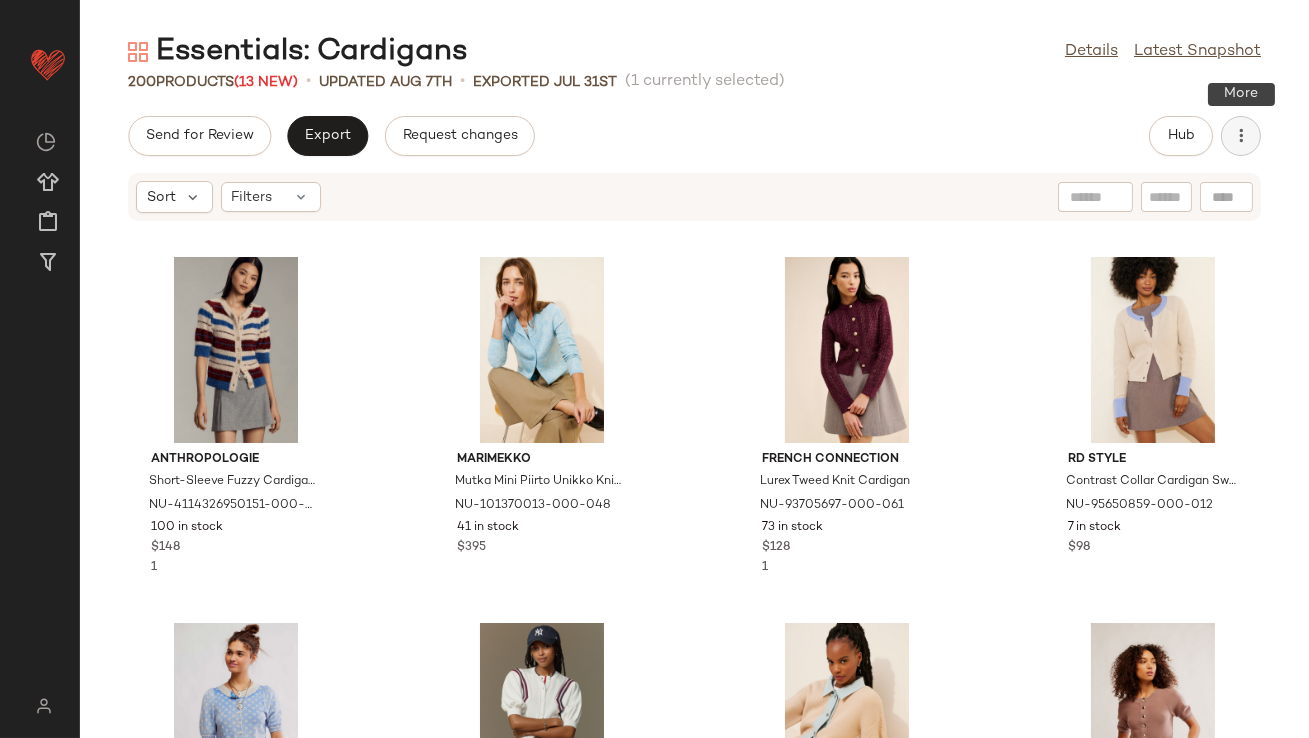 click 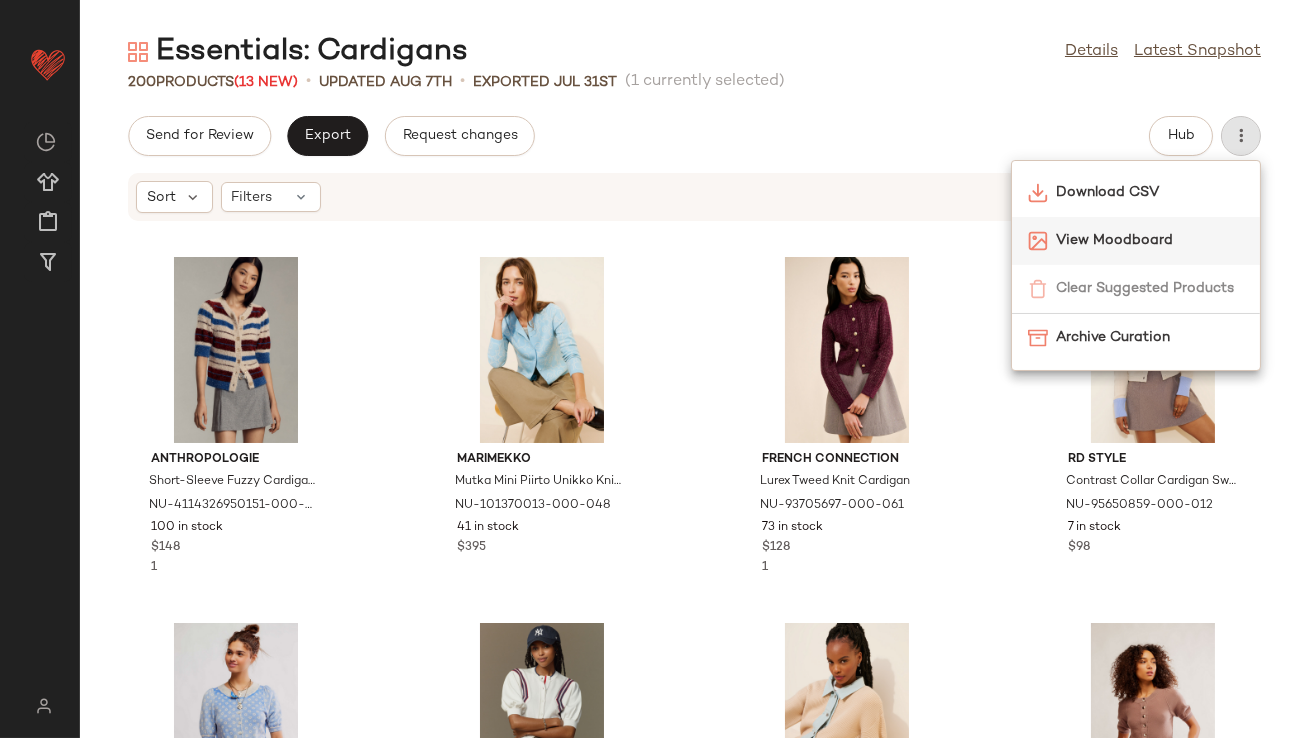 click on "View Moodboard" at bounding box center [1150, 240] 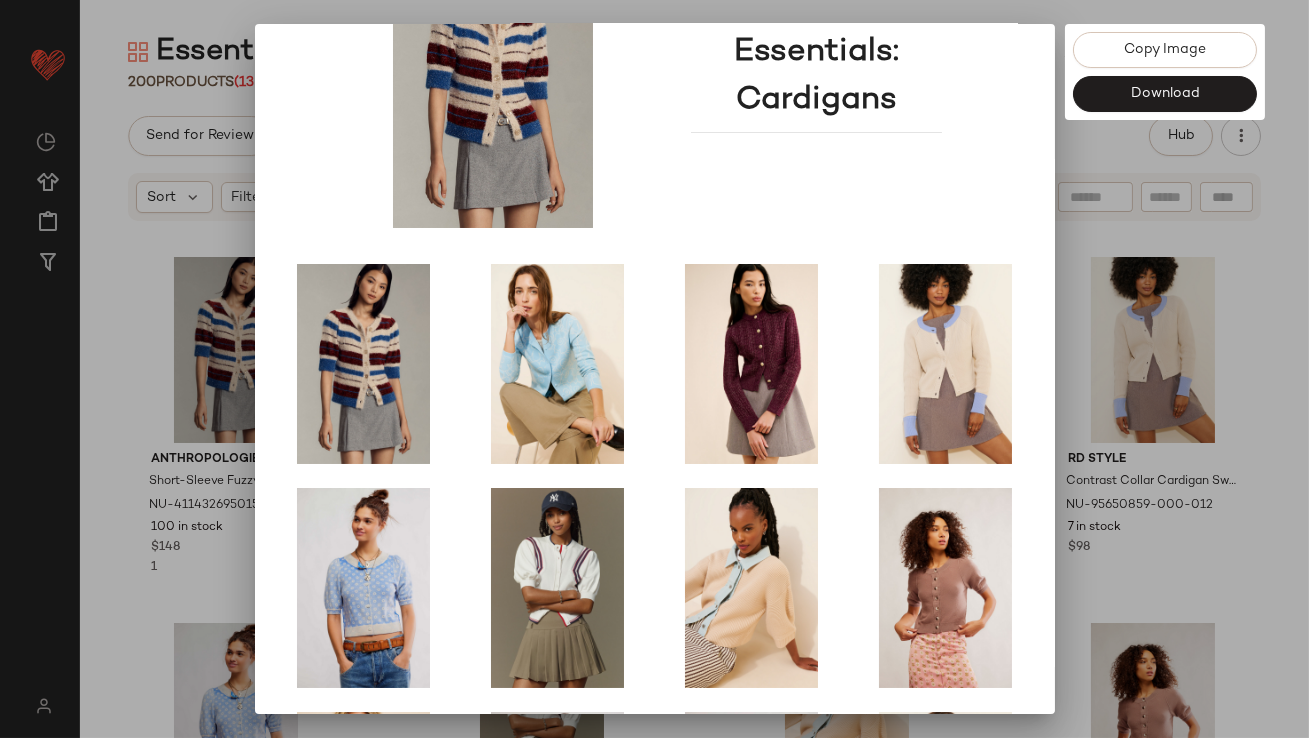 scroll, scrollTop: 341, scrollLeft: 0, axis: vertical 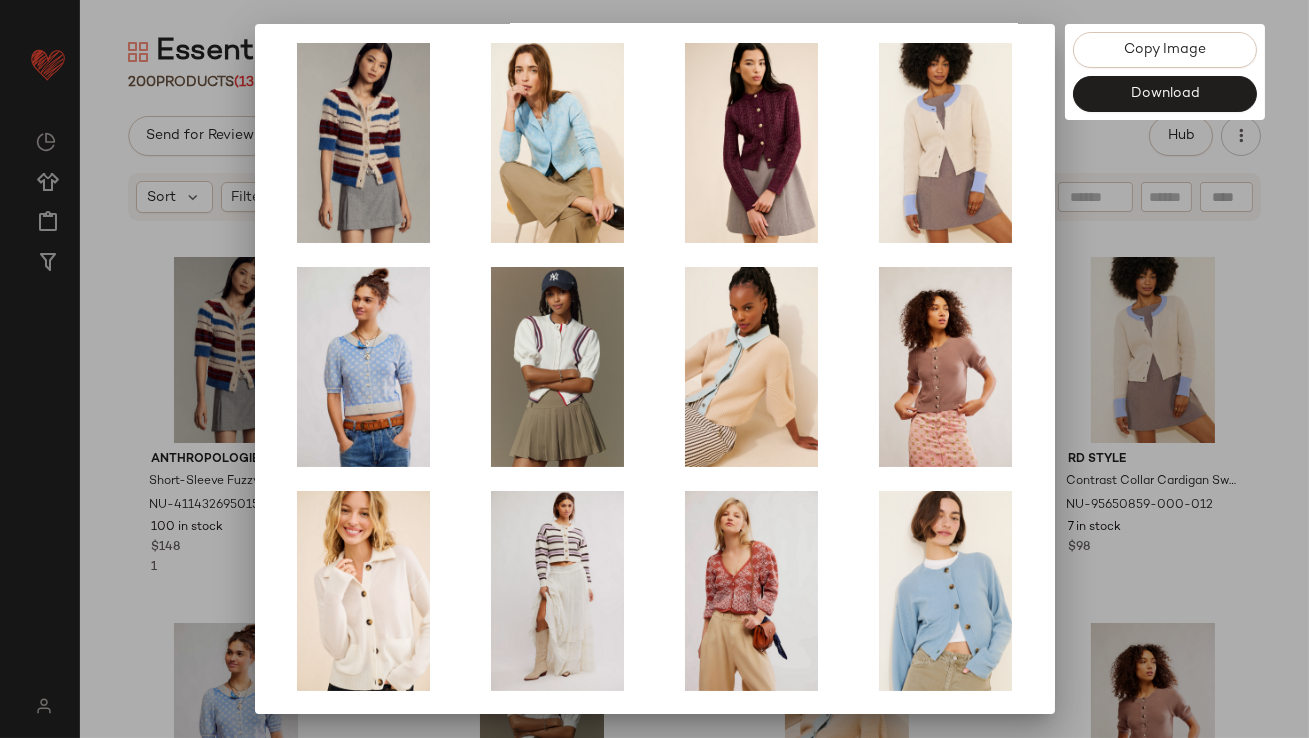 click at bounding box center (654, 369) 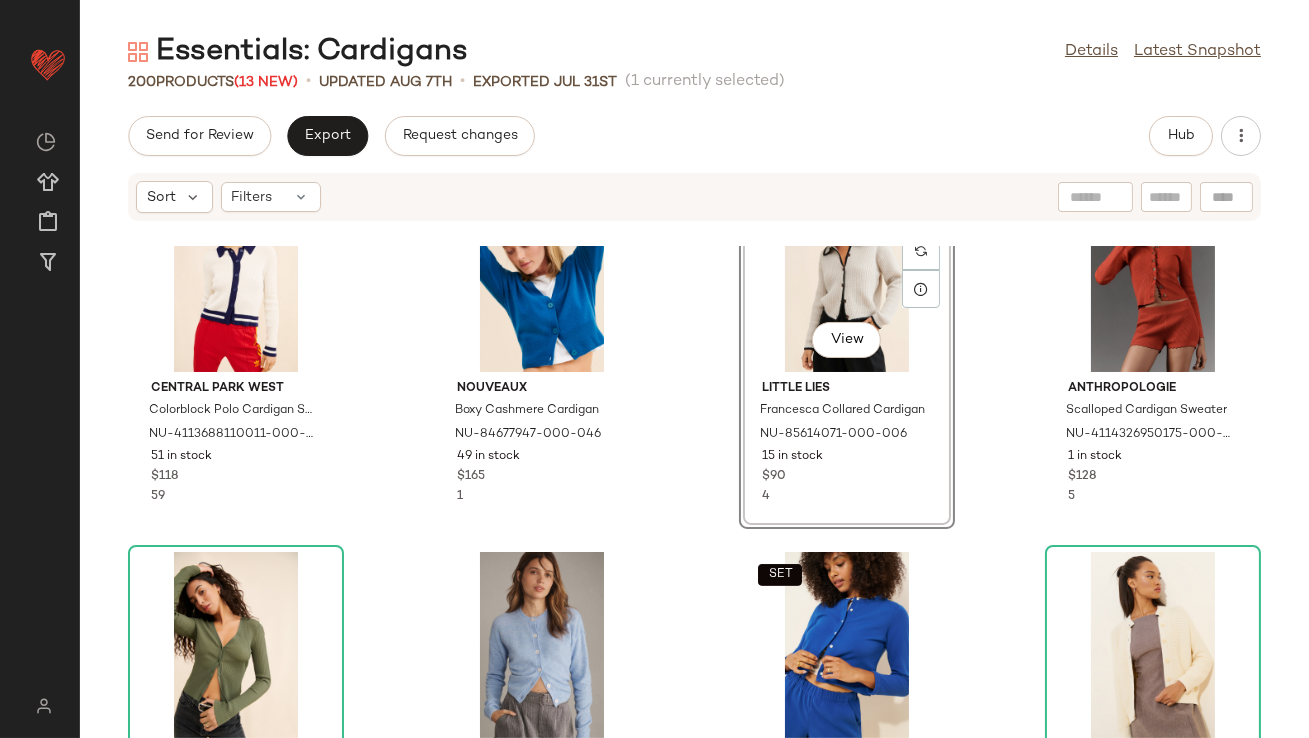scroll, scrollTop: 1355, scrollLeft: 0, axis: vertical 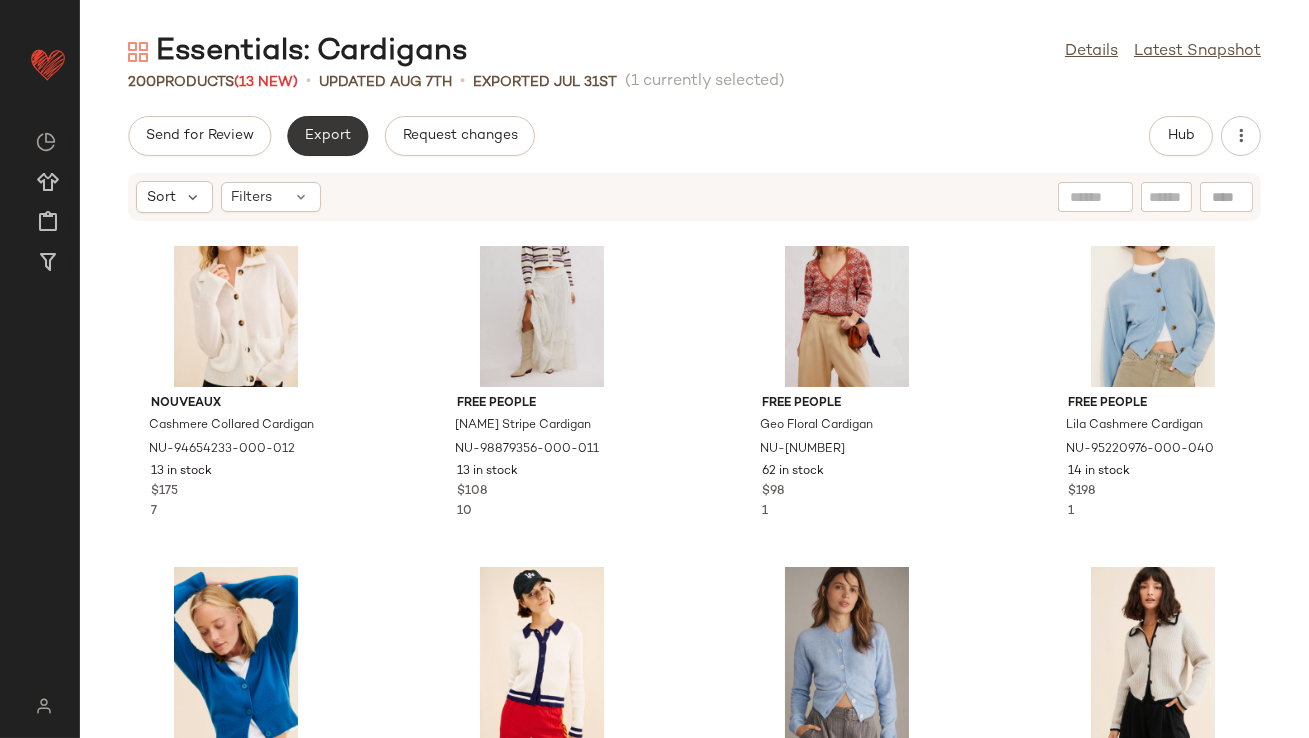 click on "Export" at bounding box center [327, 136] 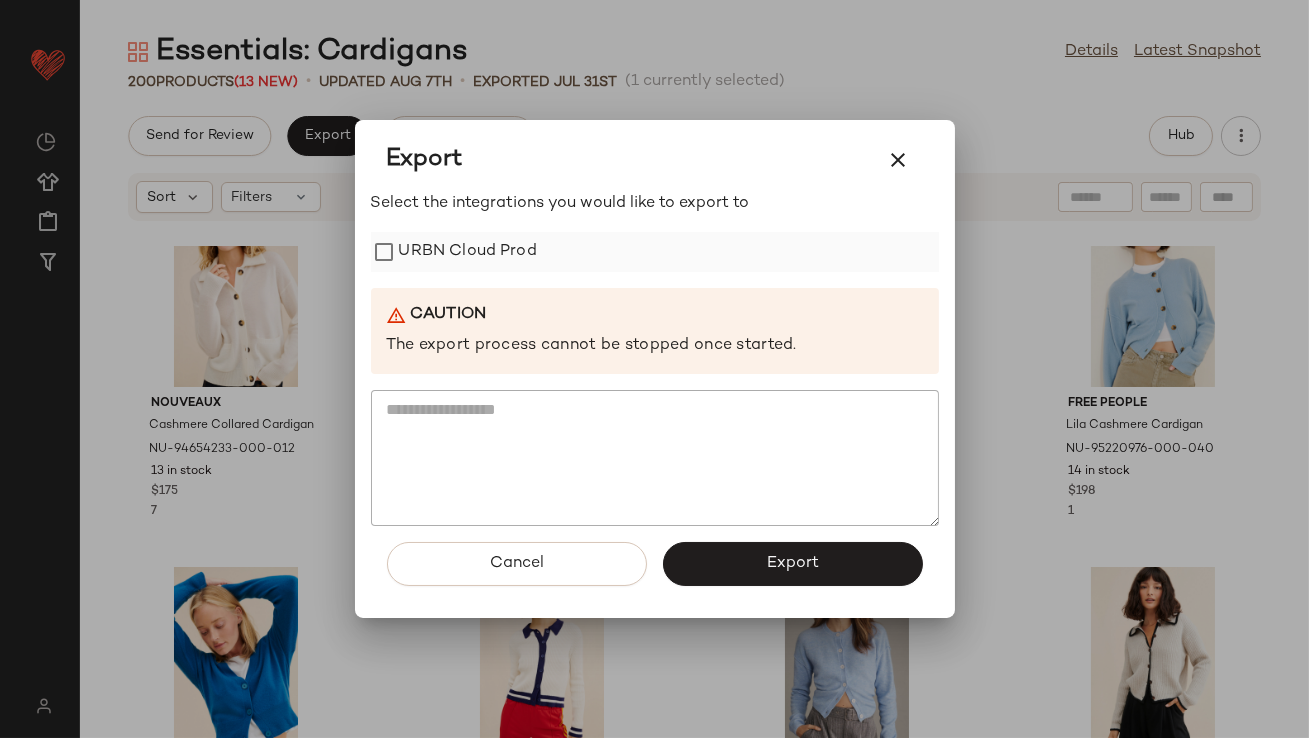 click on "URBN Cloud Prod" at bounding box center [468, 252] 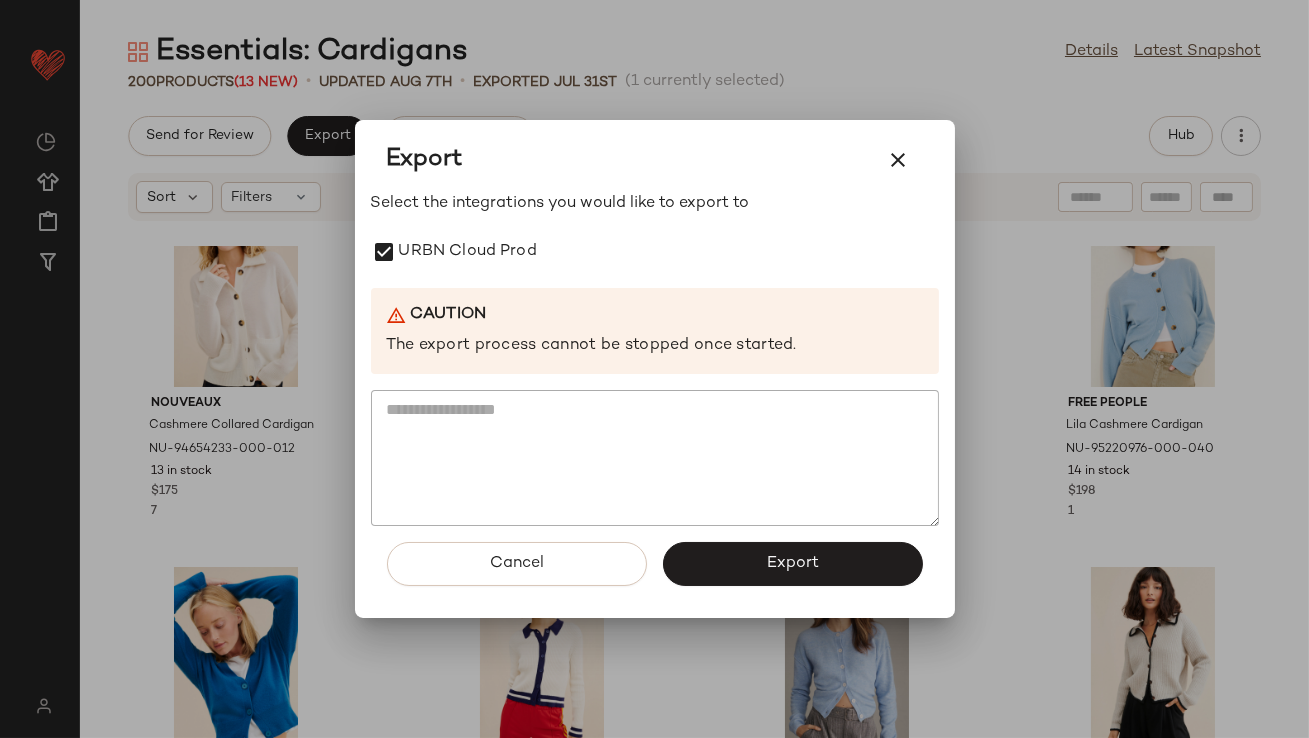 click on "Export" at bounding box center (793, 564) 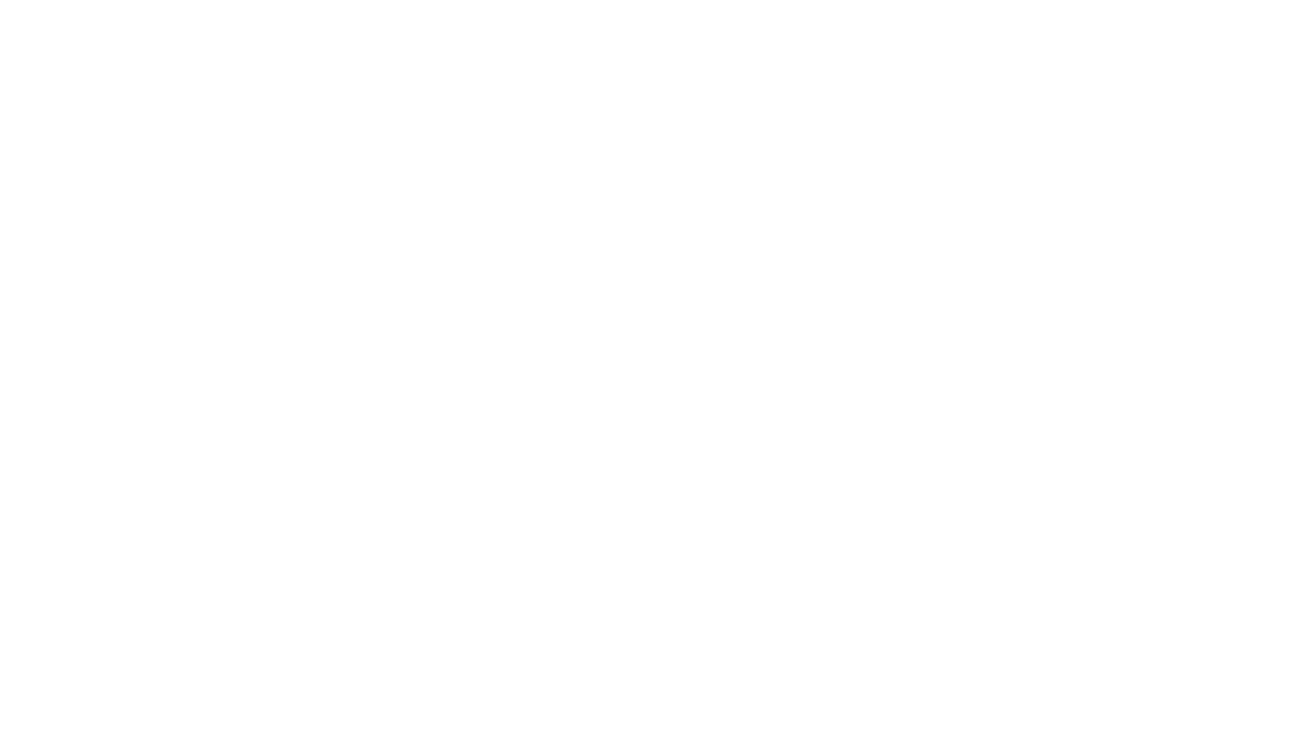 scroll, scrollTop: 0, scrollLeft: 0, axis: both 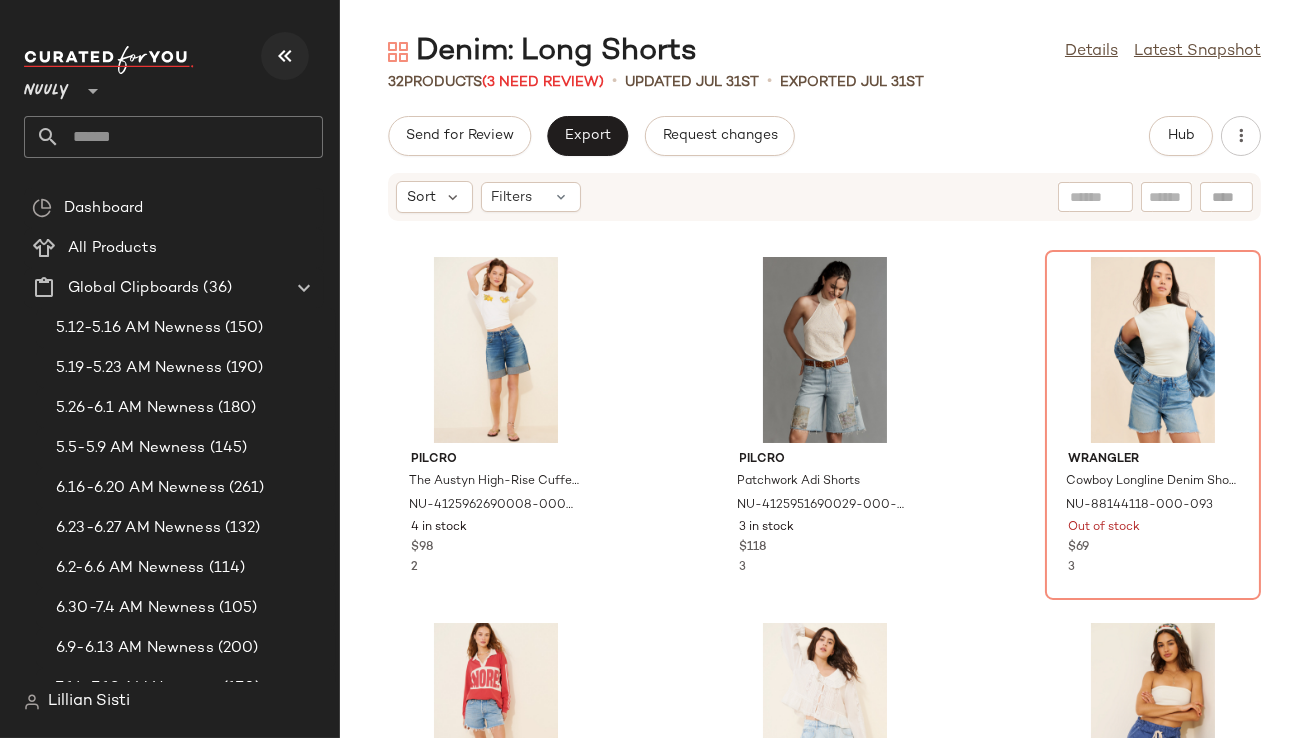 click at bounding box center (285, 56) 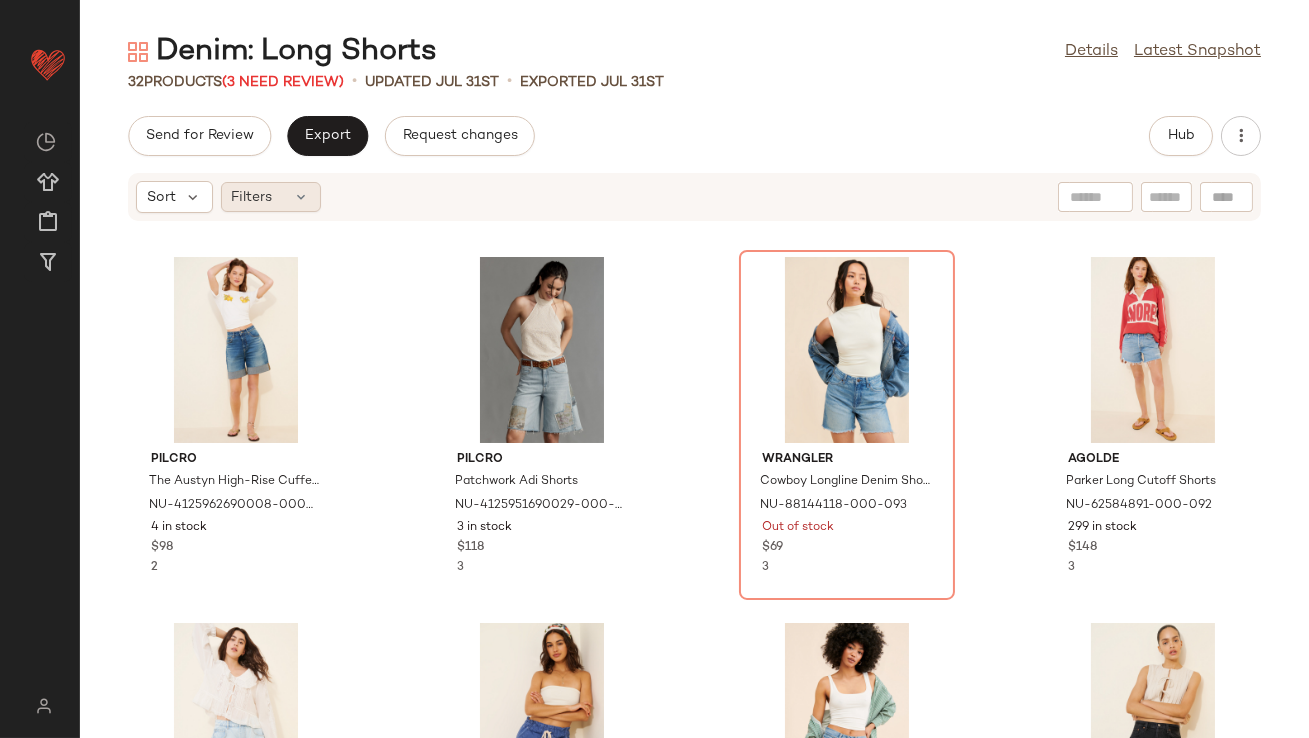 click at bounding box center (302, 197) 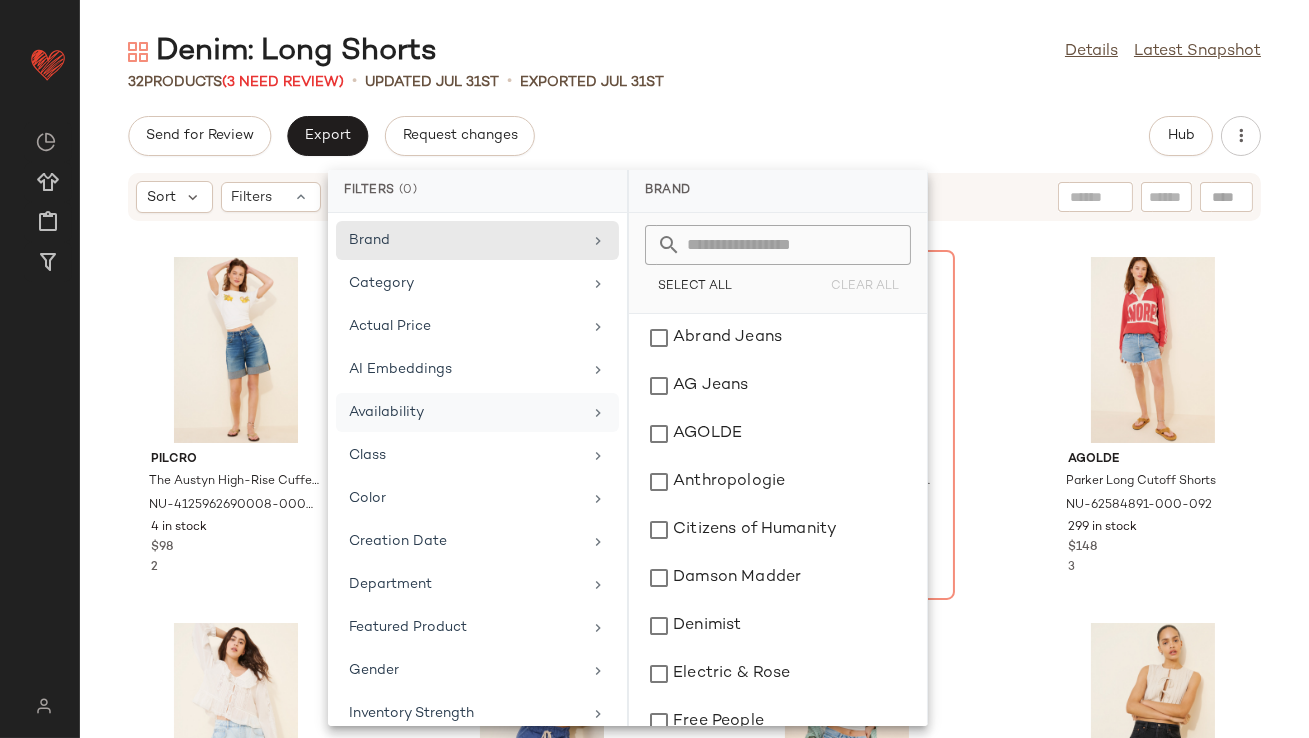 click on "Availability" at bounding box center [465, 412] 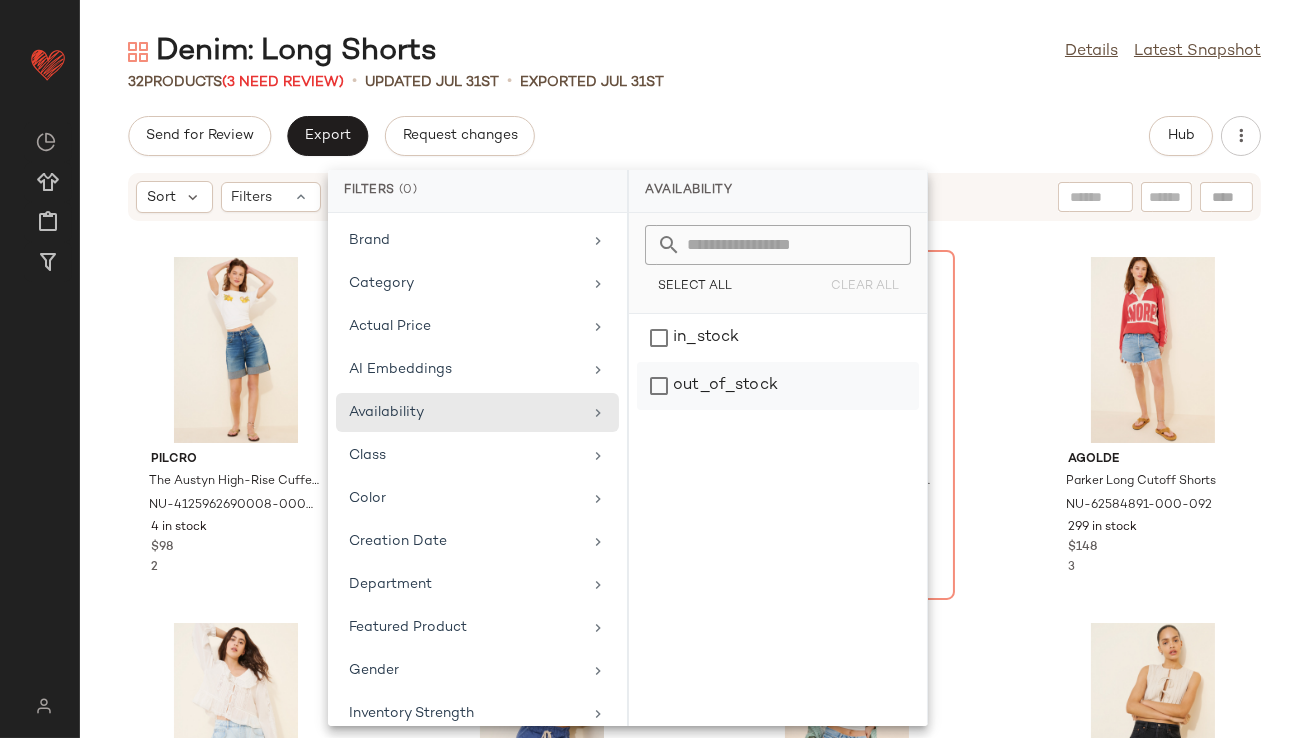 click on "out_of_stock" 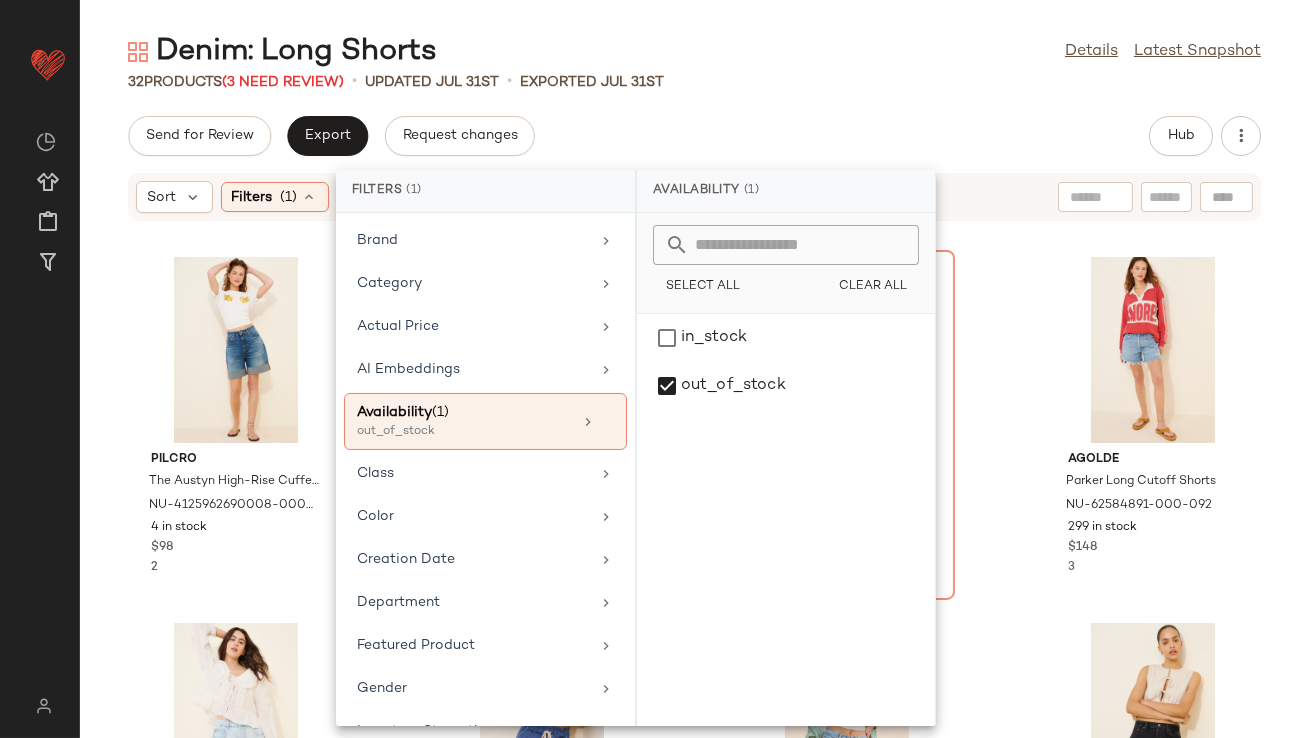click on "Pilcro The Austyn High-Rise Cuffed Jean Shorts NU-4125962690008-000-091 4 in stock $98 2 Pilcro Patchwork Adi Shorts NU-4125951690029-000-092 3 in stock $118 3 Wrangler Cowboy Longline Denim Shorts NU-88144118-000-093 Out of stock $69 3 AGOLDE Parker Long Cutoff Shorts NU-62584891-000-092 299 in stock $148 3 Never Fully Dressed Denim Scallop Pocket Long-Length Shorts NU-96427851-000-092 66 in stock $150 4 Electric & Rose Easy Bermuda Denim Shorts NU-100210988-000-040 90 in stock $168 5 Denimist Brooke Cuffed Shorts NU-88293410-000-093 25 in stock $255 5 AGOLDE Indra Denim Long Shorts NU-96552211-000-001 18 in stock $178 6 Abrand Jeans Carrie High-Rise Shorts NU-98170210-000-092 56 in stock $98 7 Madewell Bermuda Denim Shorts NU-98976319-000-091 36 in stock $98 9 ZGY DENIM Hi Carpenter Shorts 6 in stock 7" at bounding box center [694, 385] 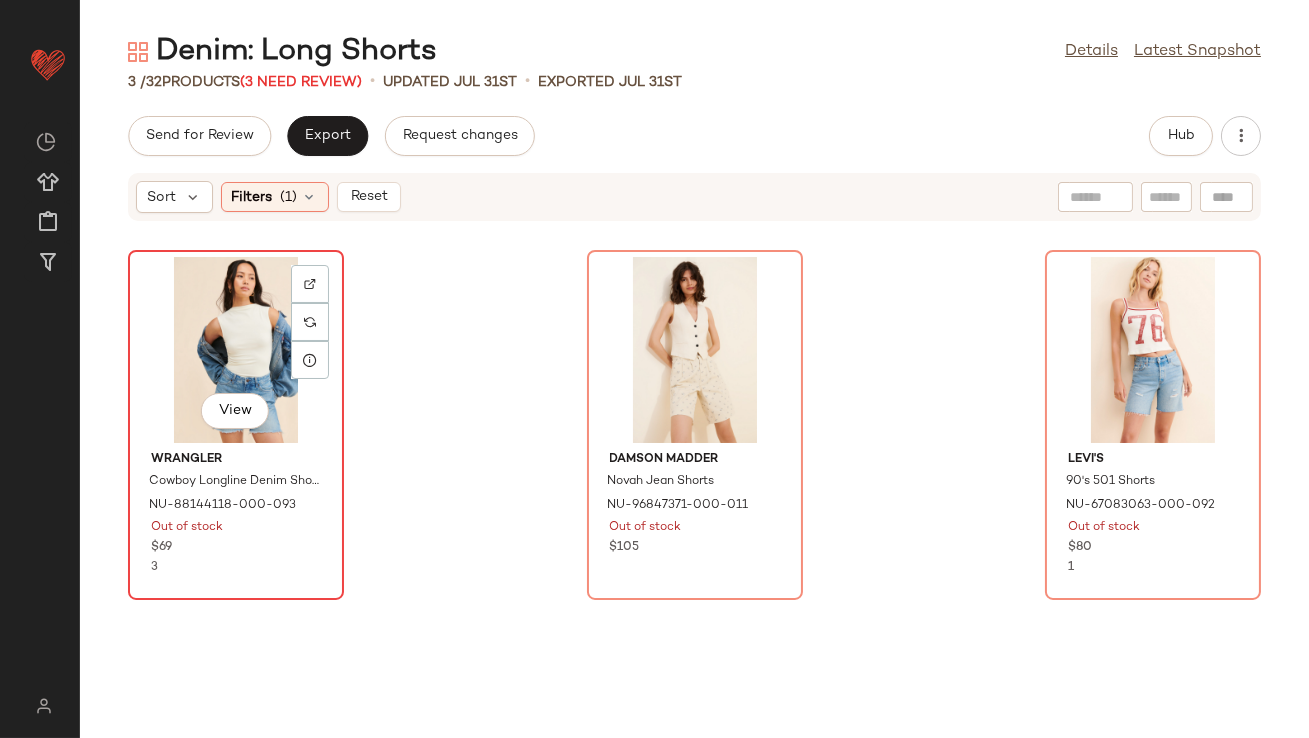 click on "View" 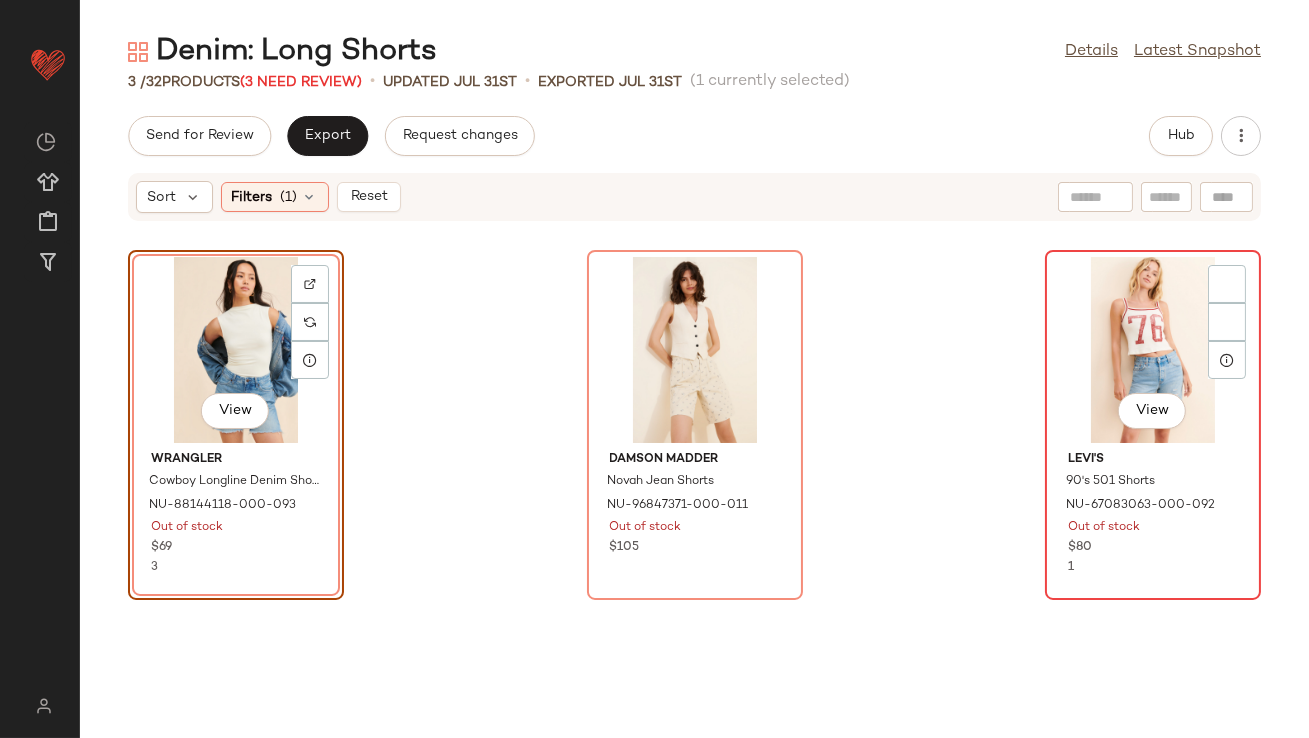 click on "View  Levi's 90's 501 Shorts NU-67083063-000-092 Out of stock $80 1" at bounding box center (1153, 425) 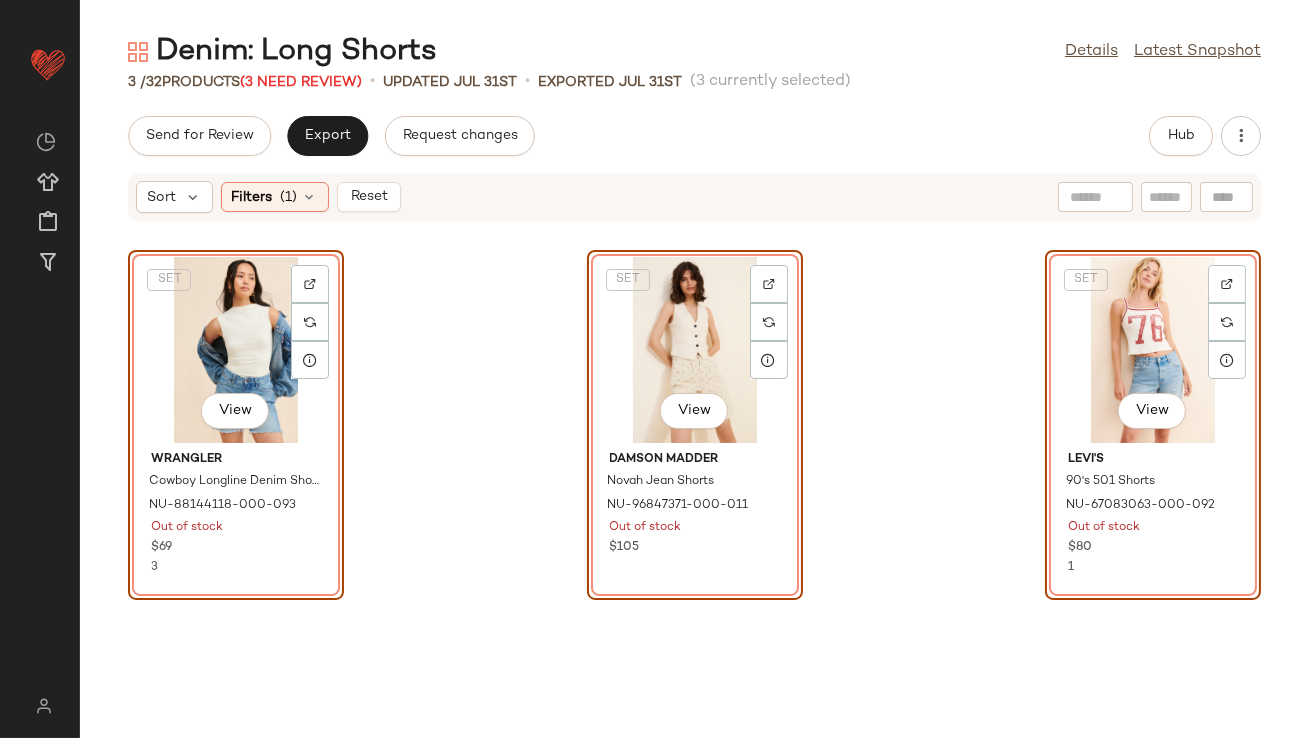 click on "Send for Review   Export   Request changes   Hub  Sort  Filters  (1)   Reset   SET   View  Wrangler Cowboy Longline Denim Shorts NU-88144118-000-093 Out of stock $69 3  SET   View  Damson Madder Novah Jean Shorts NU-96847371-000-011 Out of stock $105  SET   View  Levi's 90's 501 Shorts NU-67083063-000-092 Out of stock $80 1" at bounding box center [694, 427] 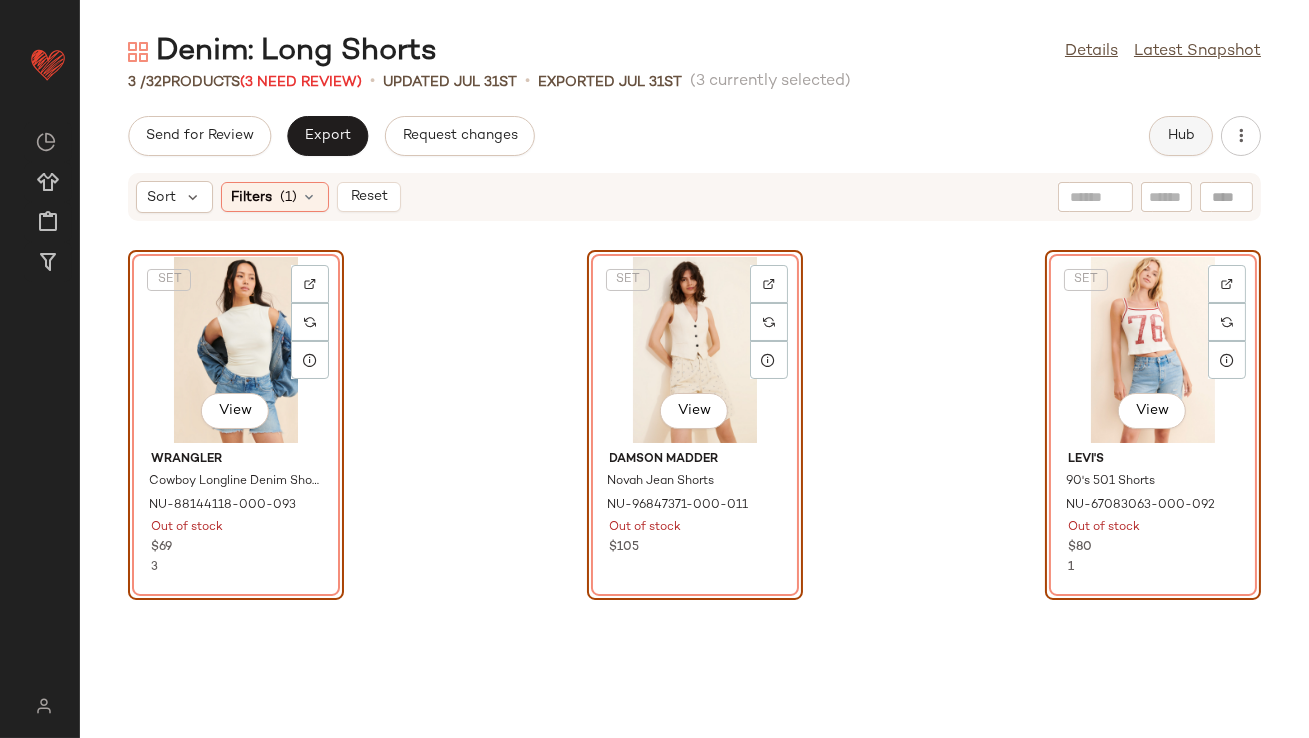 click on "Hub" at bounding box center [1181, 136] 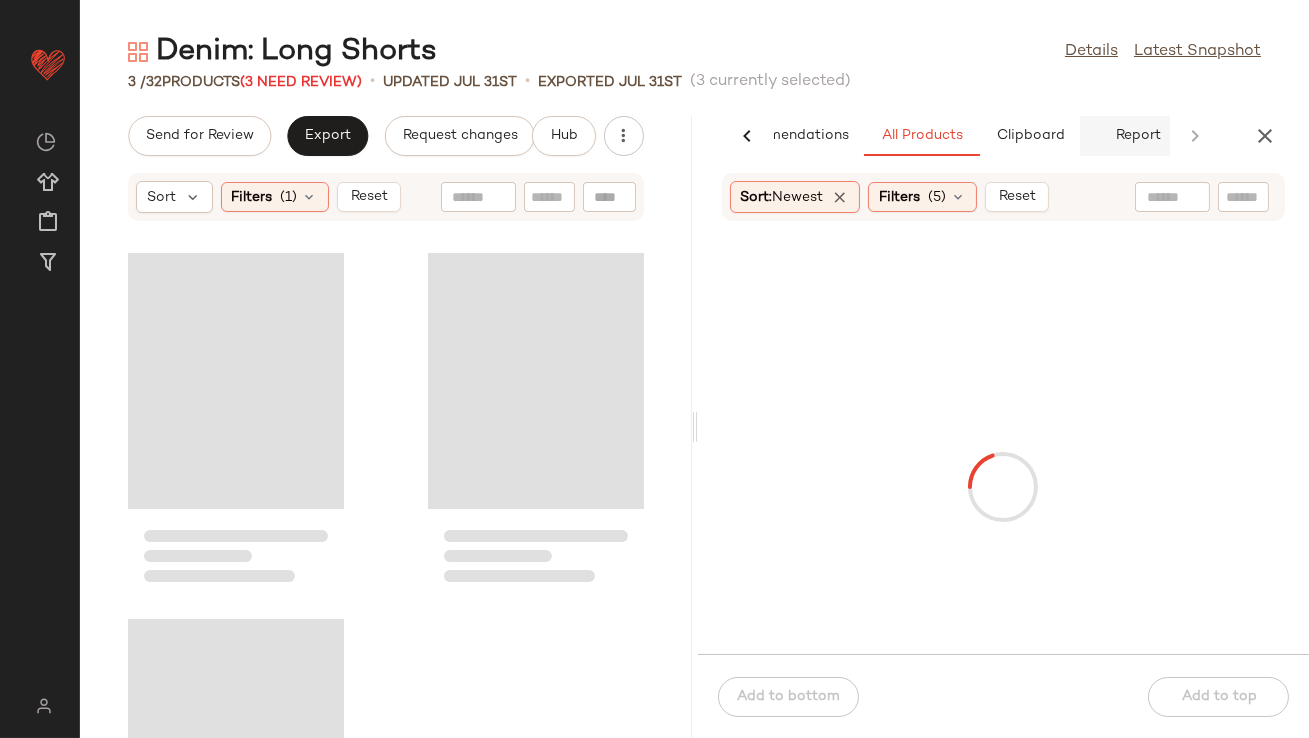 scroll, scrollTop: 0, scrollLeft: 112, axis: horizontal 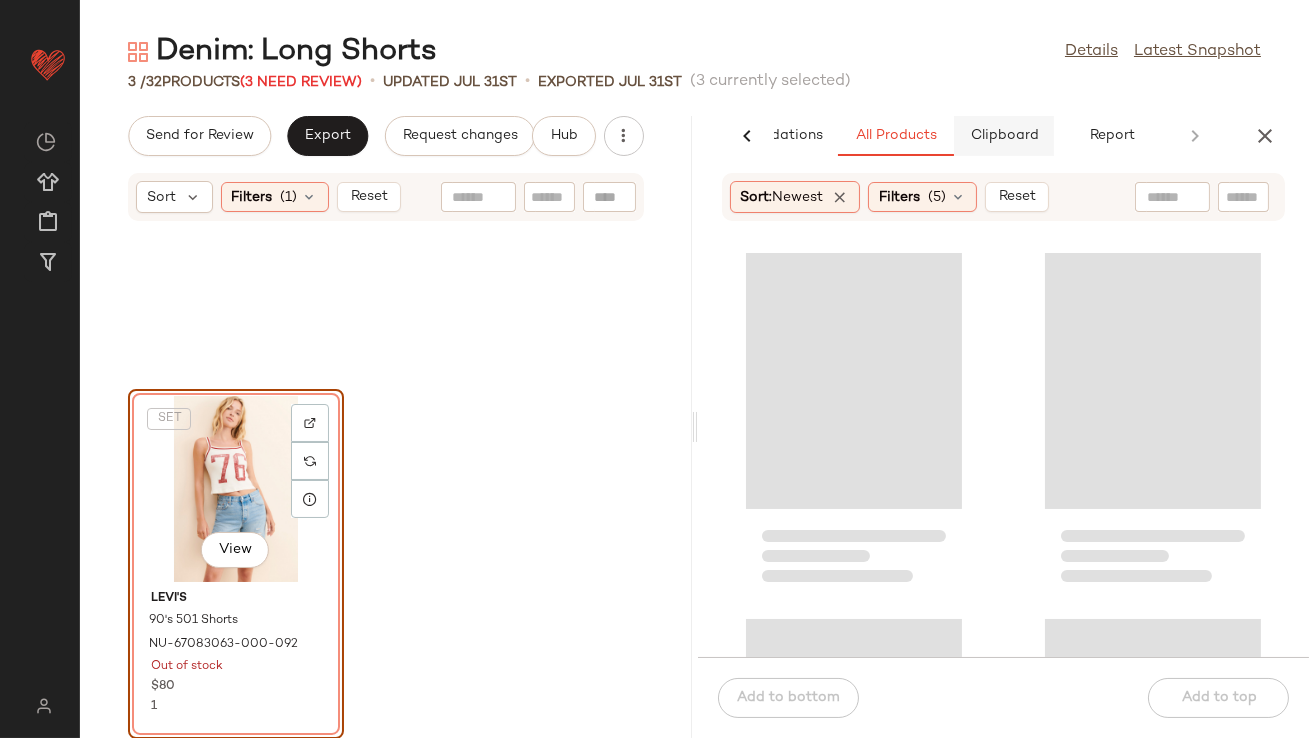 click on "Clipboard" 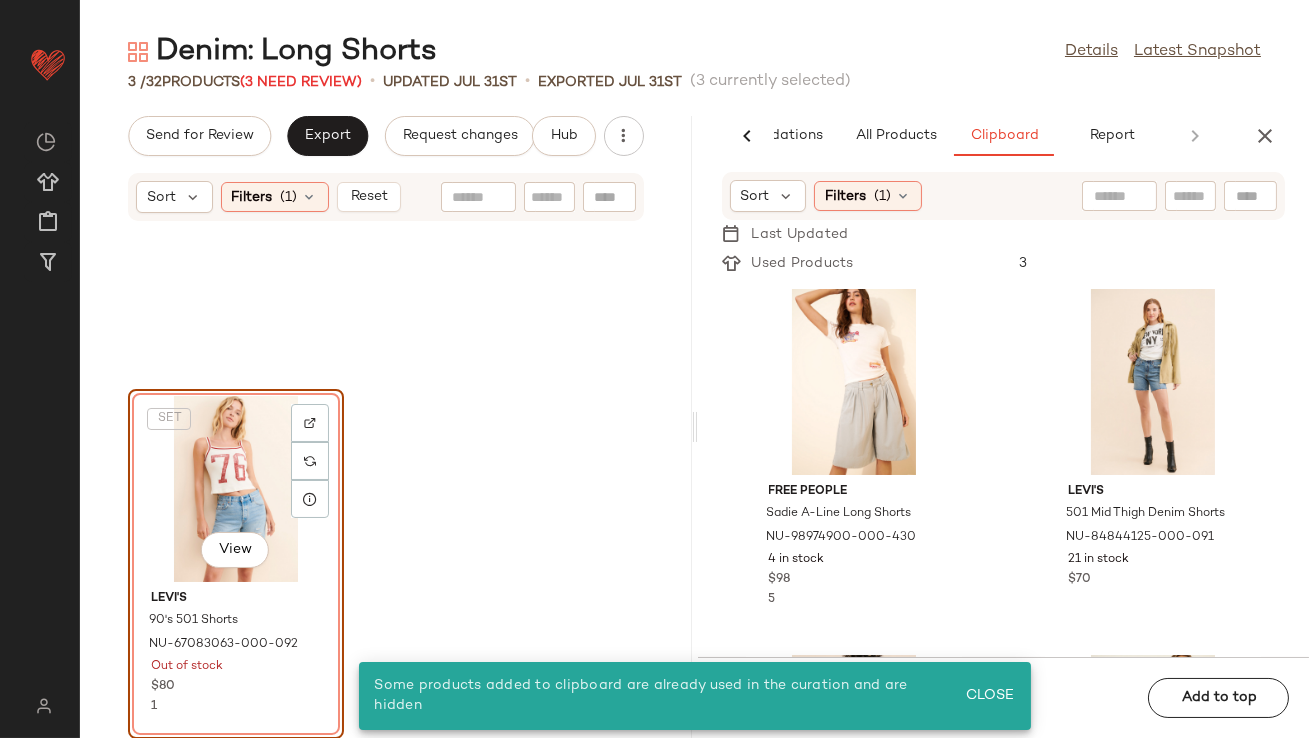 click on "SET   View" 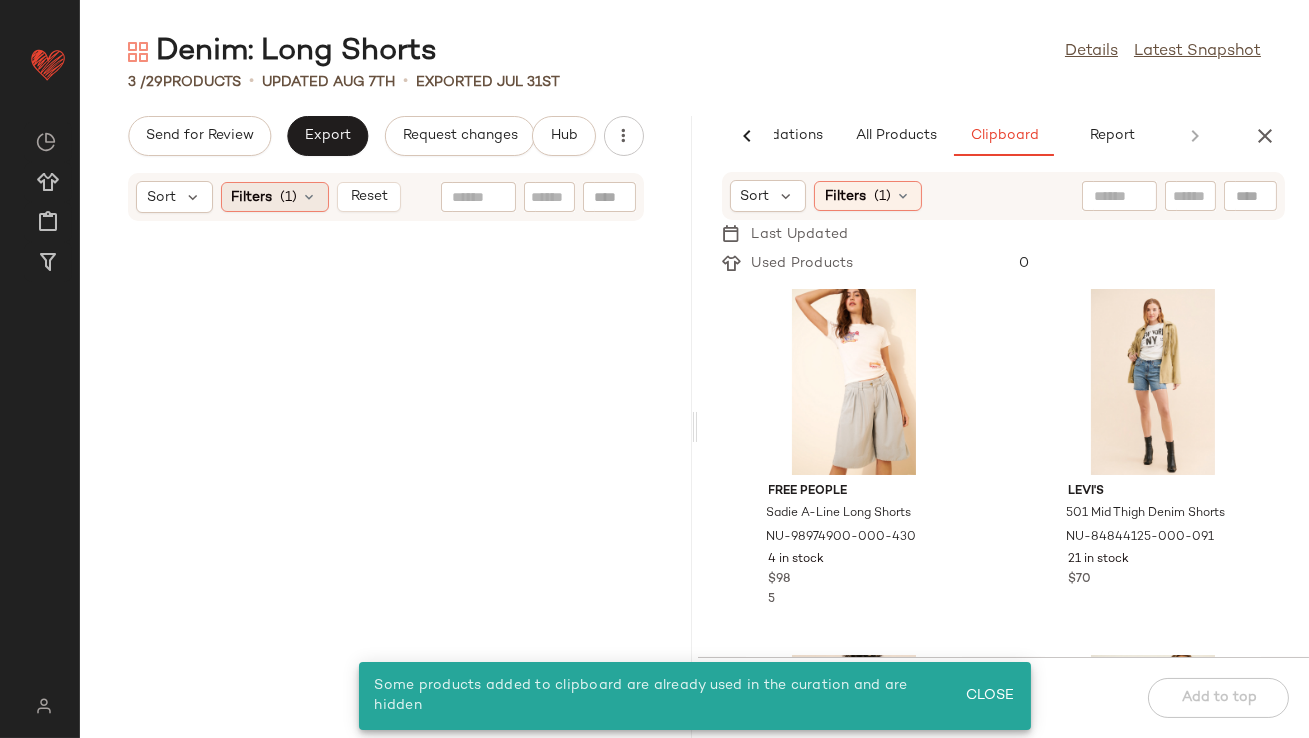 click on "Filters  (1)" 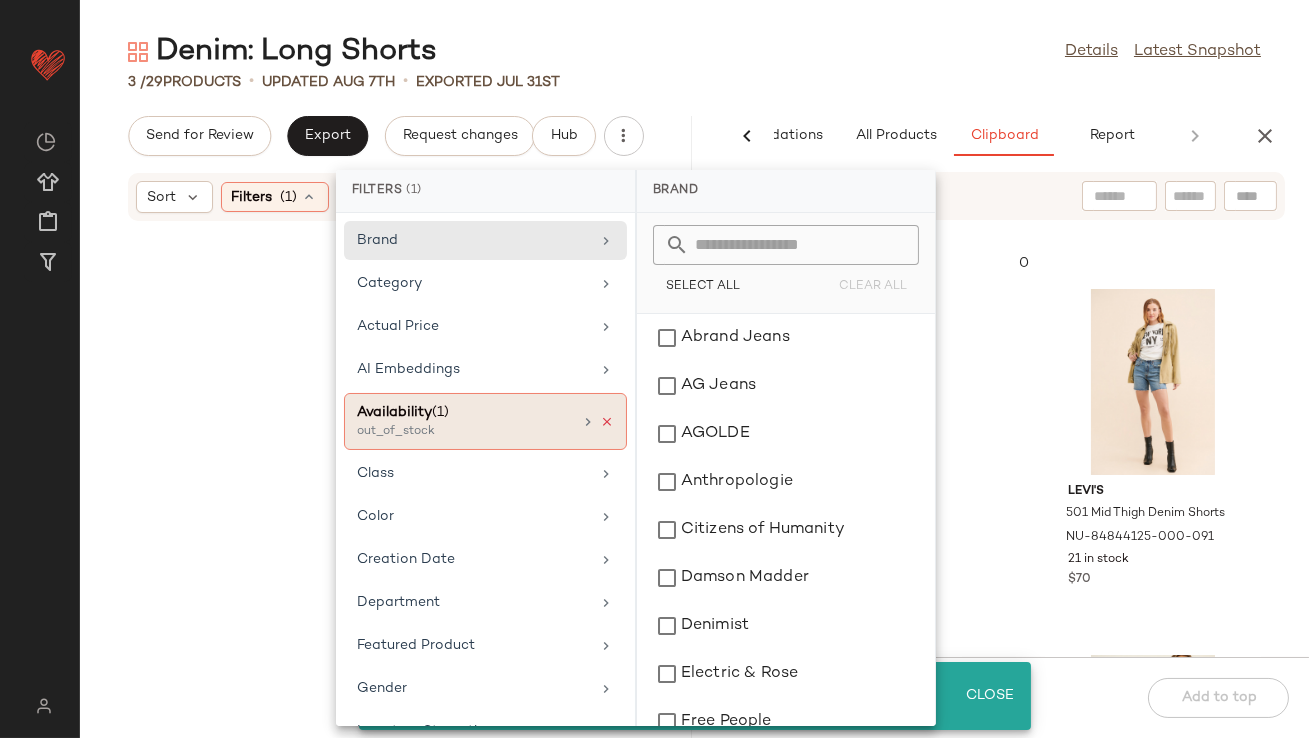 click at bounding box center [607, 422] 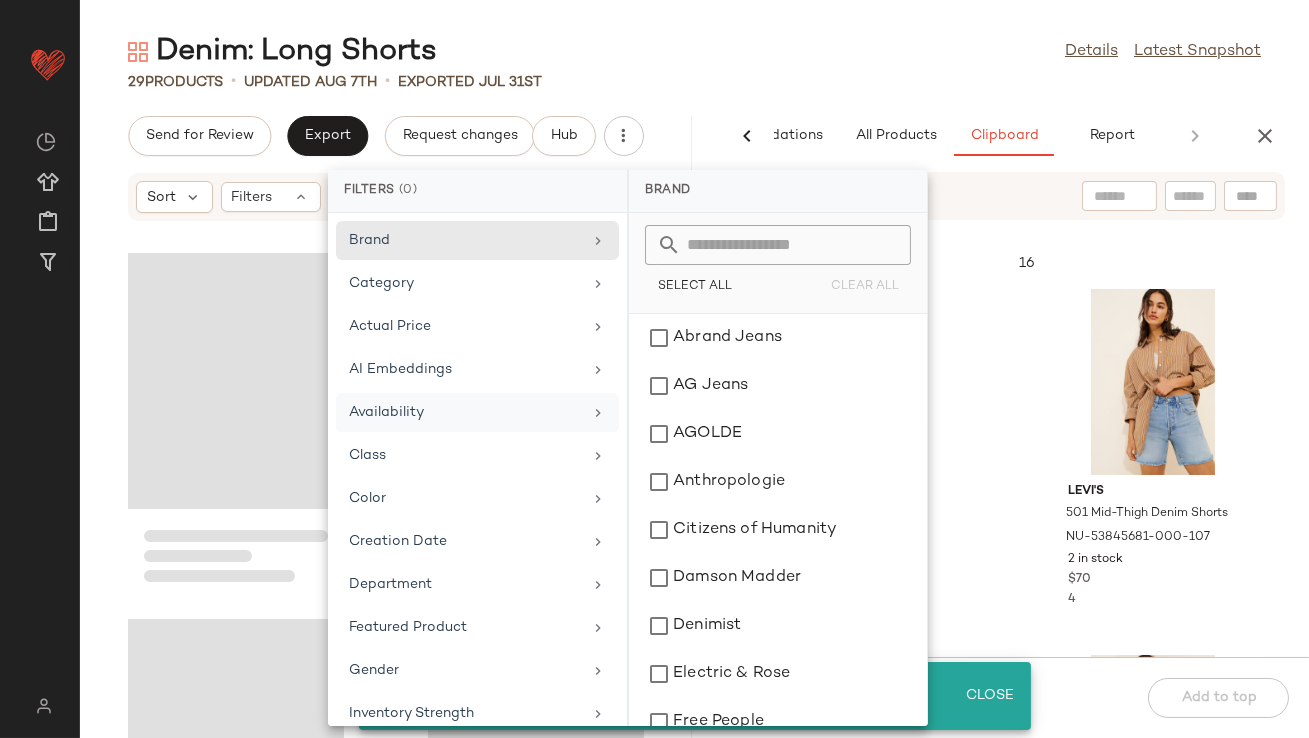 click on "Denim: Long Shorts  Details   Latest Snapshot  29   Products   •   updated Aug 7th  •  Exported Jul 31st  Send for Review   Export   Request changes   Hub  Sort  Filters  AI Recommendations   All Products   Clipboard   Report  Sort:   Newest Filters  (5)   Reset  Citizens of Humanity Ayla Denim Long Shorts NU-96282363-000-093 55 in stock $218 AGOLDE Parker Cutoff Shorts NU-104123666-000-010 23 in stock $148 AGOLDE 90's Denim Shorts NU-104125422-000-092 26 in stock $178 AGOLDE 90's Denim Shorts NU-104125646-000-001 33 in stock $178 Free People Vagabond Vegan Suede Shorts NU-101940880-000-020 62 in stock $98 Free People Carpe Diem Printed Shorts NU-93523553-000-065 114 in stock $50 Free People Tempo Breathe Deeper Shorts NU-89627772-000-067 54 in stock $58 3 Free People Tempo Breathe Deeper Shorts NU-89627772-000-047 99 in stock $58 5 Sort  Filters  (1)   Last Updated   Used Products  16 Free People Sadie A-Line Long Shorts NU-98974900-000-430 4 in stock $98 5 Levi's 501 Mid-Thigh Denim Shorts 2 in stock" at bounding box center (694, 385) 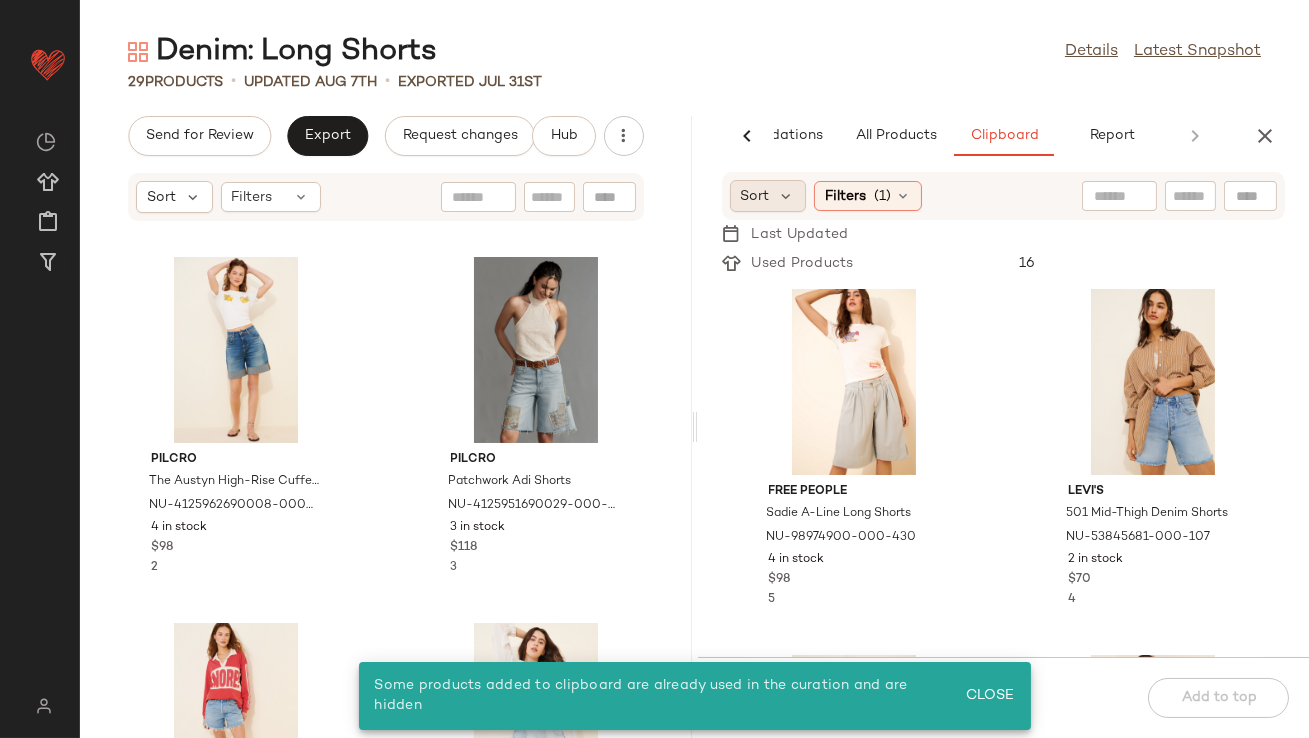 click on "Sort" at bounding box center (755, 196) 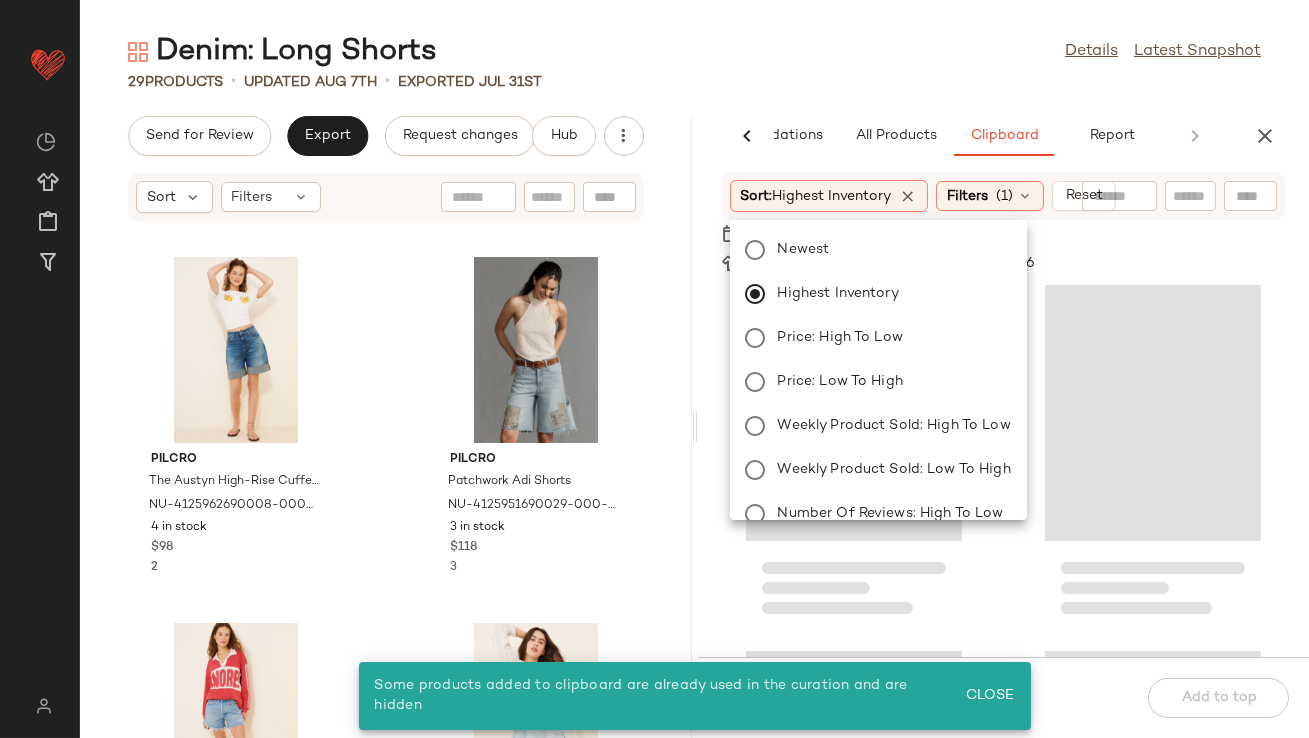 click at bounding box center (748, 136) 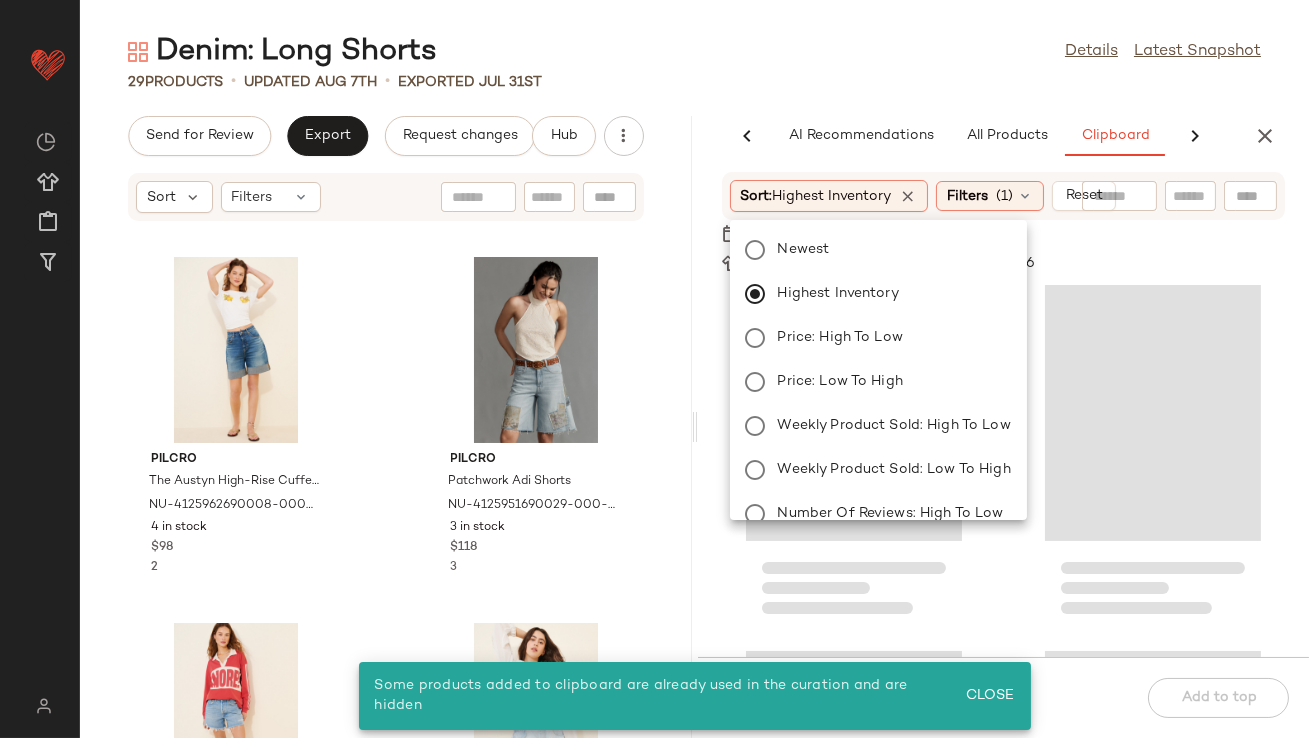 scroll, scrollTop: 0, scrollLeft: 0, axis: both 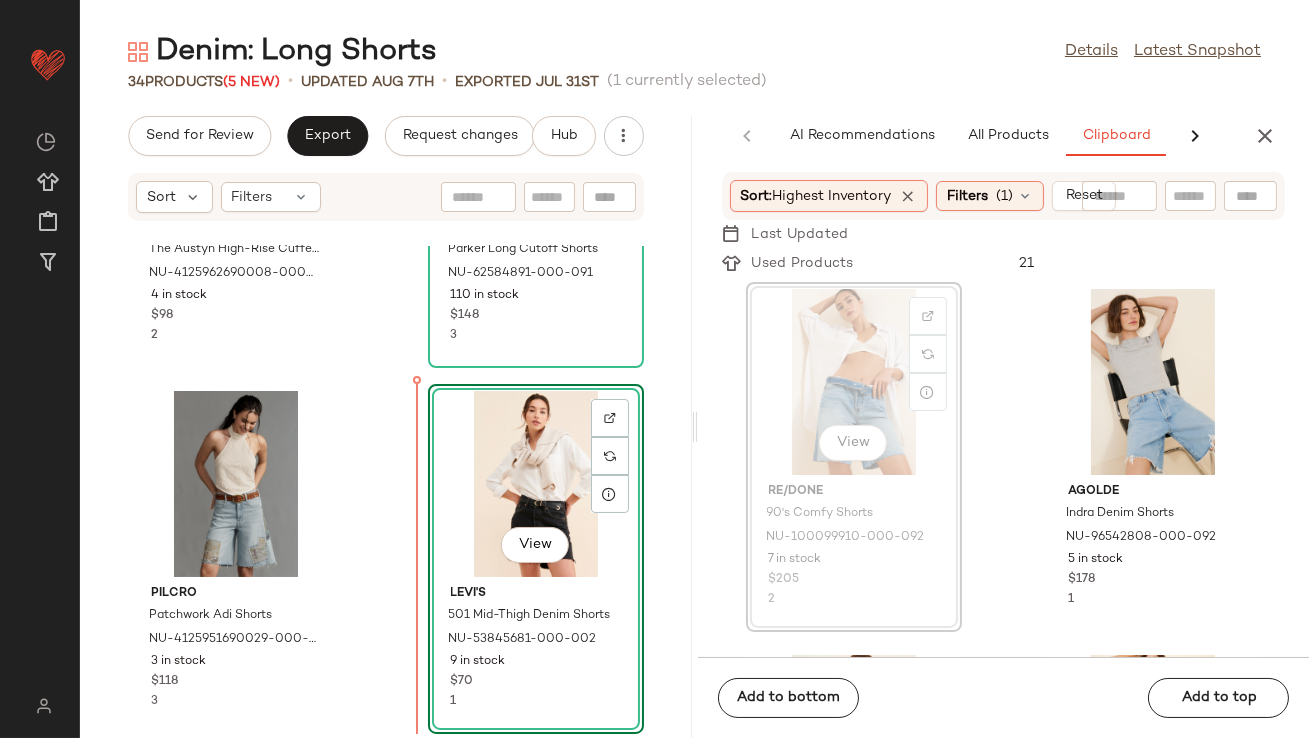 drag, startPoint x: 798, startPoint y: 407, endPoint x: 414, endPoint y: 552, distance: 410.4644 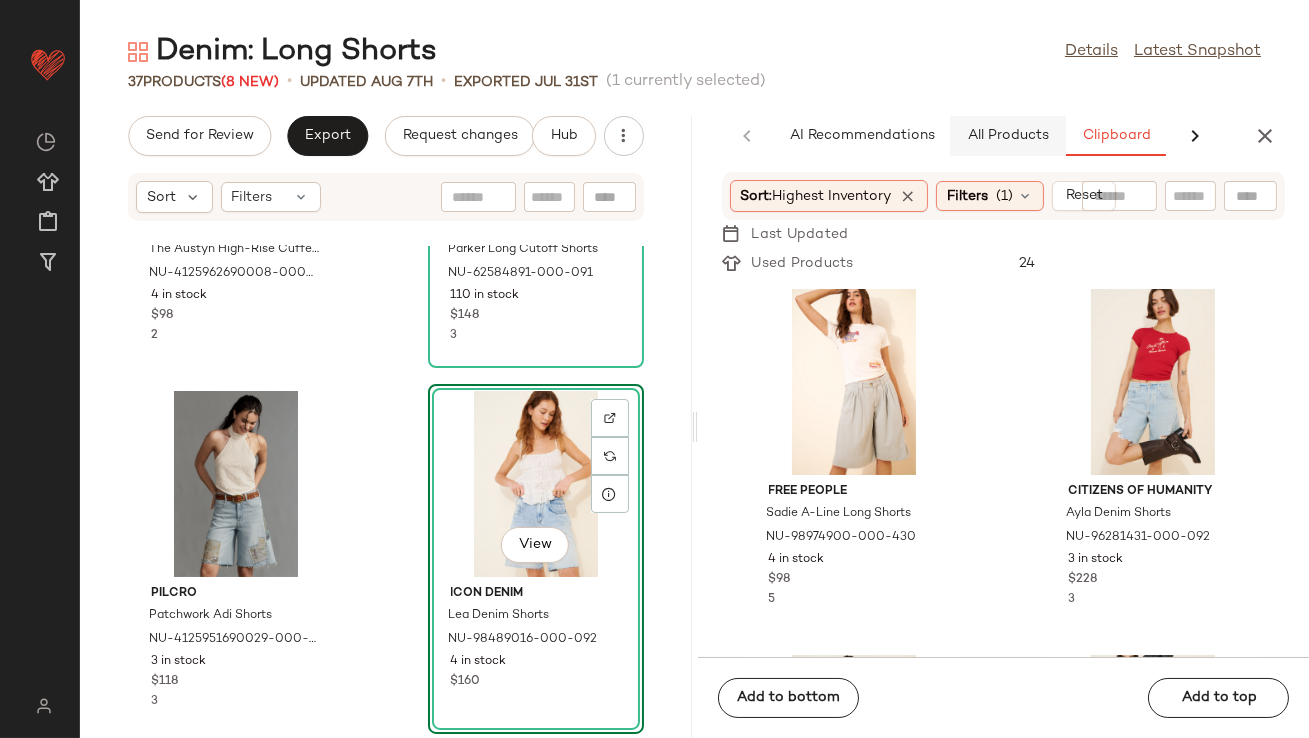 click on "All Products" 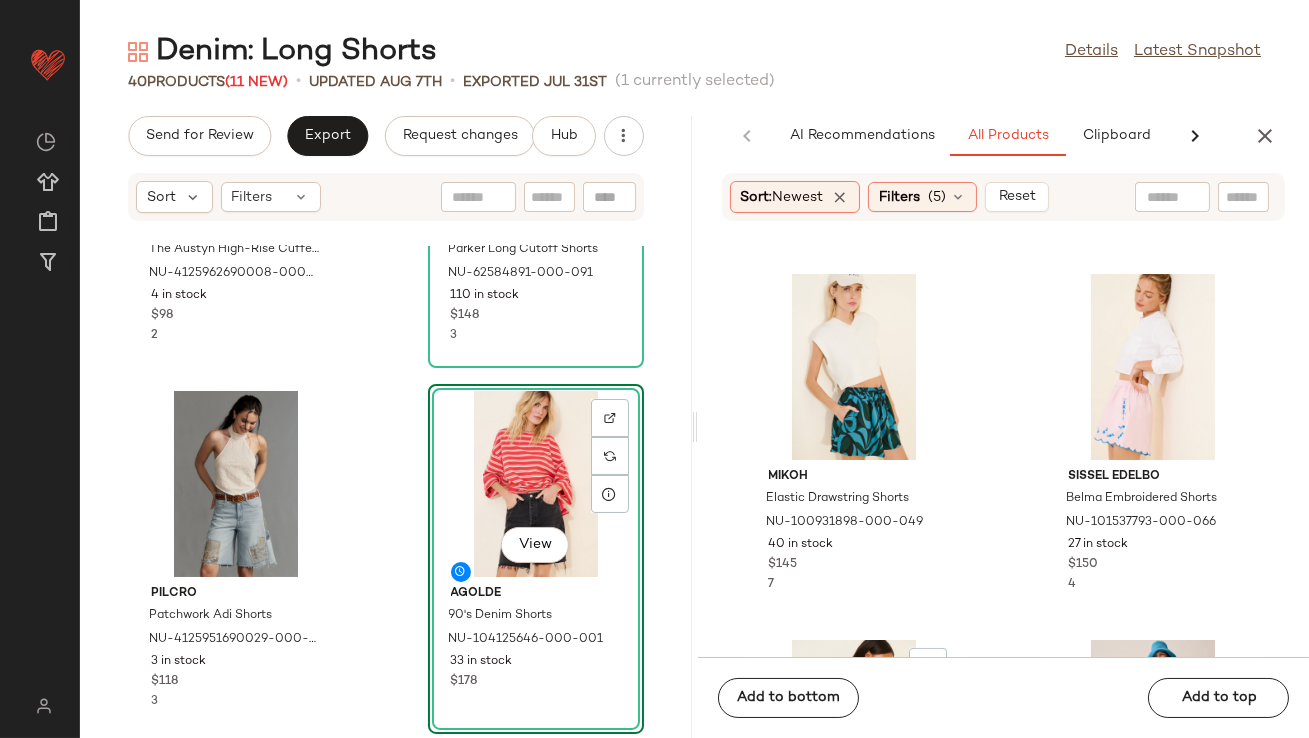 scroll, scrollTop: 2568, scrollLeft: 0, axis: vertical 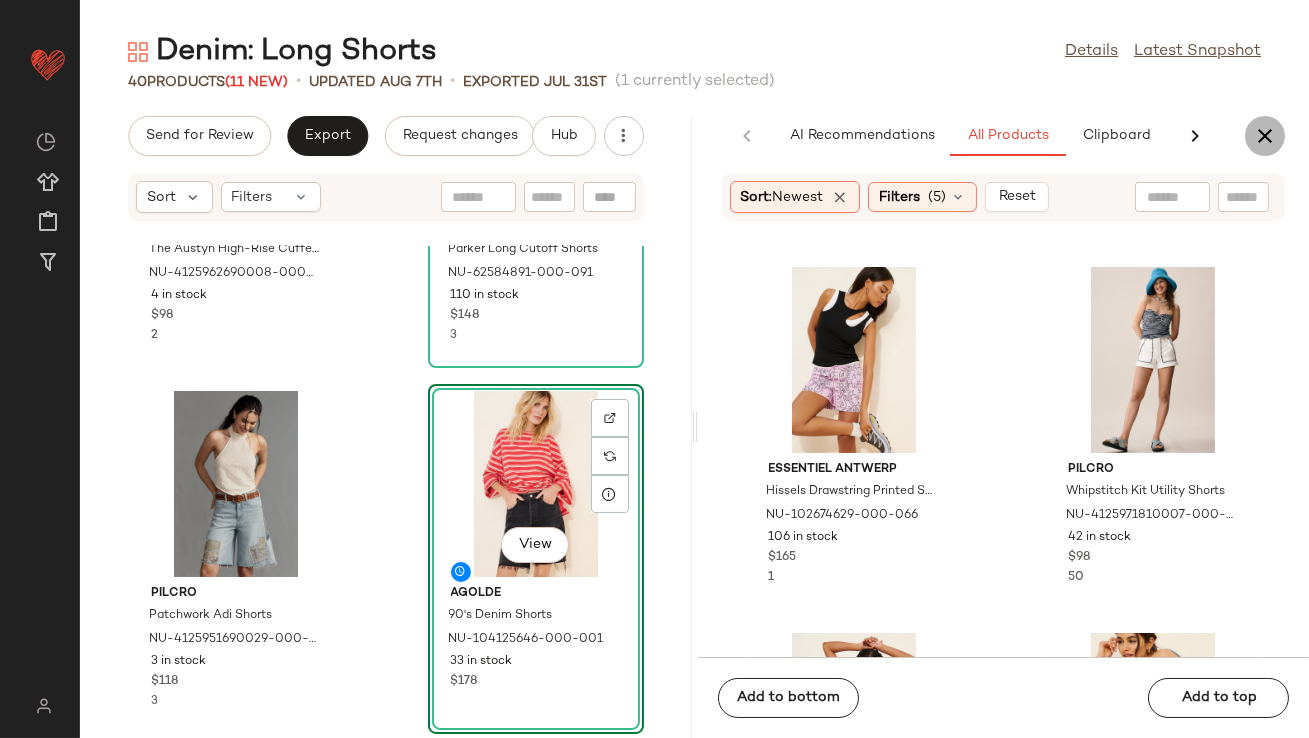 click at bounding box center [1265, 136] 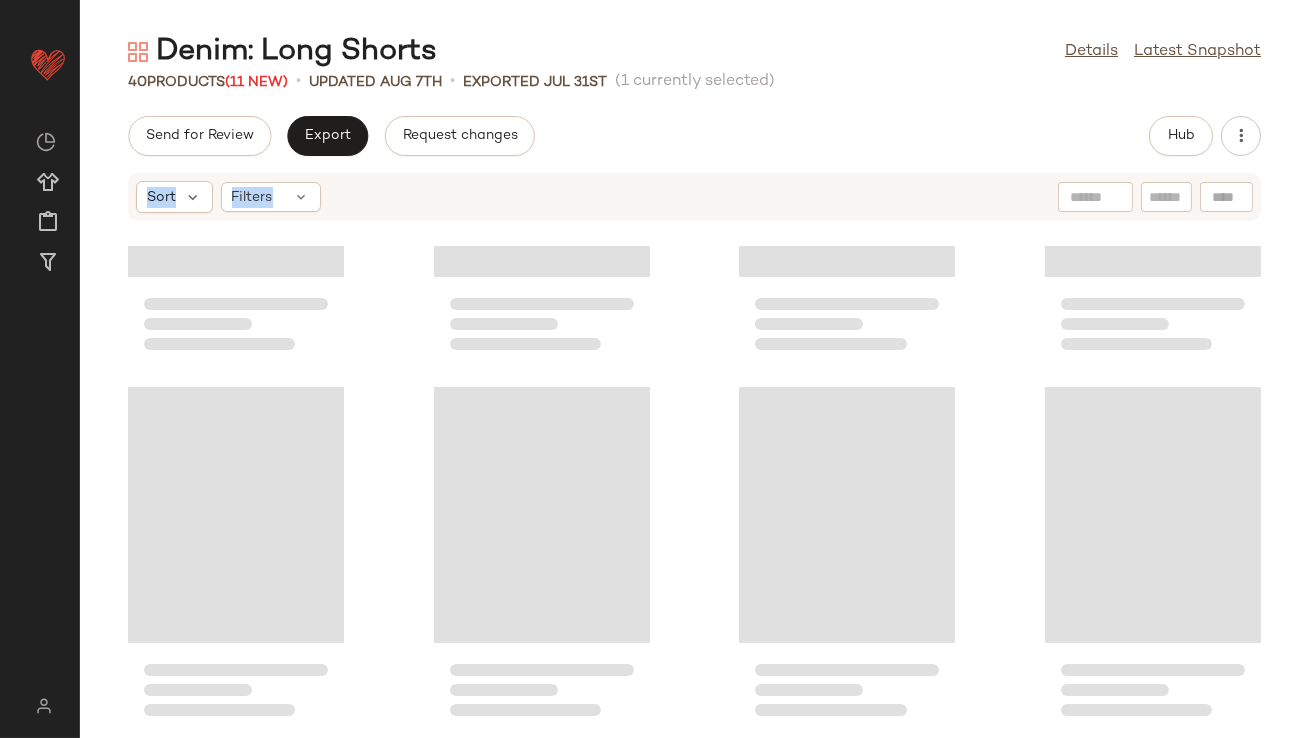 drag, startPoint x: 1253, startPoint y: 142, endPoint x: 531, endPoint y: 158, distance: 722.17725 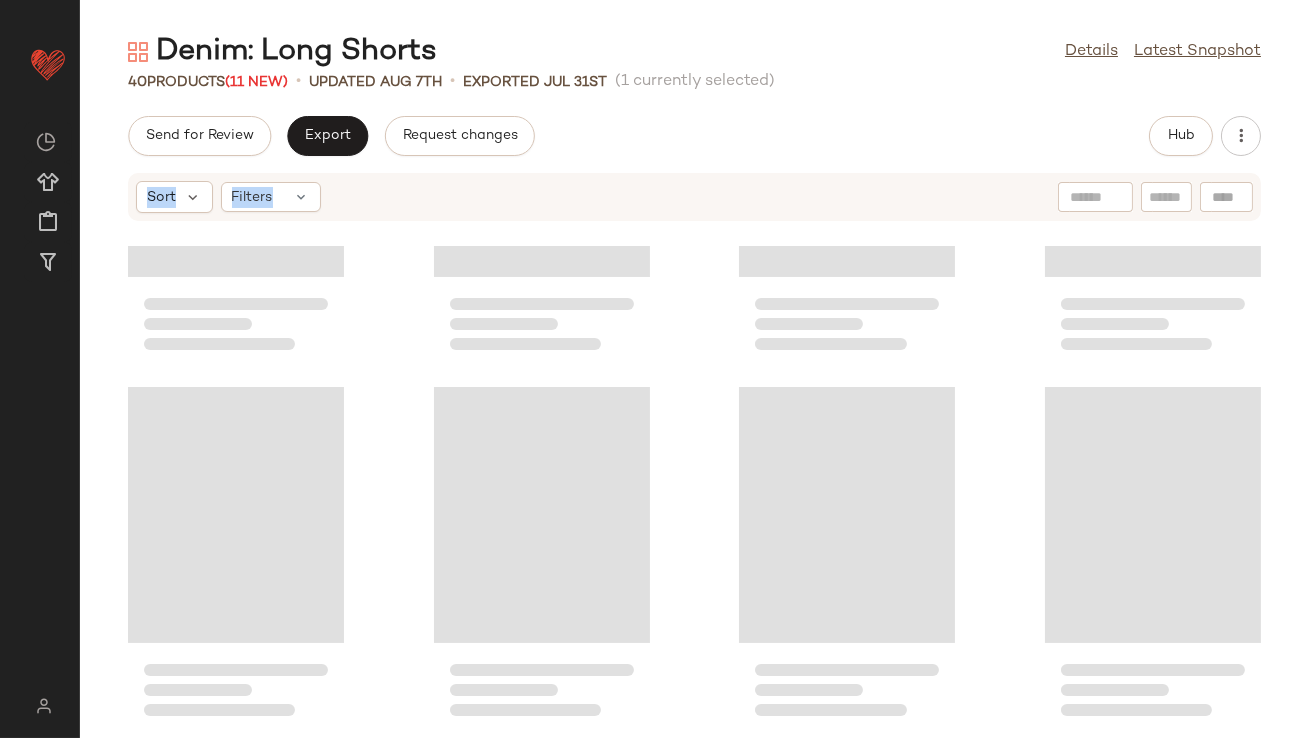 click on "Send for Review   Export   Request changes   Hub  Sort  Filters" 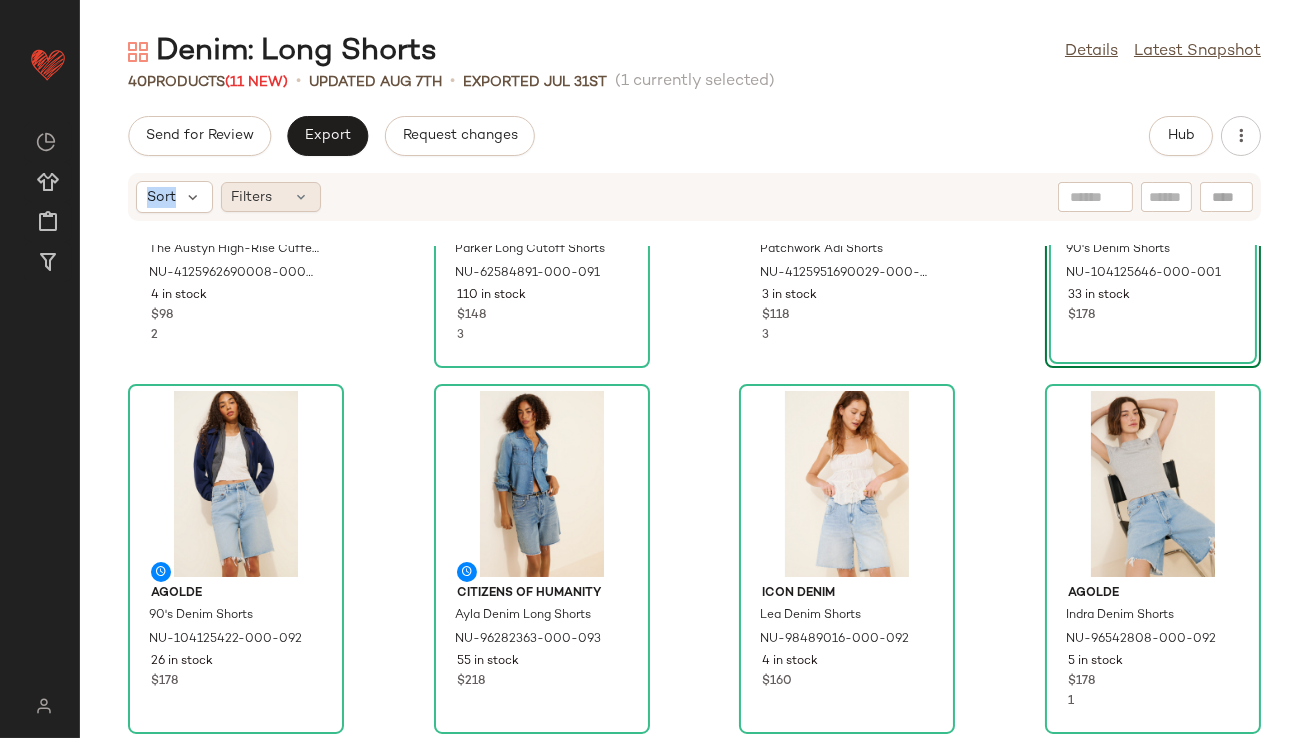 scroll, scrollTop: 0, scrollLeft: 0, axis: both 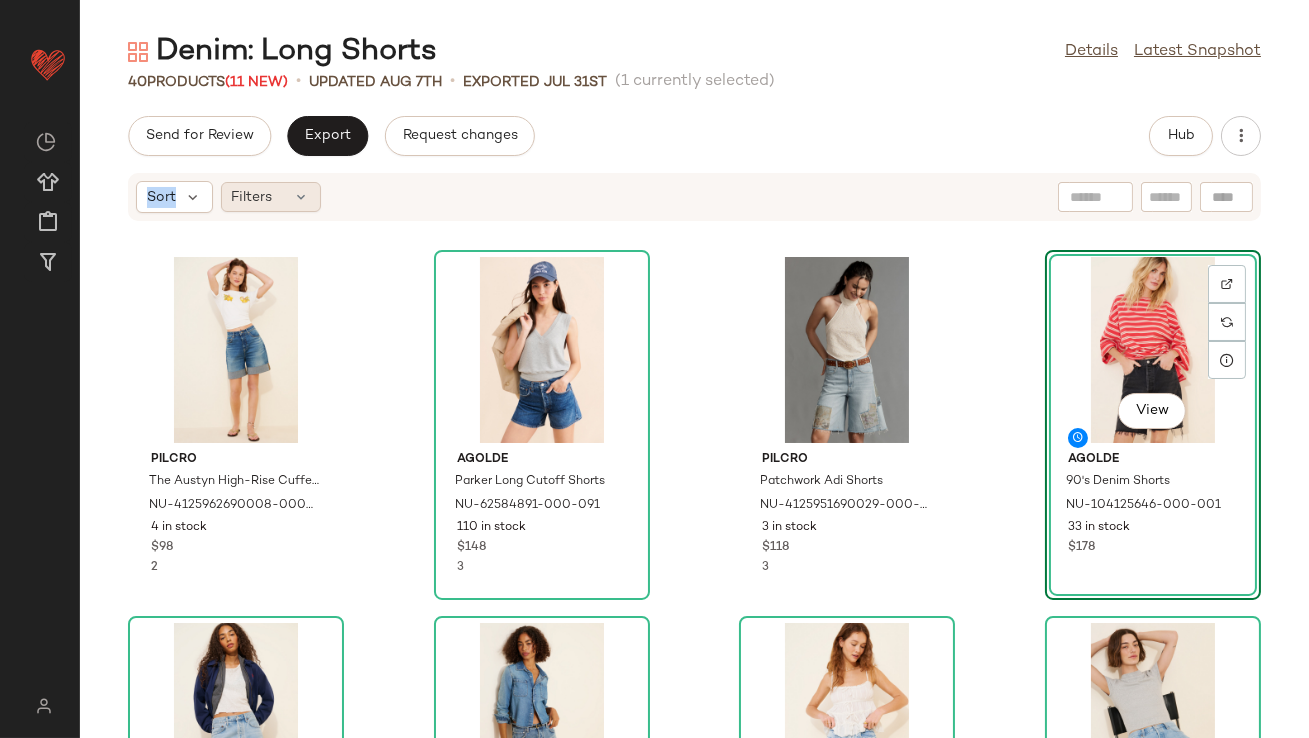 click at bounding box center (302, 197) 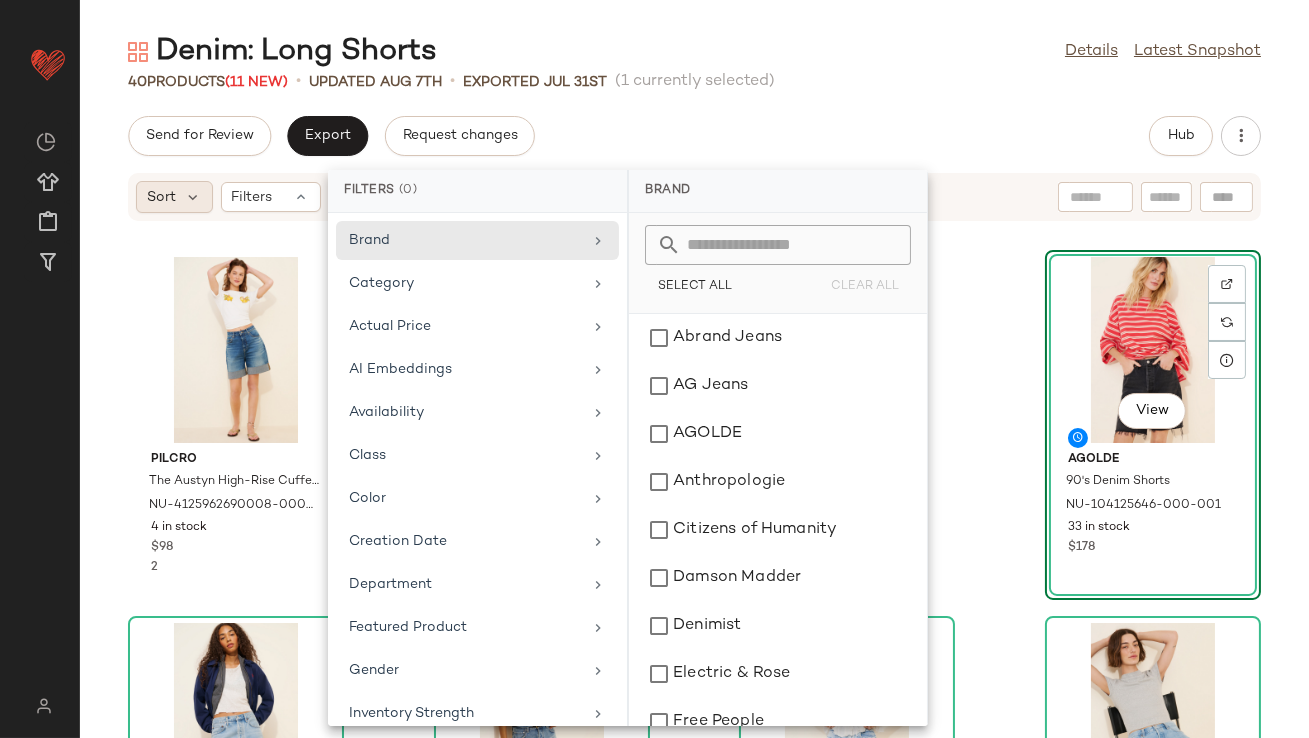 click on "Sort" at bounding box center [161, 197] 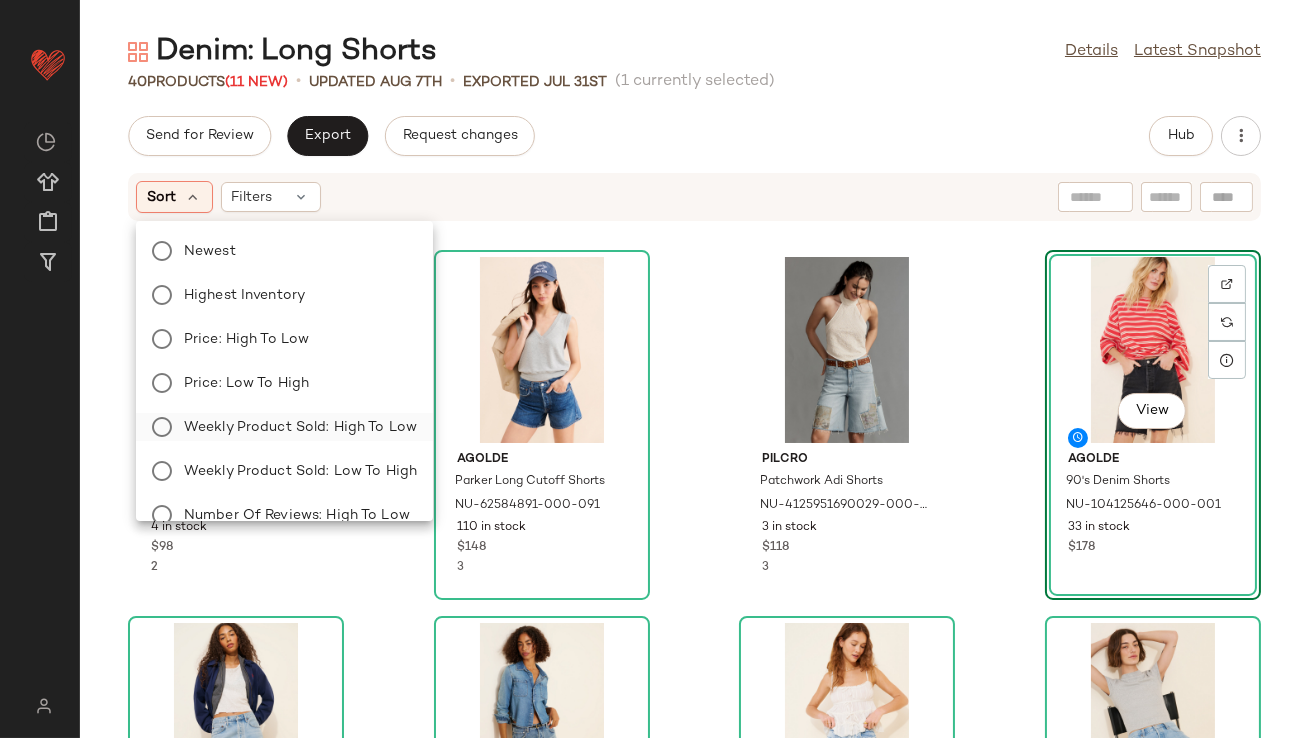 click on "Weekly Product Sold: High to Low" 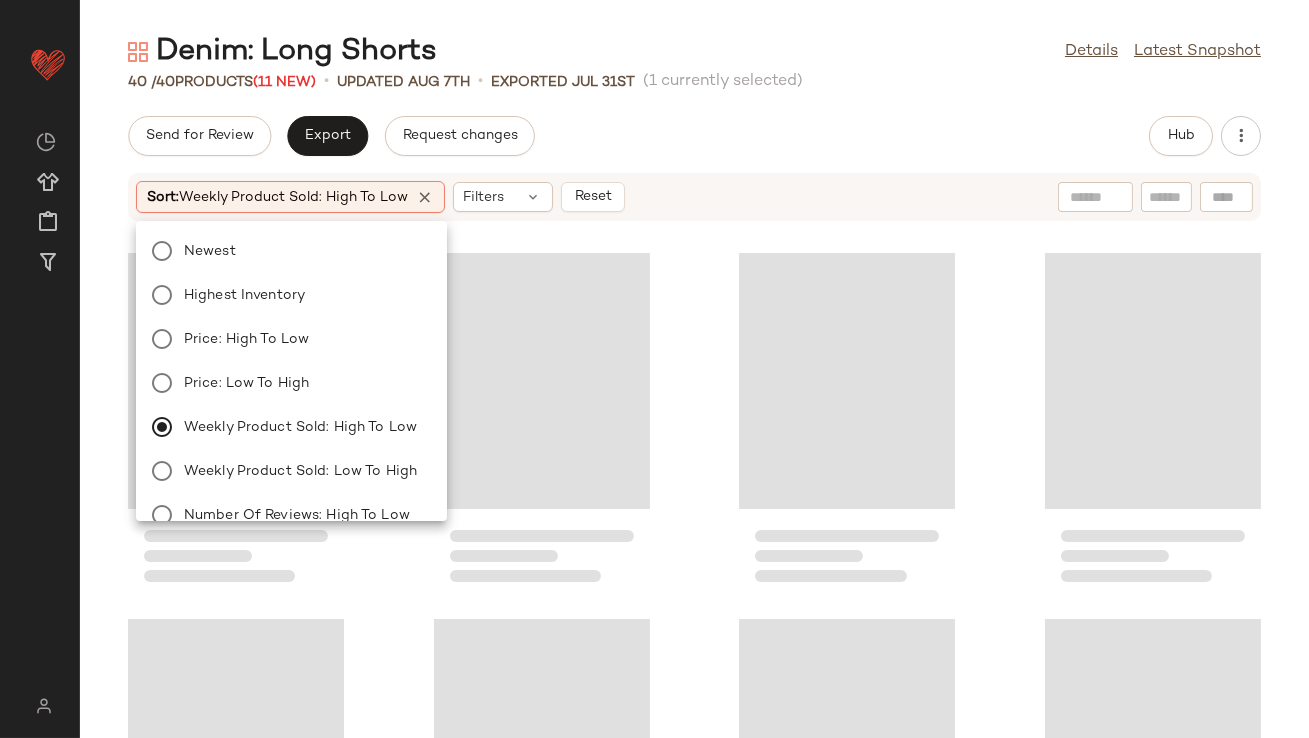 click on "Send for Review   Export   Request changes   Hub" 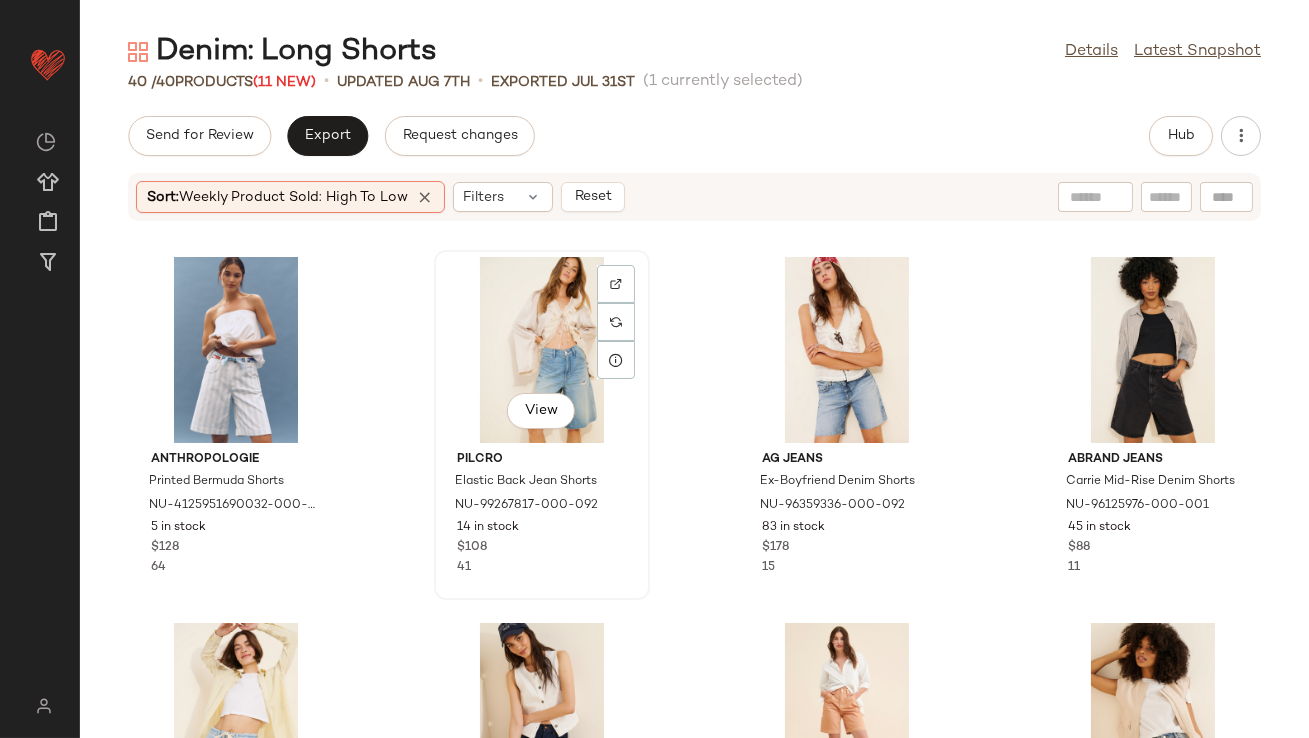 click on "View" 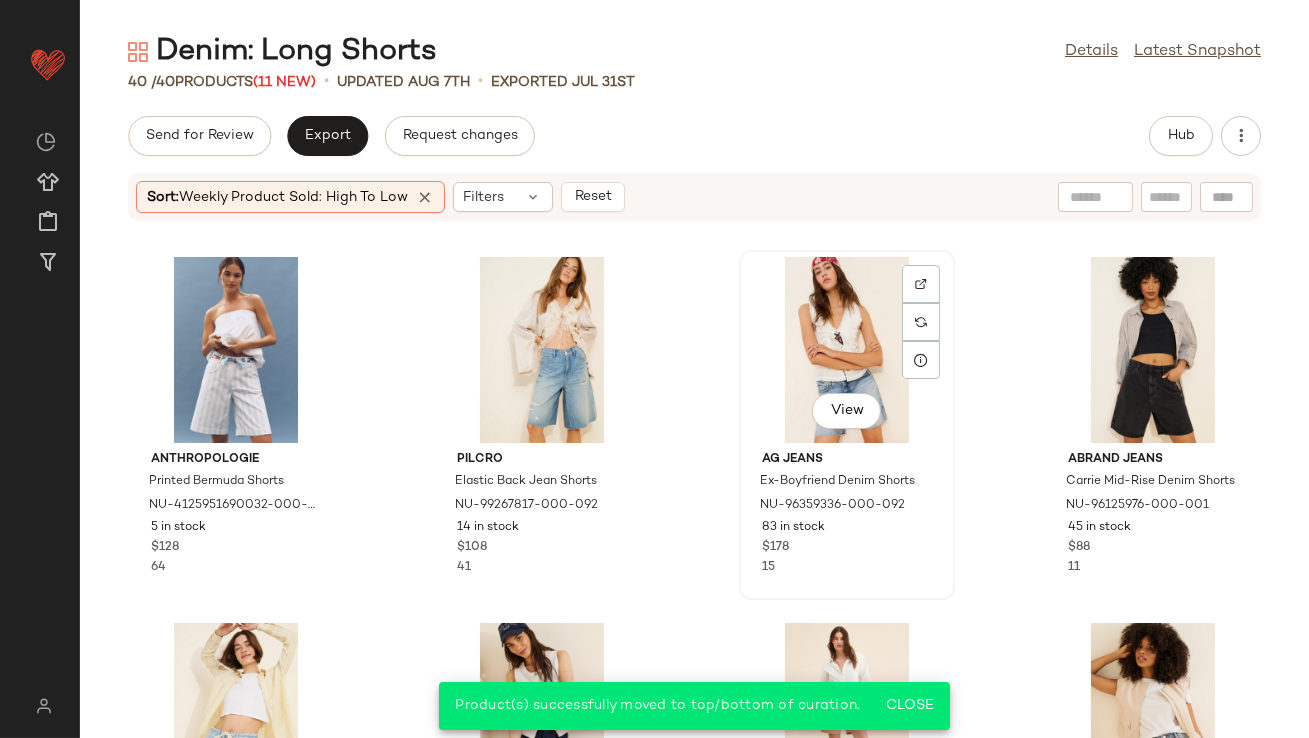 click on "View" 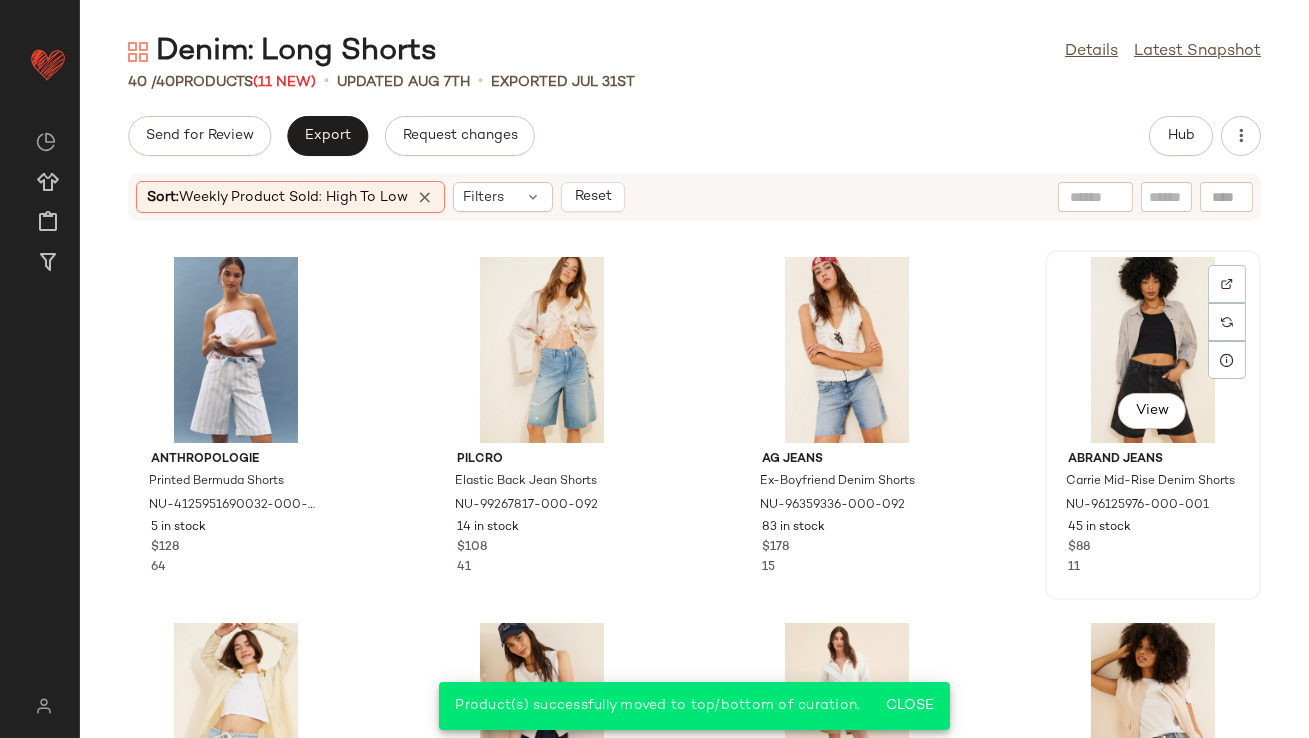 click on "View" 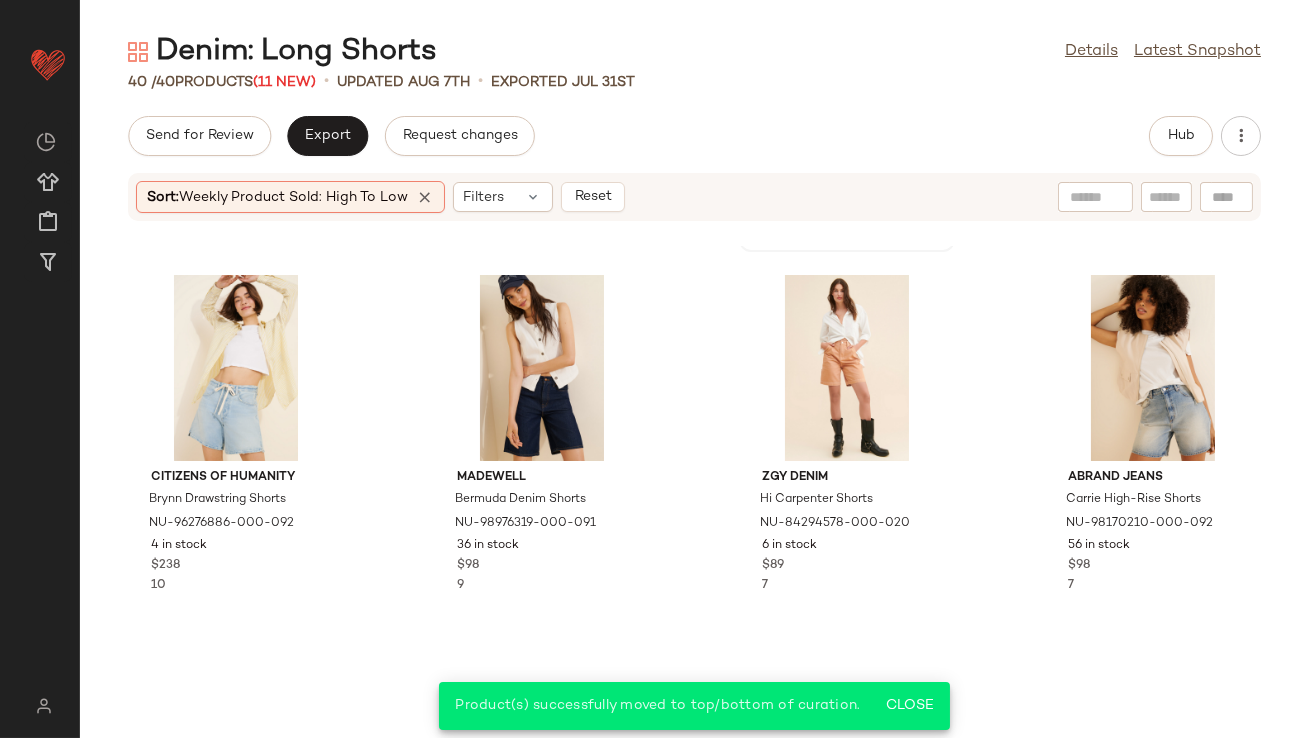 scroll, scrollTop: 451, scrollLeft: 0, axis: vertical 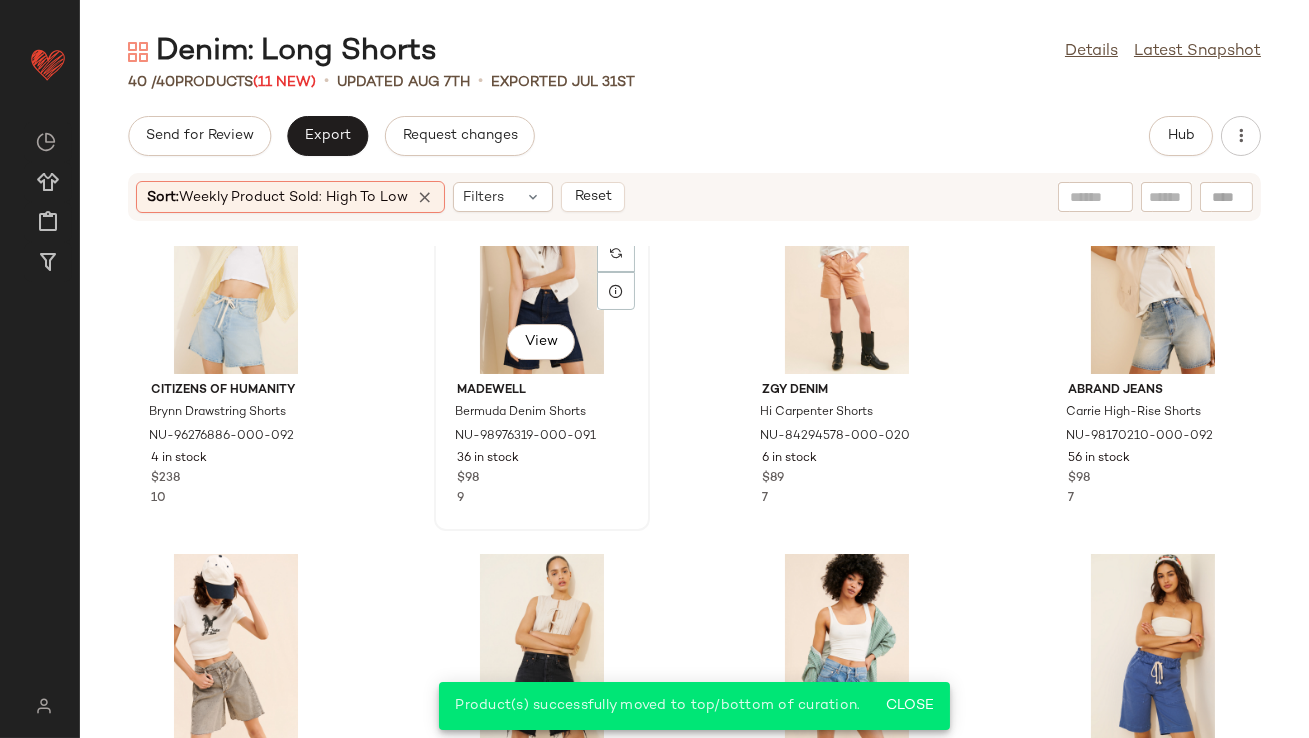 click on "View" 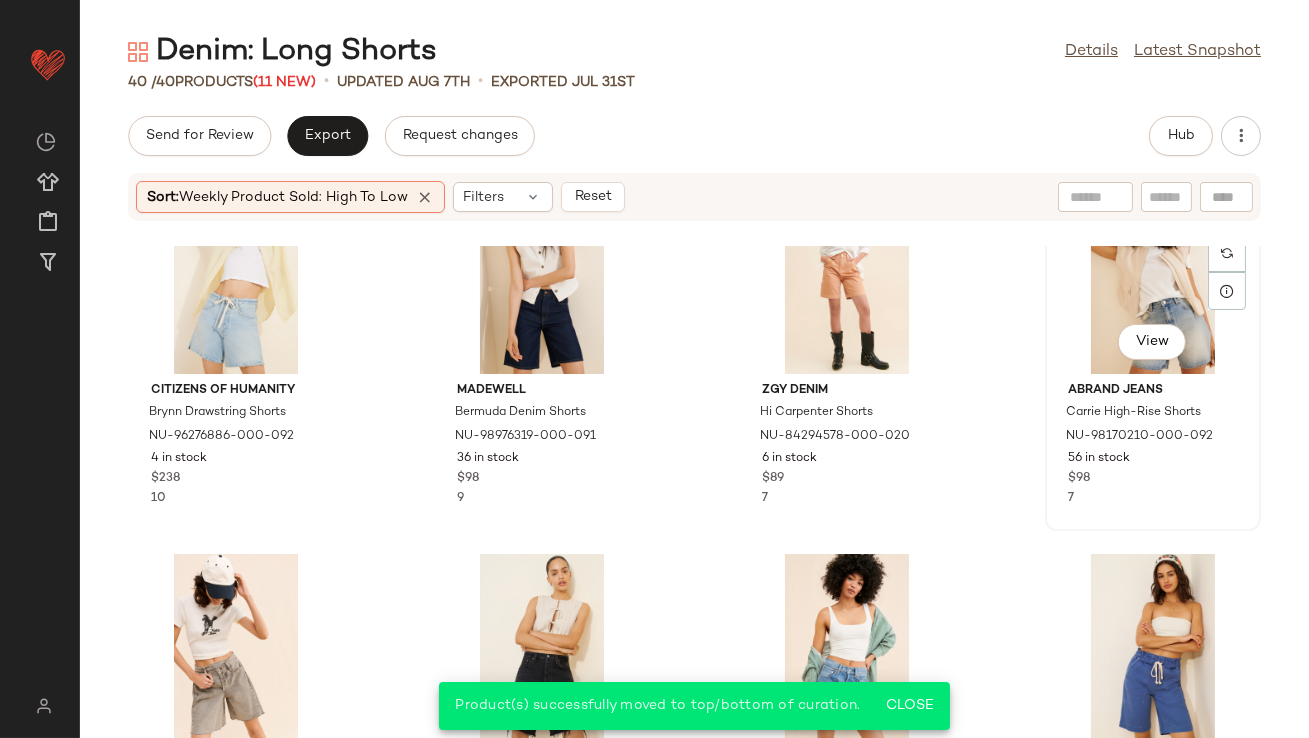 click on "View" 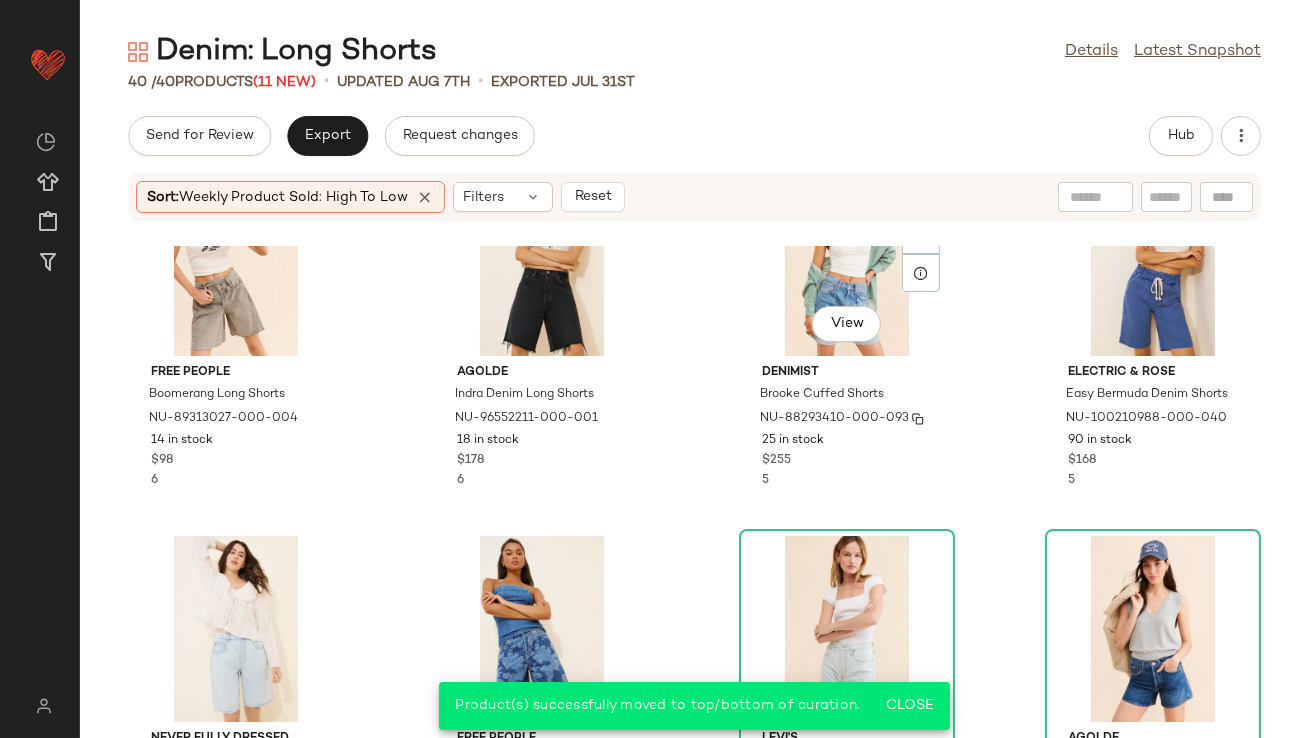 scroll, scrollTop: 741, scrollLeft: 0, axis: vertical 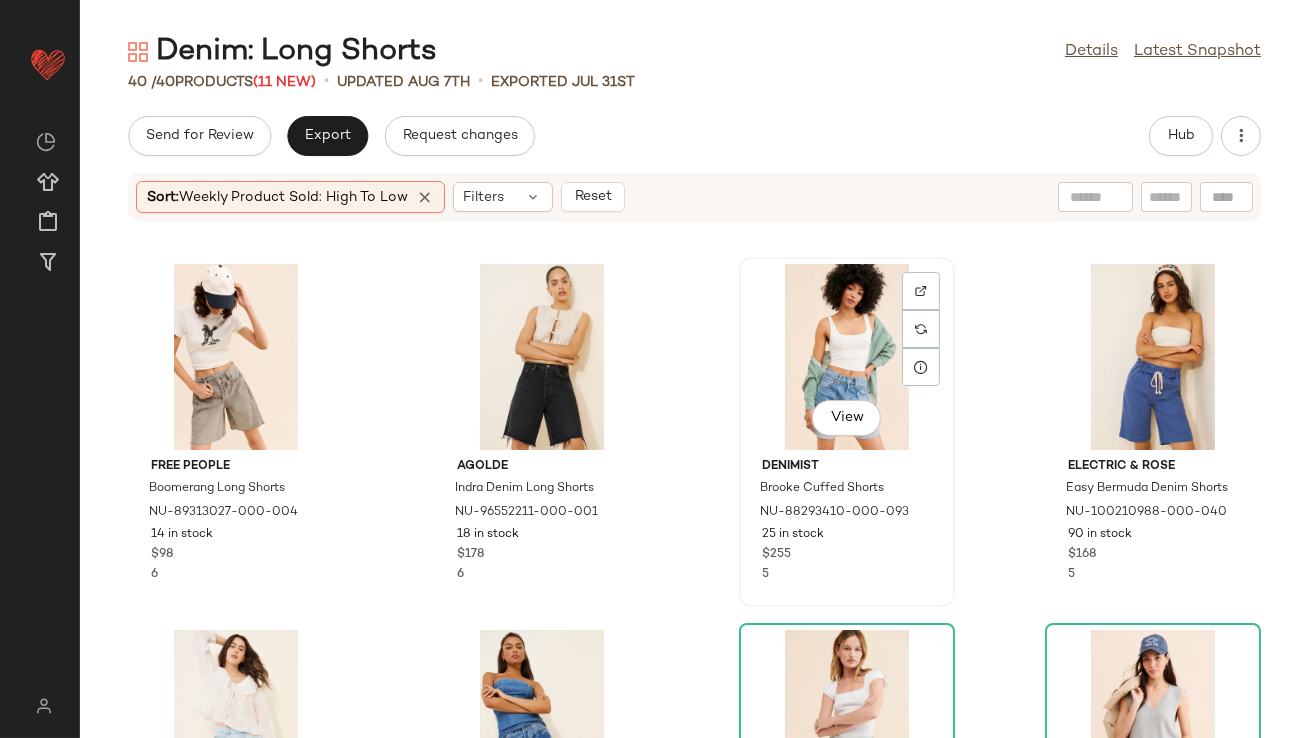 click on "View" 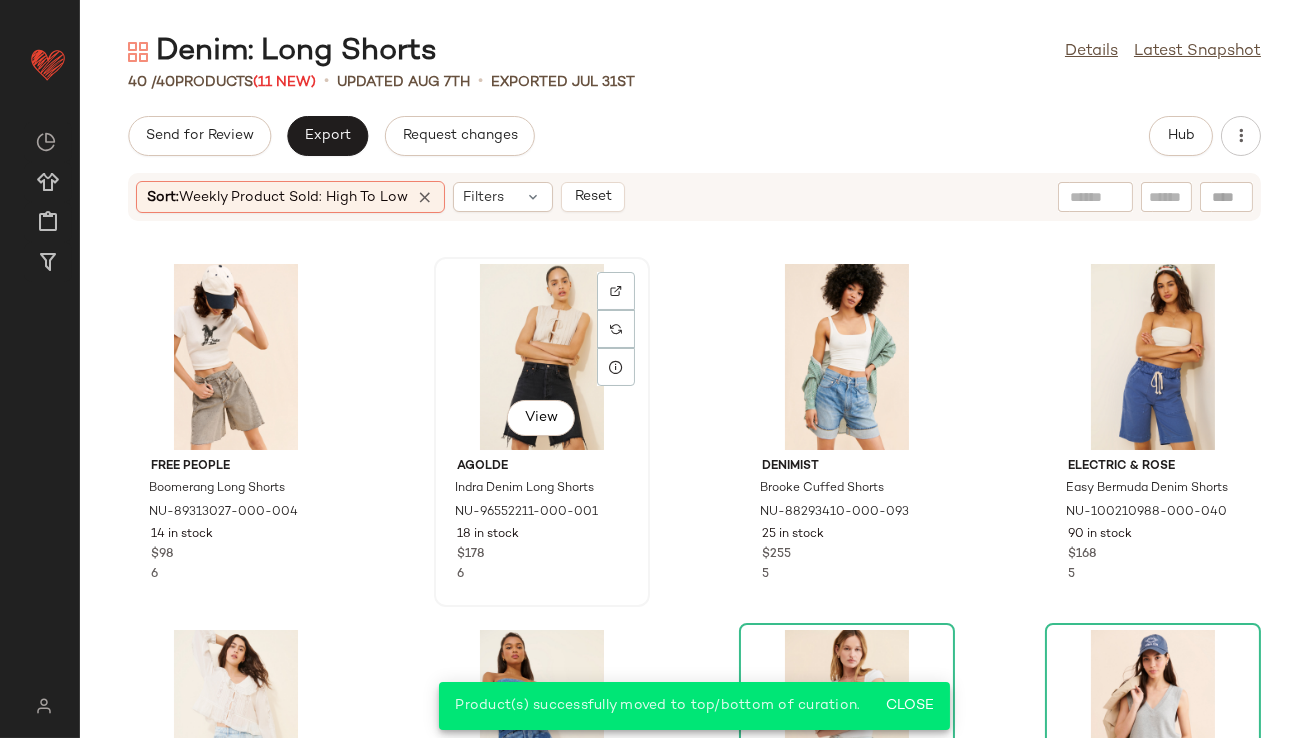 click on "View" 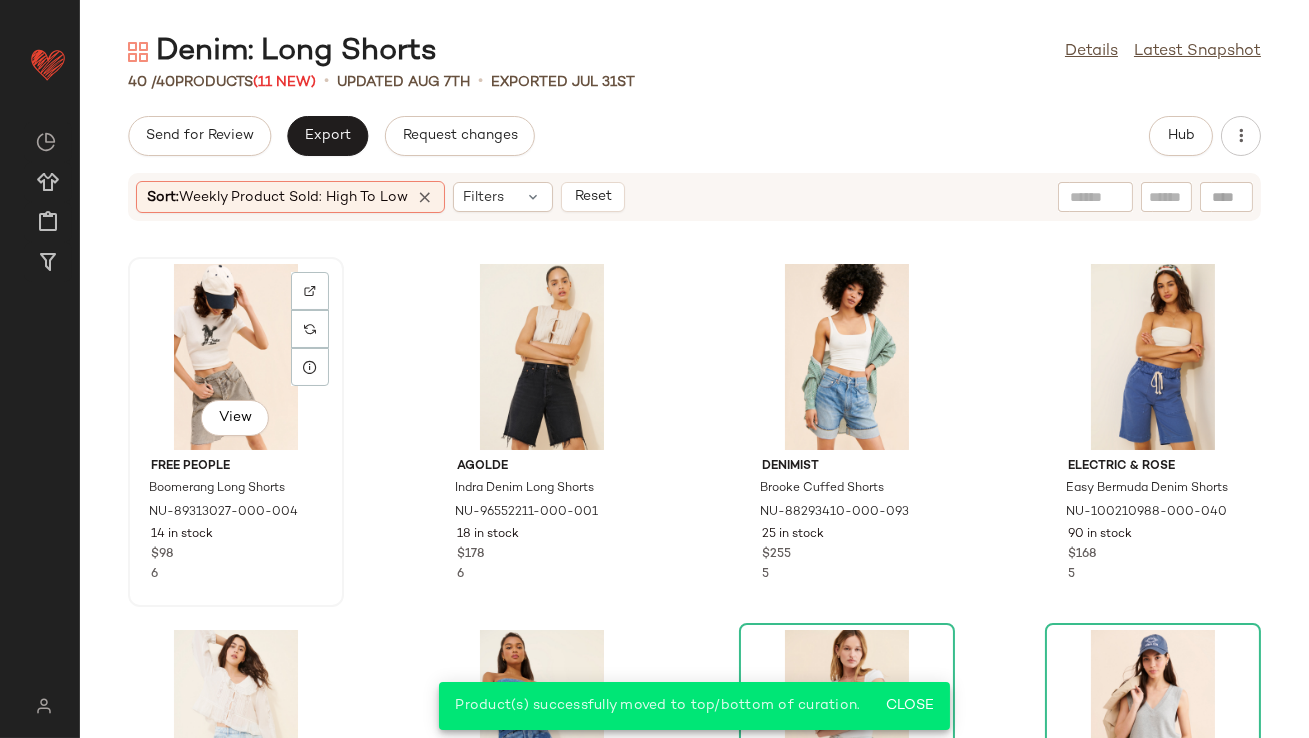 click on "View" 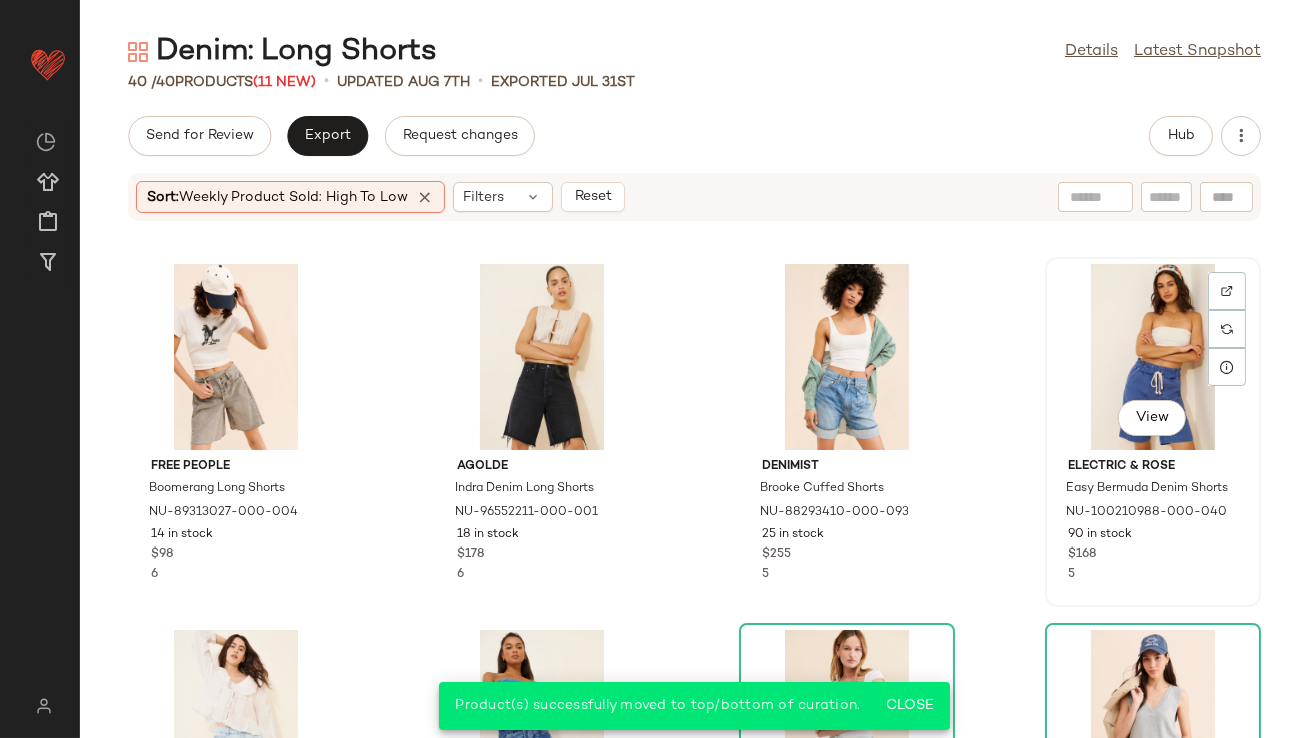 click on "View" 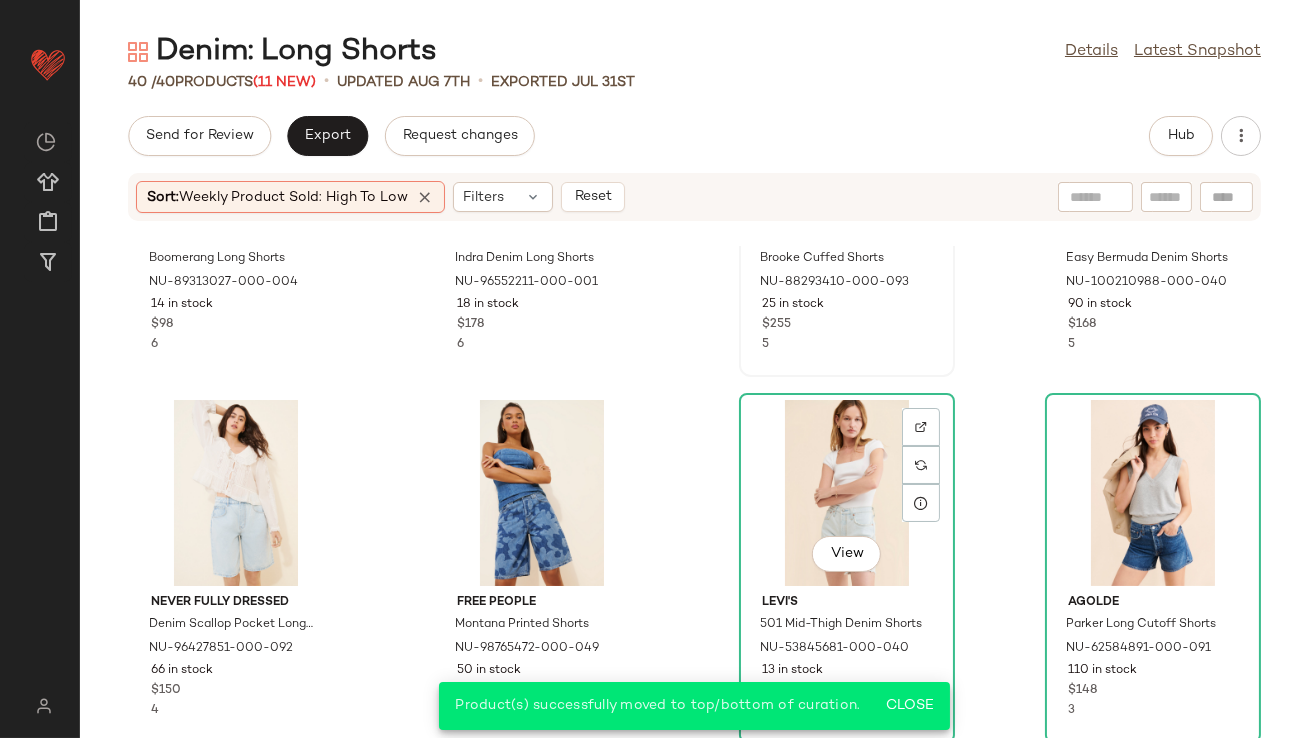 scroll, scrollTop: 1035, scrollLeft: 0, axis: vertical 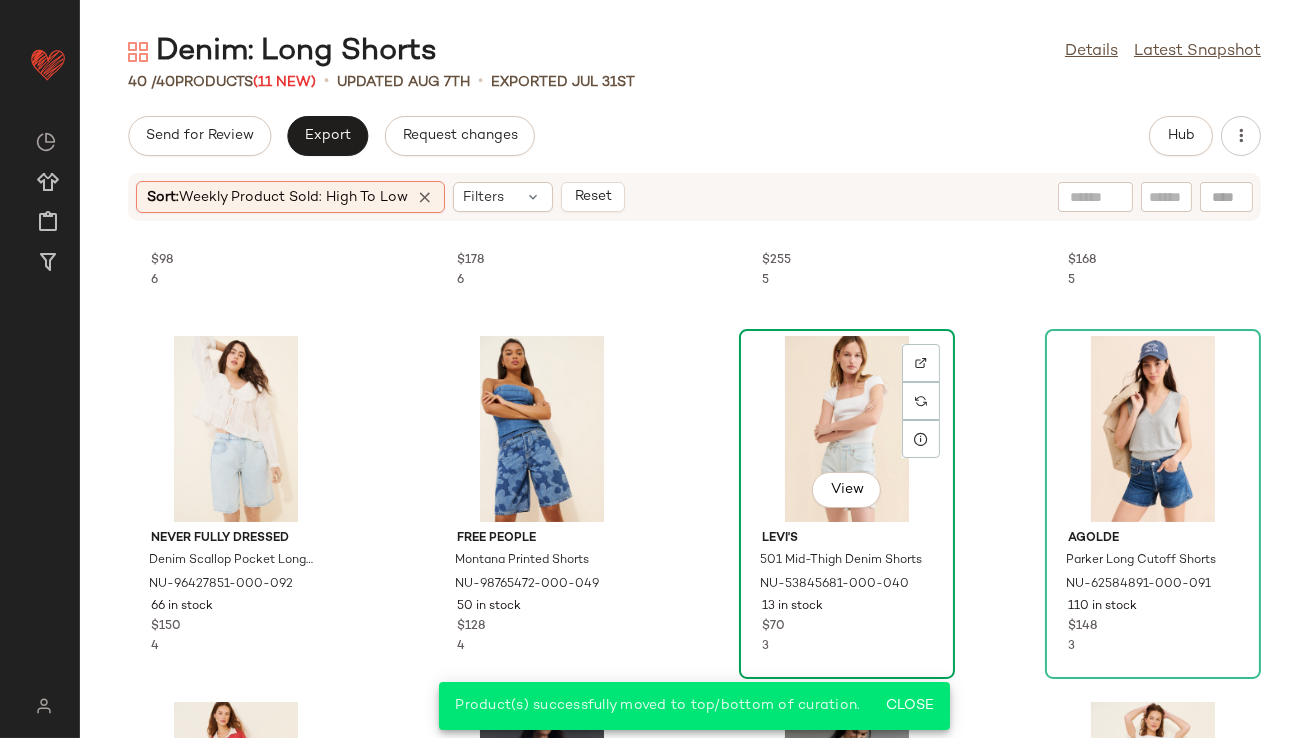 click on "View" 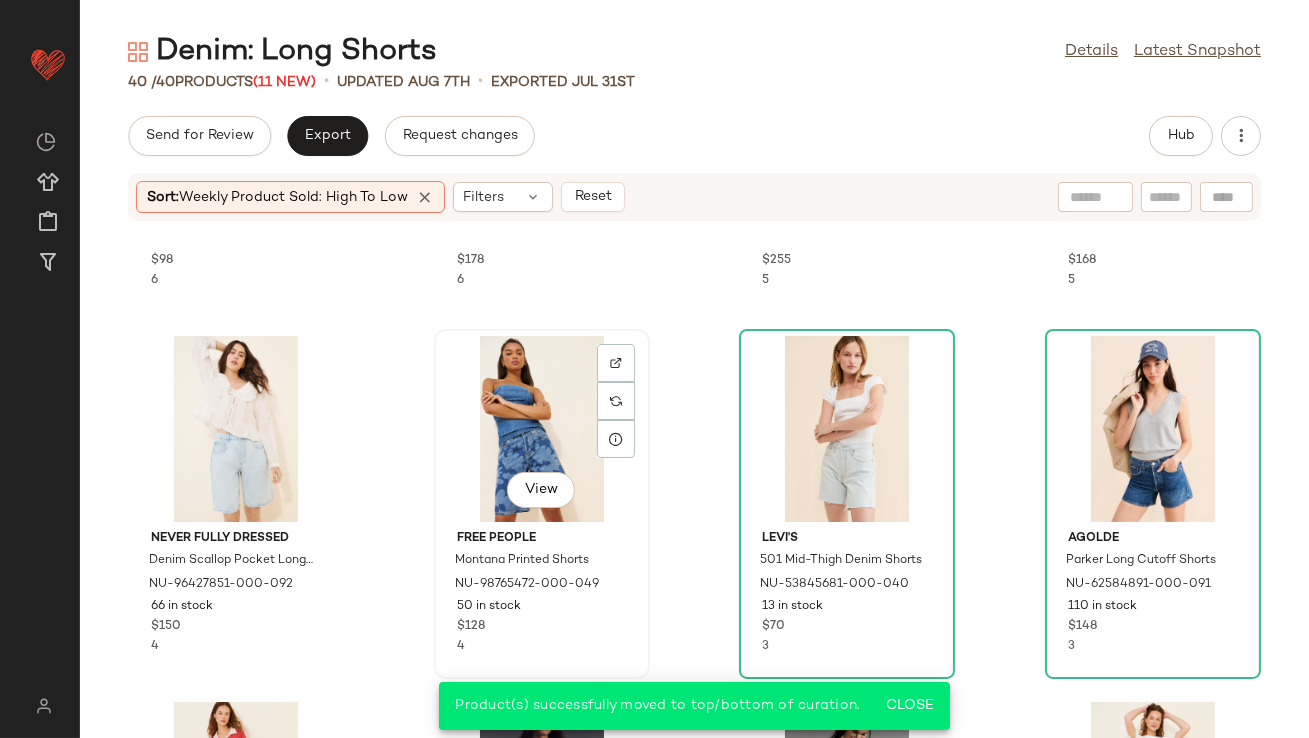 click on "View" 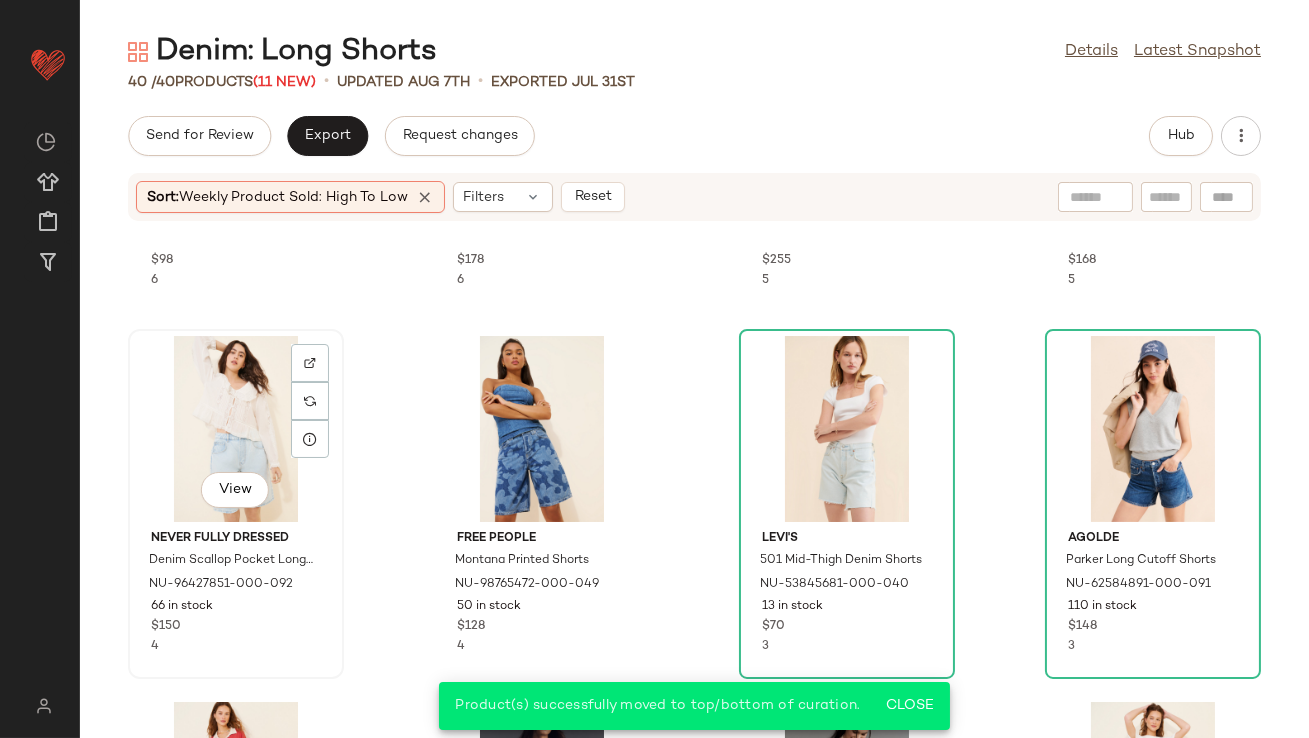 click on "View" 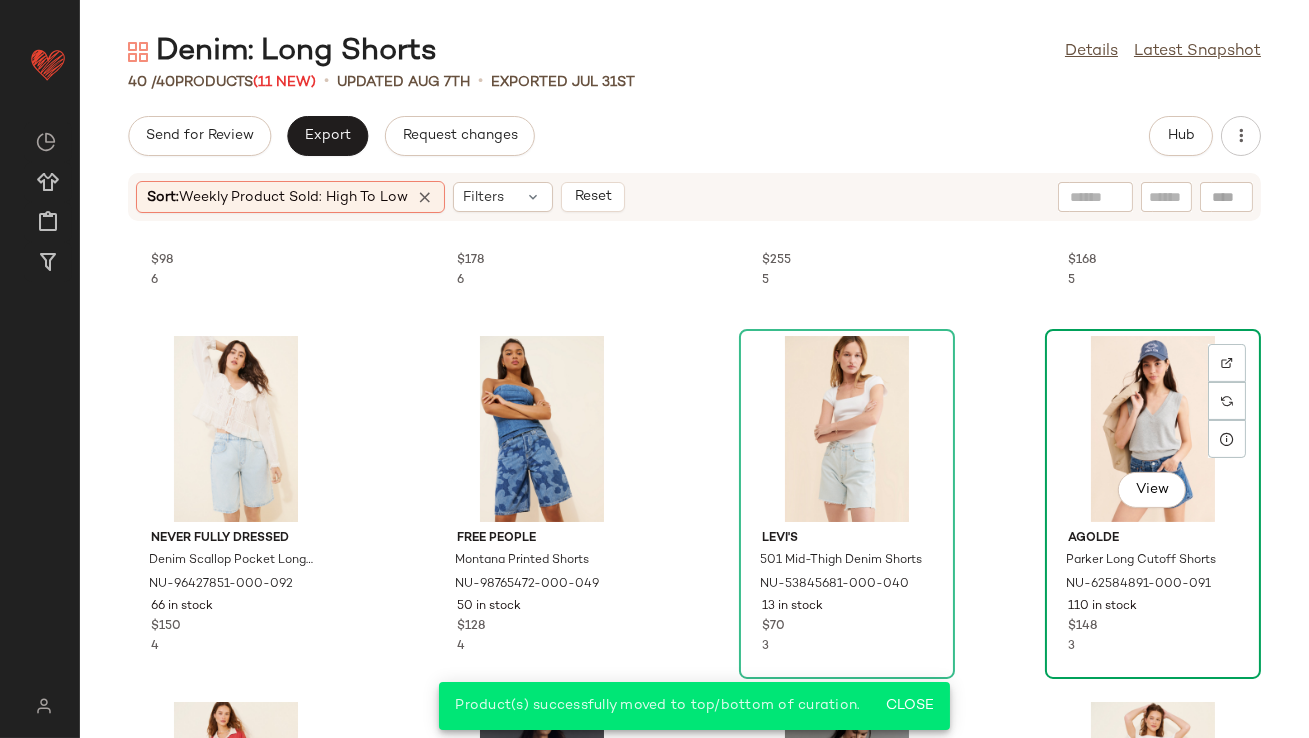 click on "View" 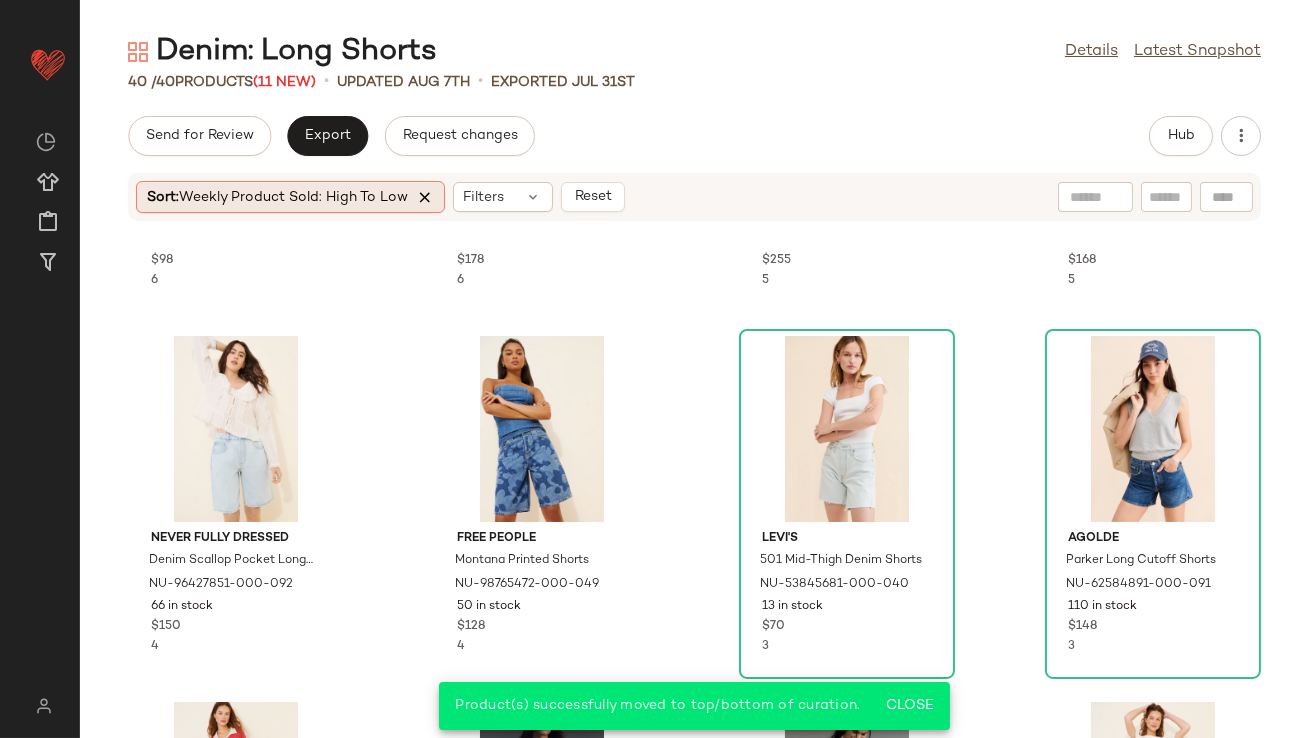 click at bounding box center (425, 197) 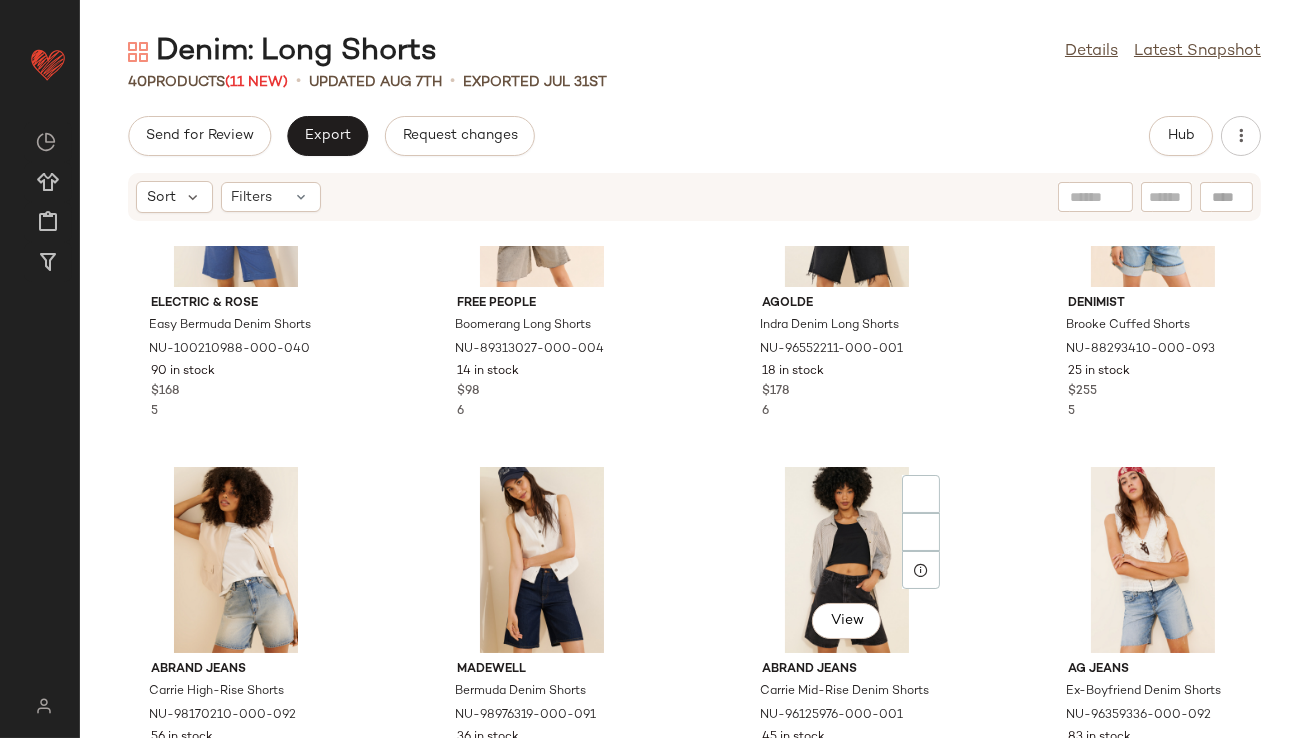 scroll, scrollTop: 644, scrollLeft: 0, axis: vertical 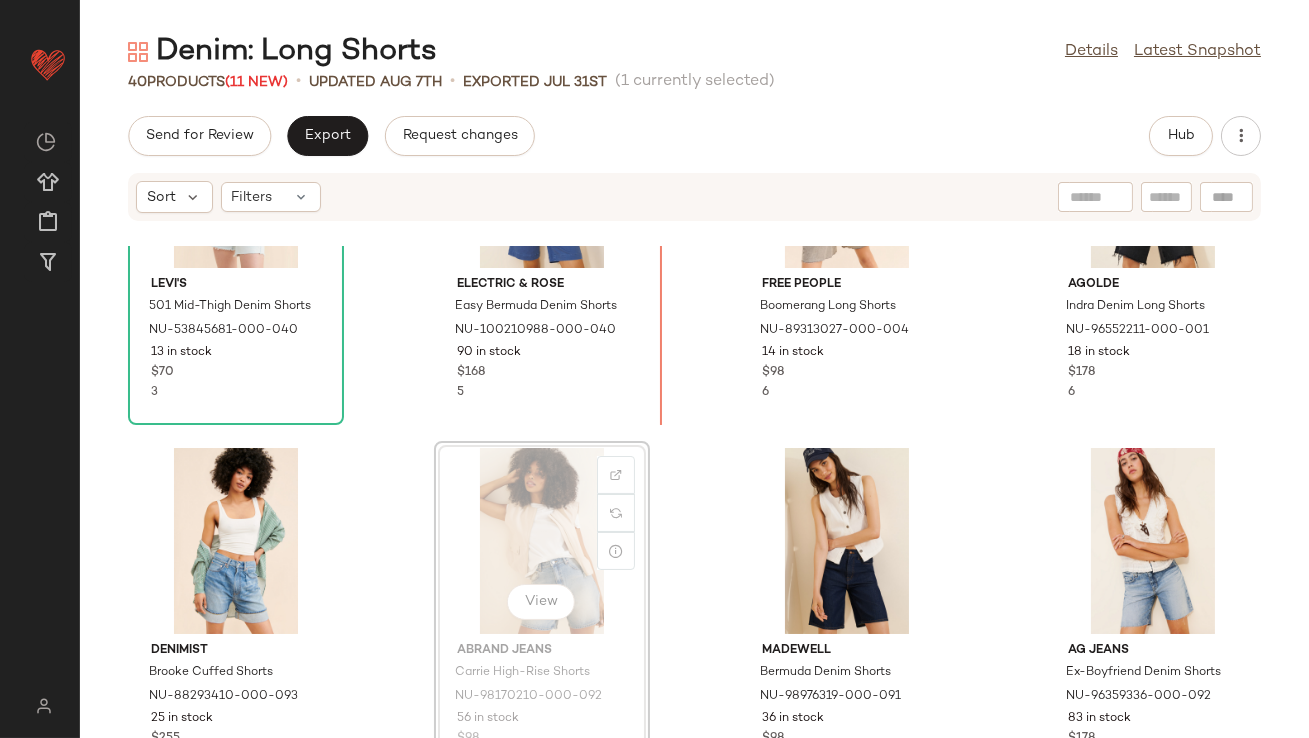 drag, startPoint x: 565, startPoint y: 680, endPoint x: 576, endPoint y: 671, distance: 14.21267 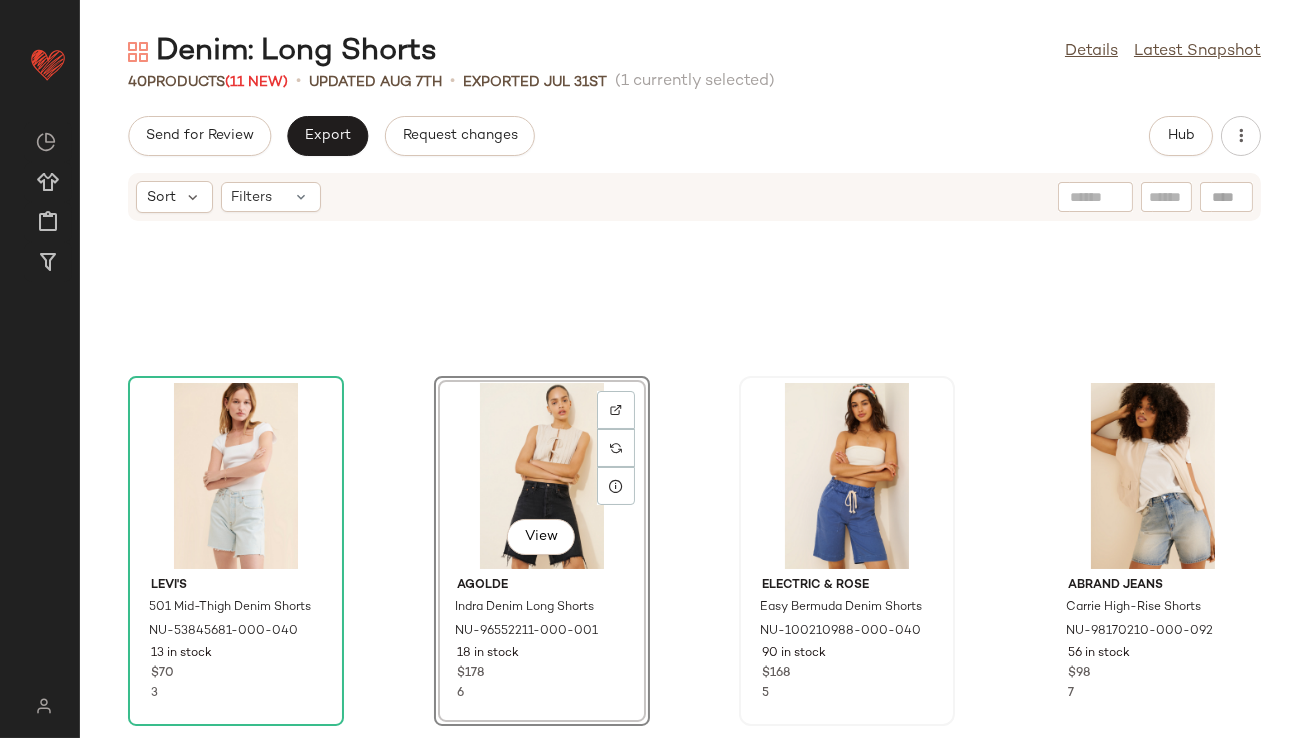 scroll, scrollTop: 522, scrollLeft: 0, axis: vertical 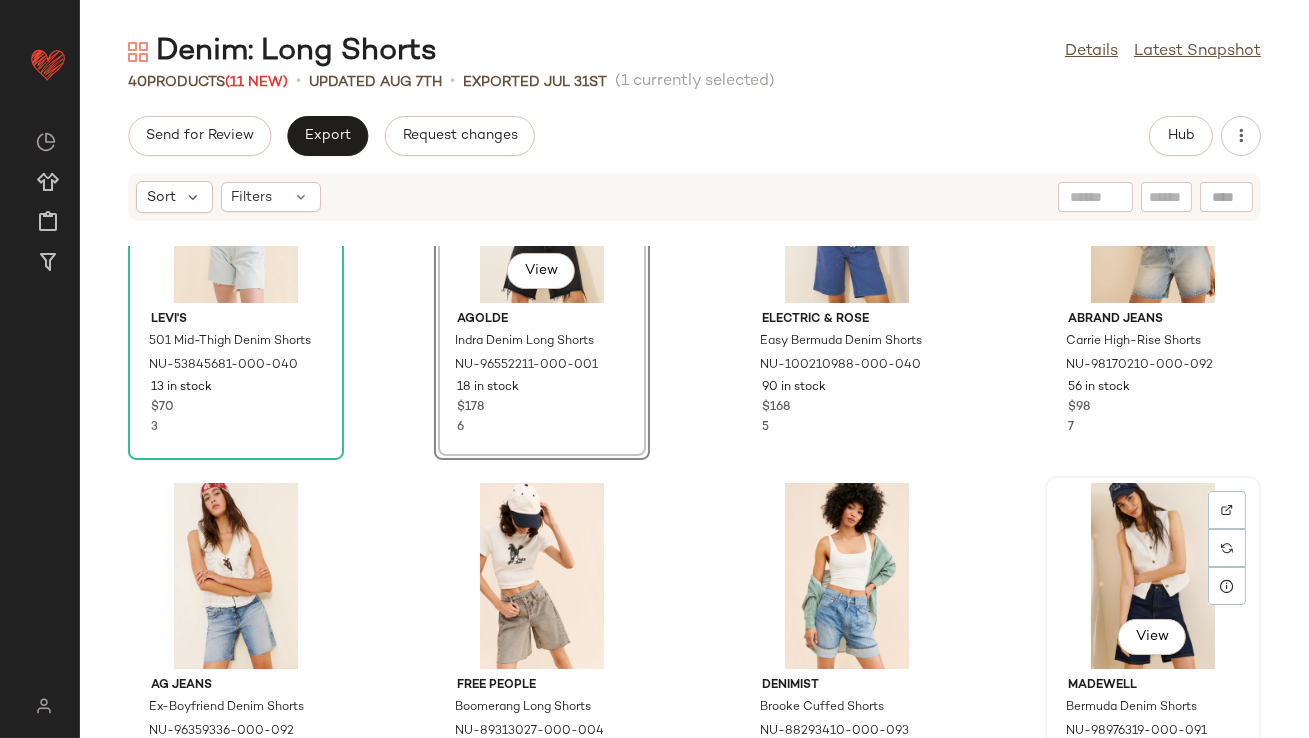 click on "View" 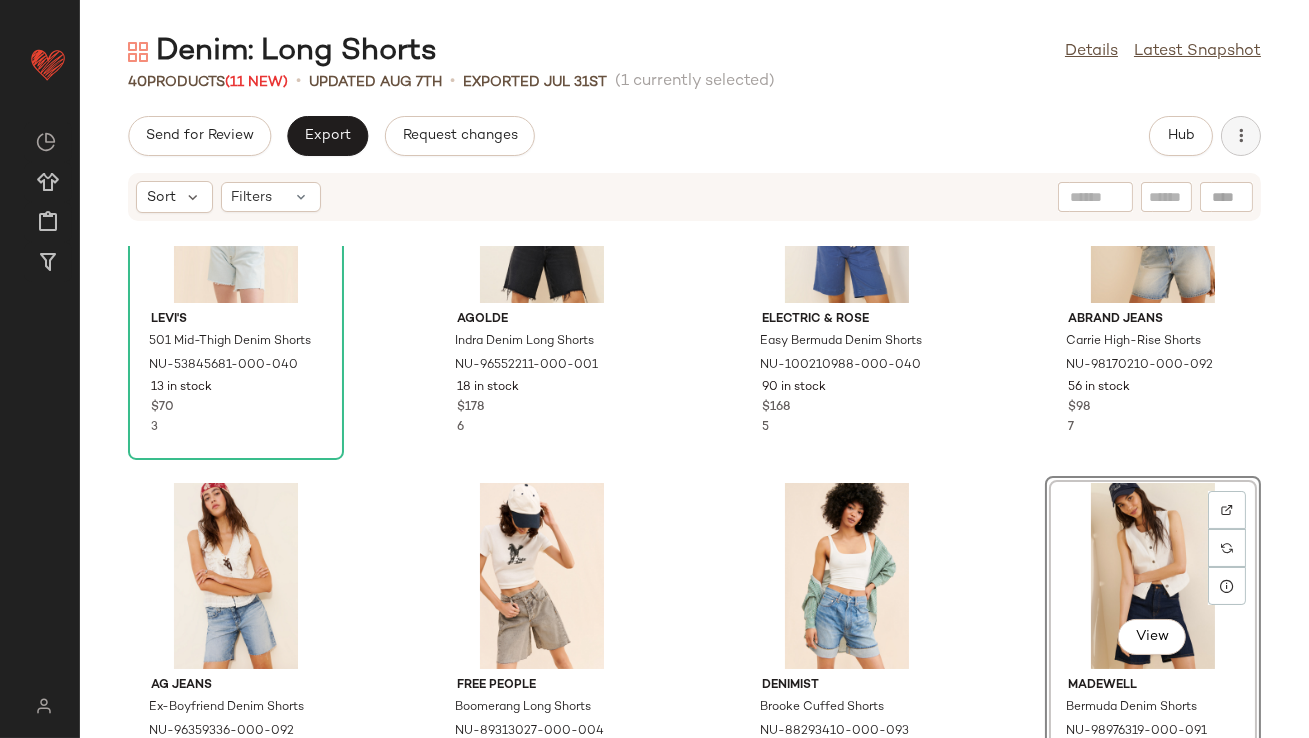 click 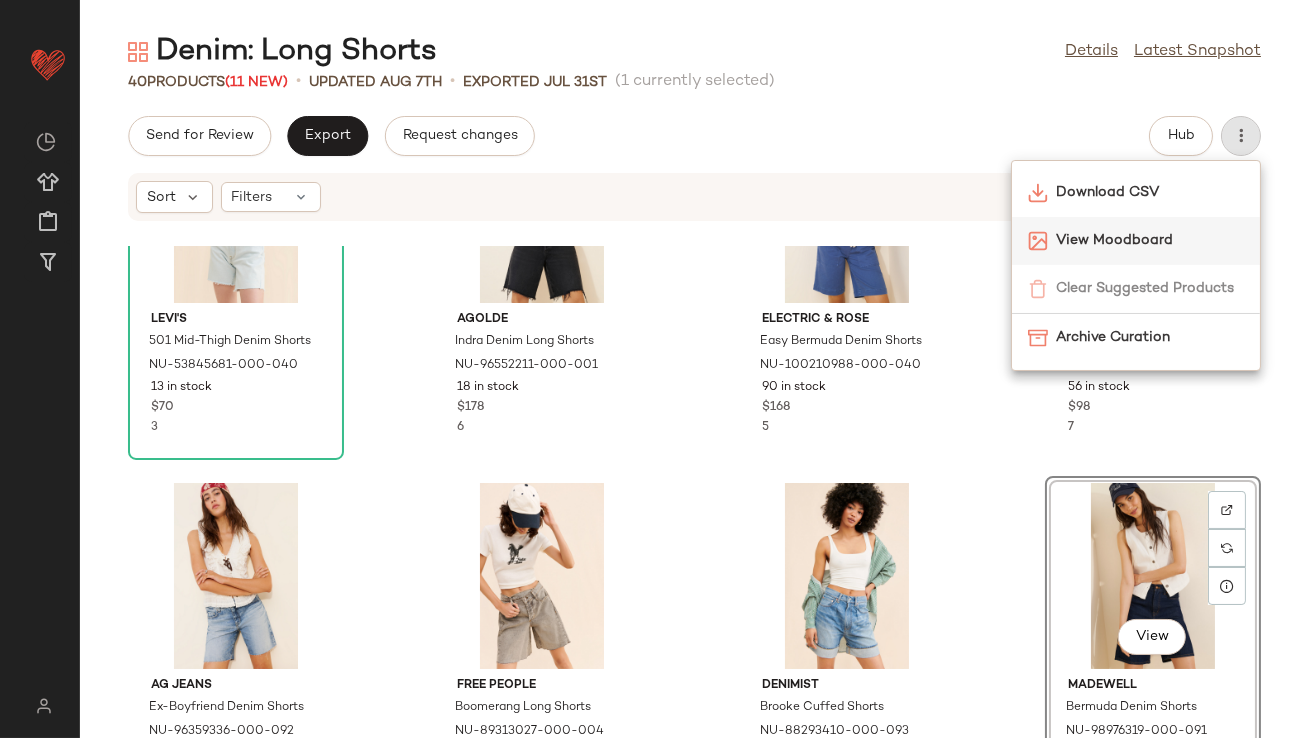 click on "View Moodboard" at bounding box center (1150, 240) 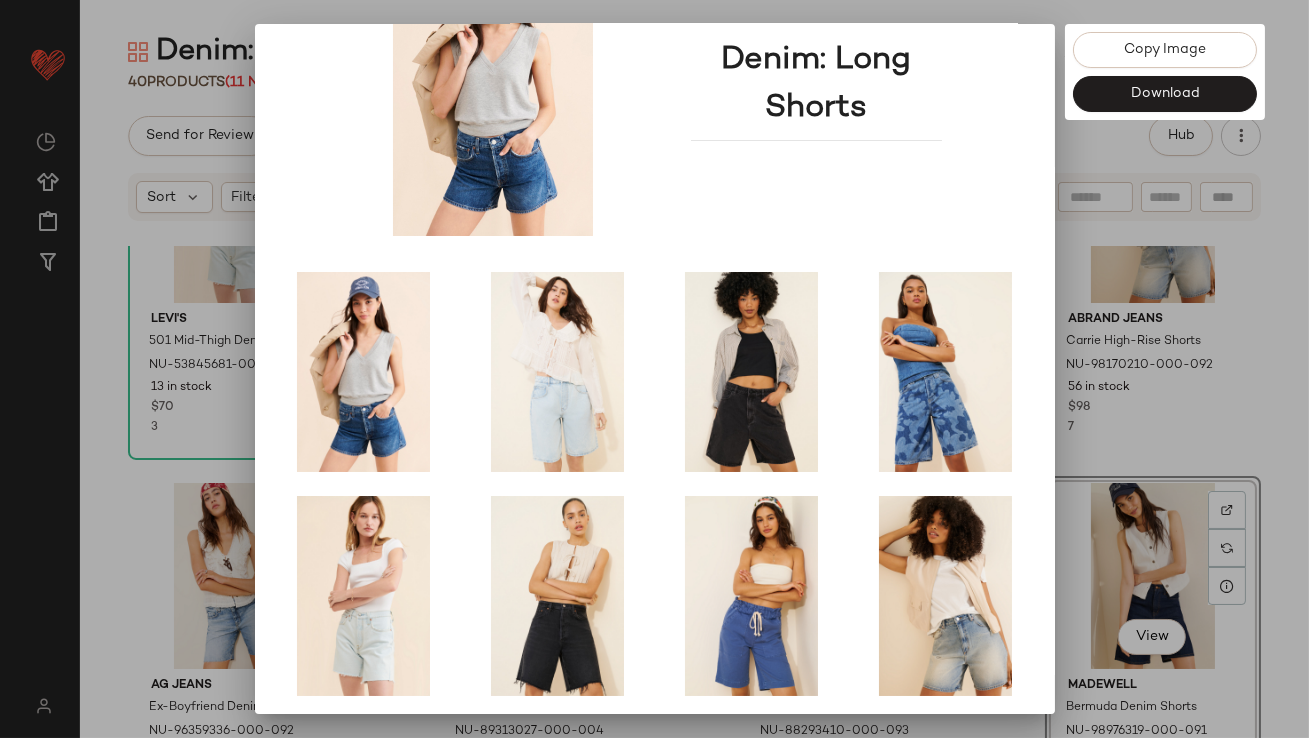 scroll, scrollTop: 341, scrollLeft: 0, axis: vertical 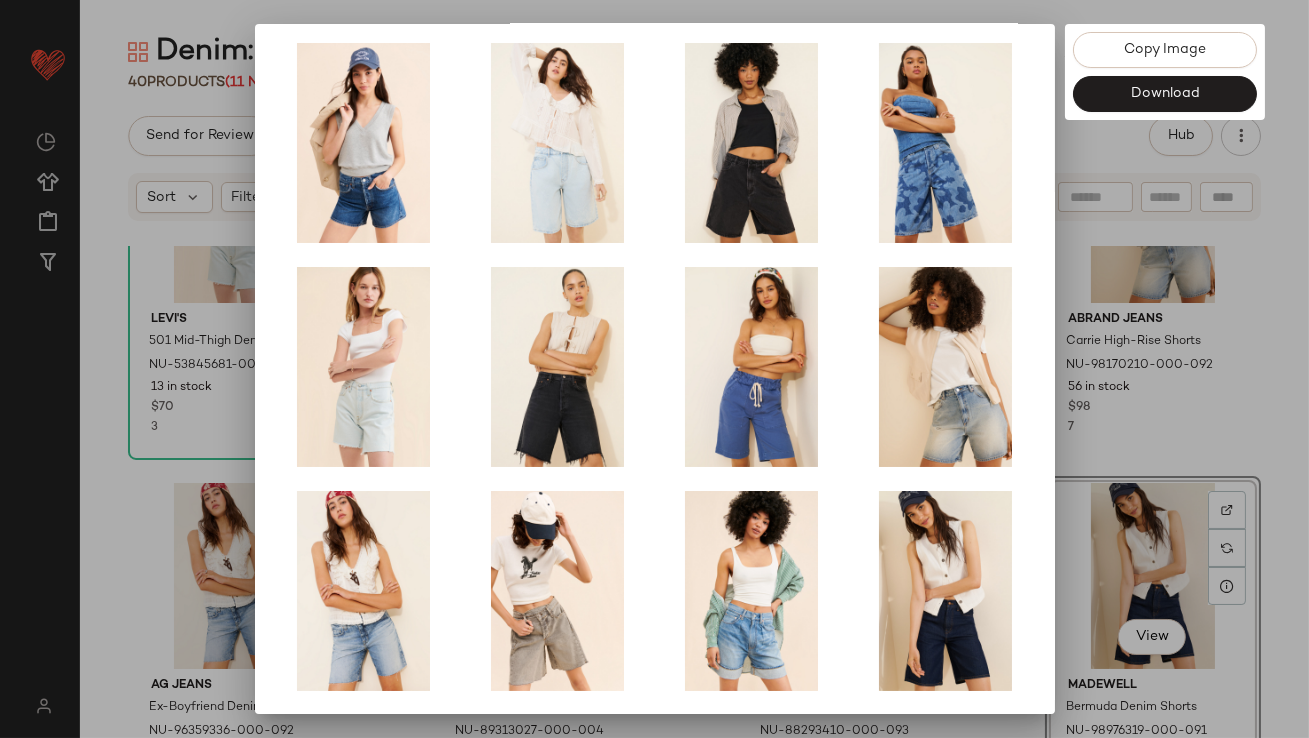 click at bounding box center [654, 369] 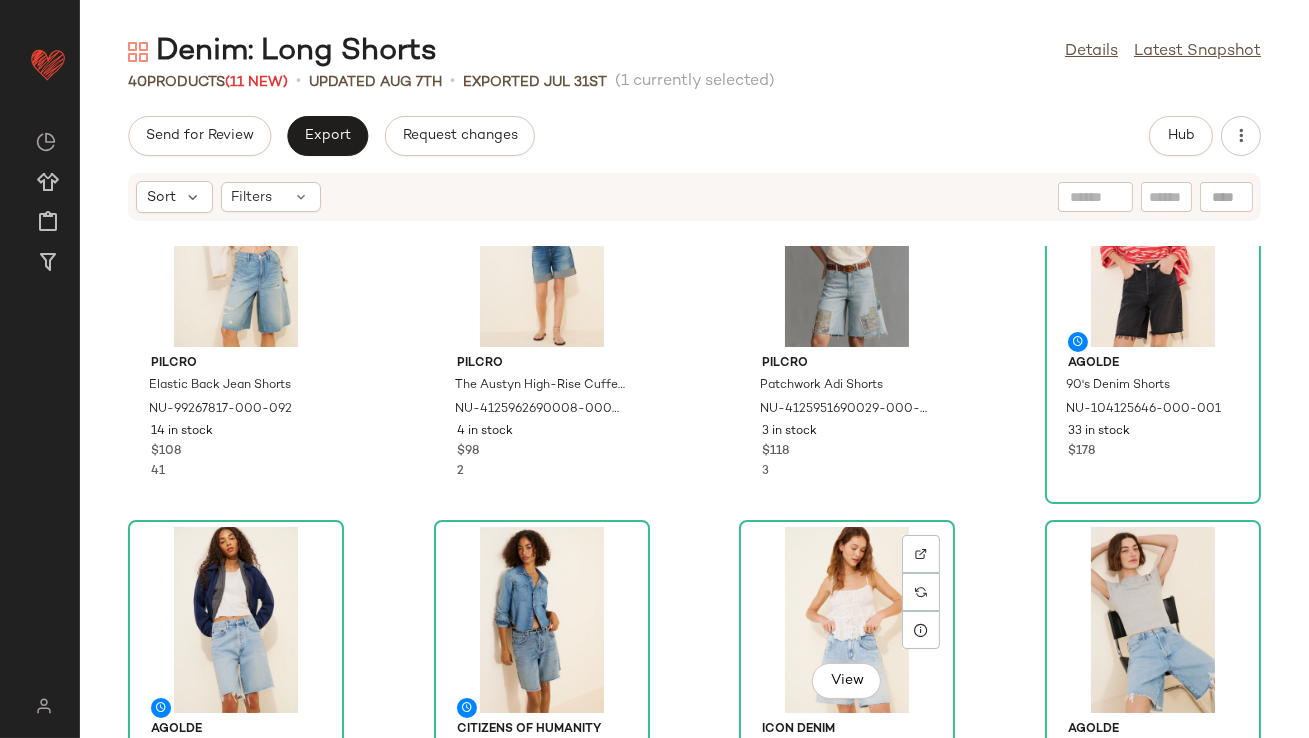 scroll, scrollTop: 899, scrollLeft: 0, axis: vertical 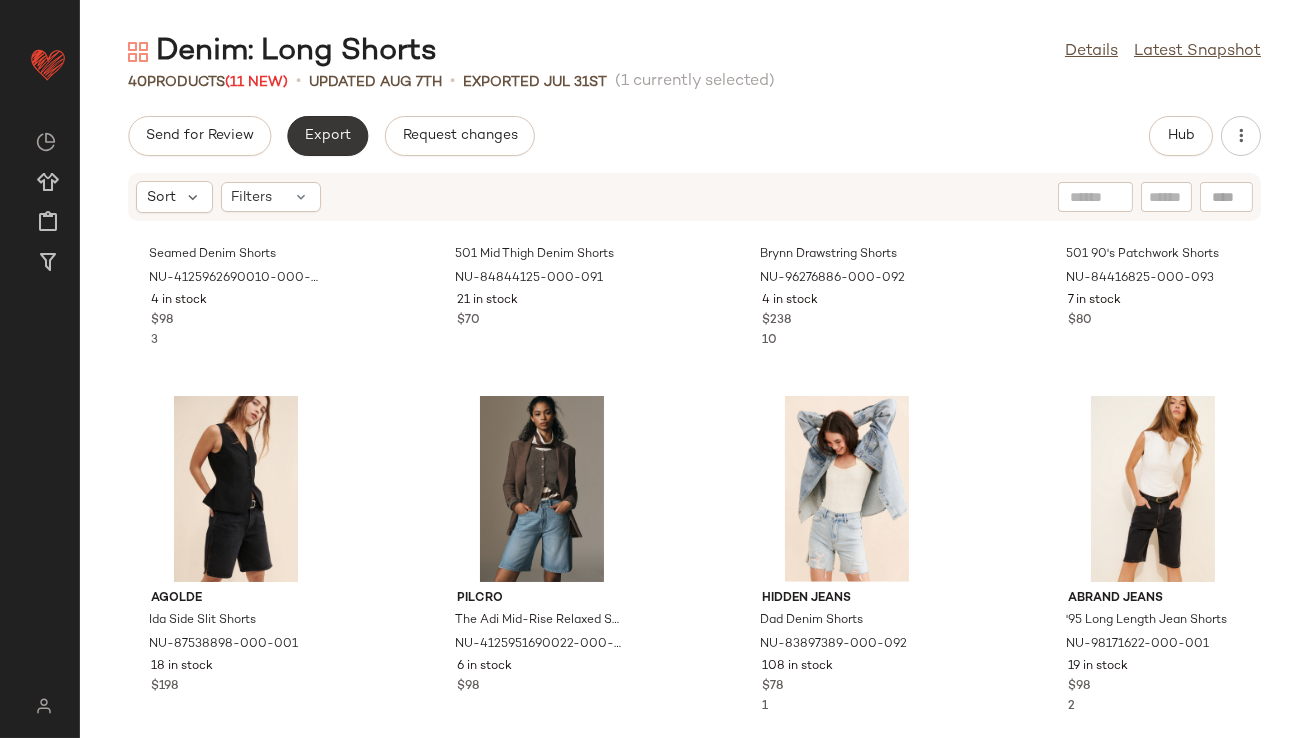 click on "Export" at bounding box center [327, 136] 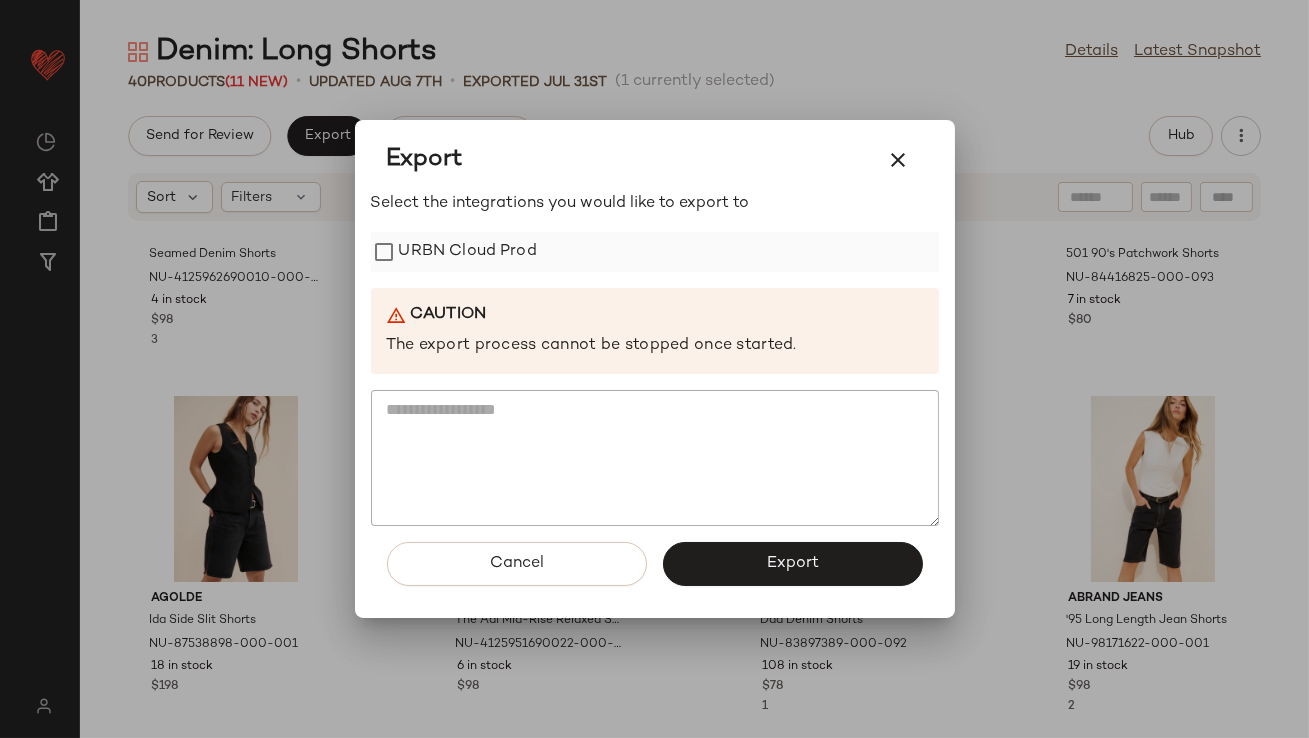 click on "URBN Cloud Prod" at bounding box center (468, 252) 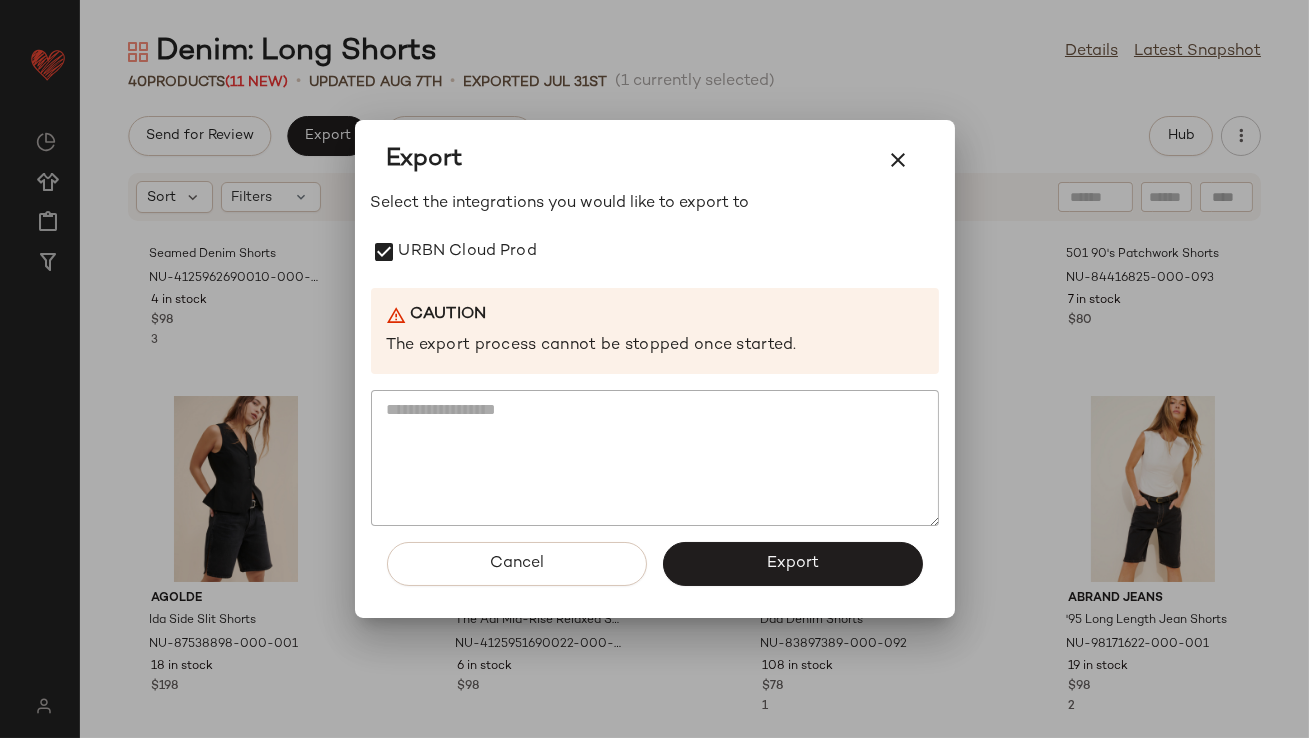 click on "Export" at bounding box center (793, 564) 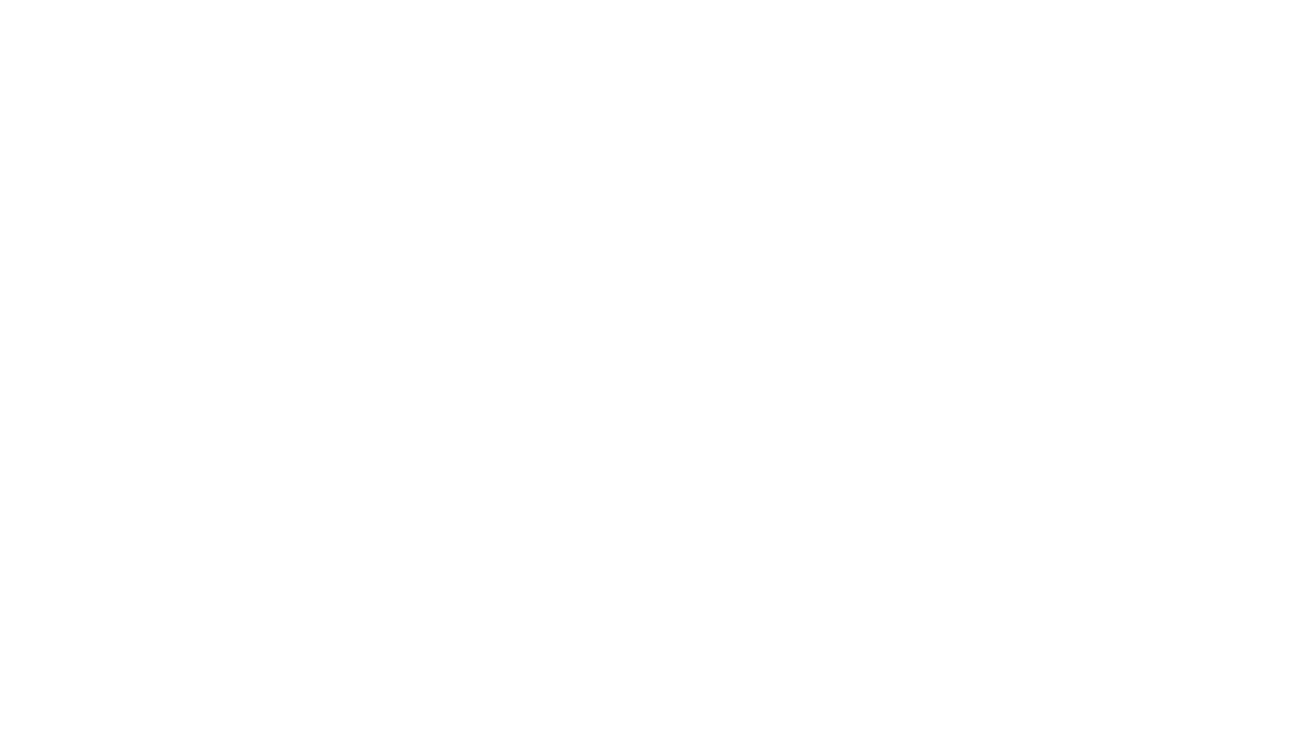 scroll, scrollTop: 0, scrollLeft: 0, axis: both 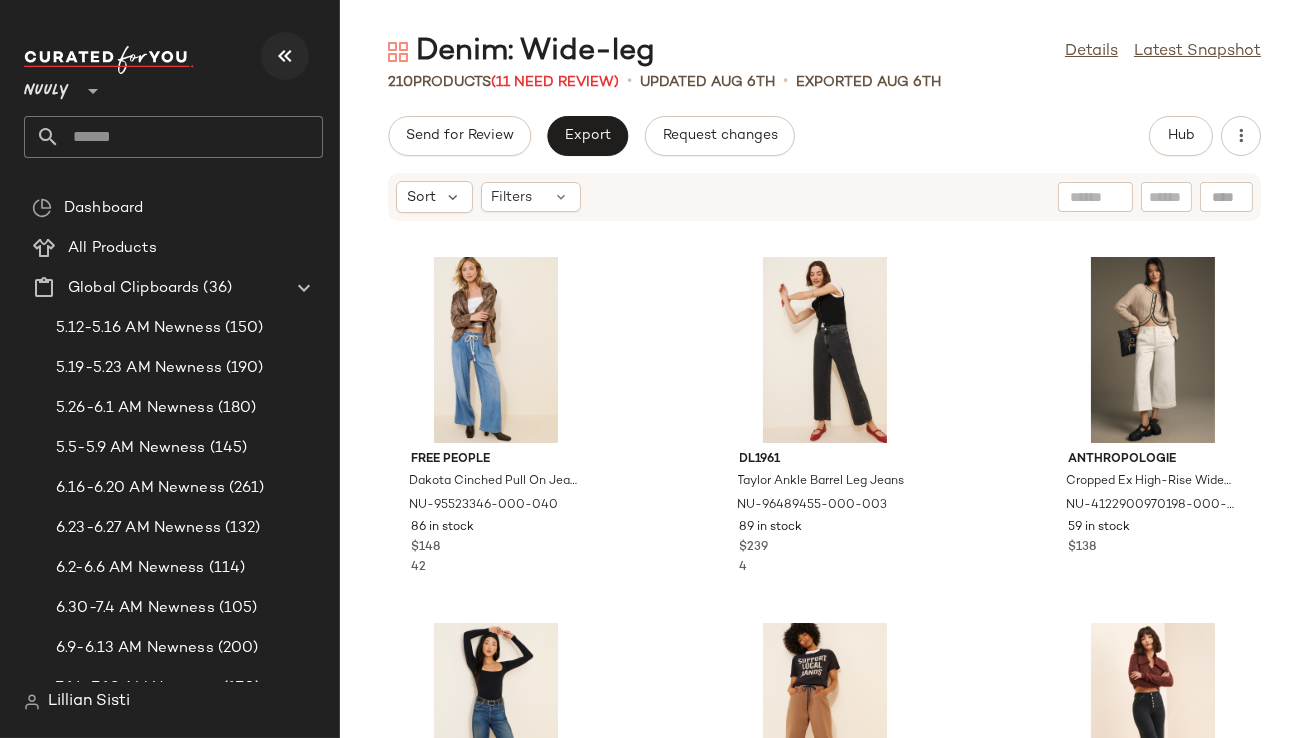 click at bounding box center (285, 56) 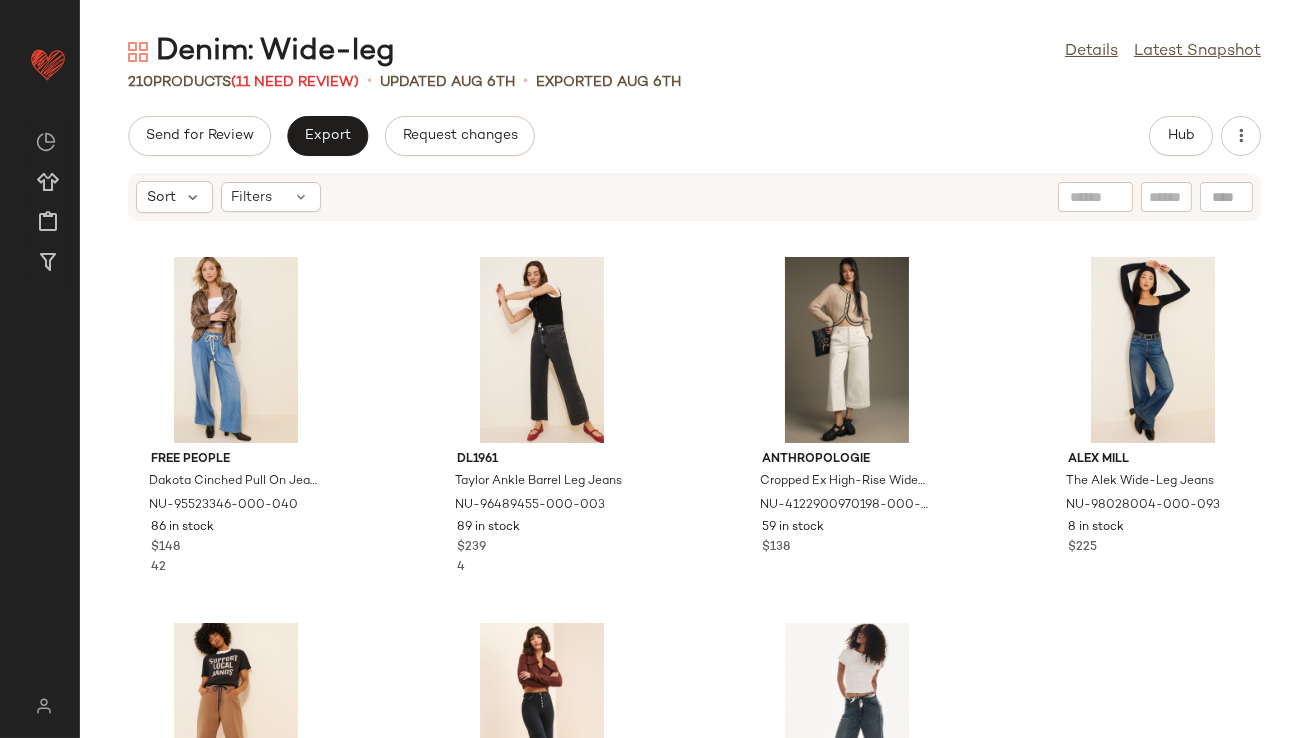 click on "Sort  Filters" at bounding box center [694, 197] 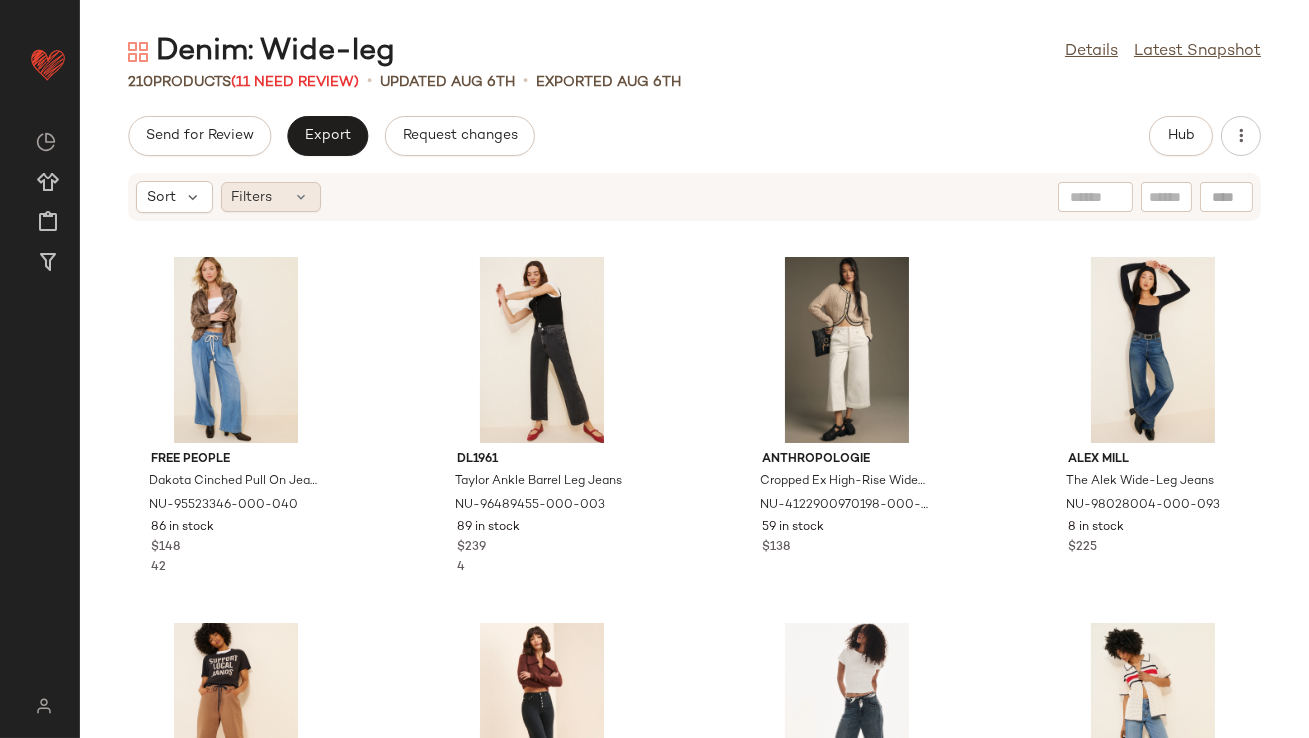 click at bounding box center [302, 197] 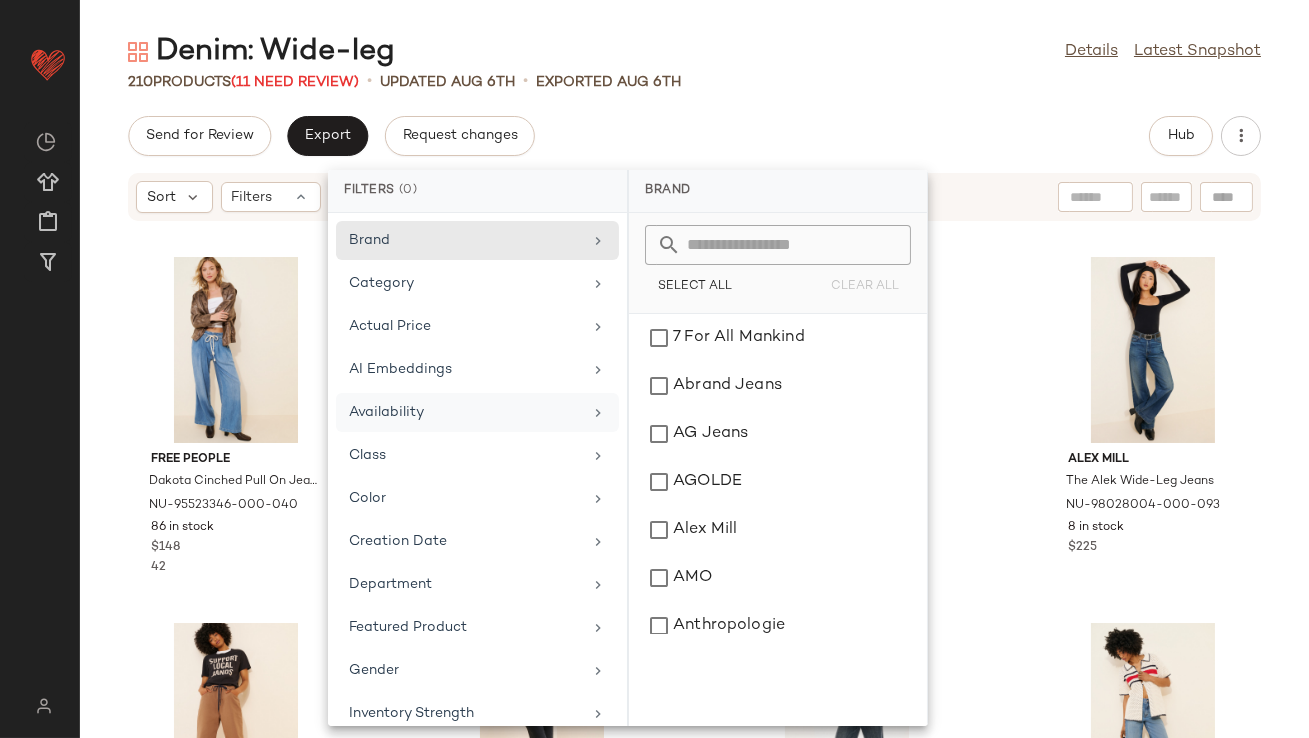 click on "Availability" at bounding box center [465, 412] 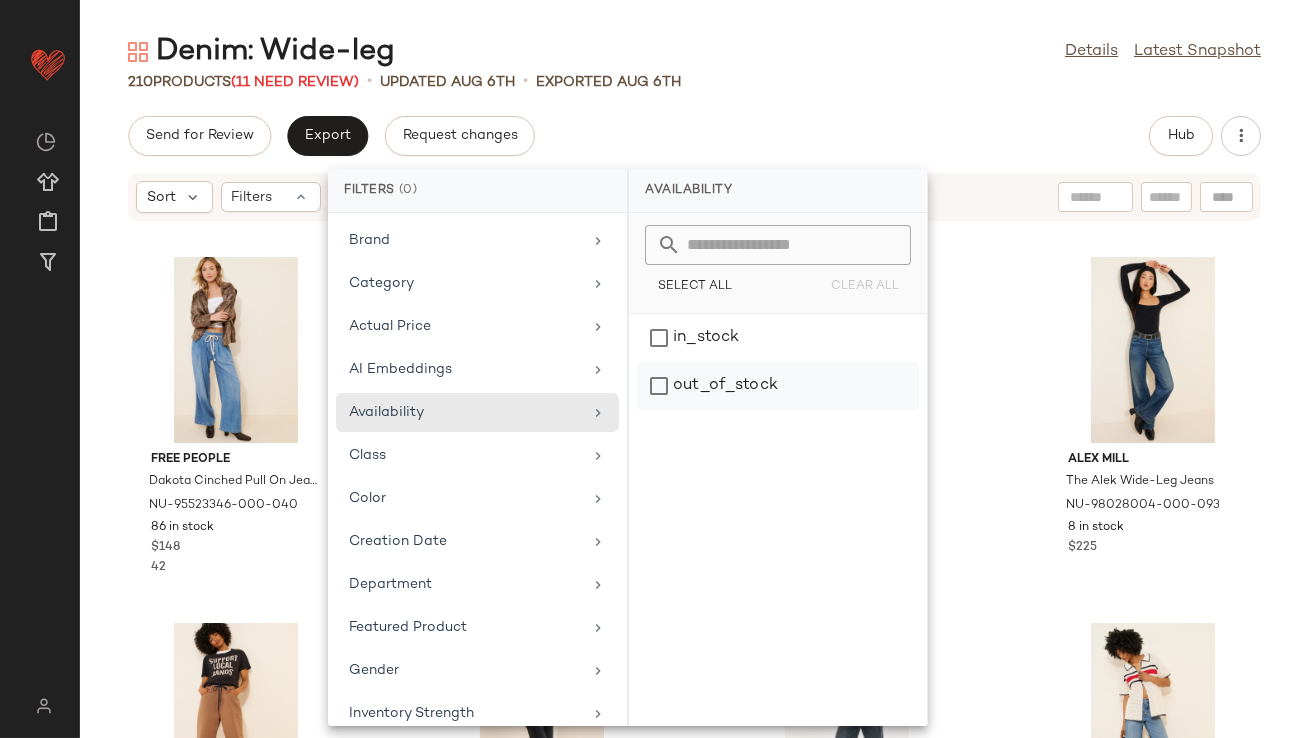 click on "out_of_stock" 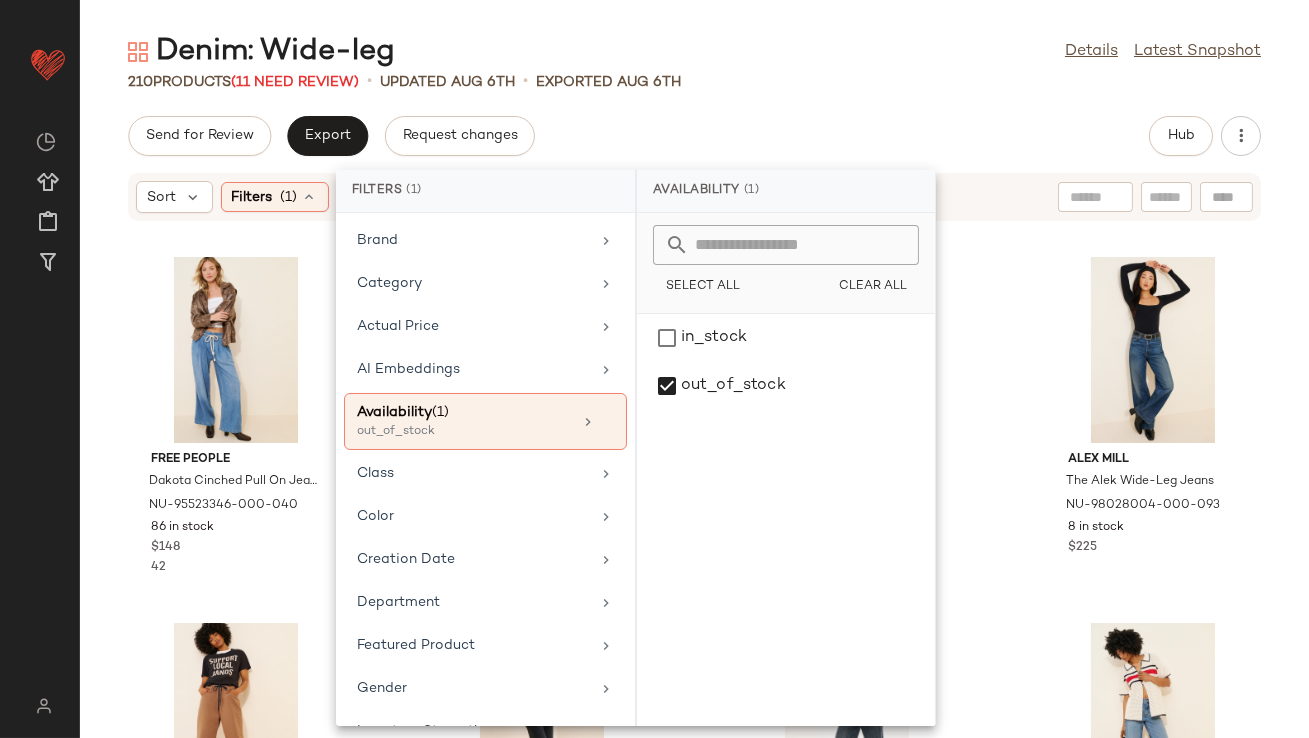 click on "Send for Review   Export   Request changes   Hub" 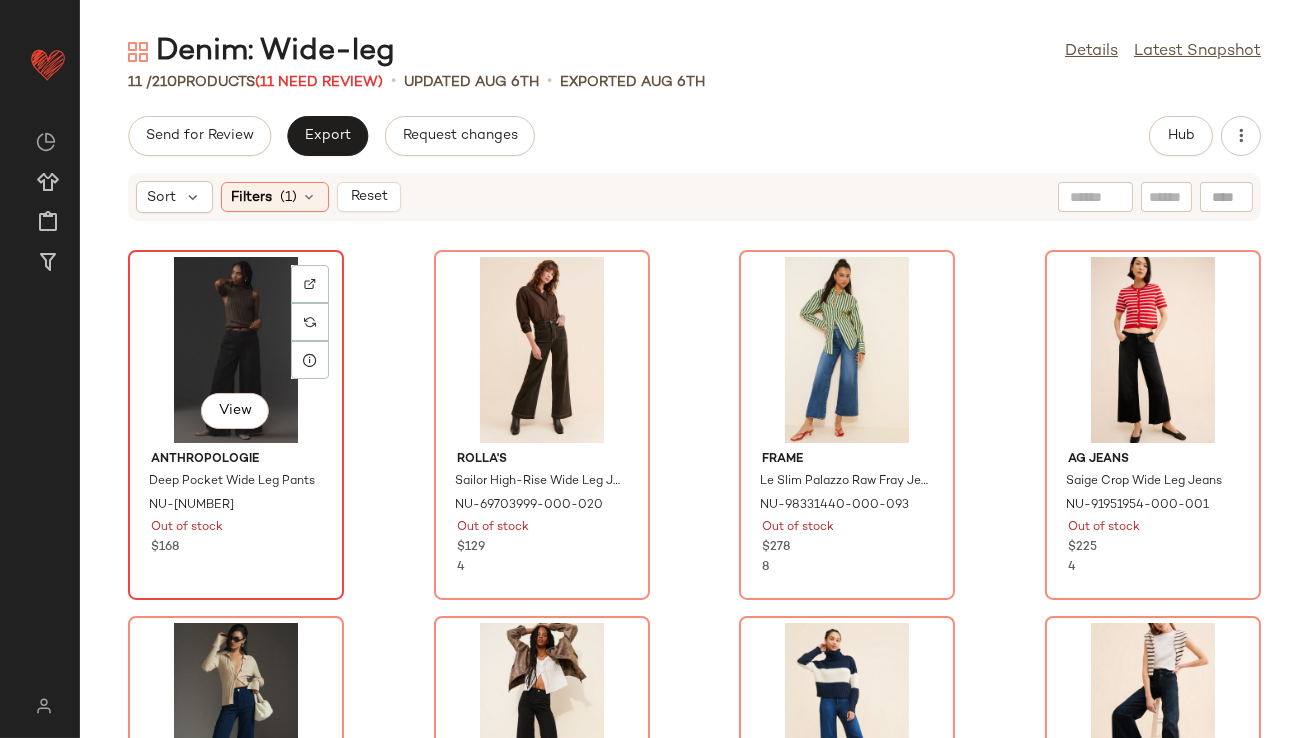 click on "View" 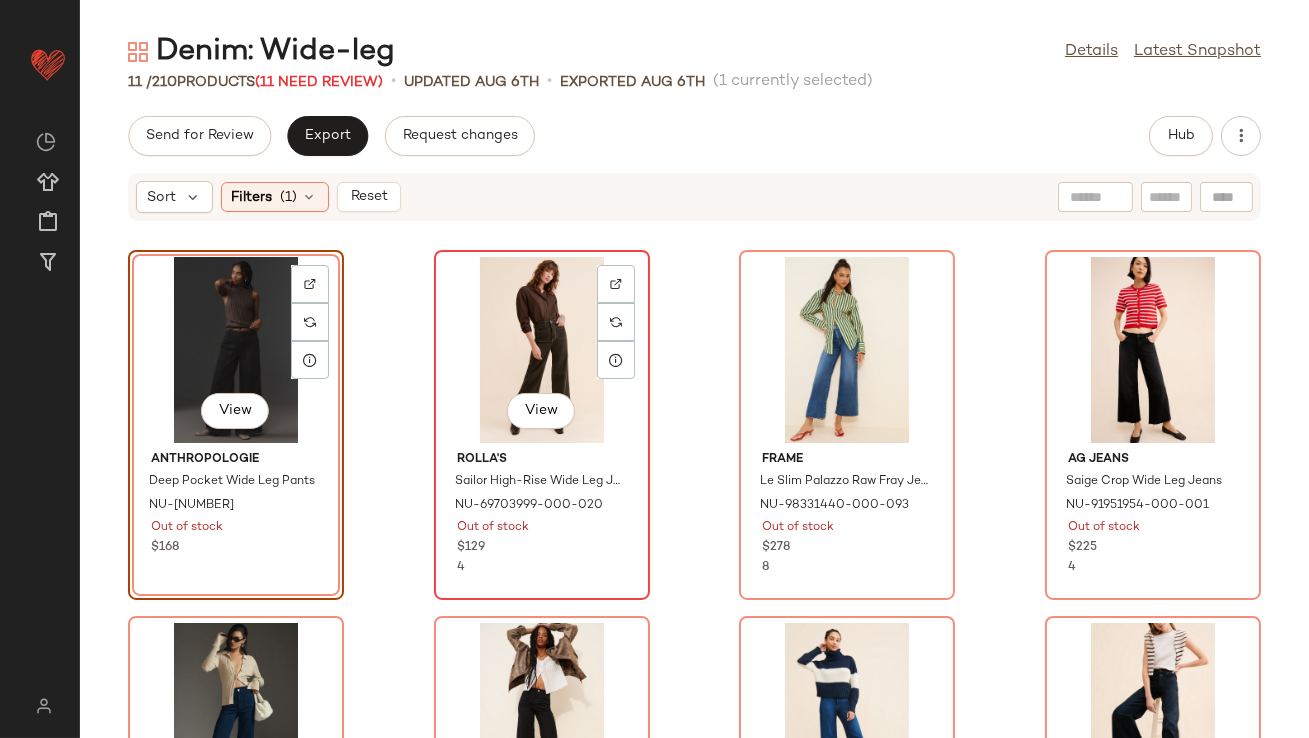 scroll, scrollTop: 609, scrollLeft: 0, axis: vertical 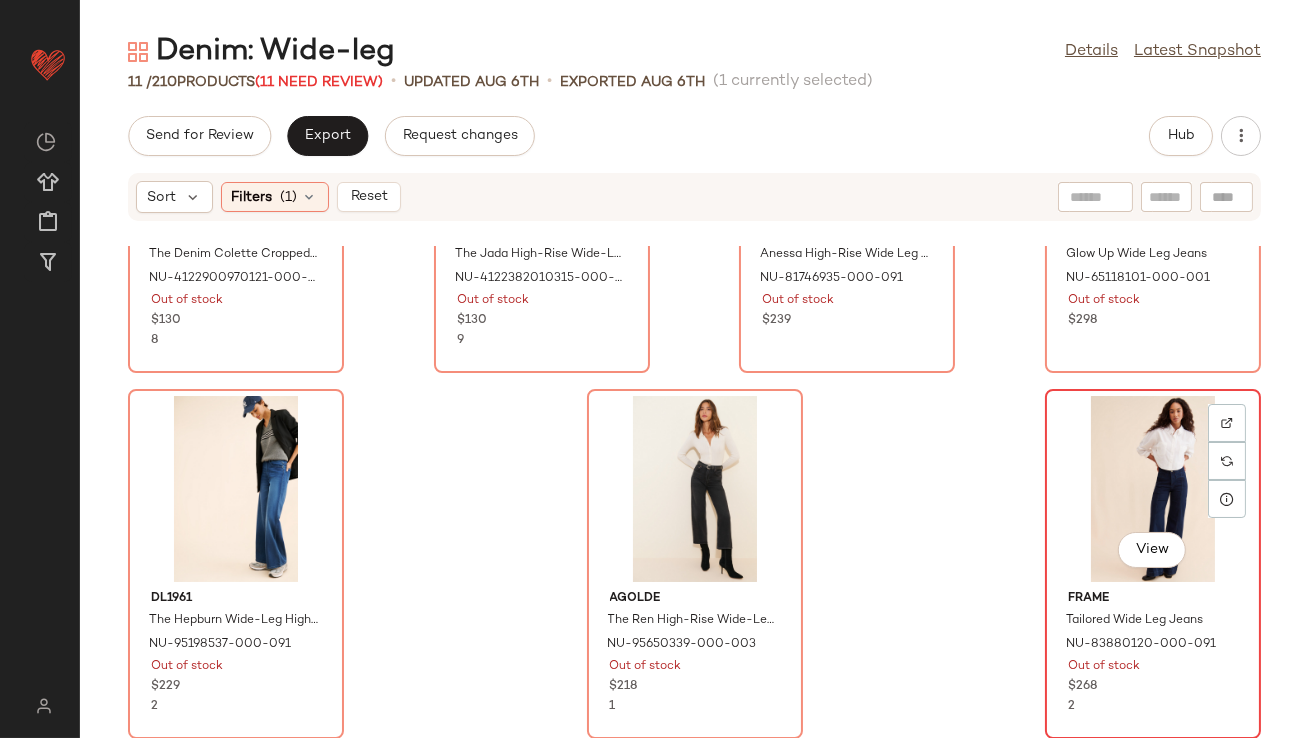 click on "View" 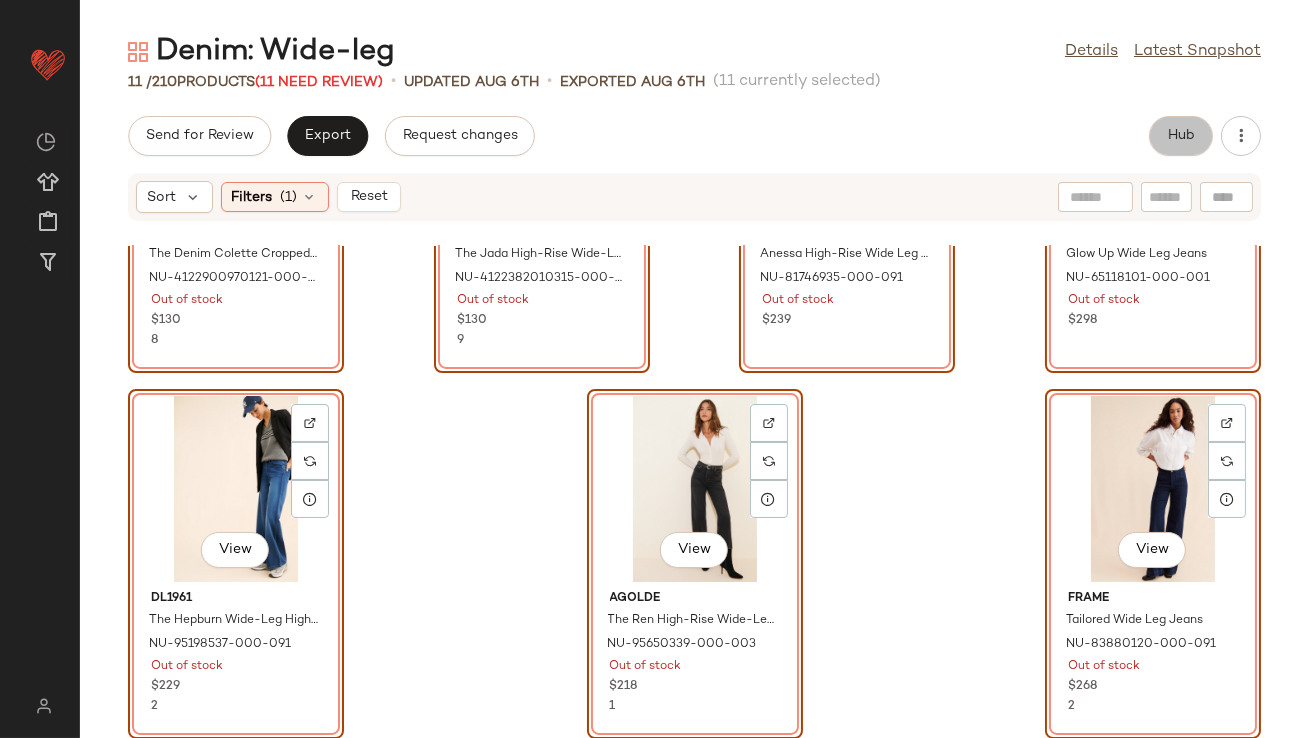 click on "Hub" at bounding box center (1181, 136) 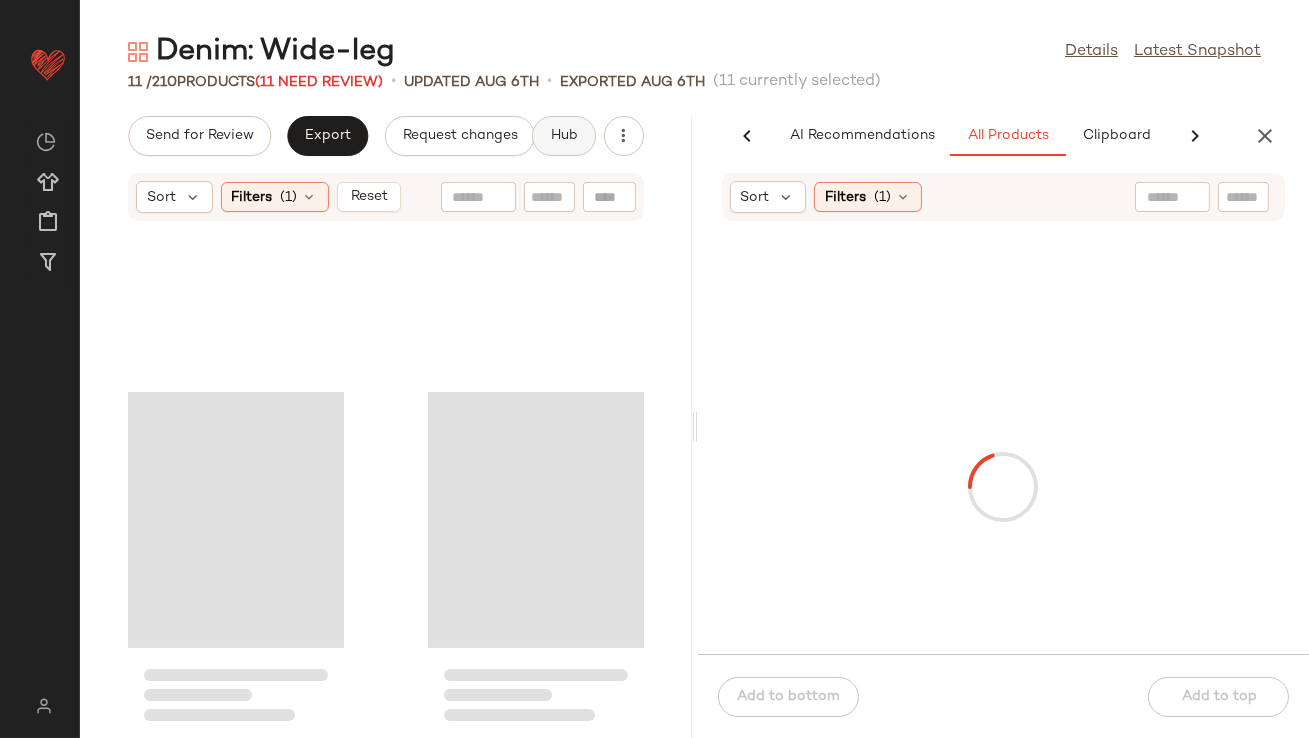 scroll, scrollTop: 975, scrollLeft: 0, axis: vertical 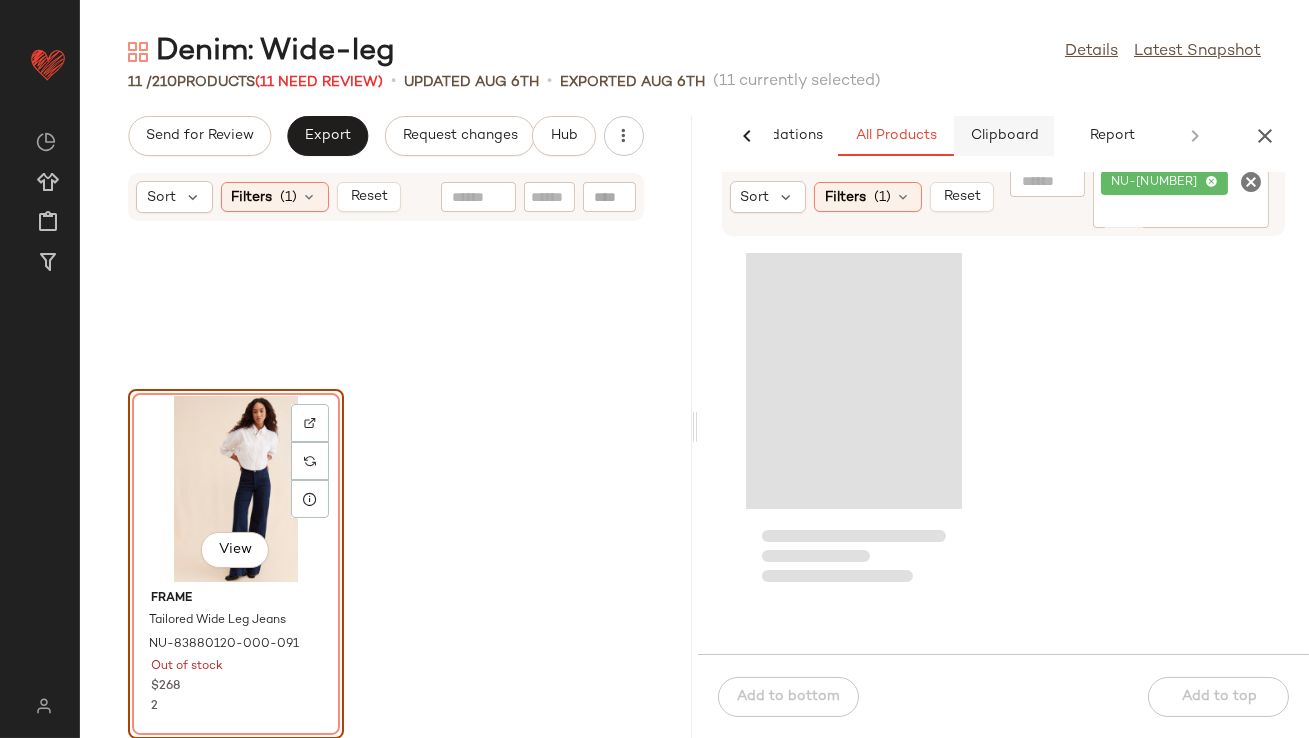 click on "Clipboard" 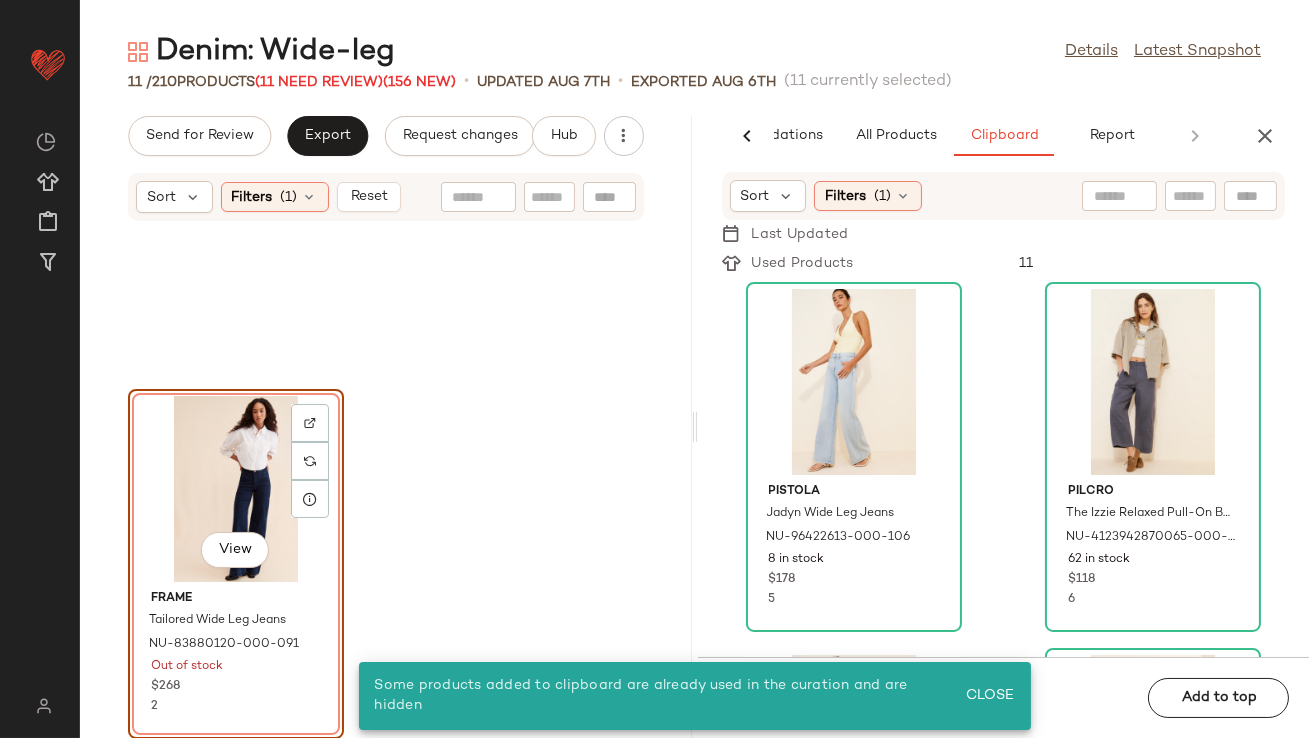 click on "View" 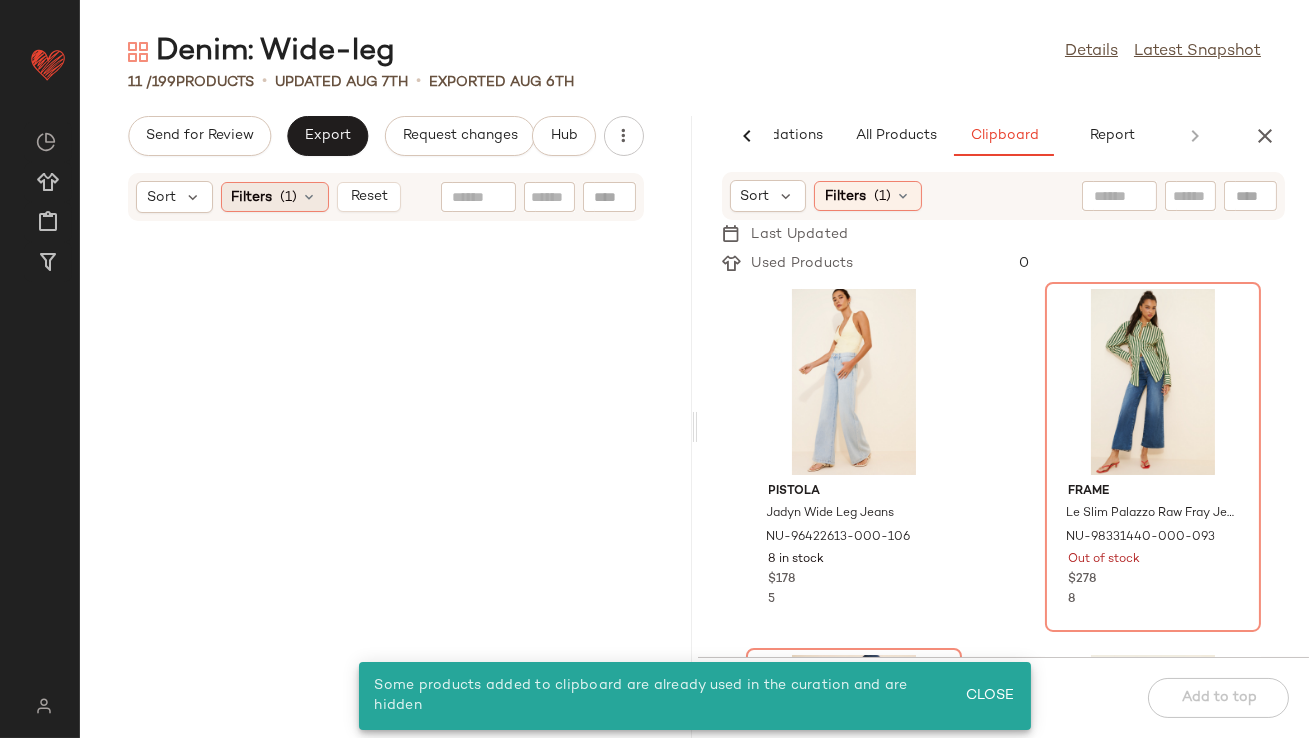 click at bounding box center [310, 197] 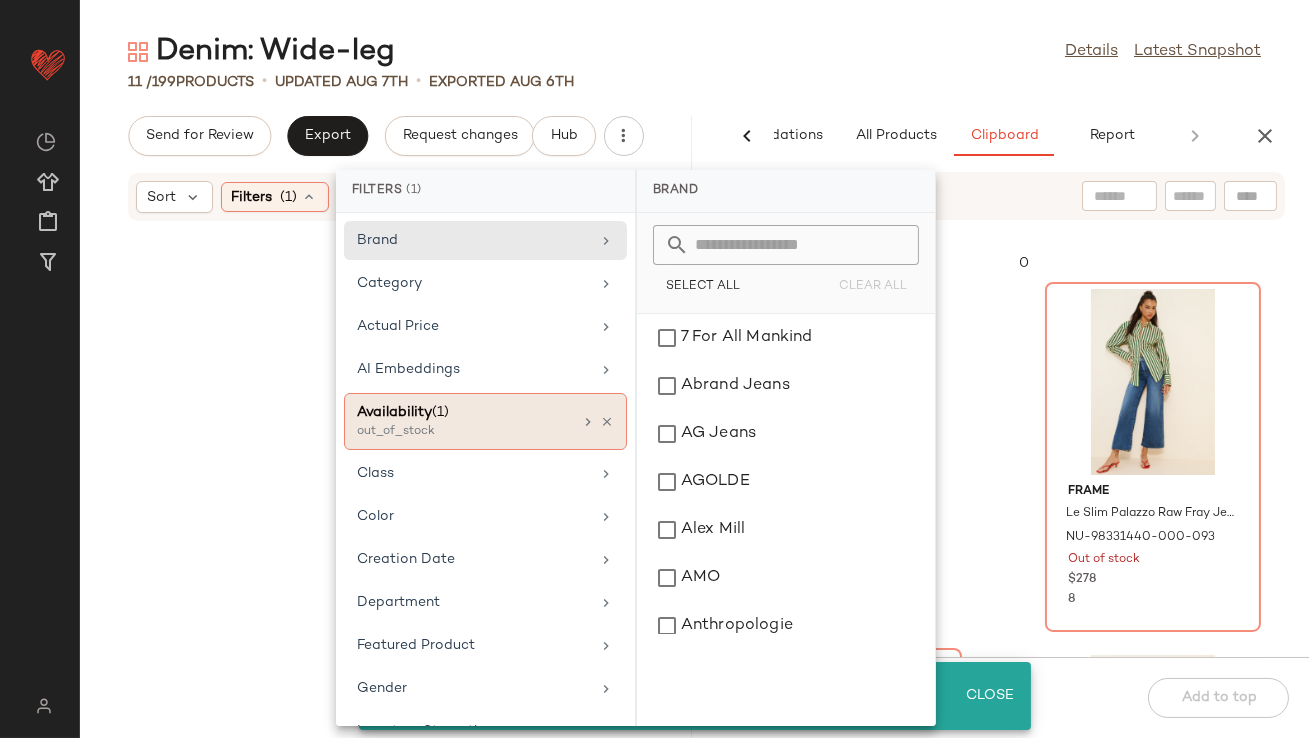 click at bounding box center [607, 422] 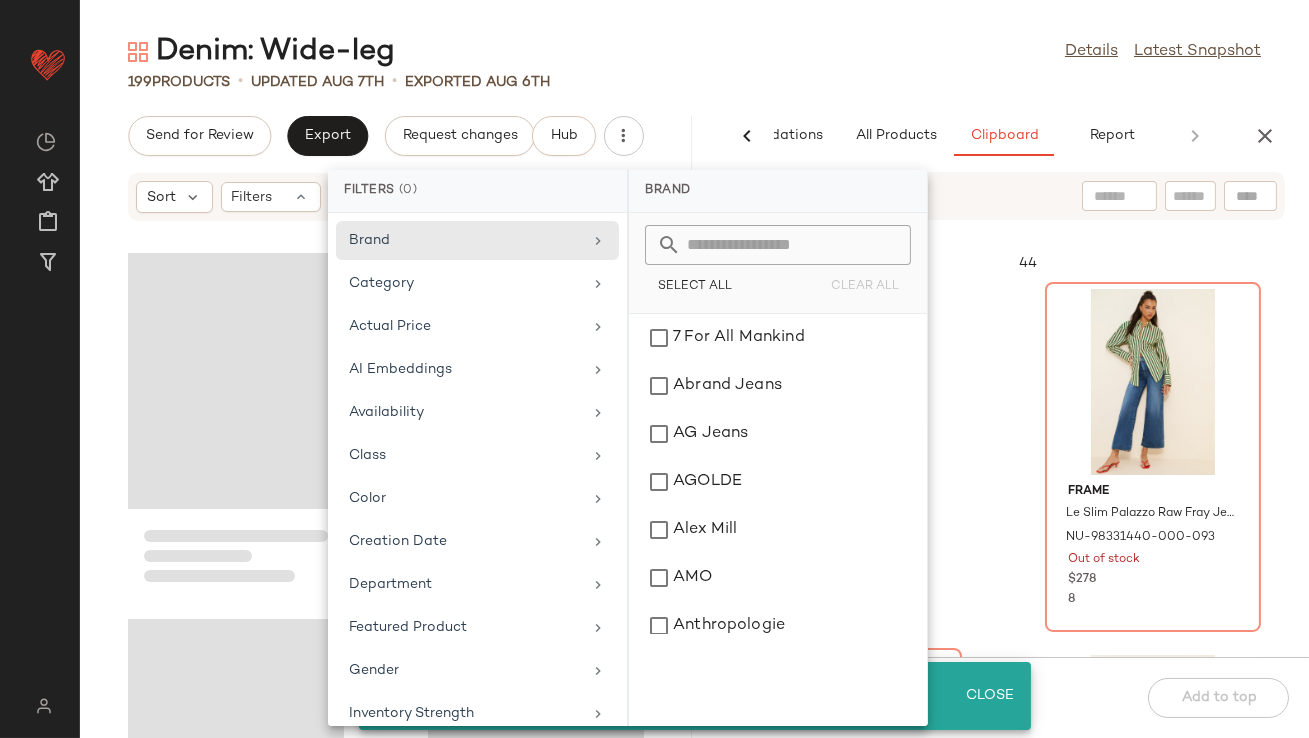 click on "199   Products   •   updated Aug 7th  •  Exported Aug 6th" 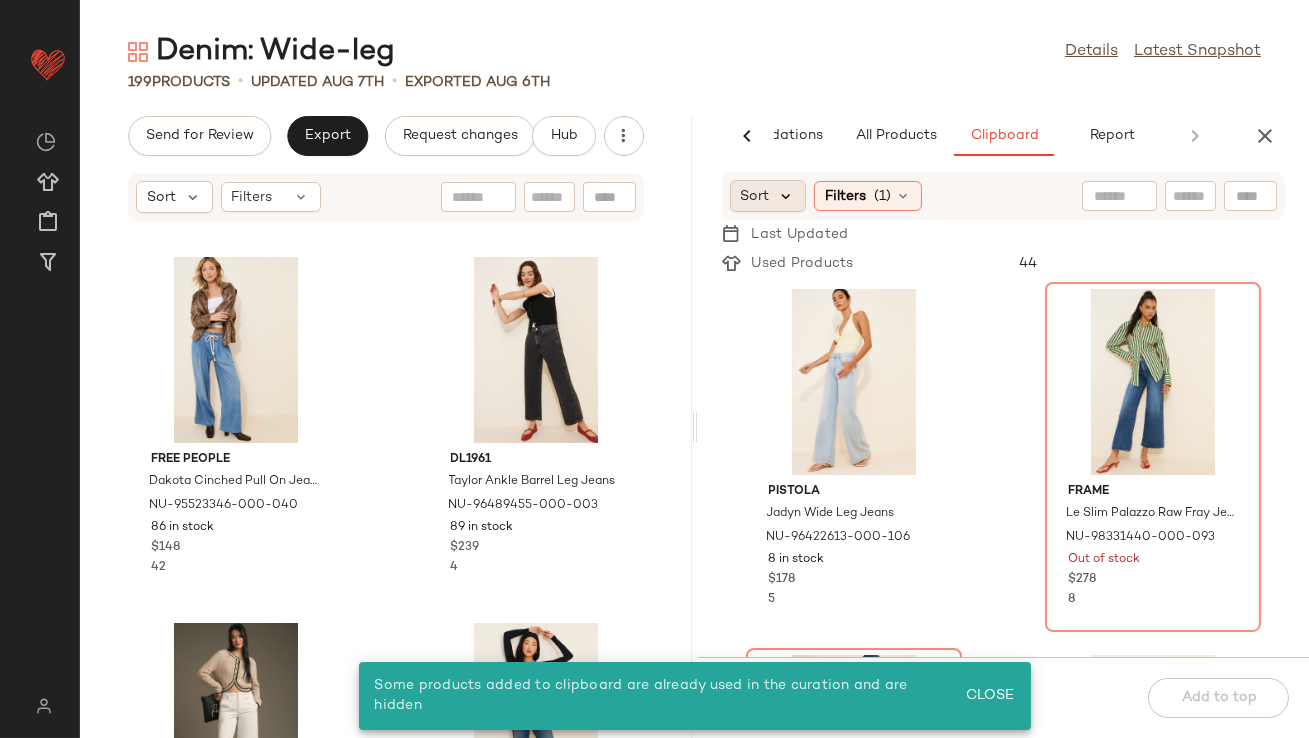 click at bounding box center (787, 196) 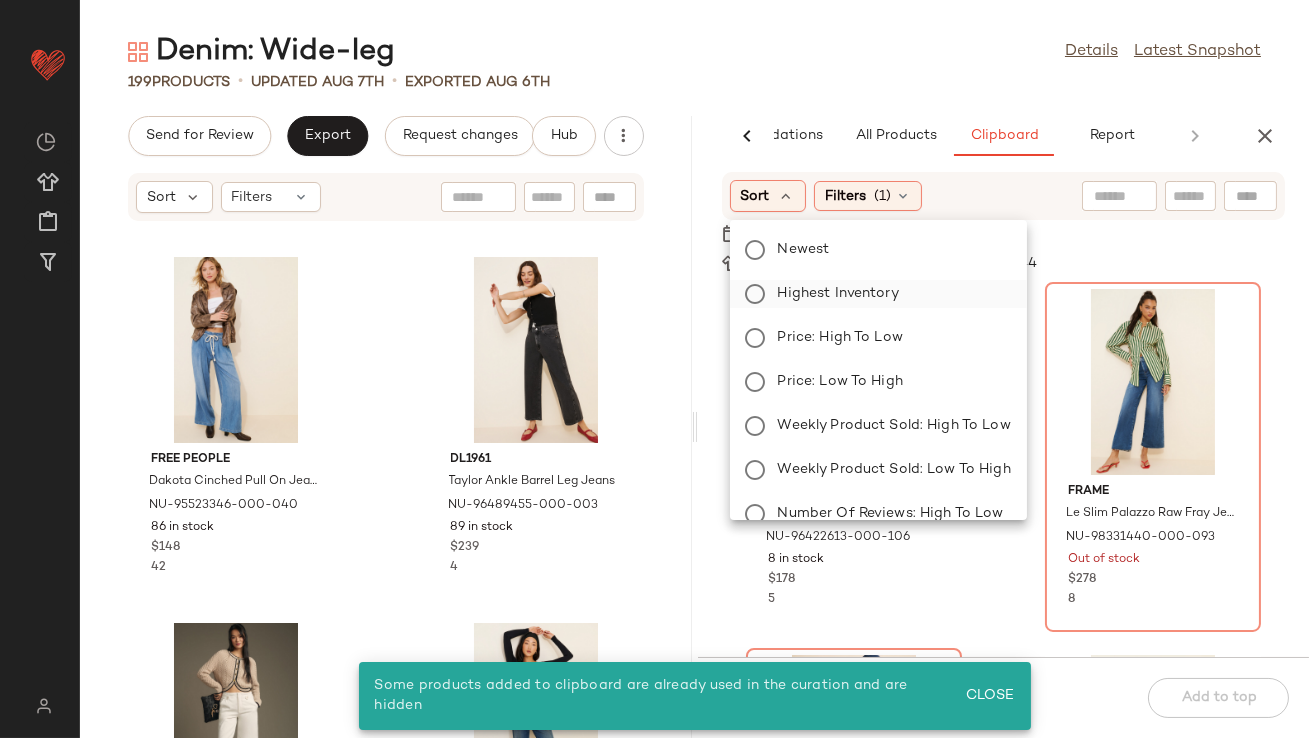 click on "Highest Inventory" at bounding box center [890, 294] 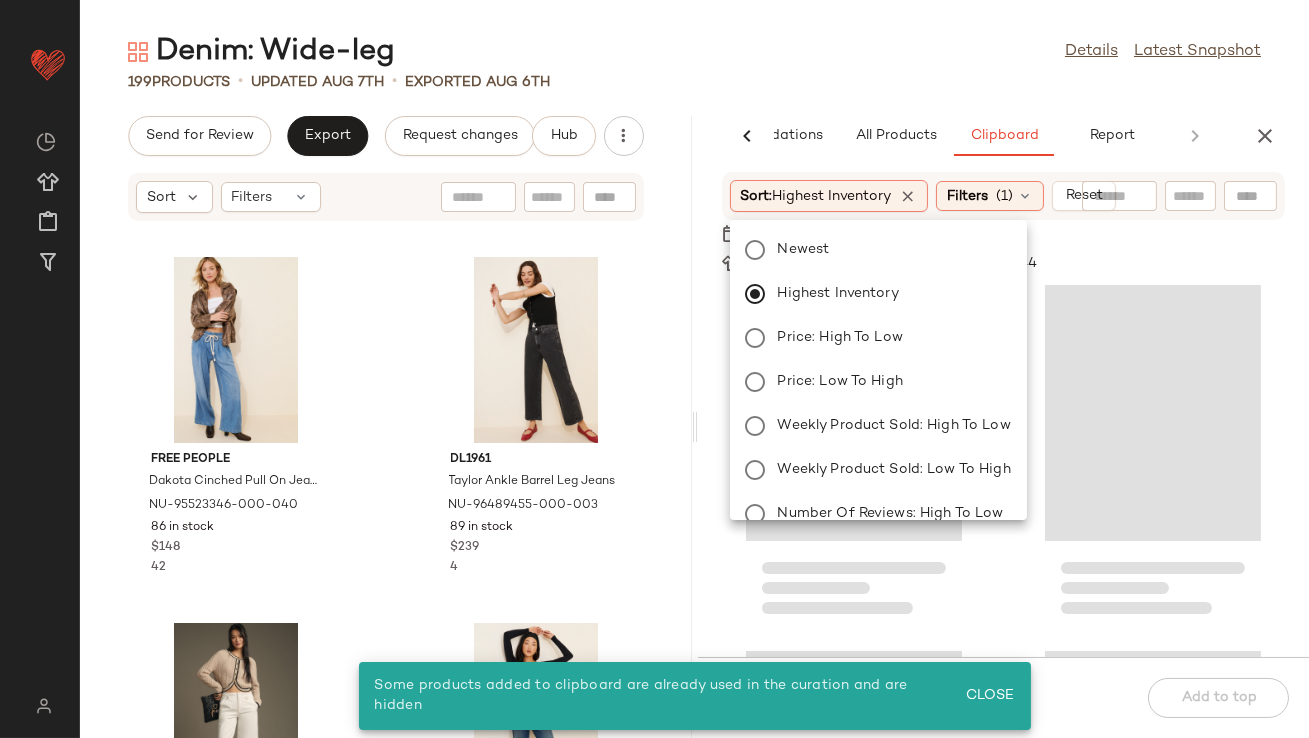 click on "199   Products   •   updated Aug 7th  •  Exported Aug 6th" 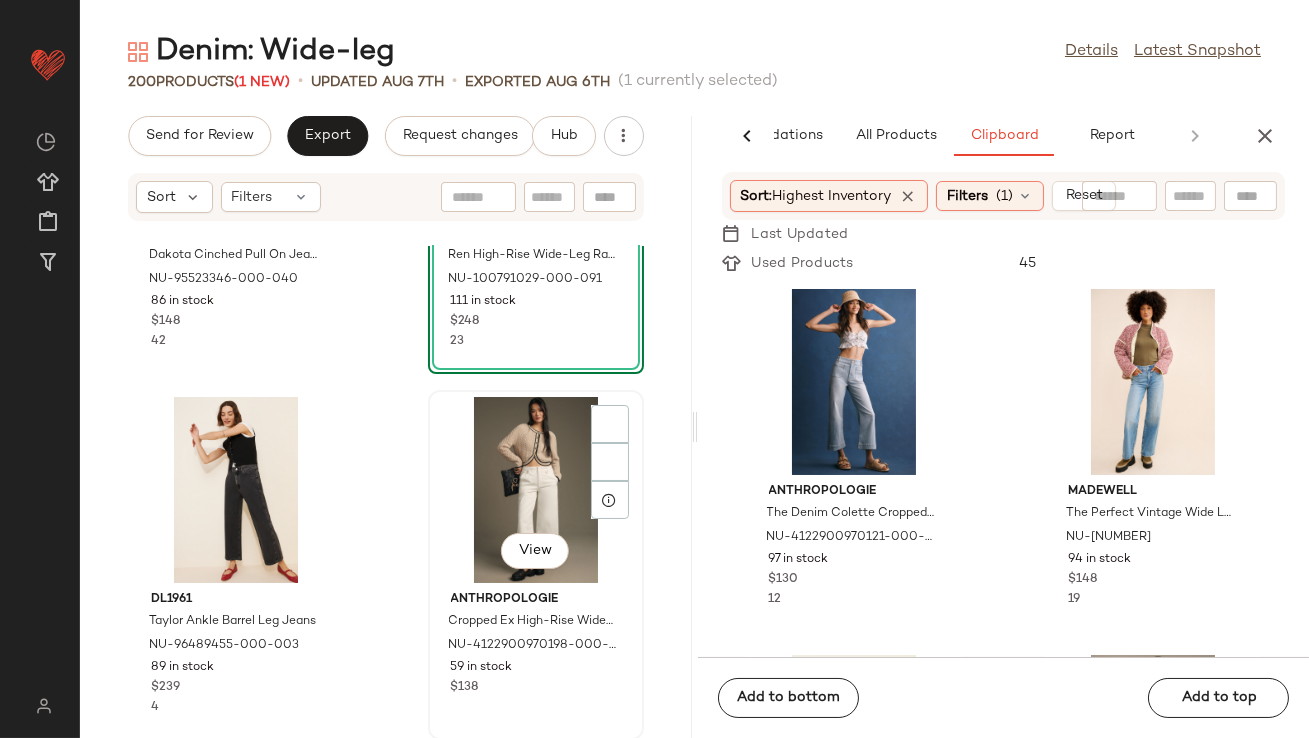 scroll, scrollTop: 230, scrollLeft: 0, axis: vertical 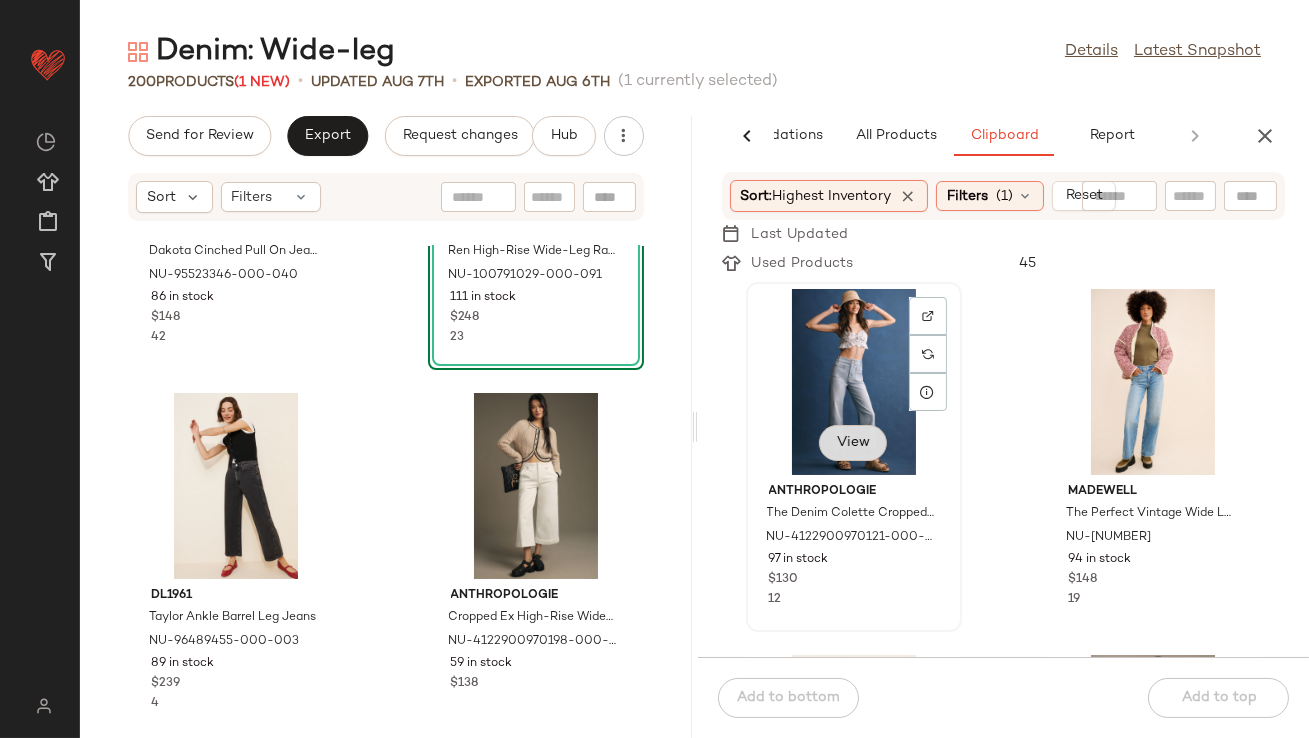 click on "View" at bounding box center (853, 443) 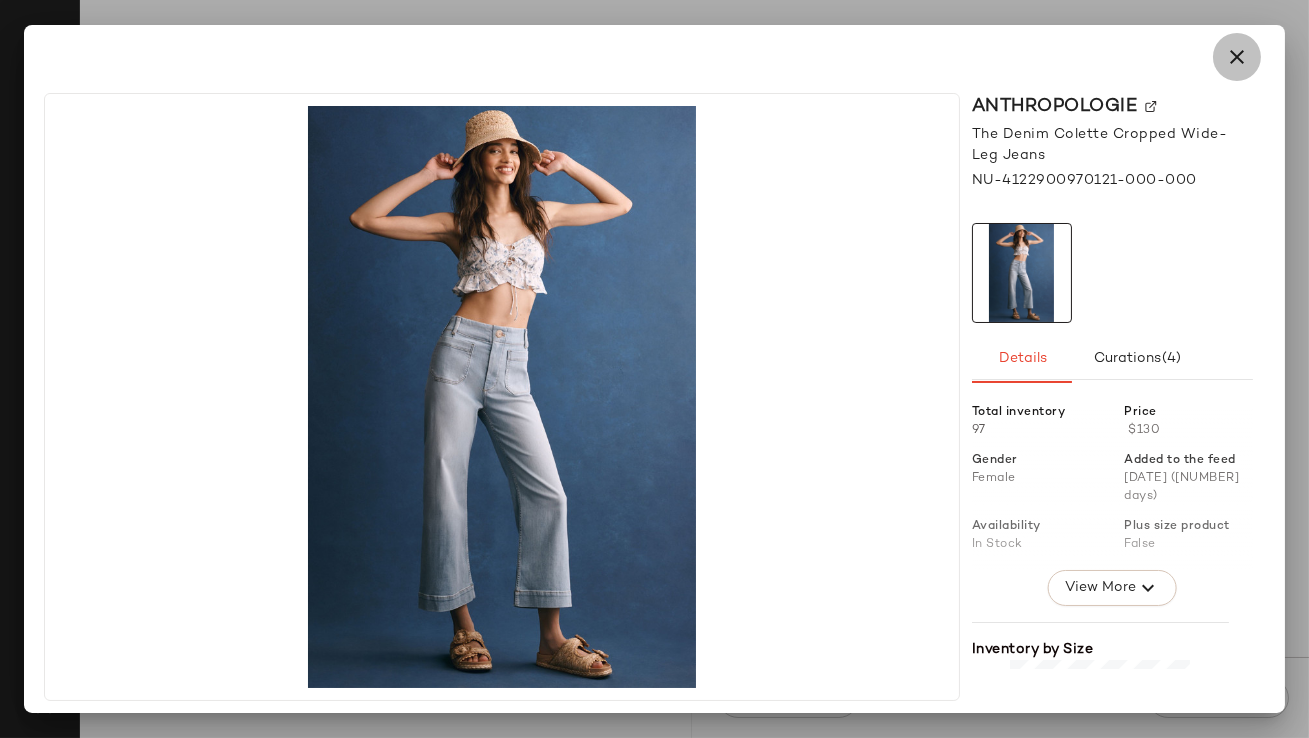 click at bounding box center (1237, 57) 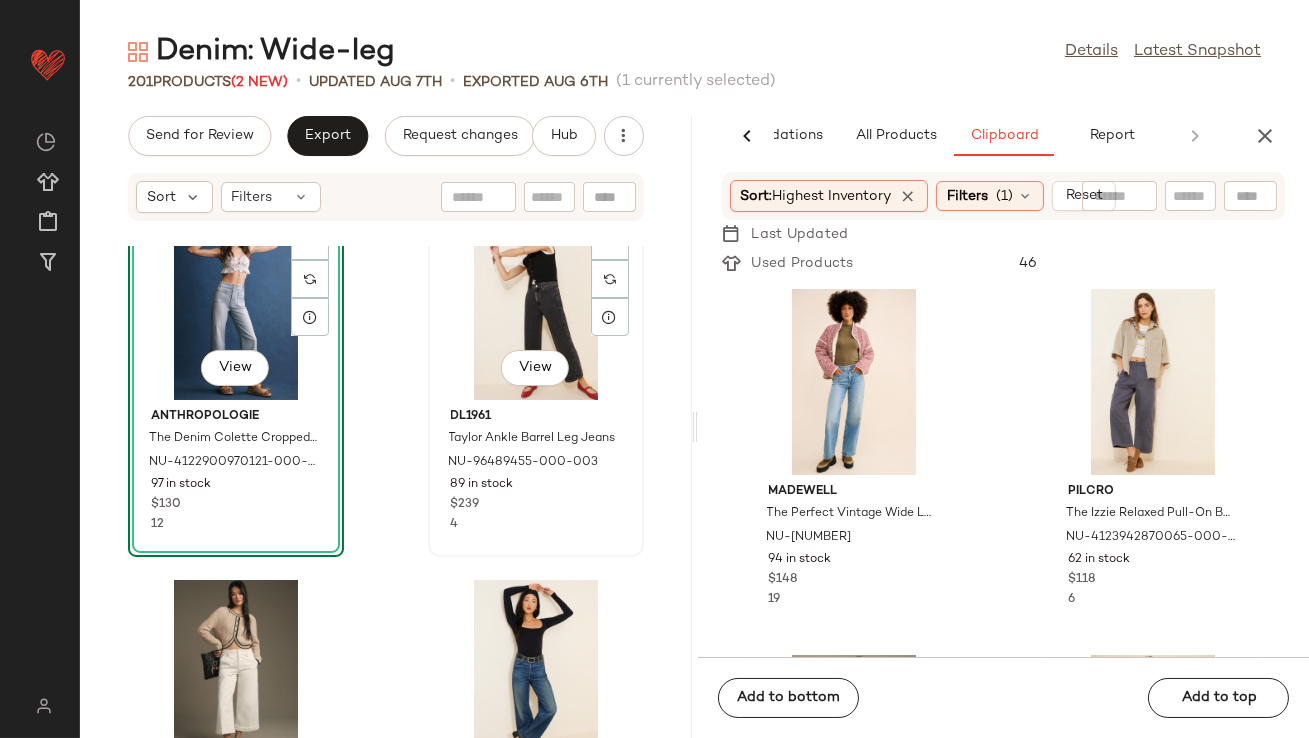 scroll, scrollTop: 491, scrollLeft: 0, axis: vertical 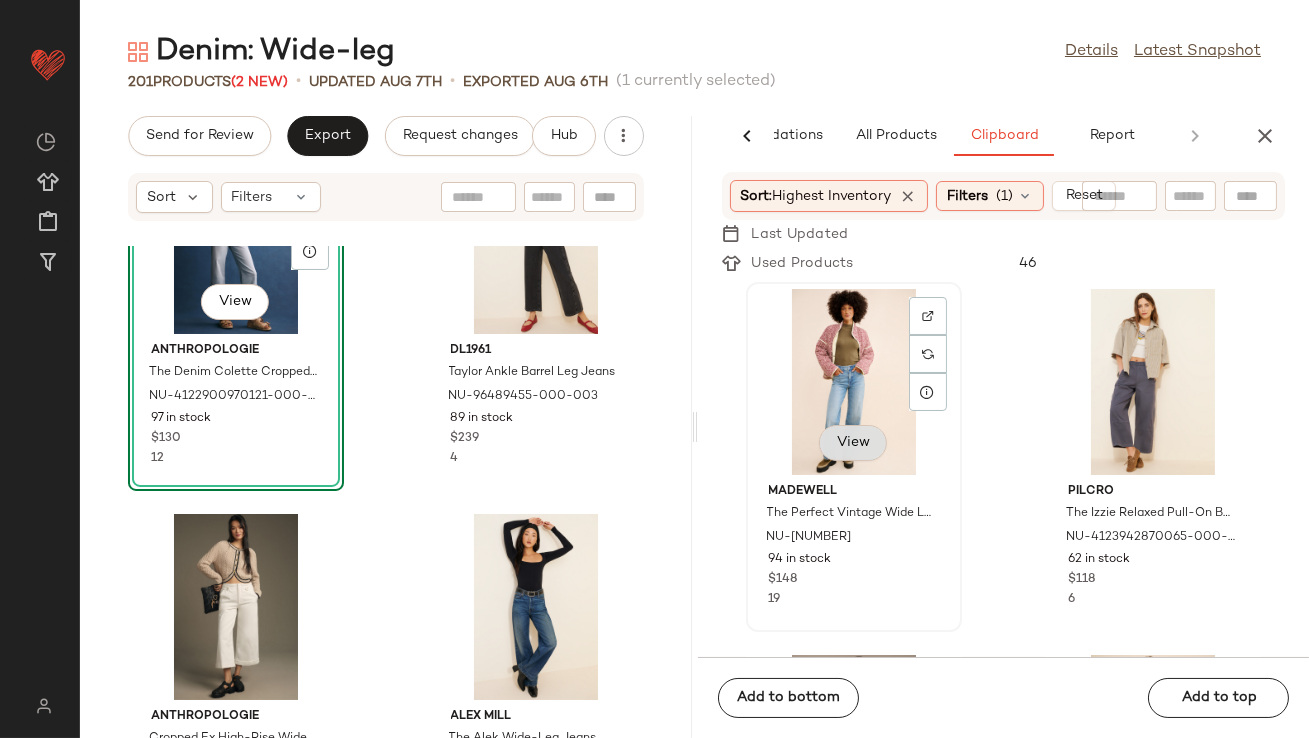 click on "View" at bounding box center (853, 443) 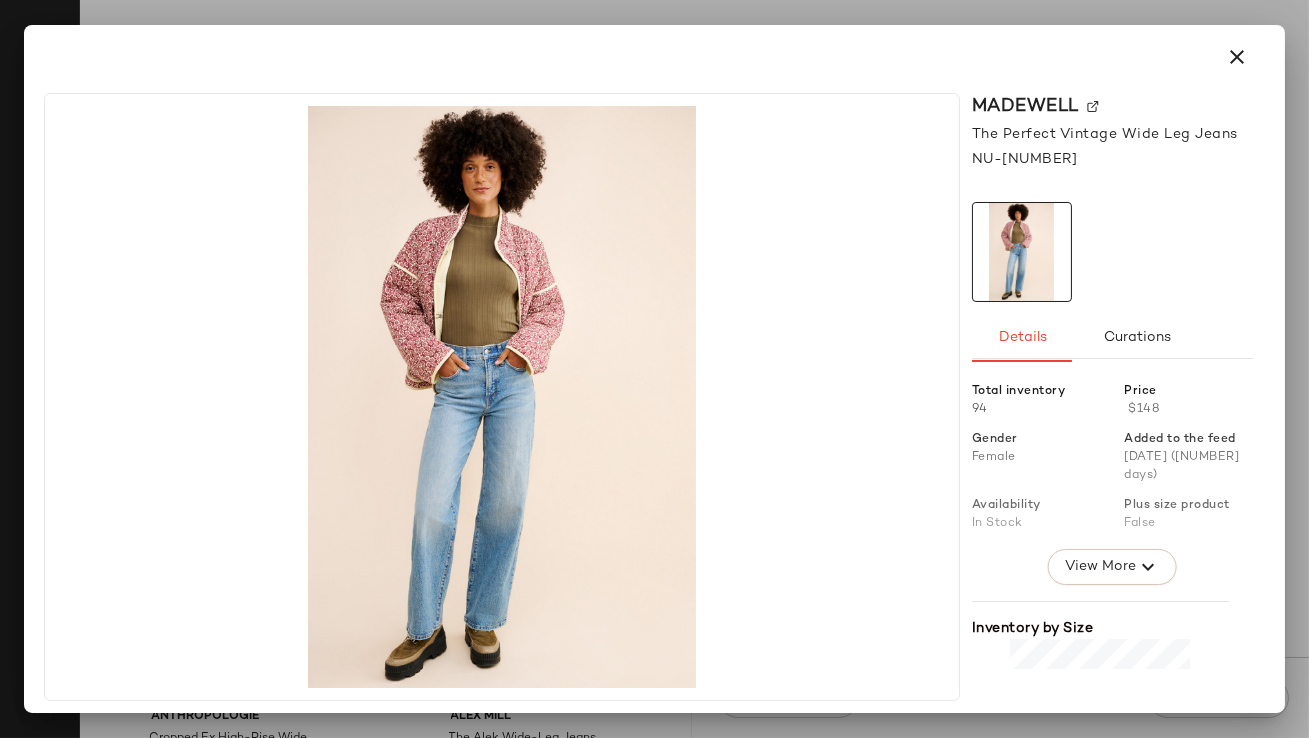 click at bounding box center (1237, 57) 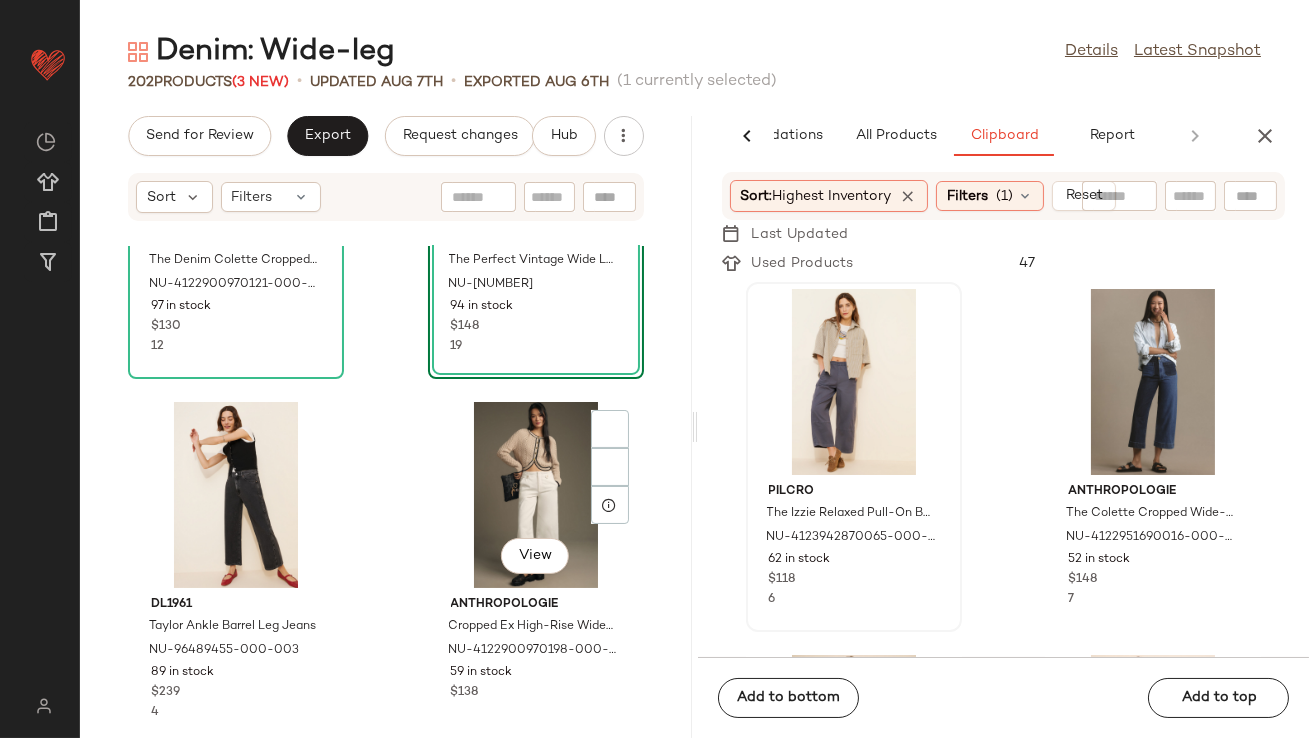 scroll, scrollTop: 680, scrollLeft: 0, axis: vertical 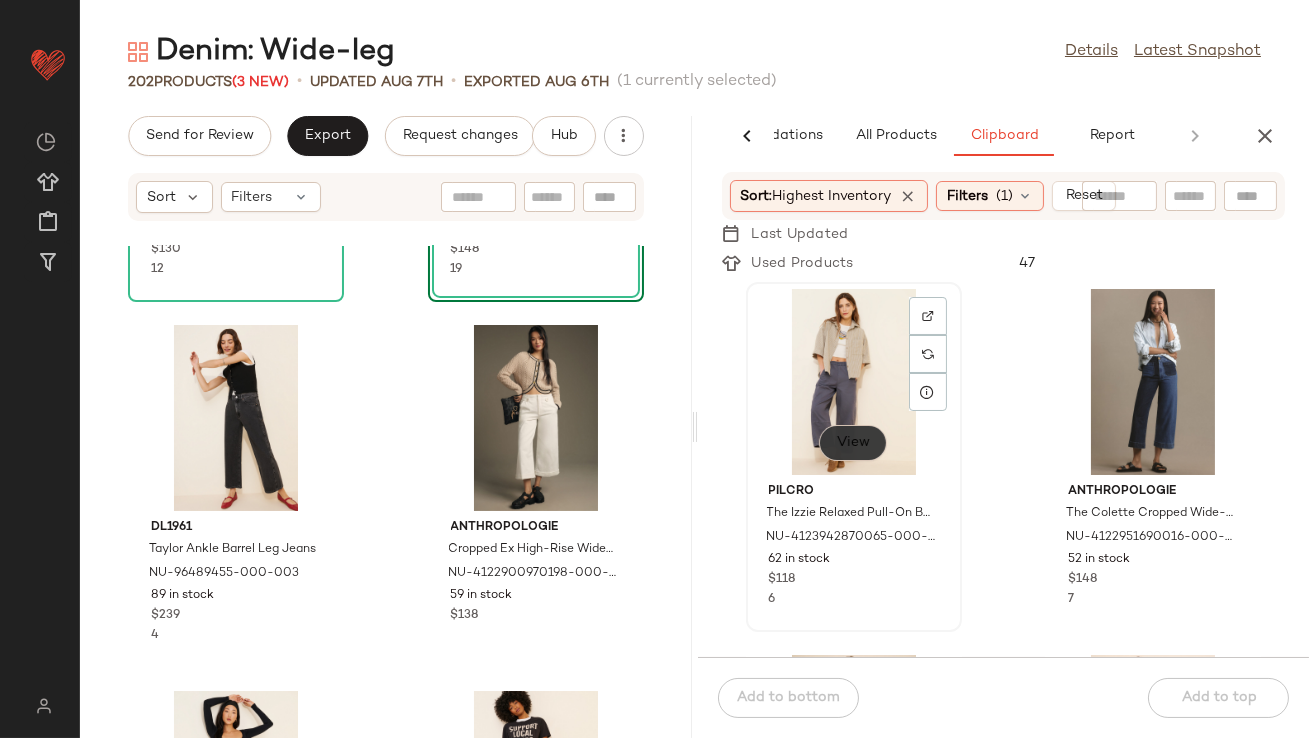 click on "View" at bounding box center (853, 443) 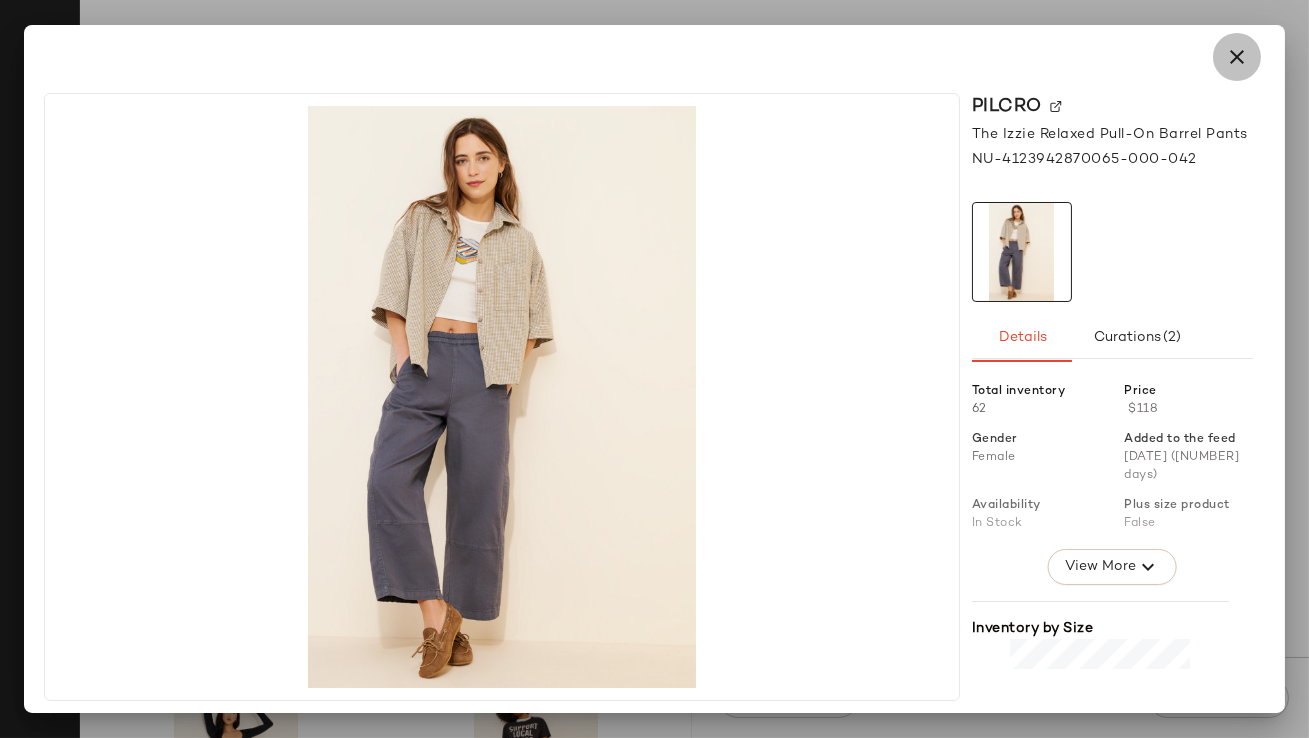 click at bounding box center (1237, 57) 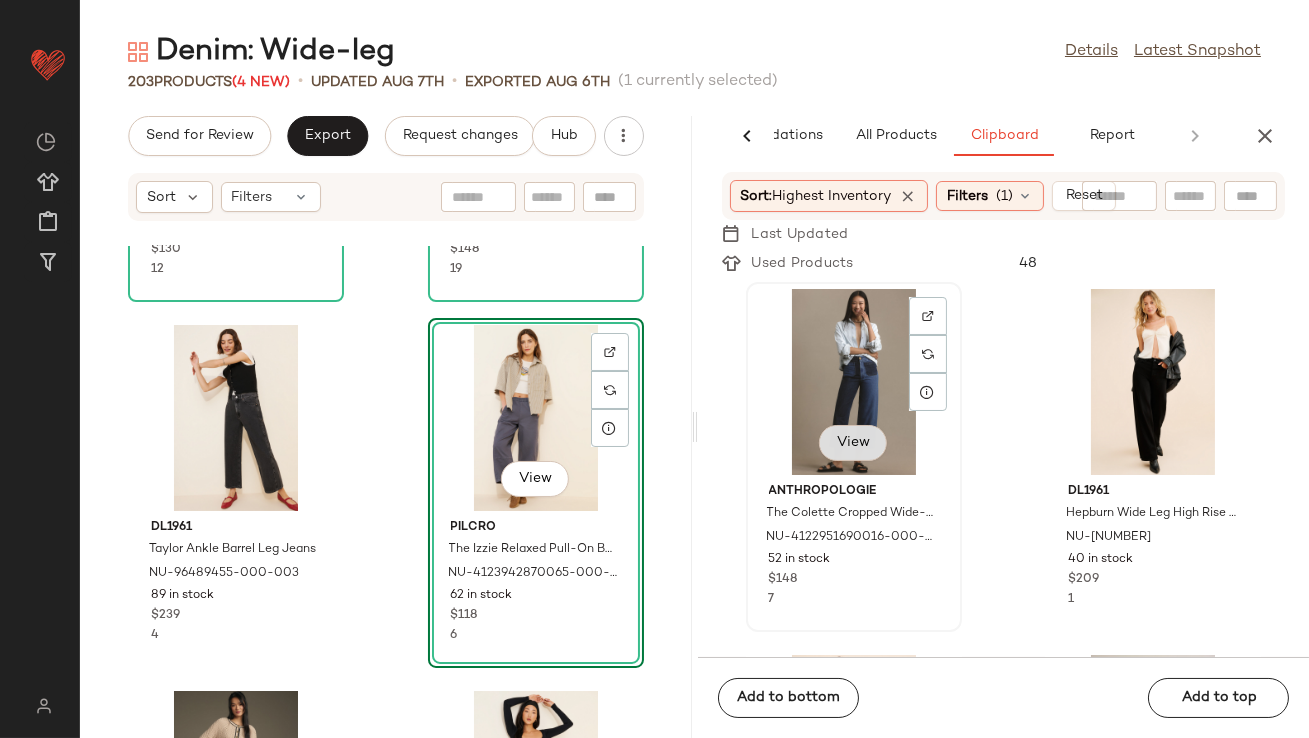 click on "View" 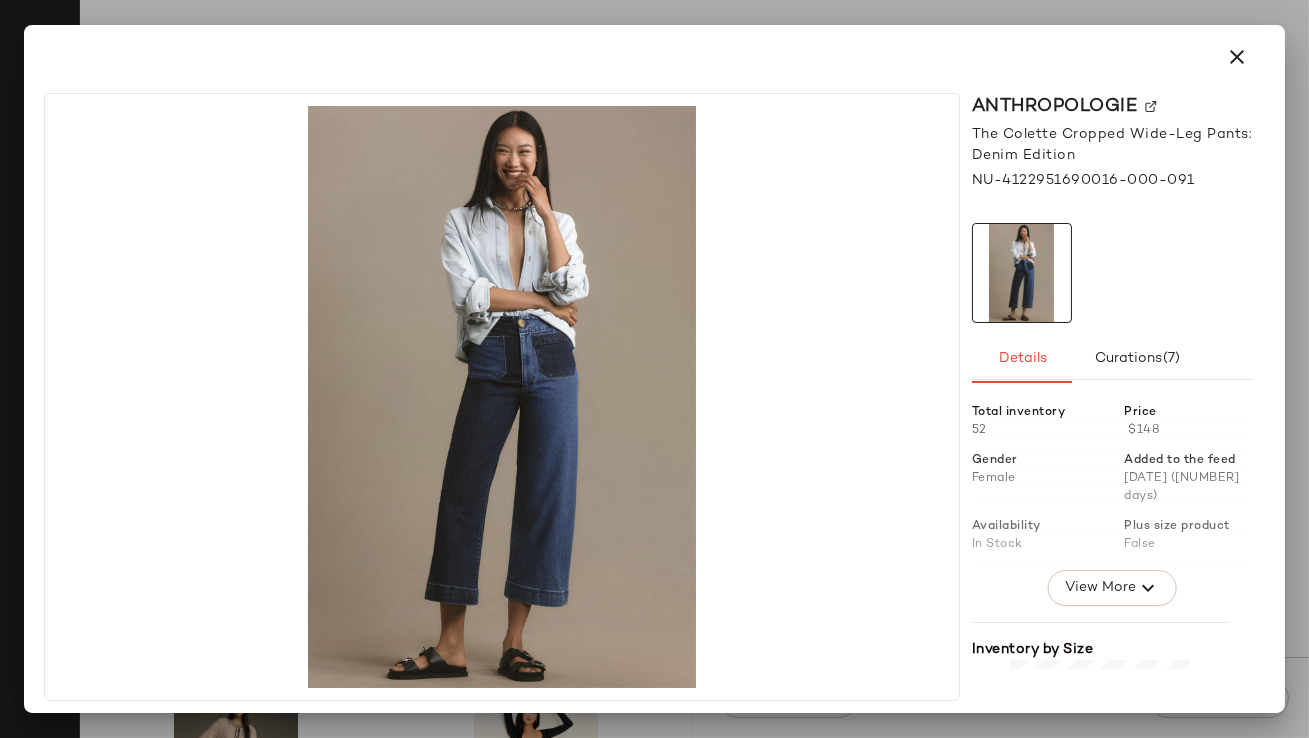 click at bounding box center (1237, 57) 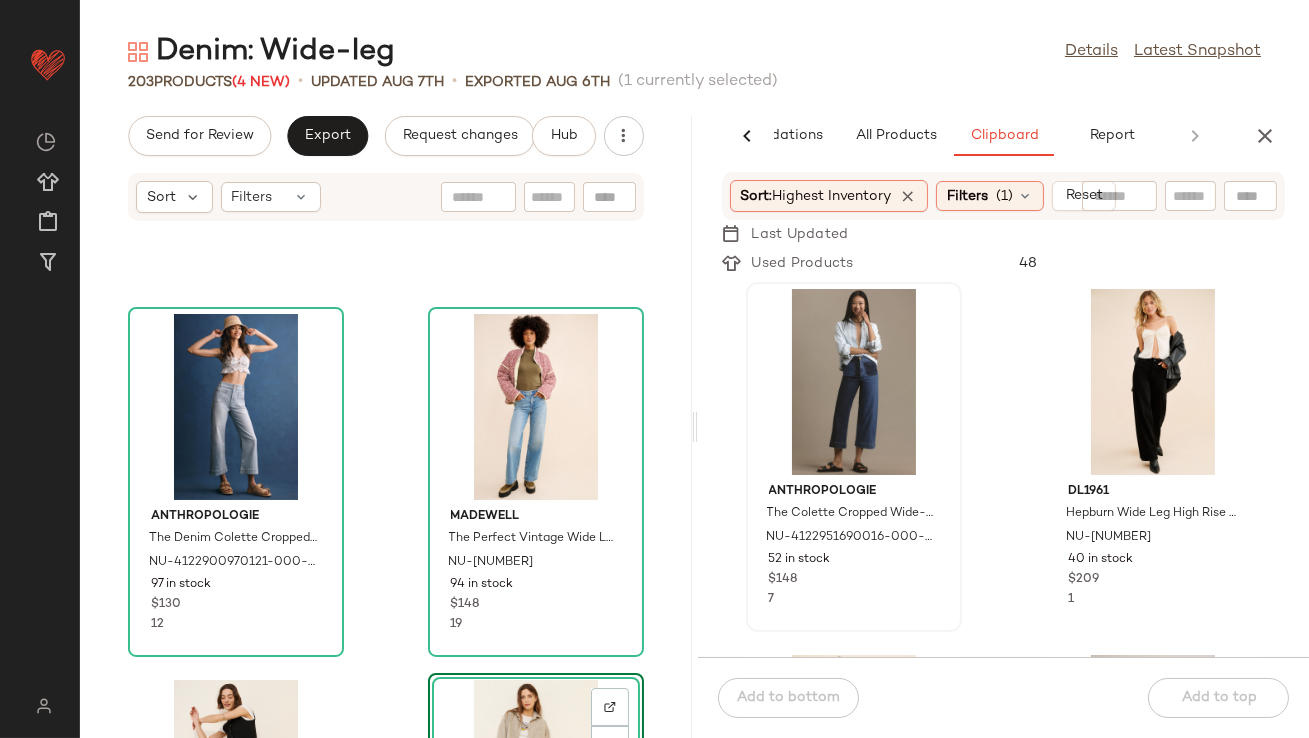 scroll, scrollTop: 281, scrollLeft: 0, axis: vertical 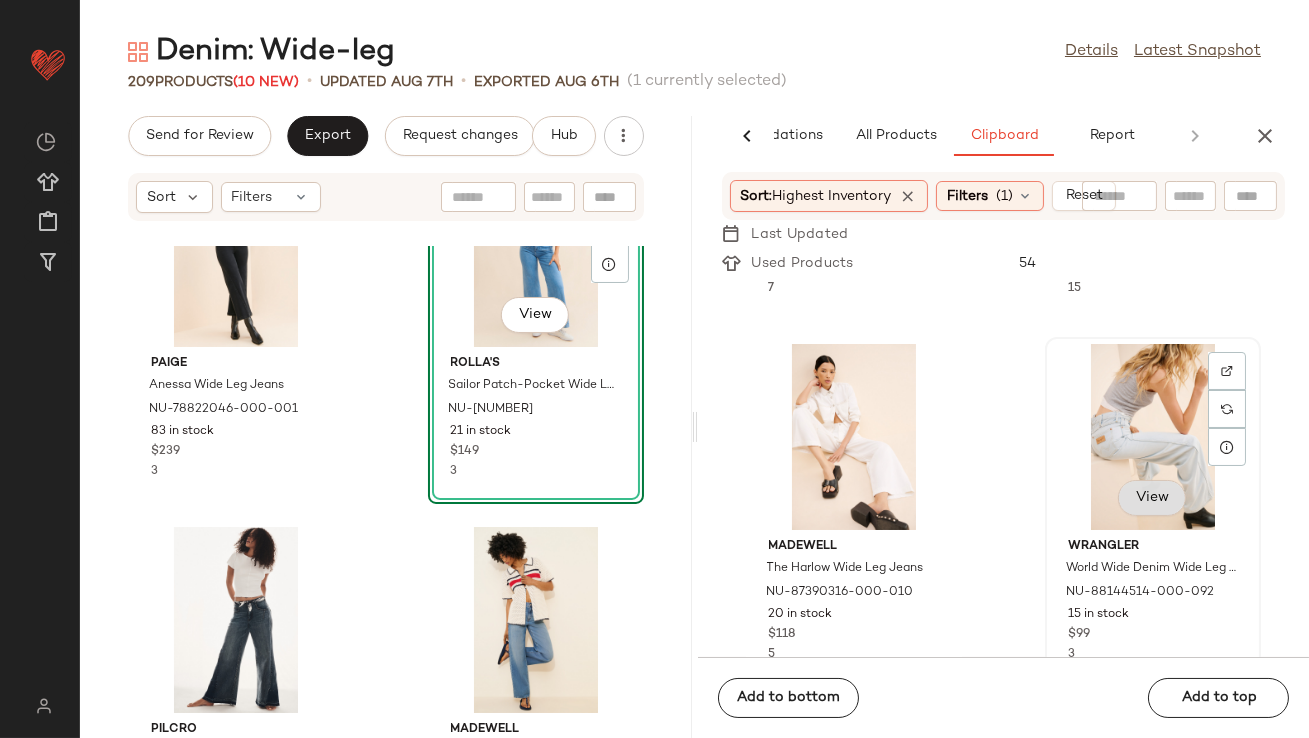 click on "View" at bounding box center (1152, 498) 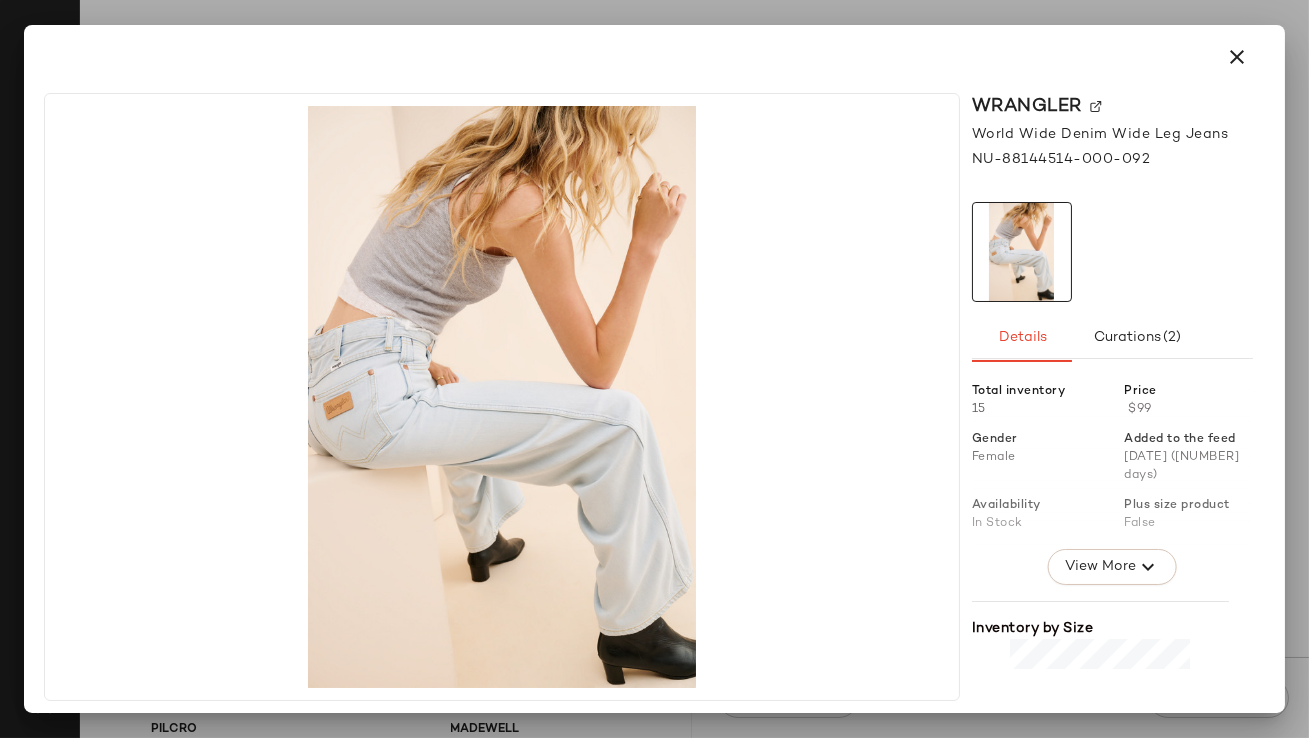 click 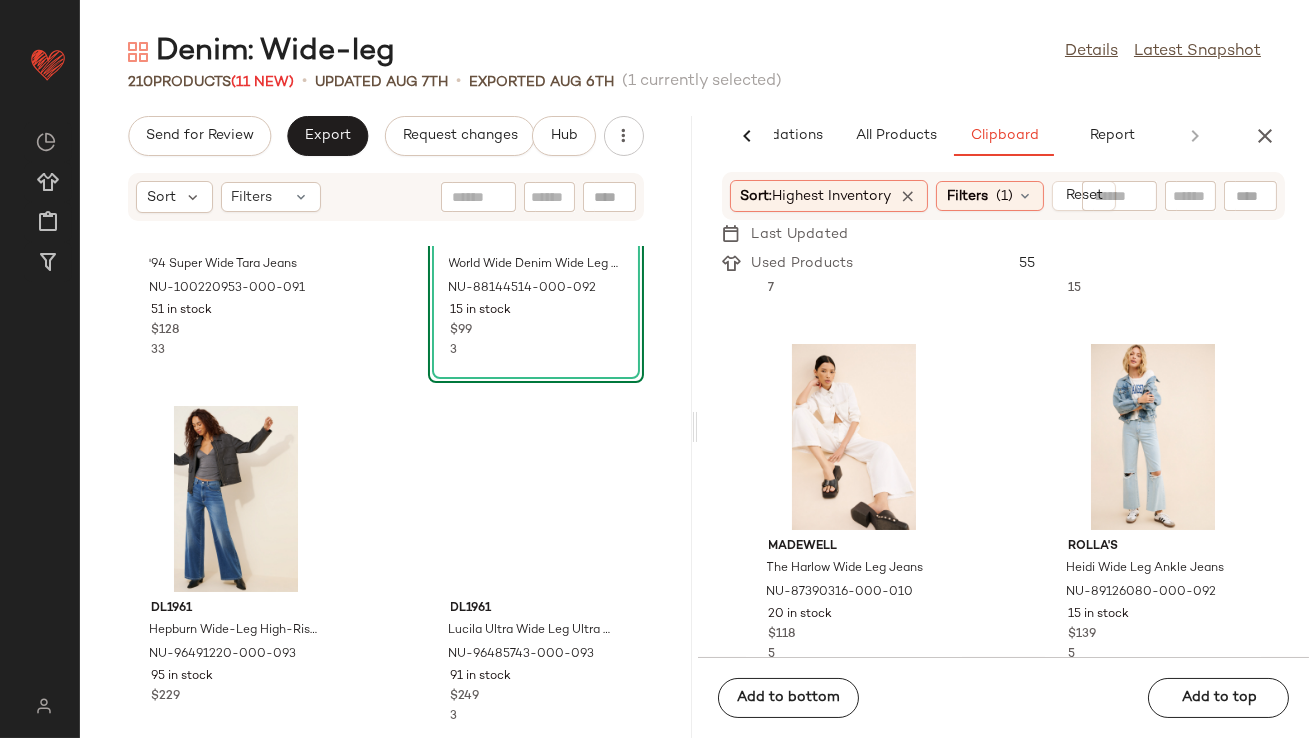 scroll, scrollTop: 3987, scrollLeft: 0, axis: vertical 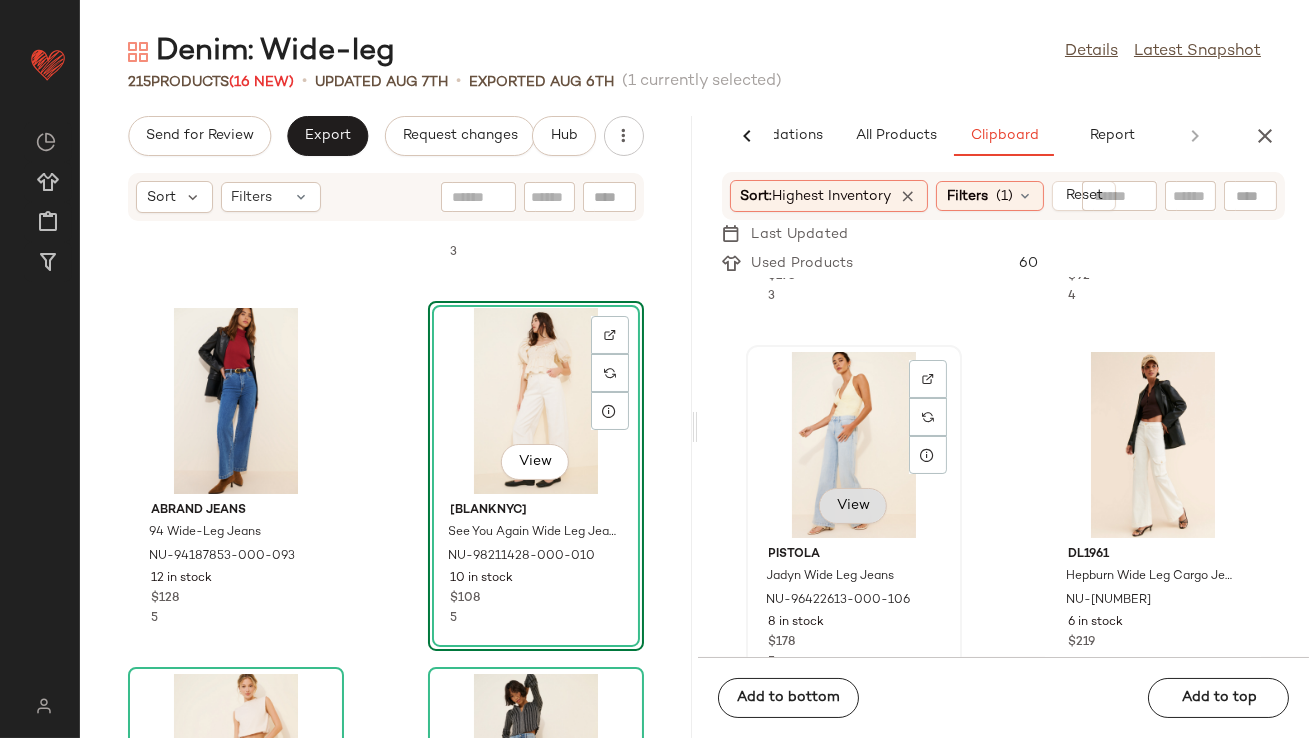 click on "View" 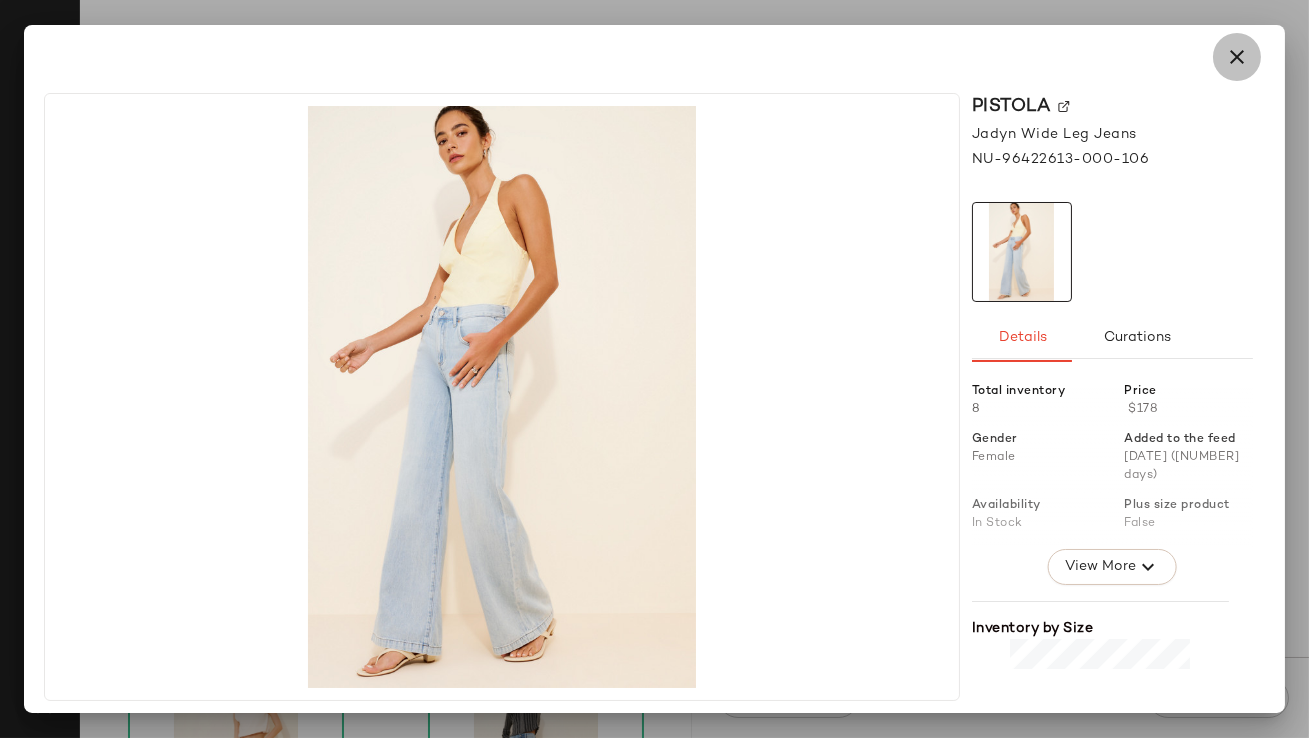 click at bounding box center [1237, 57] 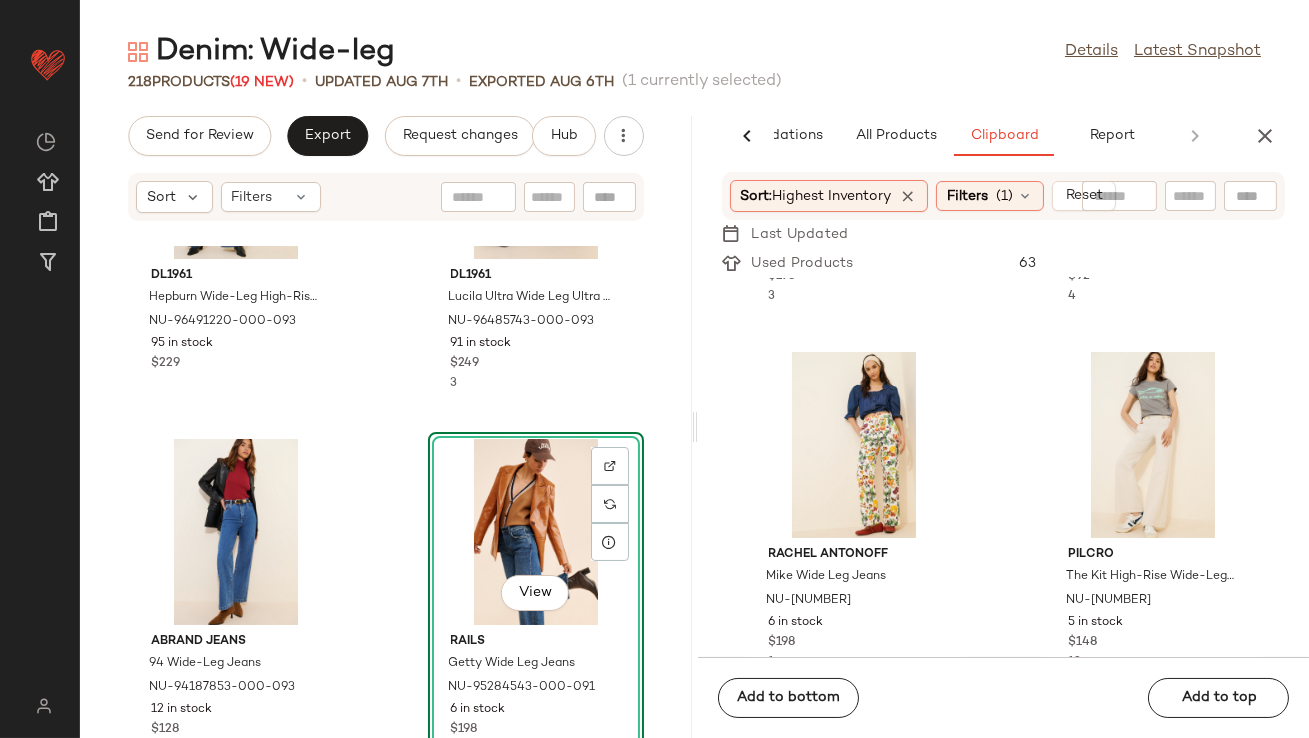 scroll, scrollTop: 4202, scrollLeft: 0, axis: vertical 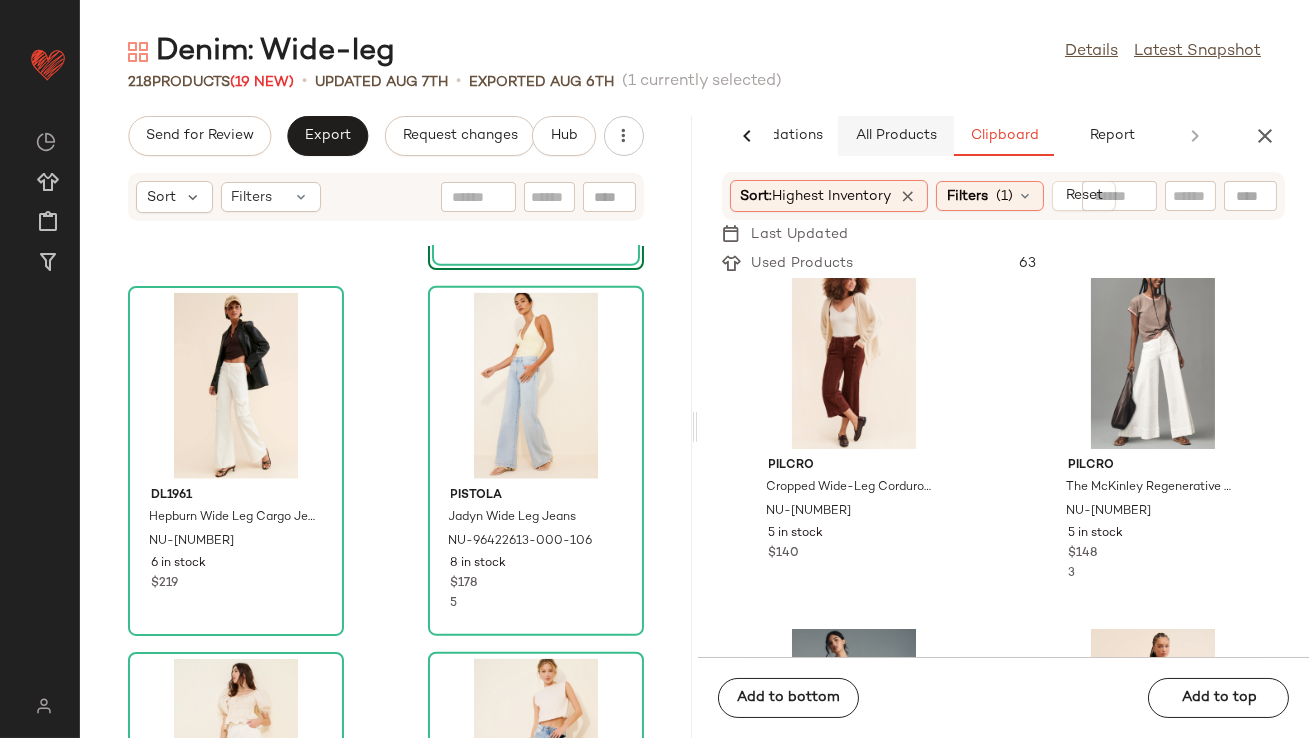 click on "All Products" 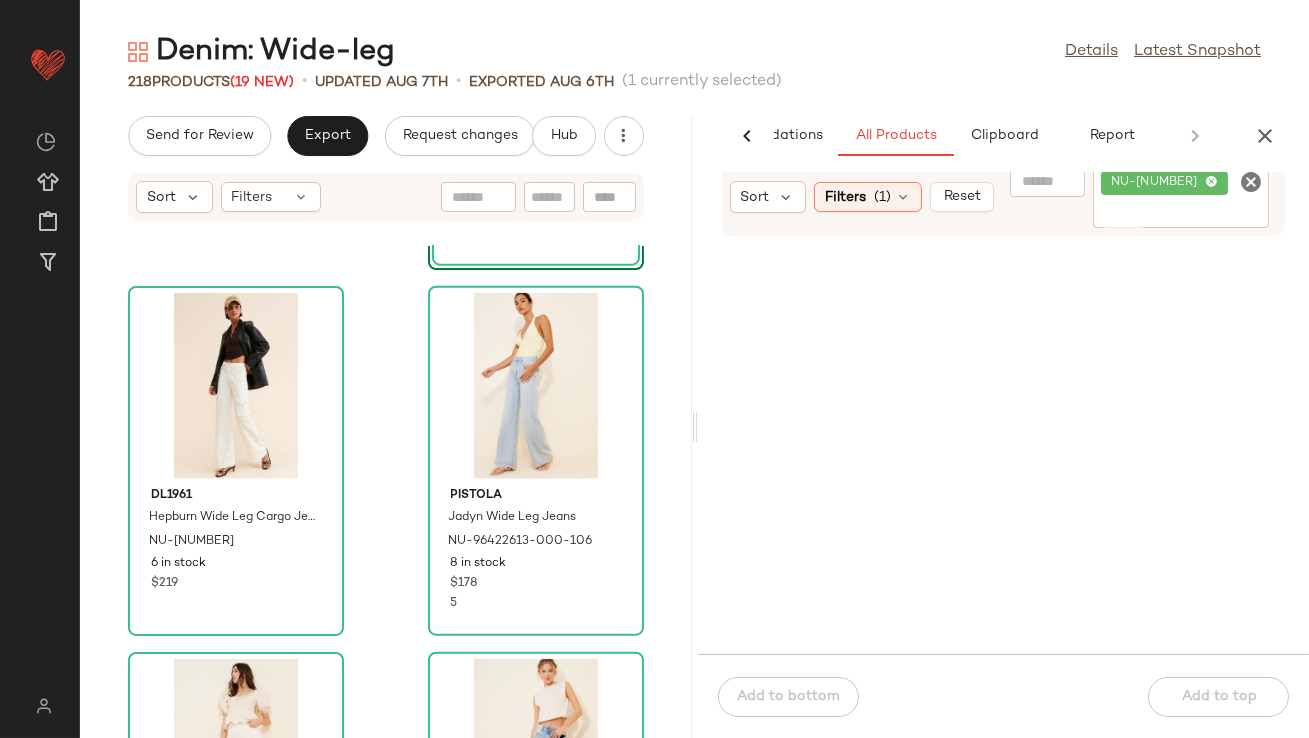 click on "nu-87268918" 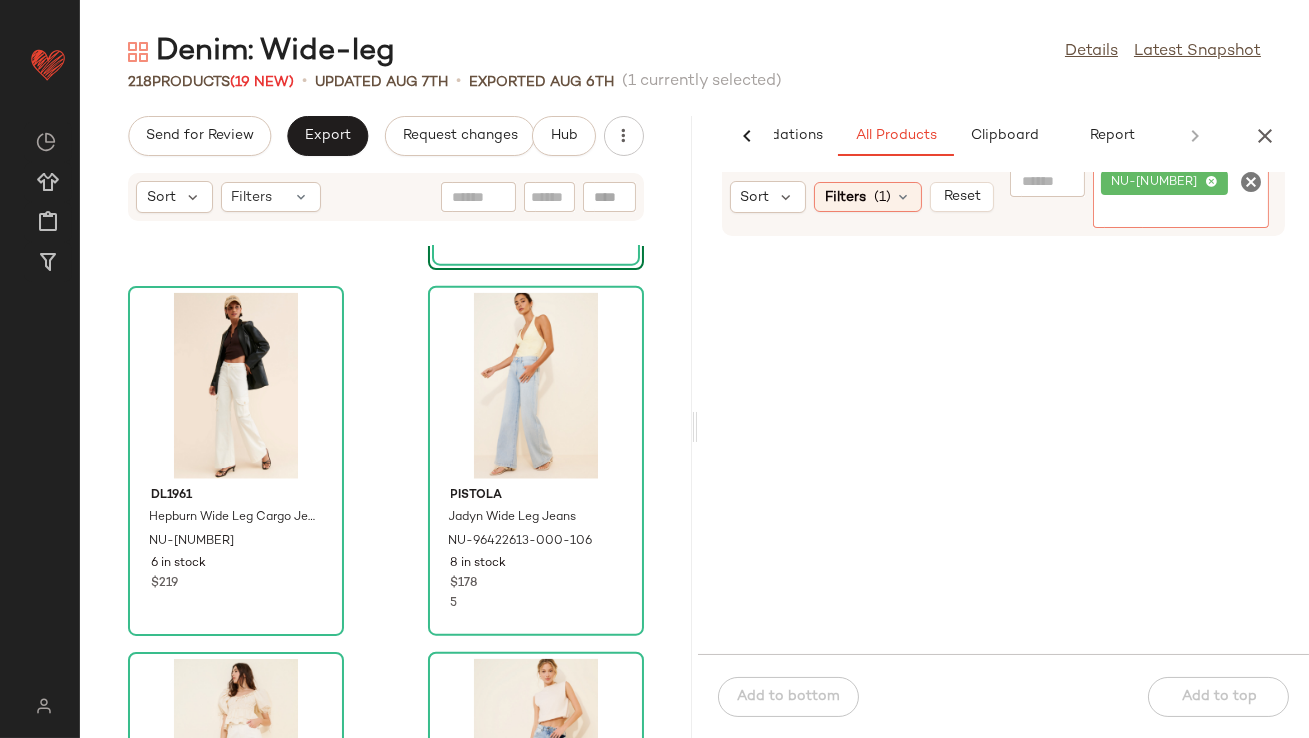 click 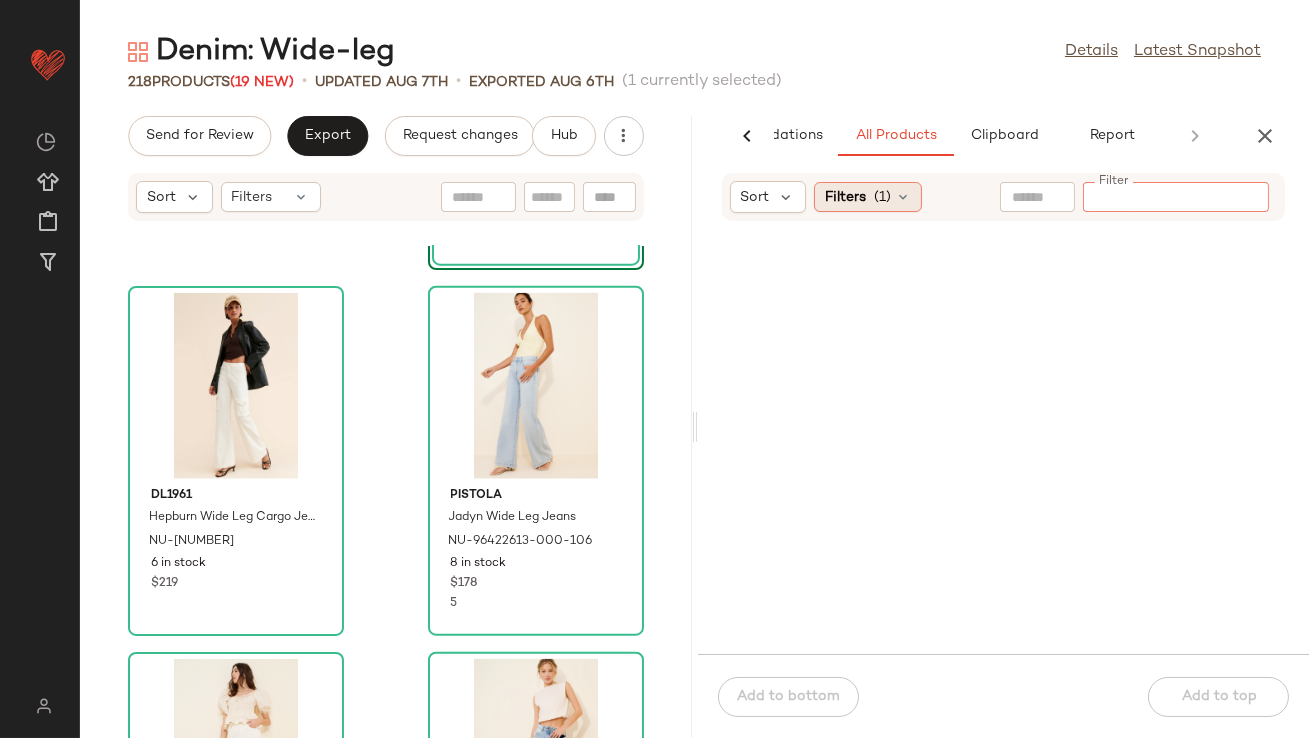 click on "Filters  (1)" 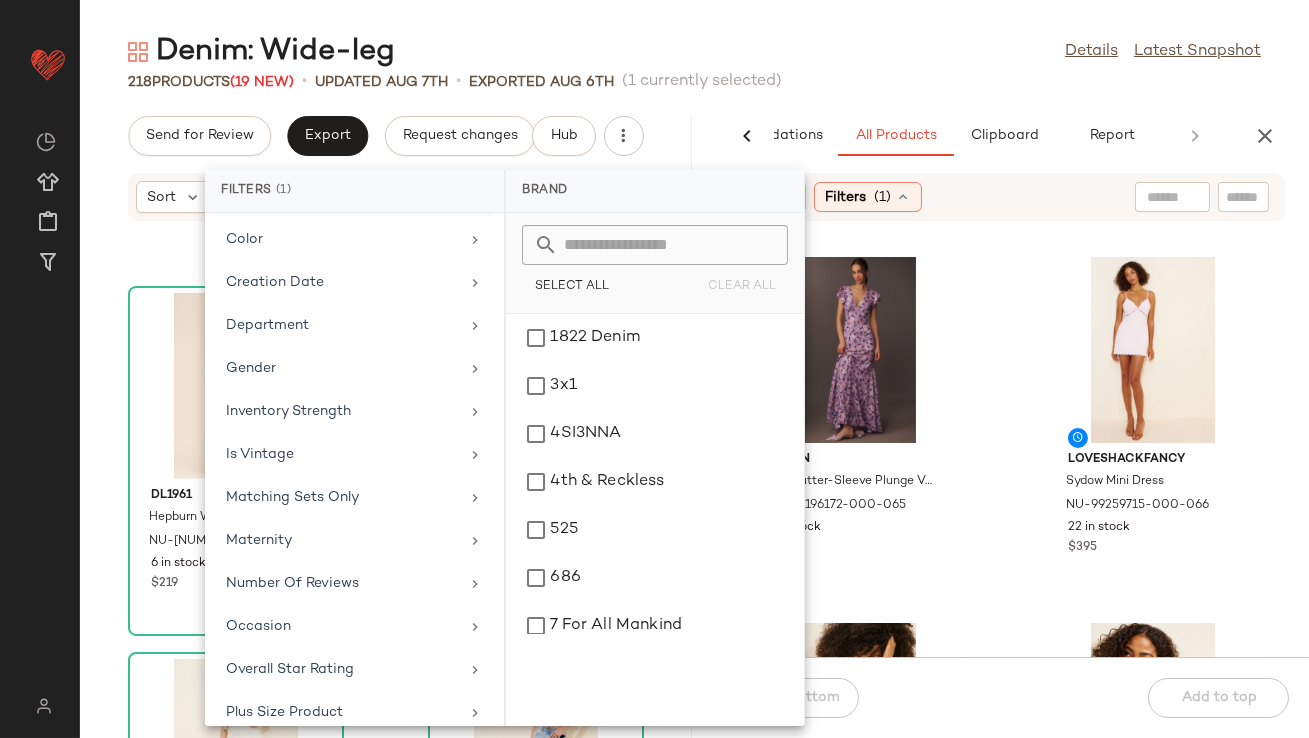 scroll, scrollTop: 462, scrollLeft: 0, axis: vertical 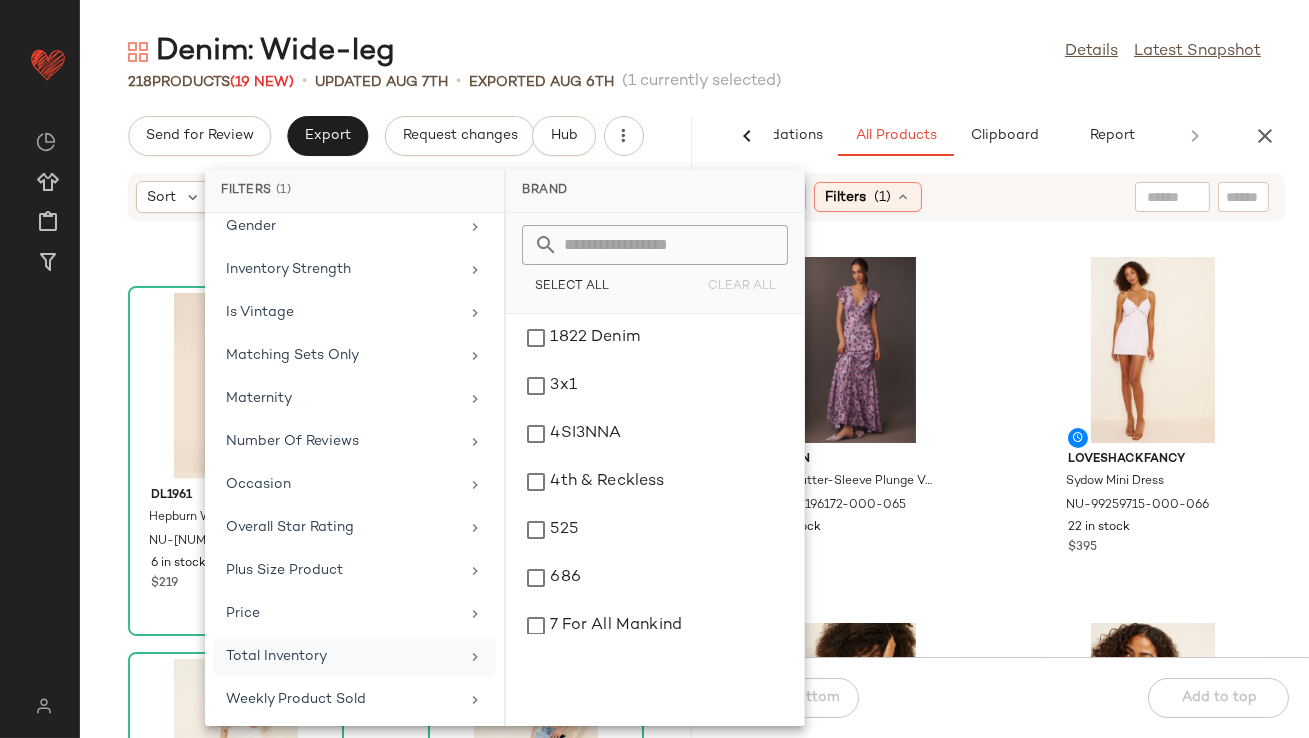 click on "Total Inventory" 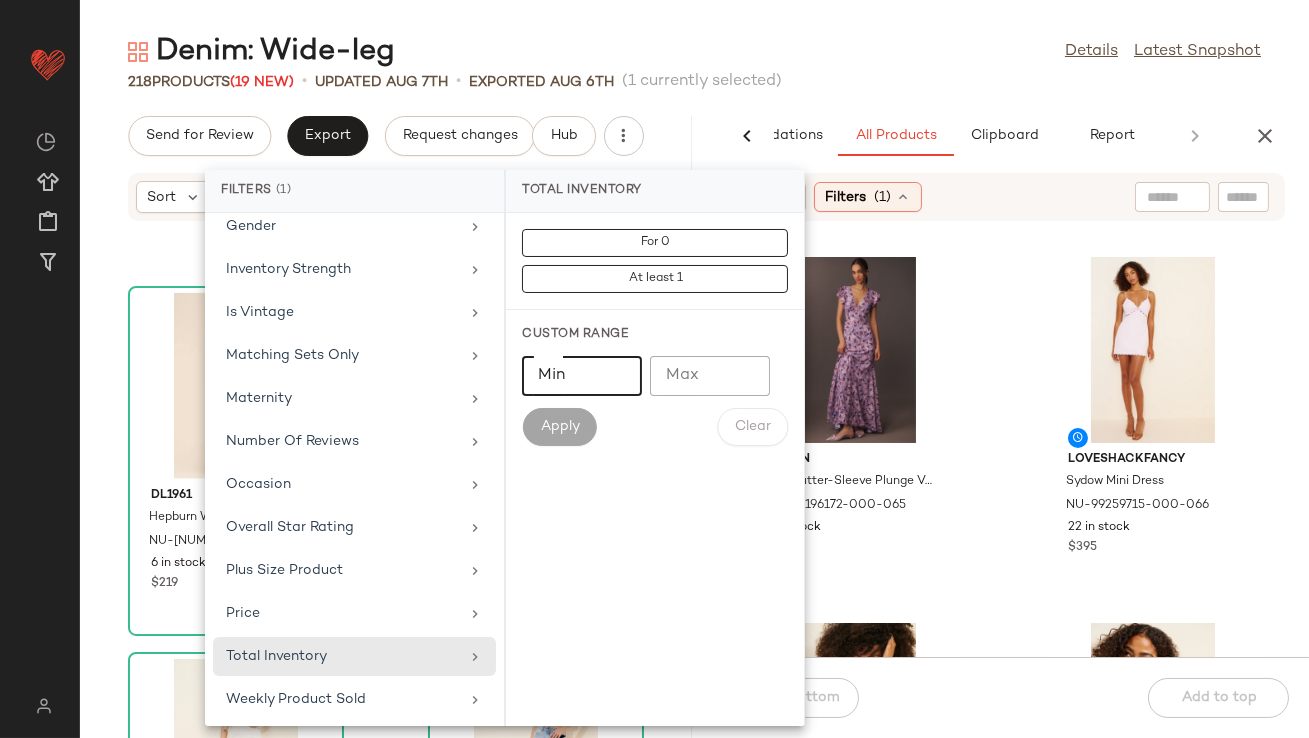 click on "Min" 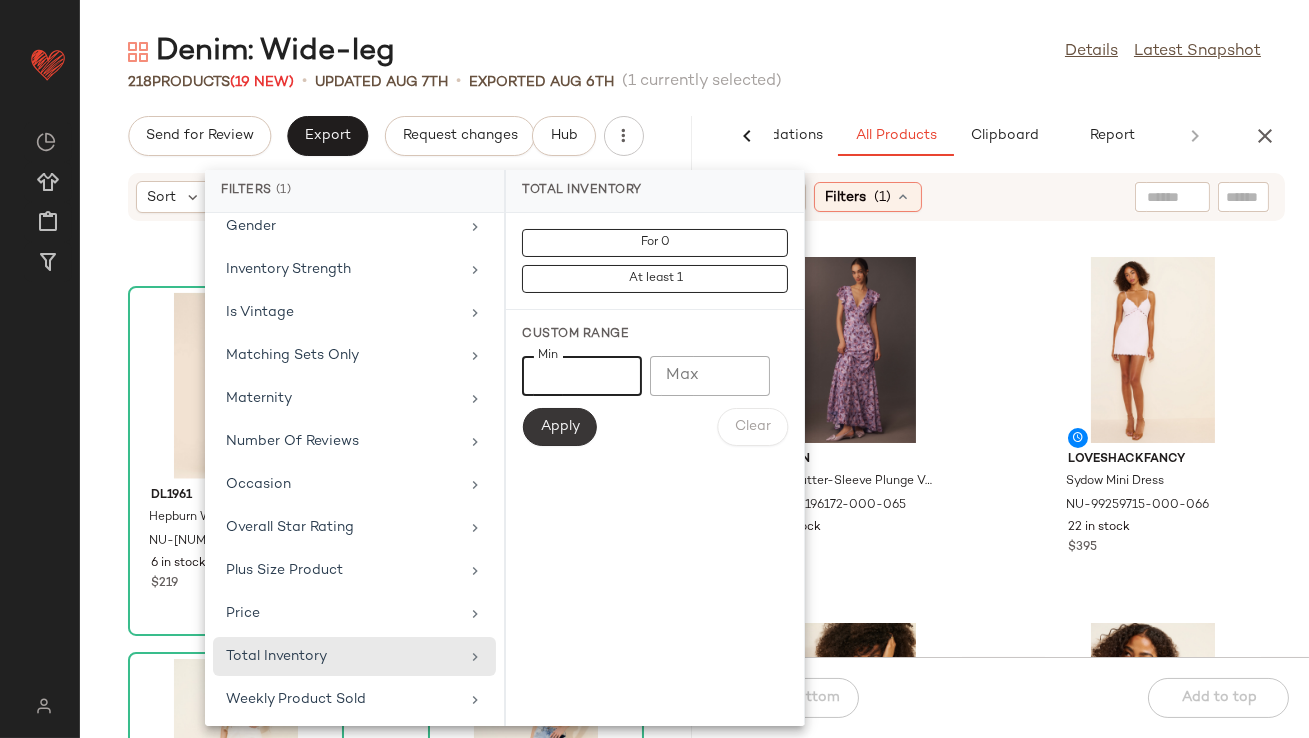 type on "**" 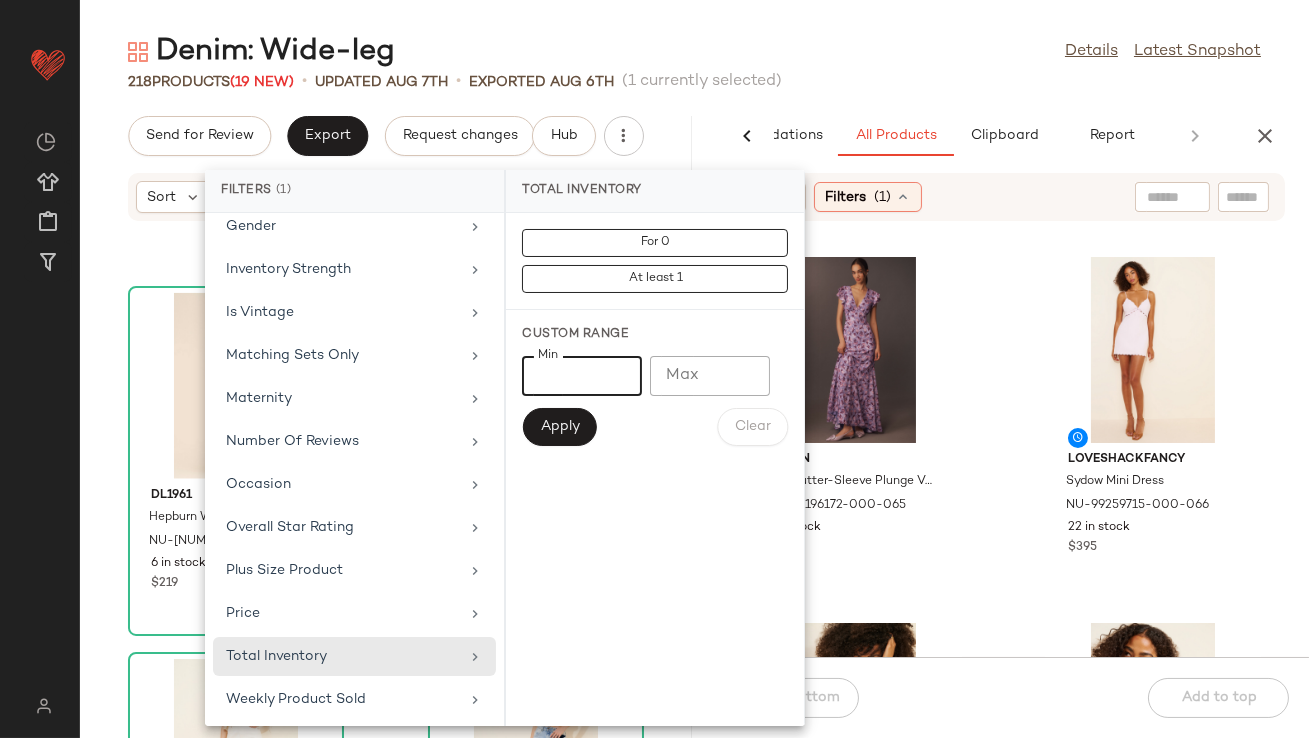 click on "Apply" 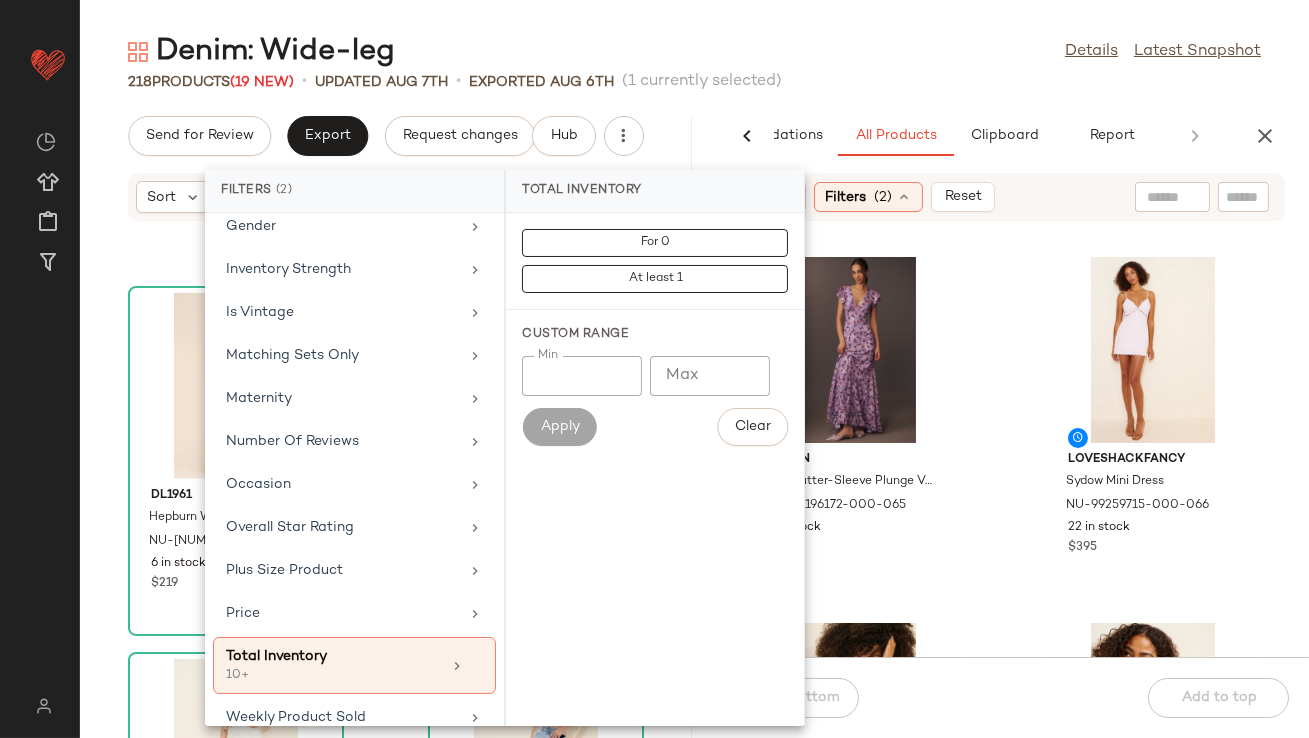 click on "Denim: Wide-leg  Details   Latest Snapshot  218   Products  (19 New)  •   updated Aug 7th  •  Exported Aug 6th   (1 currently selected)   Send for Review   Export   Request changes   Hub  Sort  Filters Abrand Jeans 94 Wide-Leg Jeans NU-94187853-000-093 12 in stock $128 5  View  Rails Getty Wide Leg Jeans NU-95284543-000-091 6 in stock $198 1 DL1961 Hepburn Wide Leg Cargo Jeans NU-80235625-000-012 6 in stock $219 Pistola Jadyn Wide Leg Jeans NU-96422613-000-106 8 in stock $178 5 [BLANKNYC] See You Again Wide Leg Jeans NU-98211428-000-010 10 in stock $108 5 Icon Denim Poppy Wide-leg Ripped Jeans NU-98488067-000-092 10 in stock $188 DL1961 Hepburn Wide-Leg Cuffed Jeans NU-98070840-000-092 11 in stock $289 17 Madewell The Harlow Wide Leg Jeans NU-87390316-000-010 20 in stock $118 5  AI Recommendations   All Products   Clipboard   Report  Sort  Filters  (2)   Reset  BHLDN Eva Flutter-Sleeve Plunge V-Neck Maxi Dress NU-99196172-000-065 7 in stock $268 LoveShackFancy Sydow Mini Dress NU-99259715-000-066 $395" at bounding box center [694, 385] 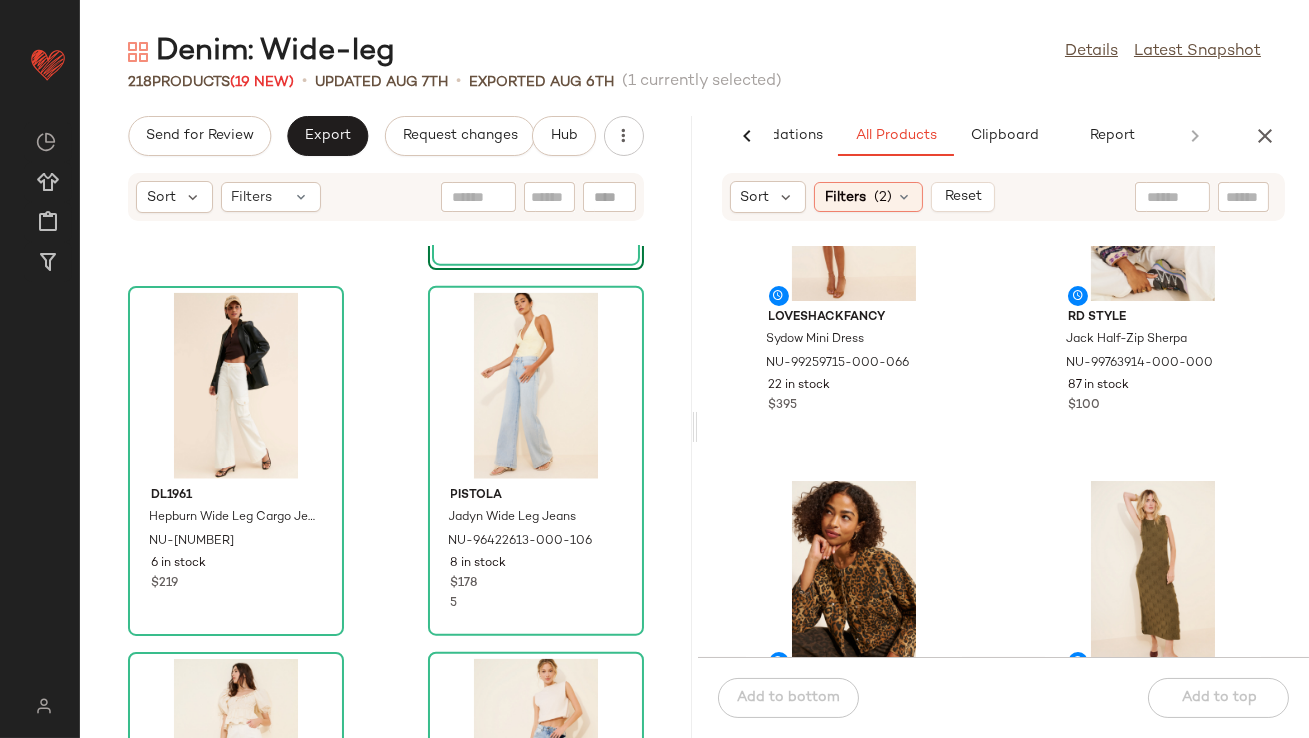 scroll, scrollTop: 361, scrollLeft: 0, axis: vertical 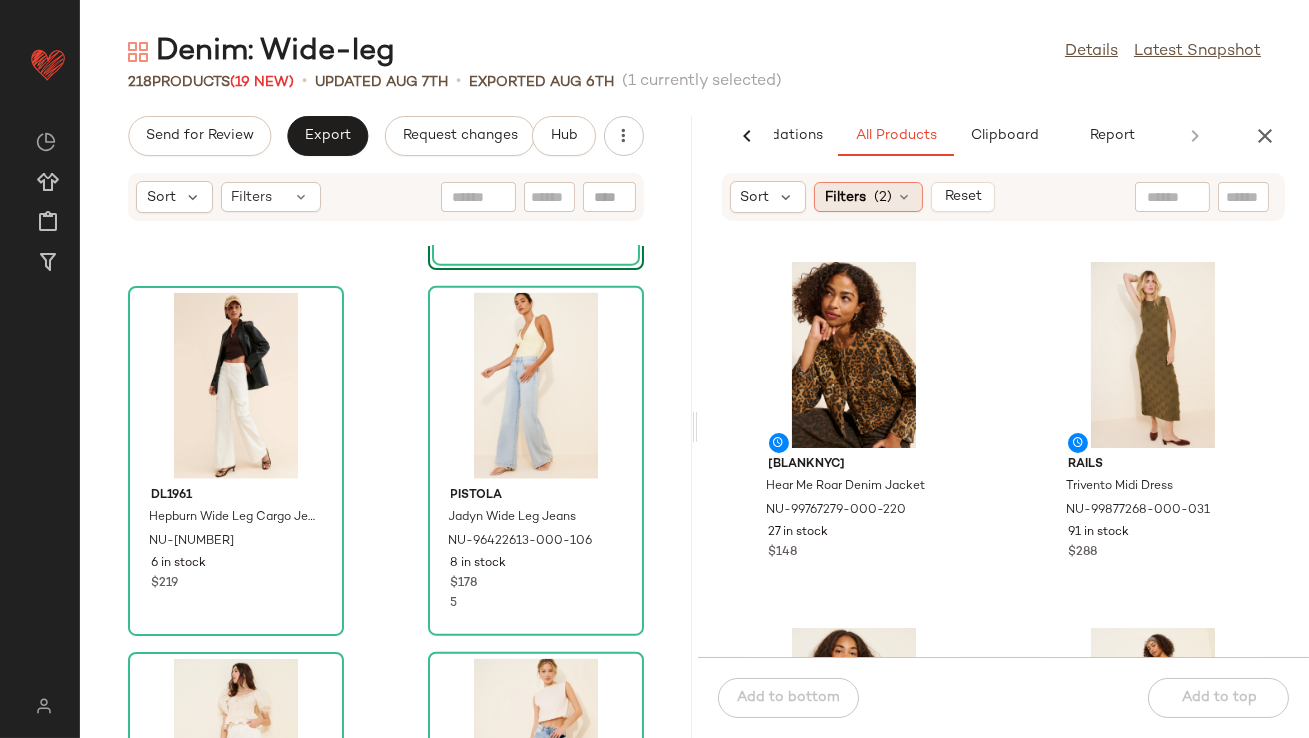 click on "(2)" at bounding box center [883, 197] 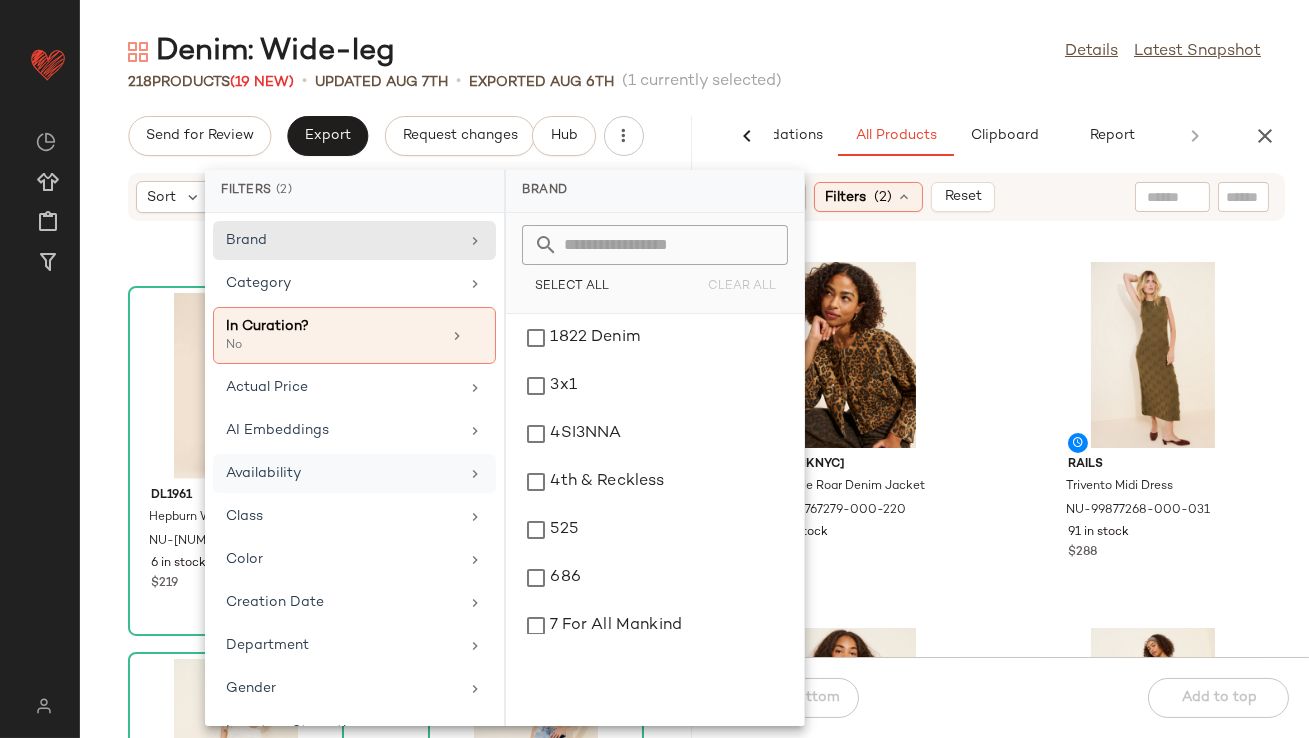 click on "Availability" at bounding box center (342, 473) 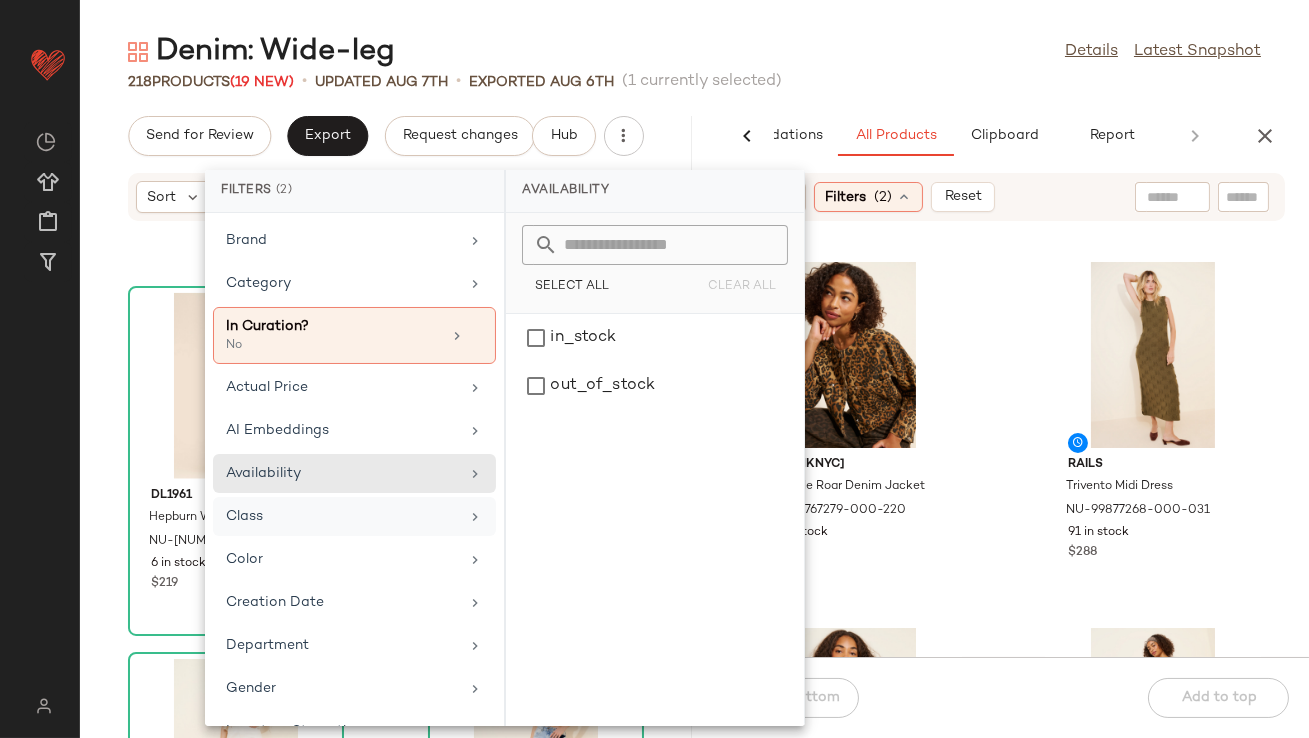 click on "Class" at bounding box center (342, 516) 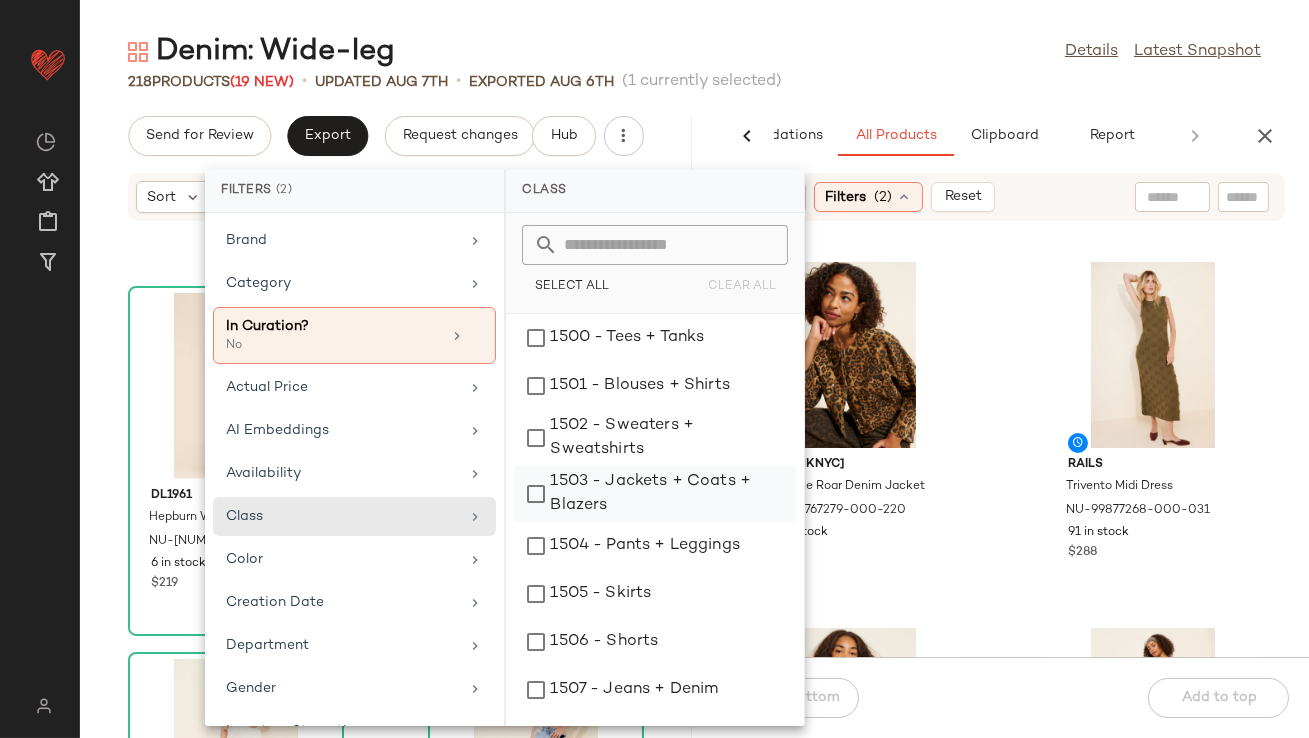 scroll, scrollTop: 2, scrollLeft: 0, axis: vertical 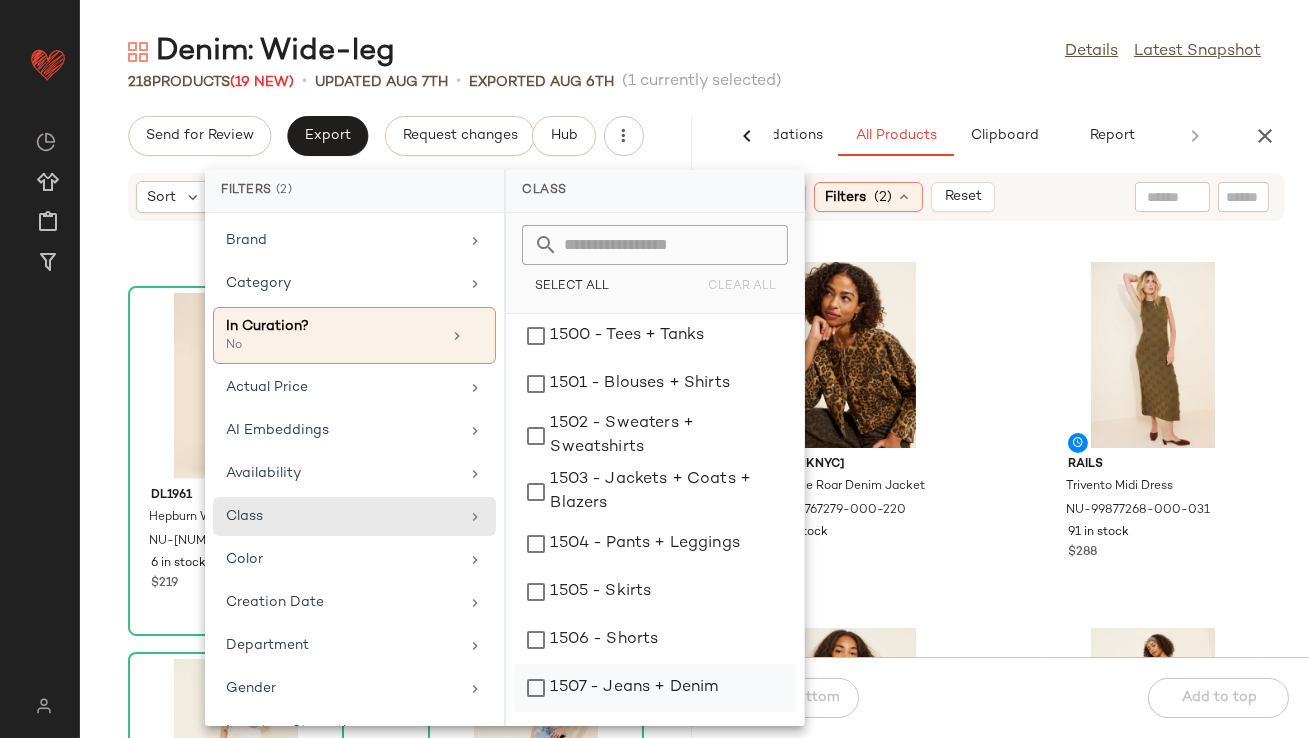 click on "1507 - Jeans + Denim" 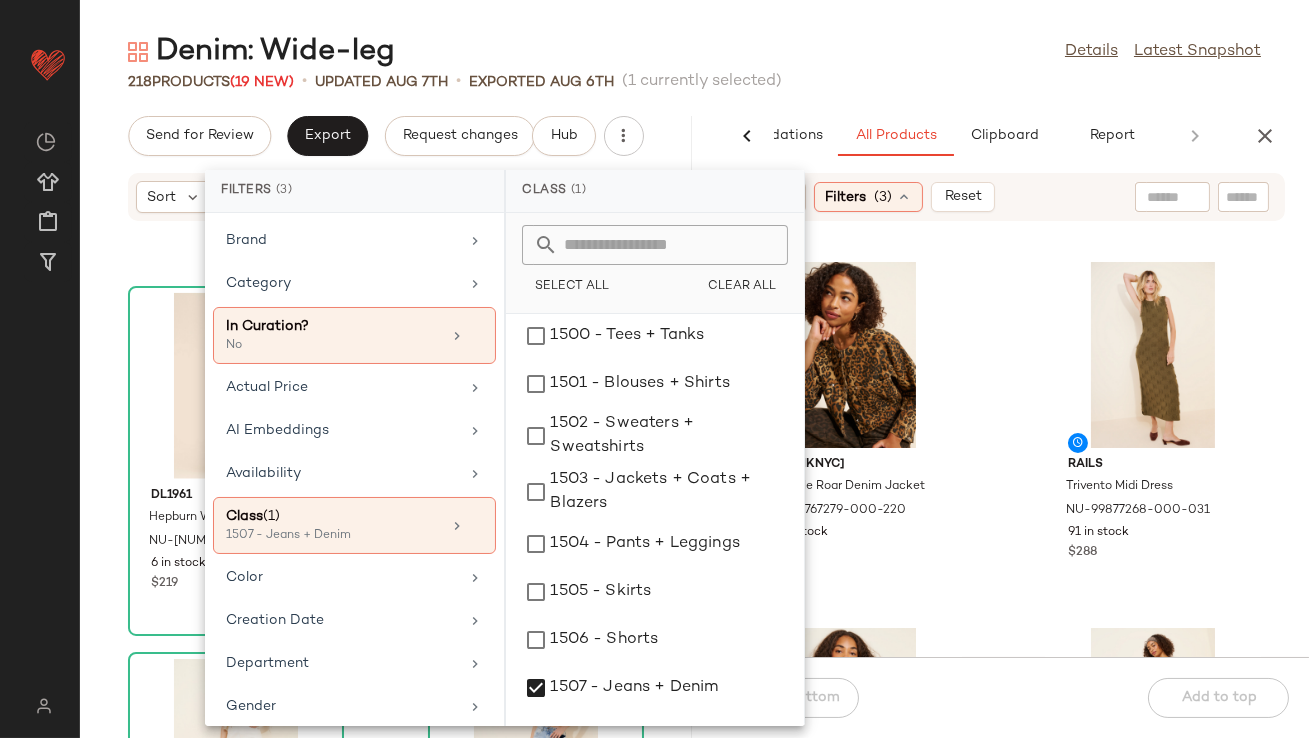 click on "218   Products  (19 New)  •   updated Aug 7th  •  Exported Aug 6th   (1 currently selected)" 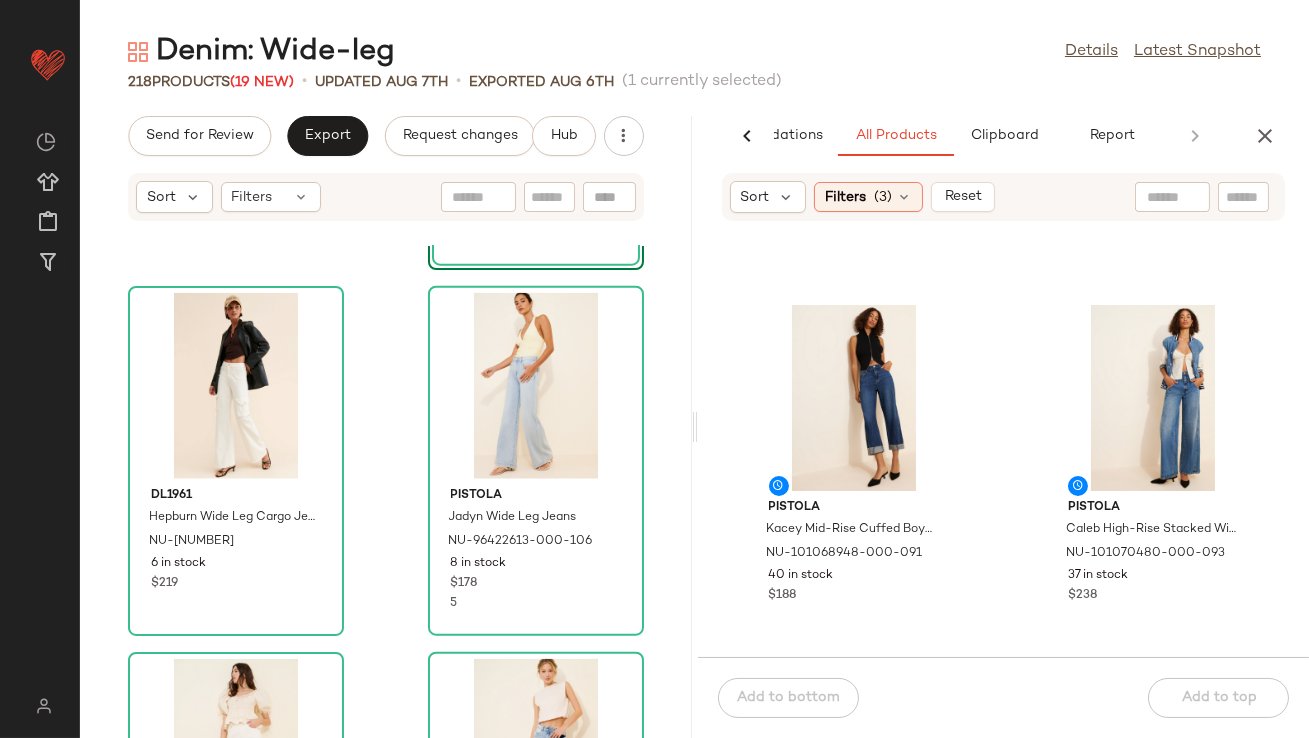 scroll, scrollTop: 329, scrollLeft: 0, axis: vertical 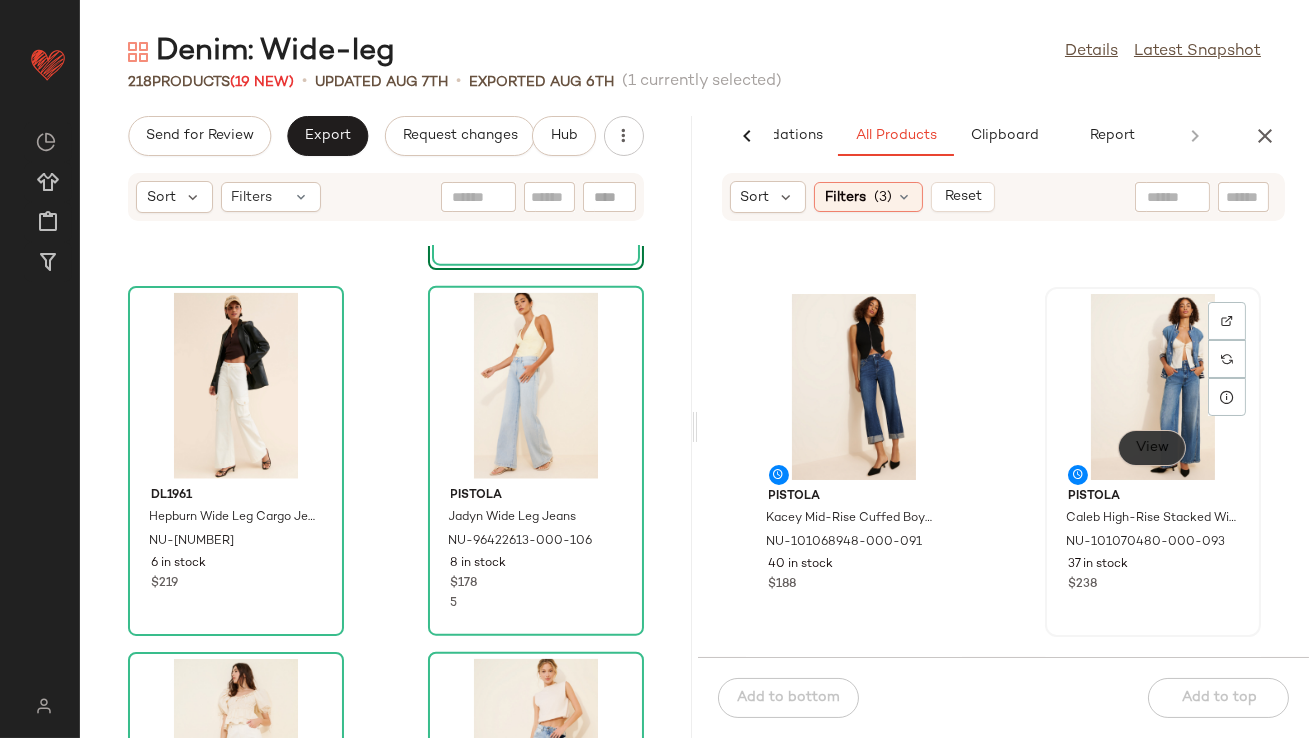 click on "View" at bounding box center [1152, 448] 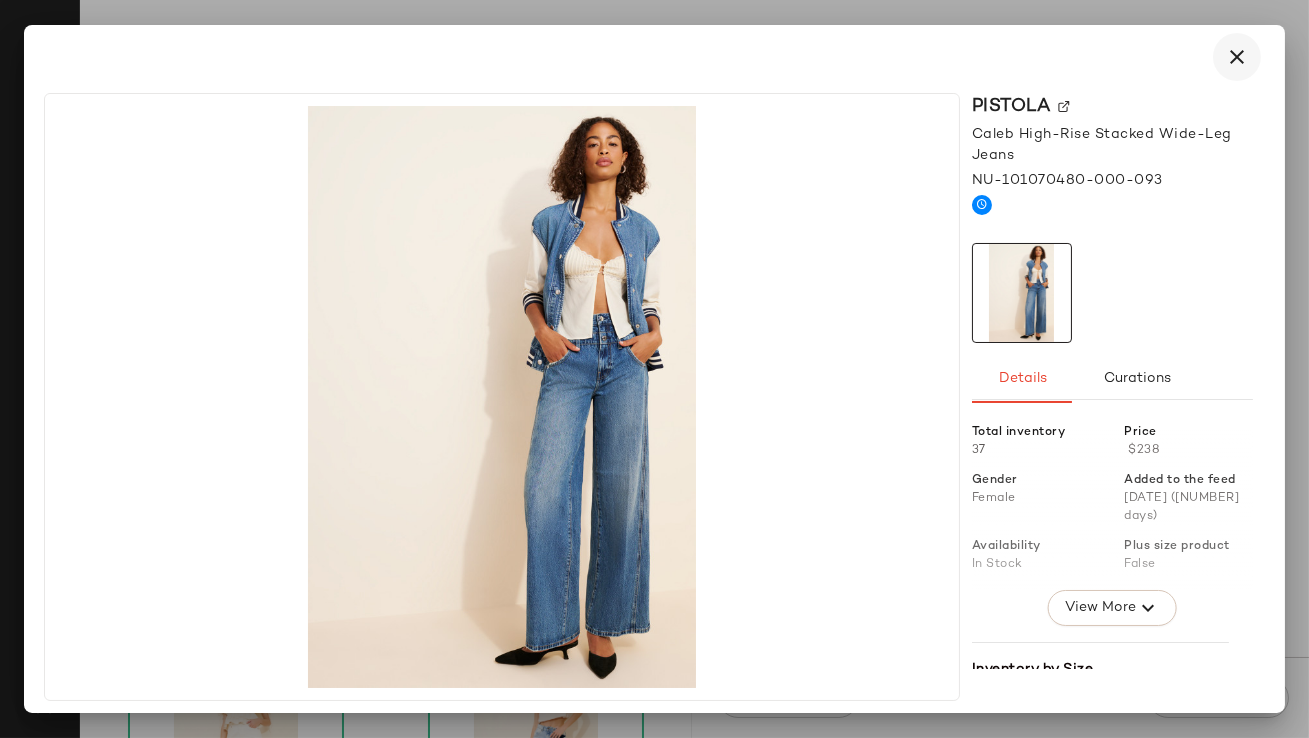 click at bounding box center (1237, 57) 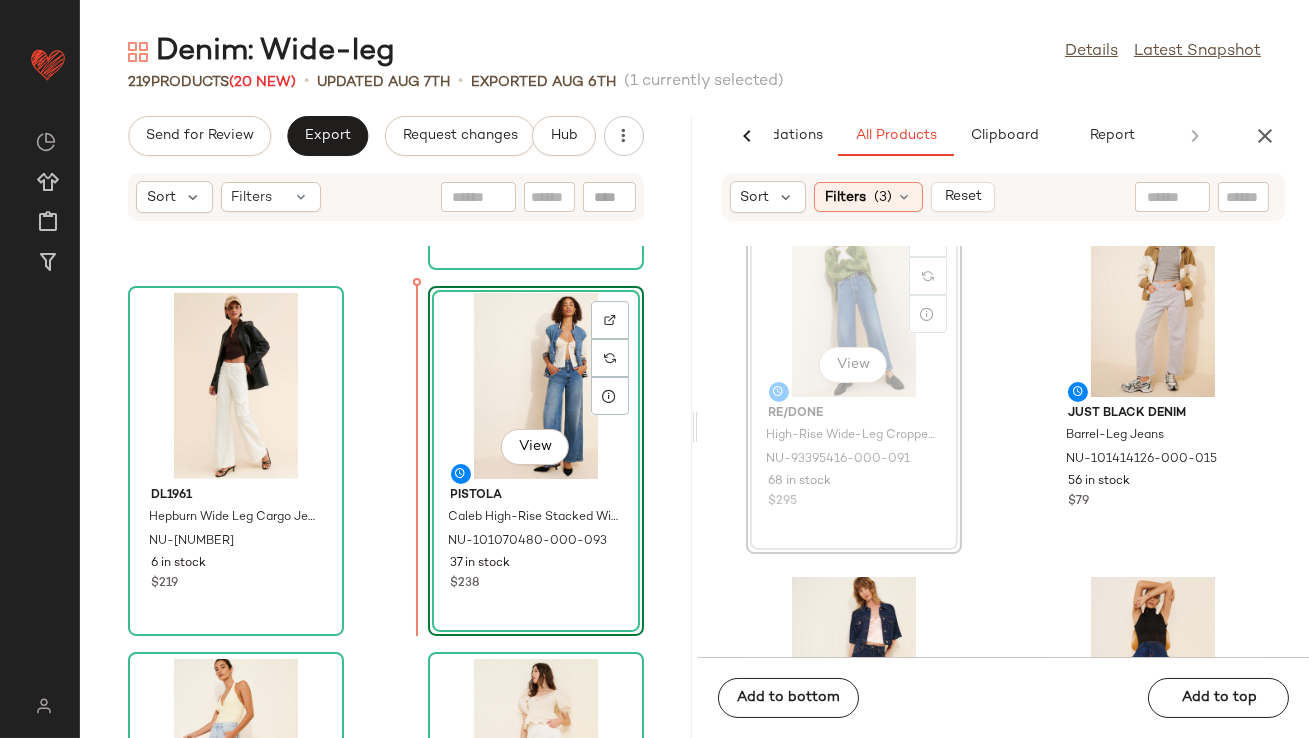 scroll, scrollTop: 1159, scrollLeft: 0, axis: vertical 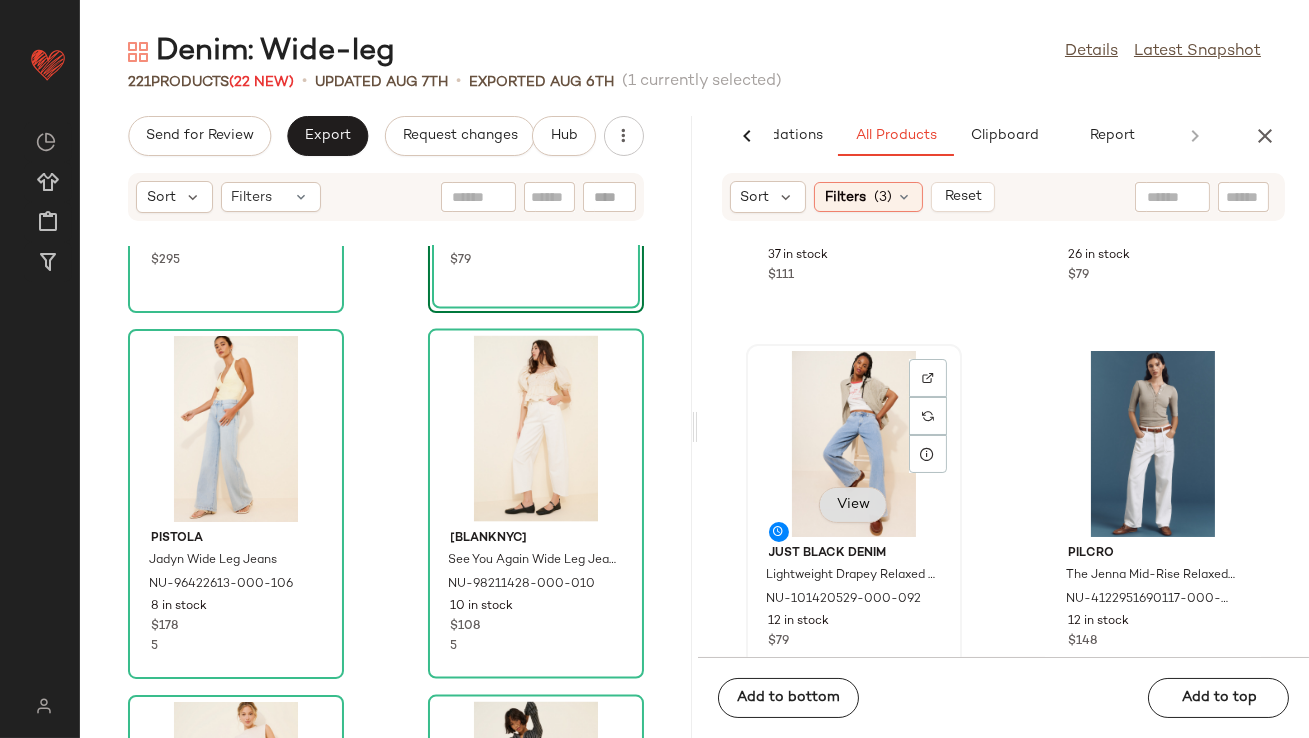 click on "View" at bounding box center [853, 505] 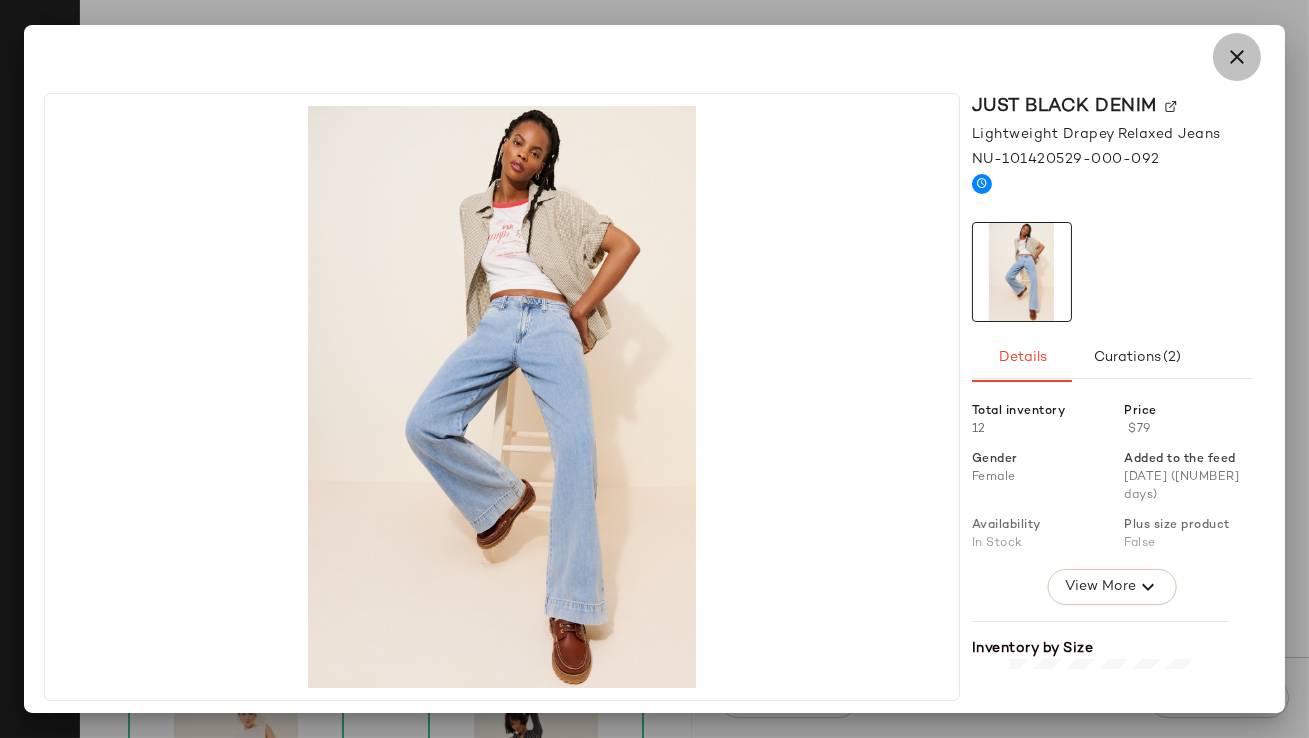 click at bounding box center [1237, 57] 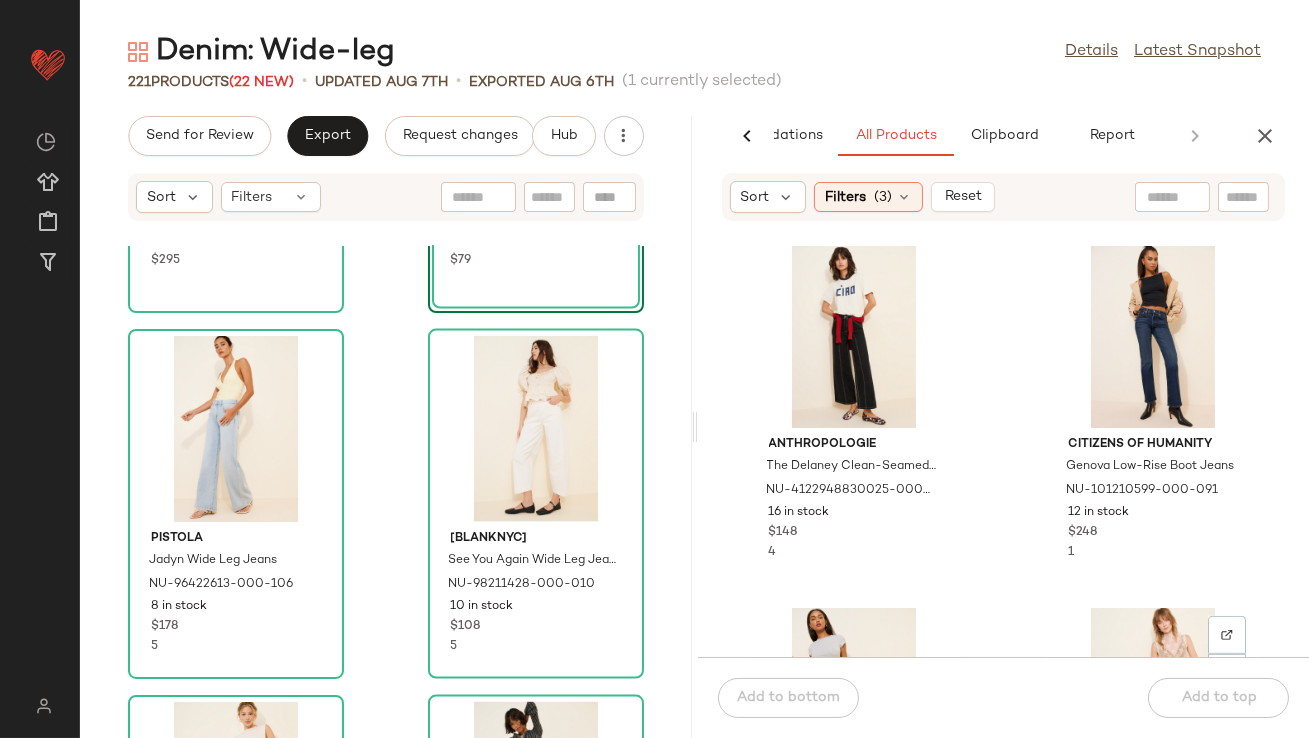 scroll, scrollTop: 2177, scrollLeft: 0, axis: vertical 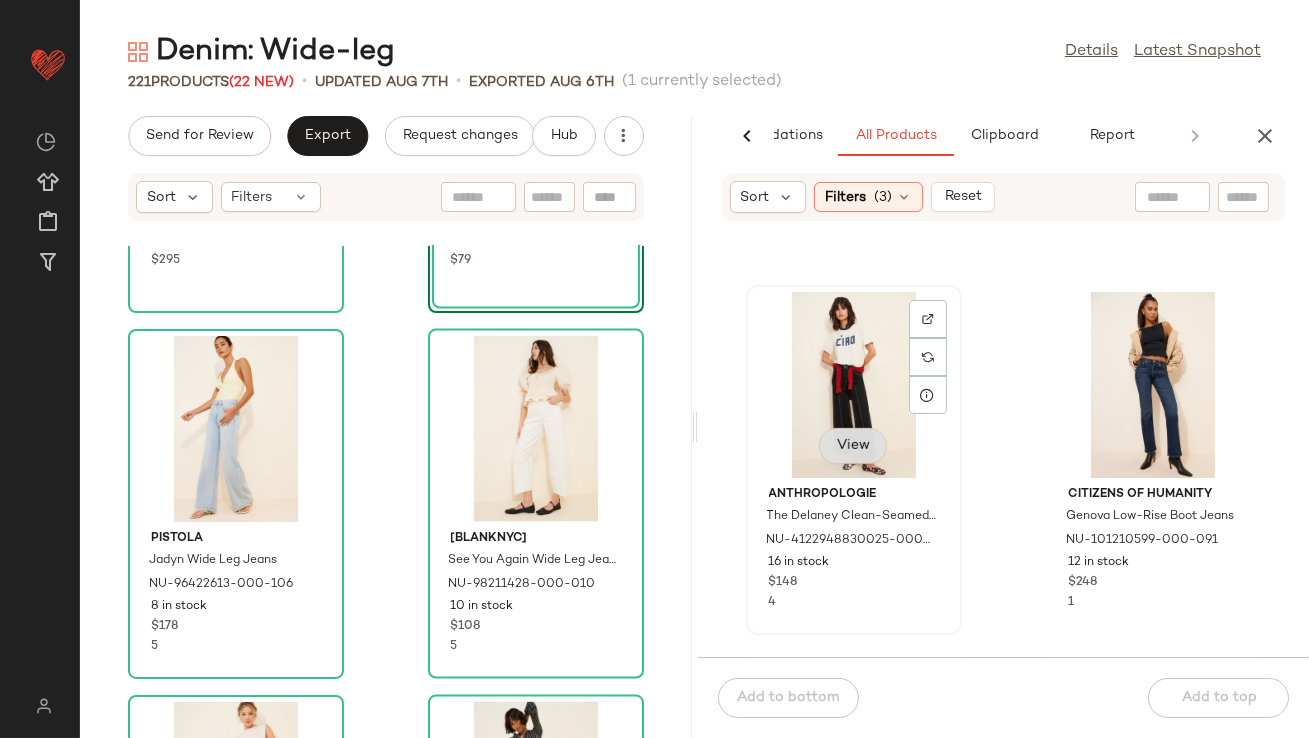 click on "View" 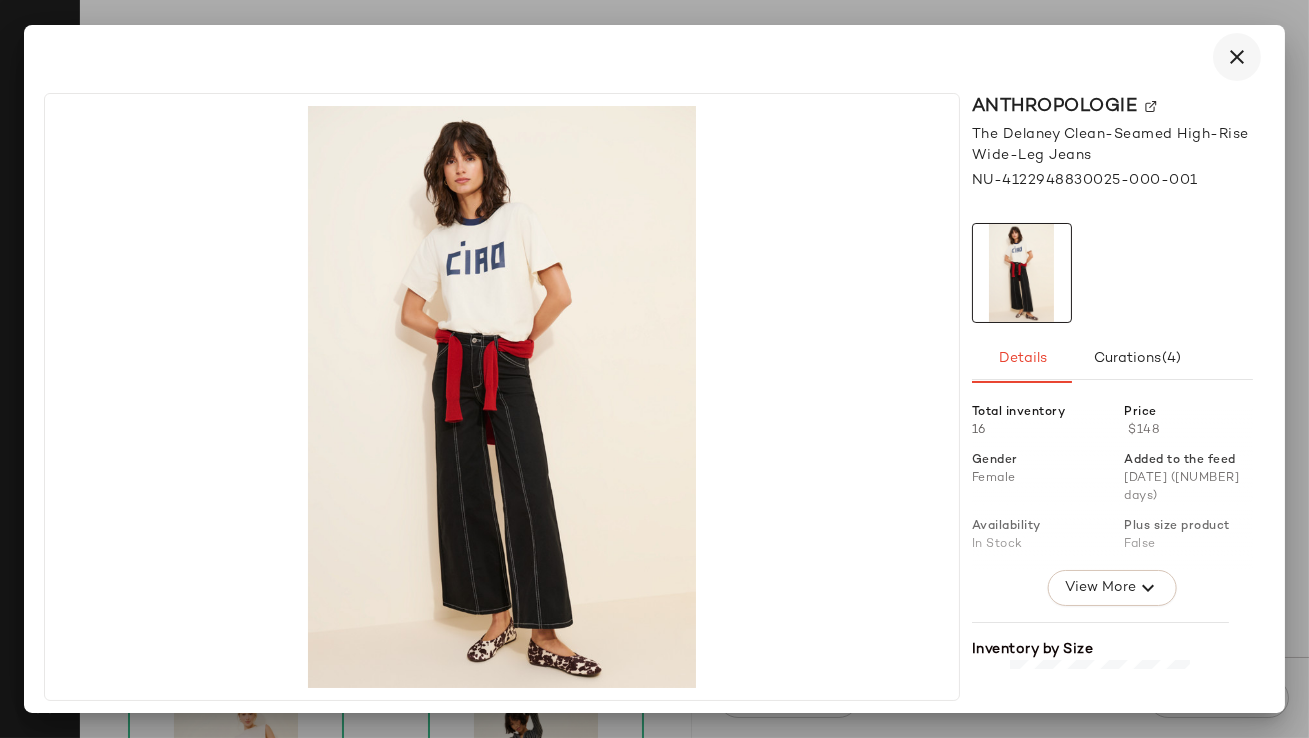 click at bounding box center (1237, 57) 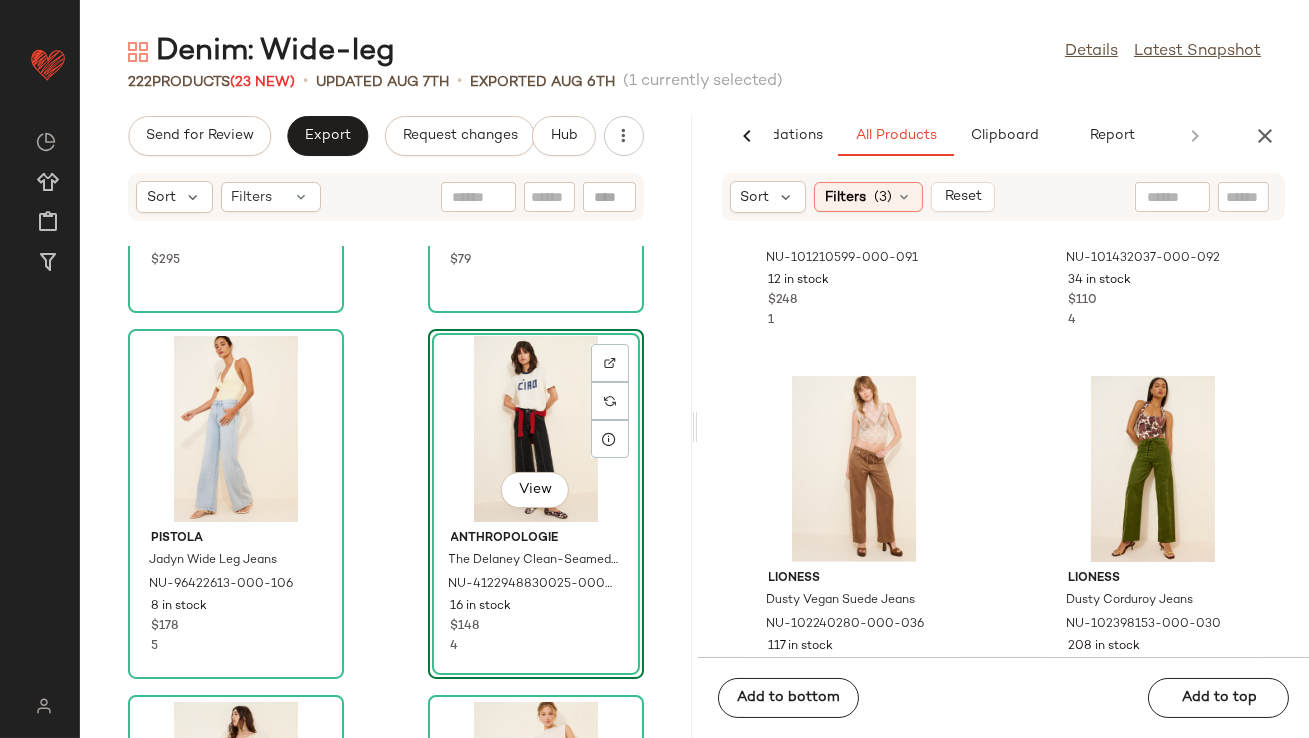 scroll, scrollTop: 2920, scrollLeft: 0, axis: vertical 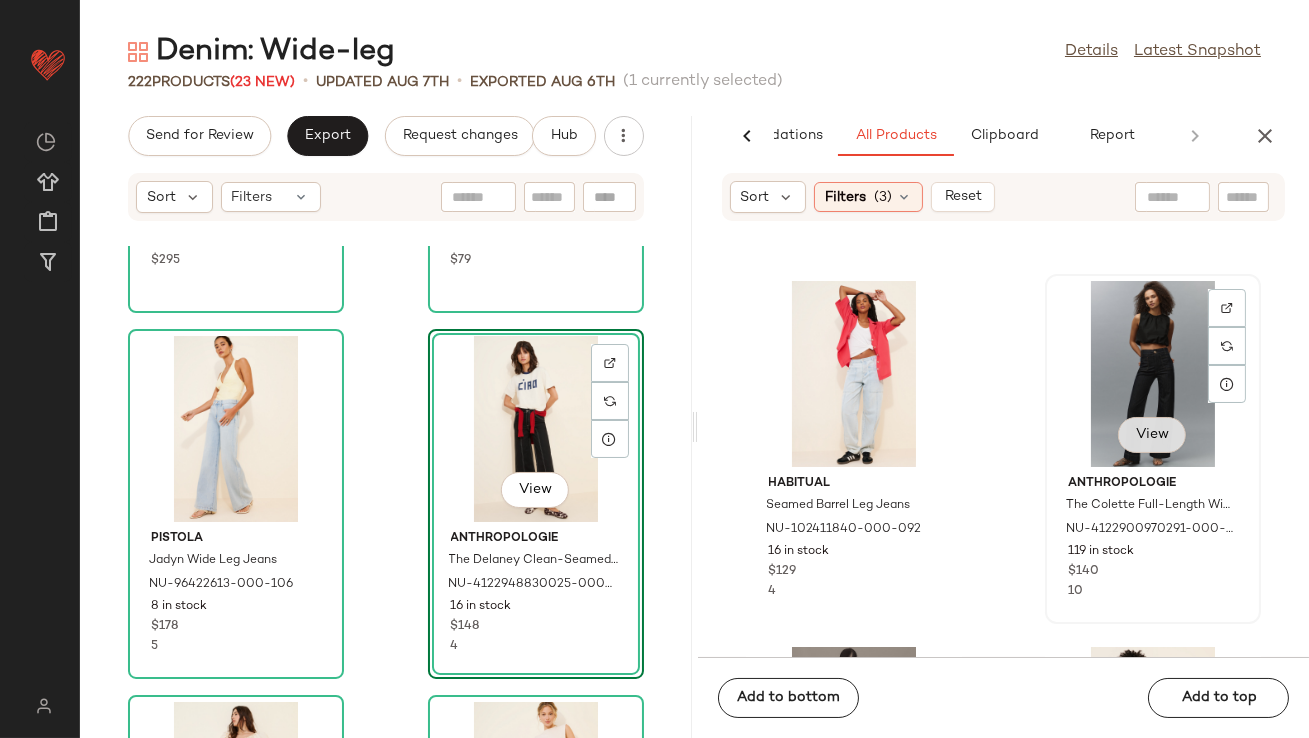 click on "View" 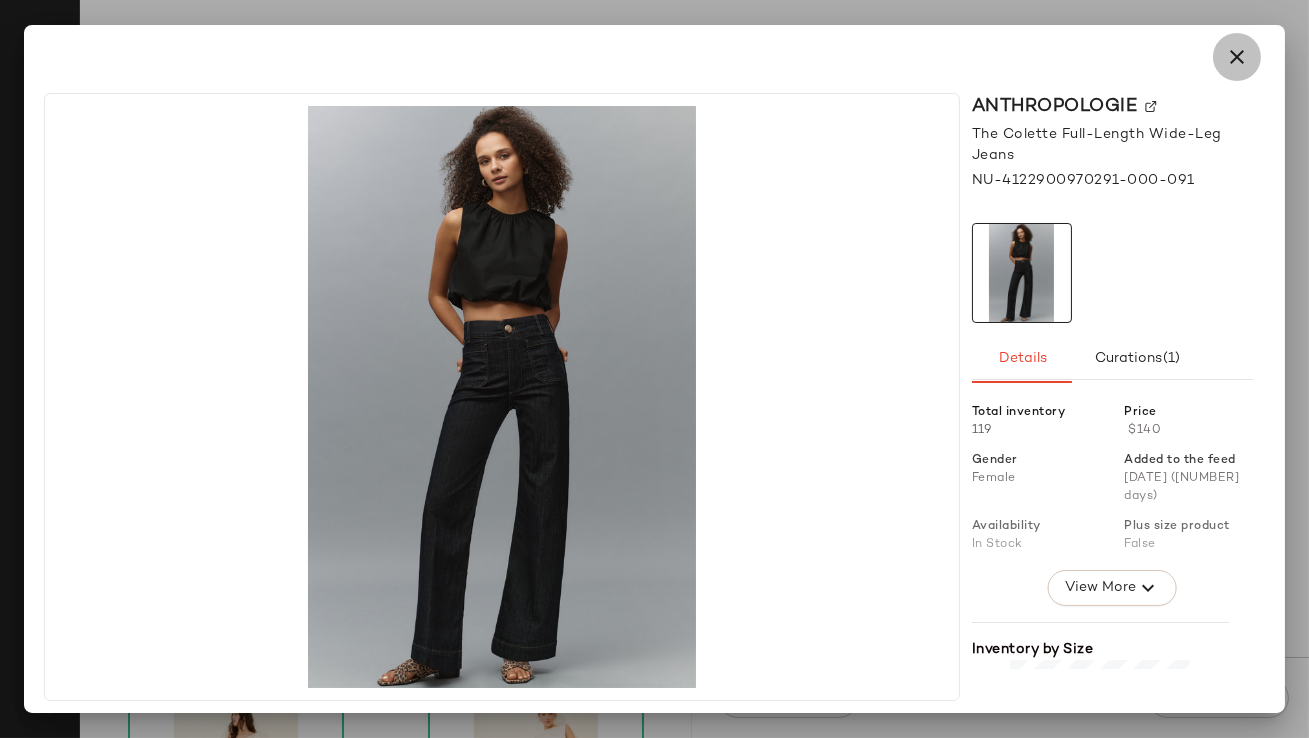 click at bounding box center [1237, 57] 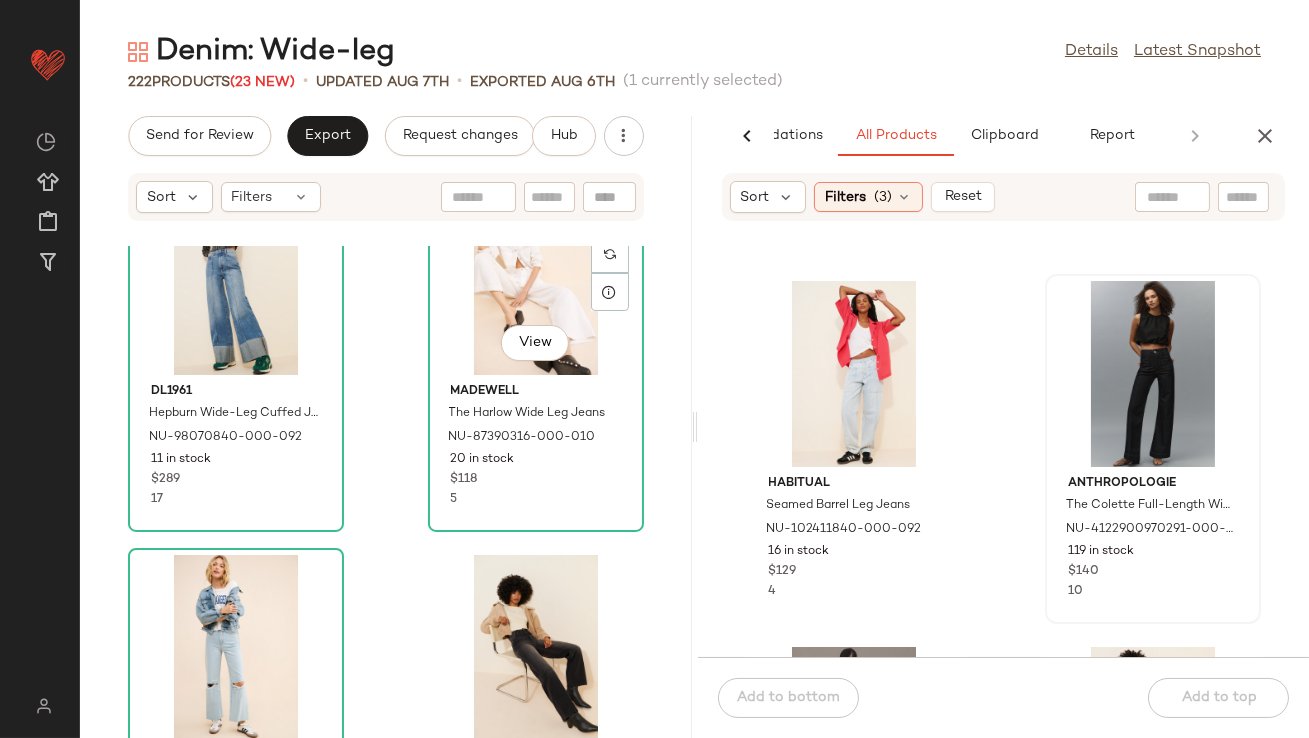 scroll, scrollTop: 6406, scrollLeft: 0, axis: vertical 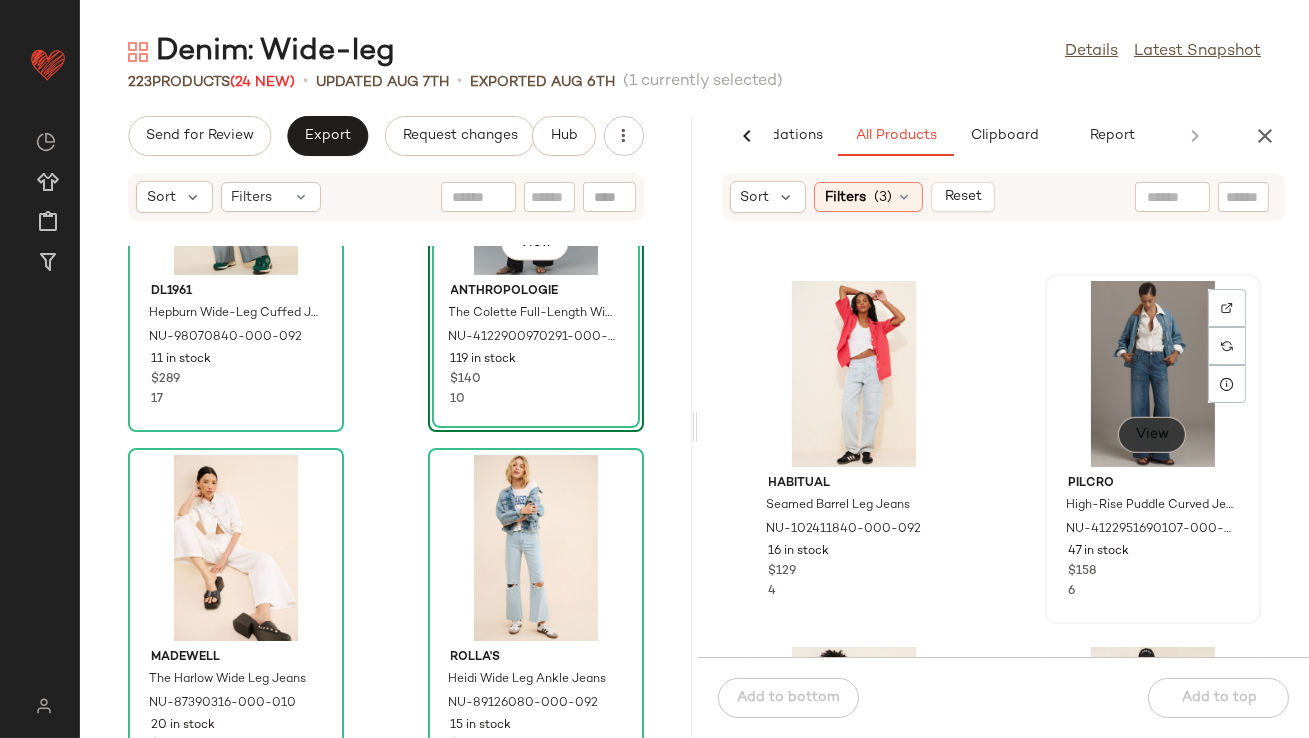 click on "View" 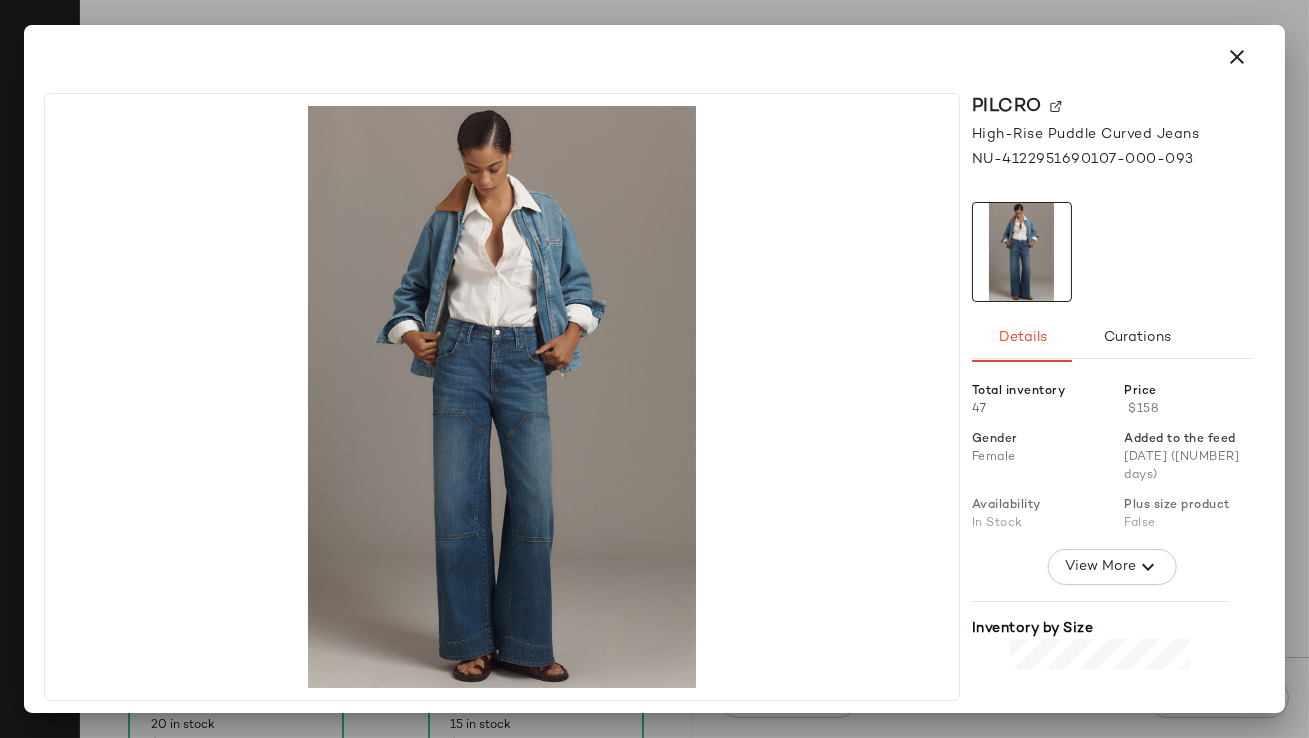 click at bounding box center [1237, 57] 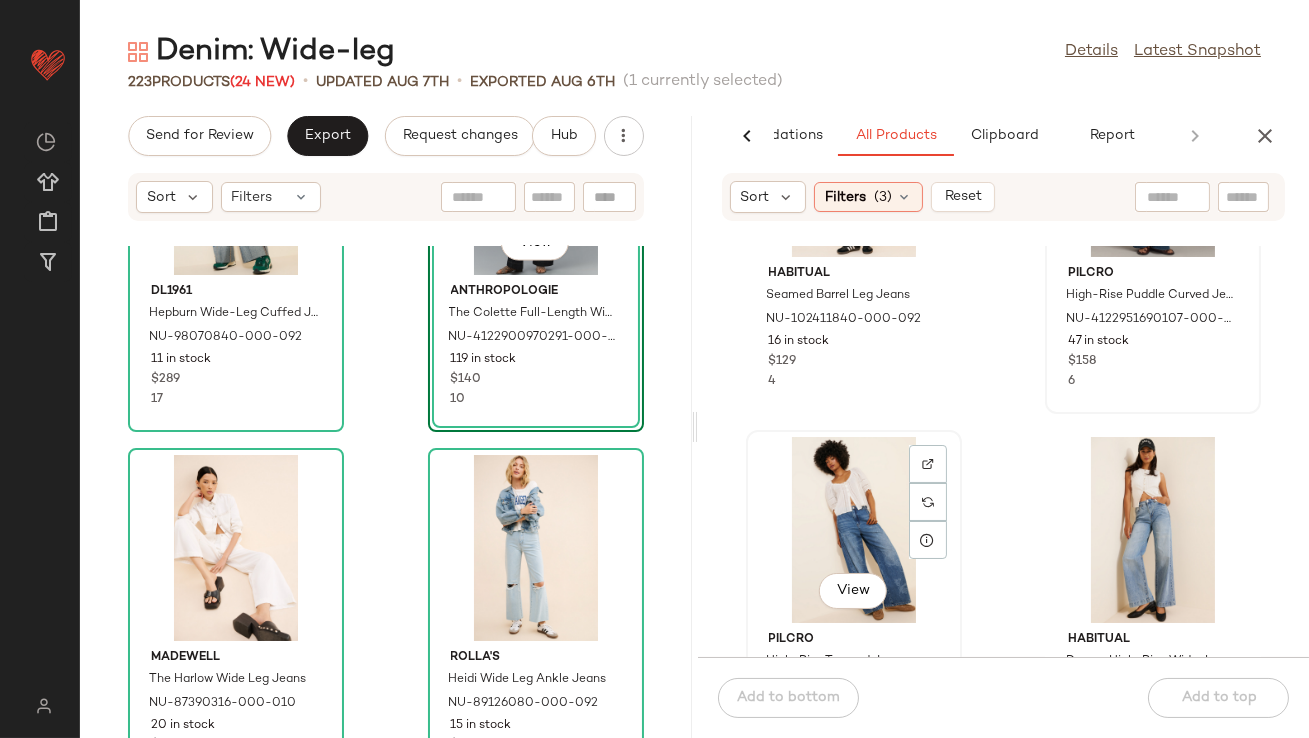 scroll, scrollTop: 3328, scrollLeft: 0, axis: vertical 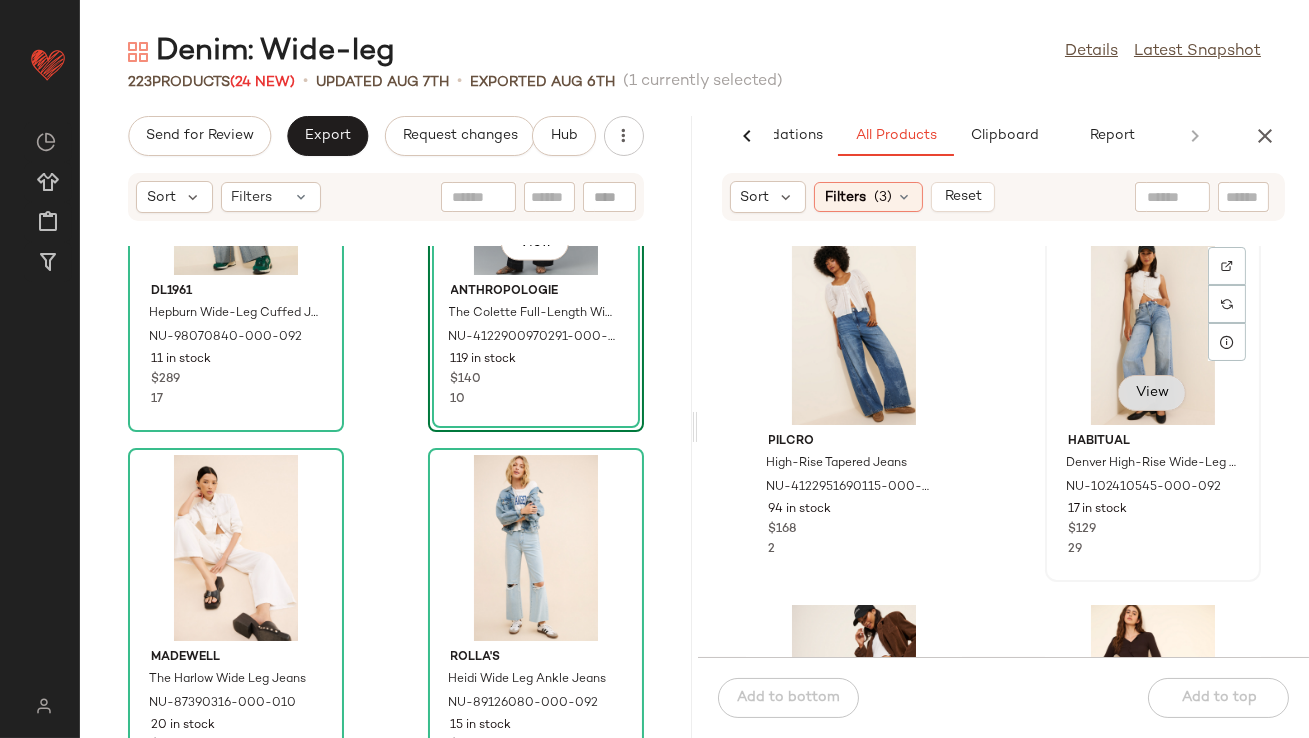 click on "View" at bounding box center [1152, 393] 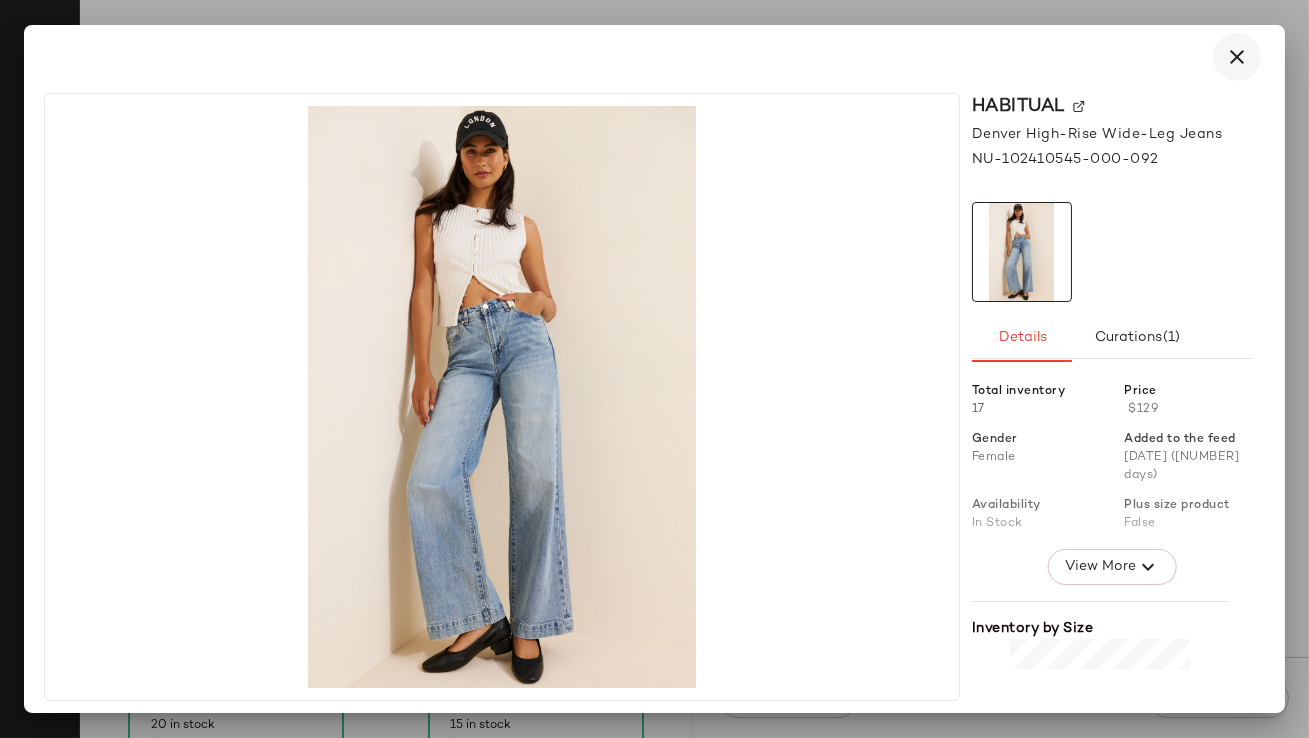 click at bounding box center [1237, 57] 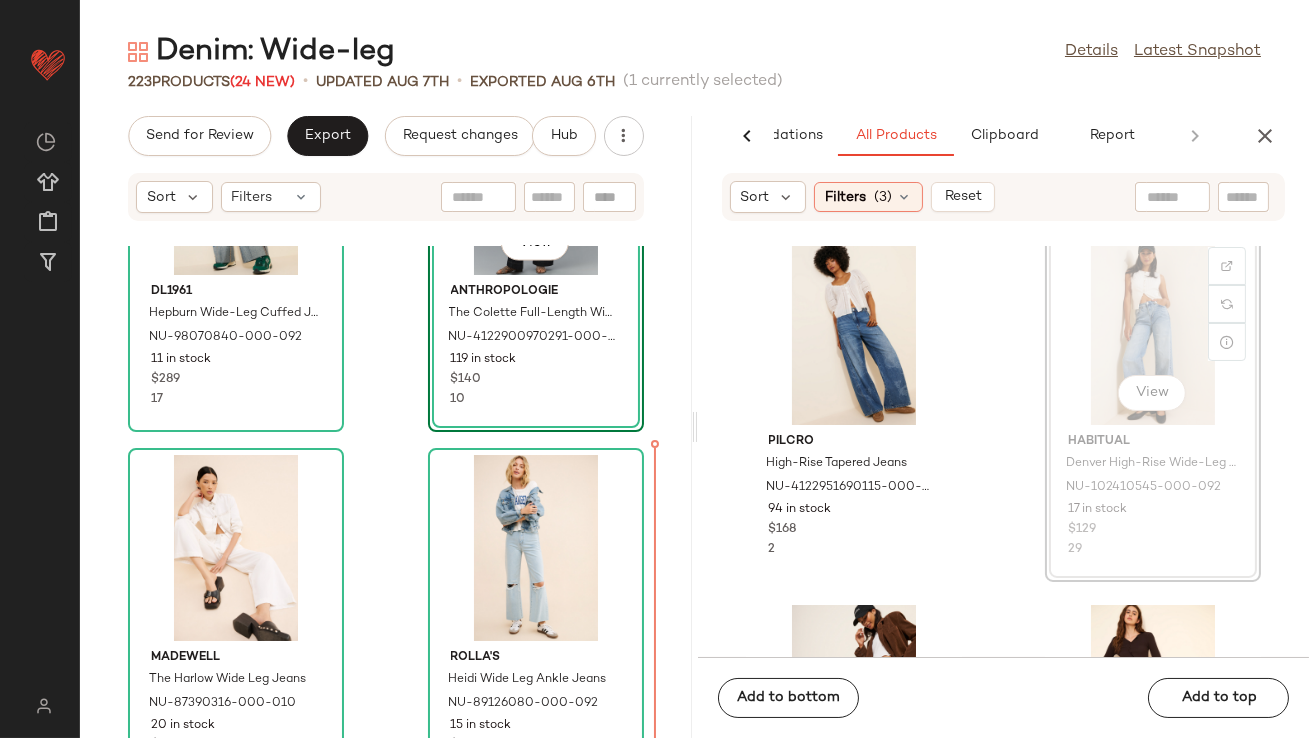 scroll, scrollTop: 3327, scrollLeft: 0, axis: vertical 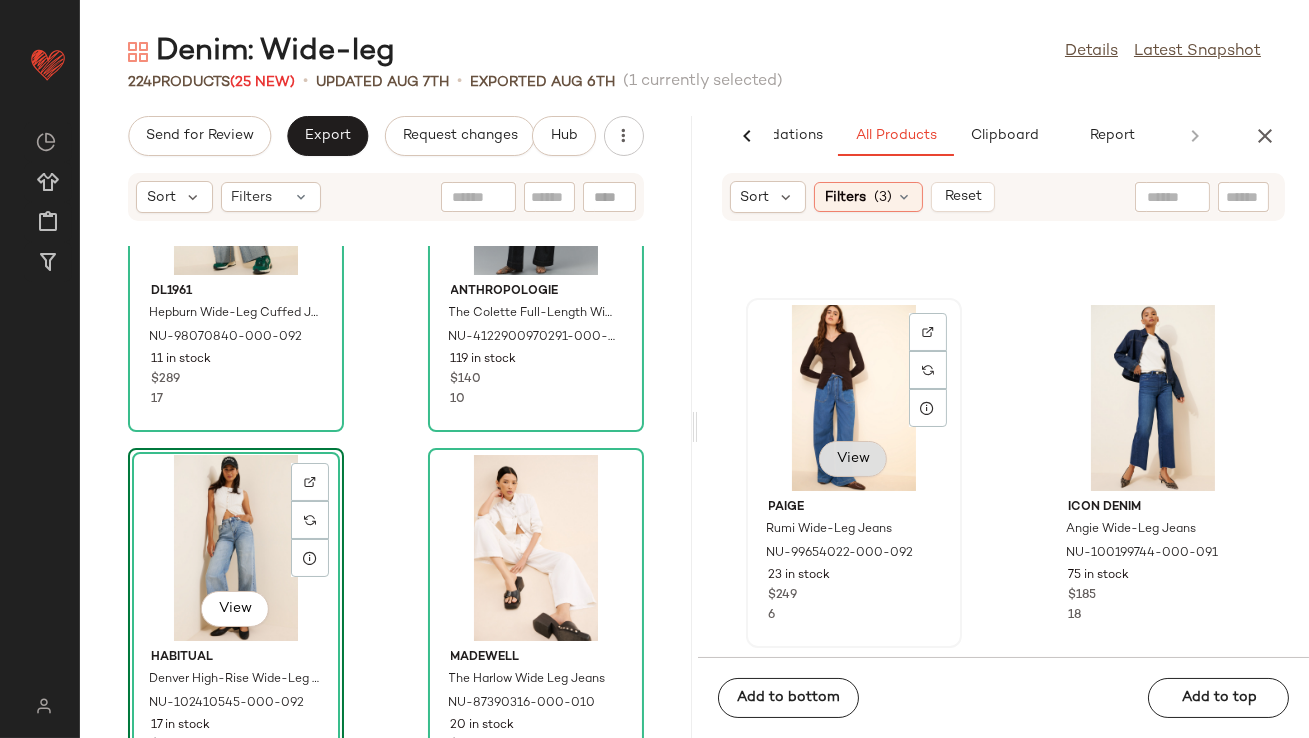 click on "View" 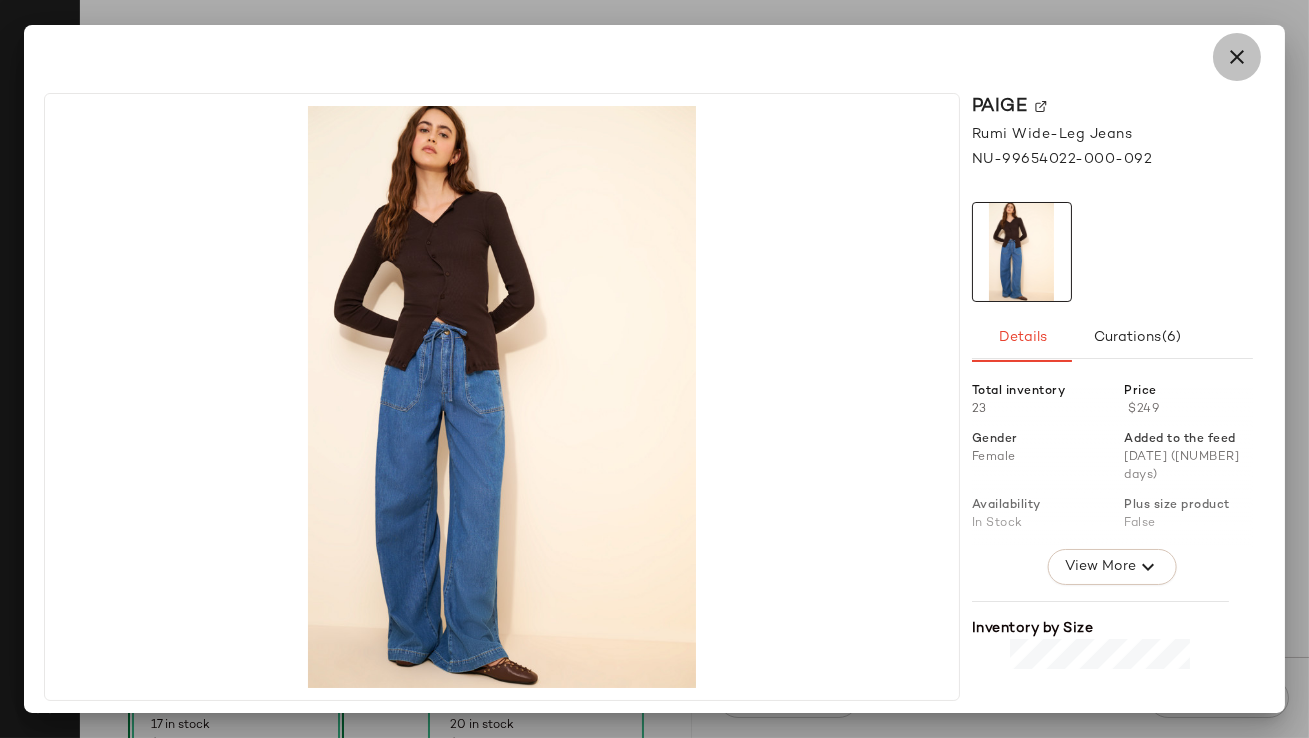 click at bounding box center [1237, 57] 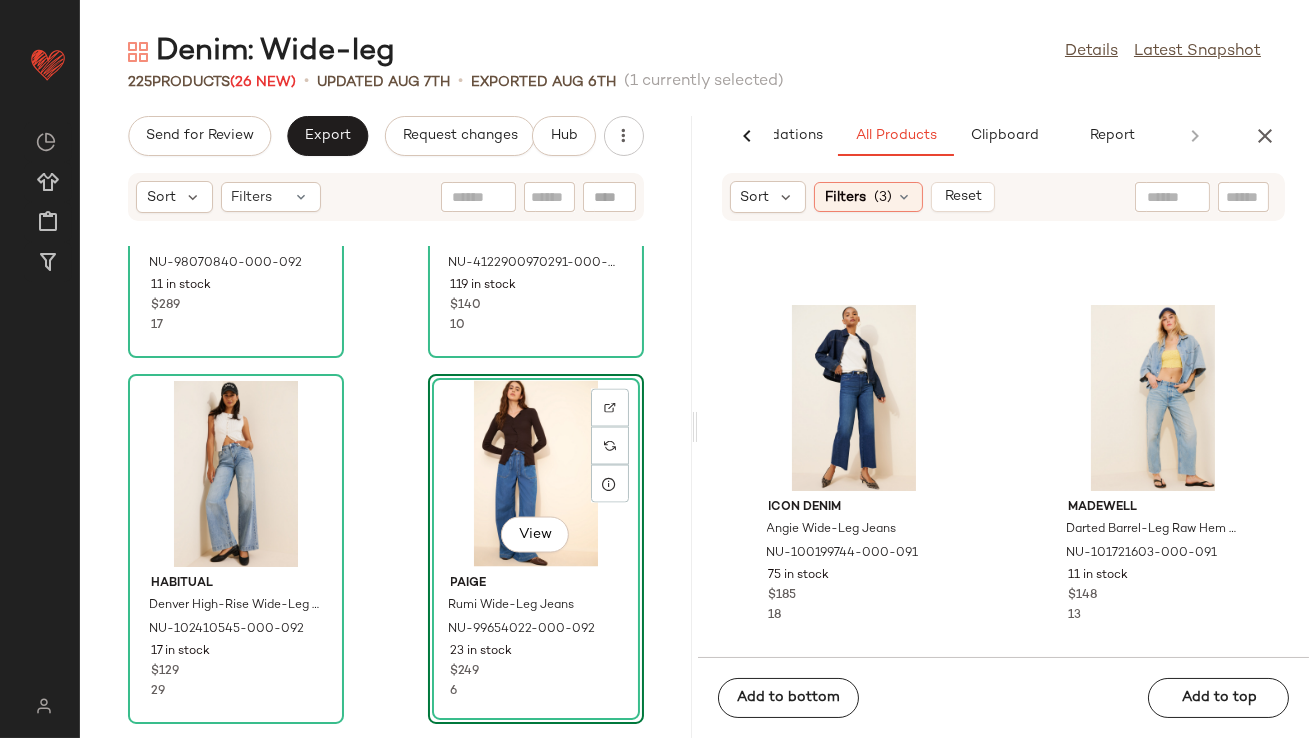 scroll, scrollTop: 6597, scrollLeft: 0, axis: vertical 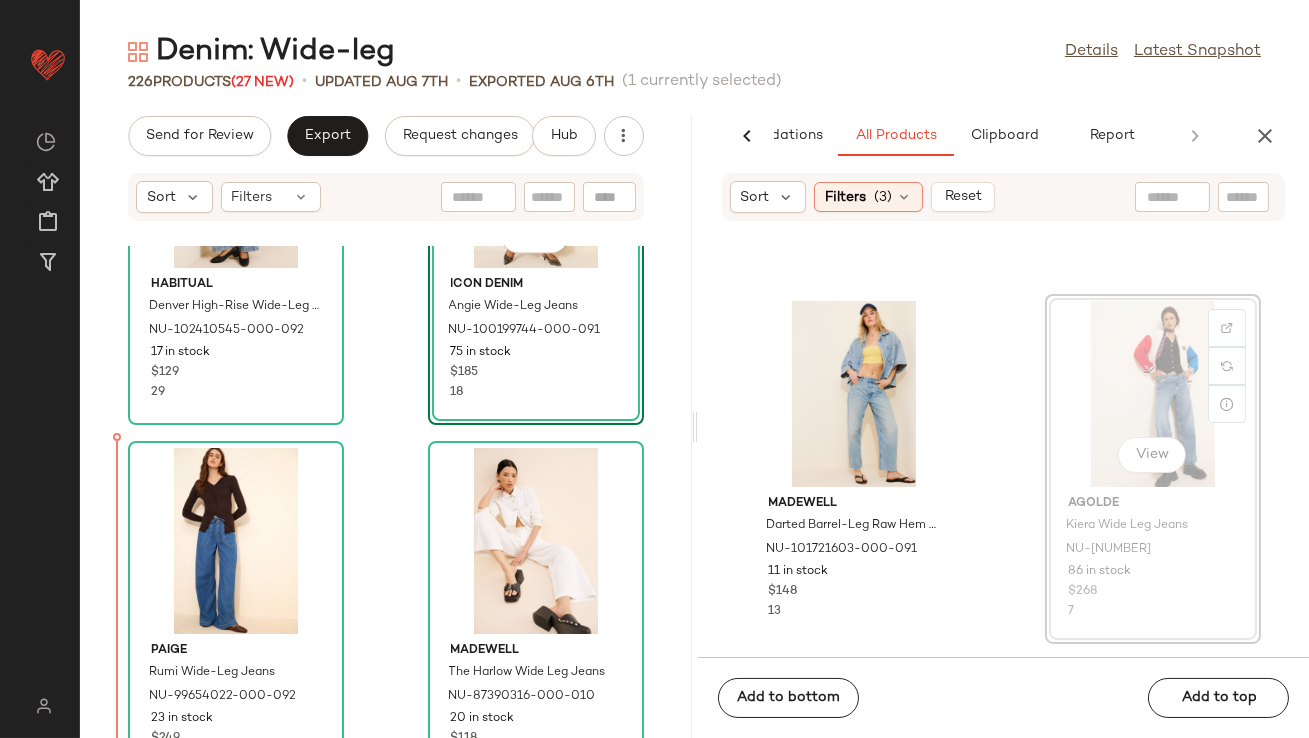 drag, startPoint x: 1192, startPoint y: 346, endPoint x: 1181, endPoint y: 348, distance: 11.18034 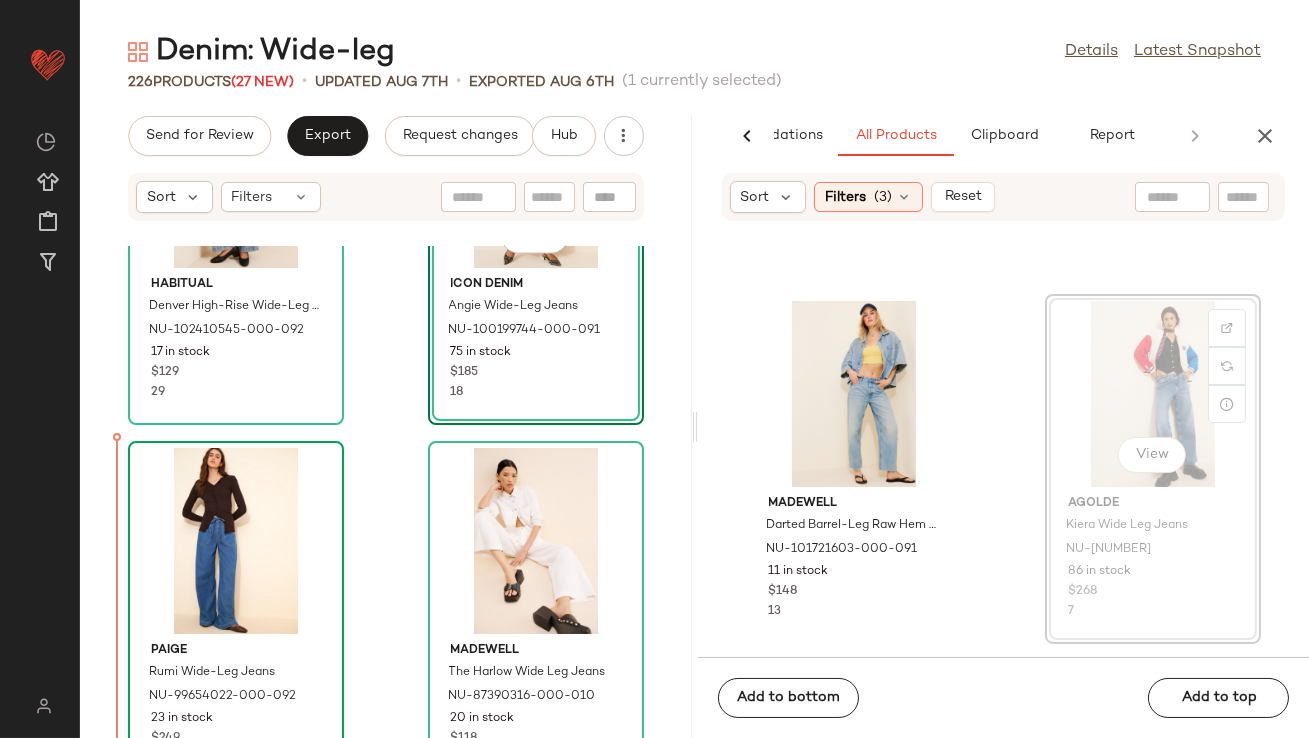 scroll, scrollTop: 6785, scrollLeft: 0, axis: vertical 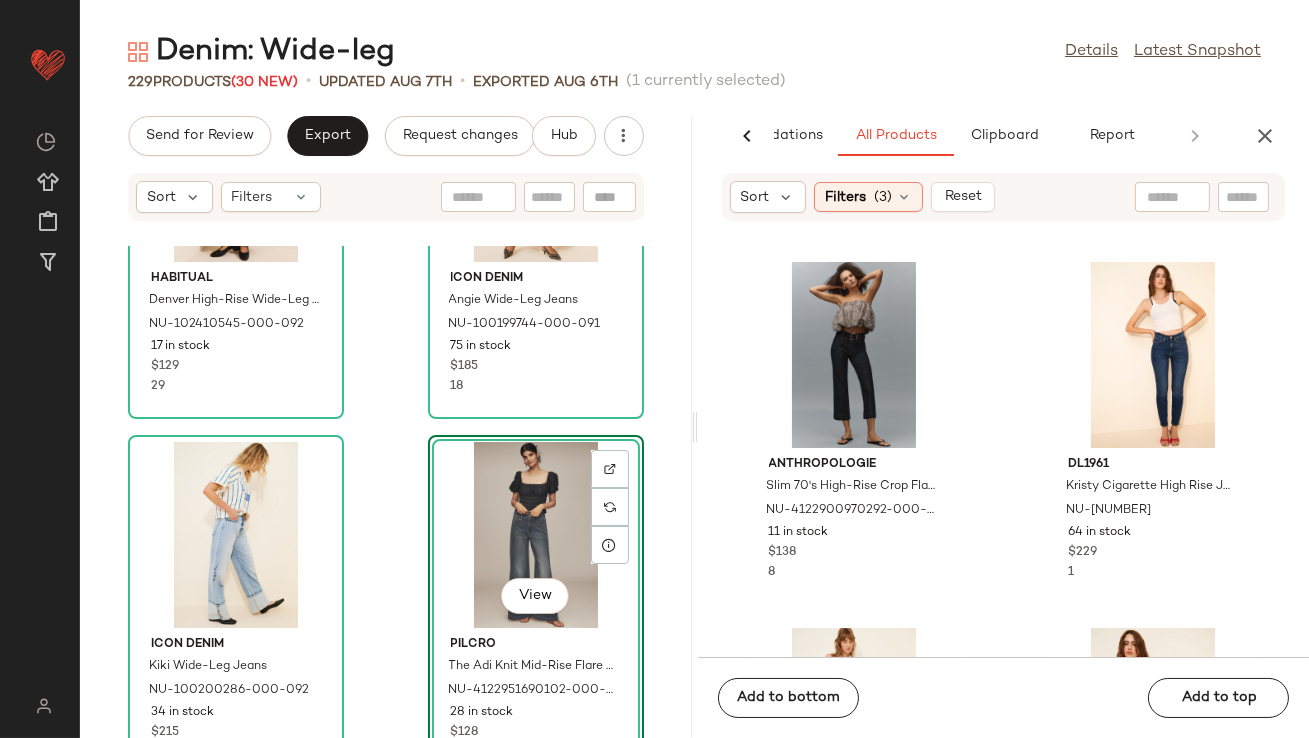 click on "View" 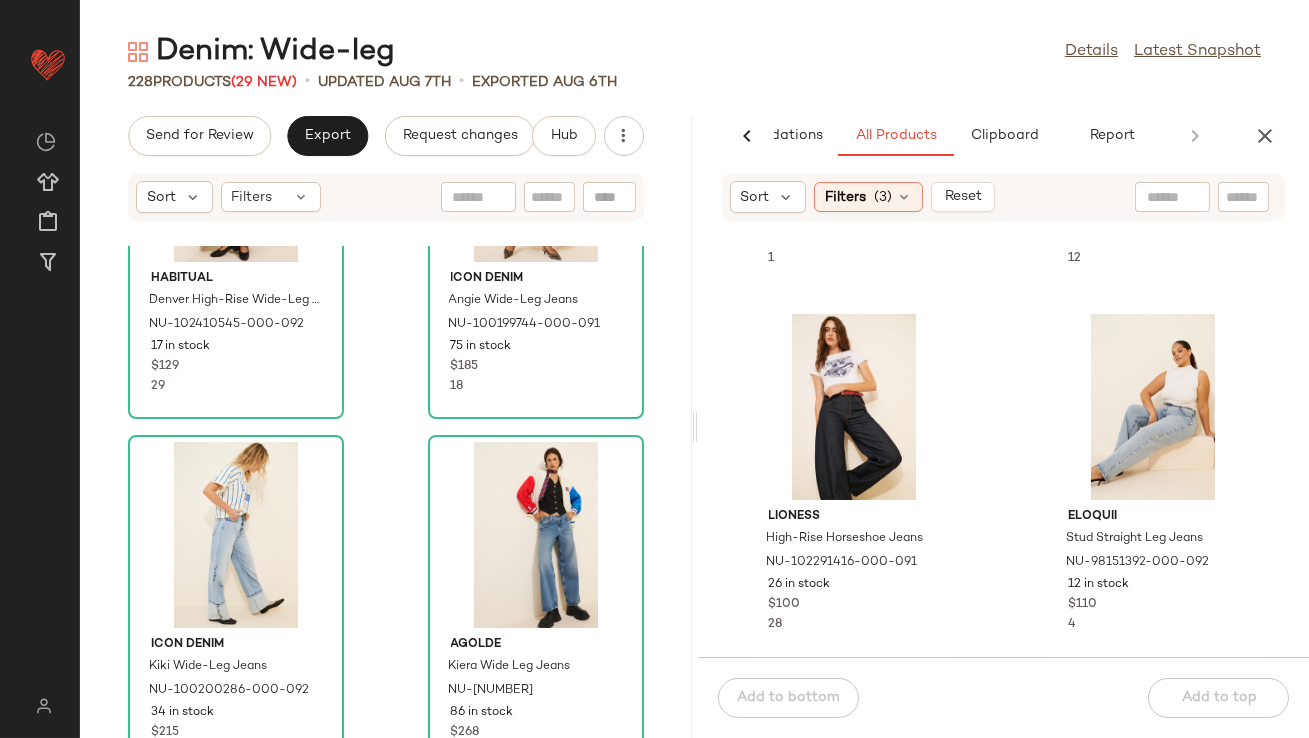 scroll, scrollTop: 5820, scrollLeft: 0, axis: vertical 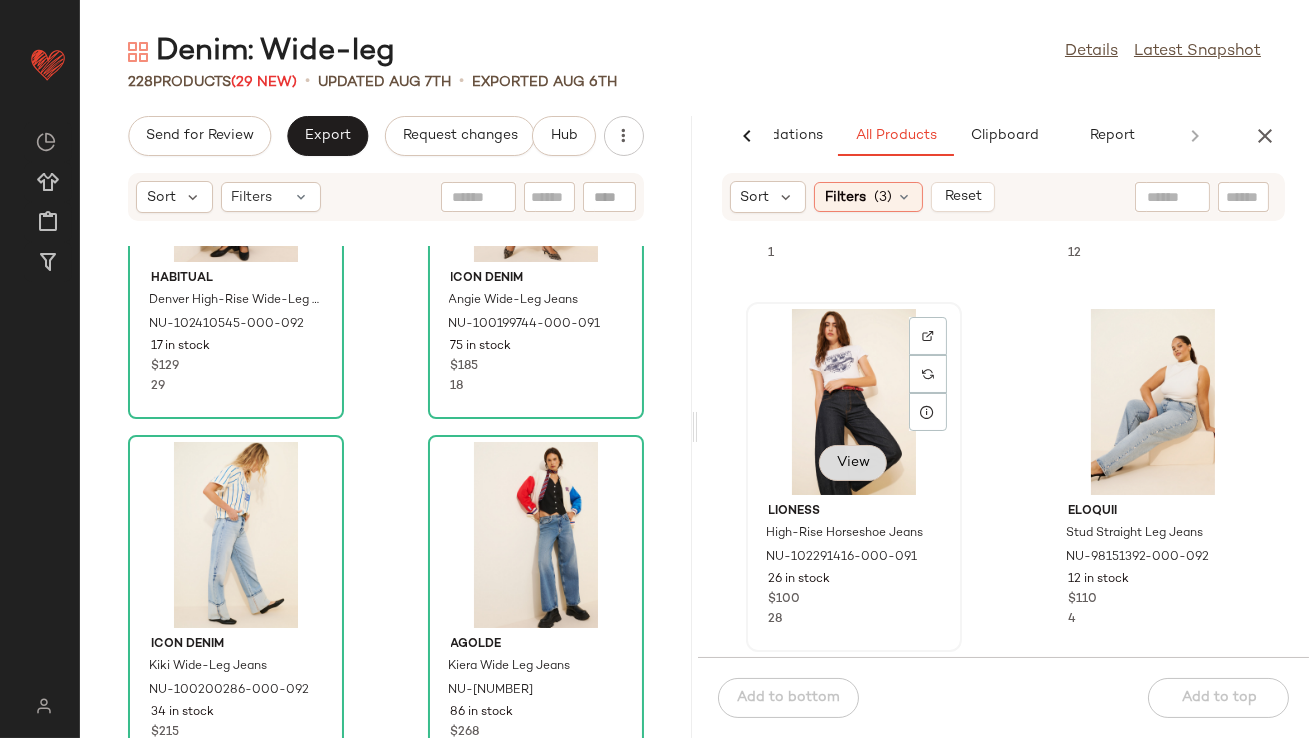 click on "View" at bounding box center (853, 463) 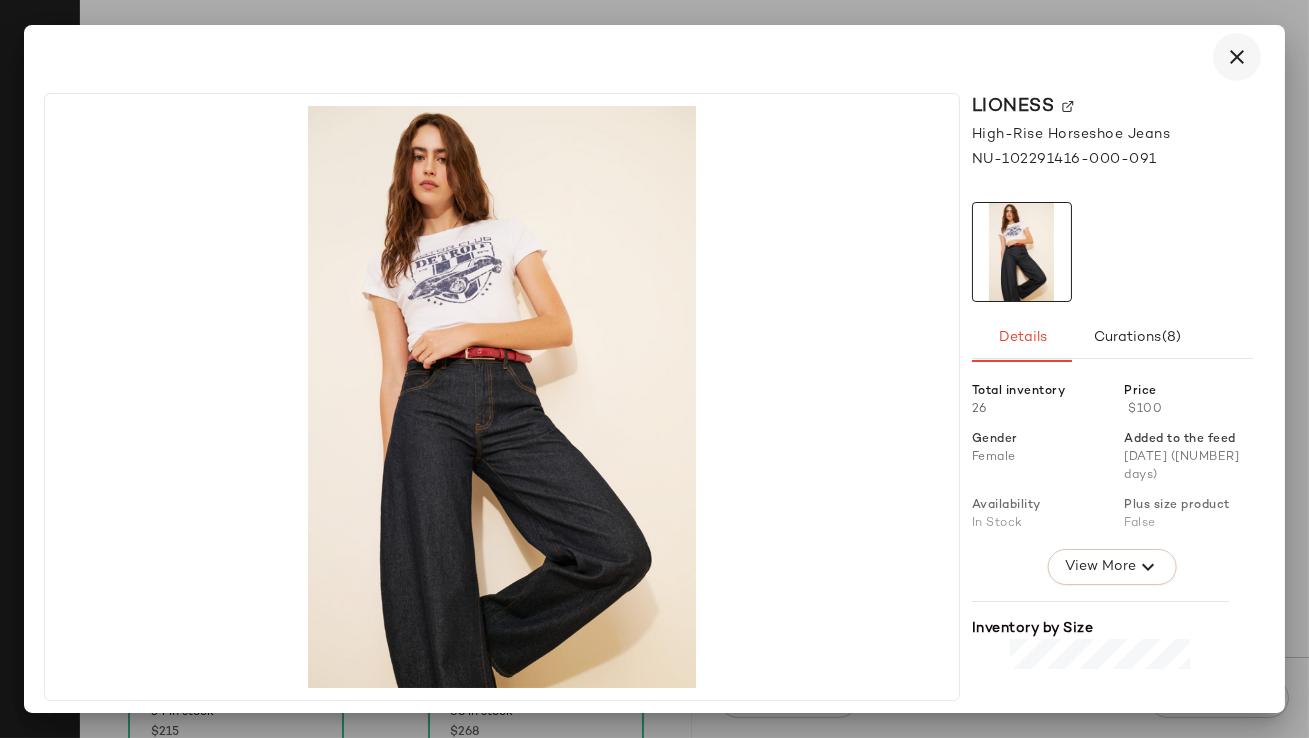 click at bounding box center [1237, 57] 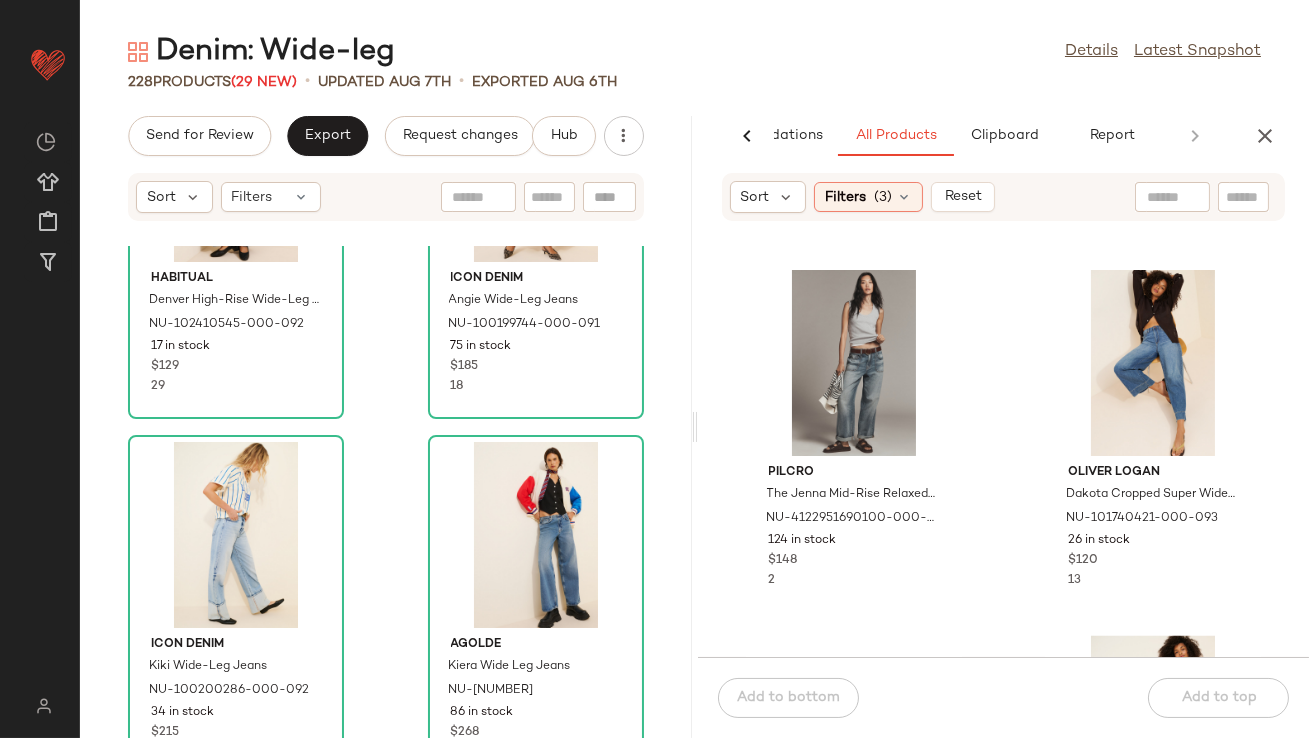 scroll, scrollTop: 7382, scrollLeft: 0, axis: vertical 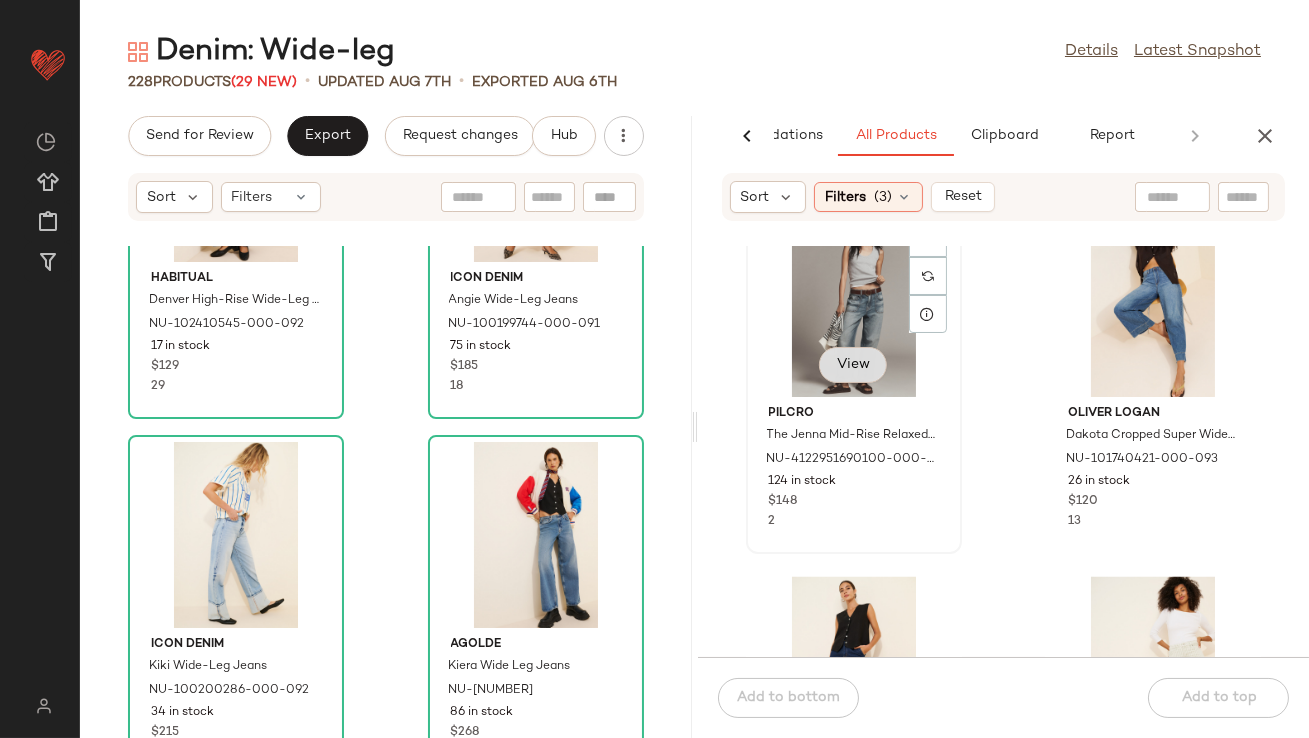 click on "View" at bounding box center [853, 365] 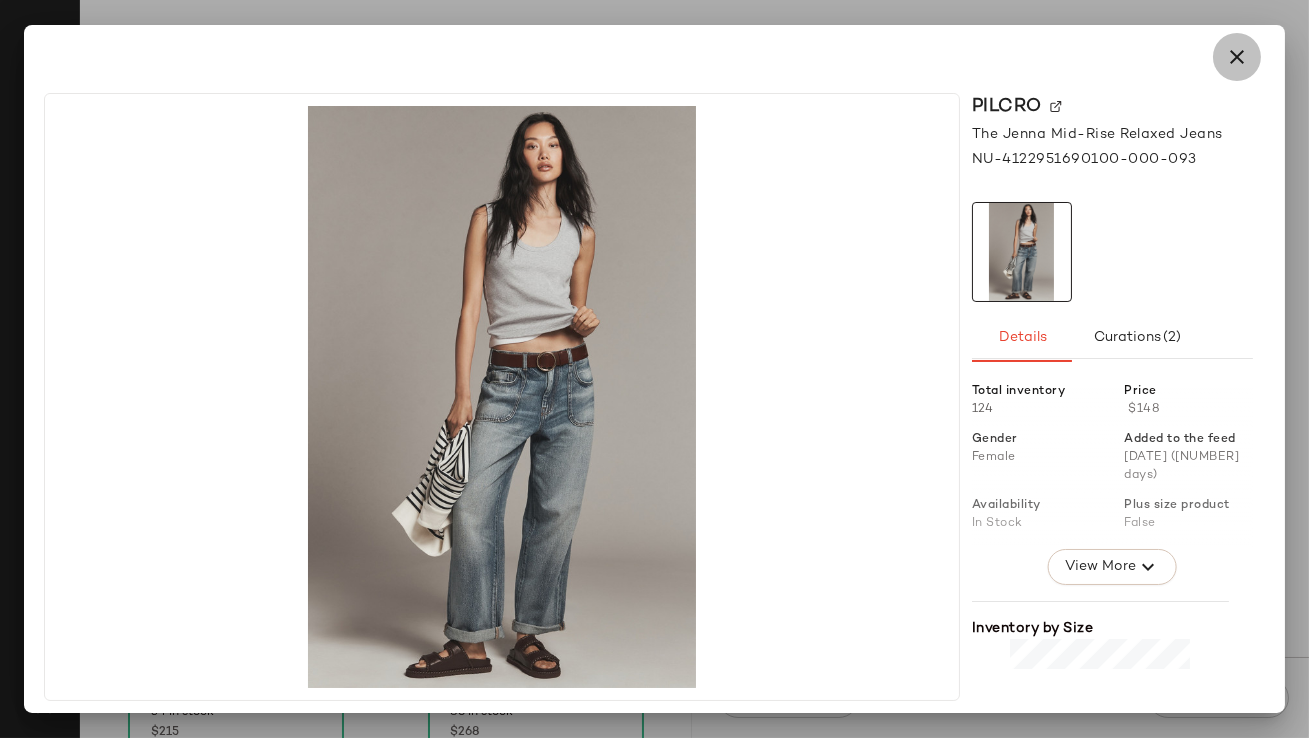click at bounding box center [1237, 57] 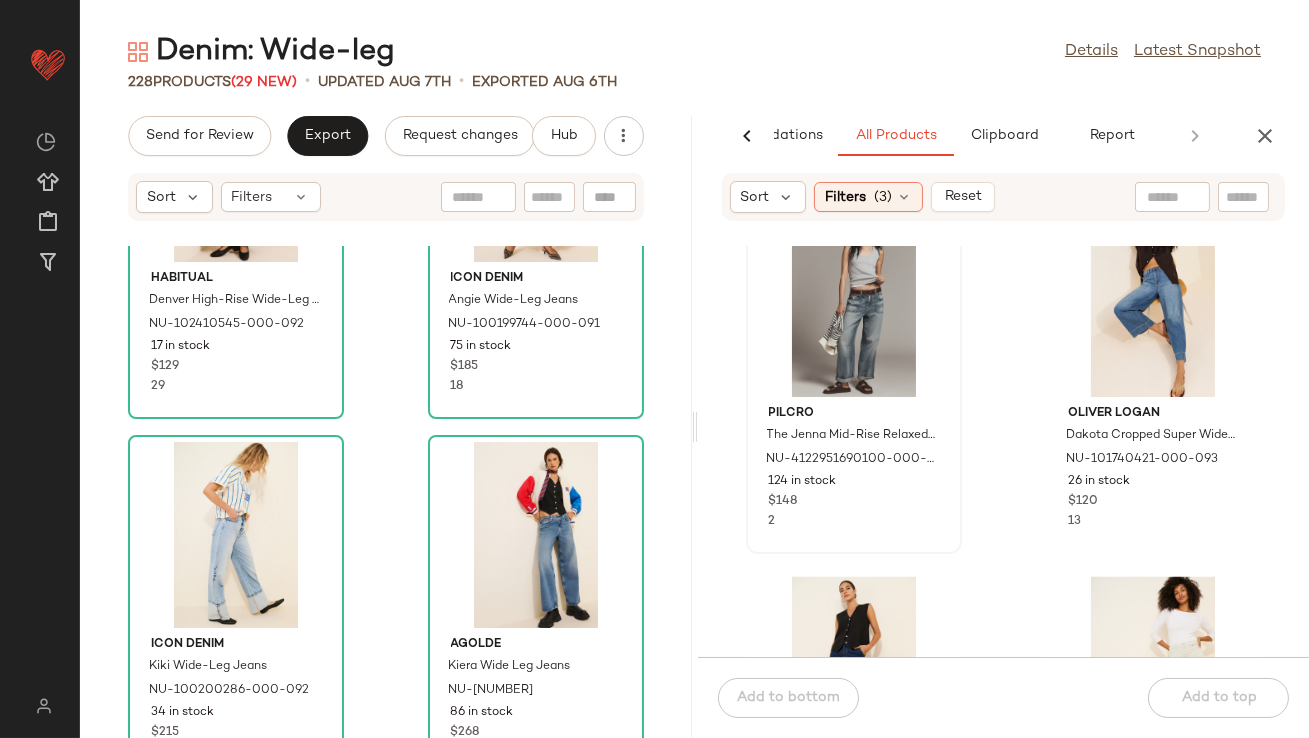 scroll, scrollTop: 7405, scrollLeft: 0, axis: vertical 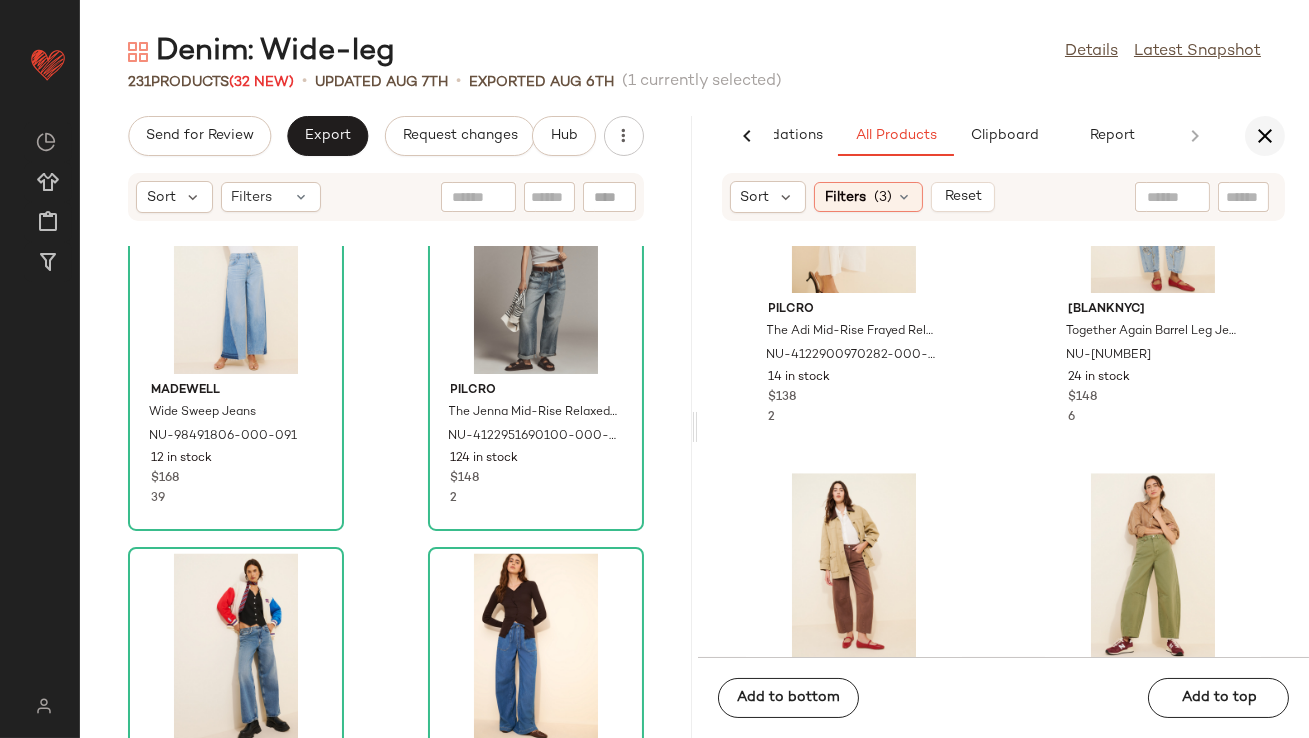 click at bounding box center [1265, 136] 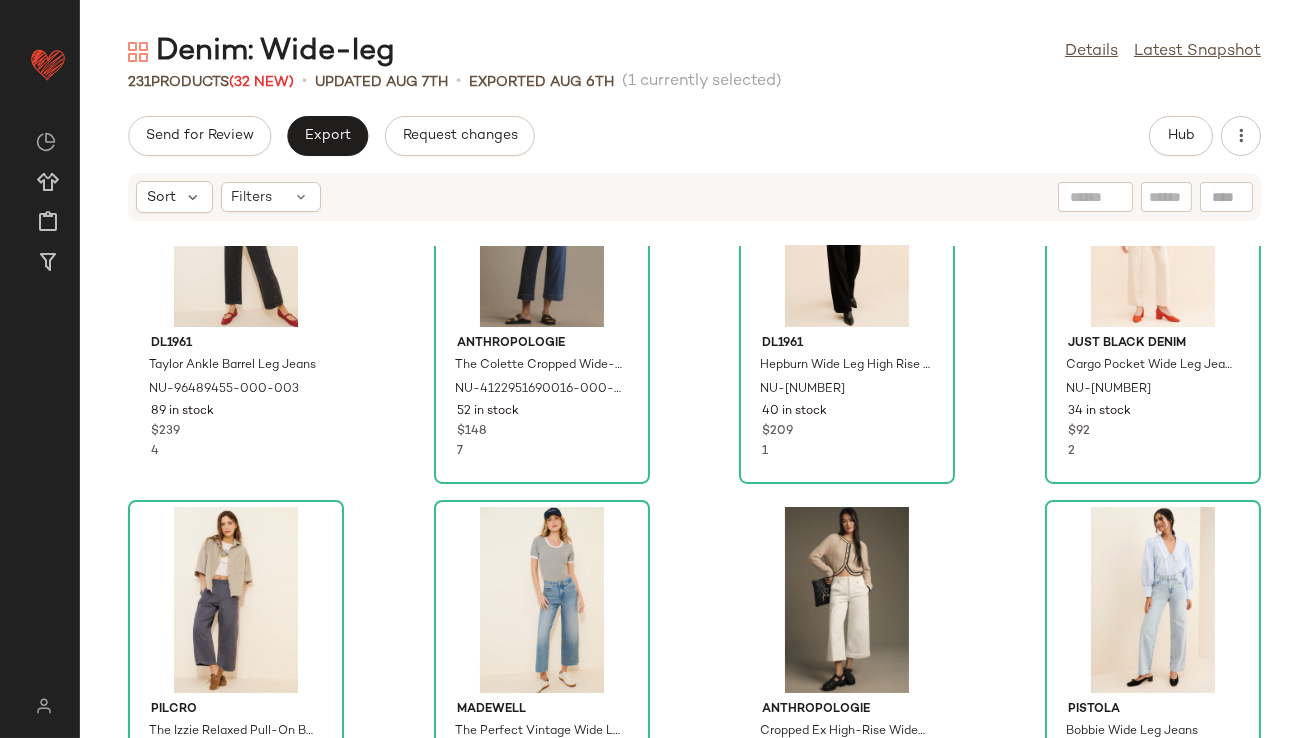scroll, scrollTop: 0, scrollLeft: 0, axis: both 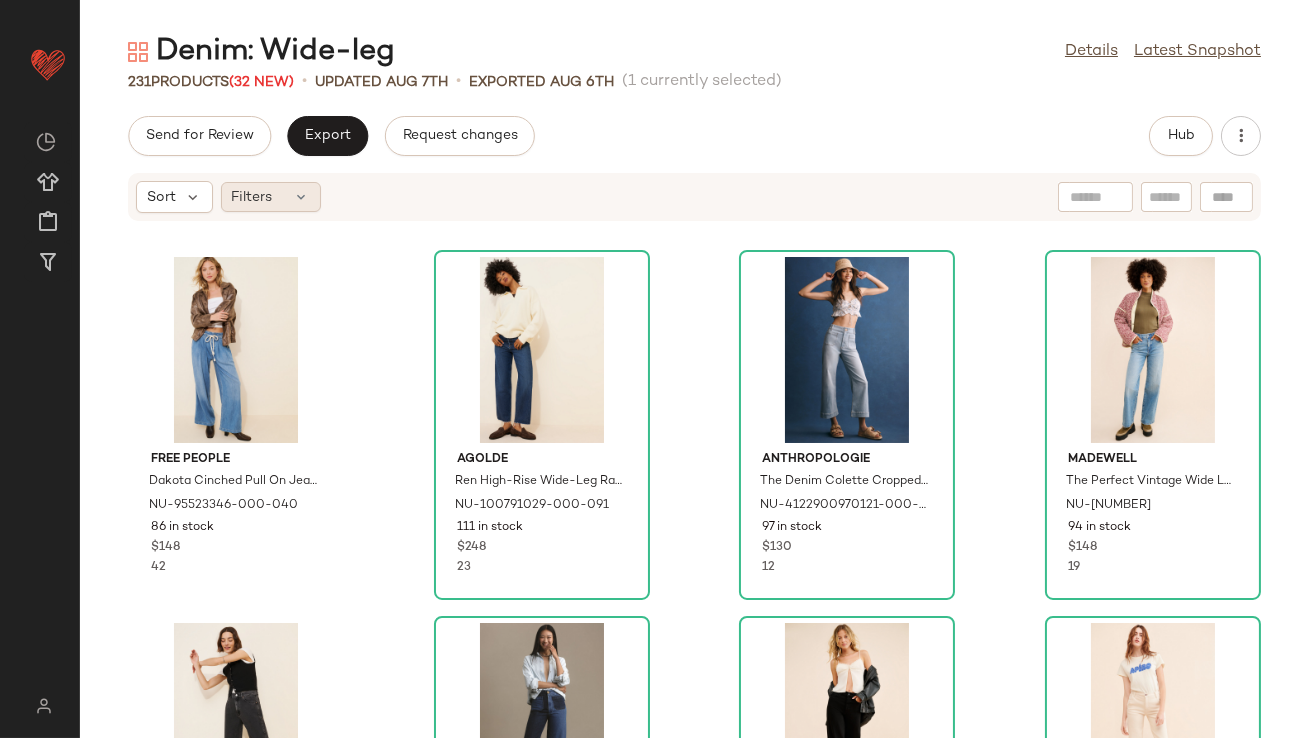 click on "Filters" 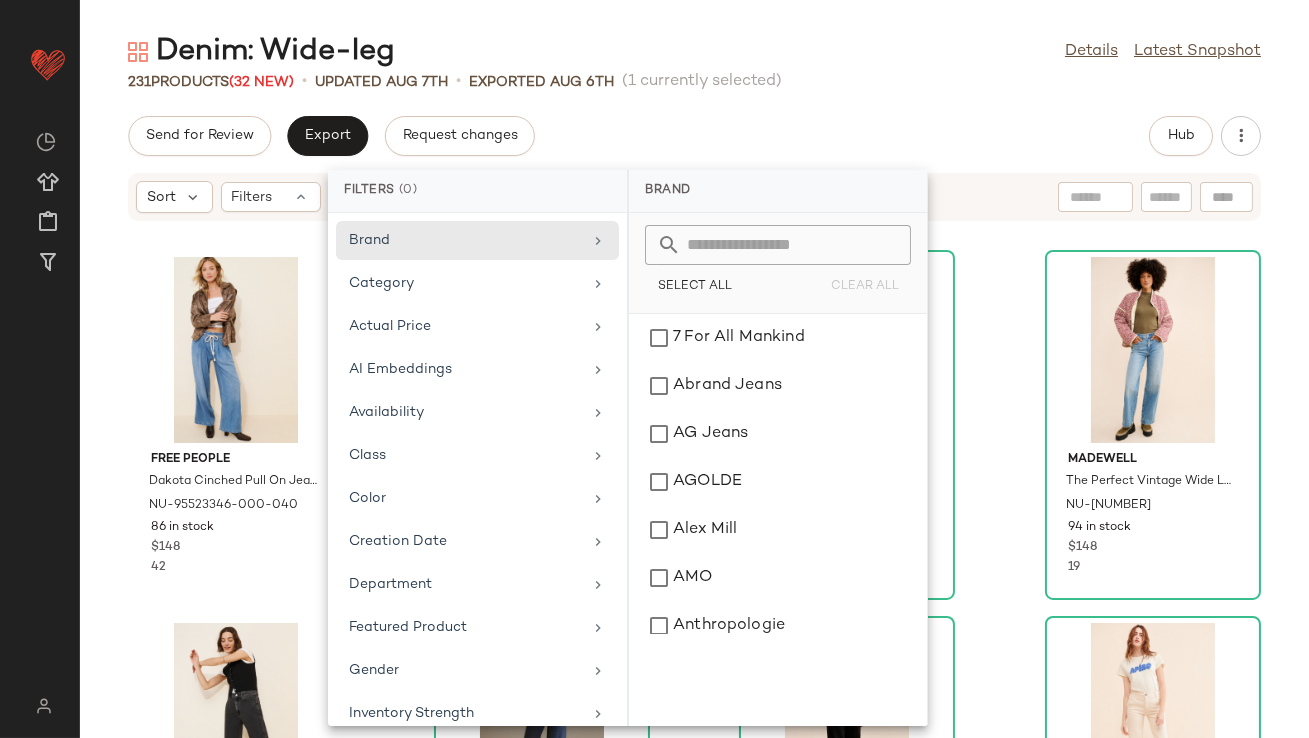 click on "Sort  Filters" at bounding box center [694, 197] 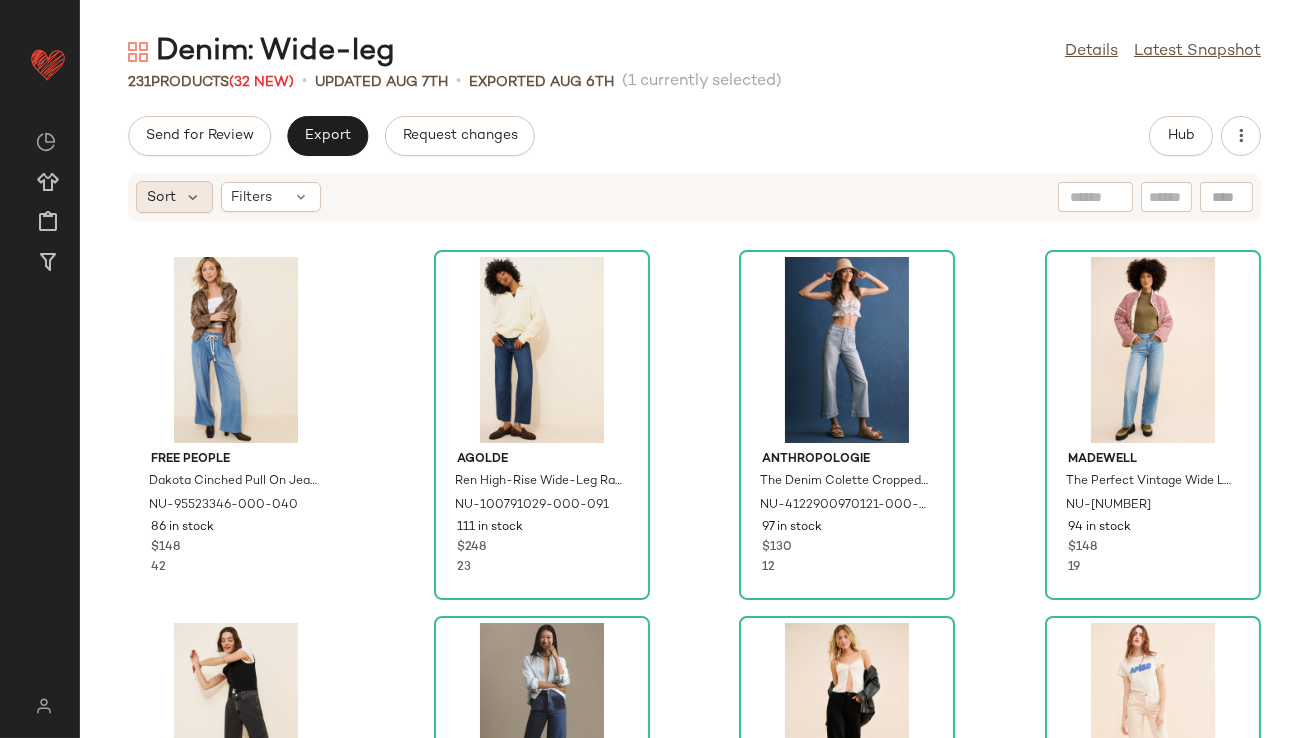 click on "Sort" 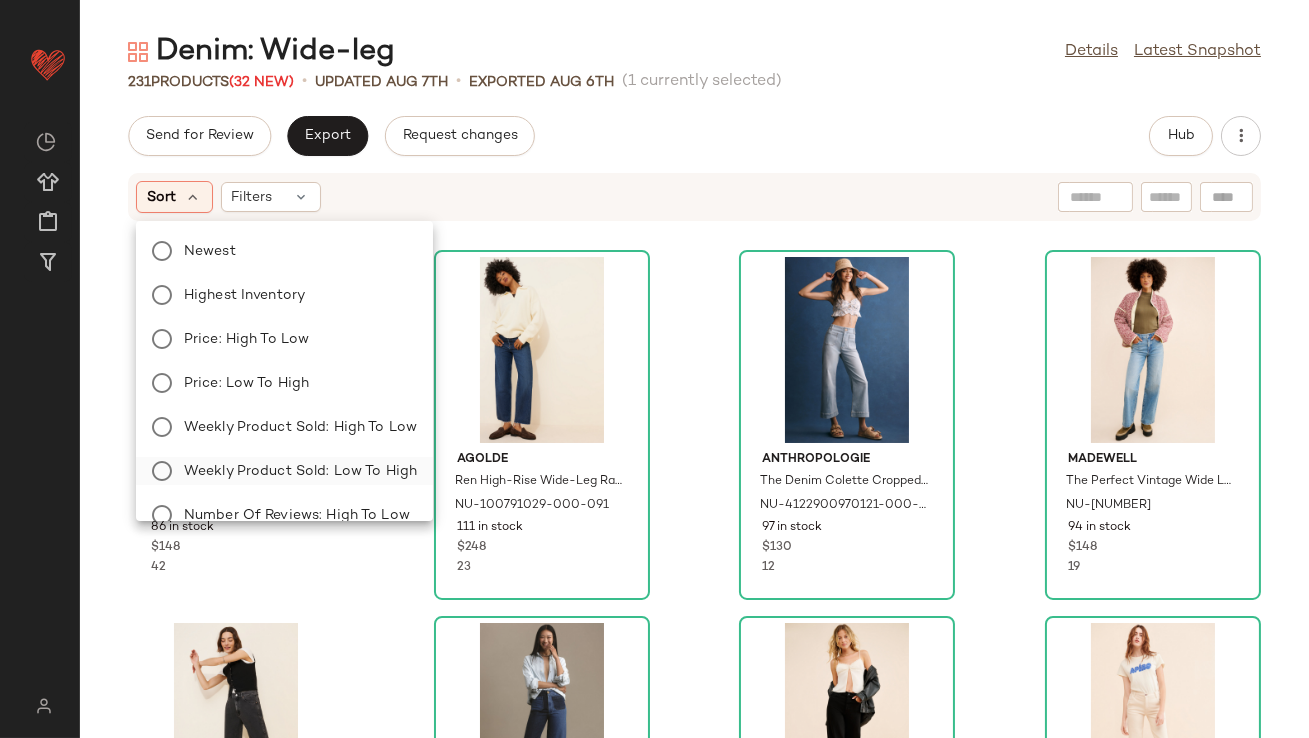 click on "Weekly Product Sold: Low to High" 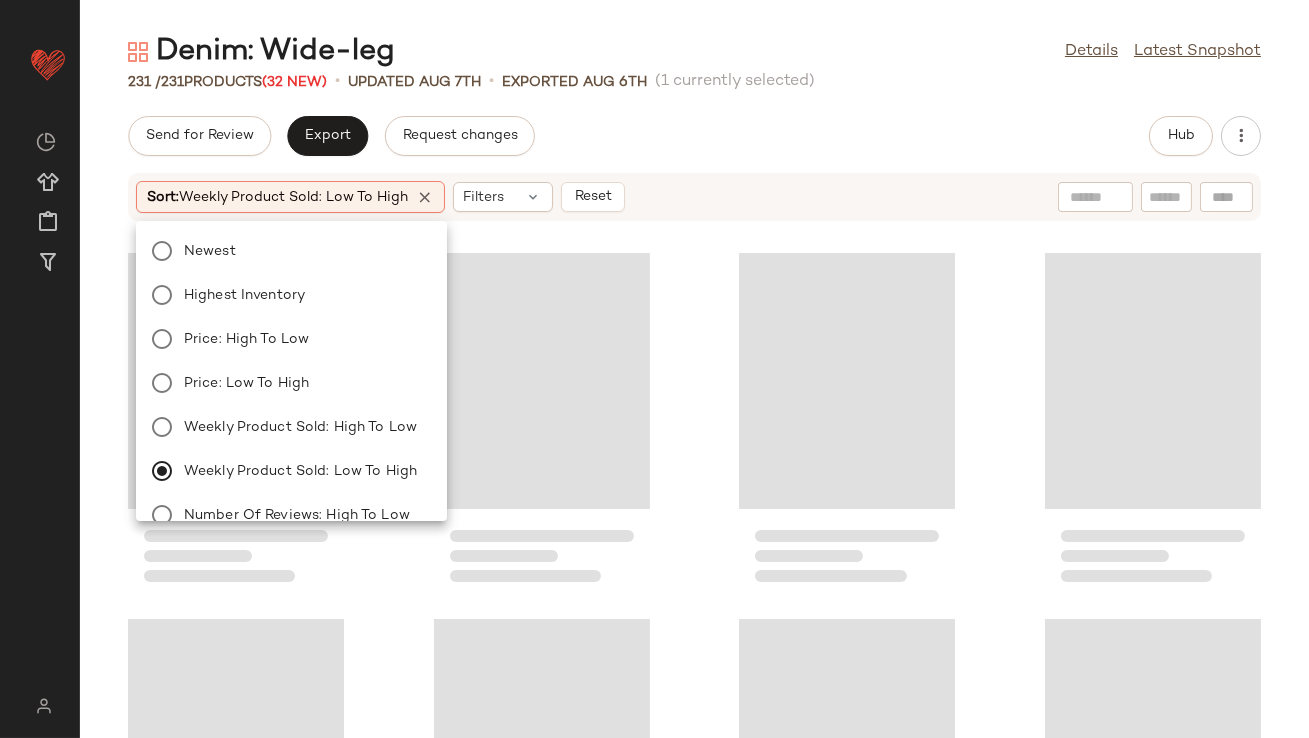 click on "Denim: Wide-leg  Details   Latest Snapshot  231 /  231   Products  (32 New)  •   updated Aug 7th  •  Exported Aug 6th   (1 currently selected)   Send for Review   Export   Request changes   Hub  Sort:   Weekly Product Sold: Low to High Filters  Reset" at bounding box center (694, 385) 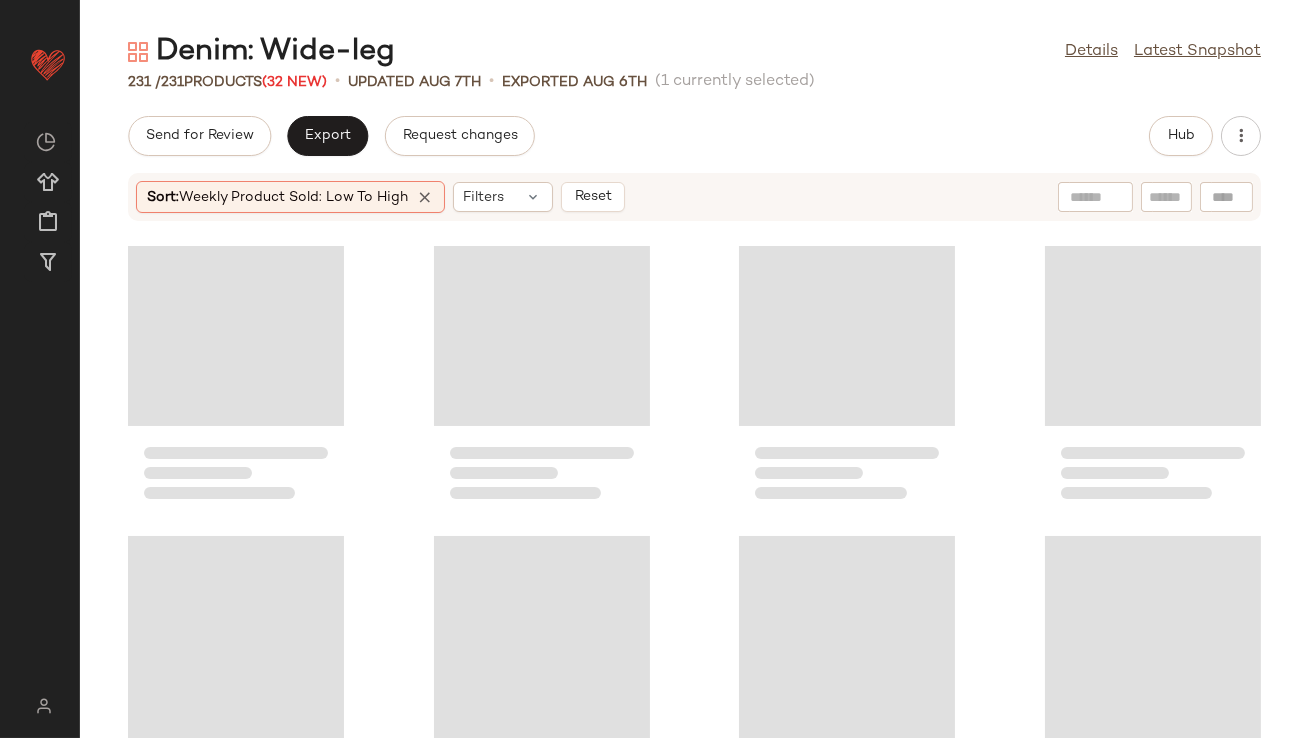 scroll, scrollTop: 20739, scrollLeft: 0, axis: vertical 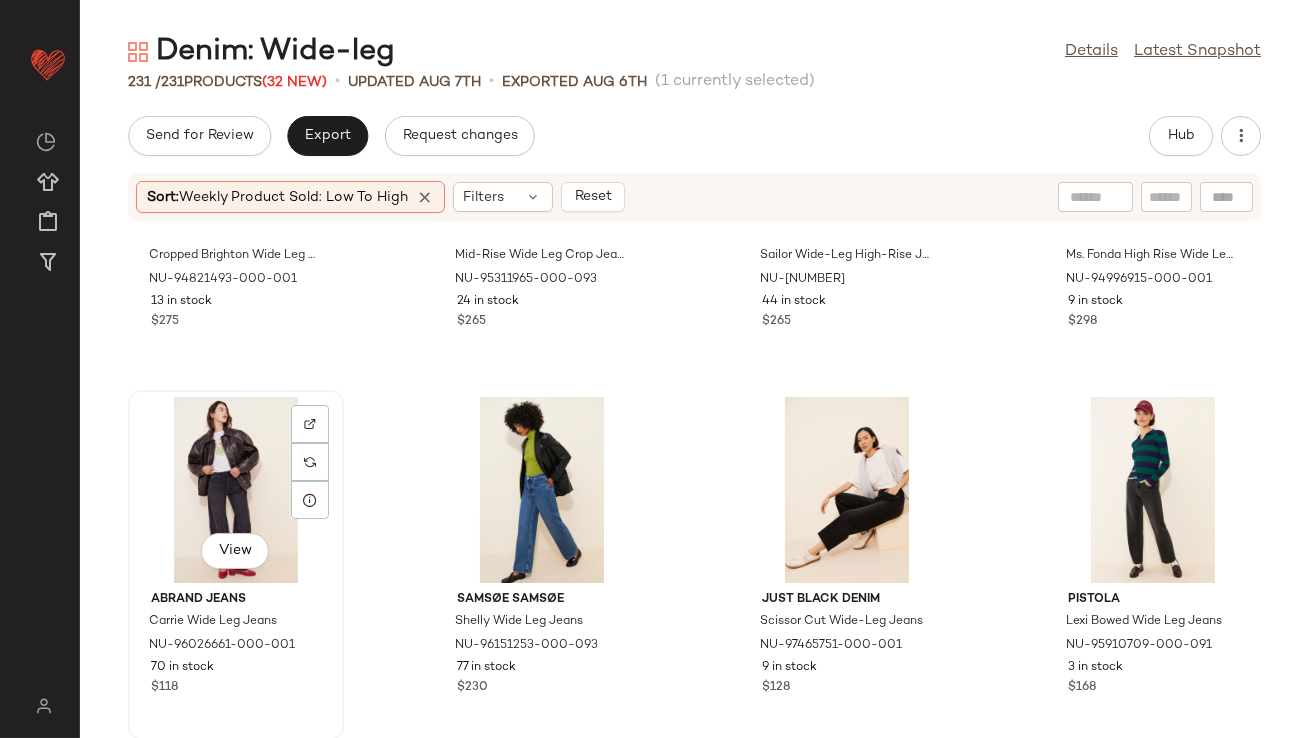 click on "View" 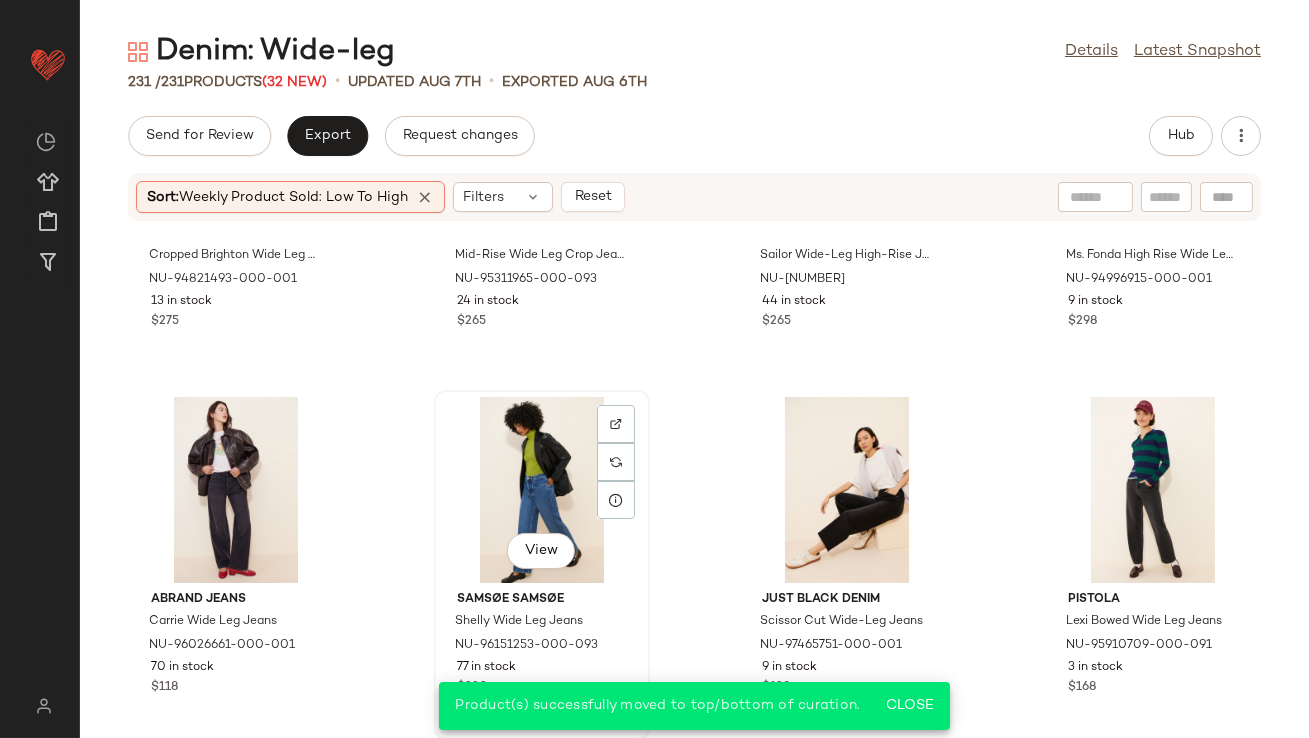 click on "View" 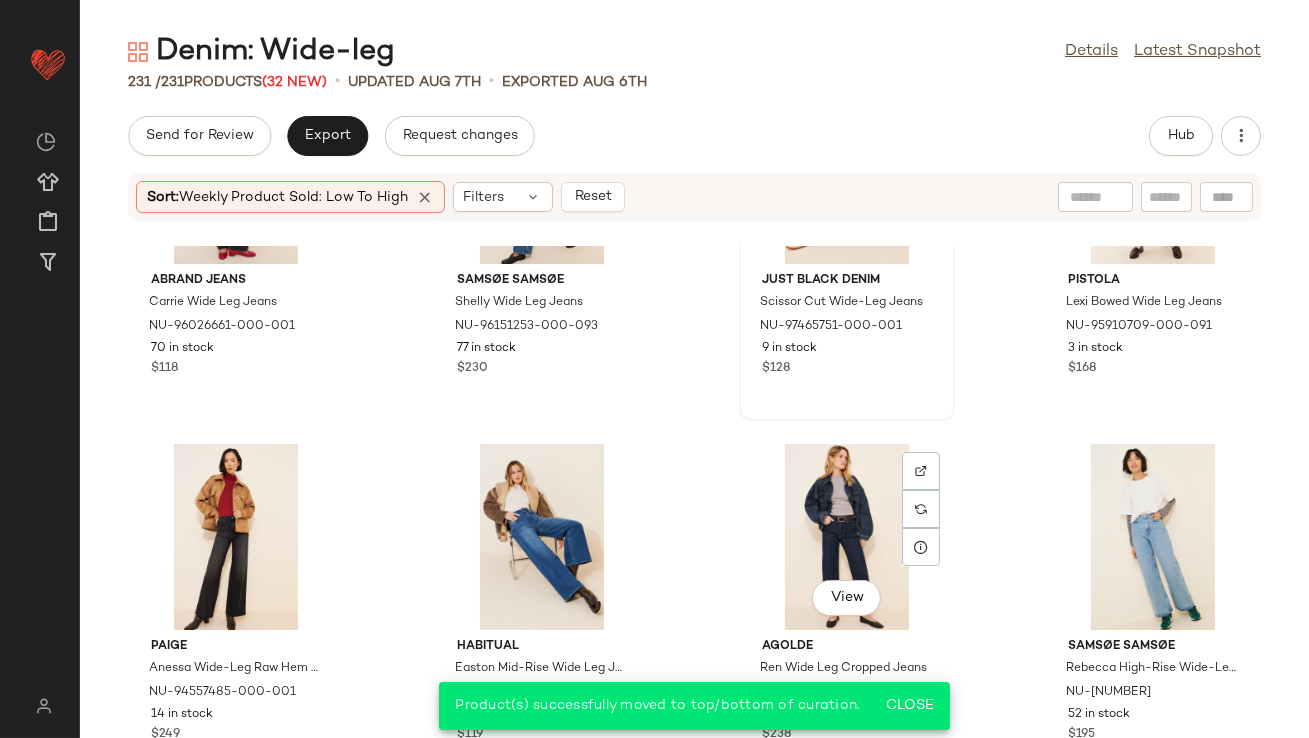 scroll, scrollTop: 19374, scrollLeft: 0, axis: vertical 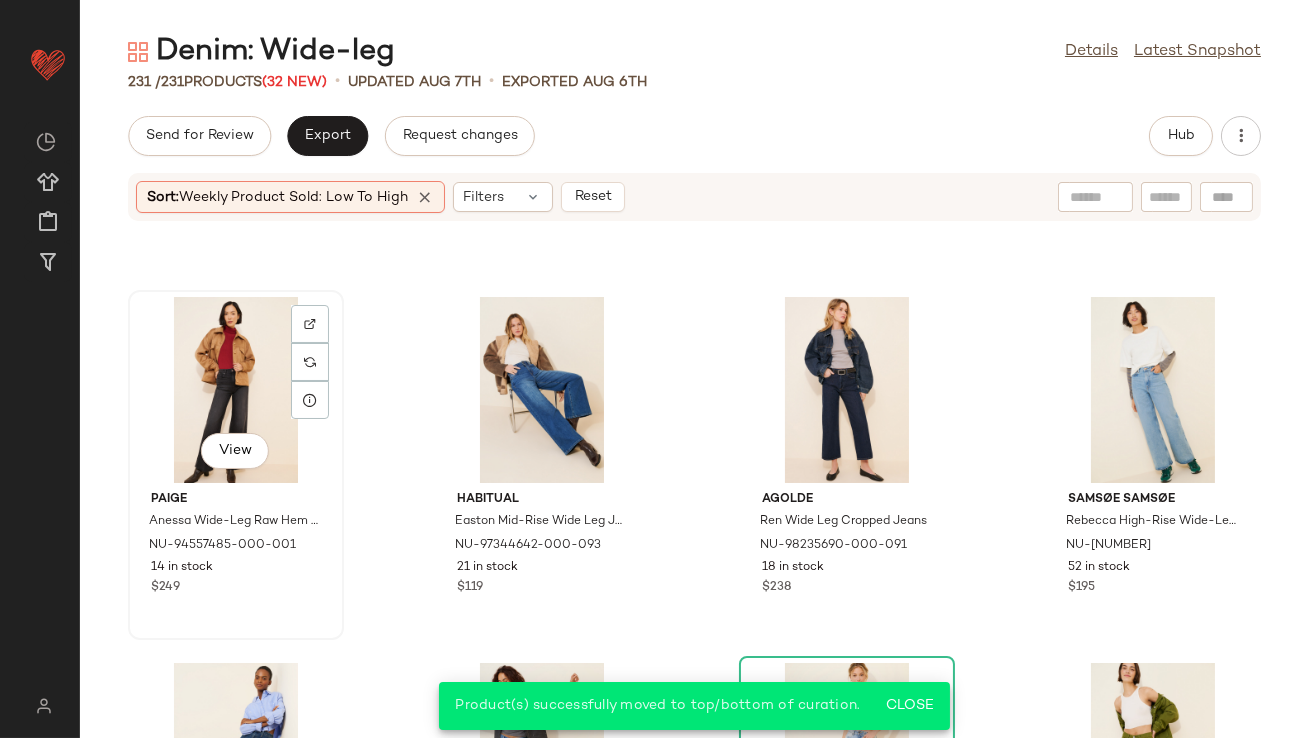 click on "View" 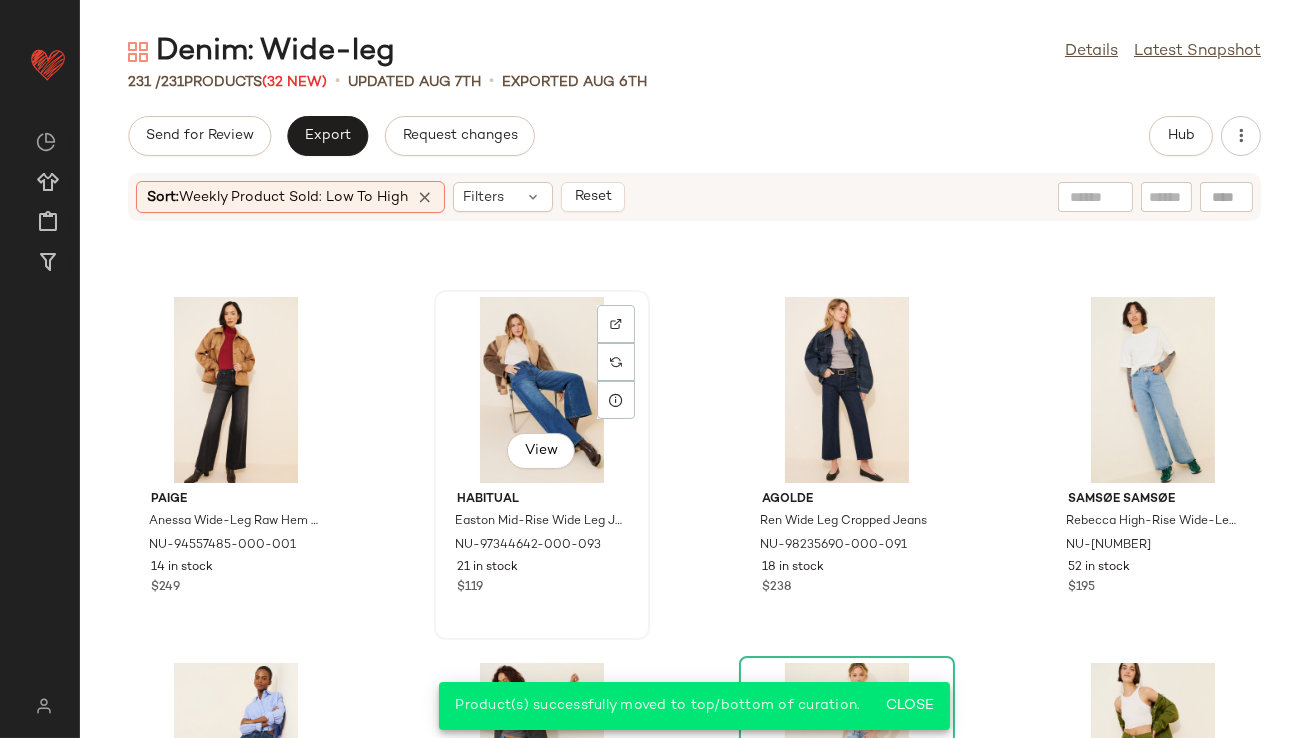 click on "View" 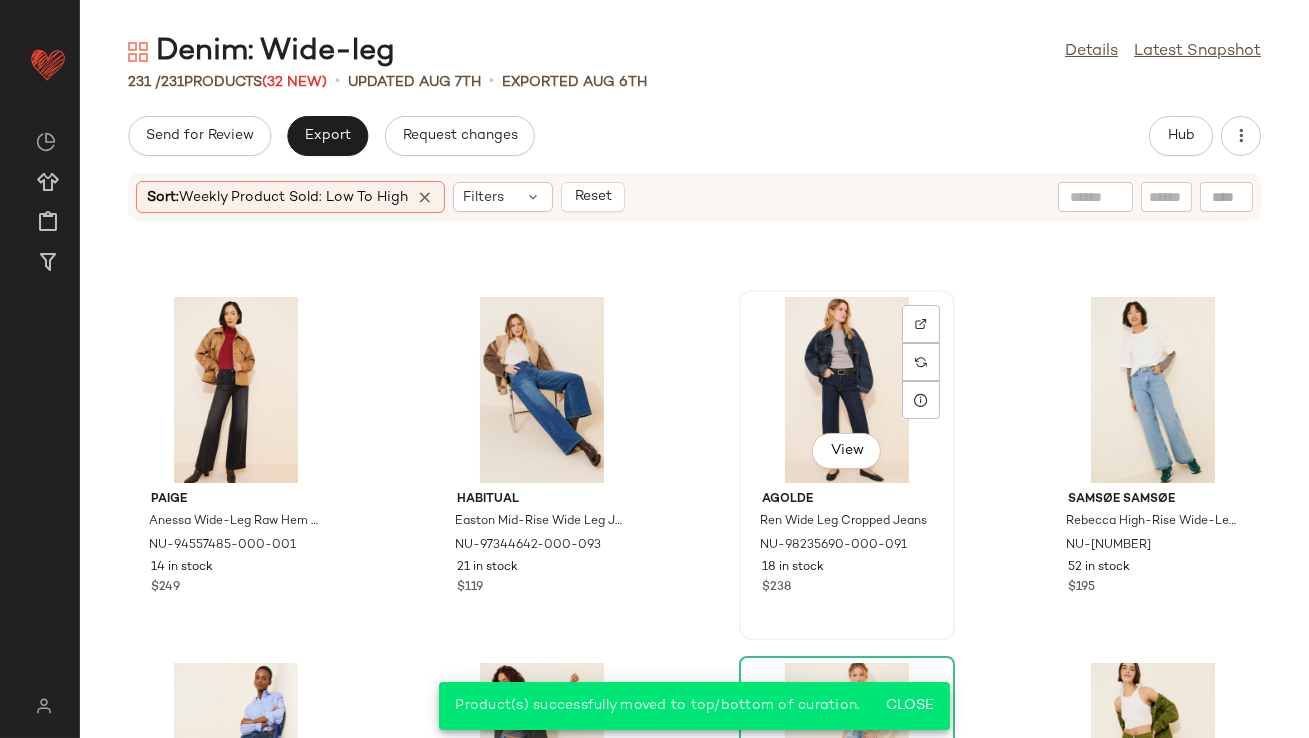 click on "View" 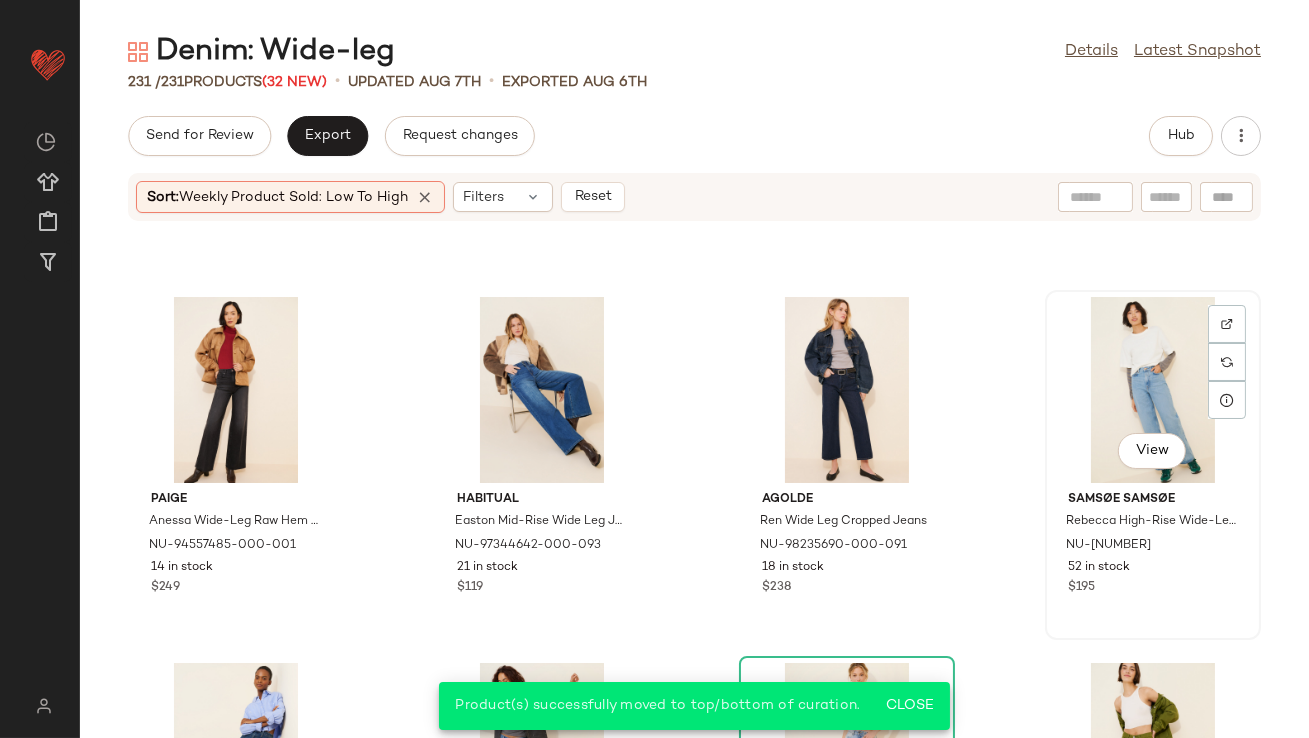 click on "View" 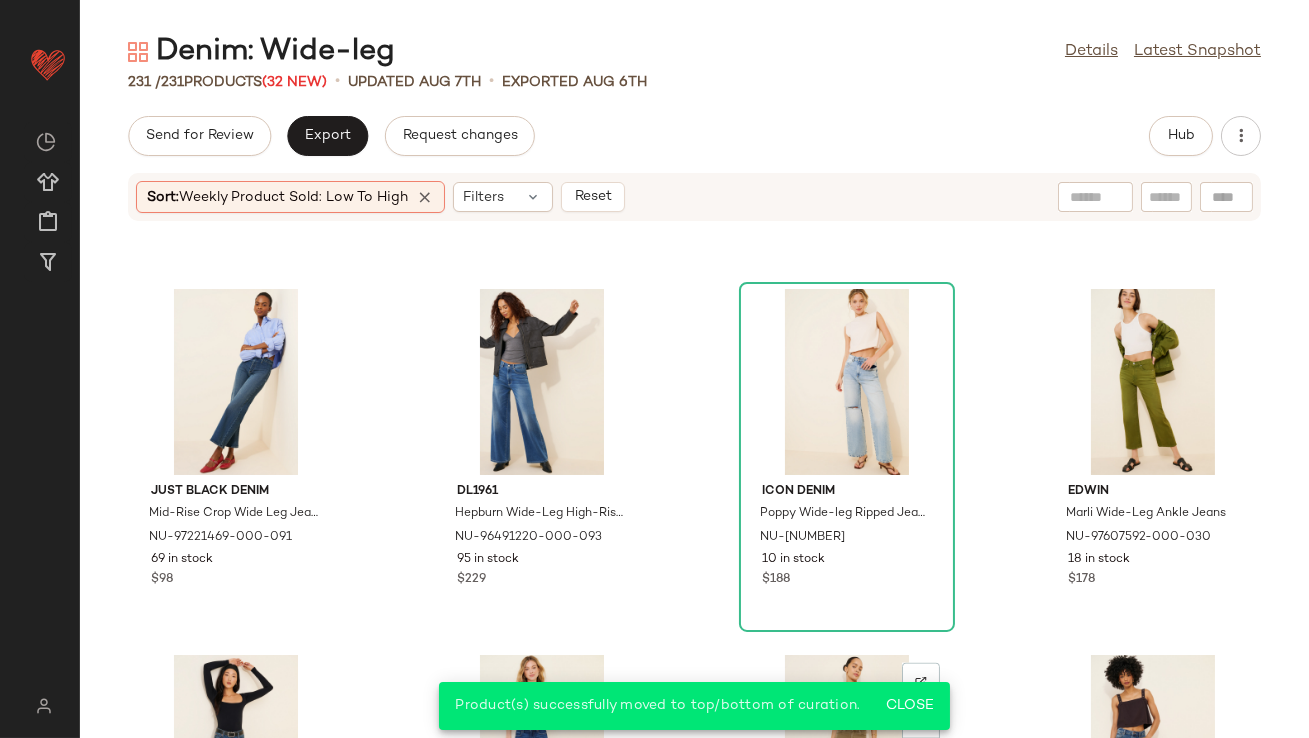 scroll, scrollTop: 19747, scrollLeft: 0, axis: vertical 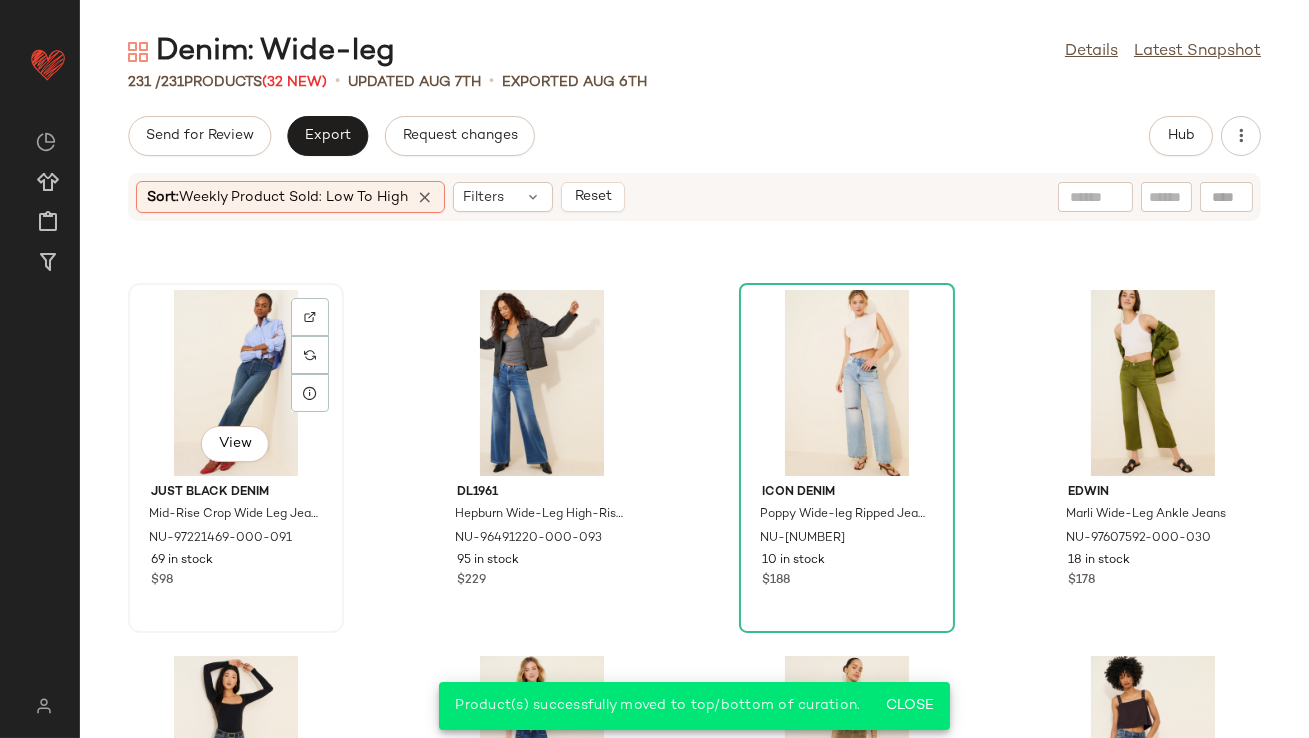 click on "View" 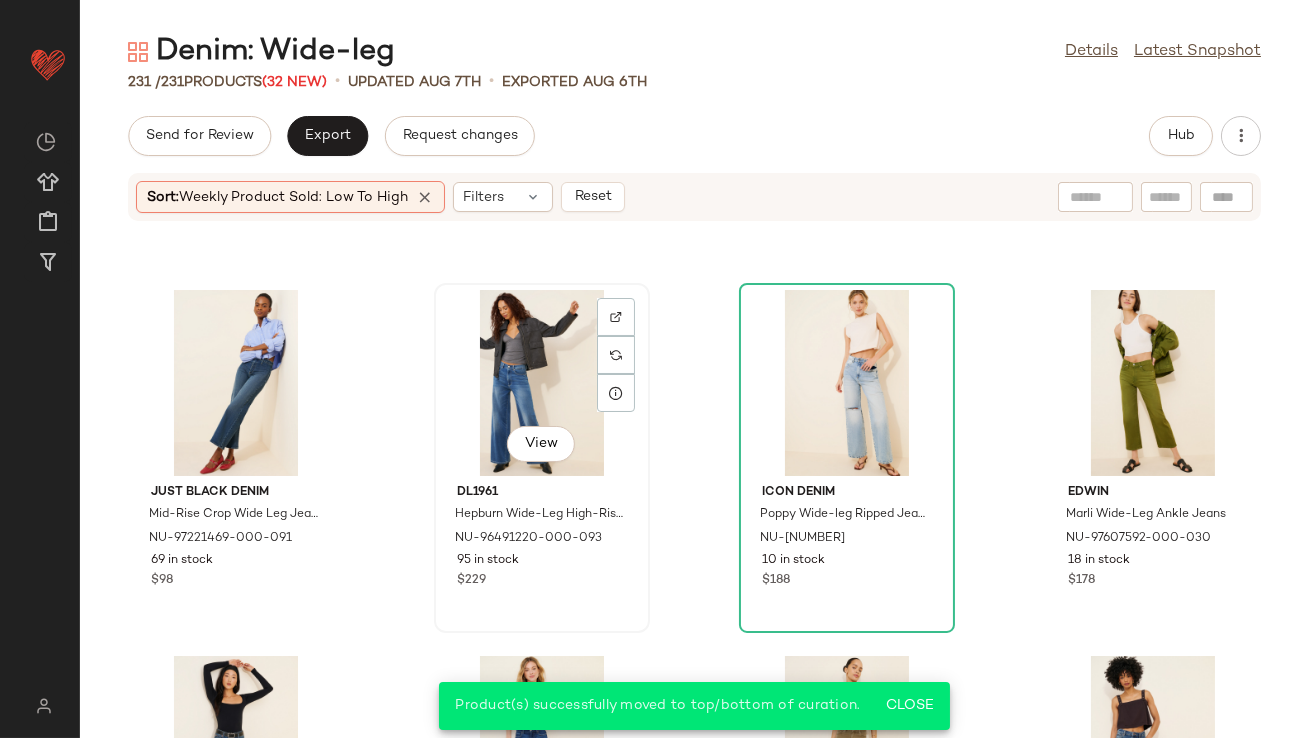 click on "View" 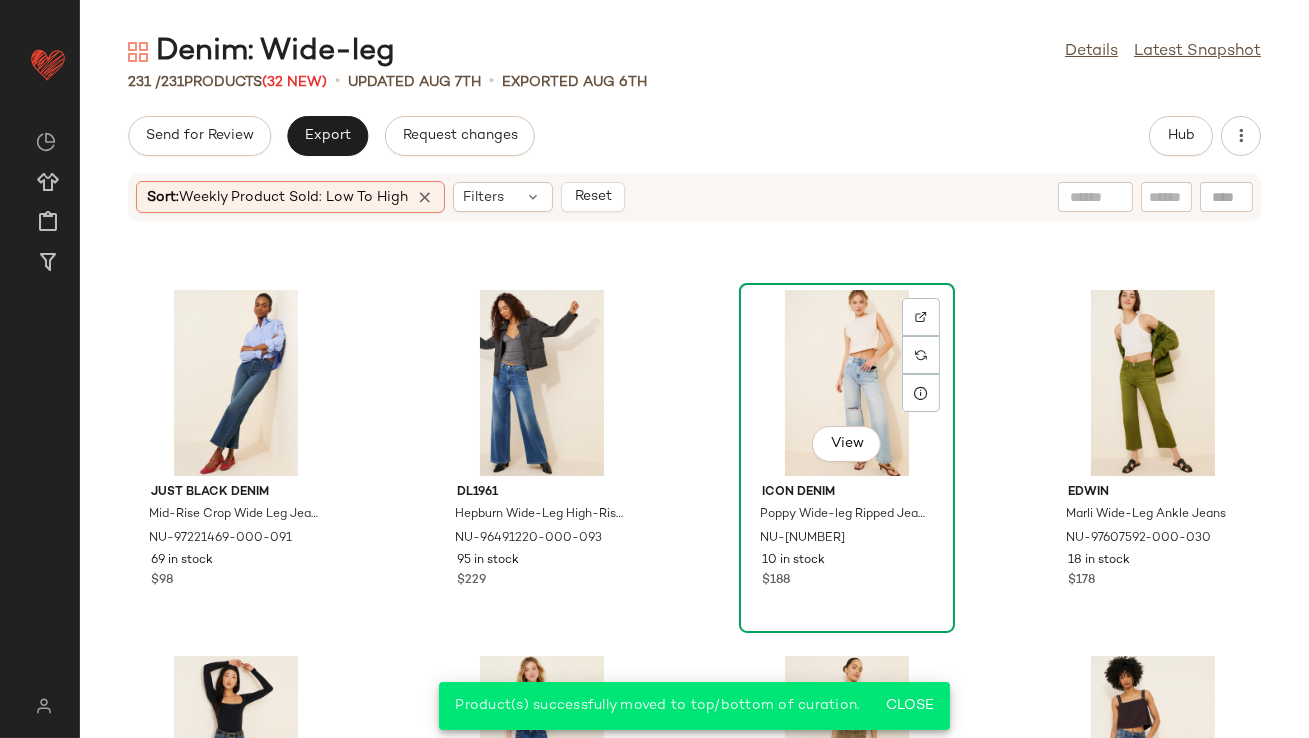 click on "View" 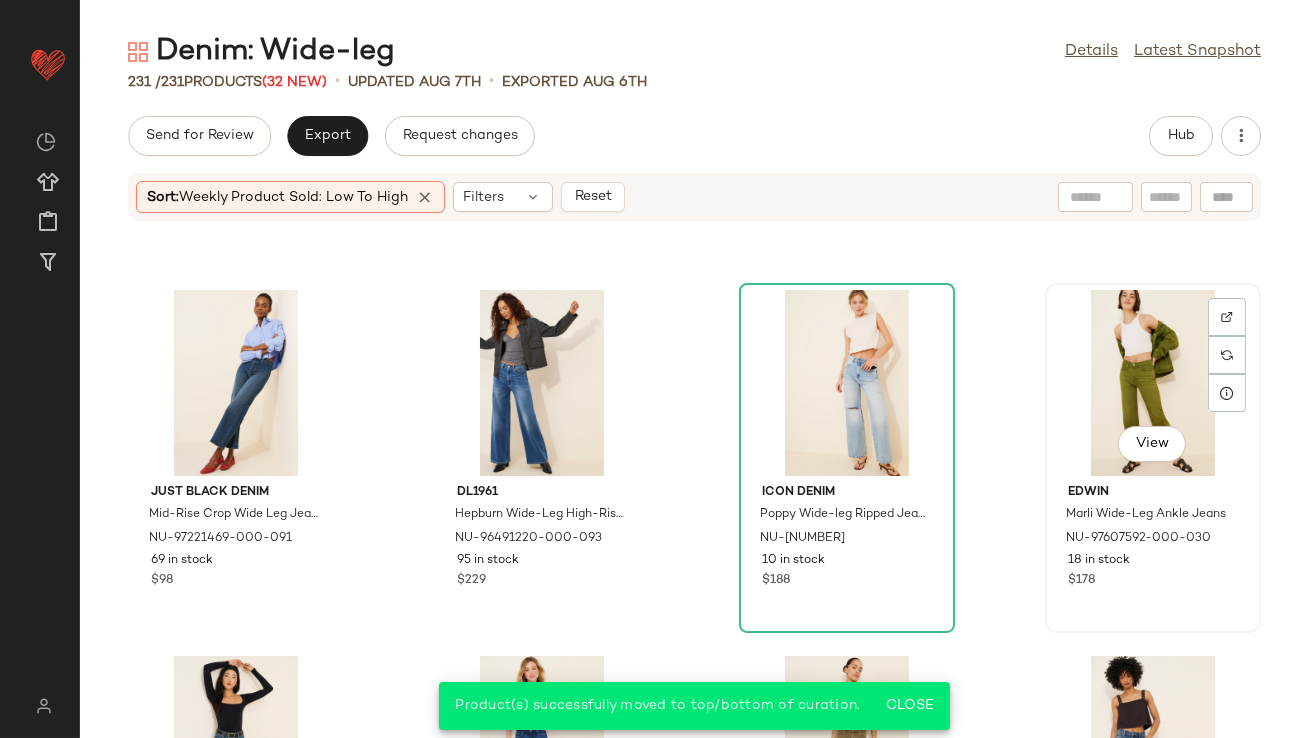 click on "View" 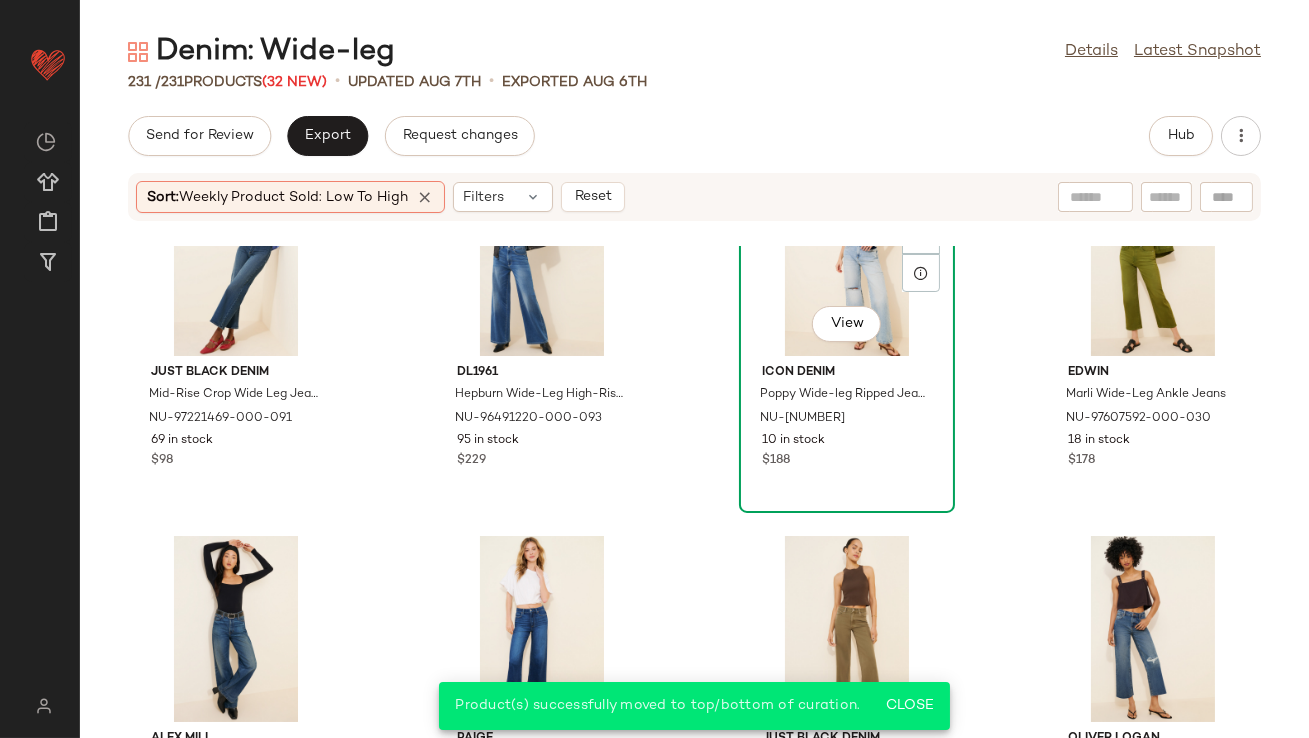 scroll, scrollTop: 20027, scrollLeft: 0, axis: vertical 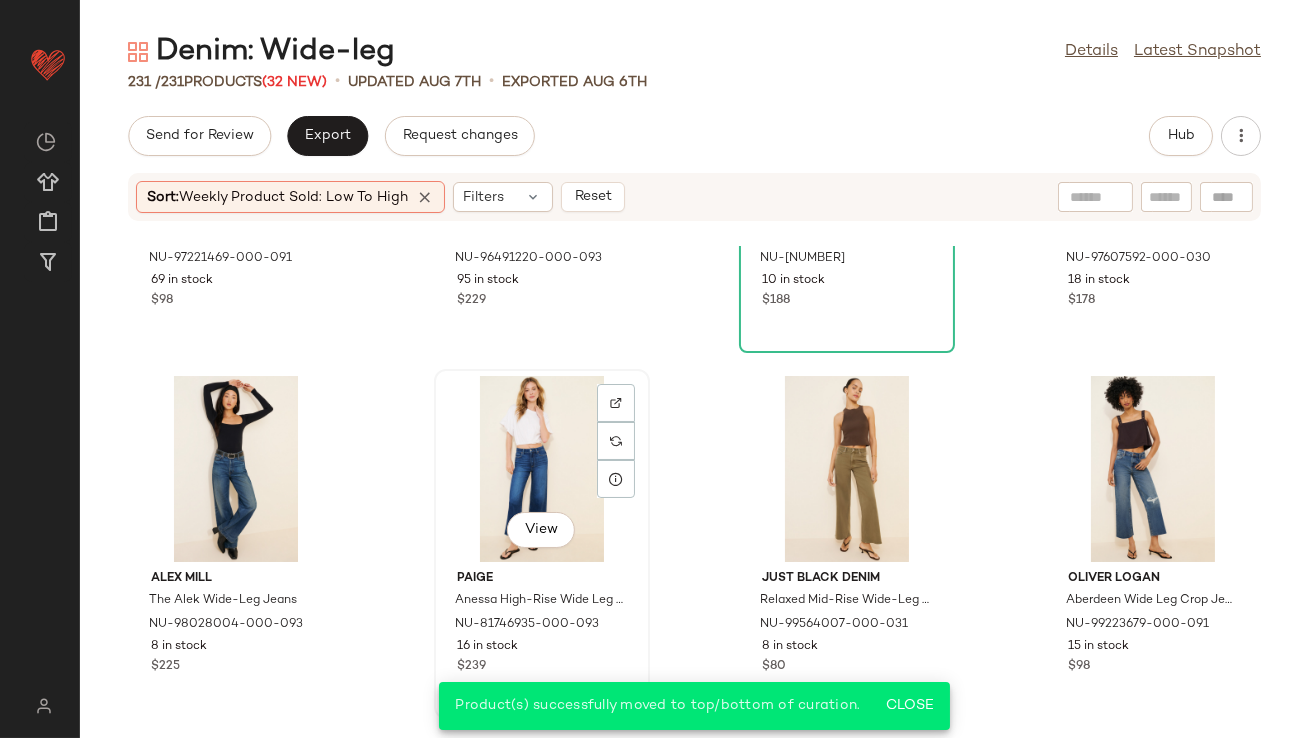 click on "View" 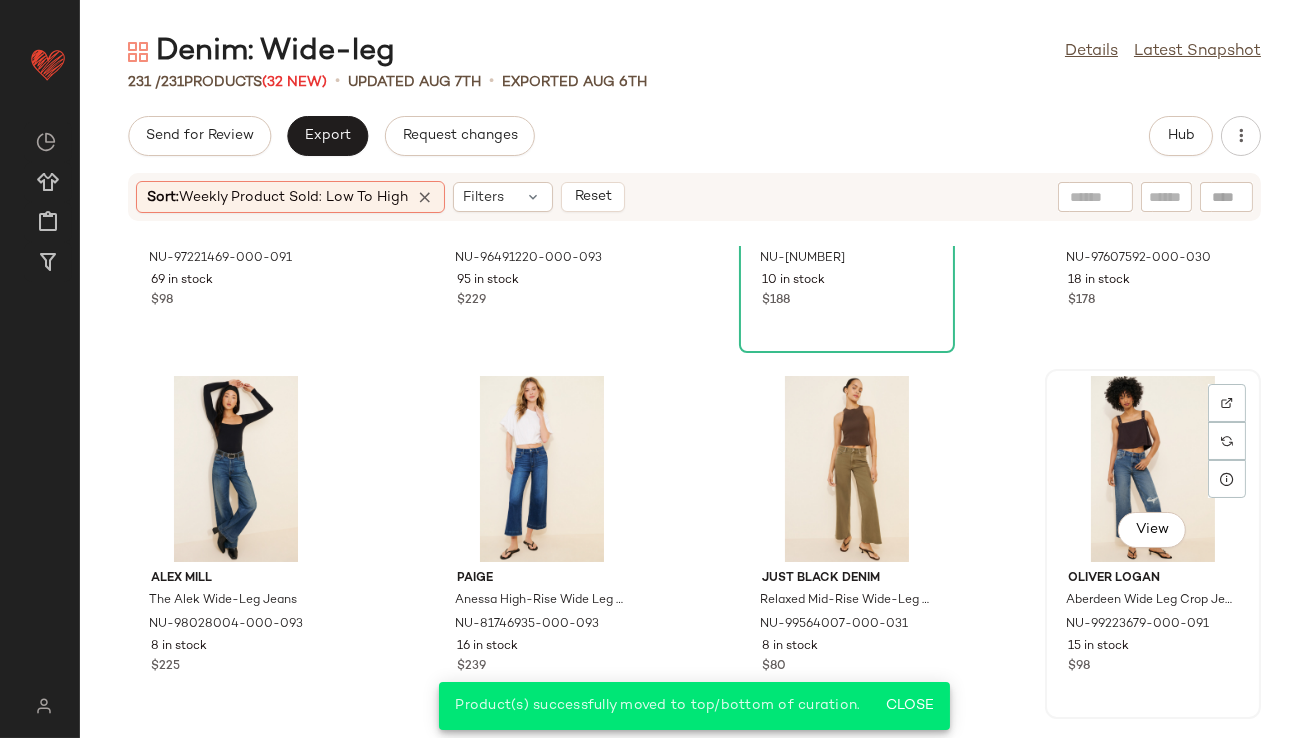 click on "View" 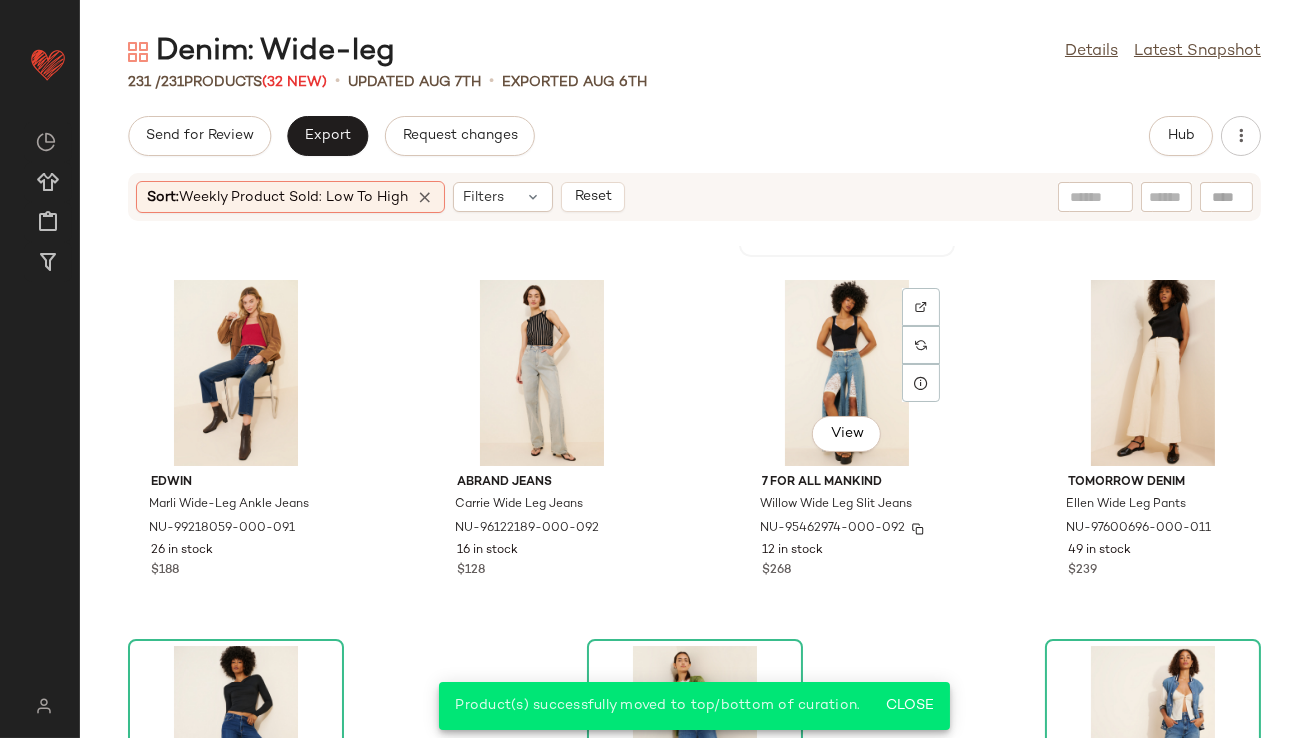 scroll, scrollTop: 20490, scrollLeft: 0, axis: vertical 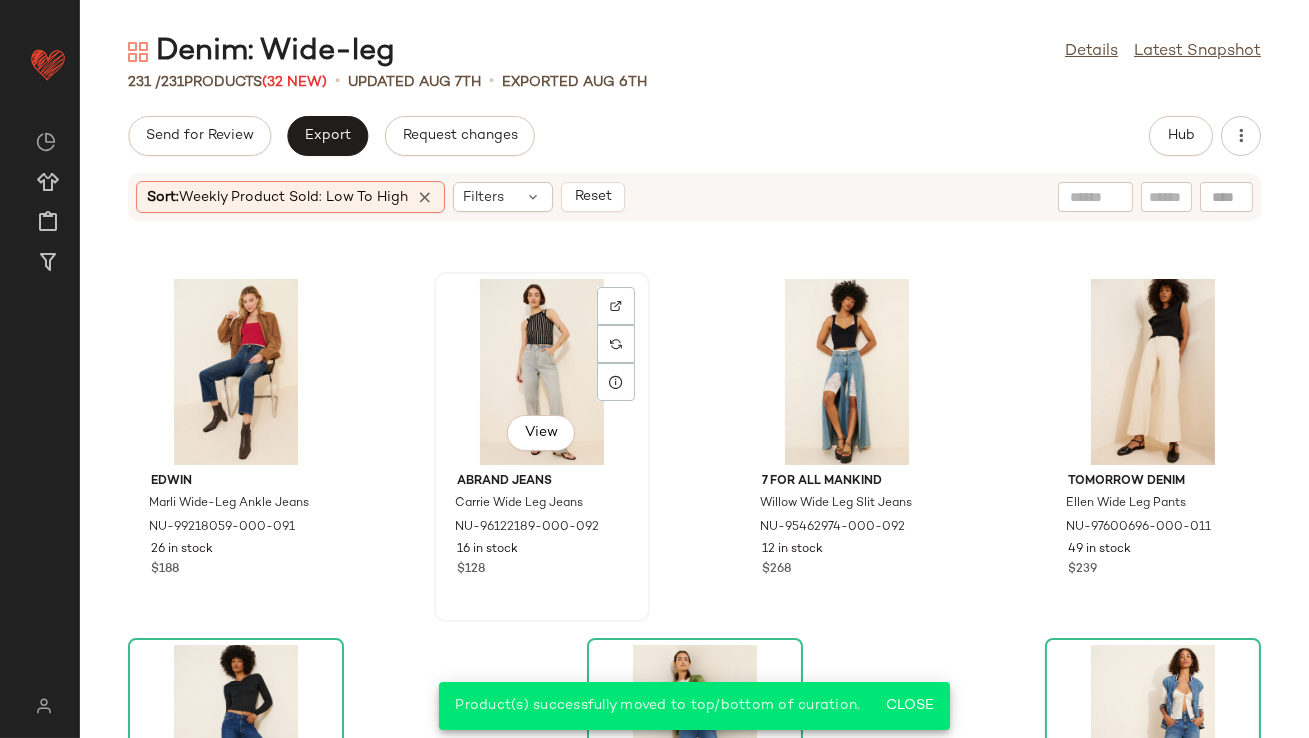 click on "View" 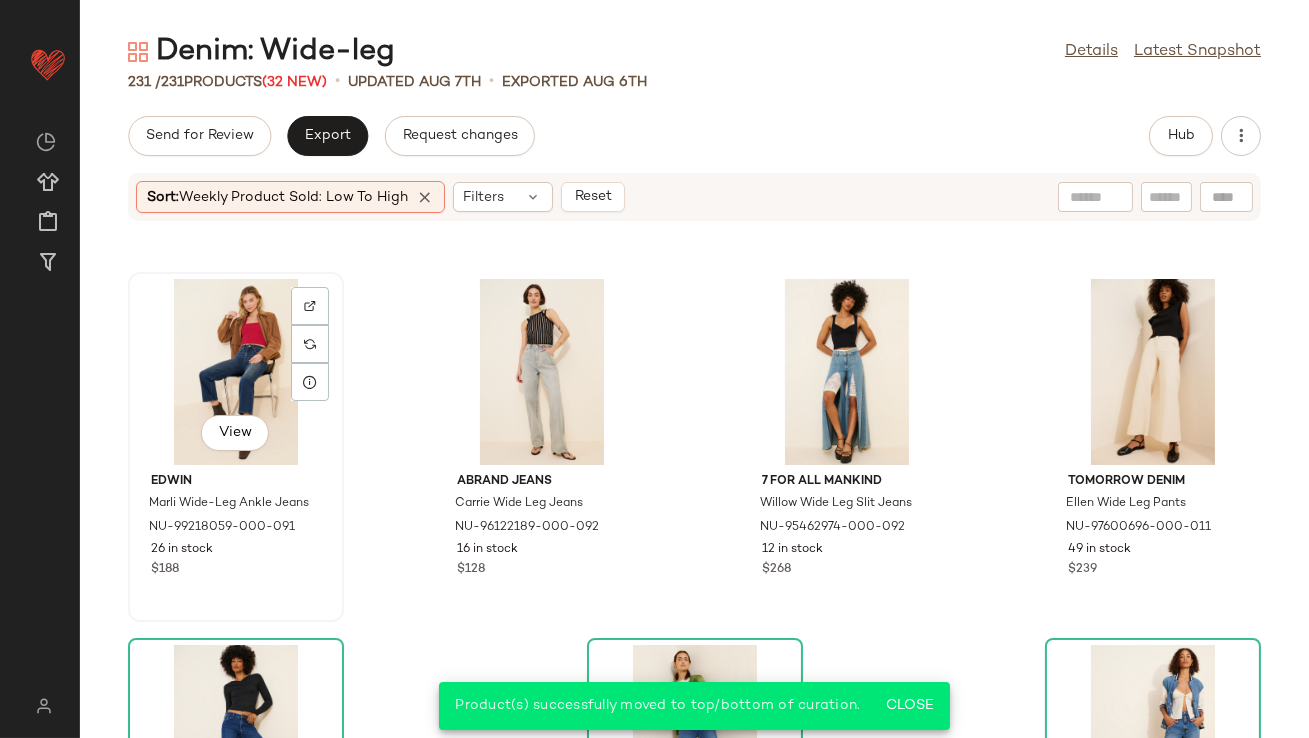 click on "View" 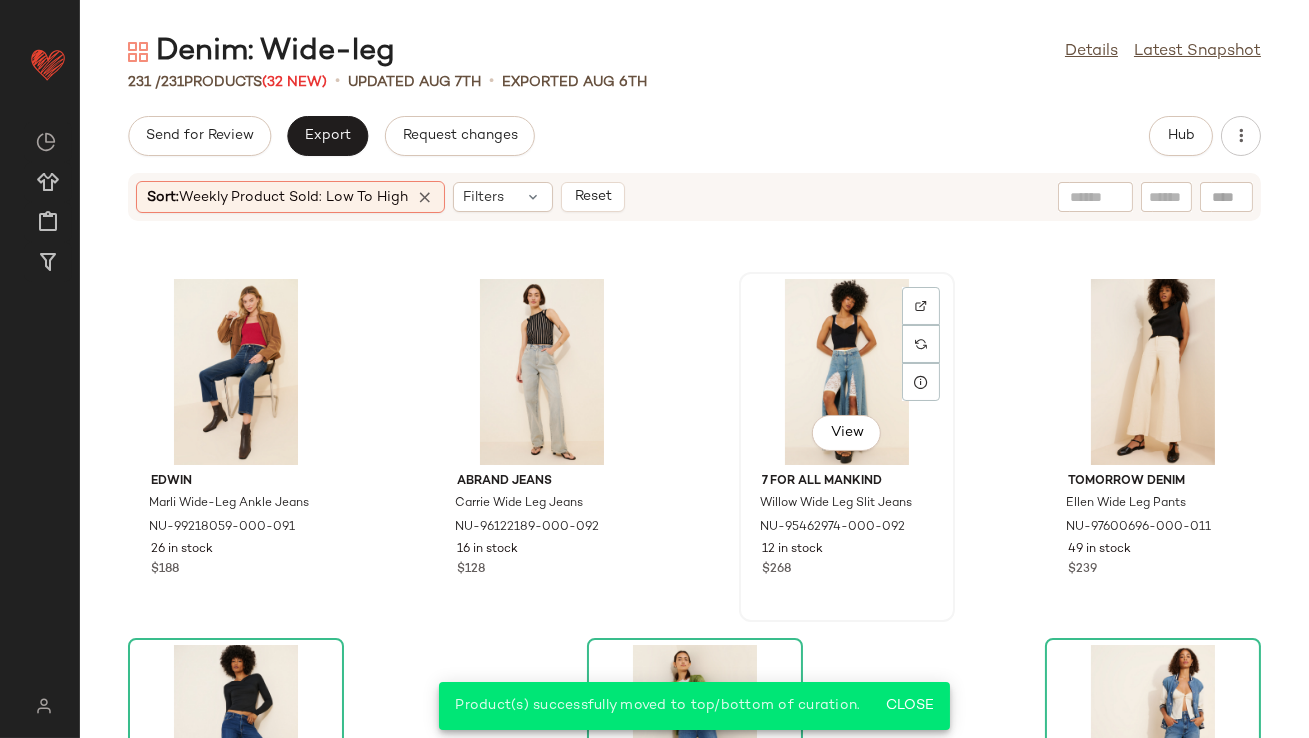 click on "View" 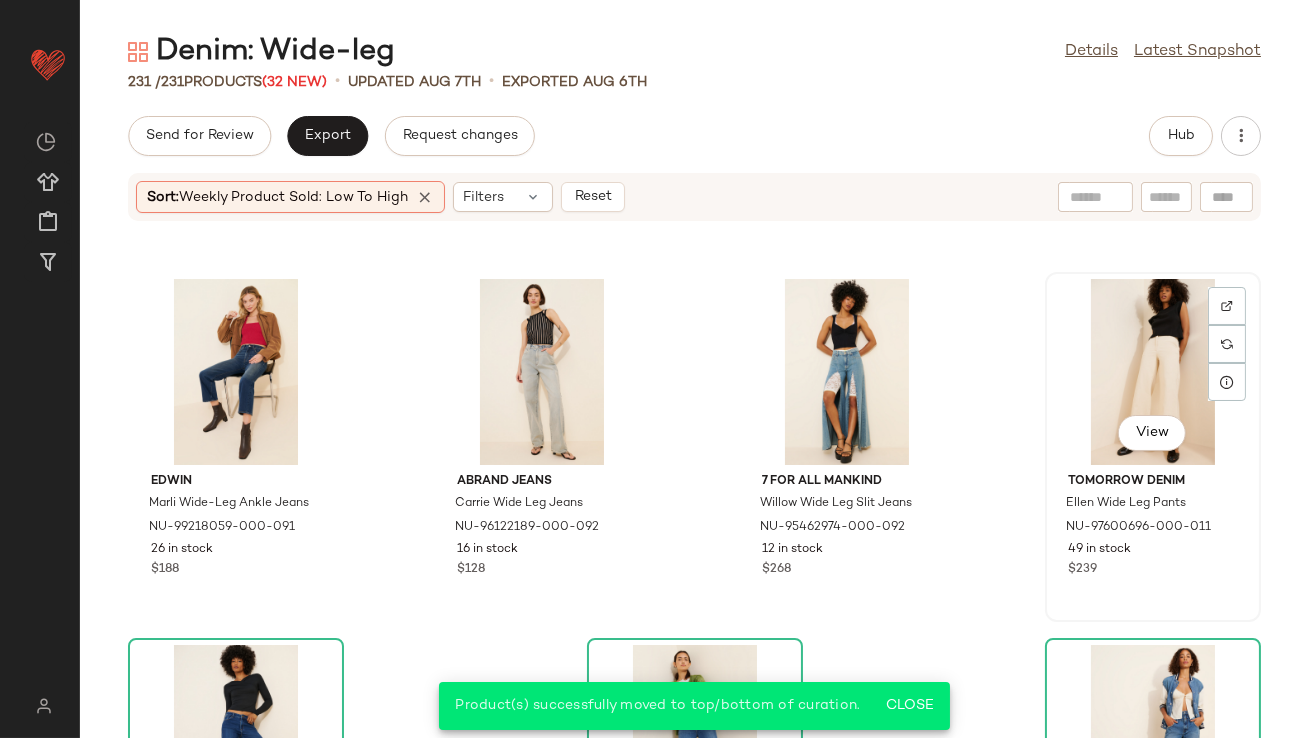 click on "View" 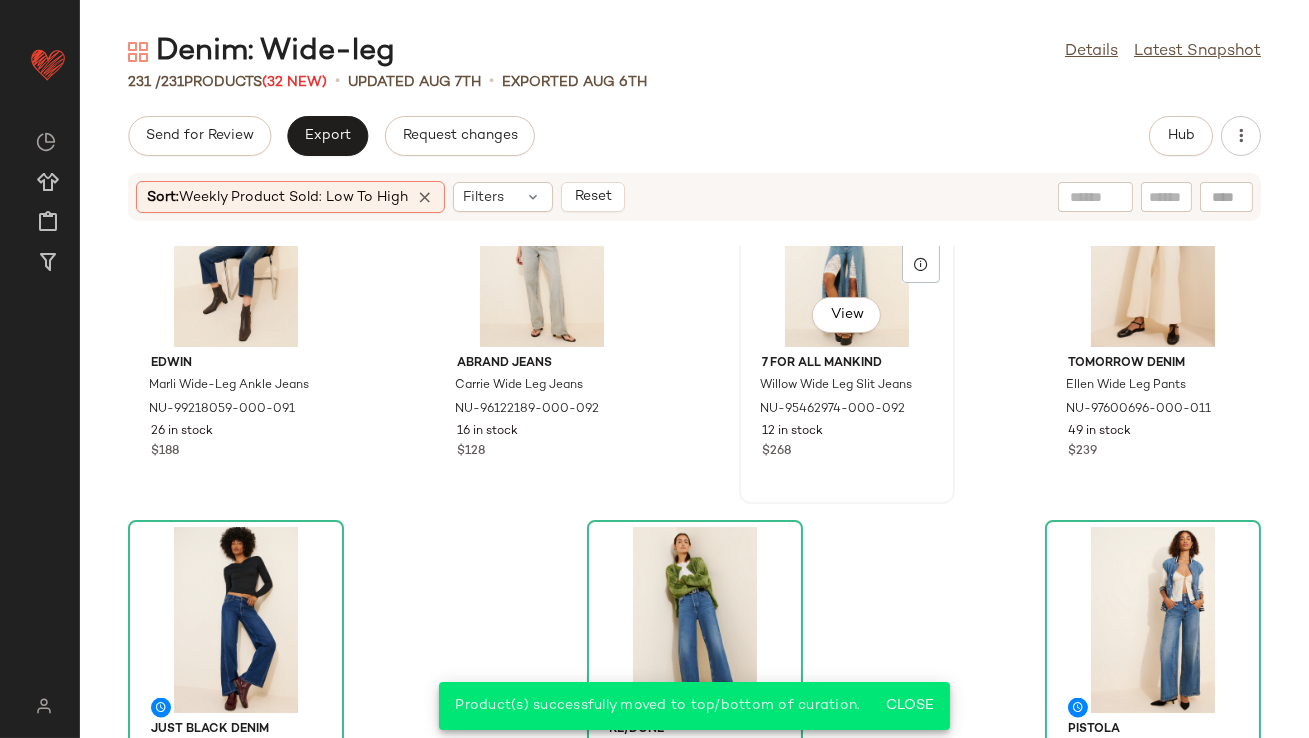 scroll, scrollTop: 20739, scrollLeft: 0, axis: vertical 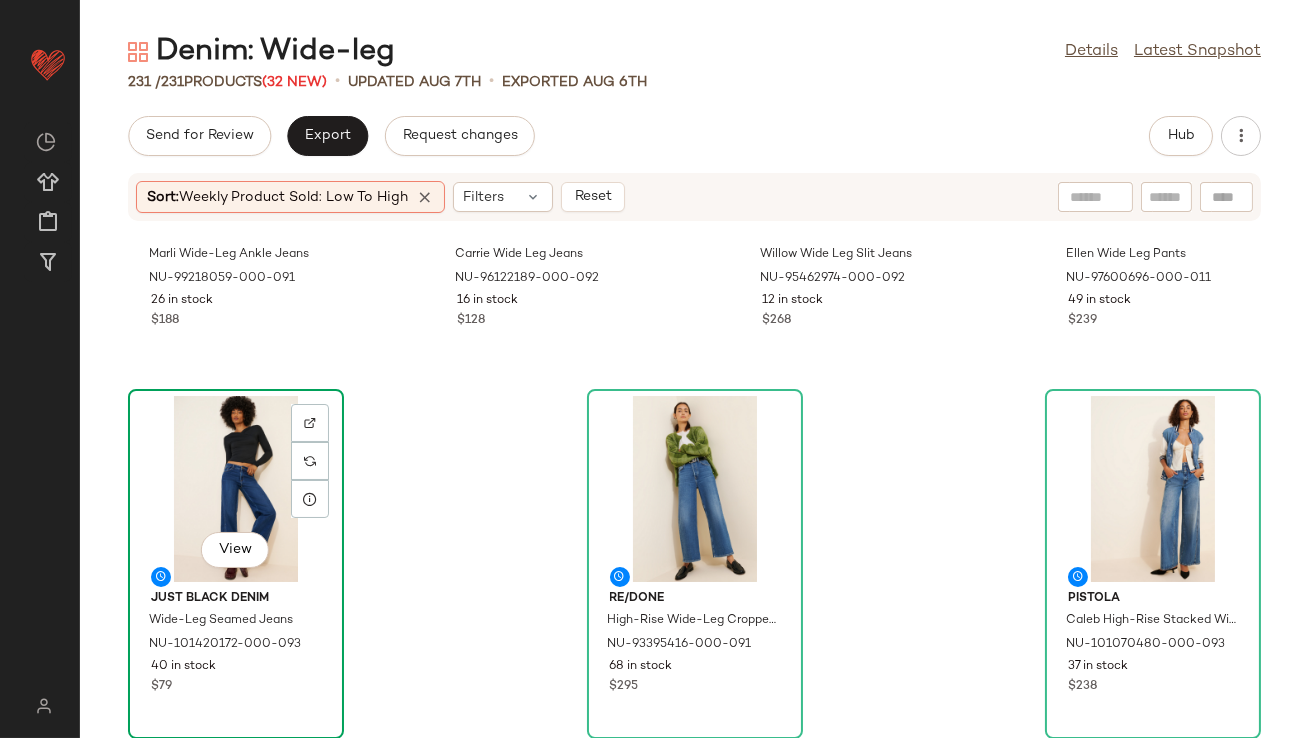 click on "View" 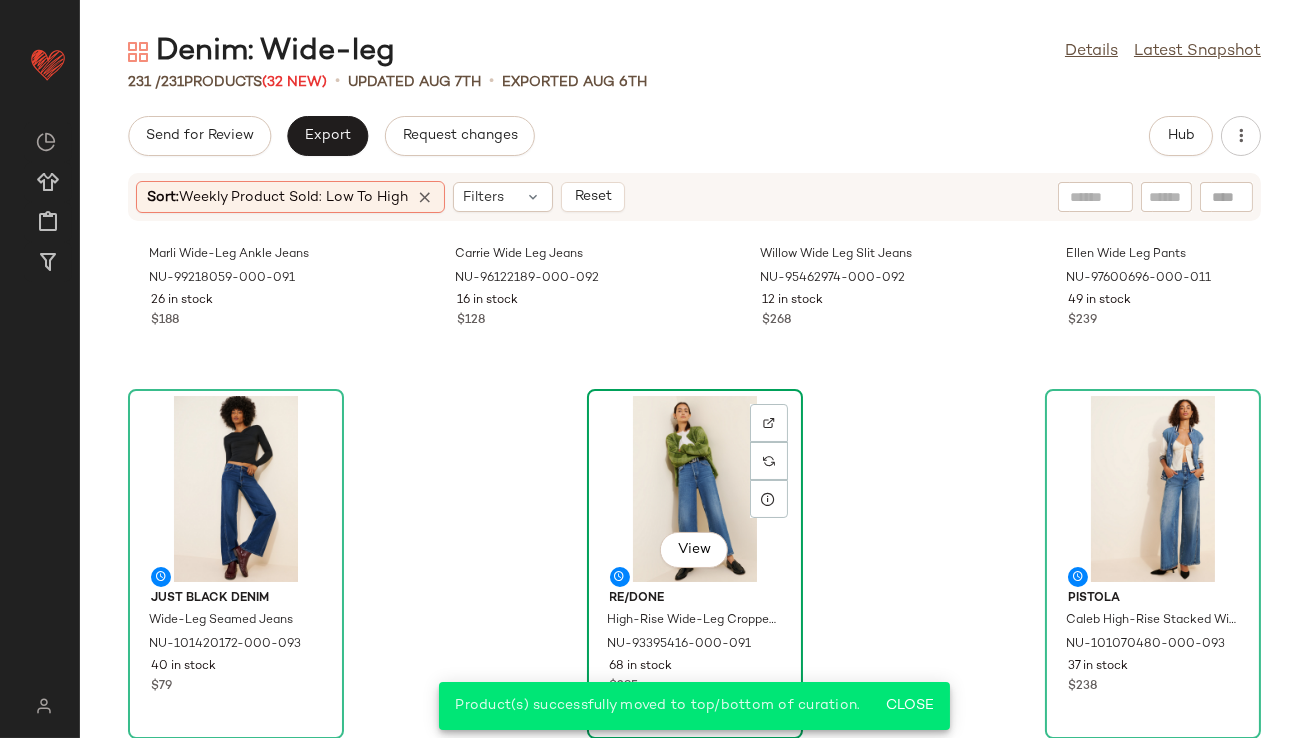 click on "View" 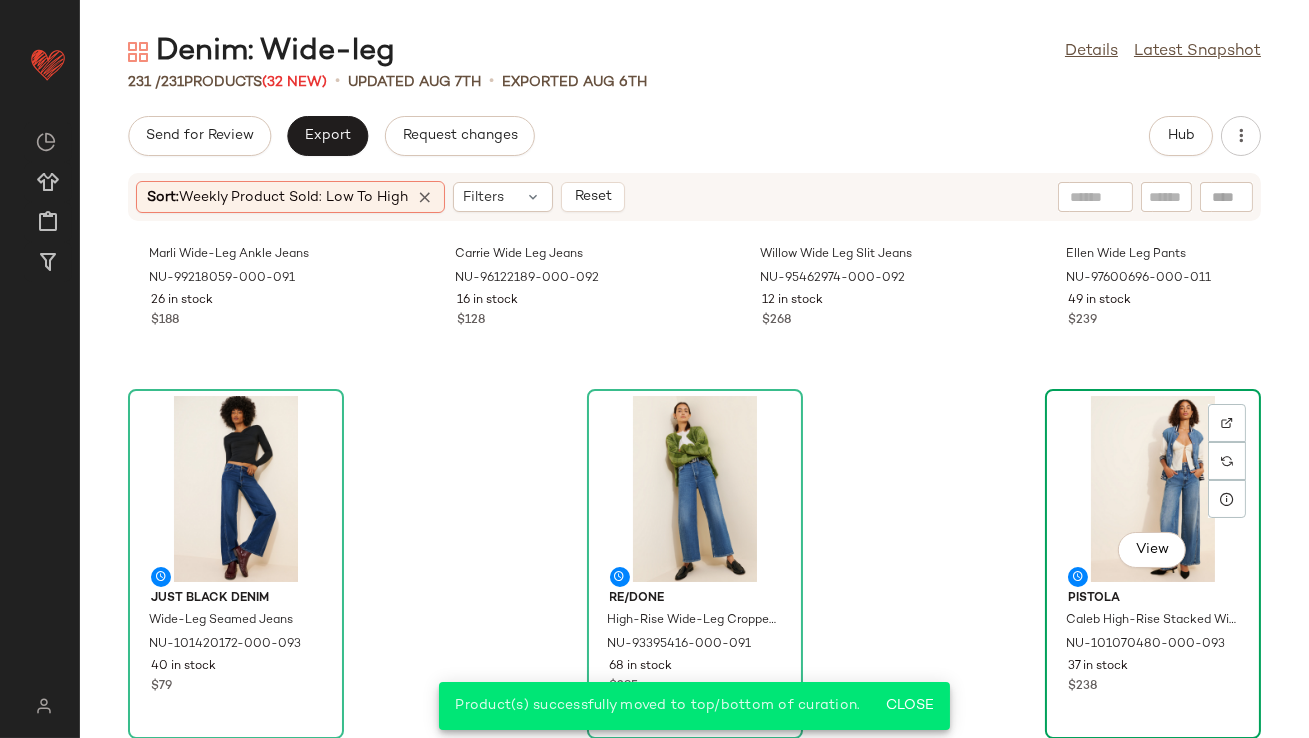 click on "View" 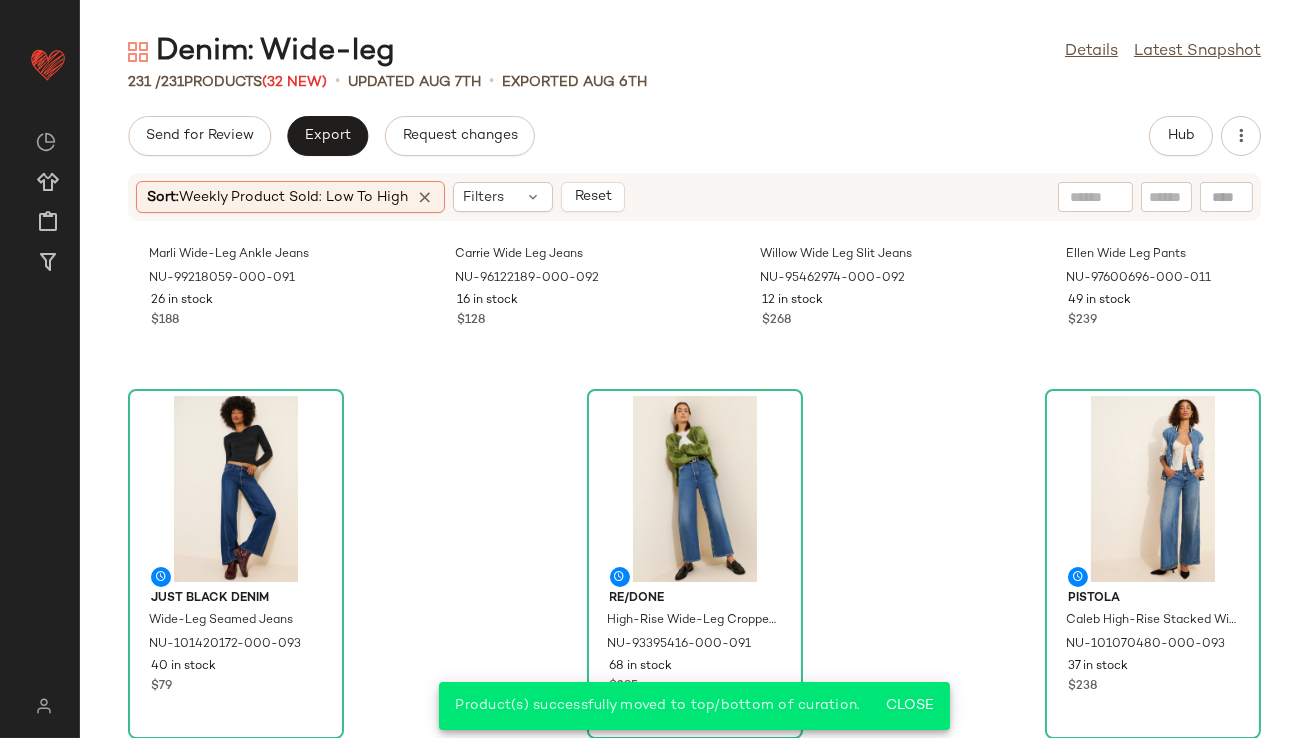 click at bounding box center (425, 197) 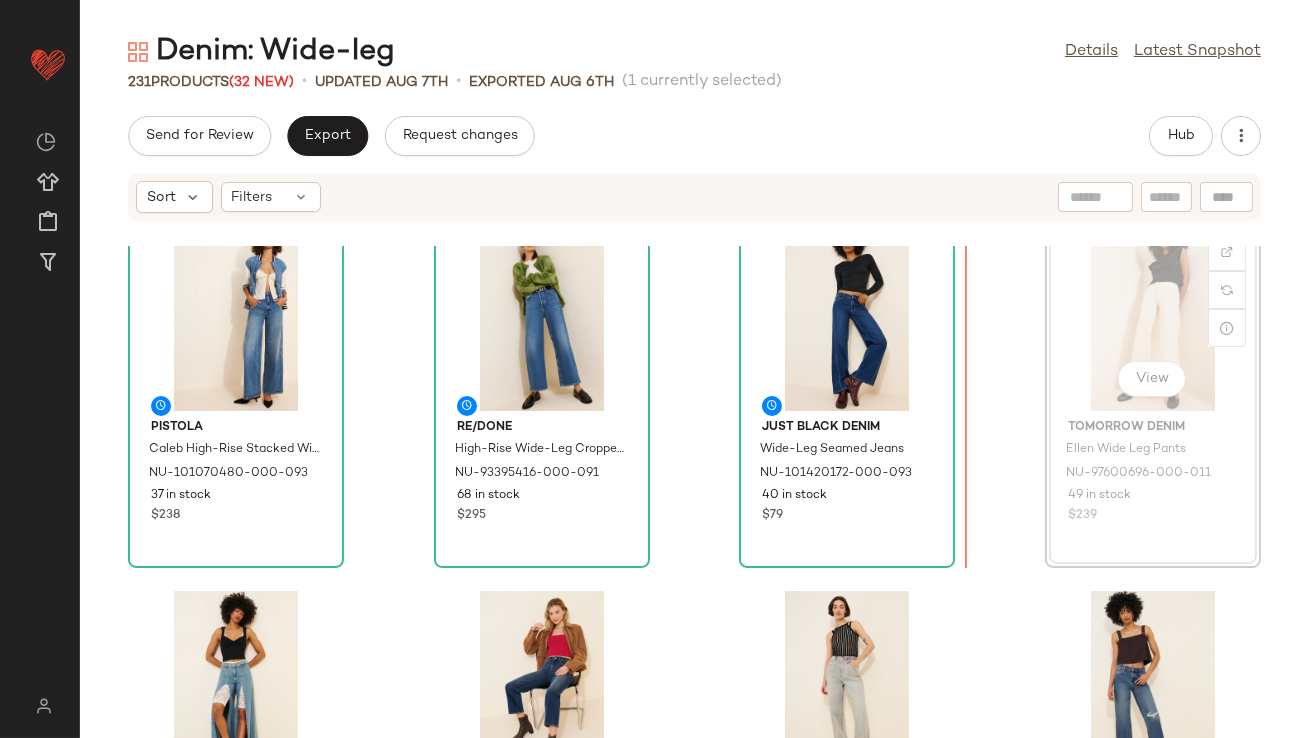 scroll, scrollTop: 24, scrollLeft: 0, axis: vertical 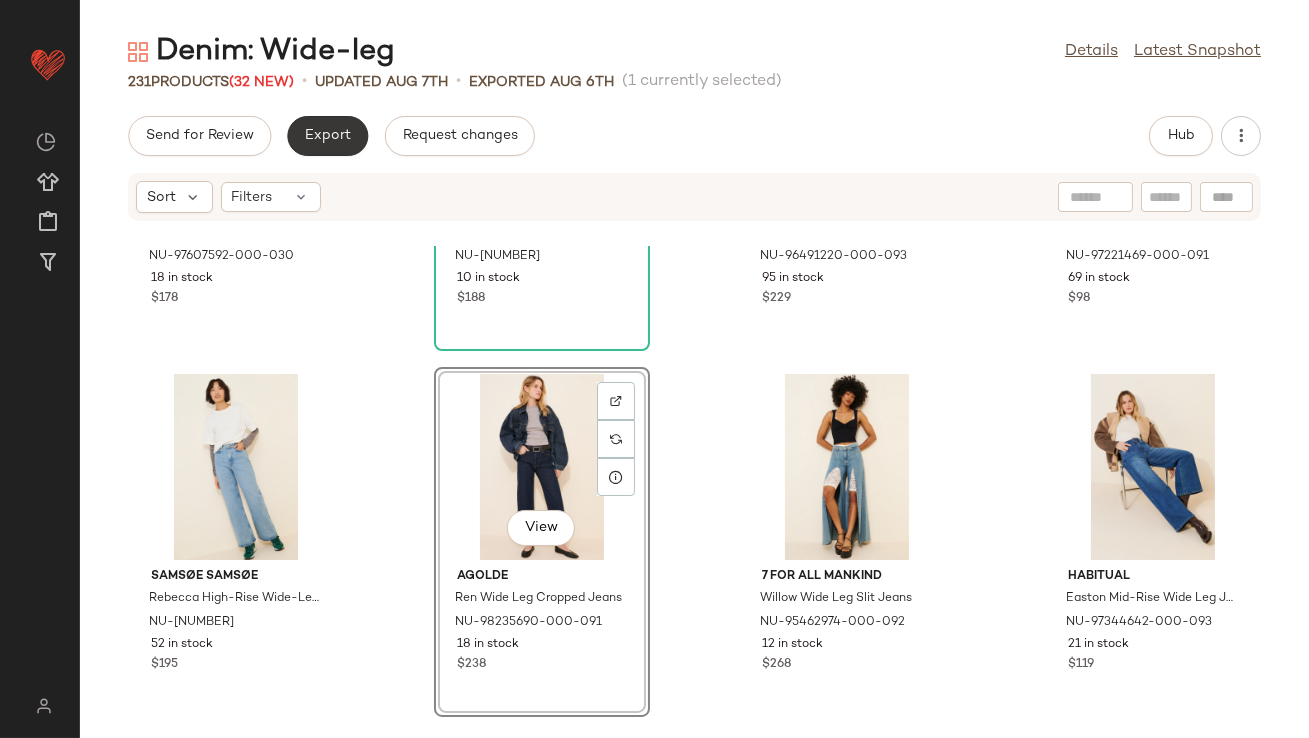 click on "Export" at bounding box center [327, 136] 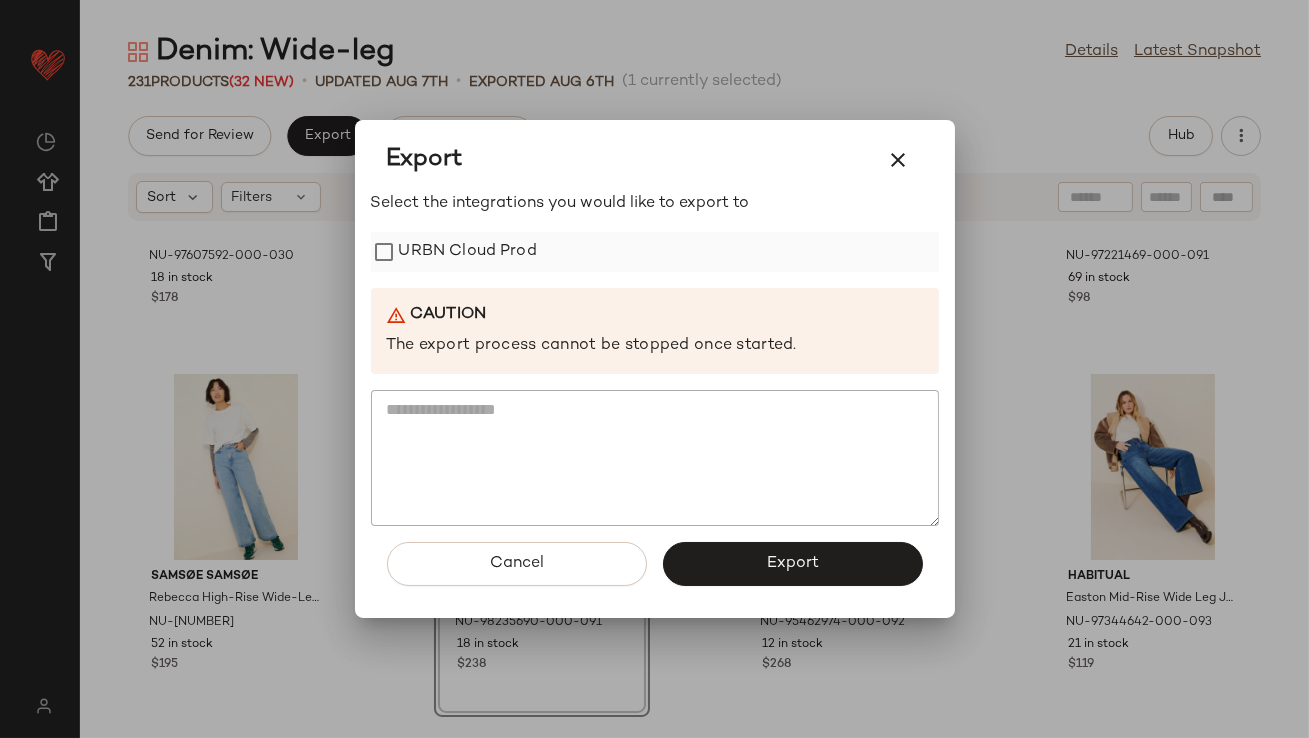 click on "URBN Cloud Prod" at bounding box center [468, 252] 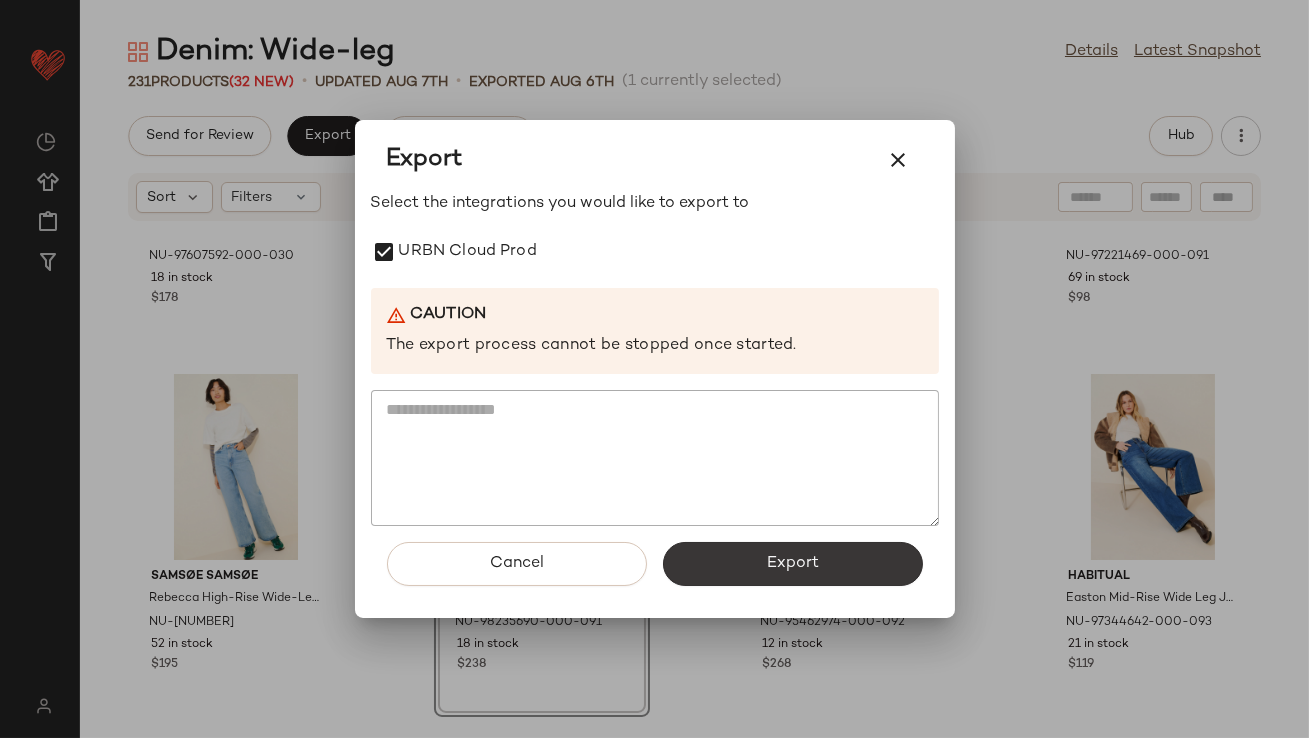 click on "Export" at bounding box center (793, 564) 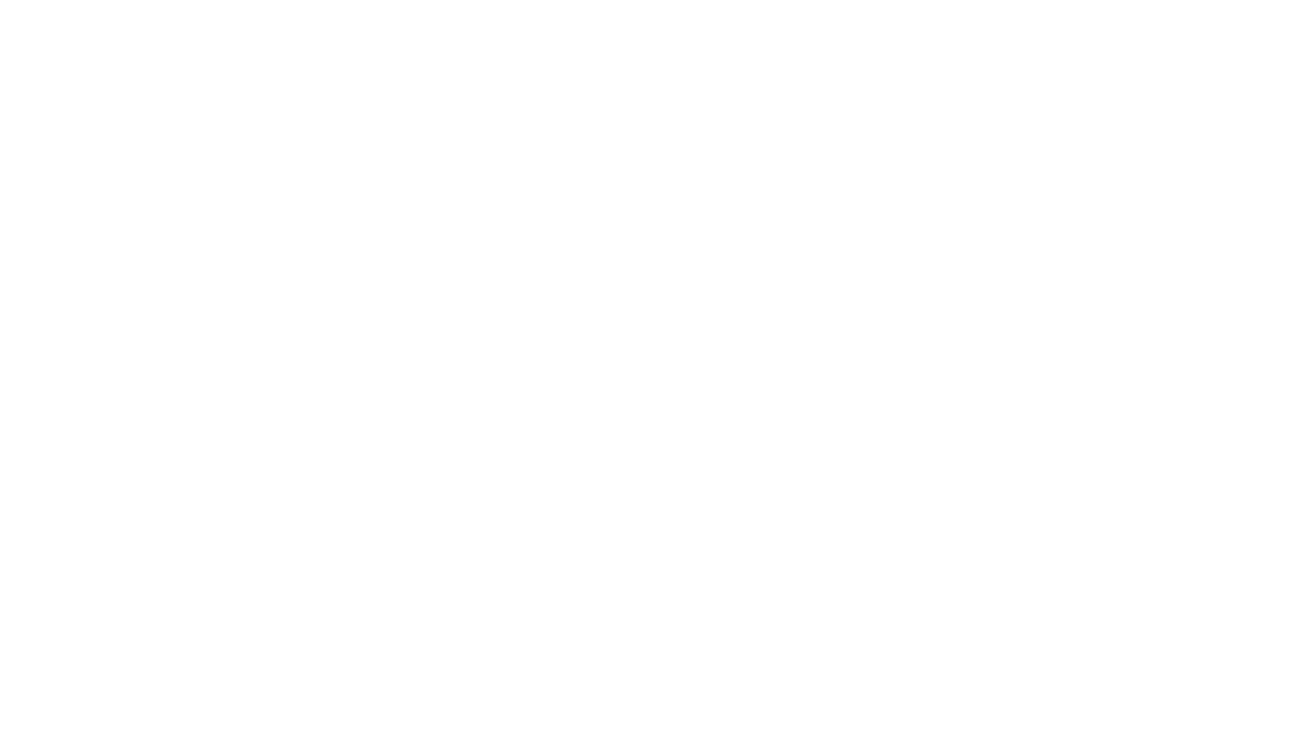 scroll, scrollTop: 0, scrollLeft: 0, axis: both 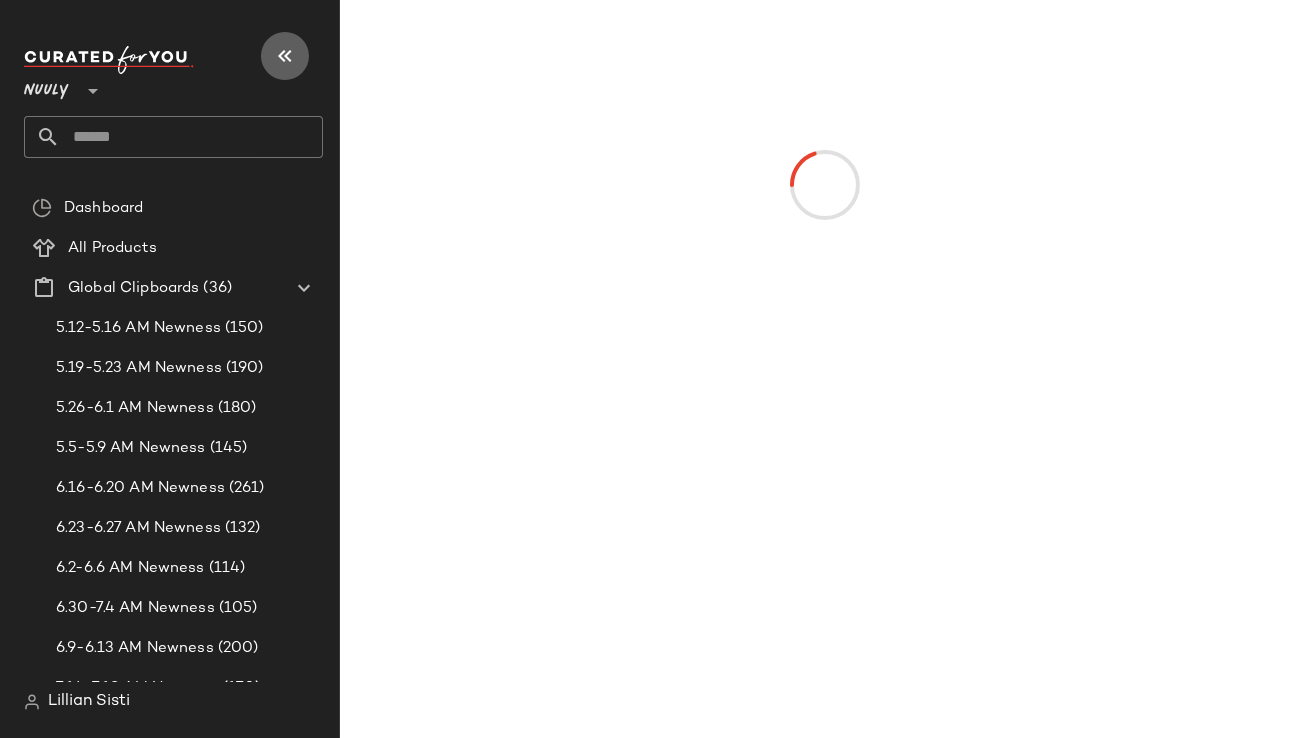 click at bounding box center (285, 56) 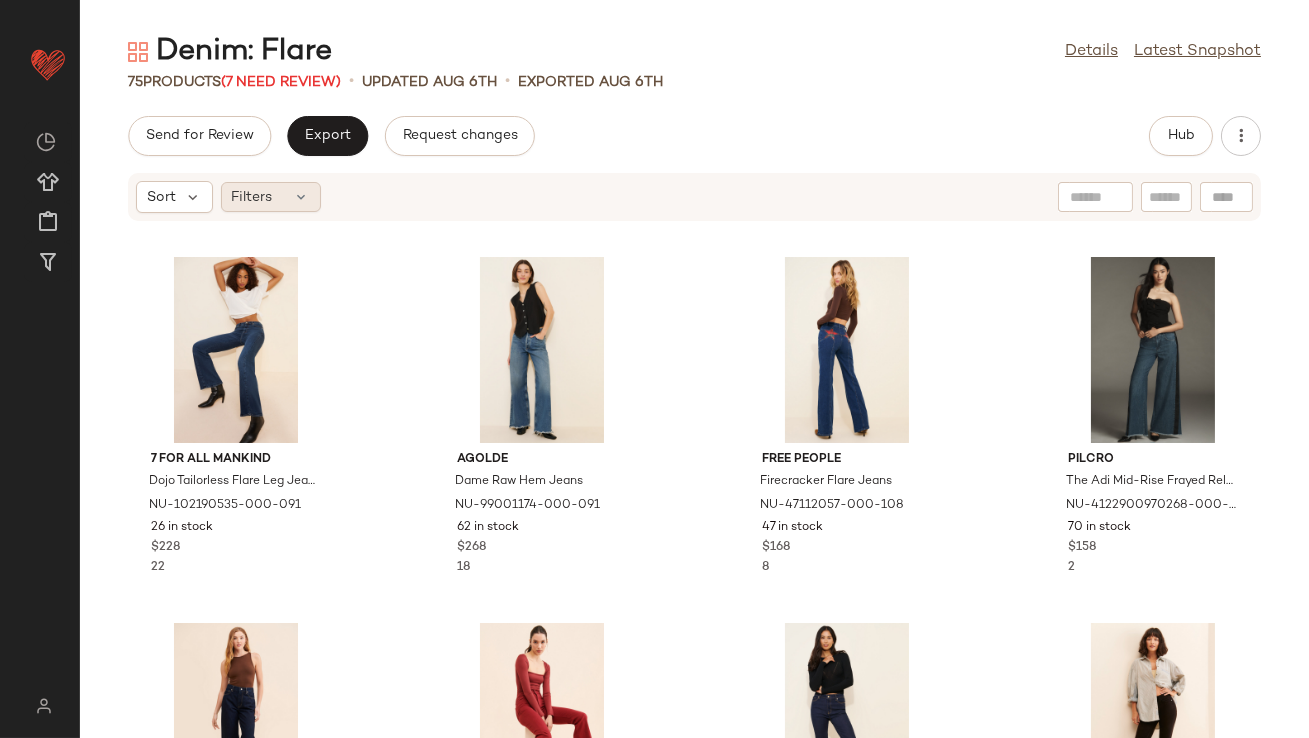 click on "Filters" at bounding box center (252, 197) 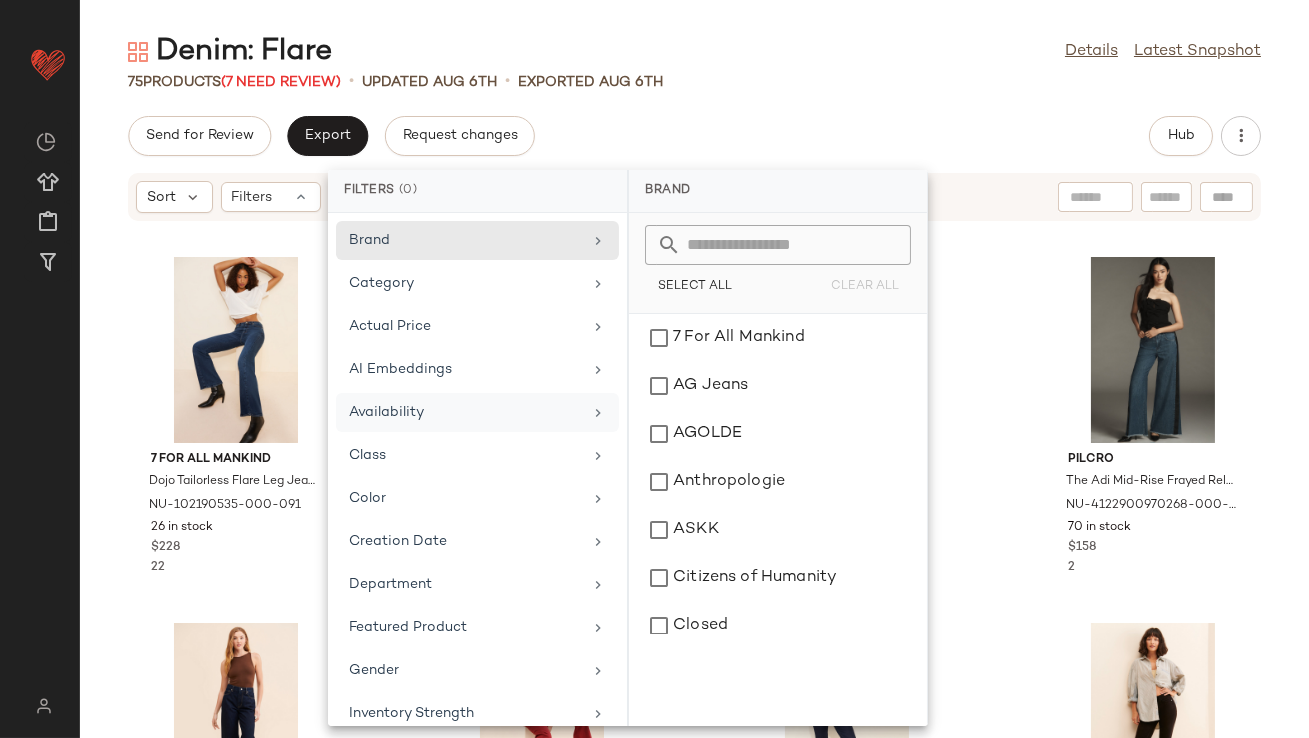 click on "Availability" at bounding box center (465, 412) 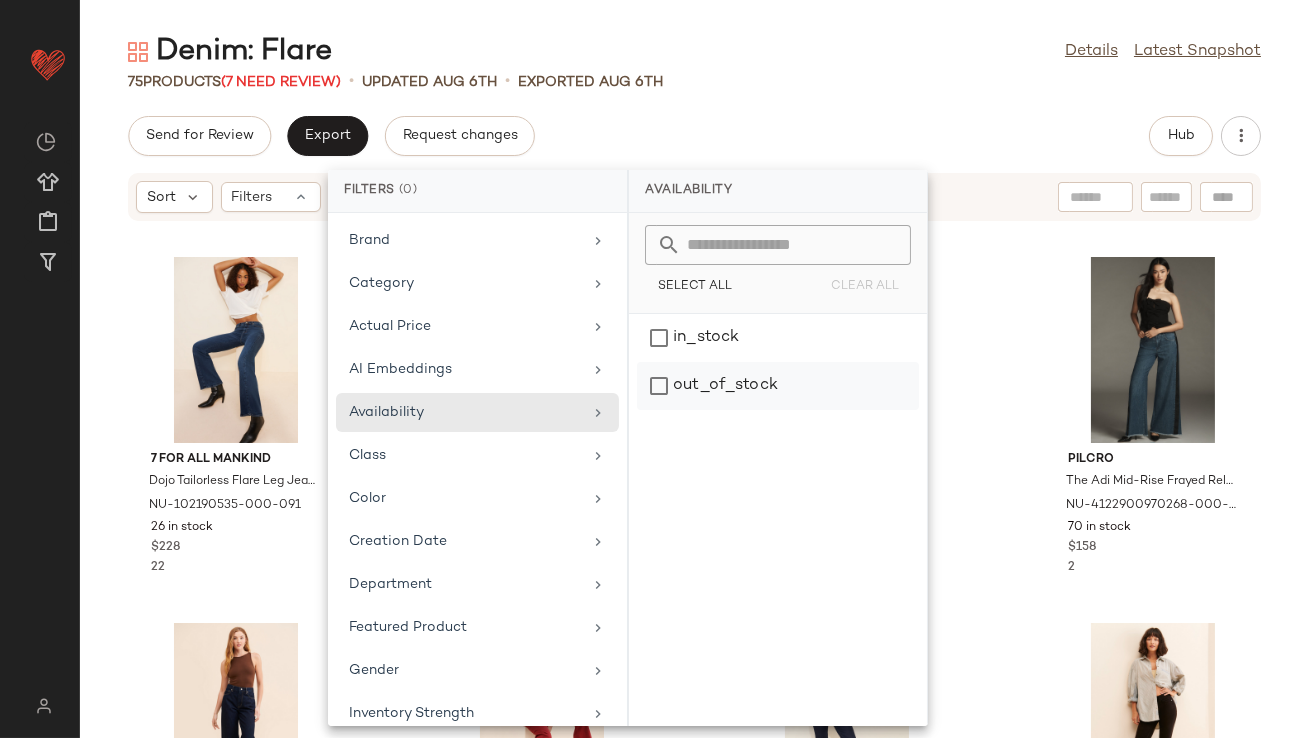 click on "out_of_stock" 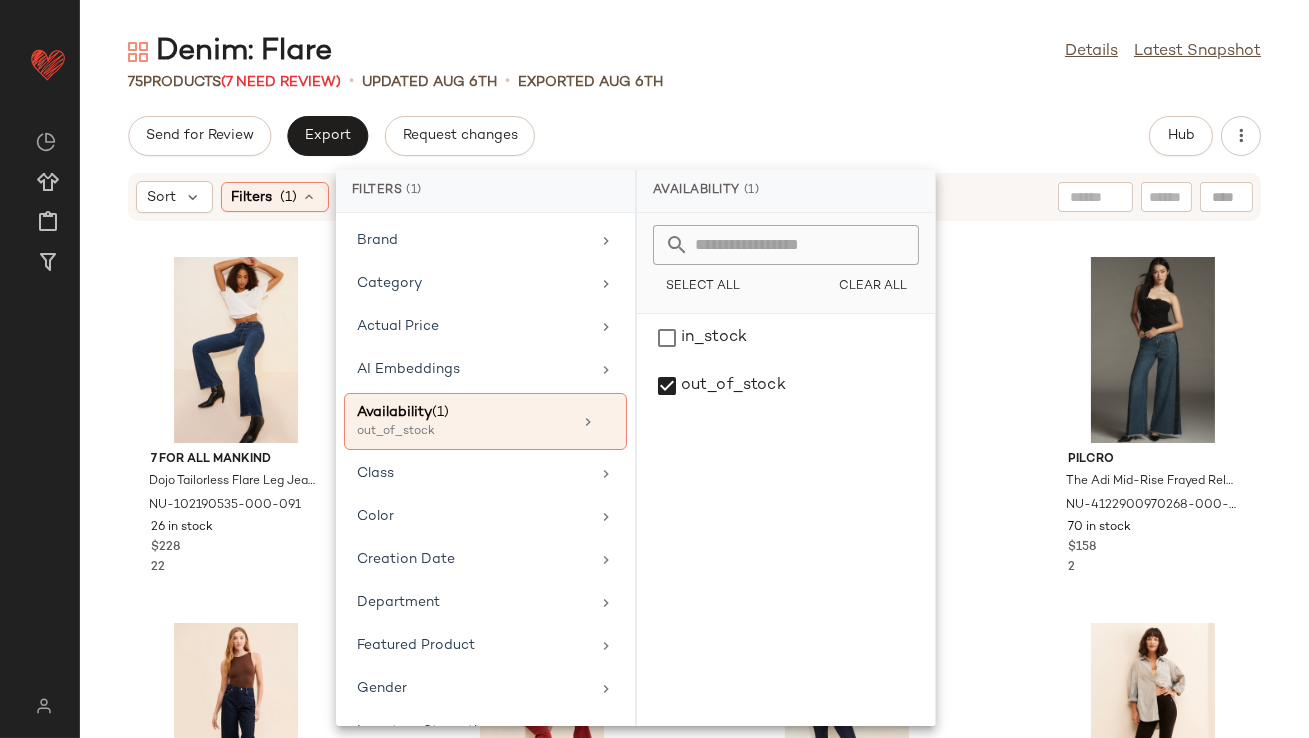 click on "Send for Review   Export   Request changes   Hub" 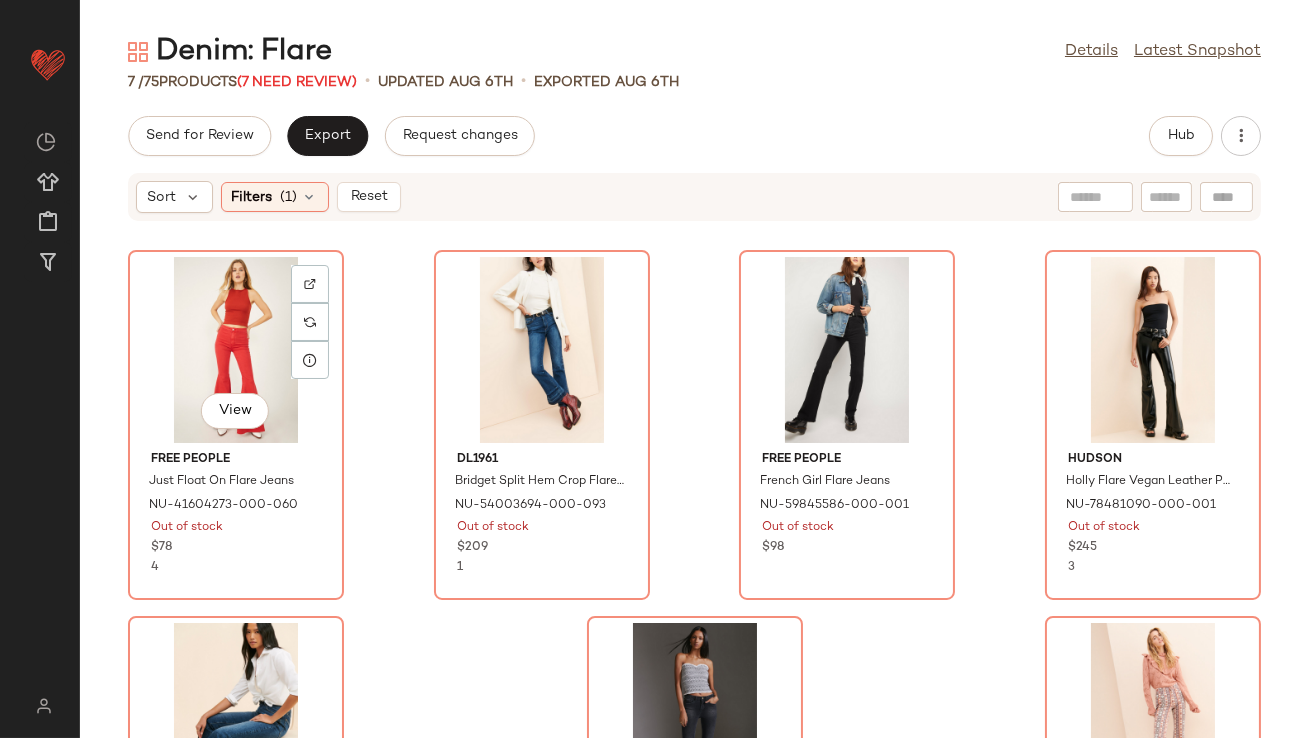 click on "View" 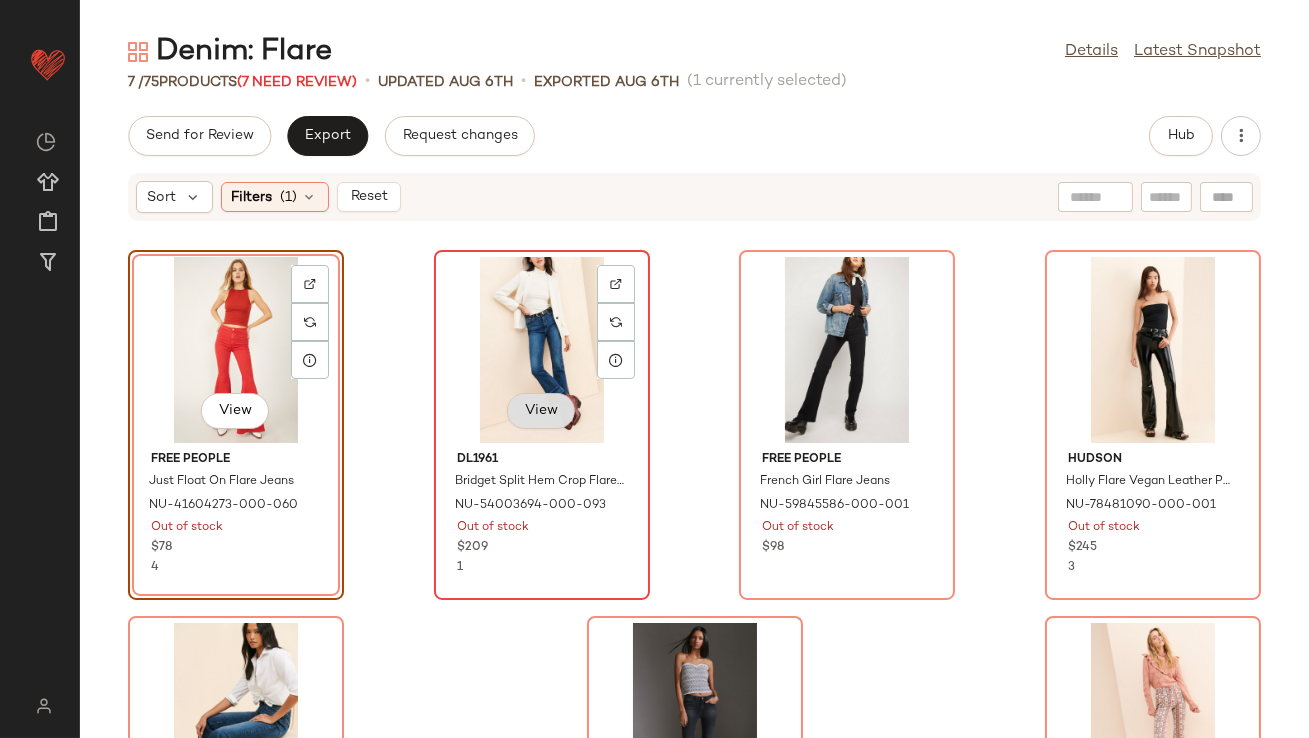 scroll, scrollTop: 227, scrollLeft: 0, axis: vertical 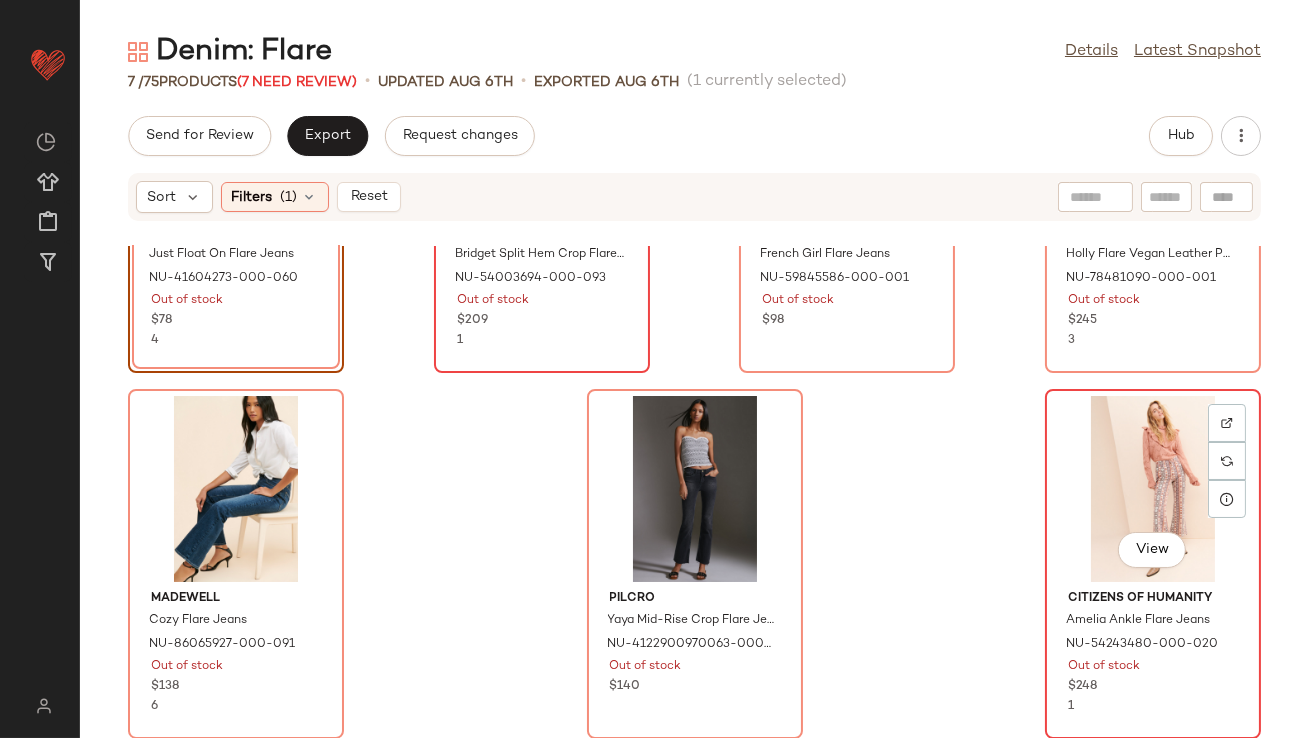 click on "View" 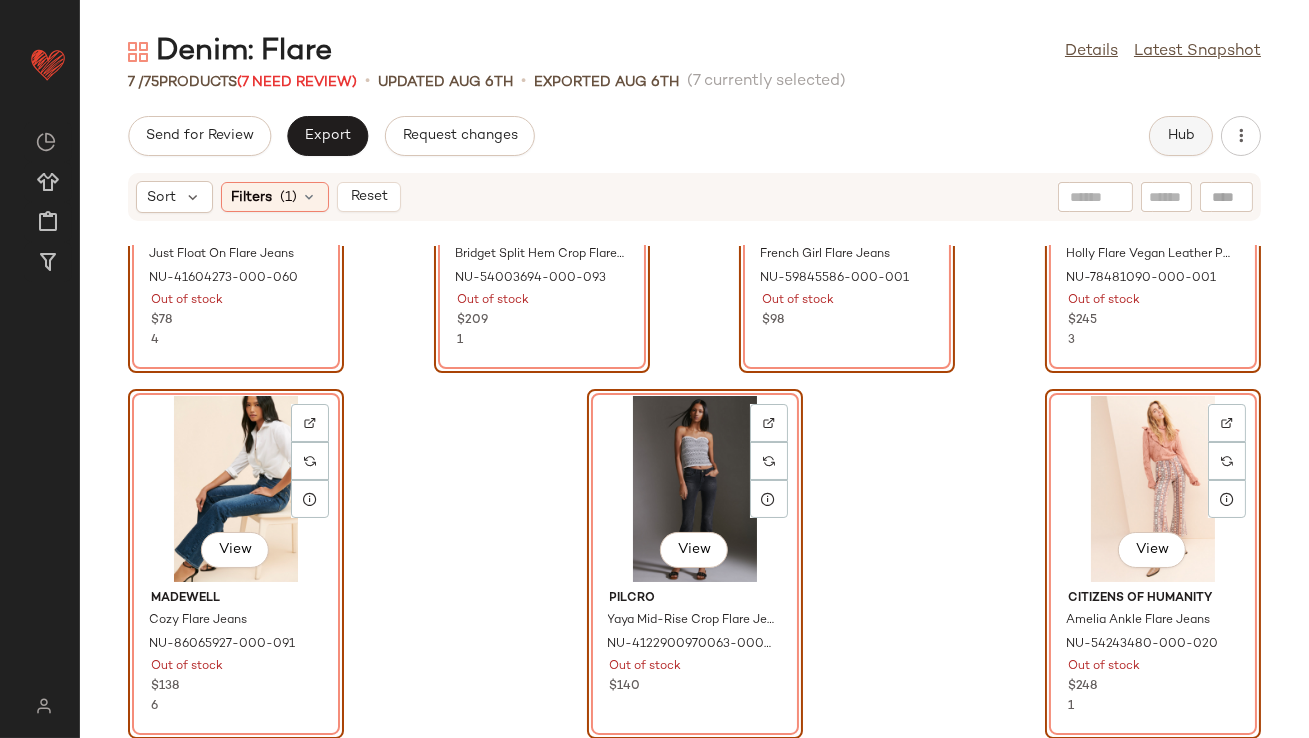 click on "Hub" at bounding box center (1181, 136) 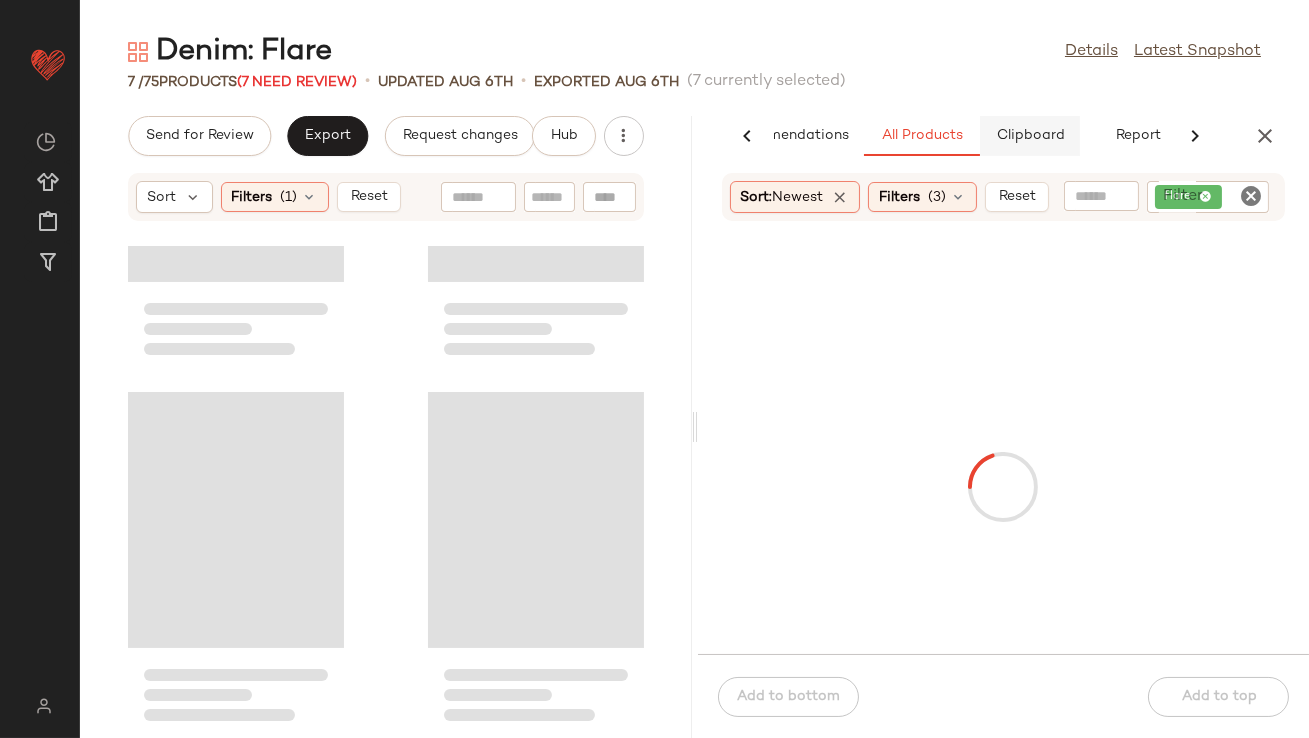 scroll, scrollTop: 0, scrollLeft: 112, axis: horizontal 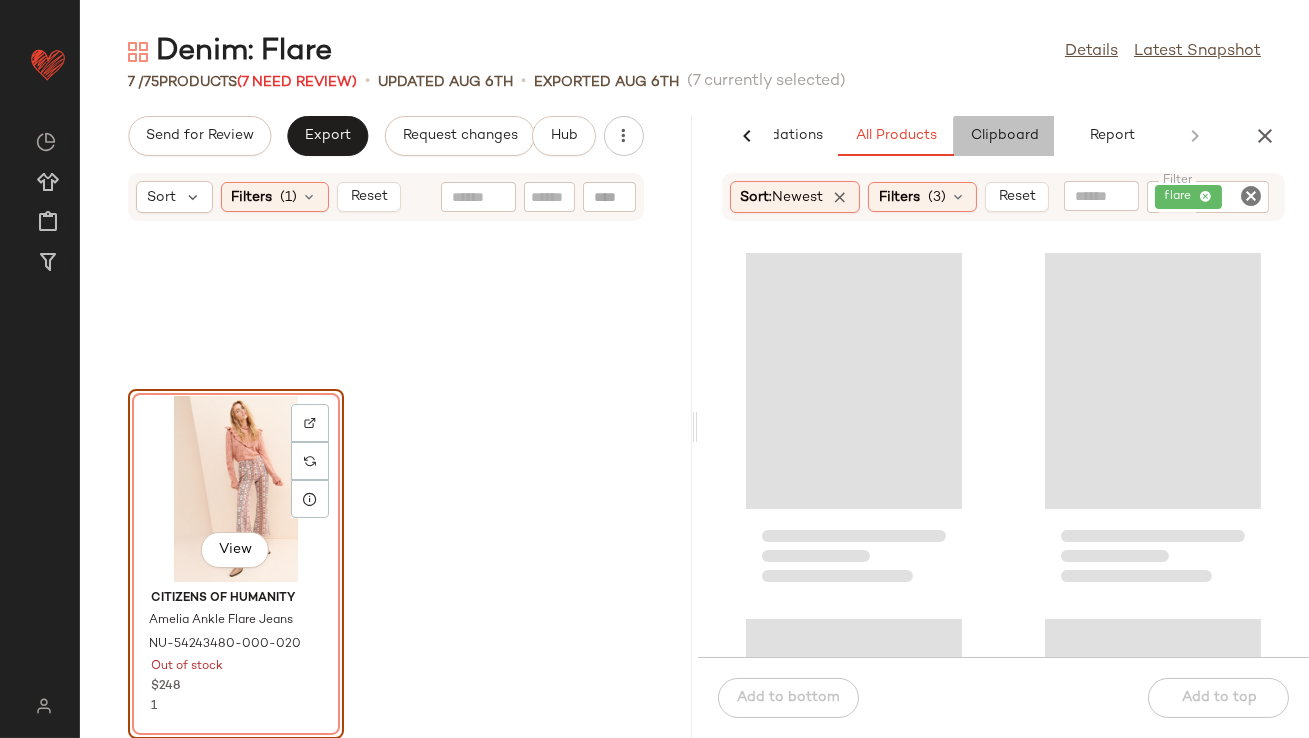 click on "Clipboard" 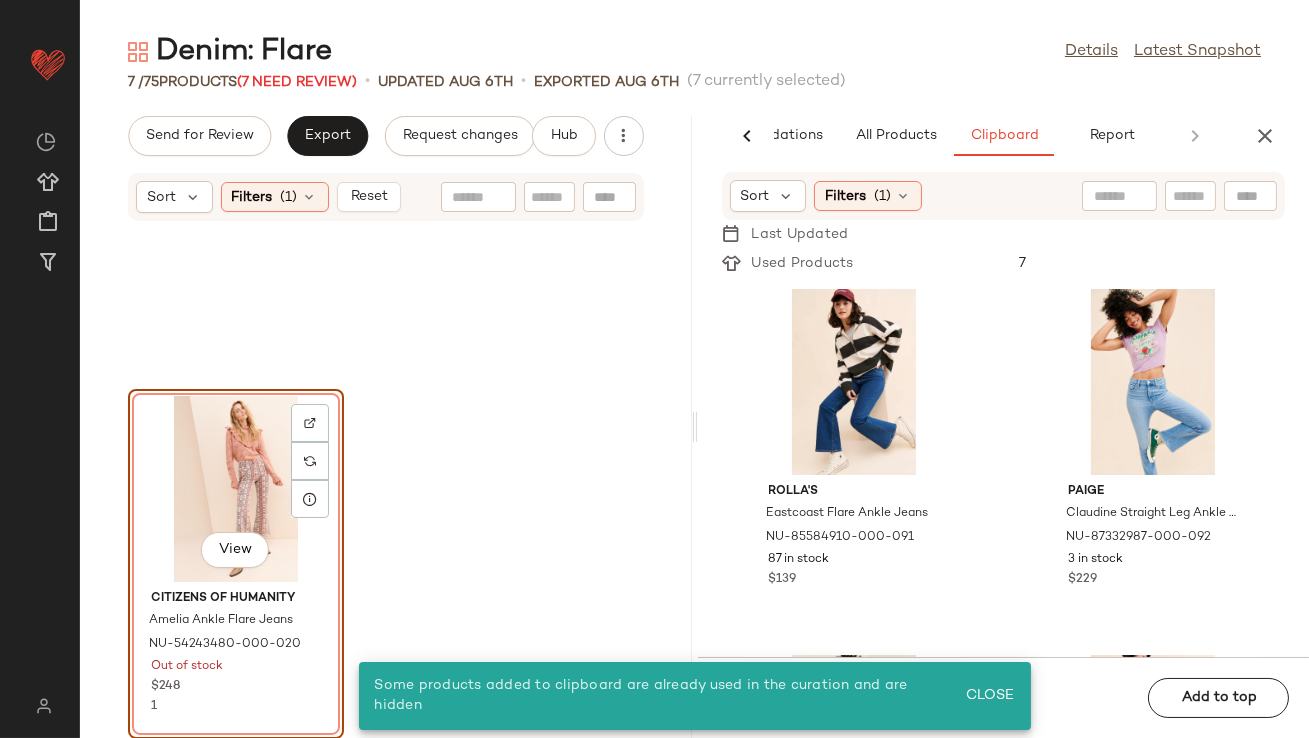 click on "View" 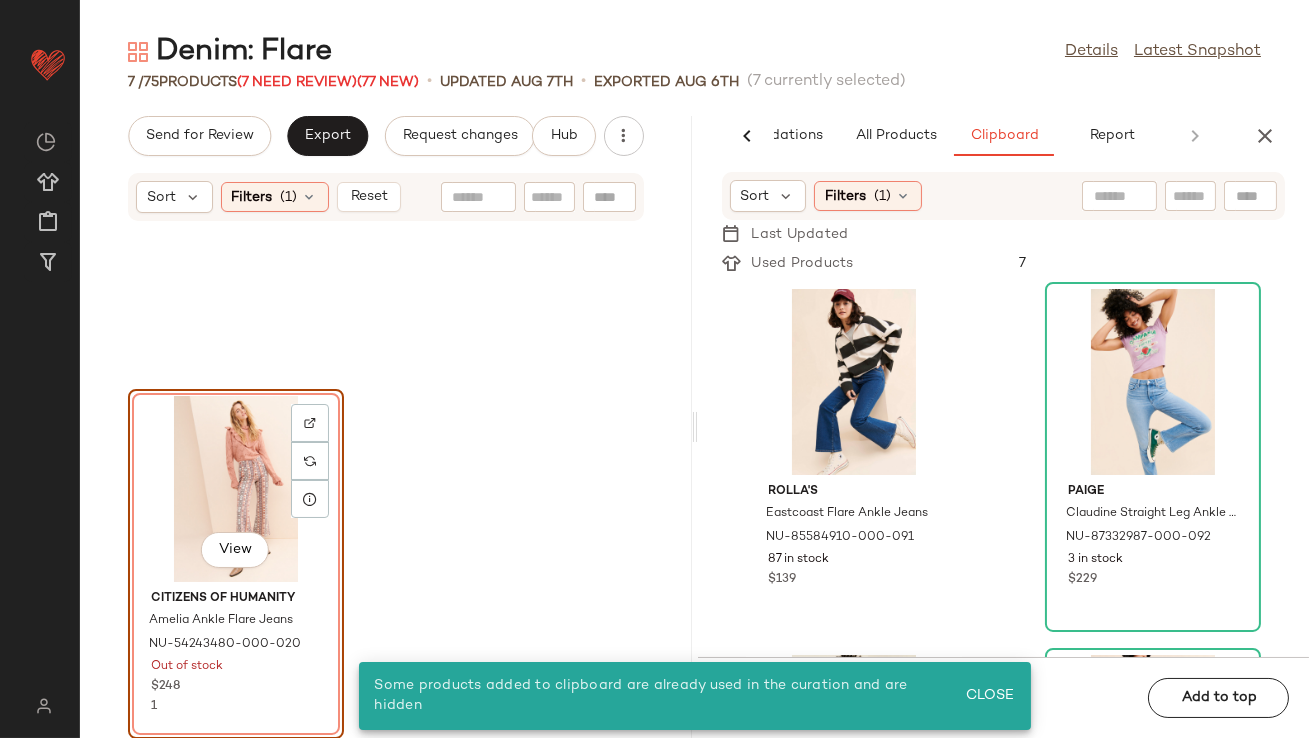 scroll, scrollTop: 0, scrollLeft: 0, axis: both 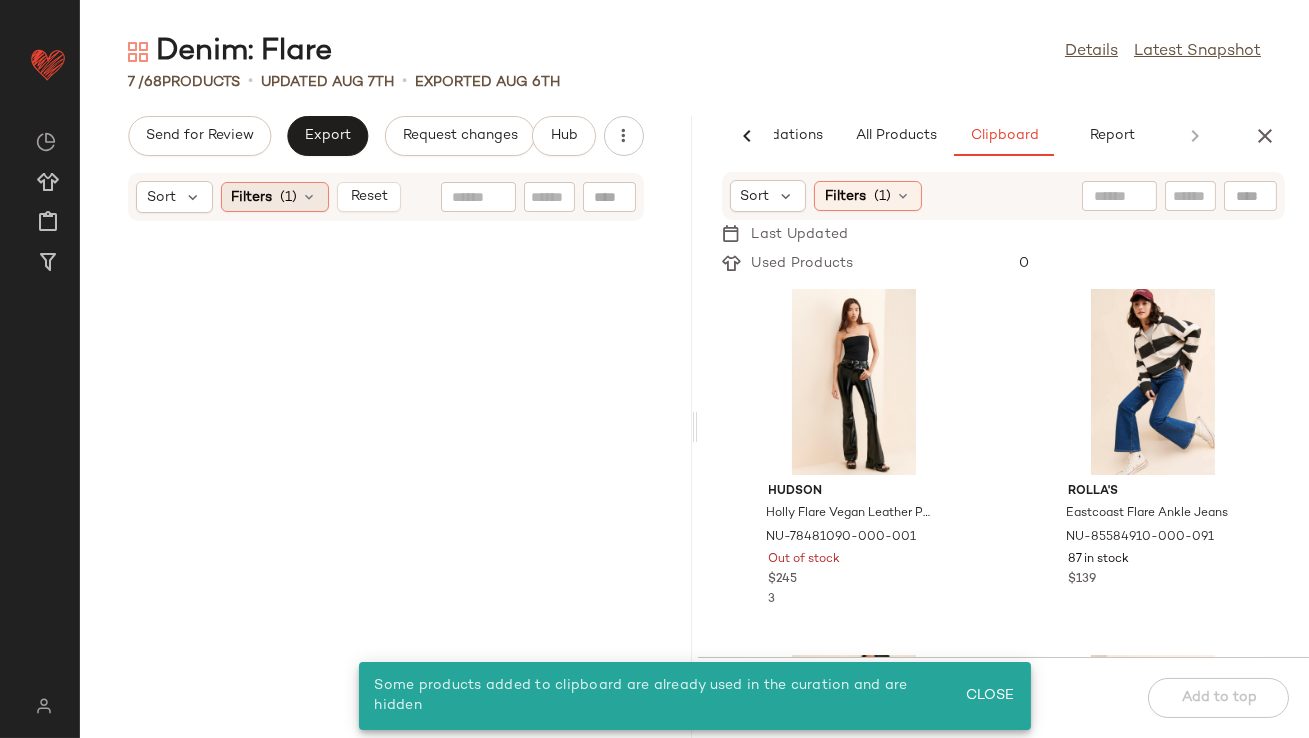 click at bounding box center (310, 197) 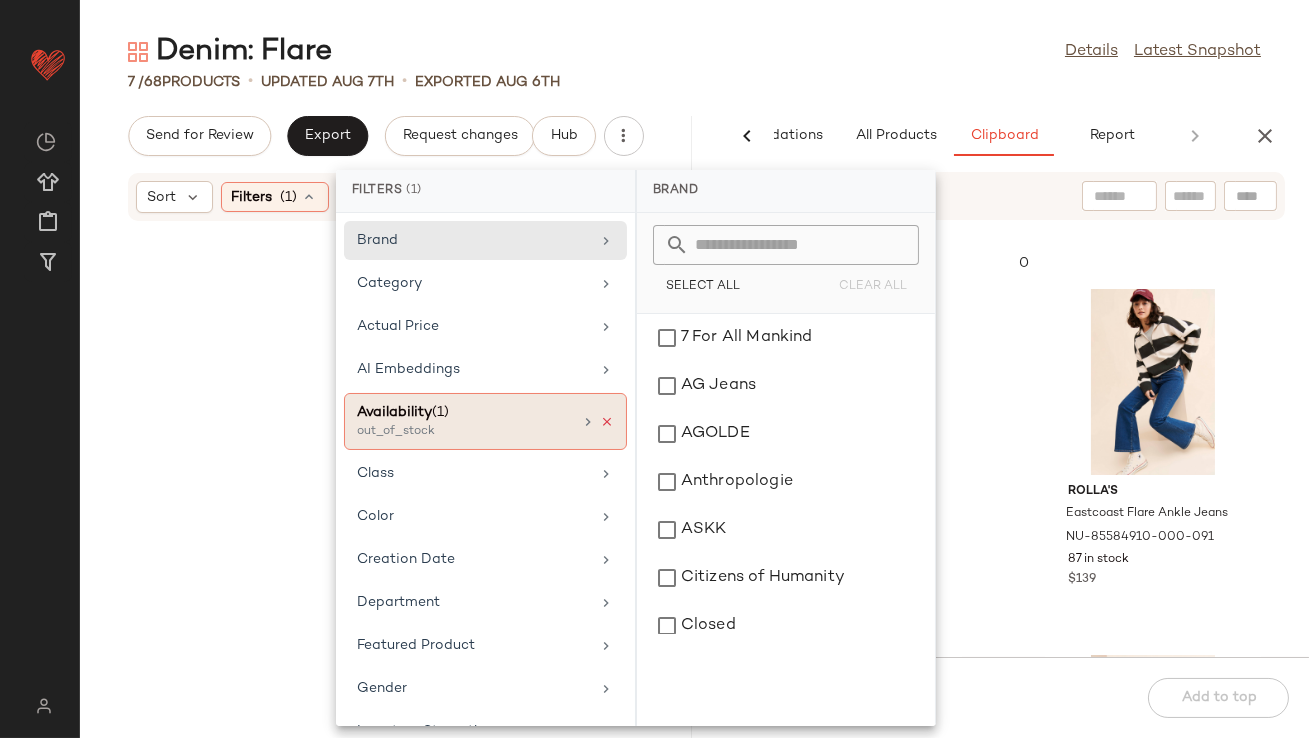click at bounding box center [607, 422] 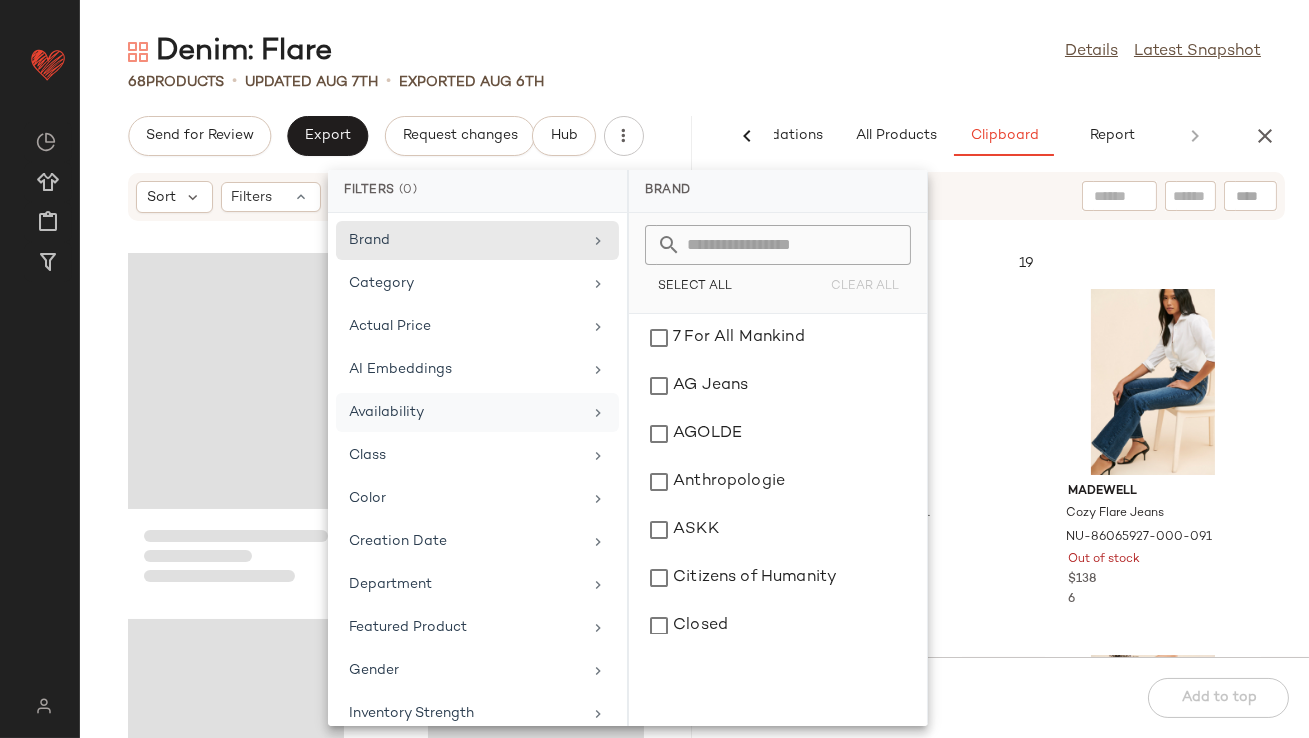 click on "68   Products   •   updated Aug 7th  •  Exported Aug 6th" 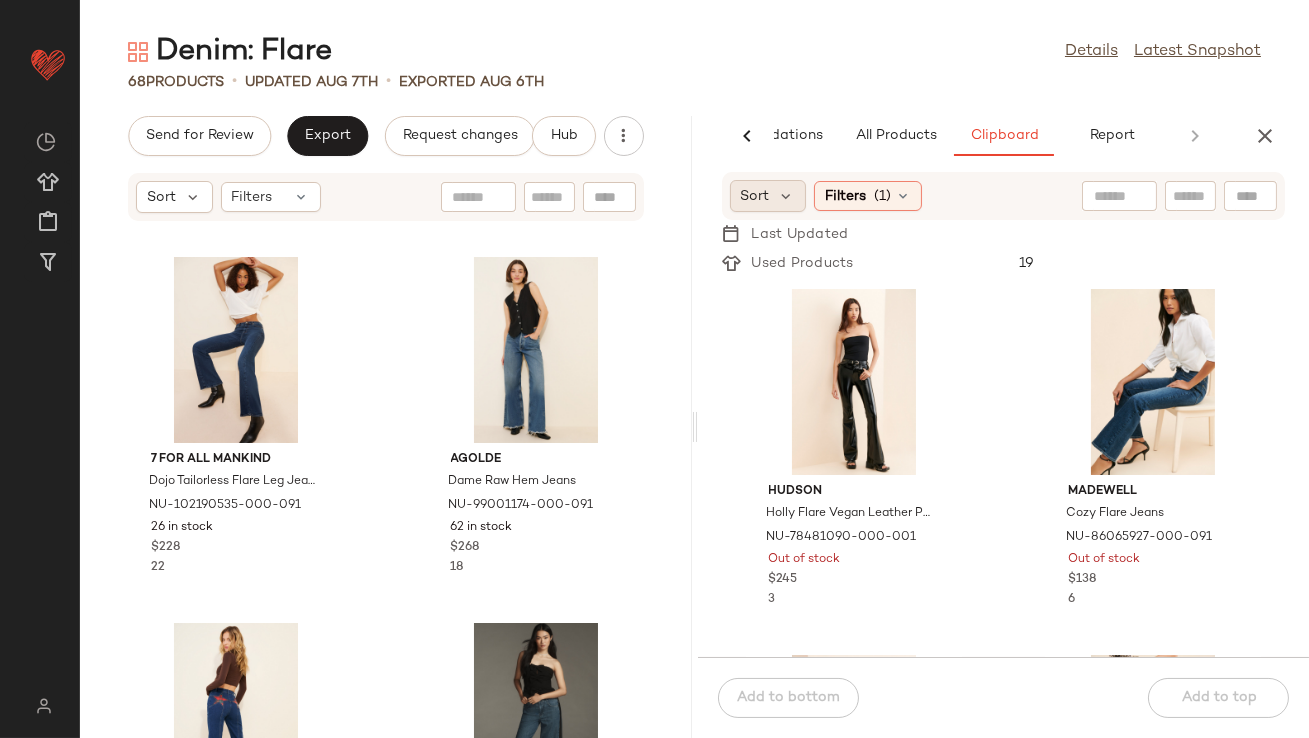 click on "Sort" at bounding box center [755, 196] 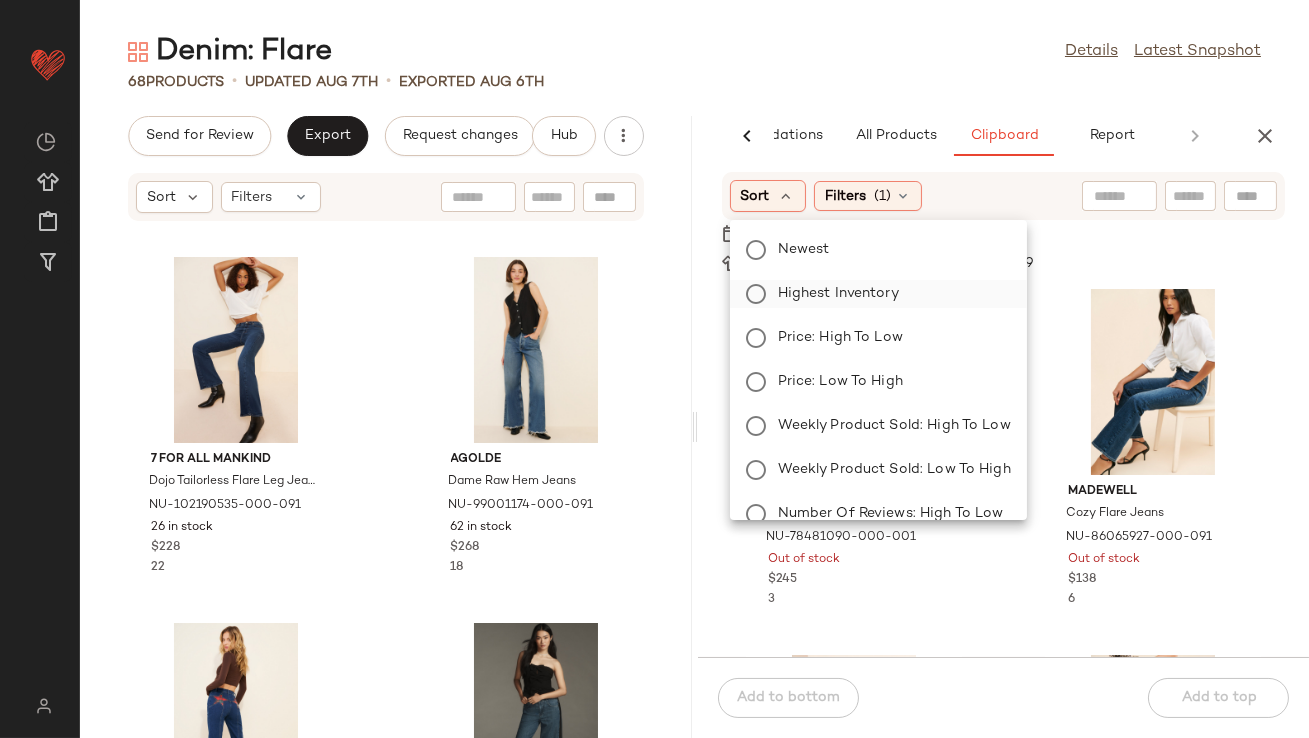 click on "Highest Inventory" at bounding box center [890, 294] 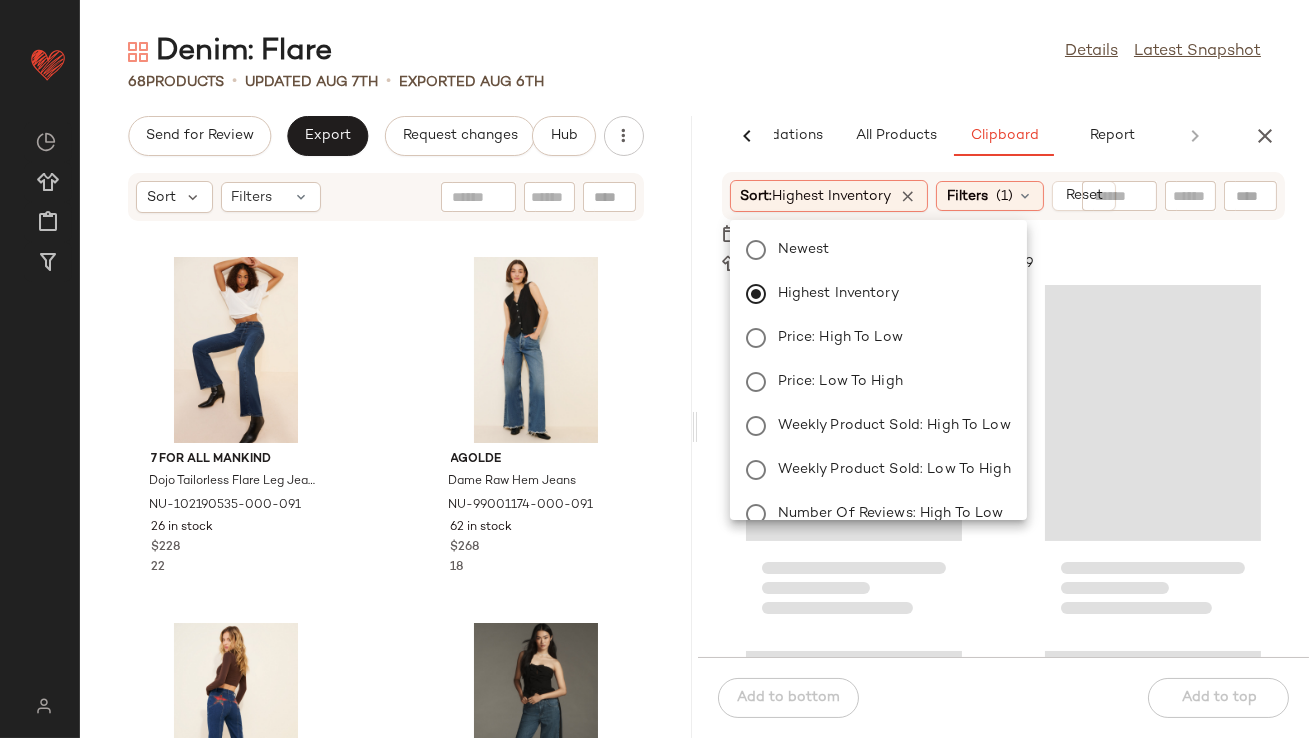click on "68   Products   •   updated Aug 7th  •  Exported Aug 6th" 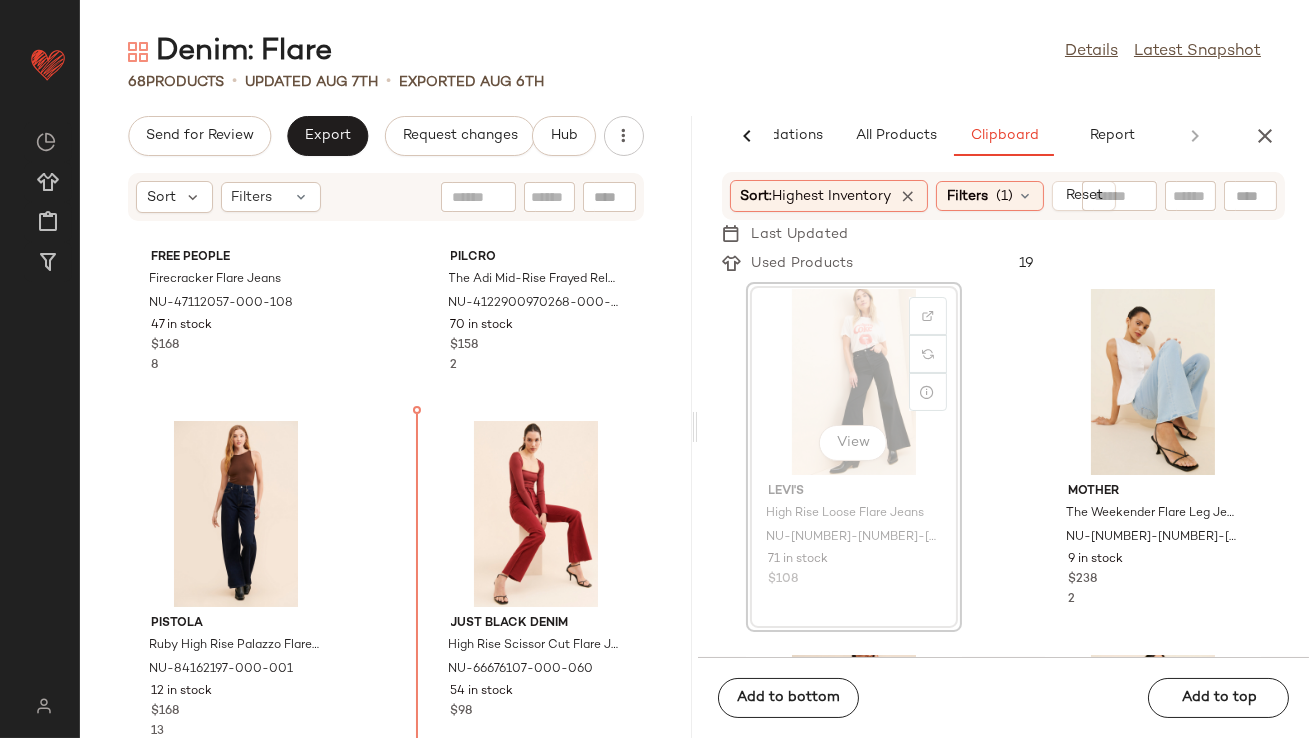scroll, scrollTop: 584, scrollLeft: 0, axis: vertical 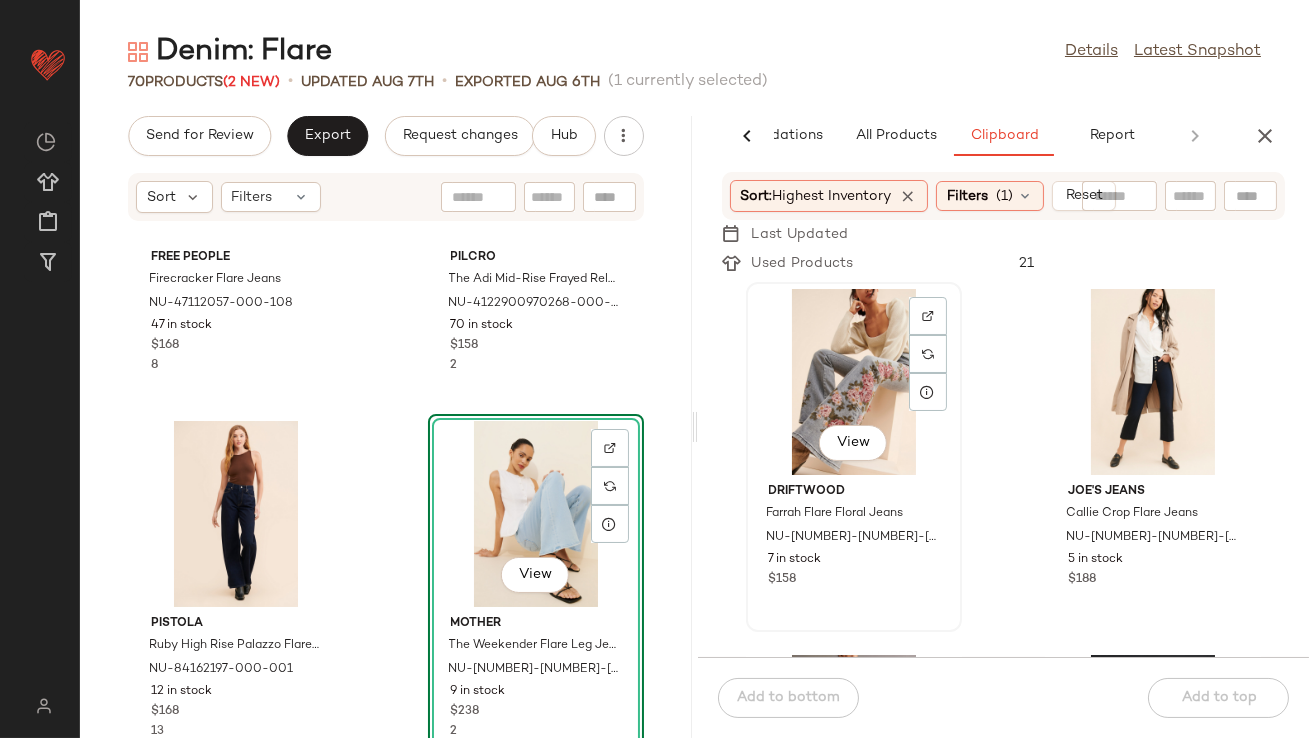 click on "View" 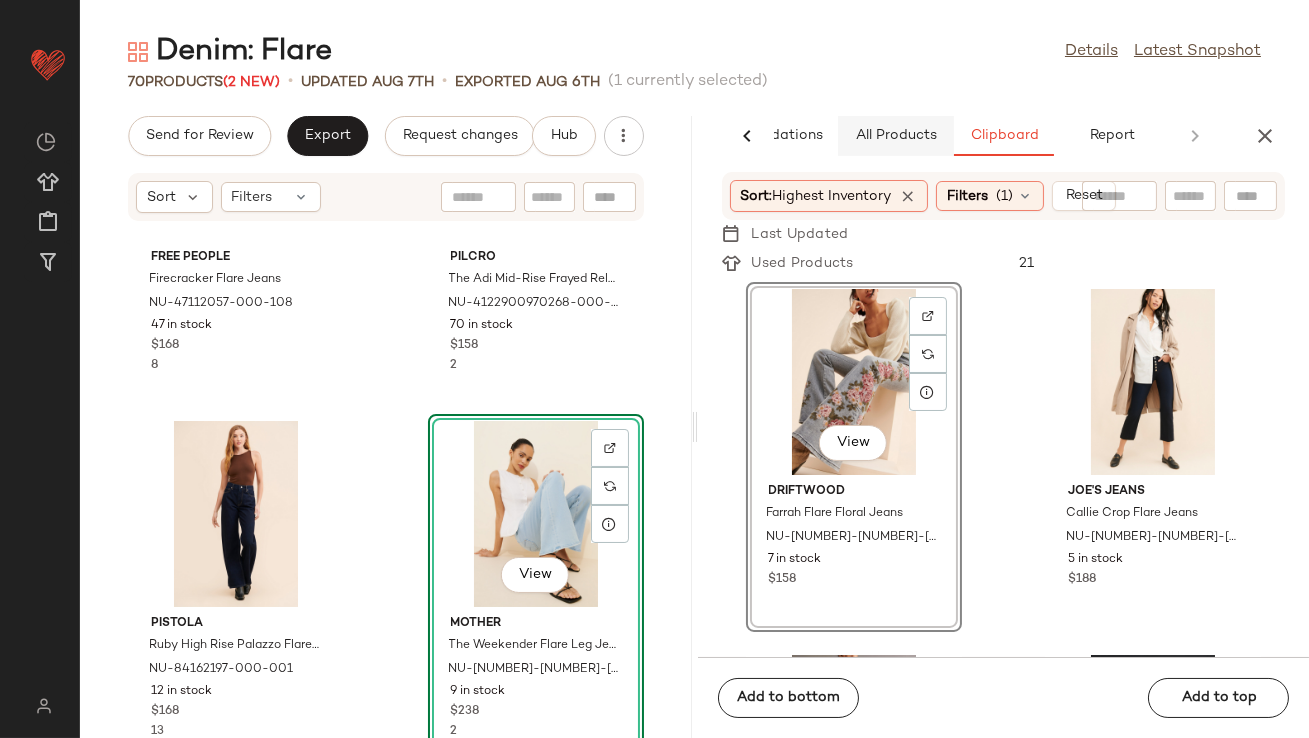click on "All Products" 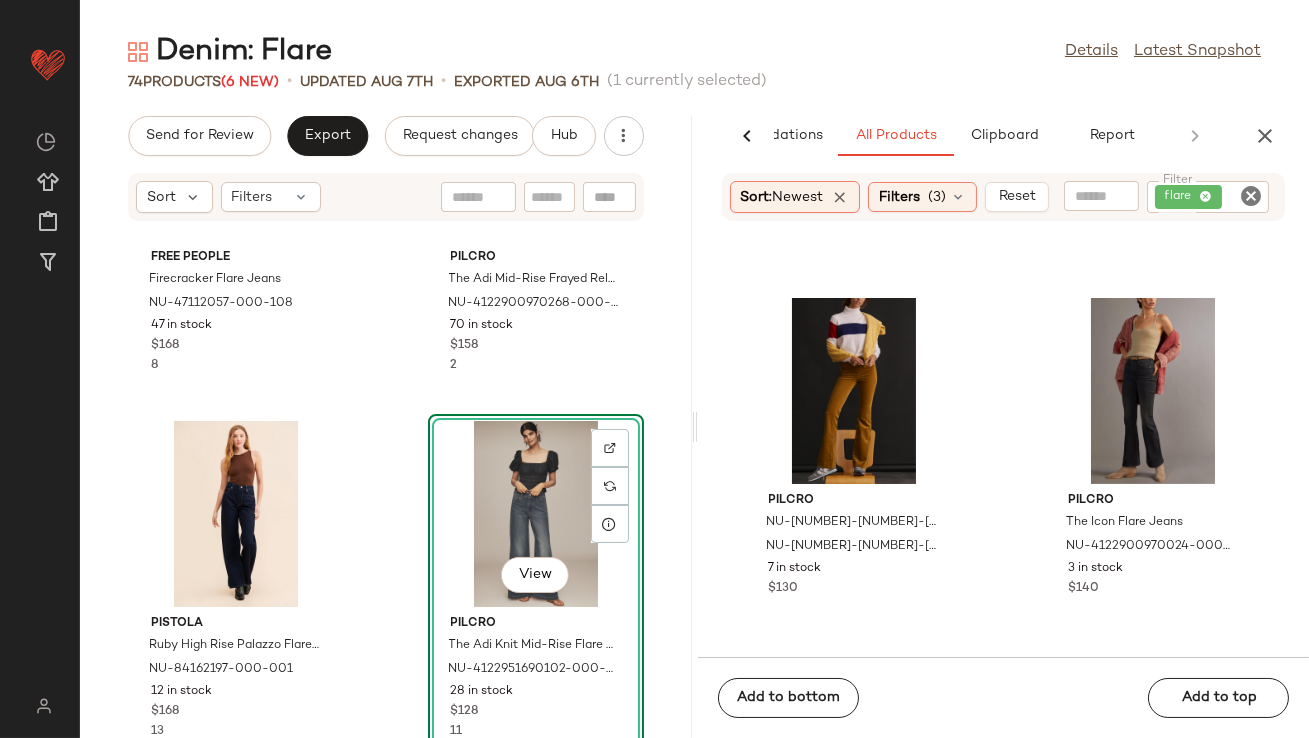 scroll, scrollTop: 1074, scrollLeft: 0, axis: vertical 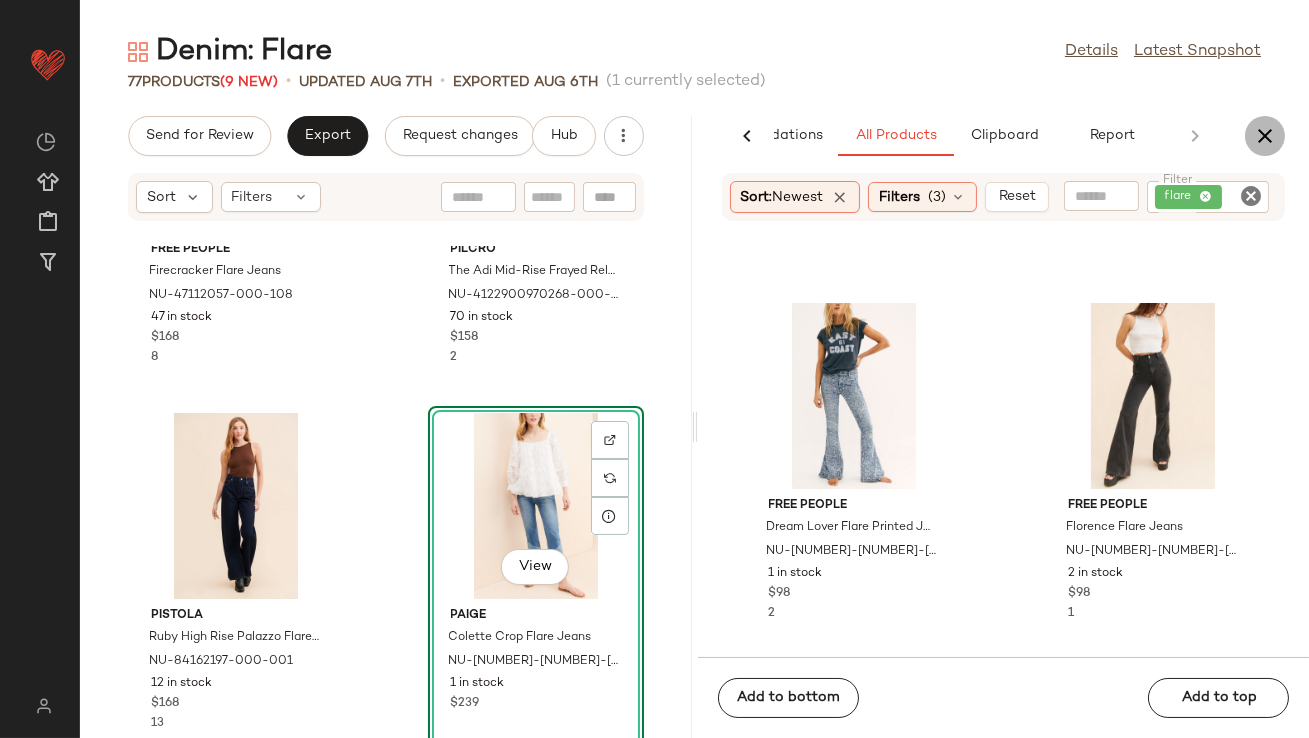 click at bounding box center (1265, 136) 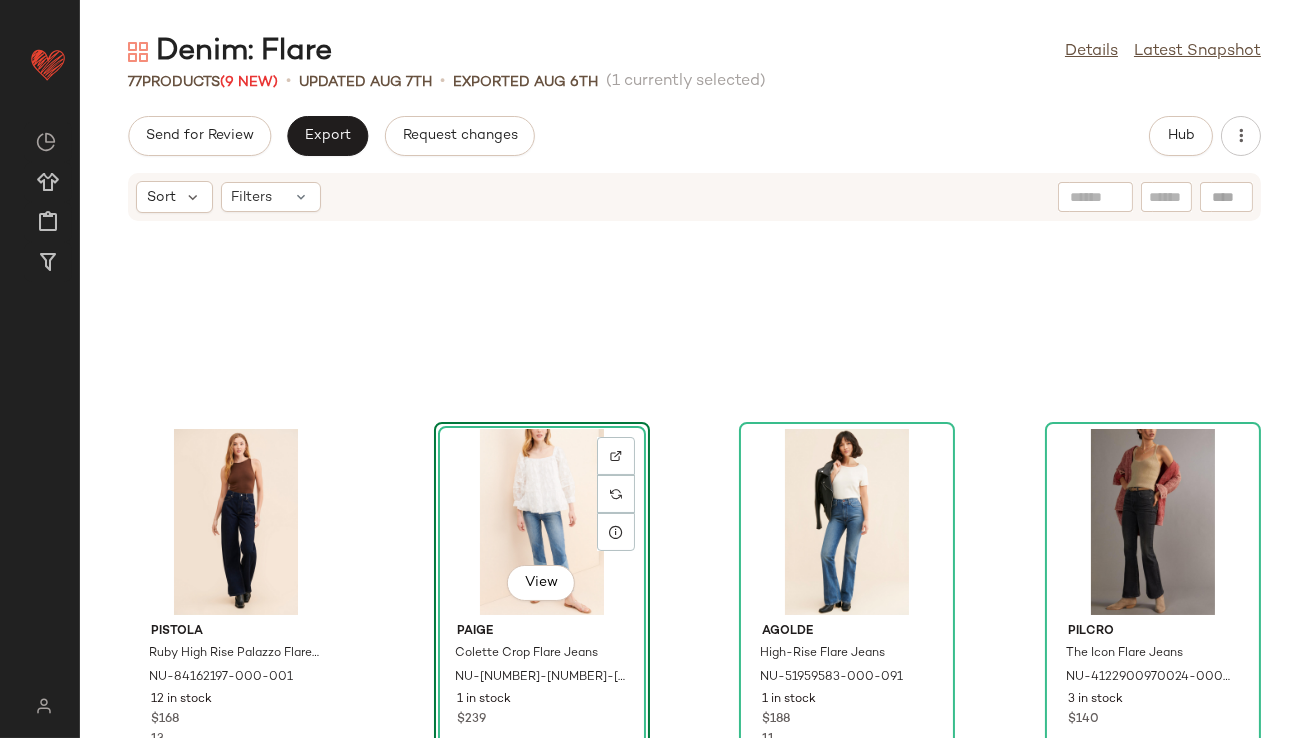 scroll, scrollTop: 381, scrollLeft: 0, axis: vertical 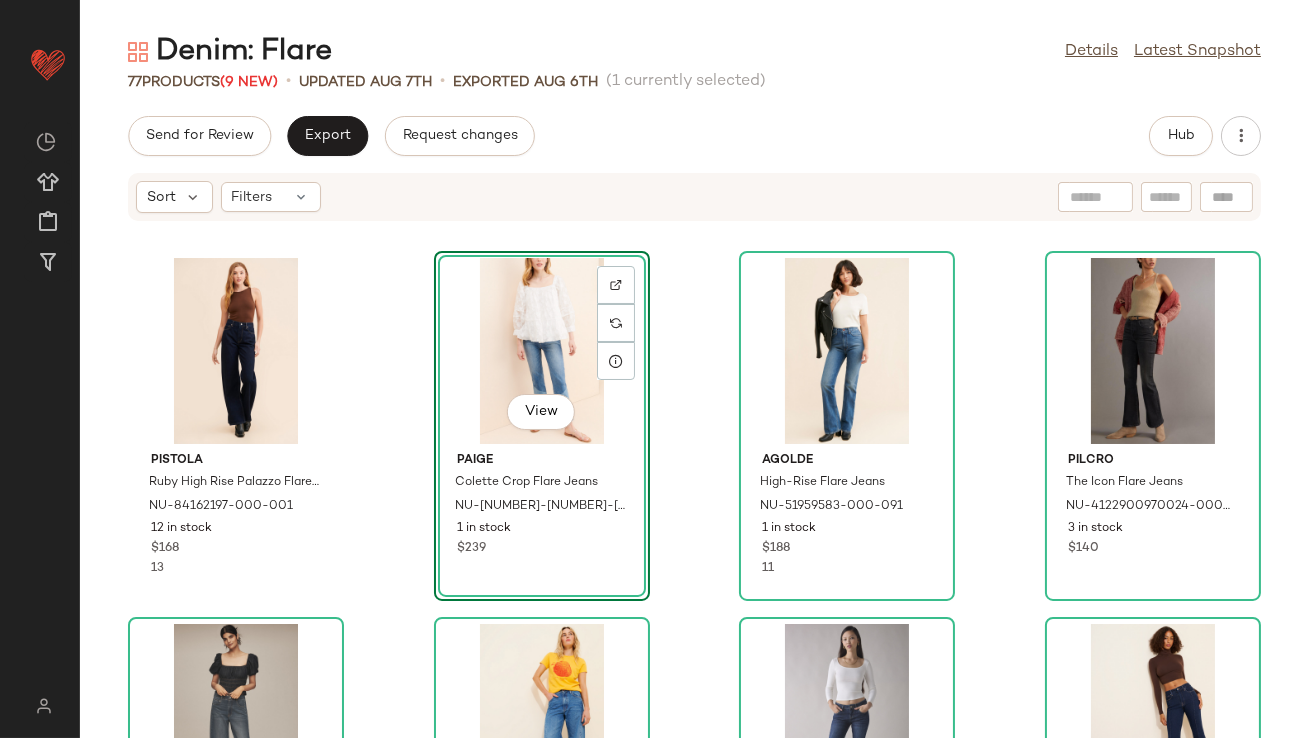 click on "Sort  Filters" at bounding box center [694, 197] 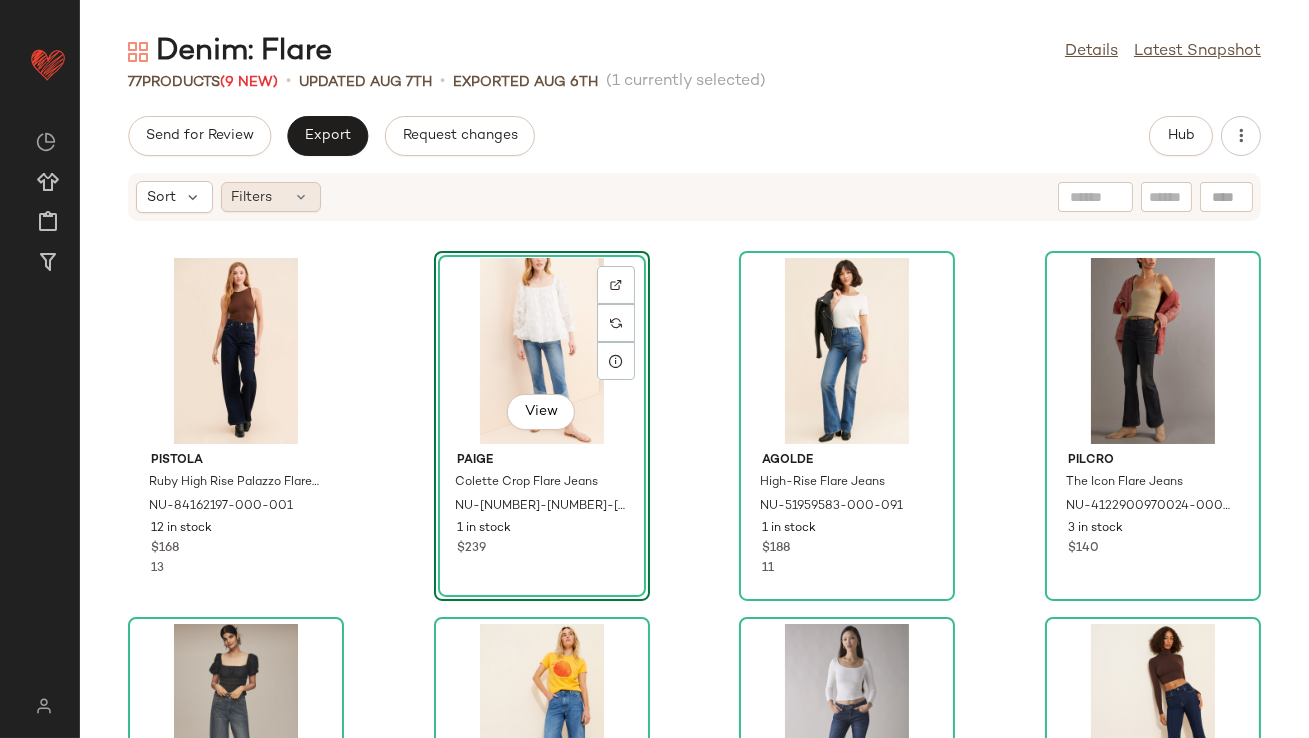 click at bounding box center (302, 197) 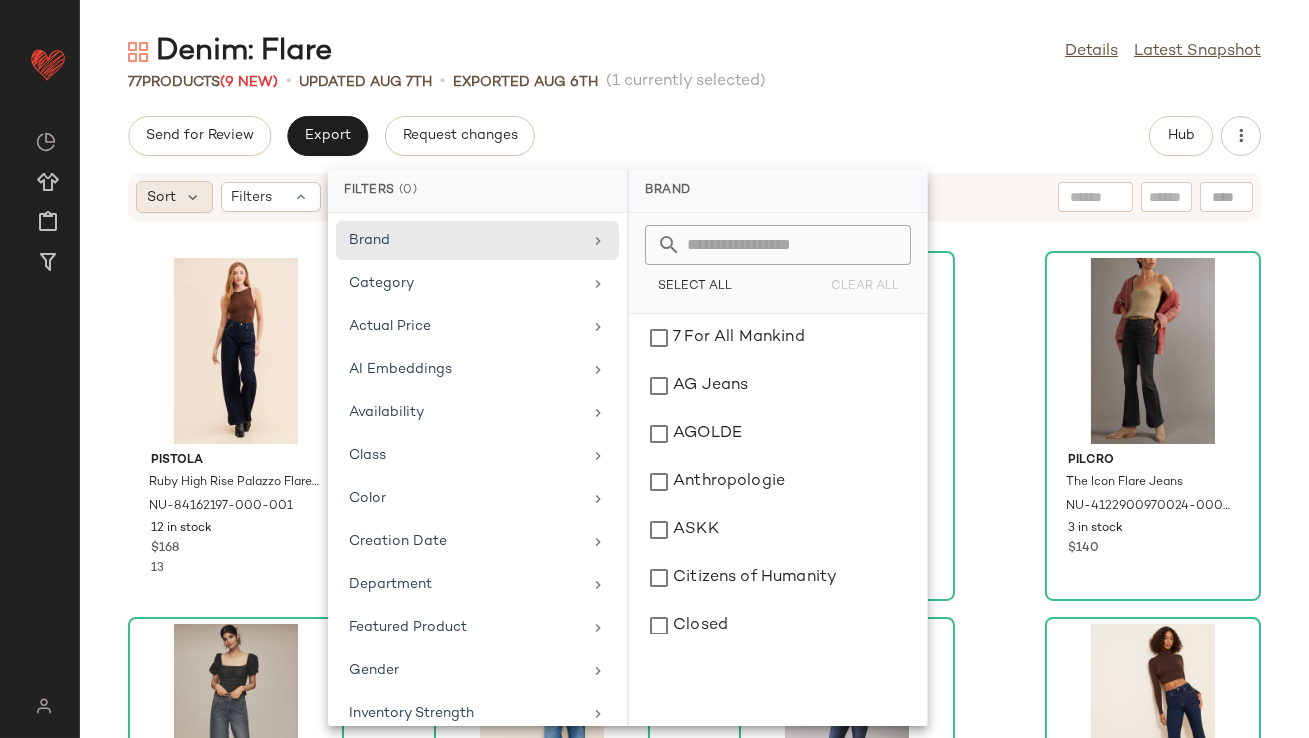 click on "Sort" 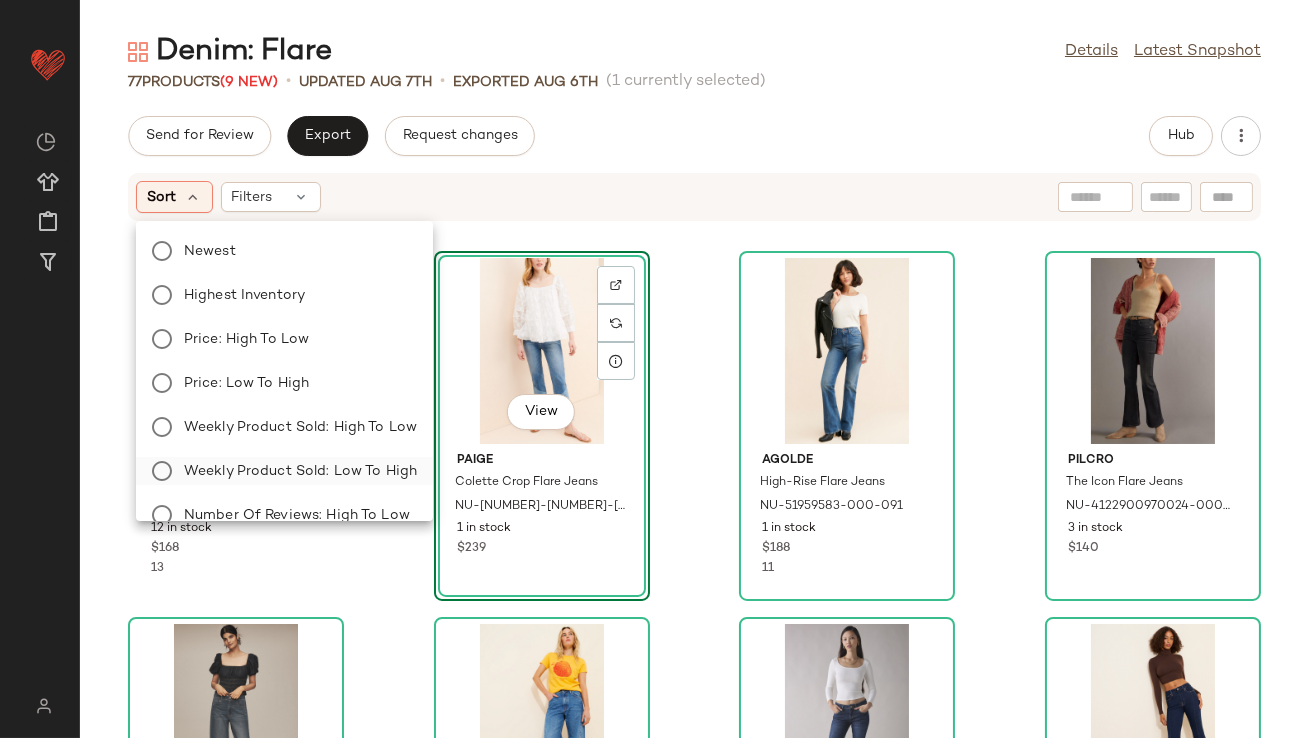 click on "Weekly Product Sold: Low to High" 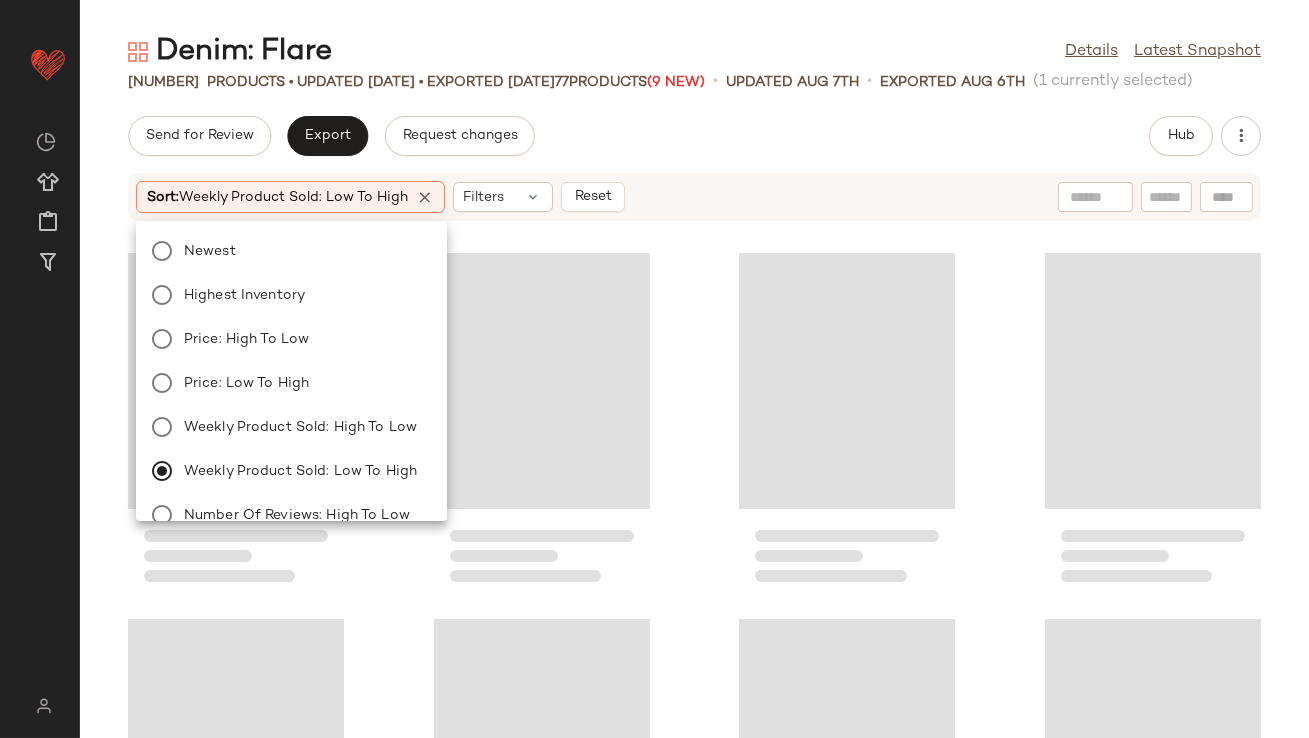 click on "Send for Review   Export   Request changes   Hub" 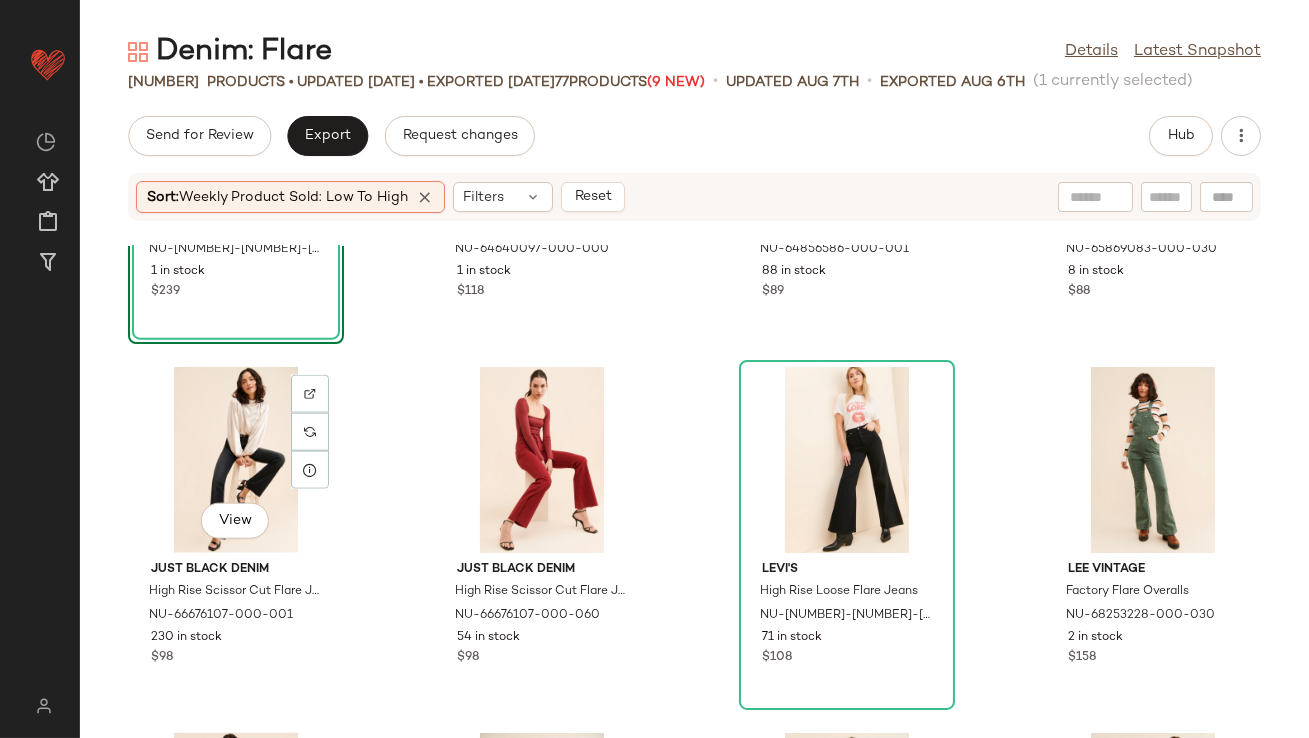 scroll, scrollTop: 4804, scrollLeft: 0, axis: vertical 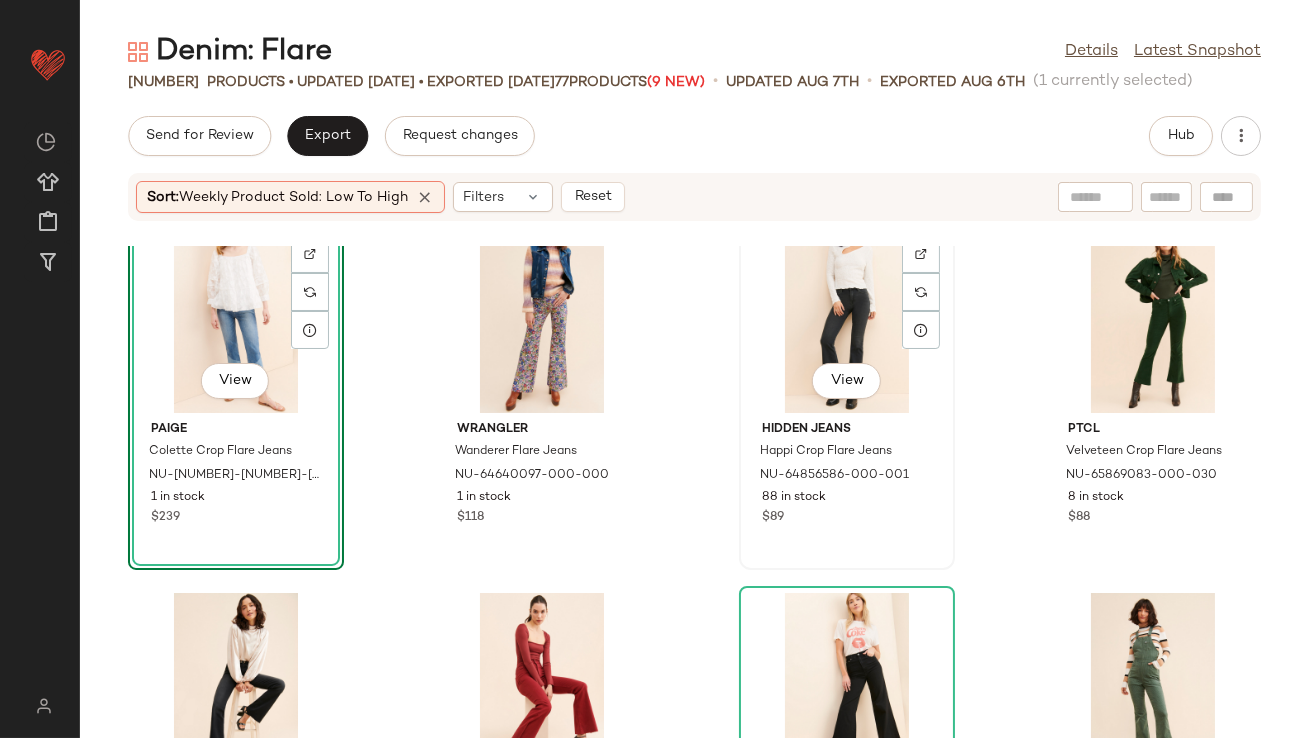 click on "View" 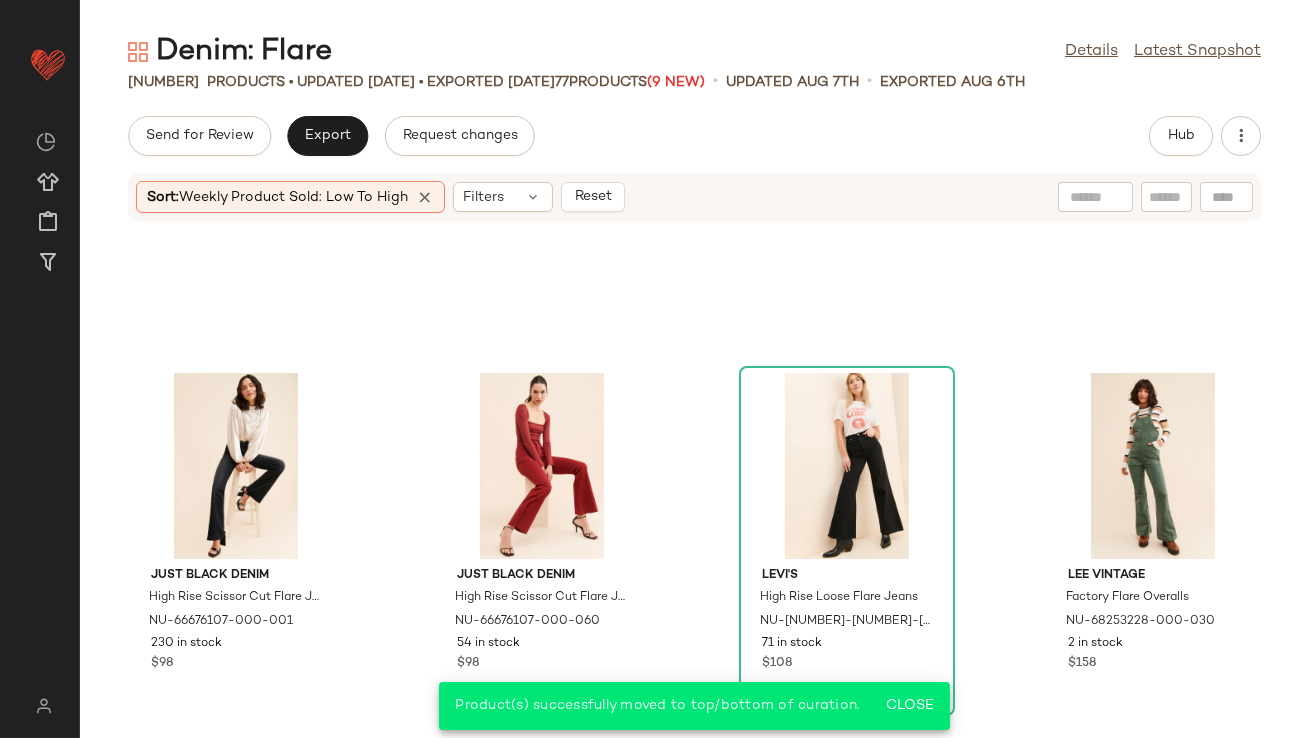 scroll, scrollTop: 5129, scrollLeft: 0, axis: vertical 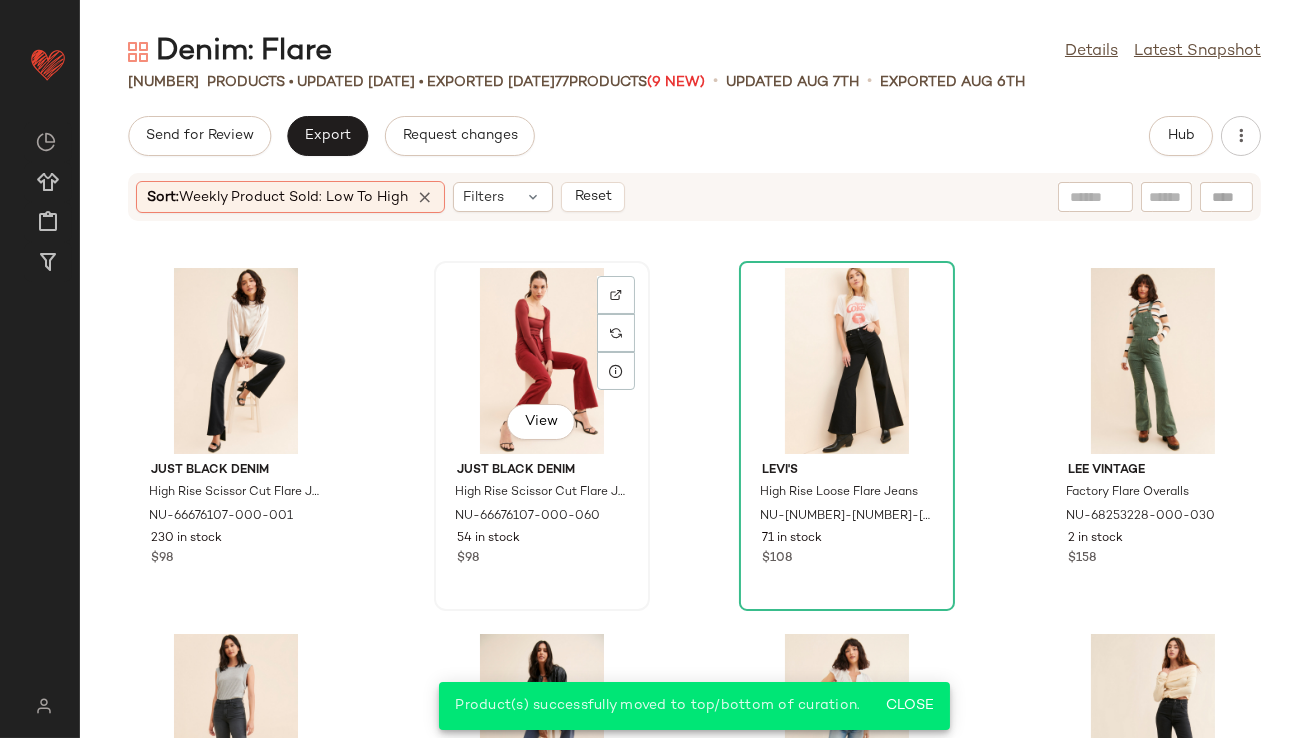 click on "View" 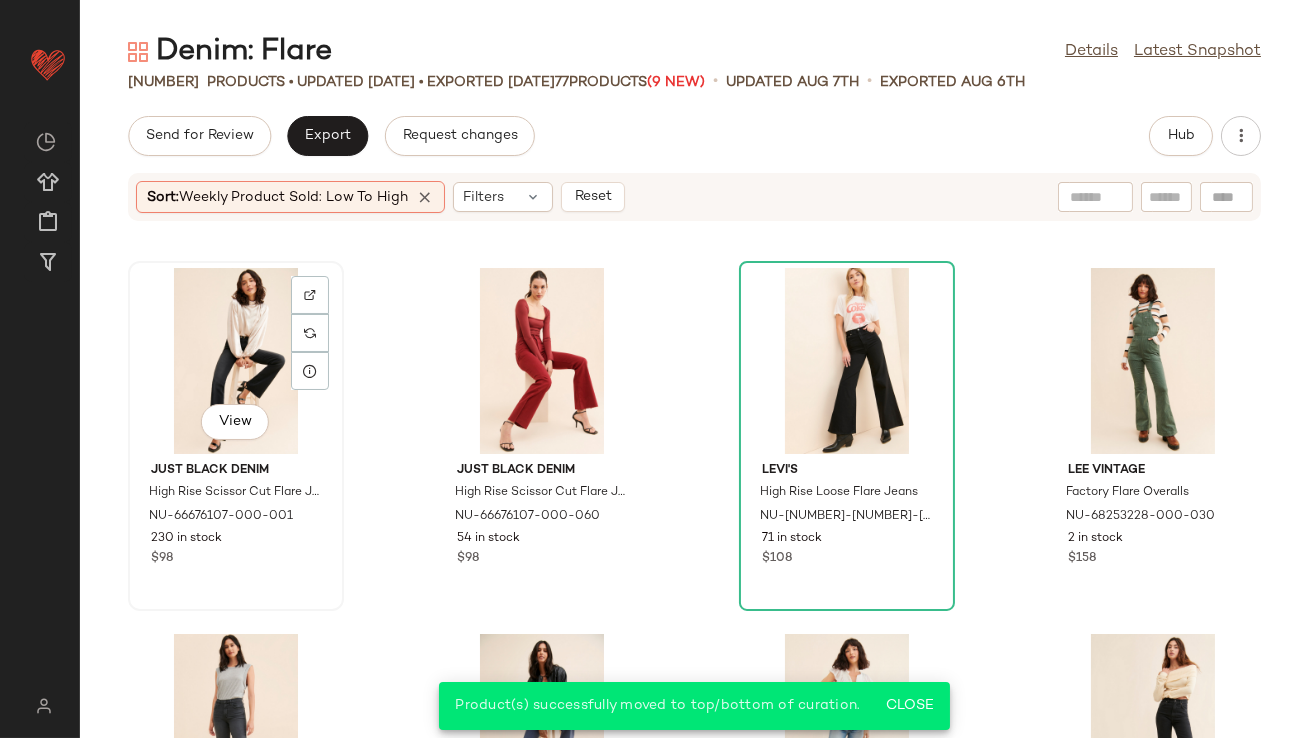 click on "View" 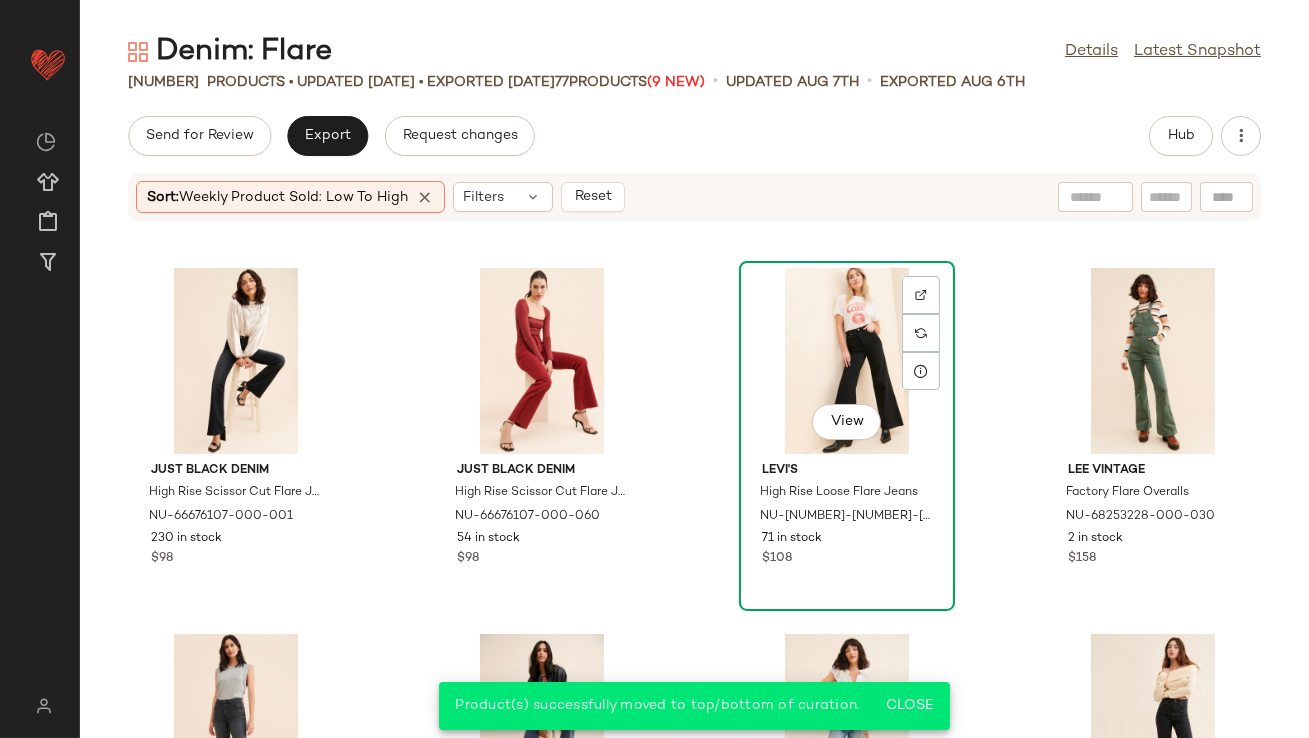 click on "View" 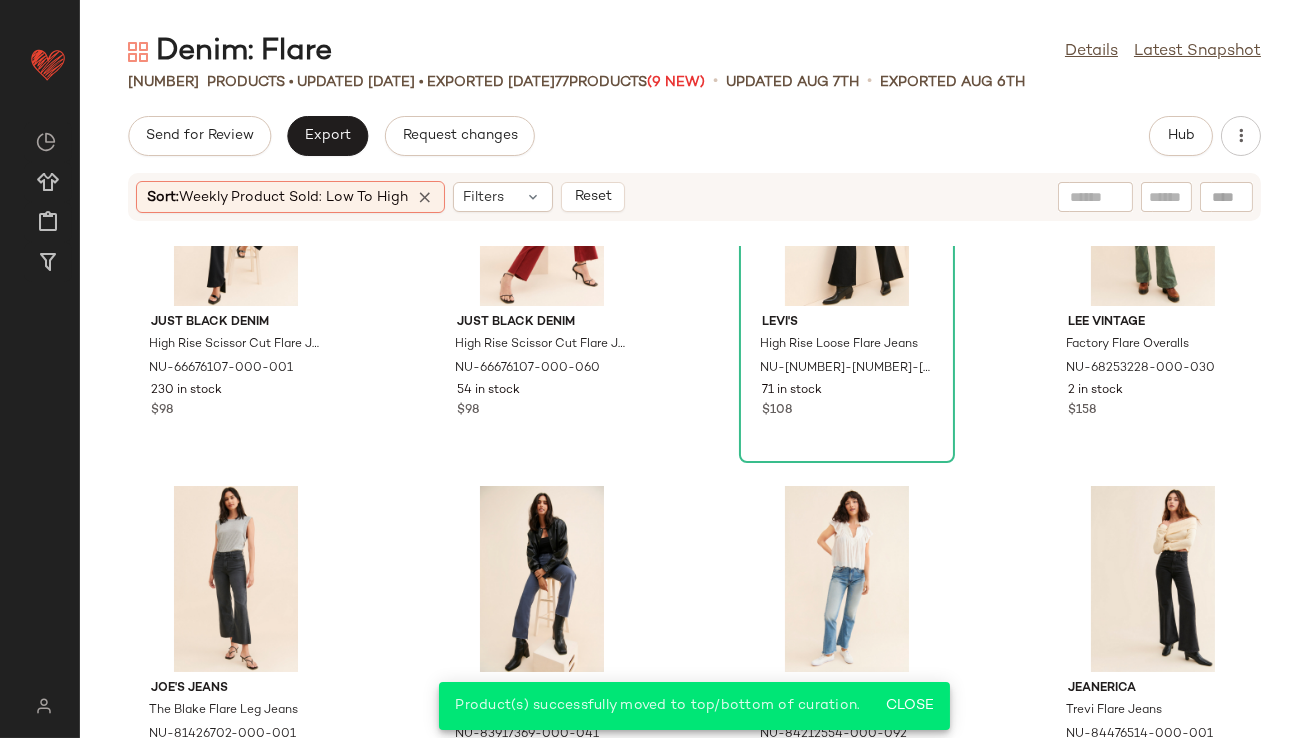 scroll, scrollTop: 5434, scrollLeft: 0, axis: vertical 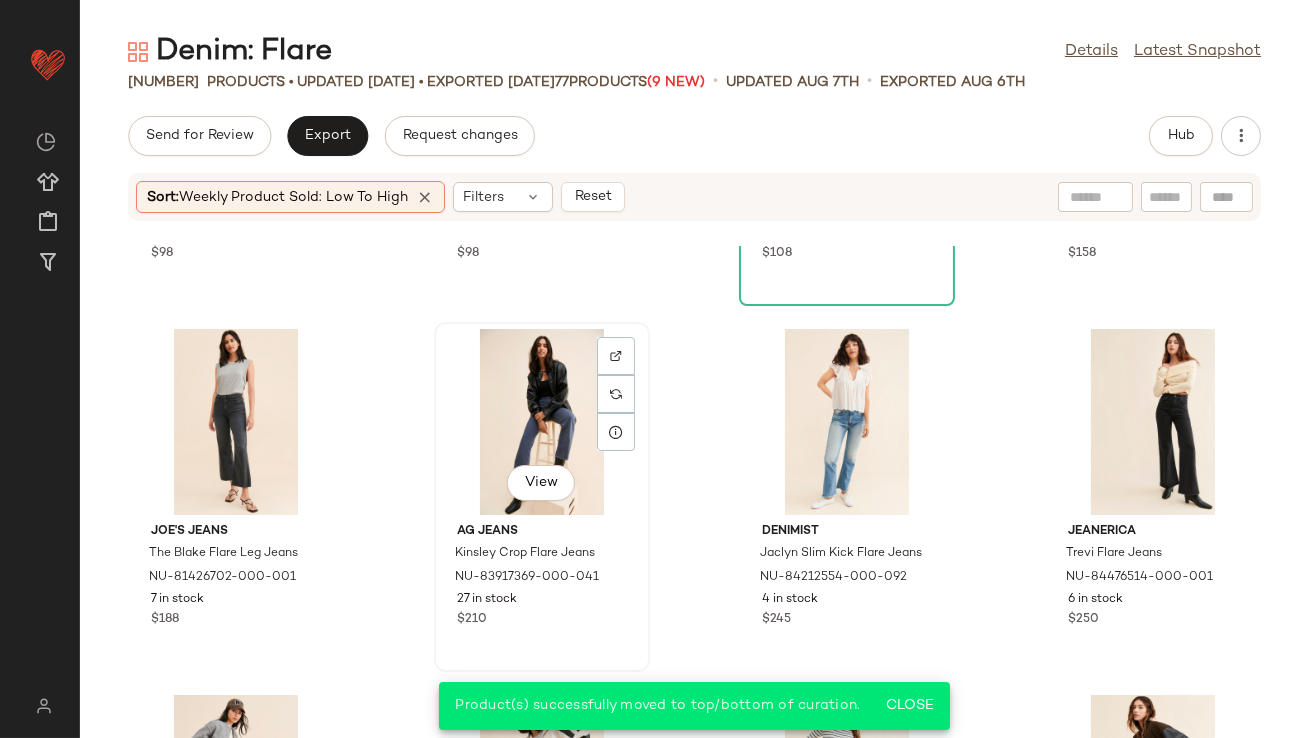 click on "View" 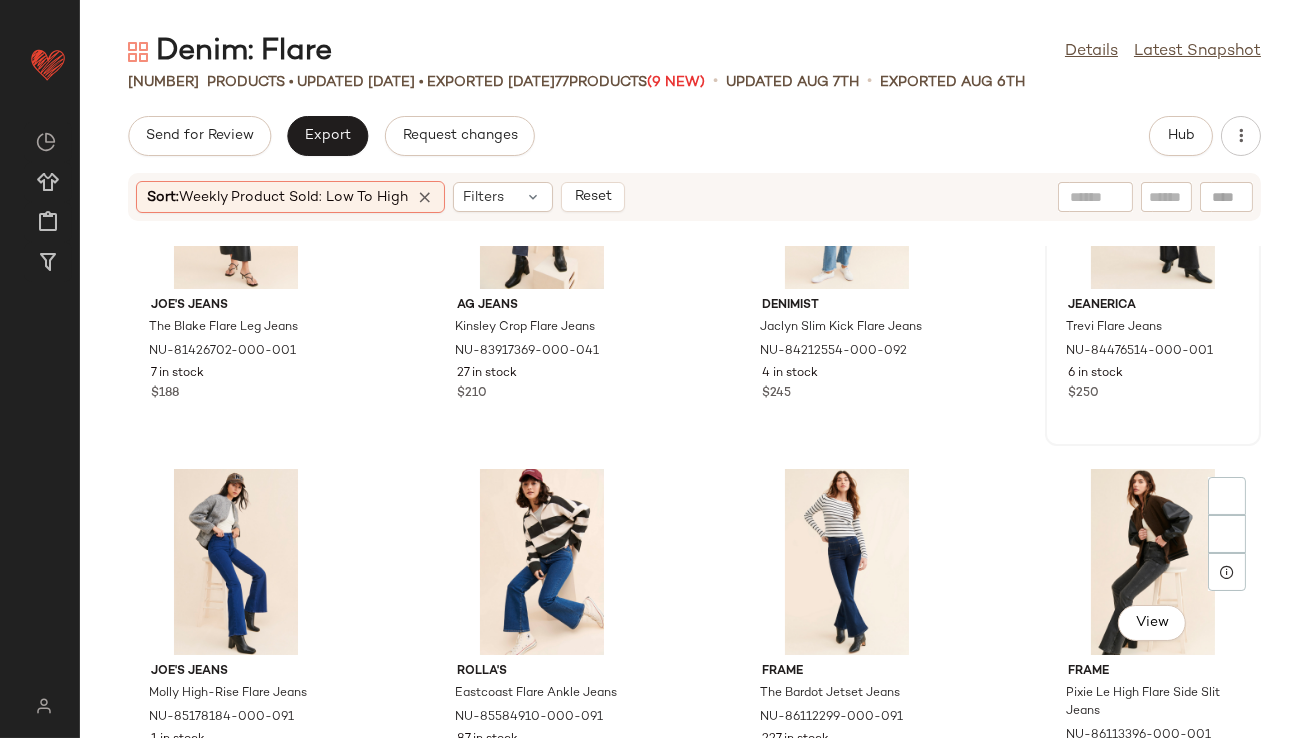 scroll, scrollTop: 5908, scrollLeft: 0, axis: vertical 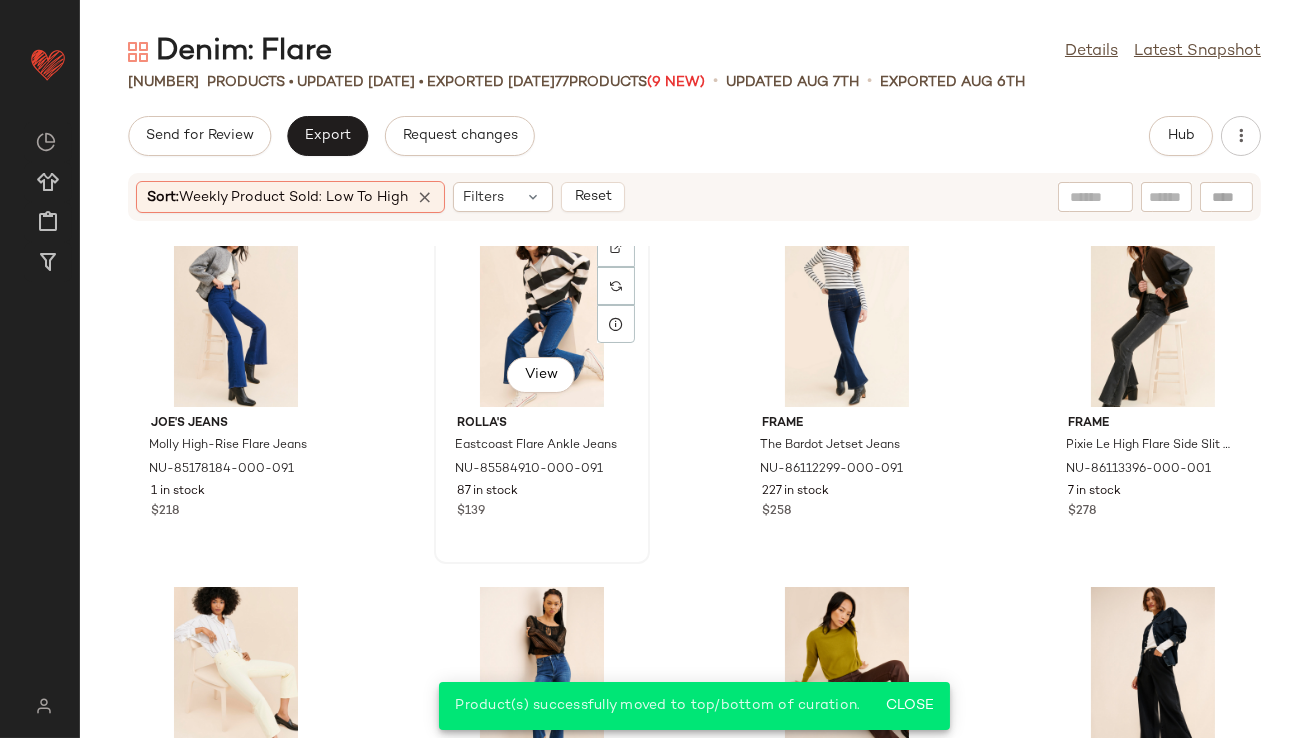 click on "View" 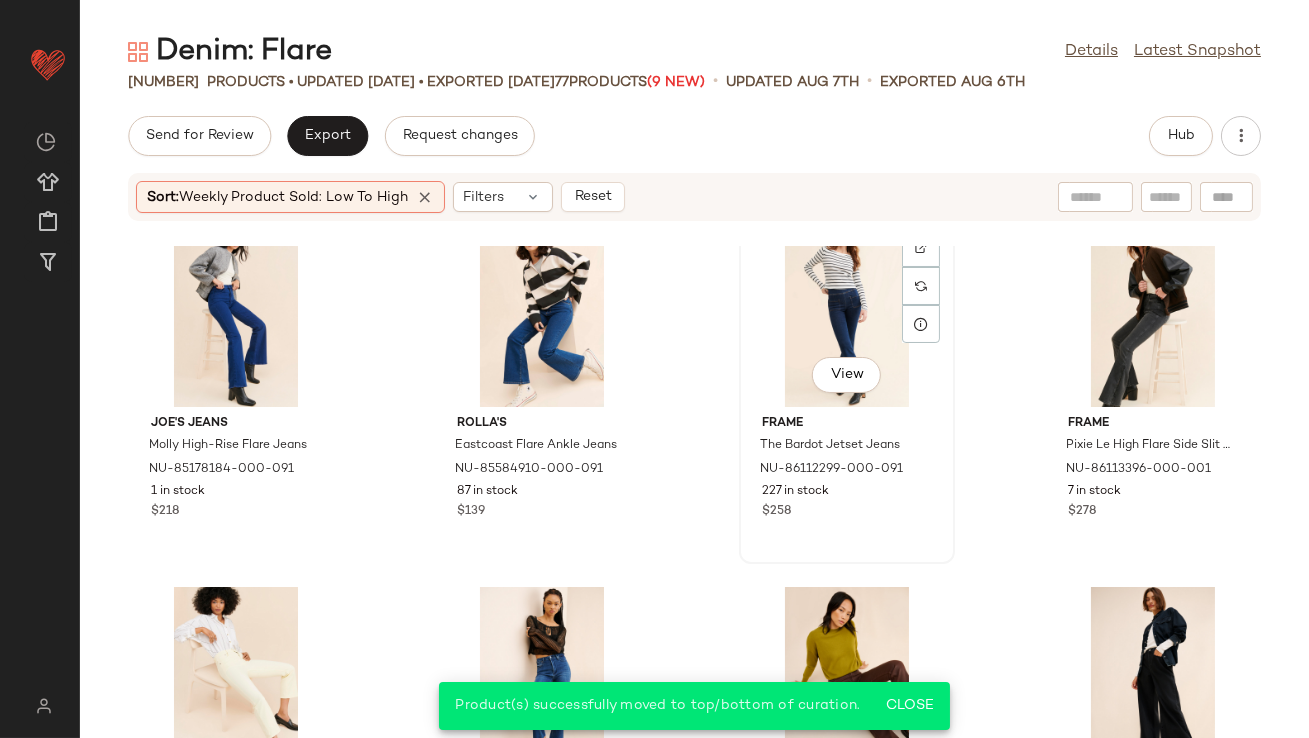 click on "View" 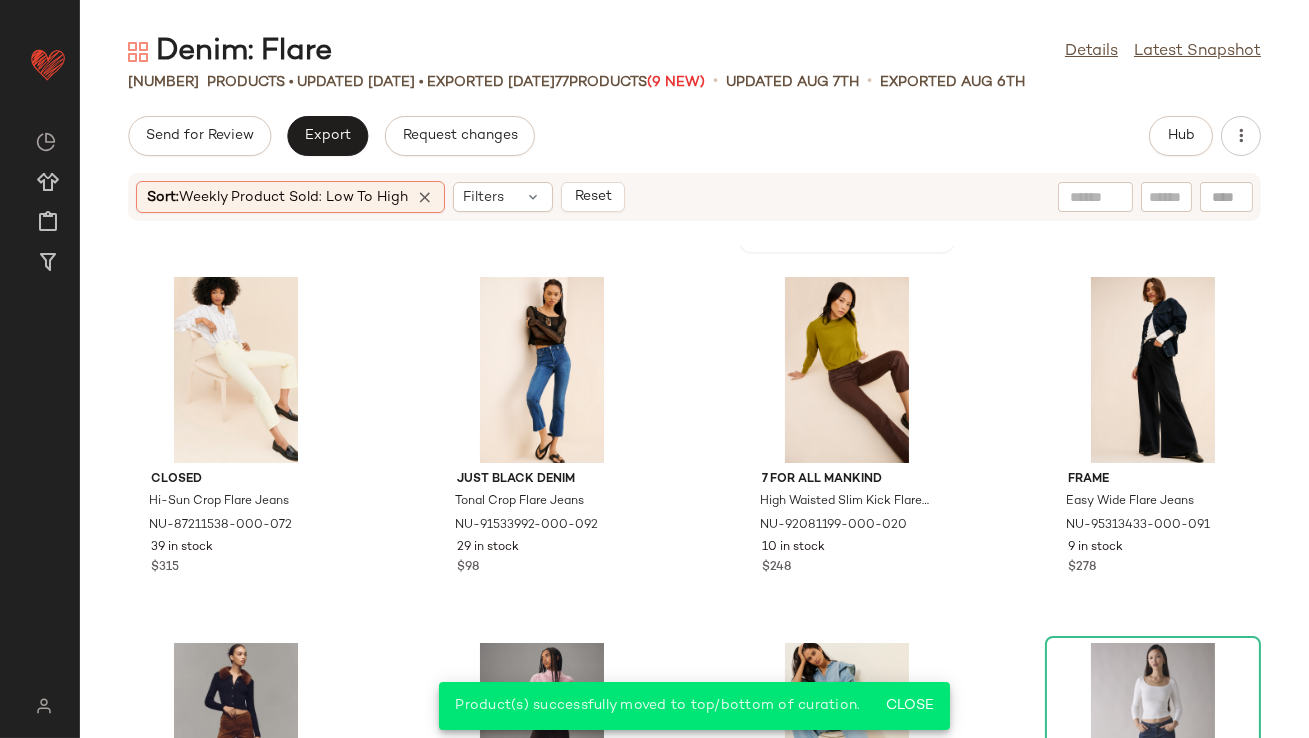 scroll, scrollTop: 6222, scrollLeft: 0, axis: vertical 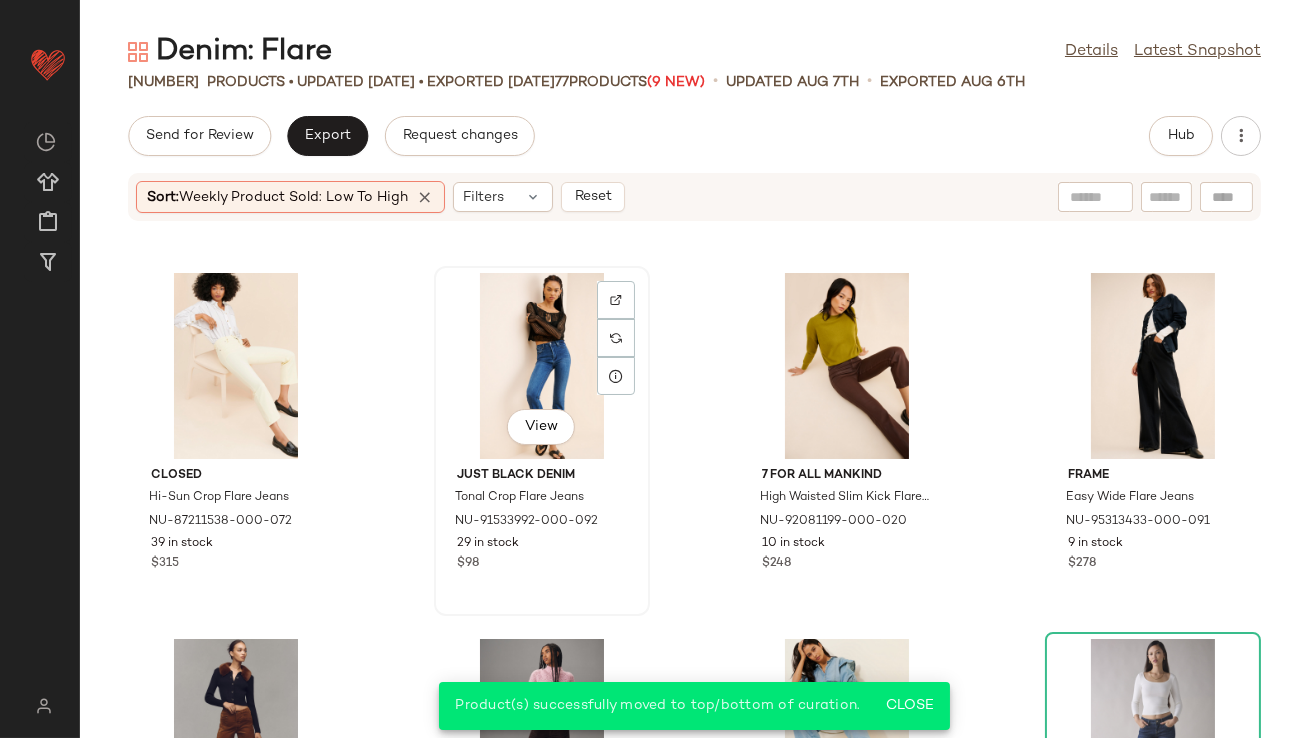click on "View" 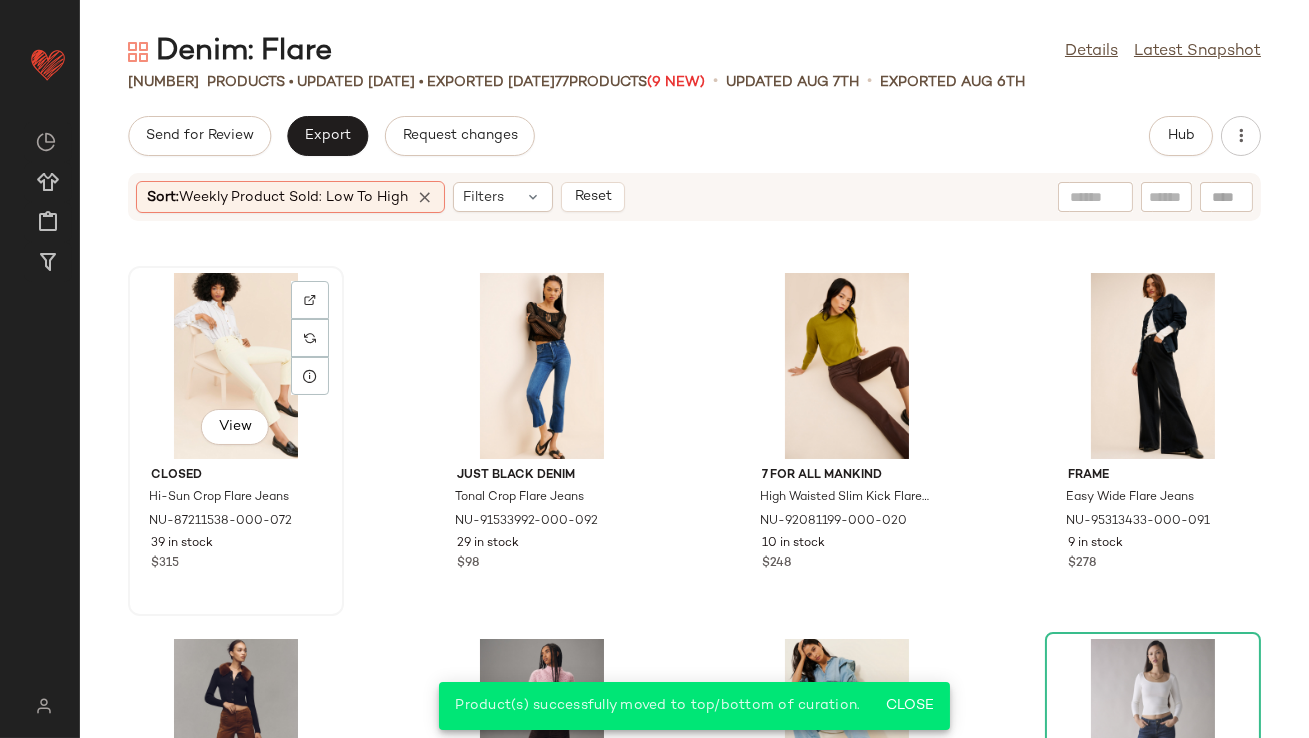 click on "View" 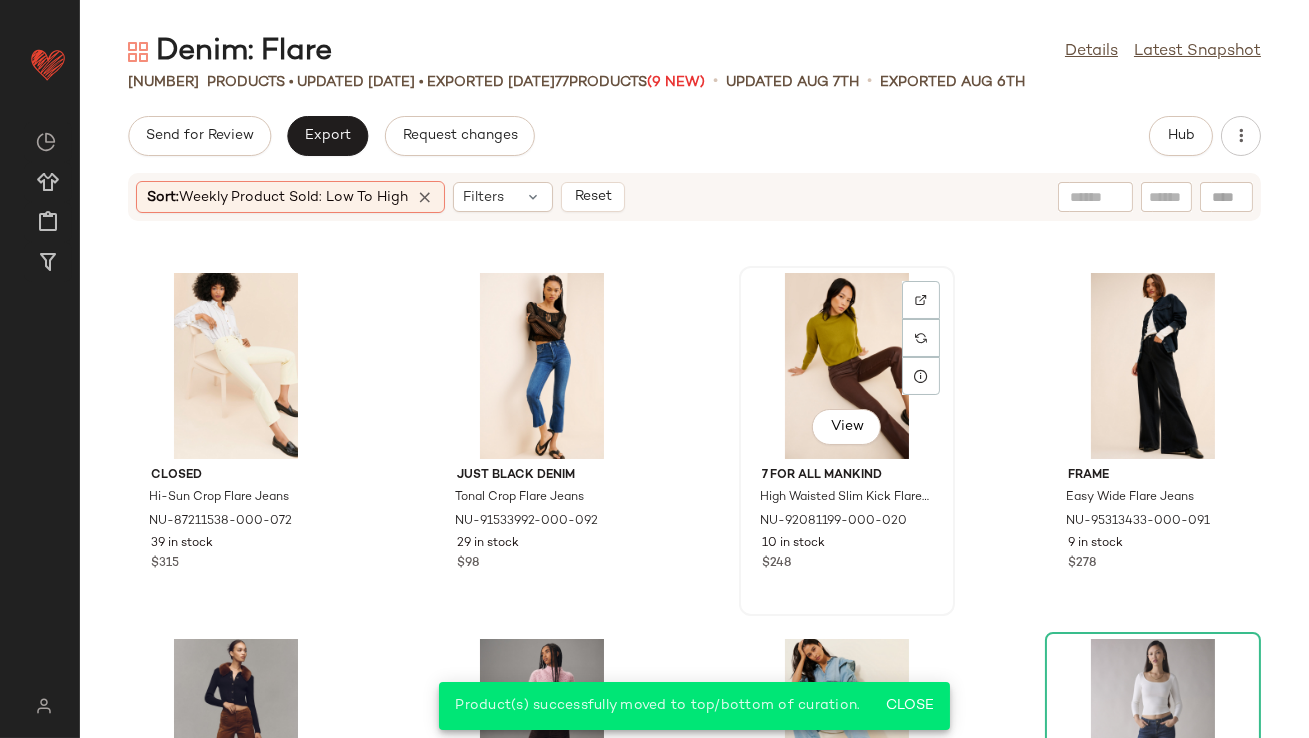 click on "View" 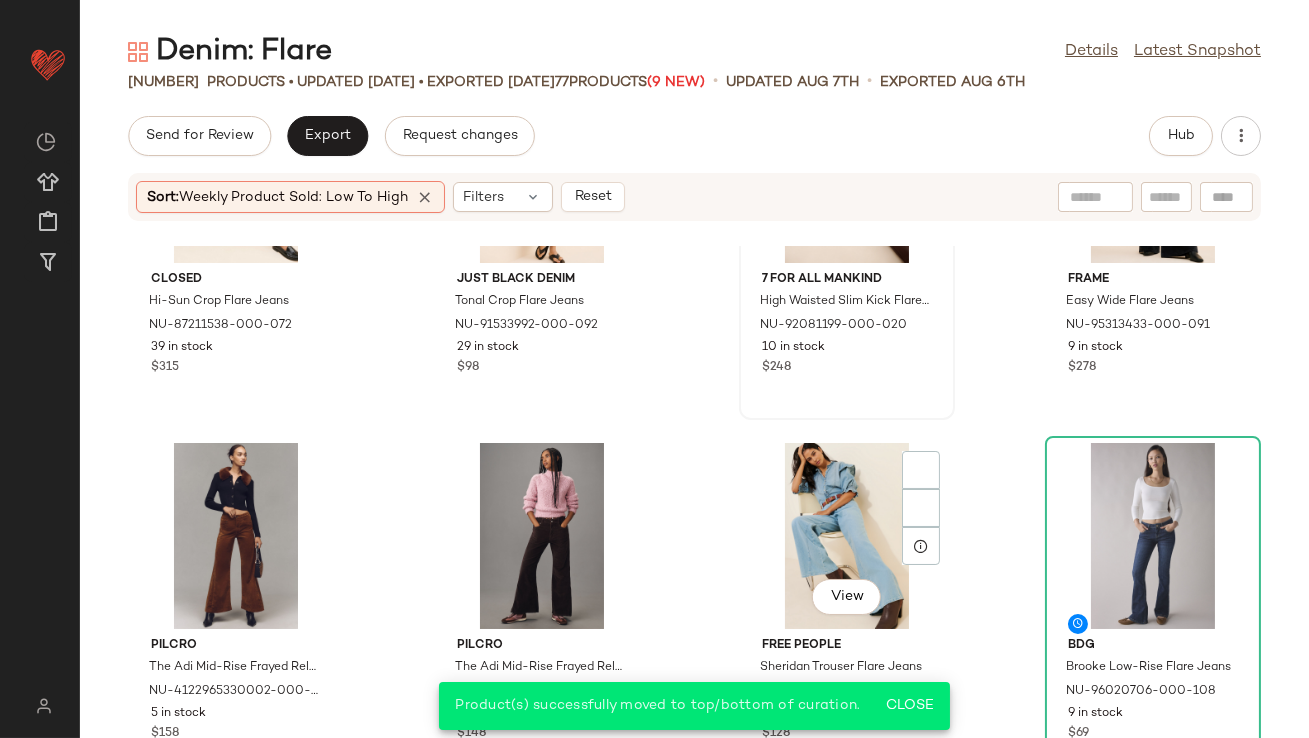 scroll, scrollTop: 6568, scrollLeft: 0, axis: vertical 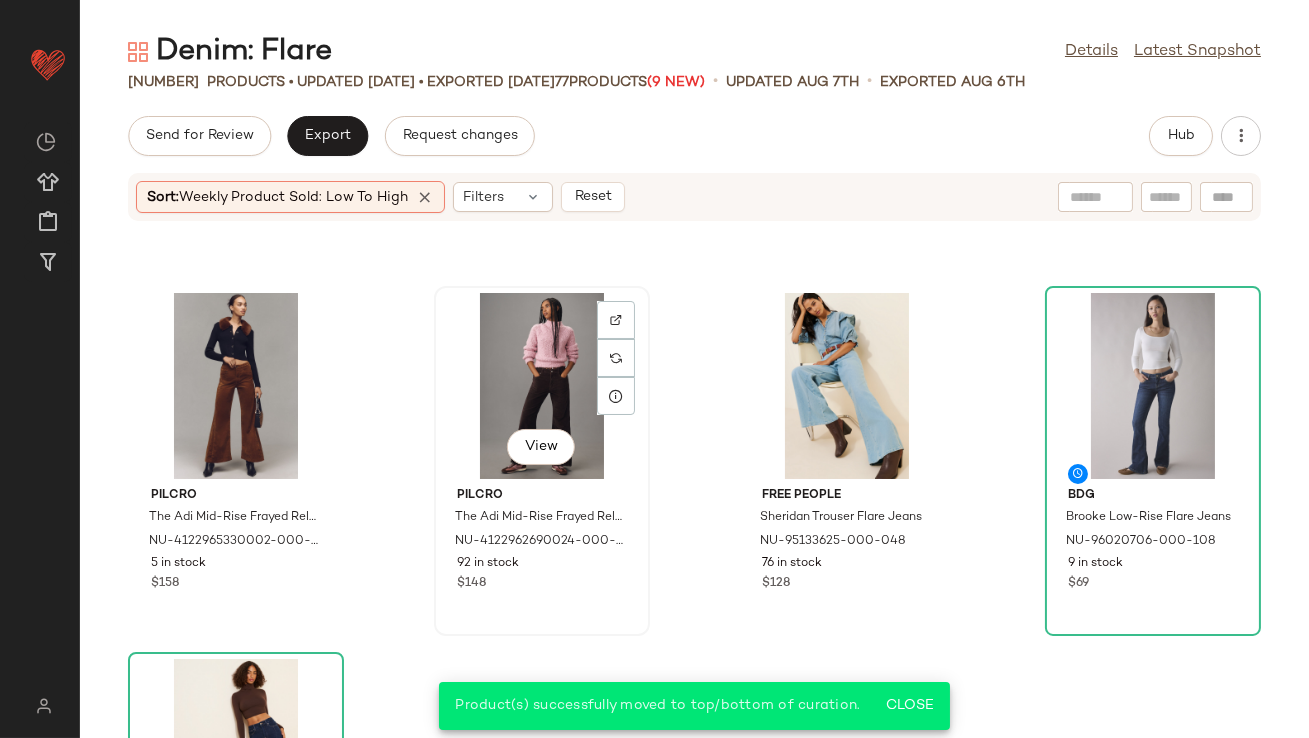 click on "View" 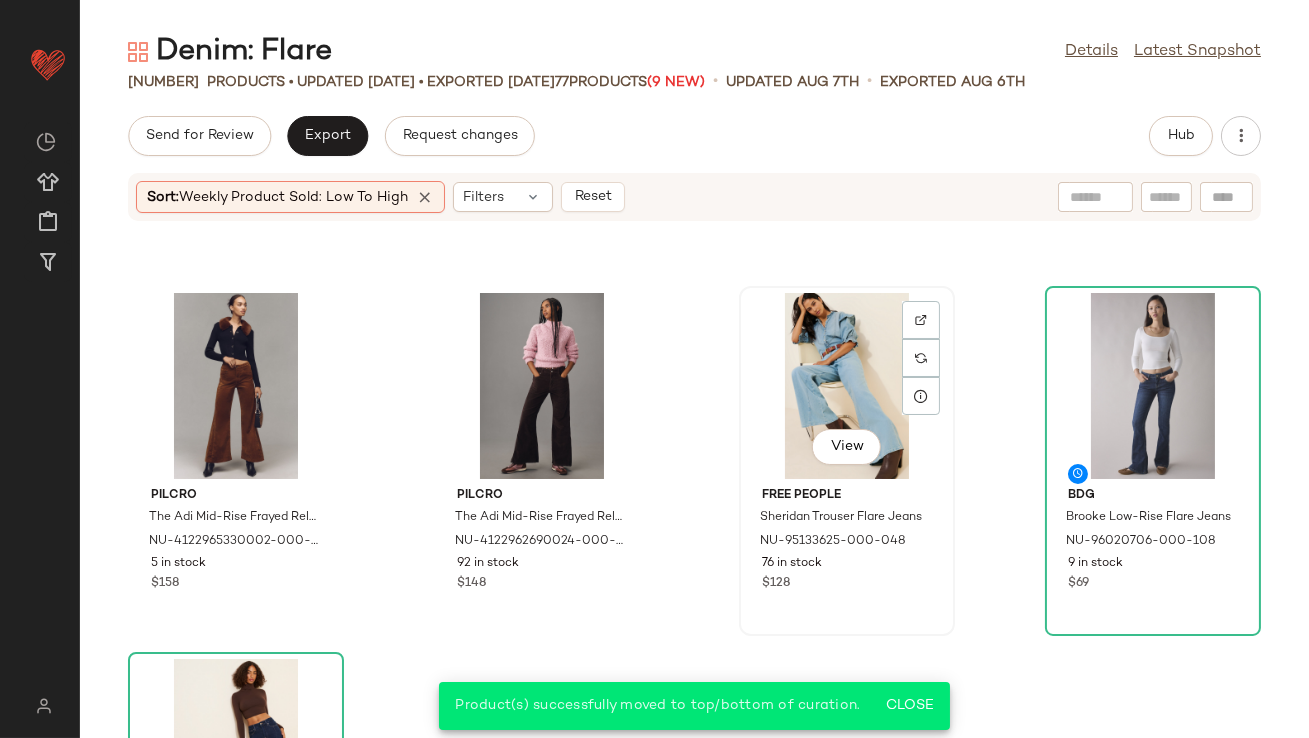 click on "View" 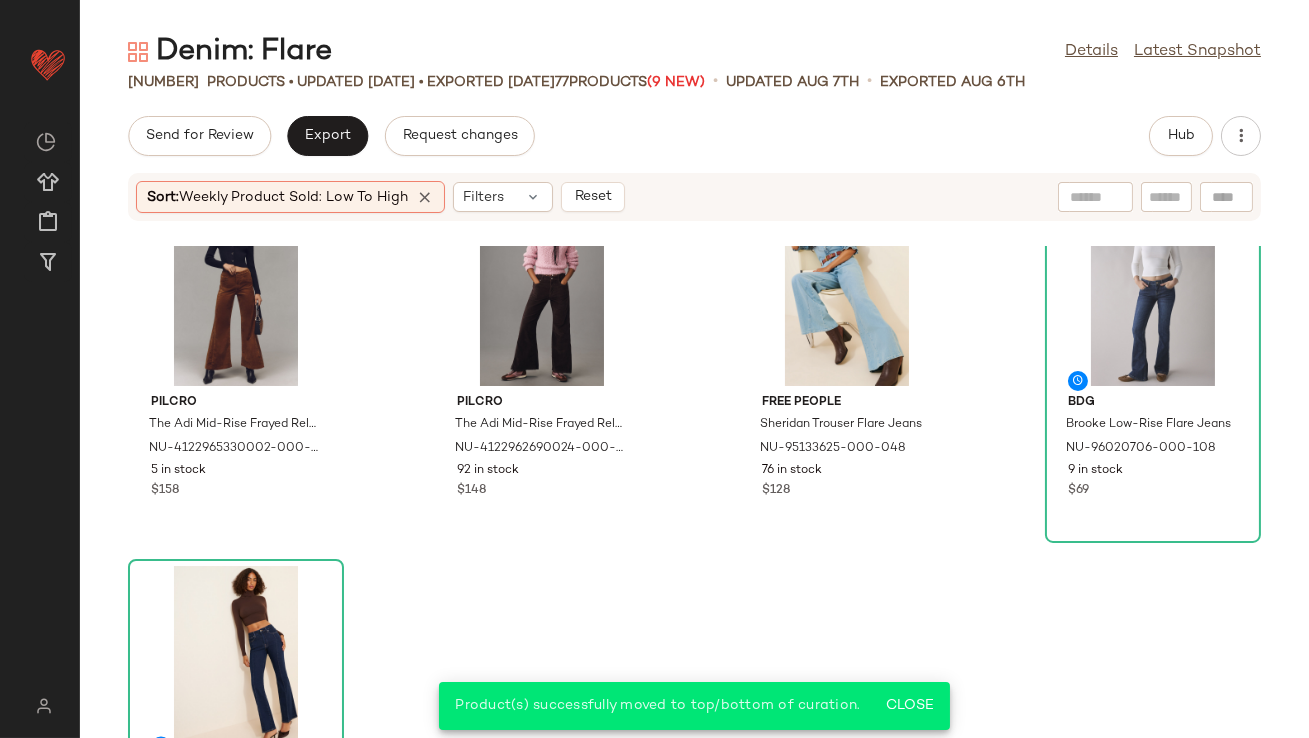 scroll, scrollTop: 6831, scrollLeft: 0, axis: vertical 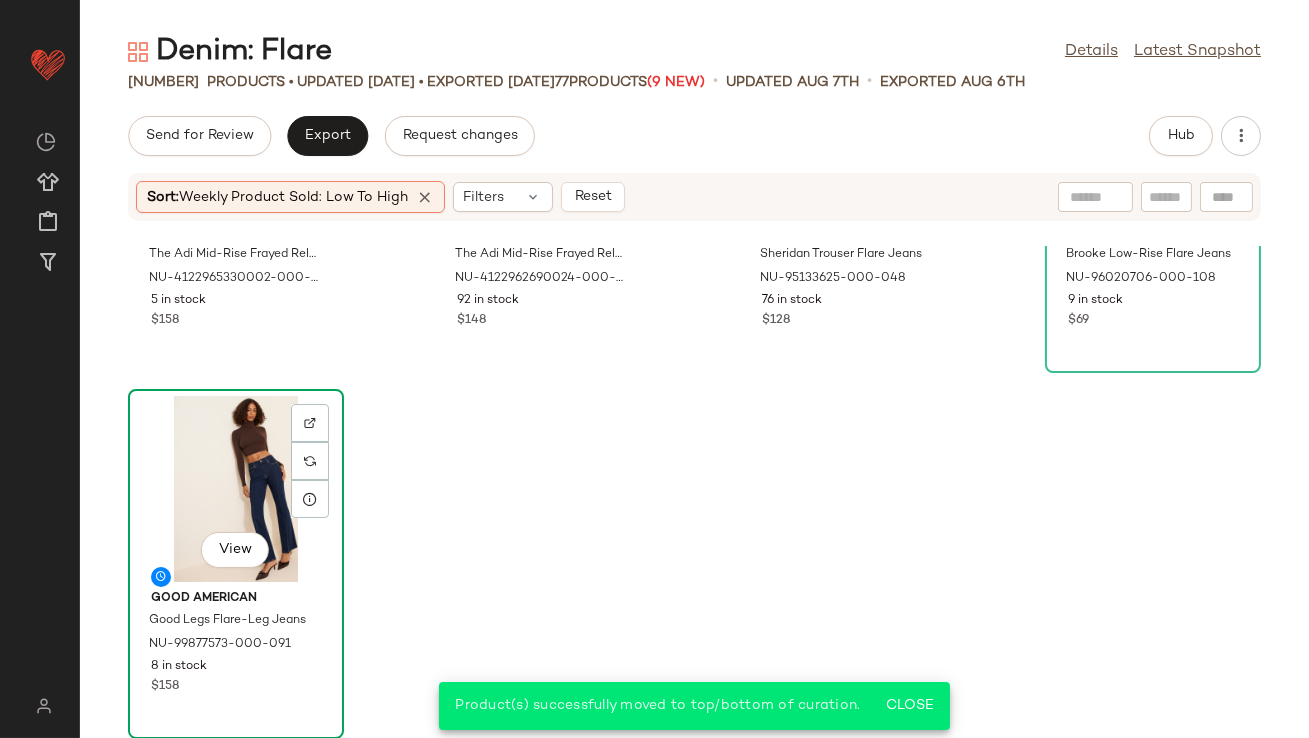 click on "View" 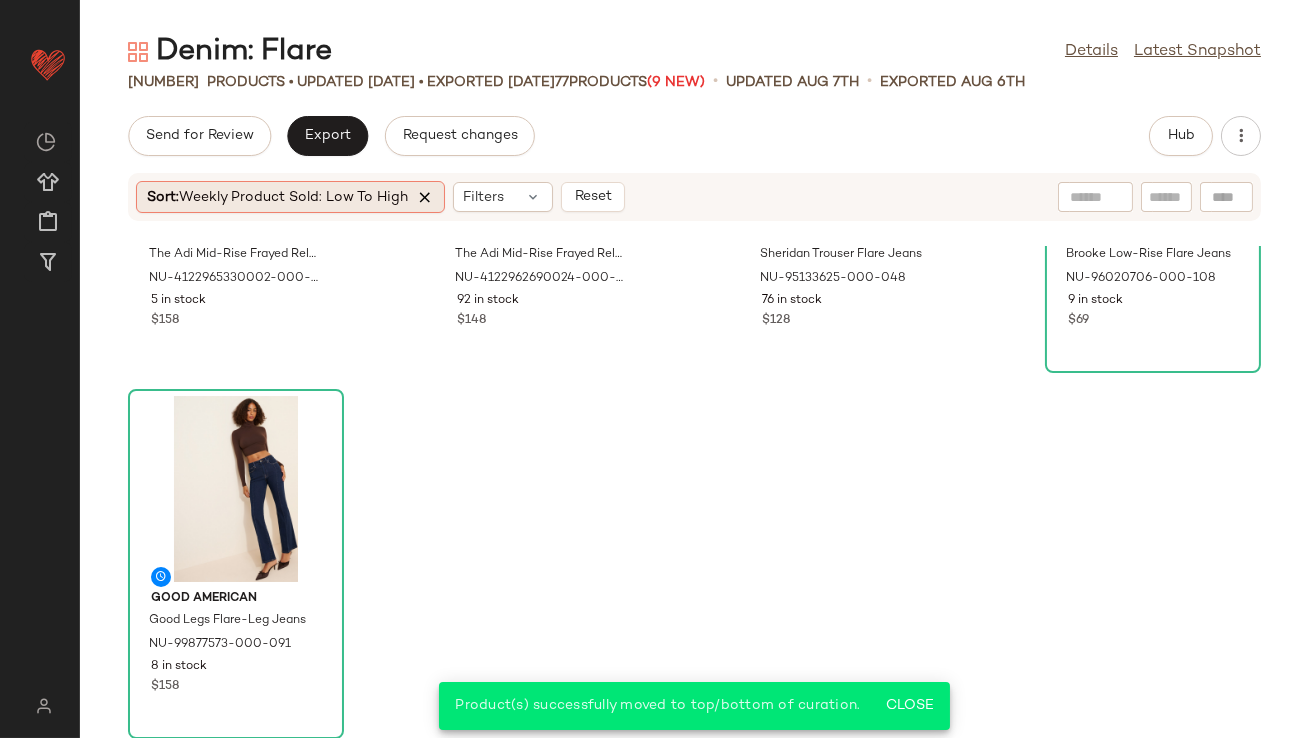 click at bounding box center [425, 197] 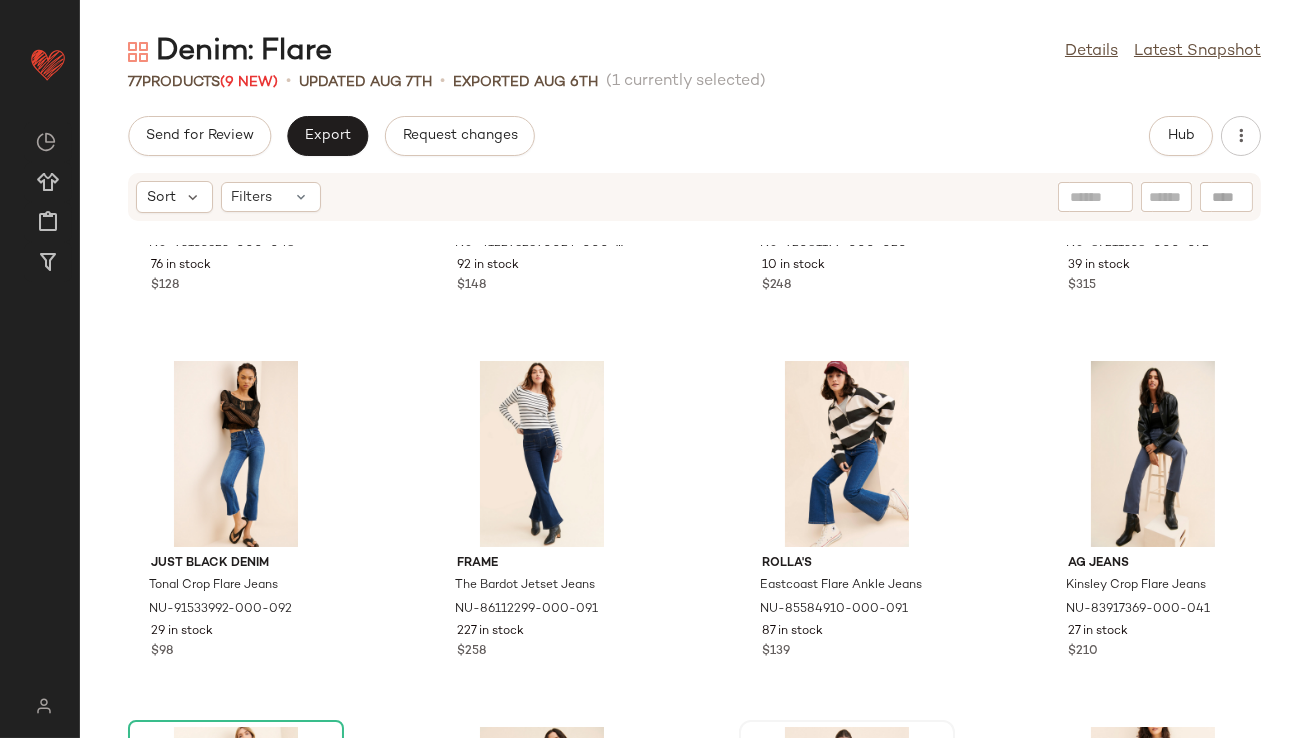 scroll, scrollTop: 467, scrollLeft: 0, axis: vertical 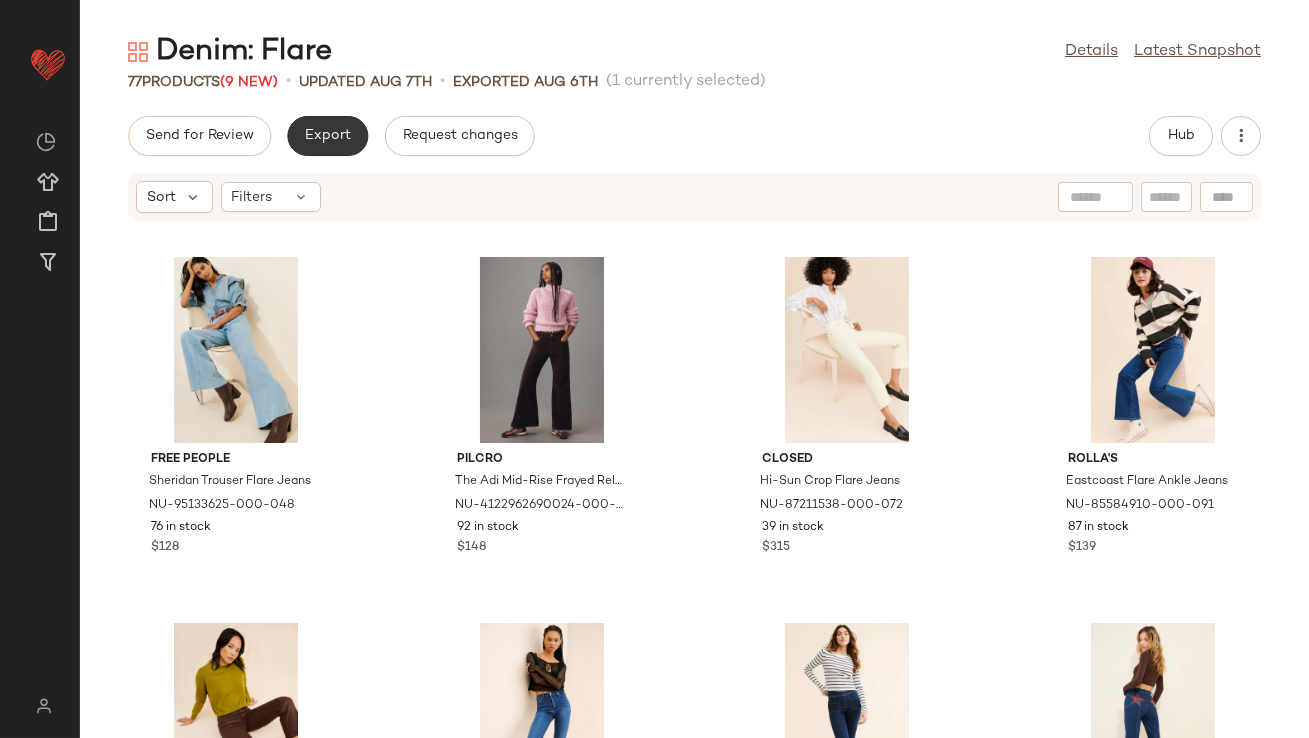 click on "Export" 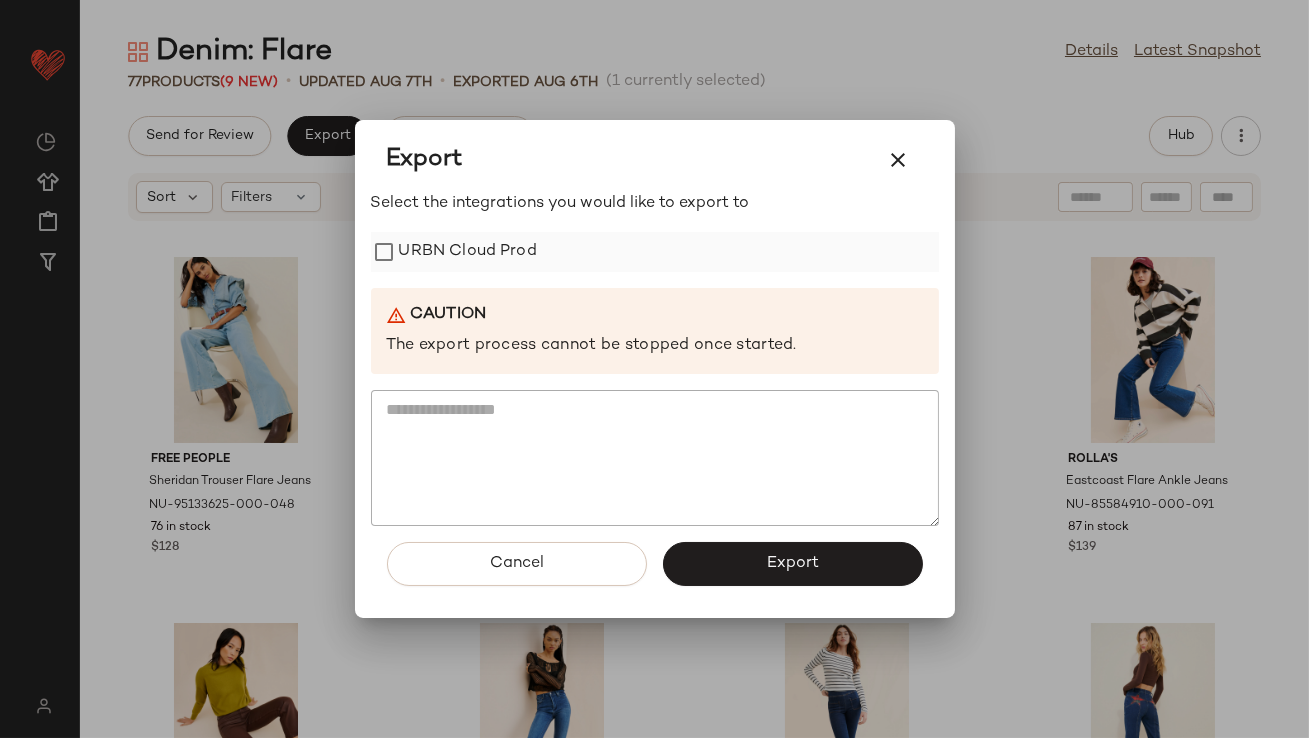 click on "URBN Cloud Prod" at bounding box center [468, 252] 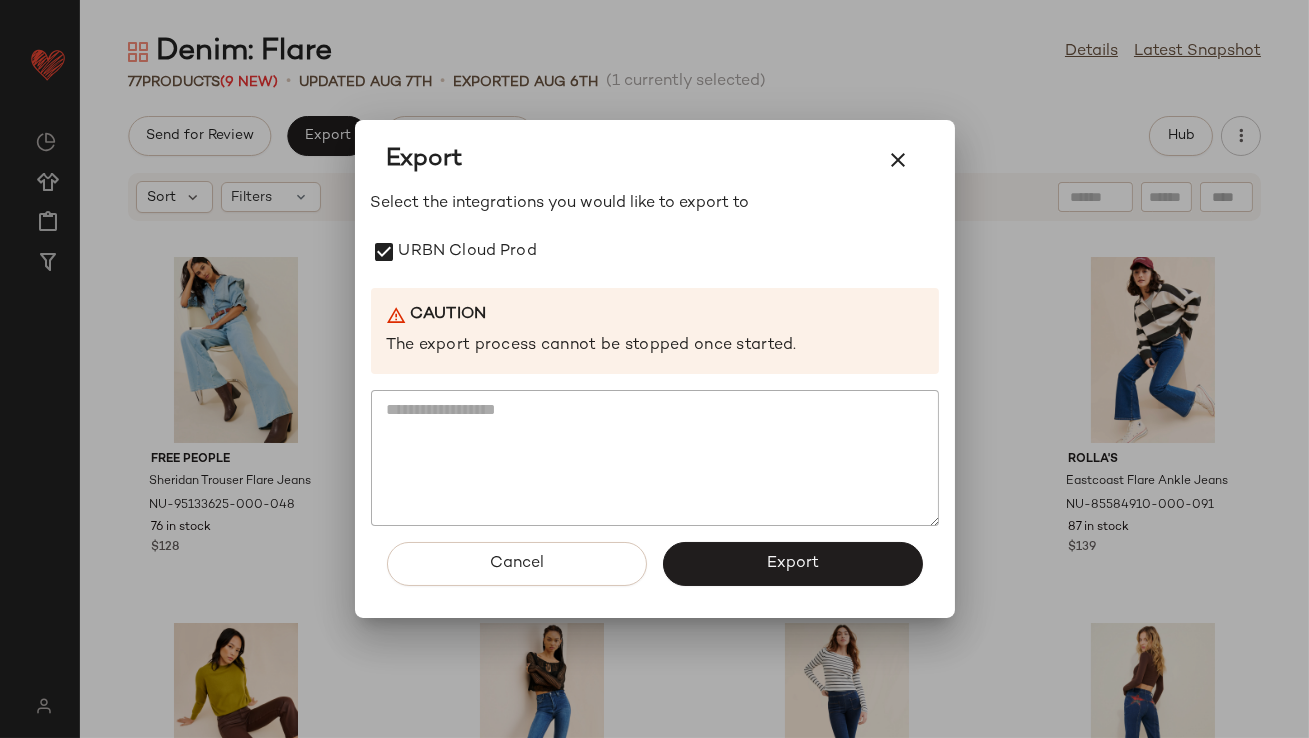 click on "Export" at bounding box center [793, 564] 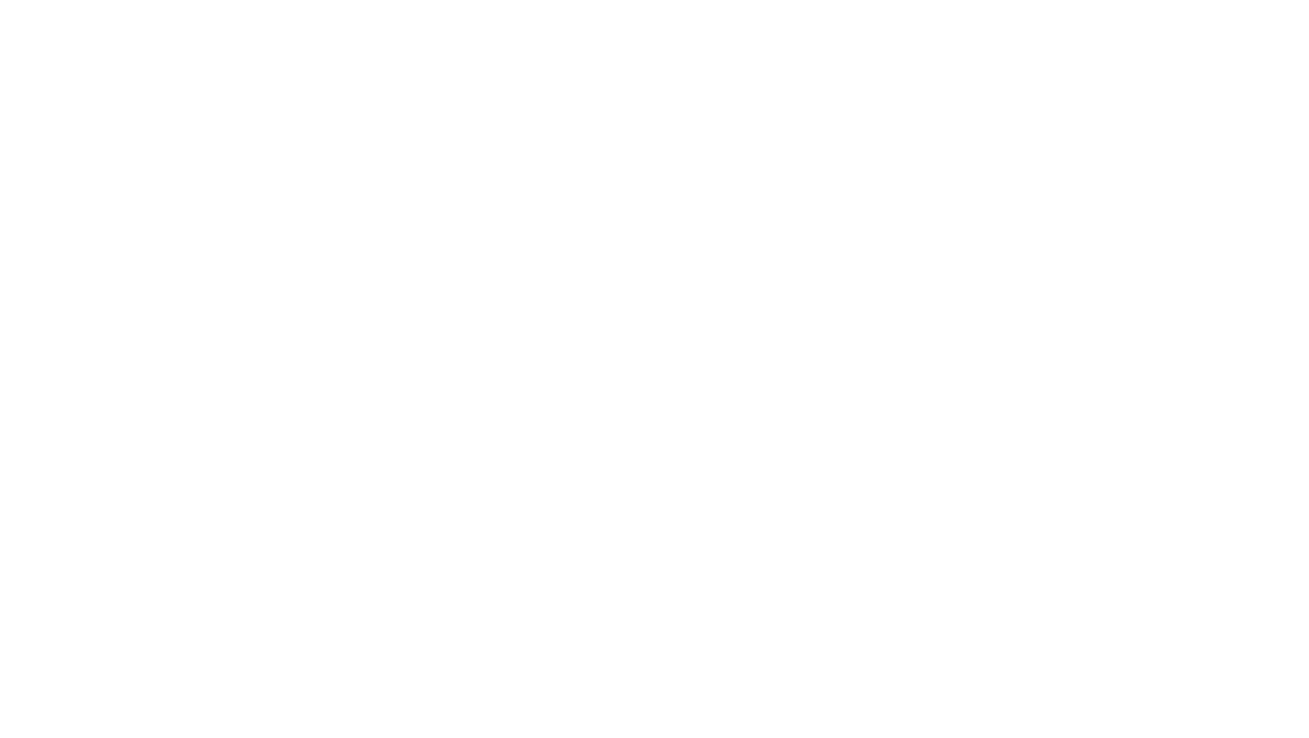 scroll, scrollTop: 0, scrollLeft: 0, axis: both 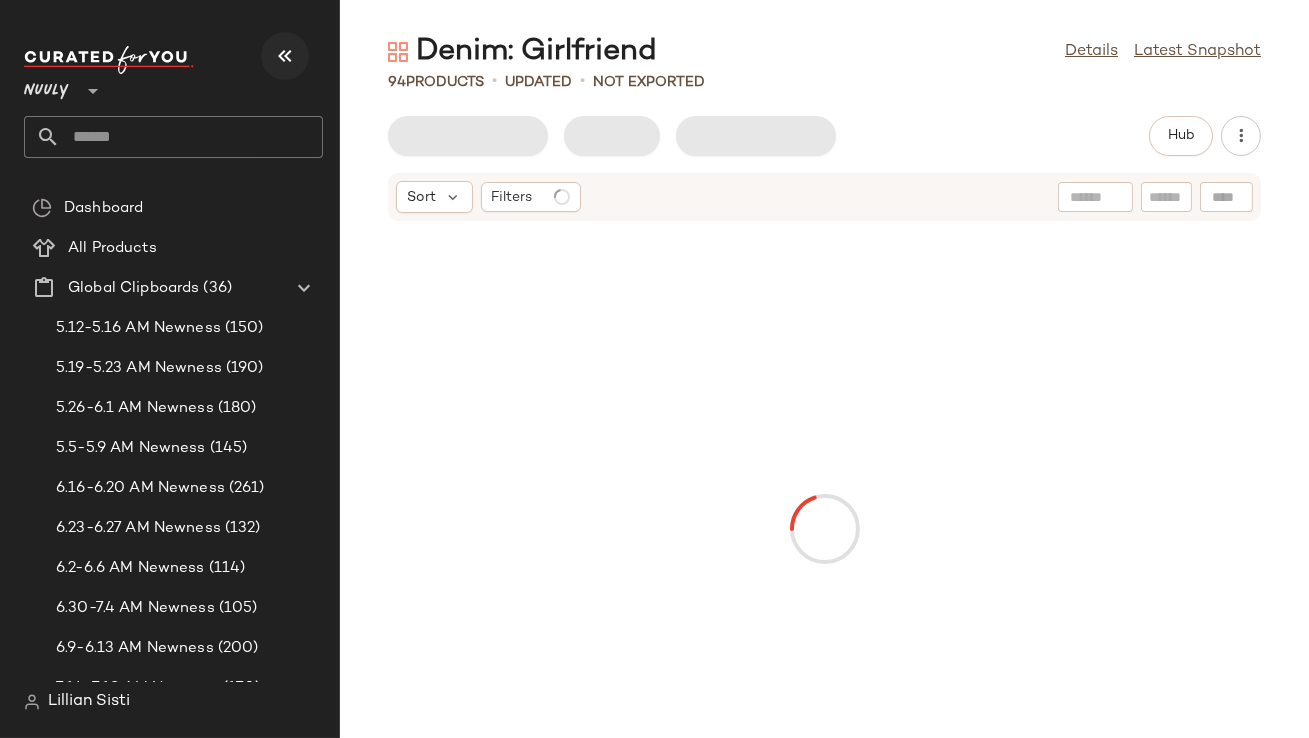click at bounding box center (285, 56) 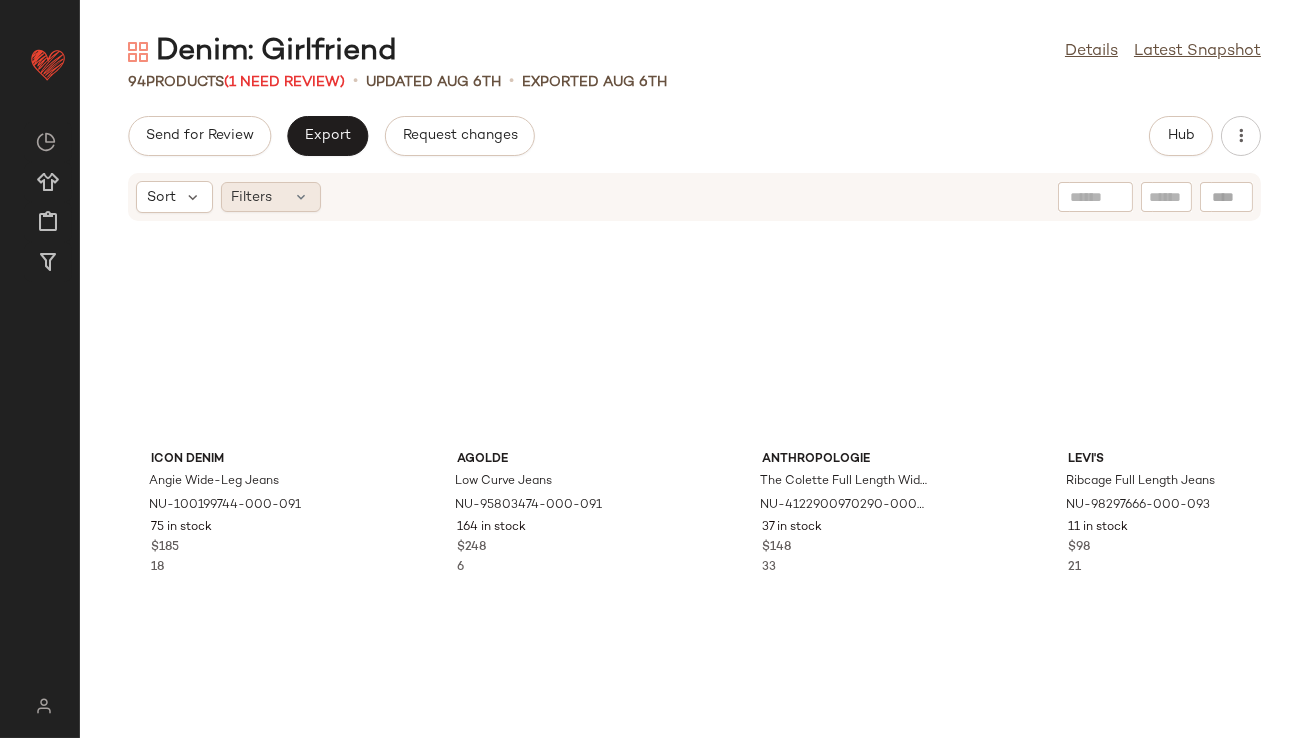 click on "Filters" at bounding box center (252, 197) 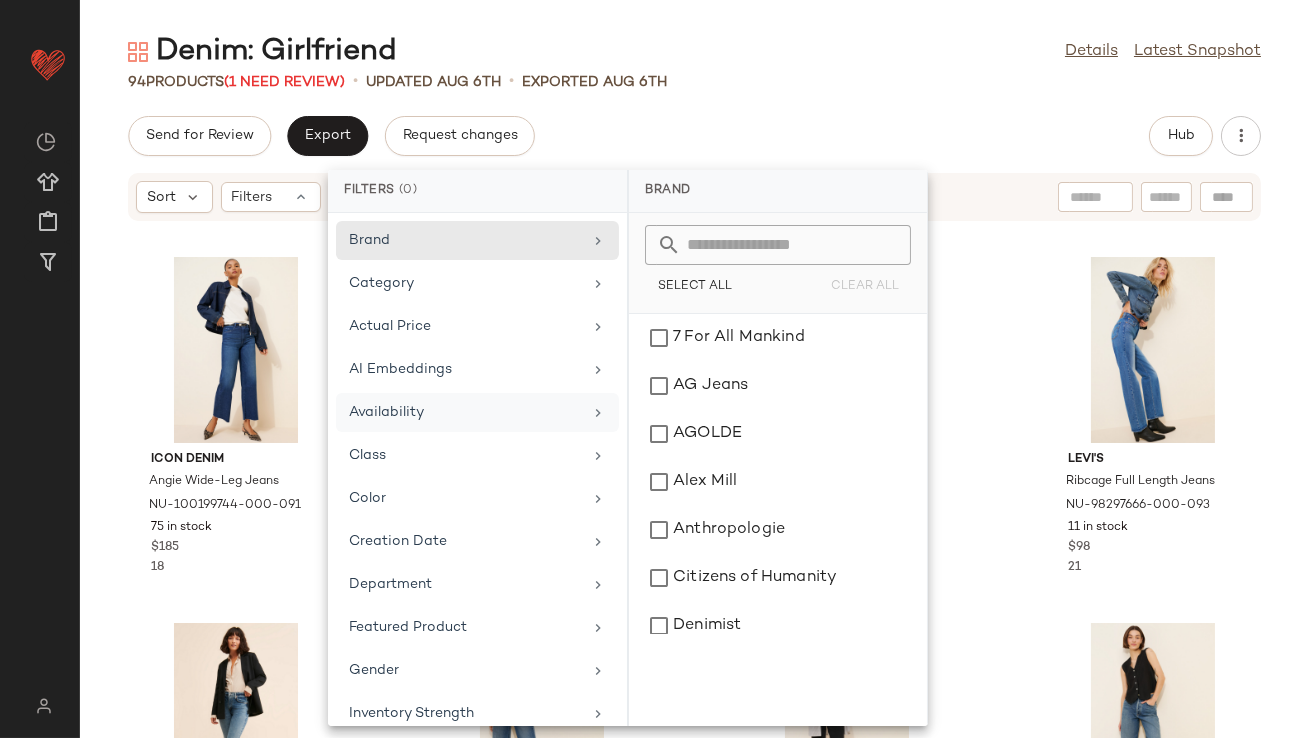 click on "Availability" at bounding box center (465, 412) 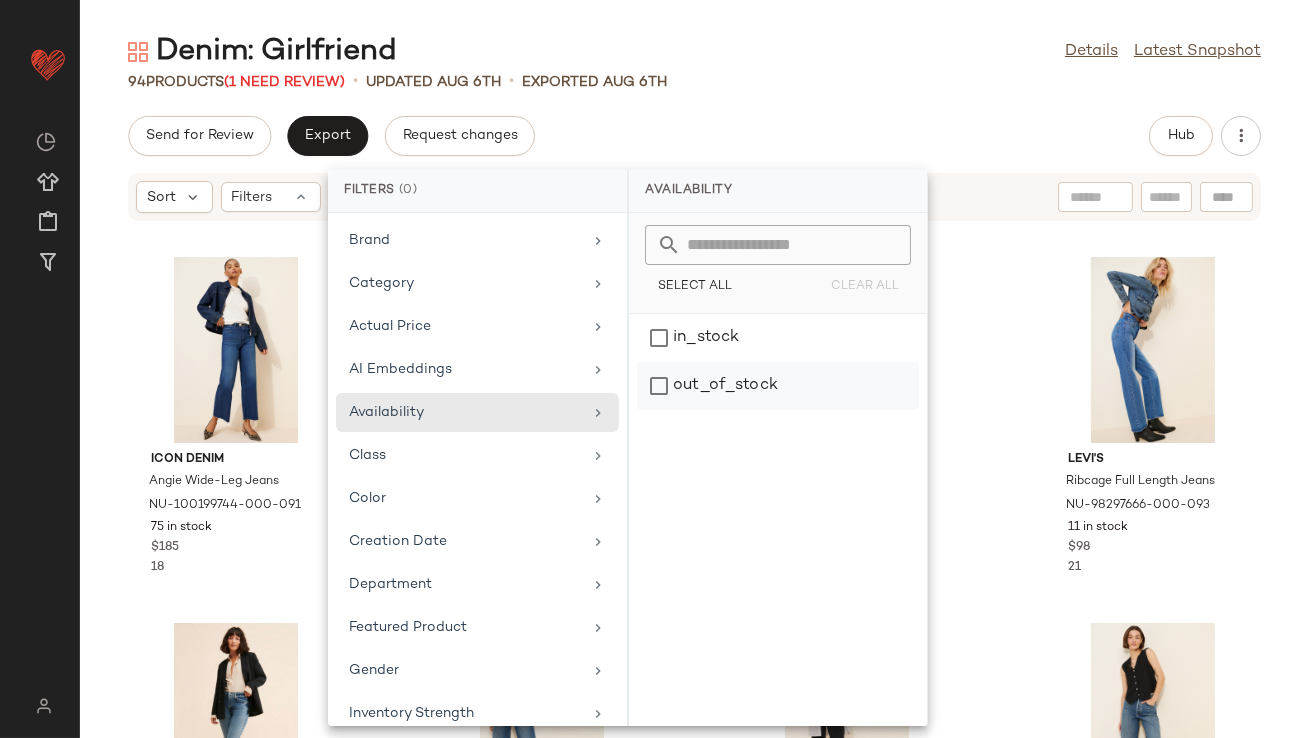 click on "out_of_stock" 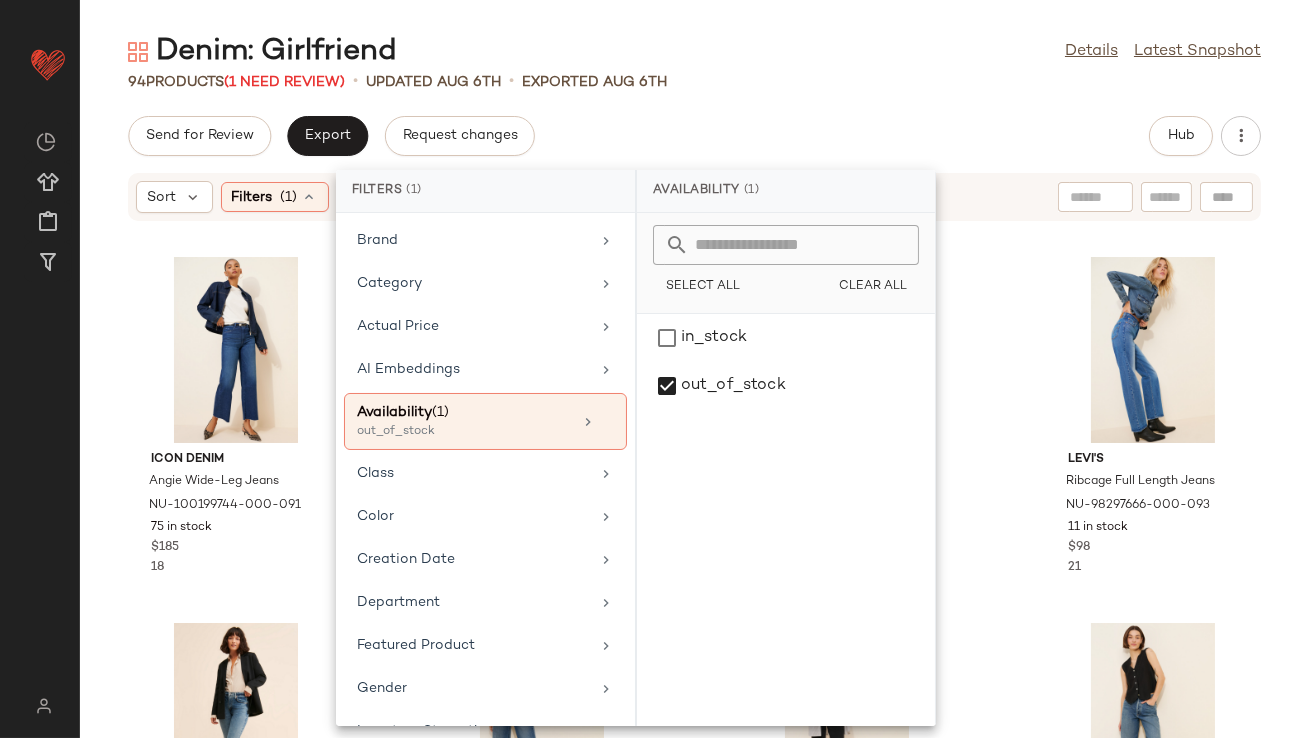 click on "Denim: Girlfriend Details Latest Snapshot 94 Products (1 Need Review) • updated [DATE] • Exported [DATE] Send for Review Export Request changes Hub Sort Filters (1) Reset Icon Denim Angie Wide-Leg Jeans [PRODUCT_CODE] 75 in stock $185 18 AGOLDE Low Curve Jeans [PRODUCT_CODE] 164 in stock $248 6 Anthropologie The Colette Full Length Wide Leg Jeans [PRODUCT_CODE] 37 in stock $148 33 Levi's Ribcage Full Length Jeans [PRODUCT_CODE] 11 in stock $98 21 Citizens of Humanity Isola Cropped High-Rise Bootcut Jeans [PRODUCT_CODE] 48 in stock $228 23 Levi's Ribcage Wide-Leg Jeans [PRODUCT_CODE] 70 in stock $98 8 Samsøe Samsøe Marianne Straight Leg Jeans [PRODUCT_CODE] 12 in stock $180 6 AGOLDE Dame Raw Hem Jeans [PRODUCT_CODE] 62 in stock $268 18 Madewell The Perfect Vintage High-Rise Wide Leg Jeans [PRODUCT_CODE] 14 in stock $138 10 AGOLDE Ren High-Rise Wide-Leg Jeans [PRODUCT_CODE] 4 in stock $238 5 Pilcro 12 in stock $148 15" at bounding box center [694, 385] 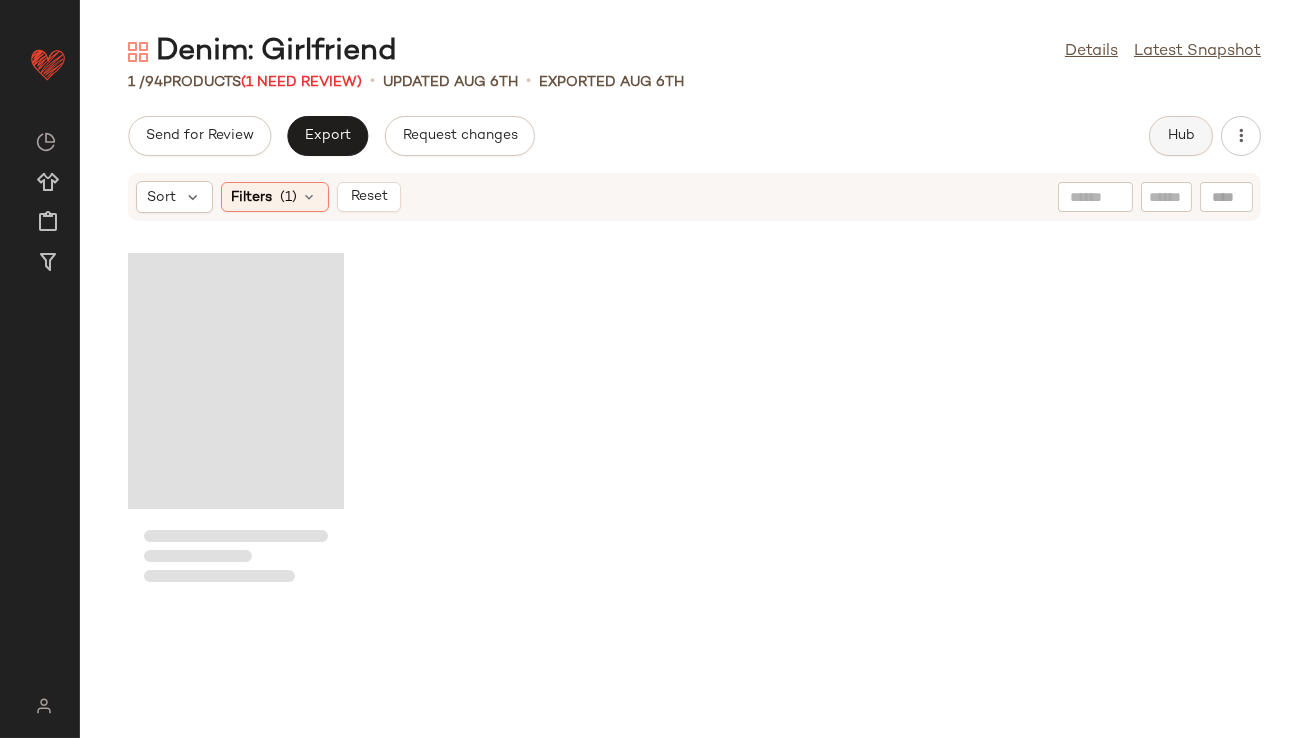 click on "Hub" 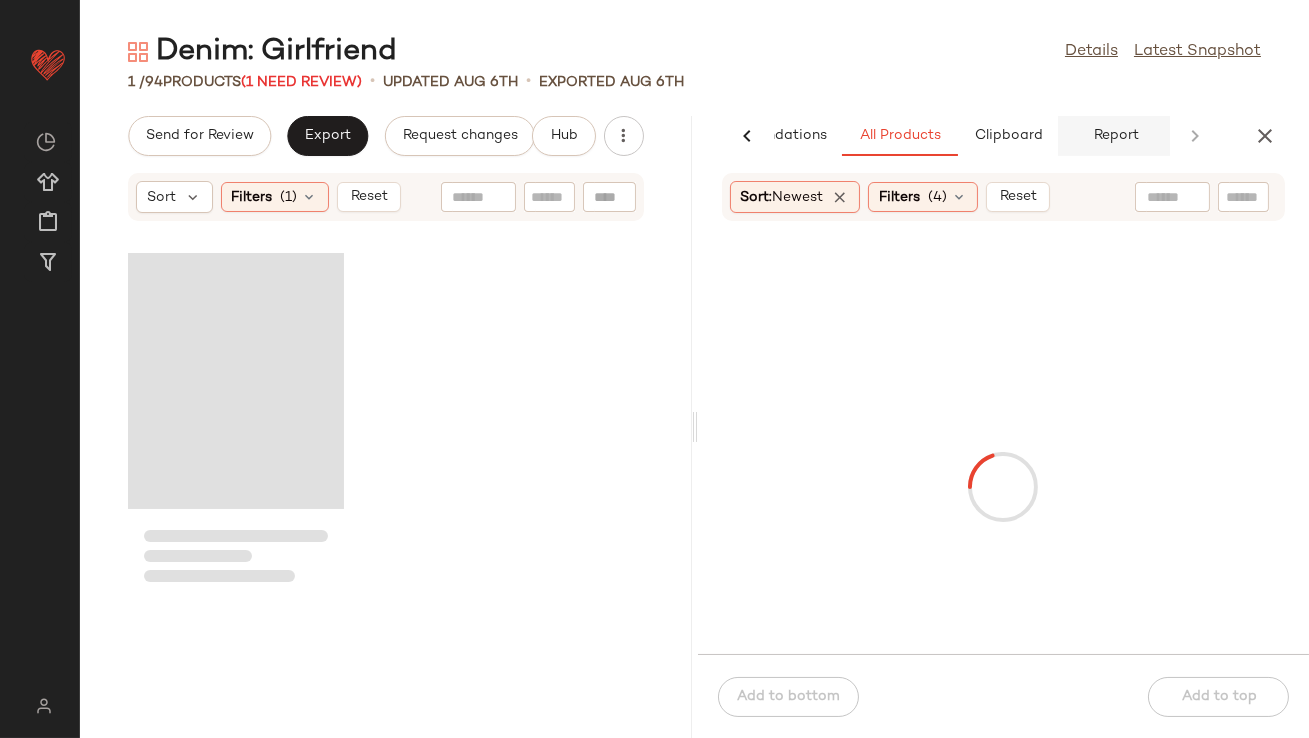 scroll, scrollTop: 0, scrollLeft: 112, axis: horizontal 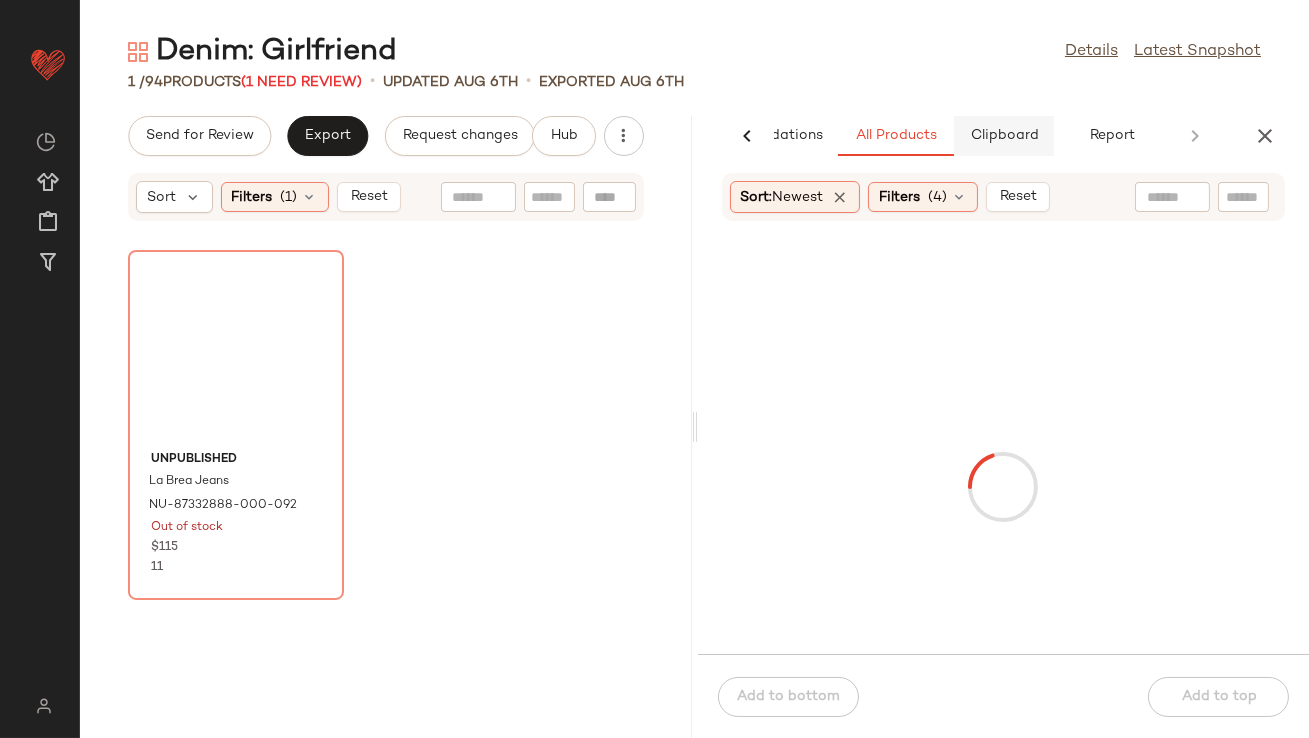 click on "Clipboard" 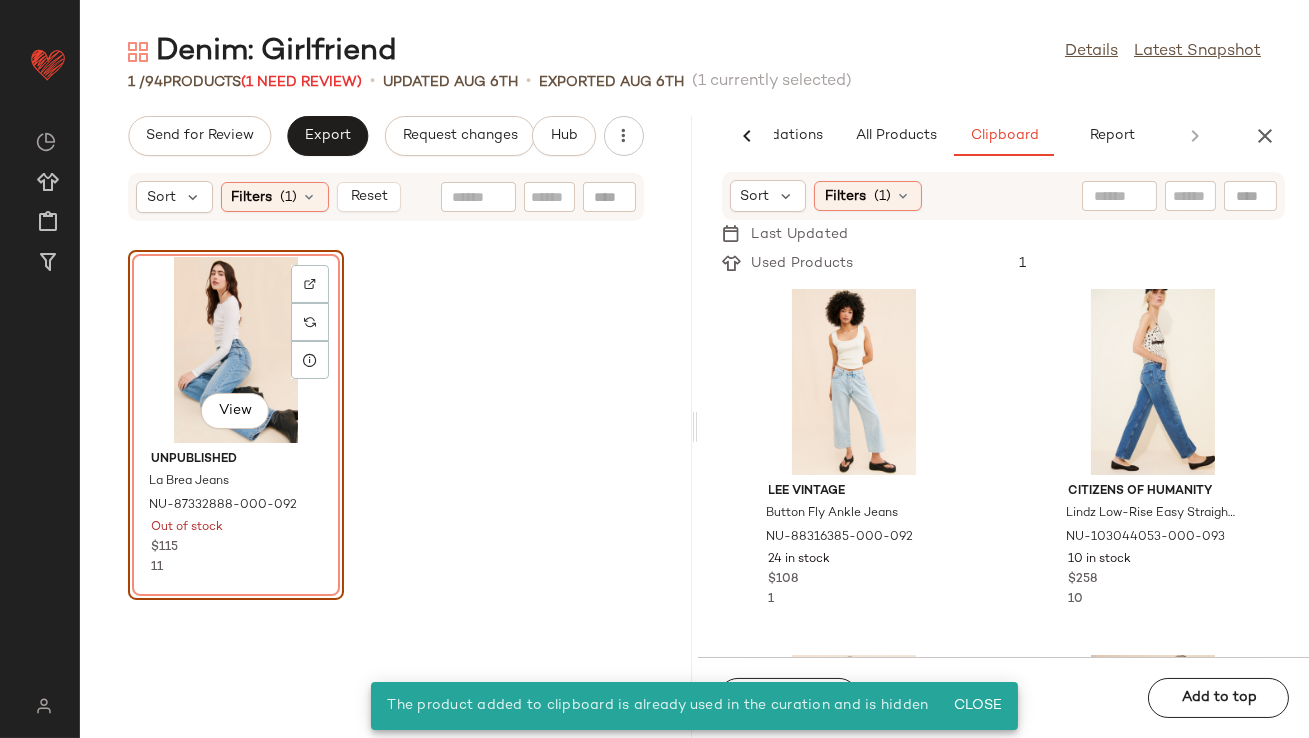 click on "View" 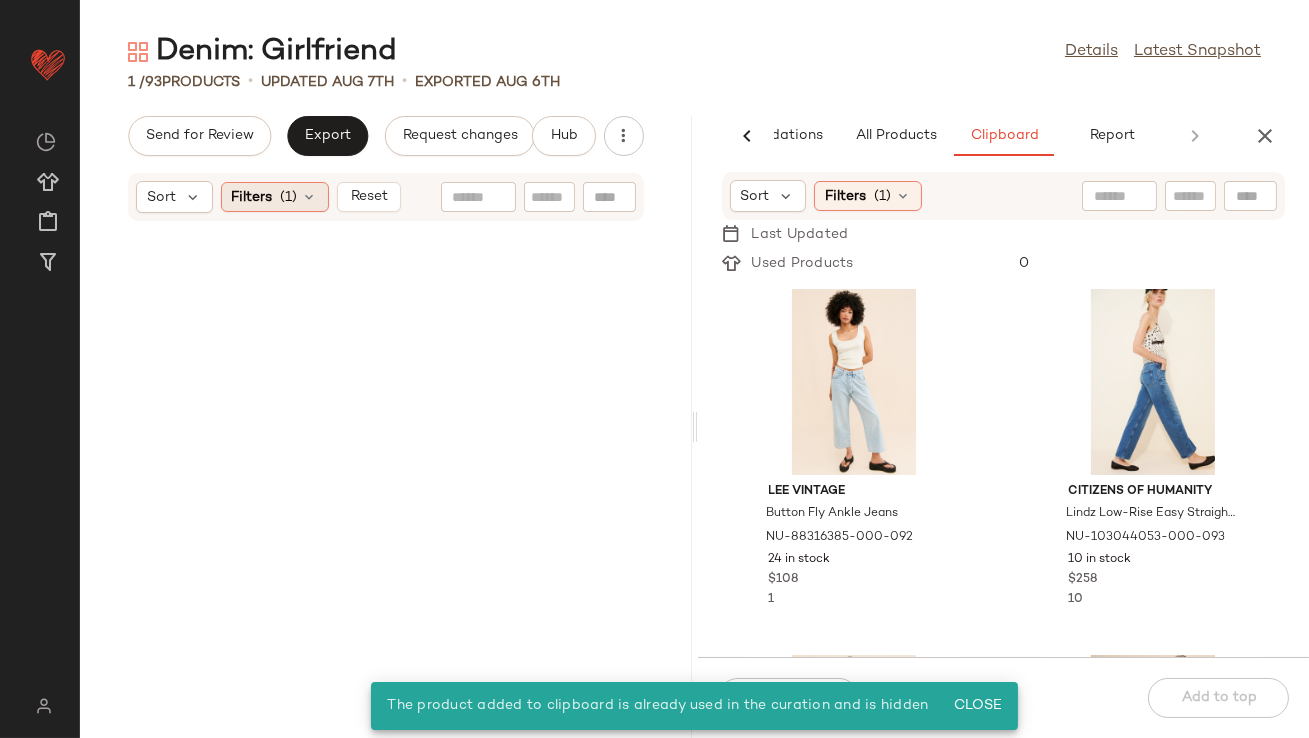 click at bounding box center [310, 197] 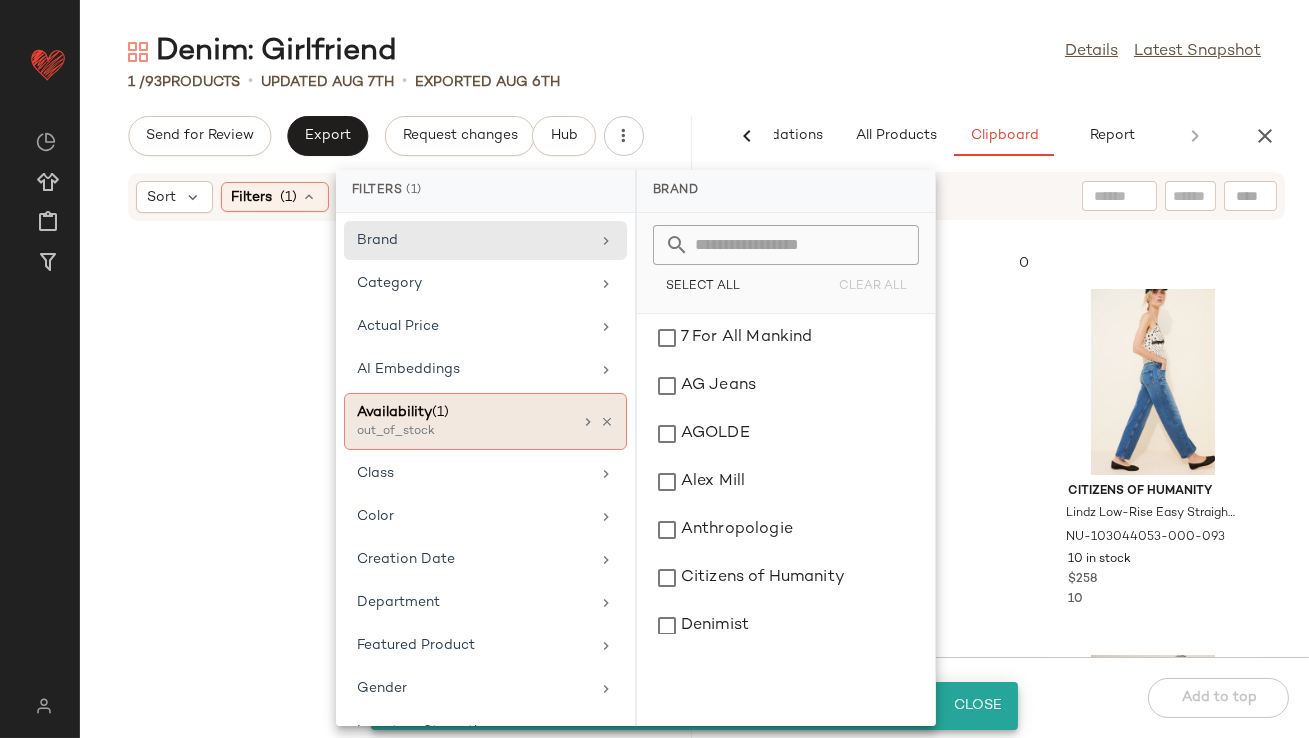 click on "Availability  (1)  out_of_stock" 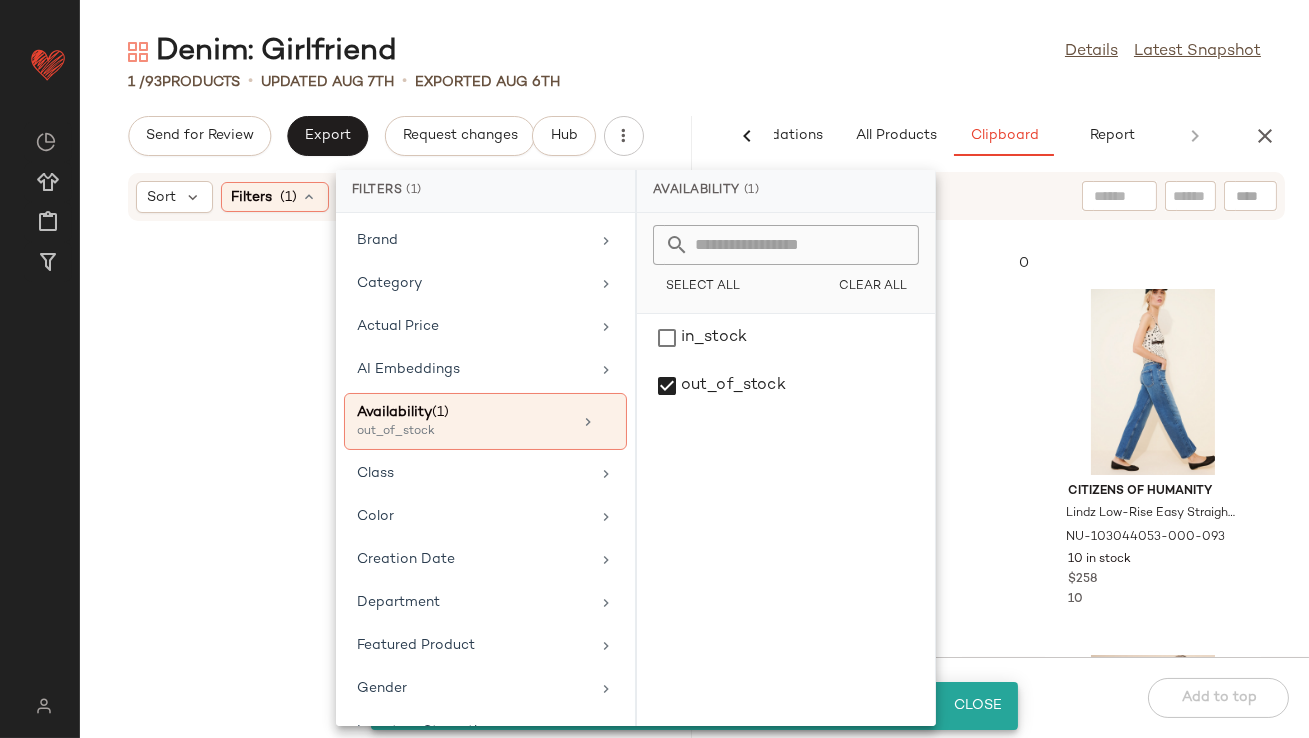 click on "1 / 93 Products • updated [DATE] • Exported [DATE]" 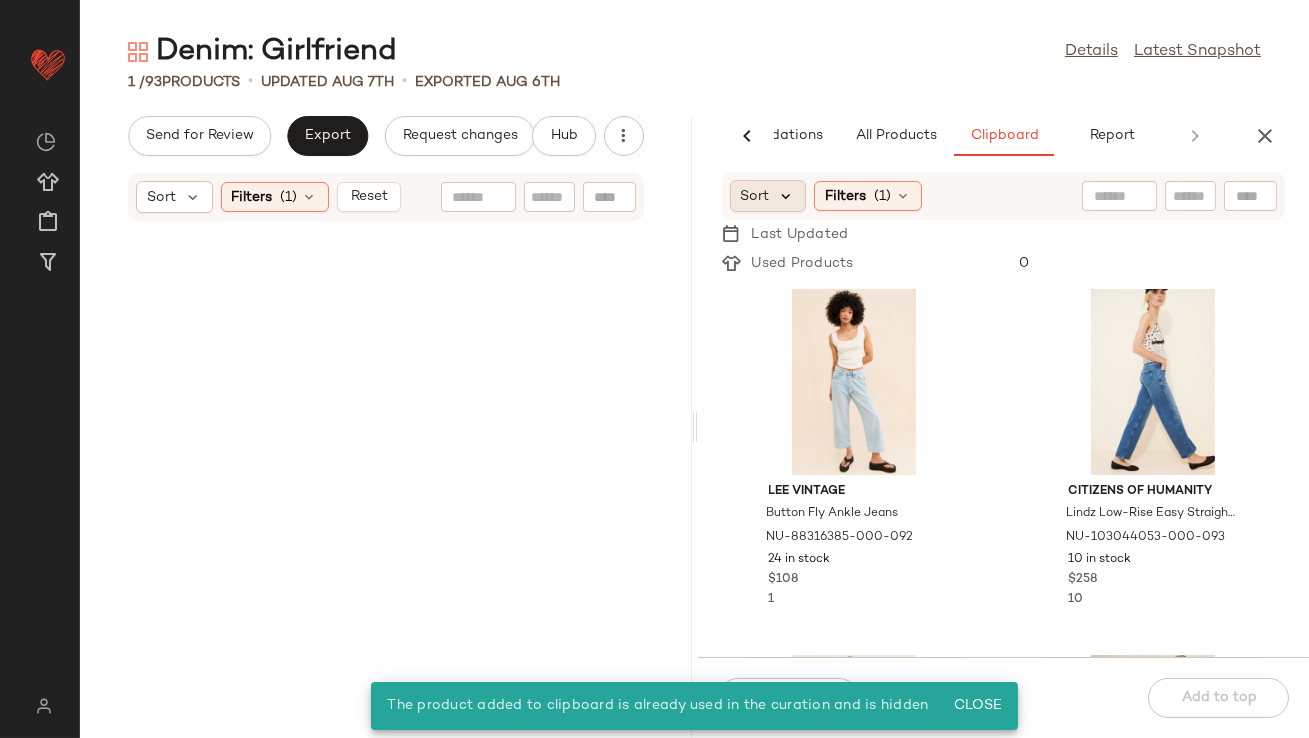 click at bounding box center [787, 196] 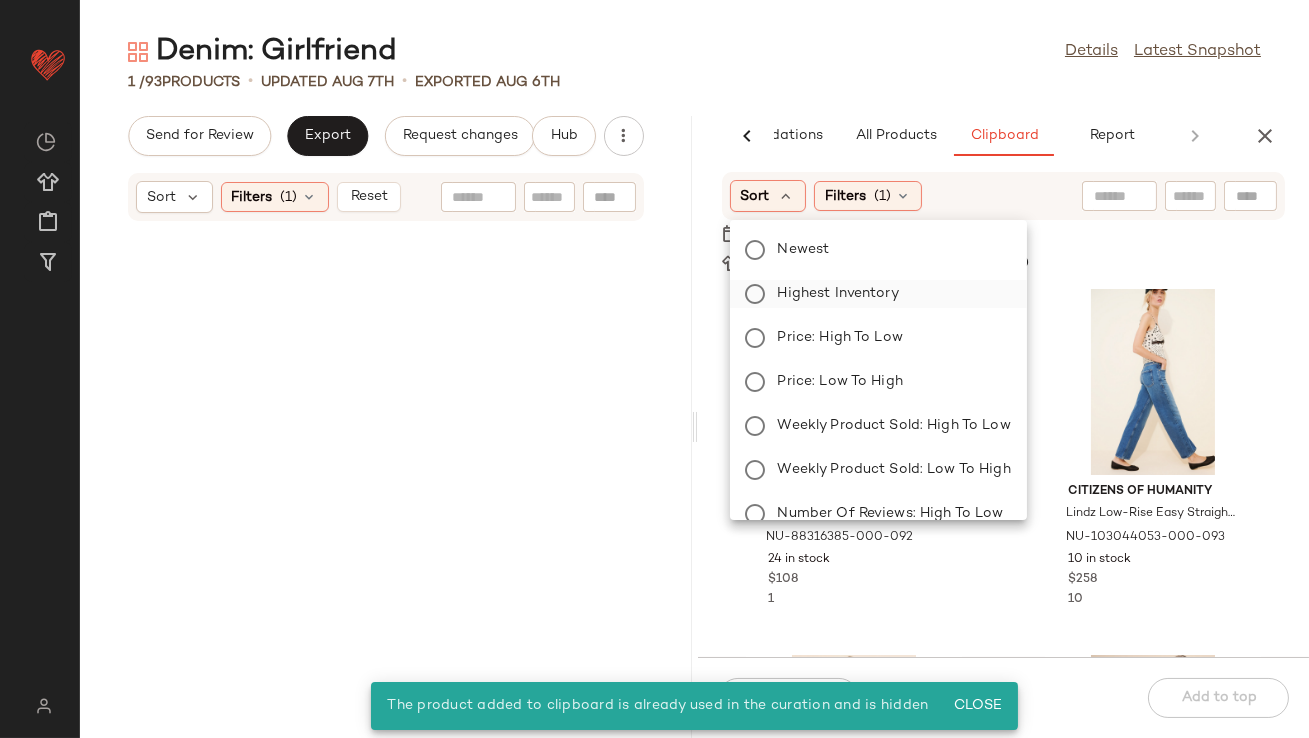 click on "Highest Inventory" 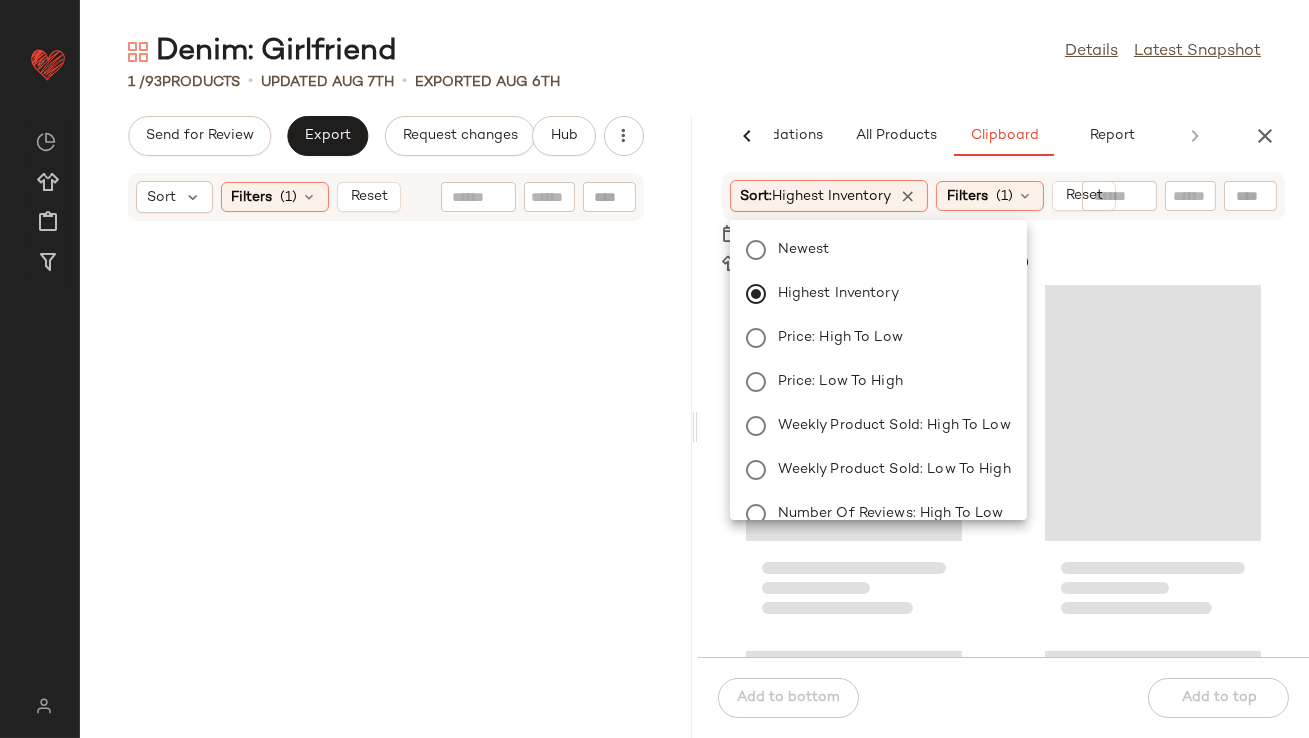 click on "Denim: Girlfriend  Details   Latest Snapshot" 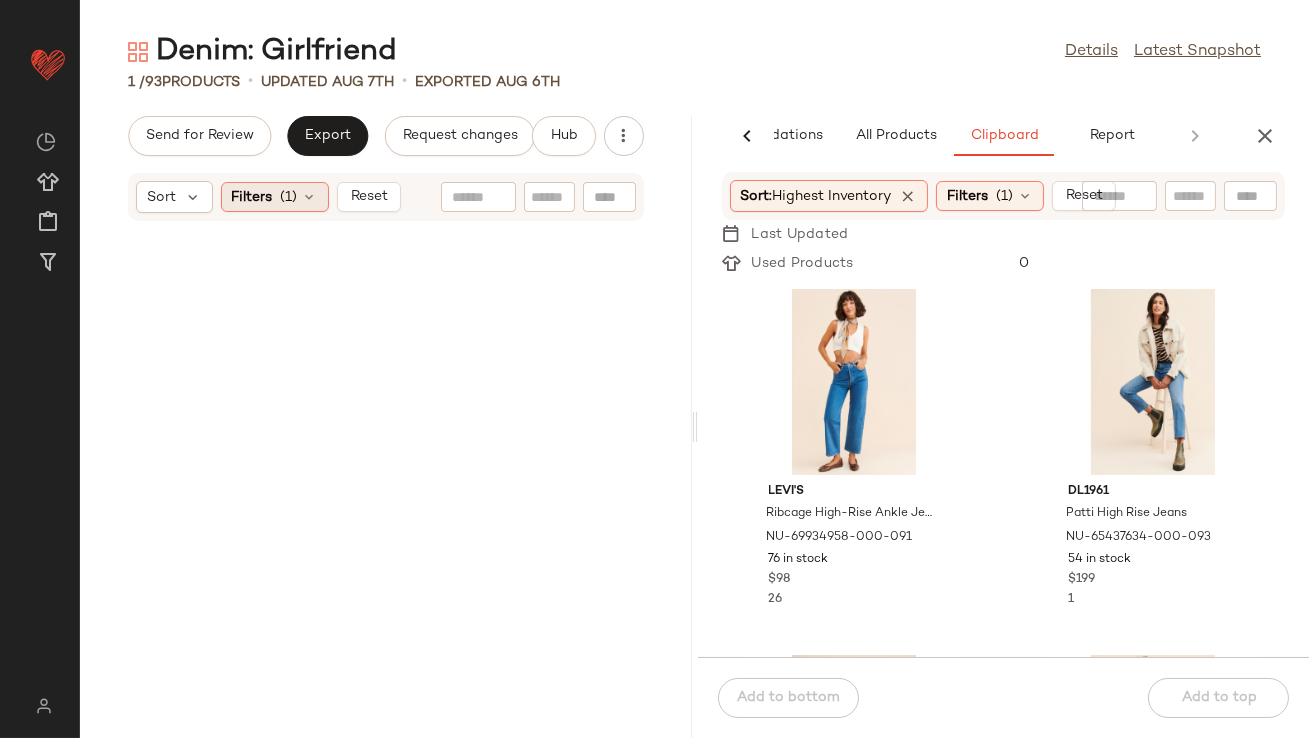 click at bounding box center (310, 197) 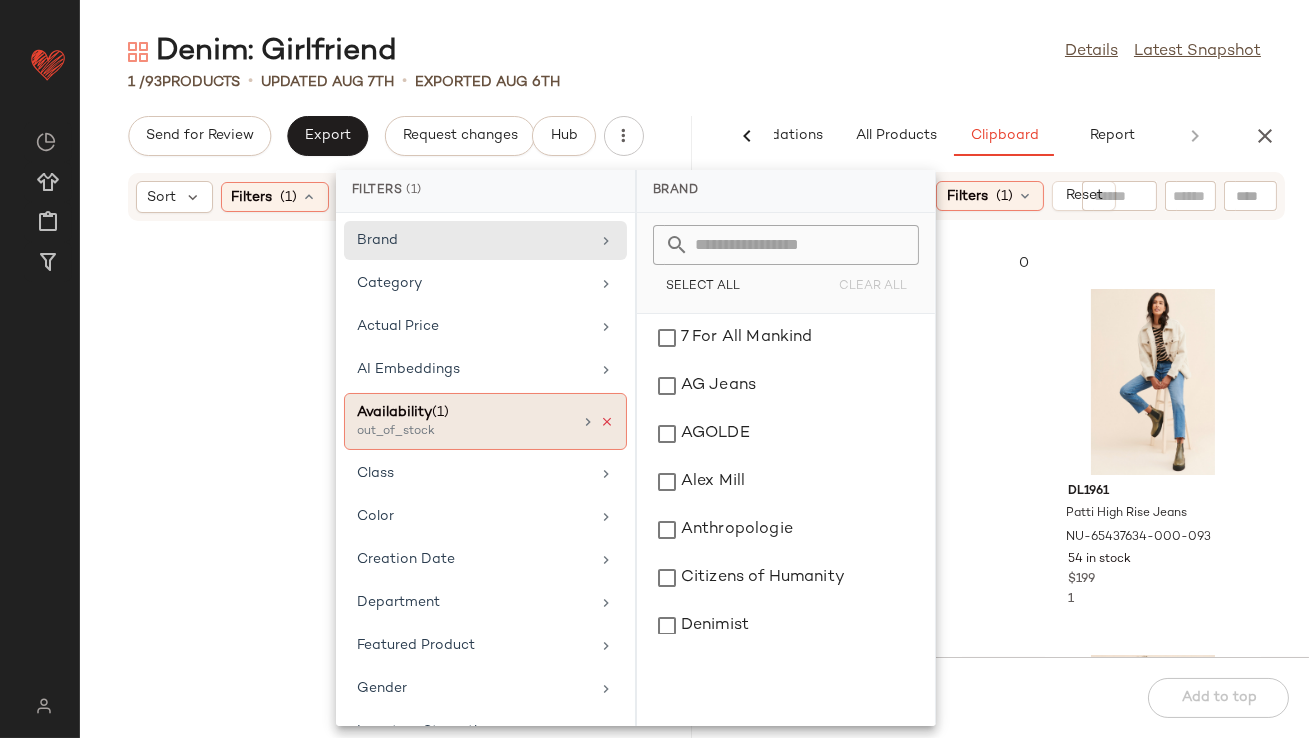 click at bounding box center (607, 422) 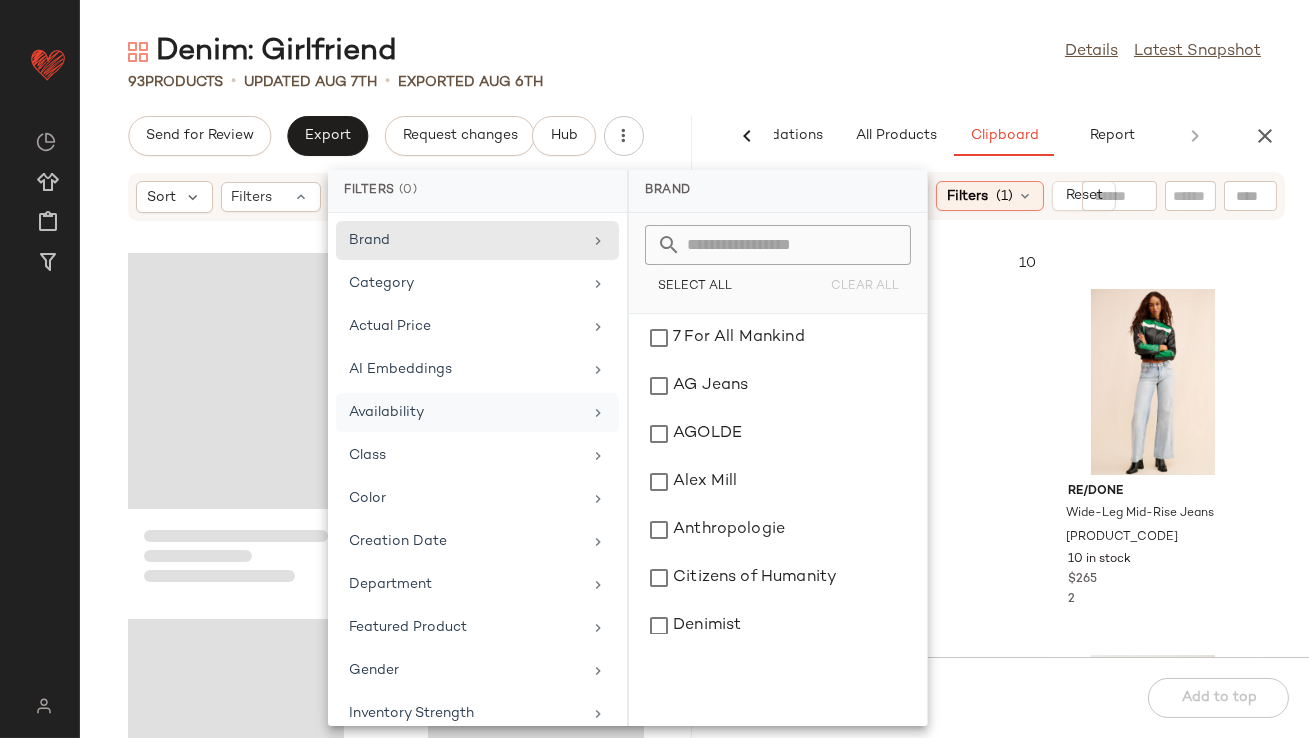 click on "[NUMBER] Products • updated [DATE] • Exported [DATE]" 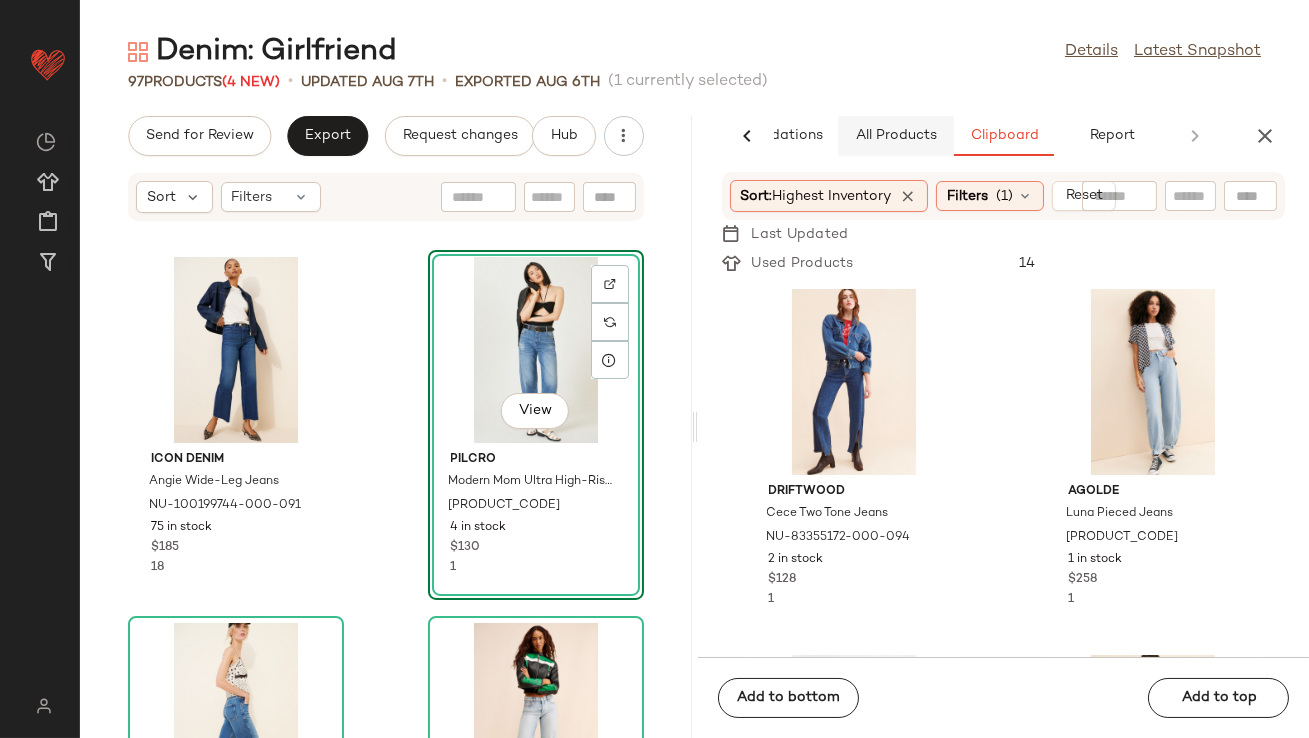 click on "All Products" 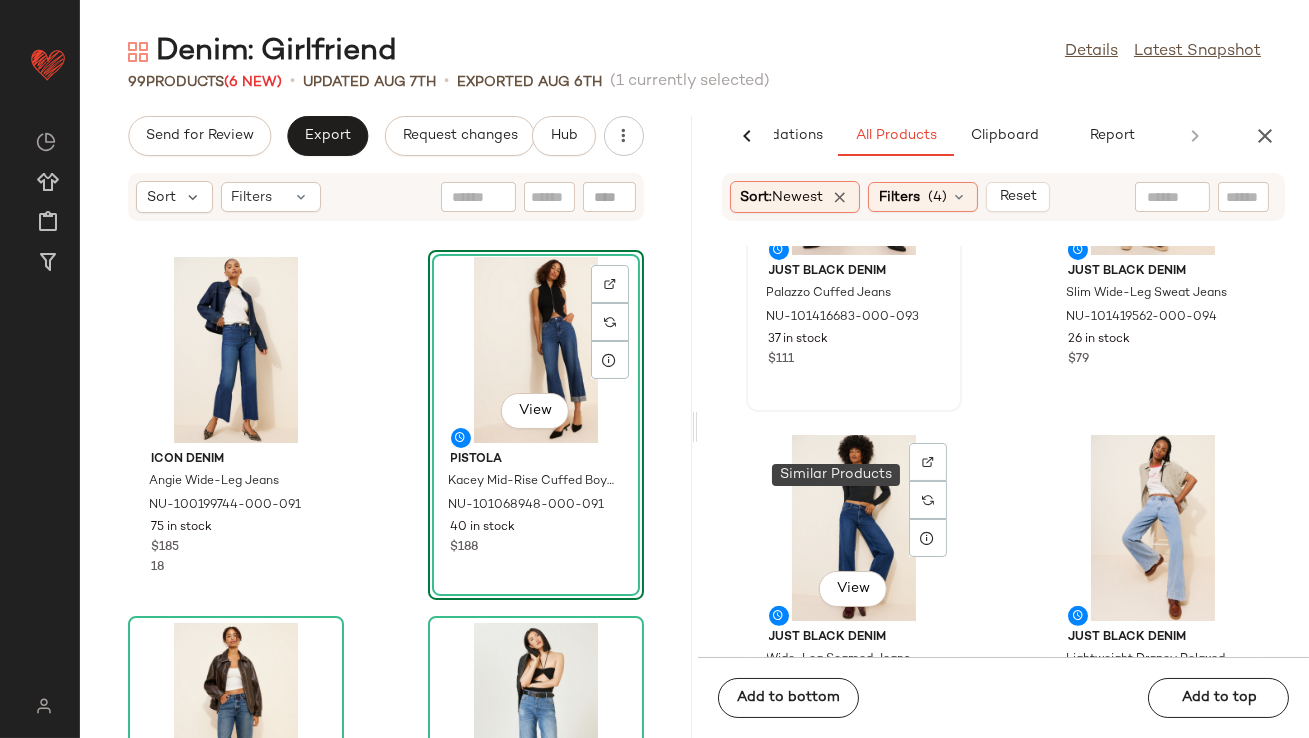 scroll, scrollTop: 1794, scrollLeft: 0, axis: vertical 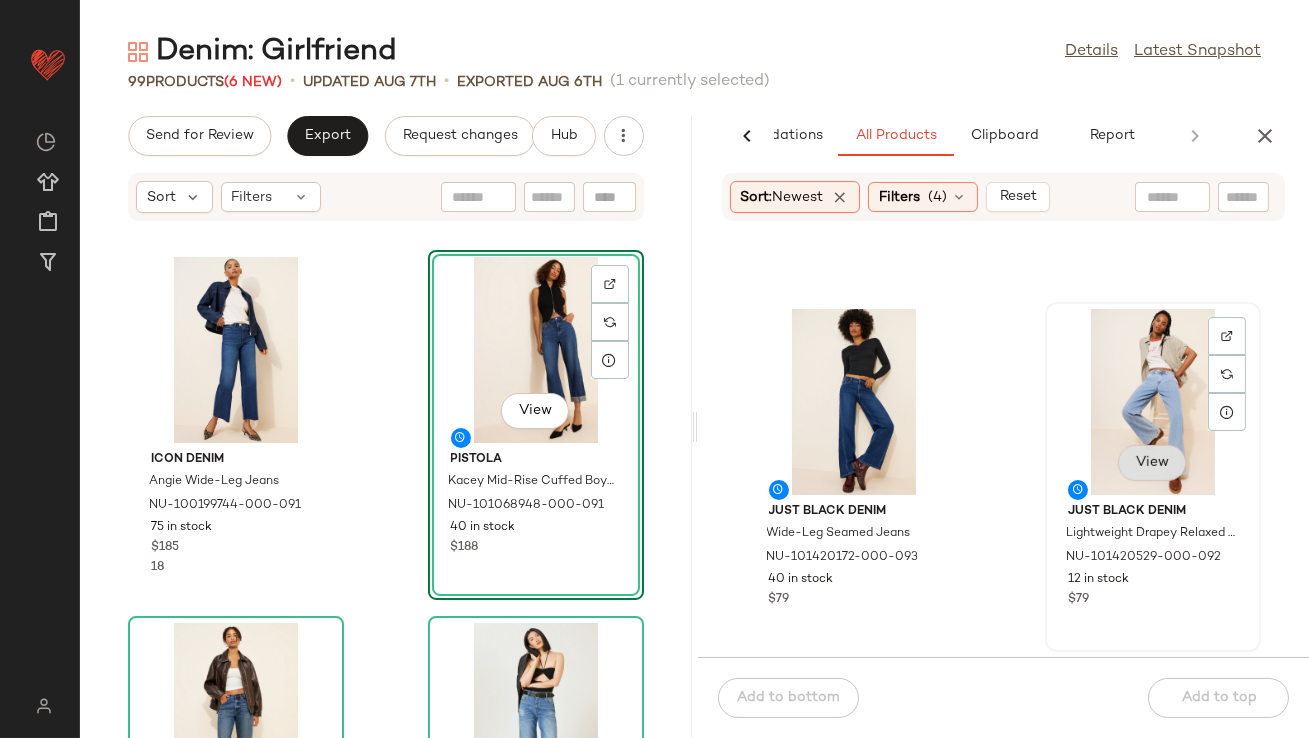click on "View" at bounding box center [1152, 463] 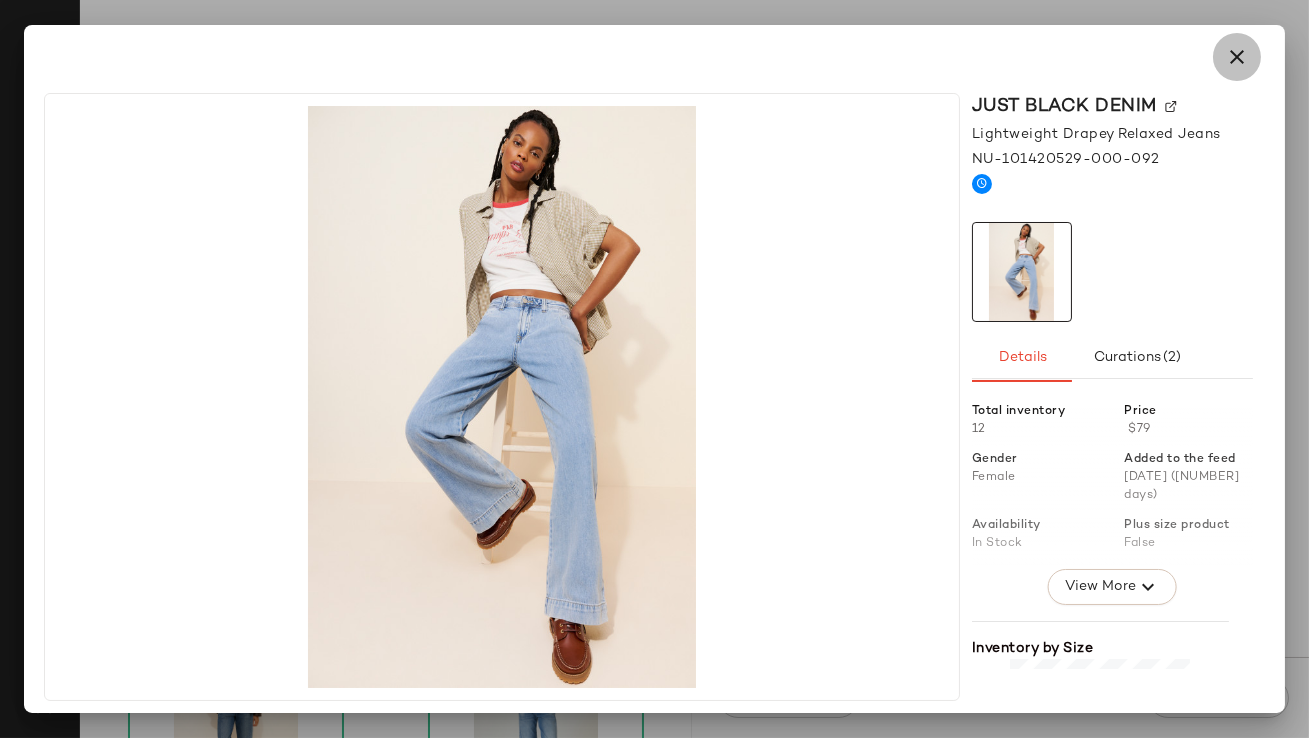 click at bounding box center (1237, 57) 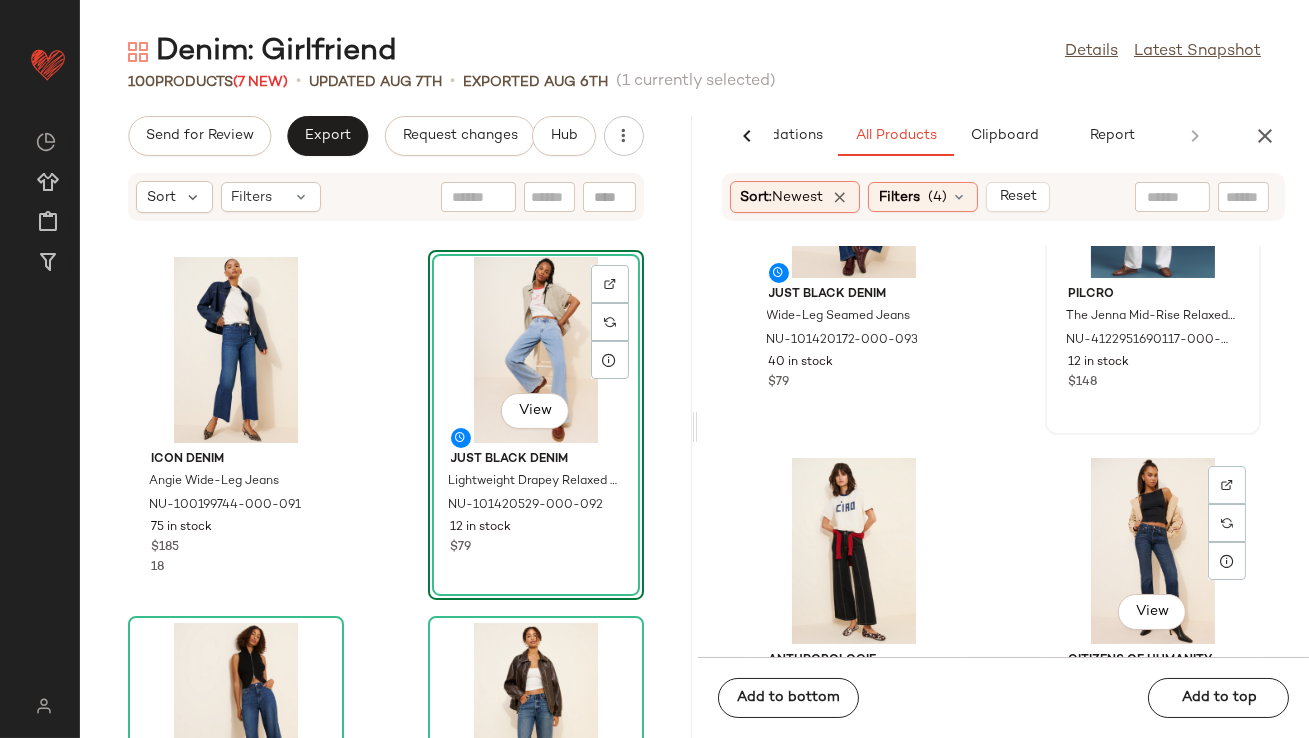 scroll, scrollTop: 2167, scrollLeft: 0, axis: vertical 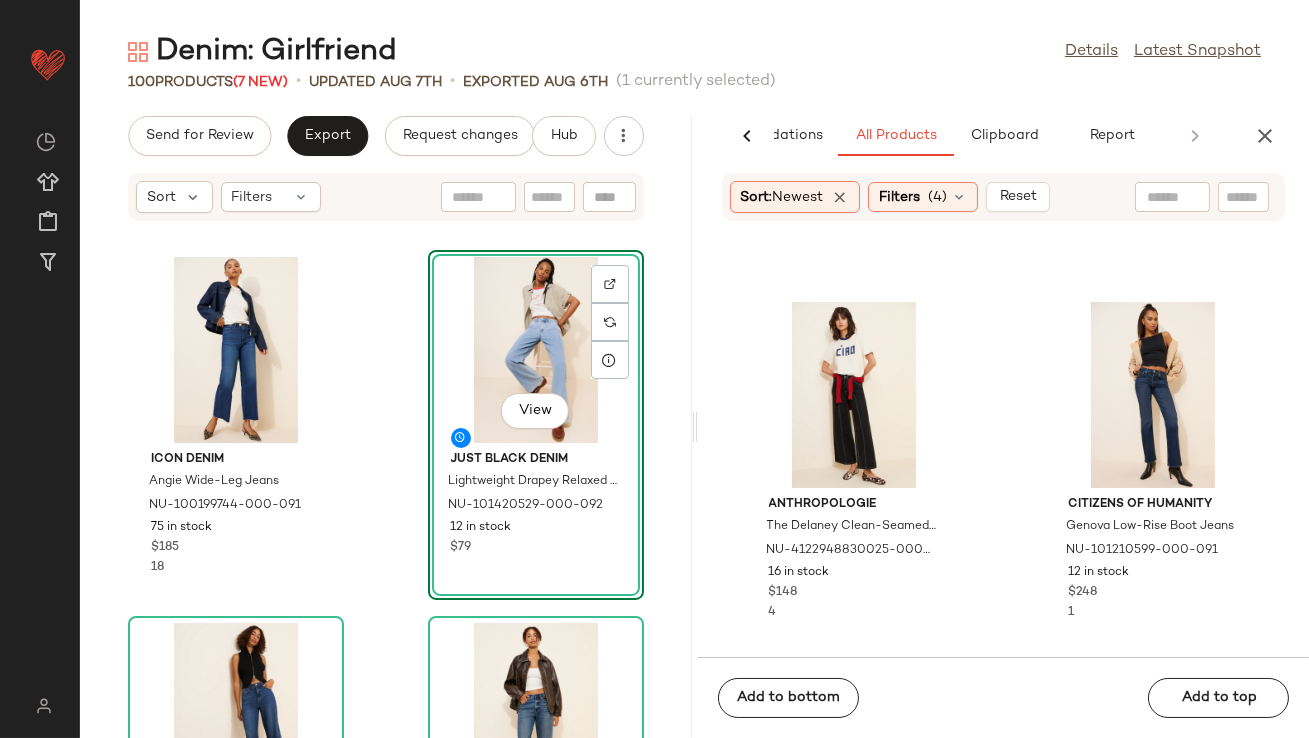 click on "AI Recommendations All Products Clipboard Report Sort: Newest Filters (4) Reset Just Black Denim Wide-Leg Seamed Jeans [PRODUCT_CODE] 40 in stock $79 Pilcro The Jenna Mid-Rise Relaxed Jeans [PRODUCT_CODE] 12 in stock $148 Anthropologie The Delaney Clean-Seamed High-Rise Wide-Leg Jeans [PRODUCT_CODE] 16 in stock $148 4 Citizens of Humanity Genova Low-Rise Boot Jeans [PRODUCT_CODE] 12 in stock $248 1 OBEY Leah Baggy Double Knee Jeans [PRODUCT_CODE] 34 in stock $110 4 Lioness Dusty Vegan Suede Jeans [PRODUCT_CODE] 117 in stock $89 Lioness Dusty Corduroy Jeans [PRODUCT_CODE] 208 in stock $89 1 Habitual Seamed Barrel Leg Jeans [PRODUCT_CODE] 16 in stock $129 4 Sort: Highest Inventory Filters (1) Reset Last Updated Used Products 14 Driftwood Cece Two Tone Jeans [PRODUCT_CODE] 2 in stock $128 1 AGOLDE Luna Pieced Jeans [PRODUCT_CODE] 1 in stock $258 1 BDG Girlfriend High-Rise Jeans [PRODUCT_CODE] Out of stock $69 Paige 3" 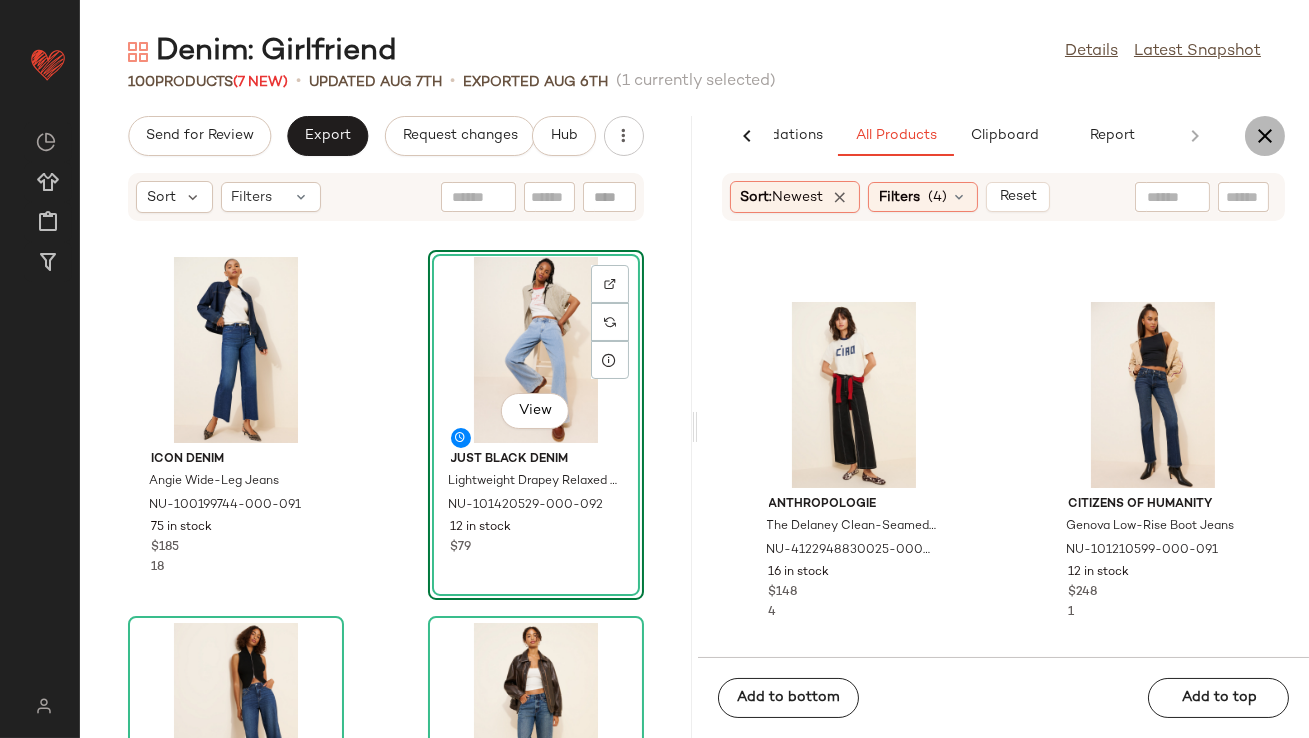 click at bounding box center [1265, 136] 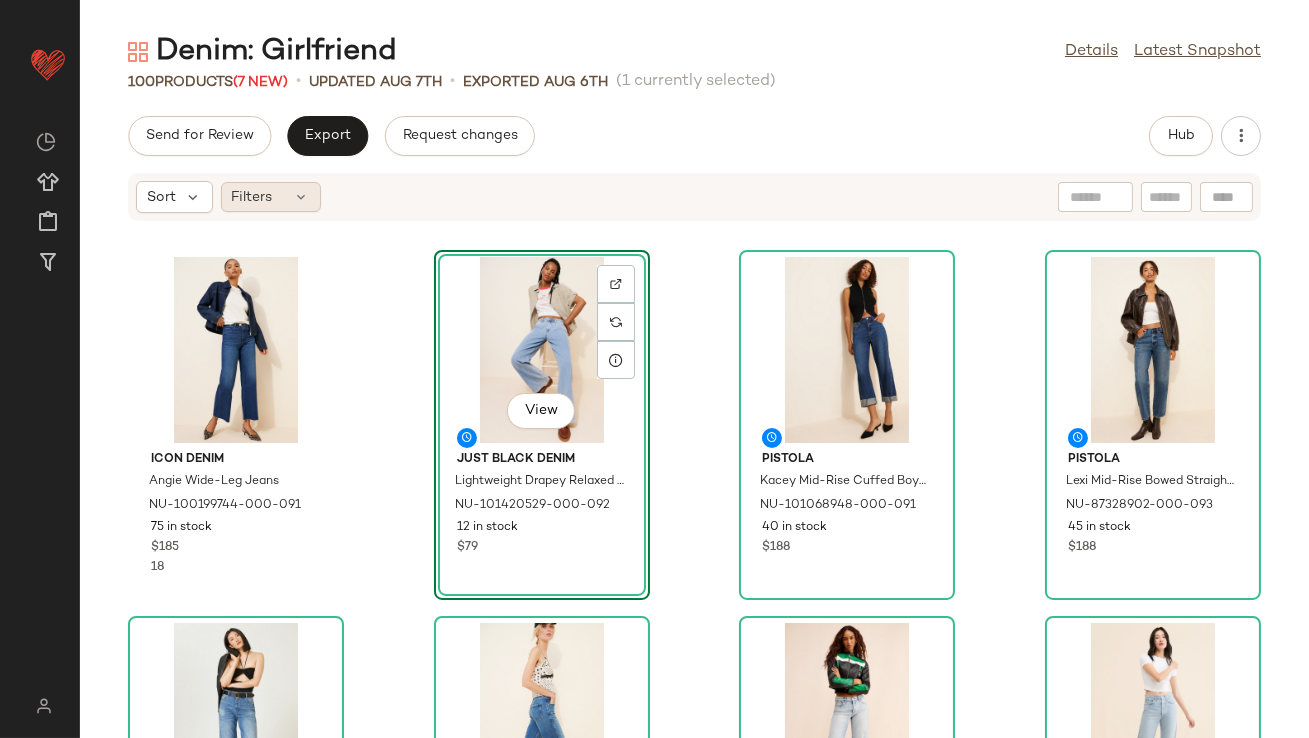 click on "Filters" 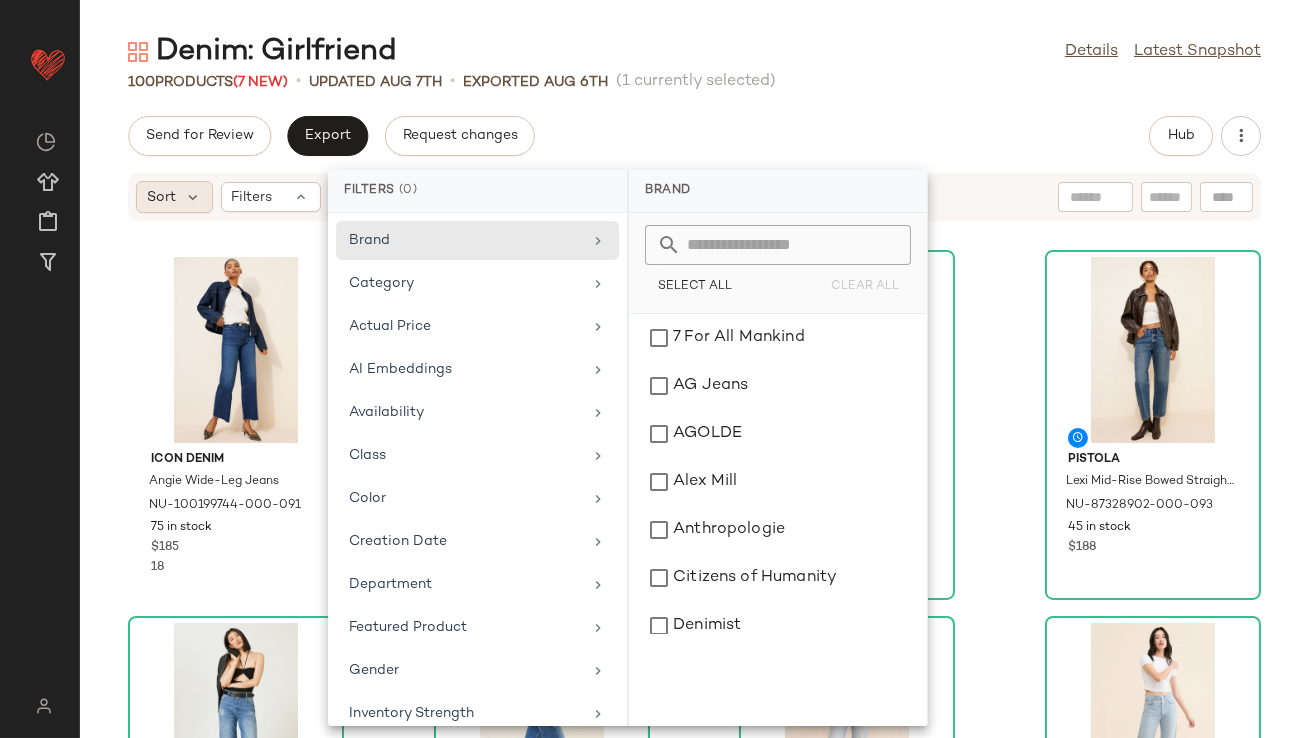 click on "Sort" 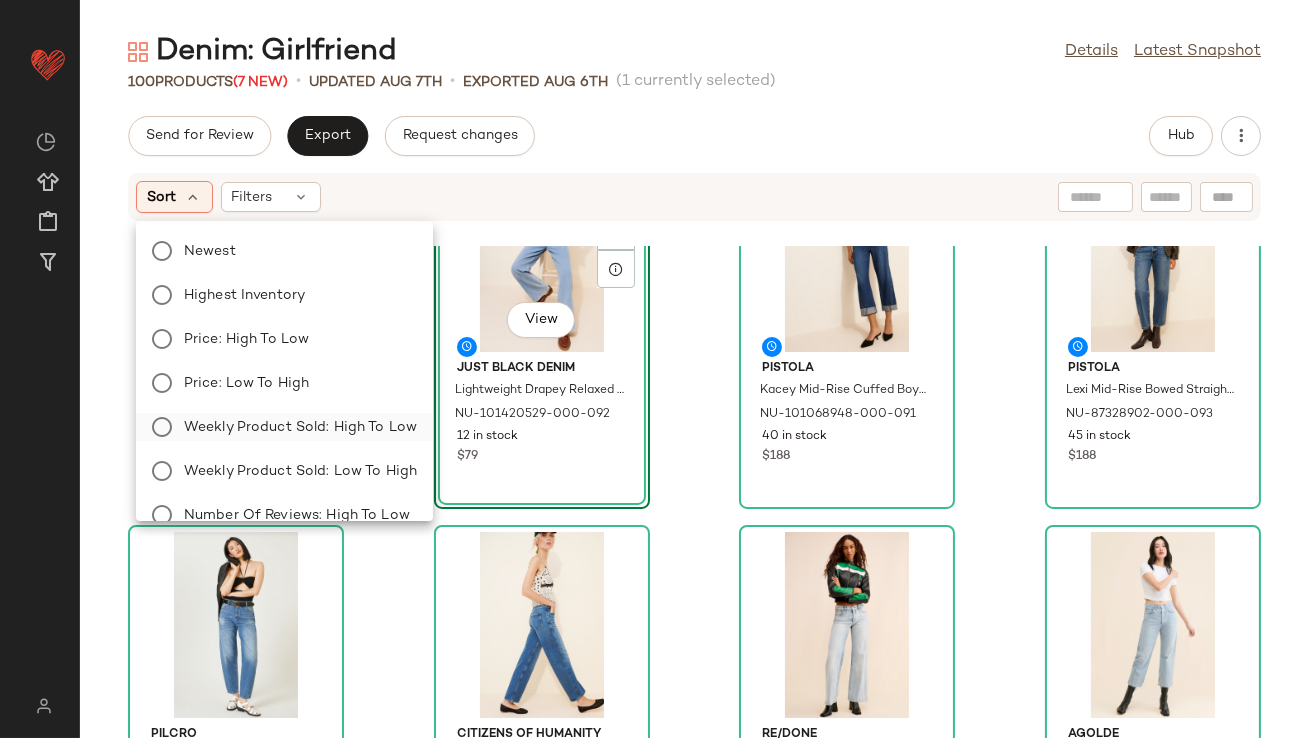scroll, scrollTop: 104, scrollLeft: 0, axis: vertical 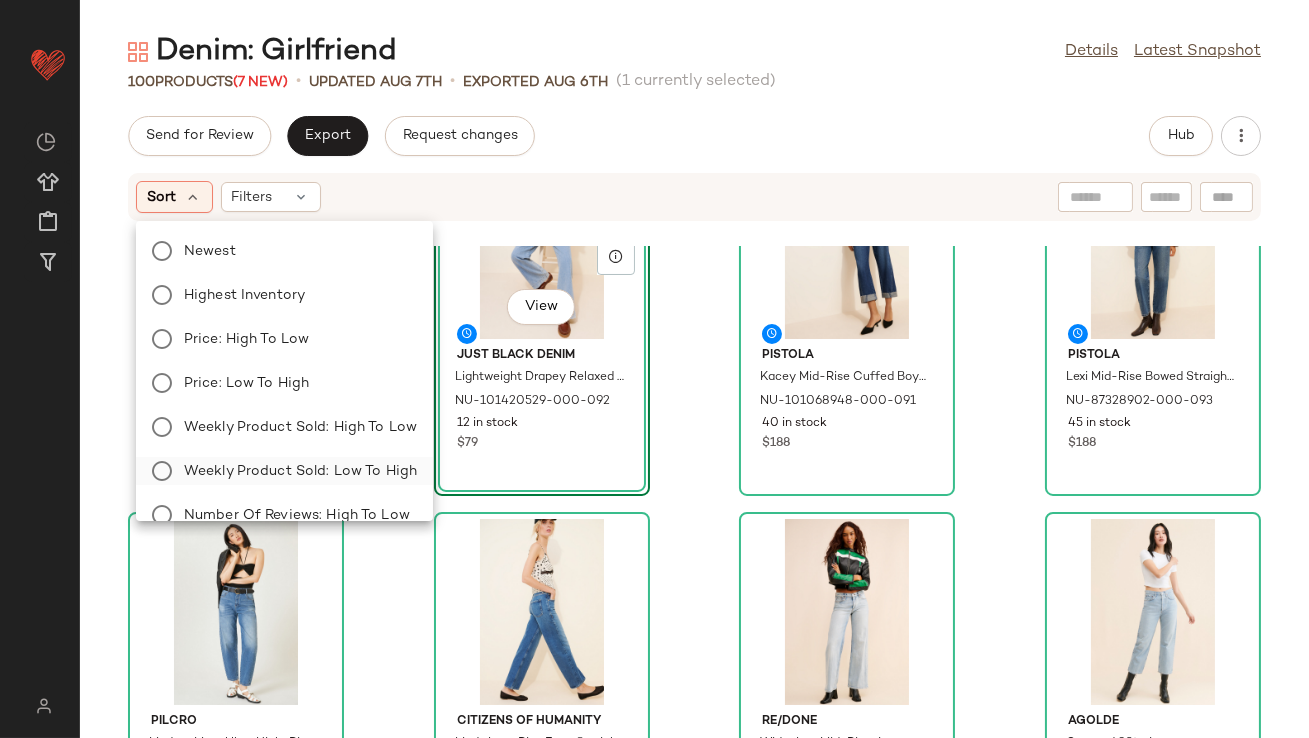 click on "Weekly Product Sold: Low to High" 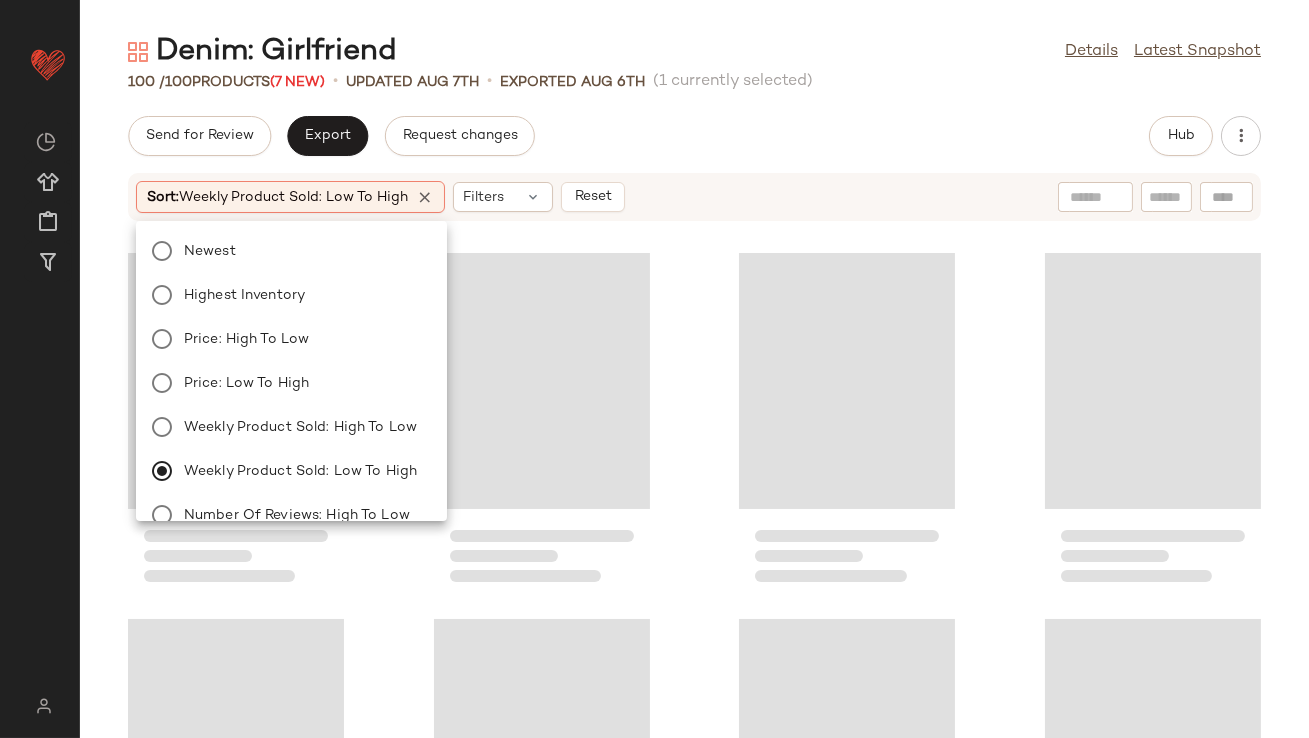 click on "Send for Review   Export   Request changes   Hub" 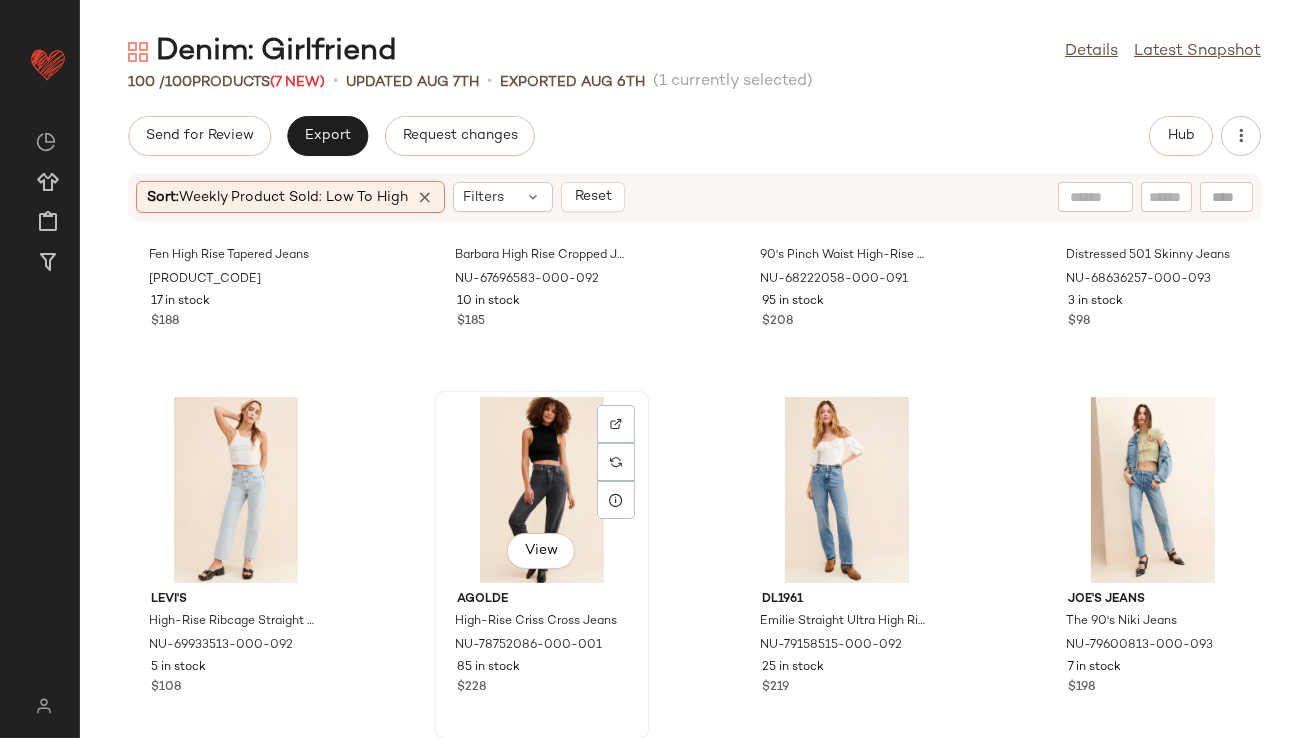 scroll, scrollTop: 6470, scrollLeft: 0, axis: vertical 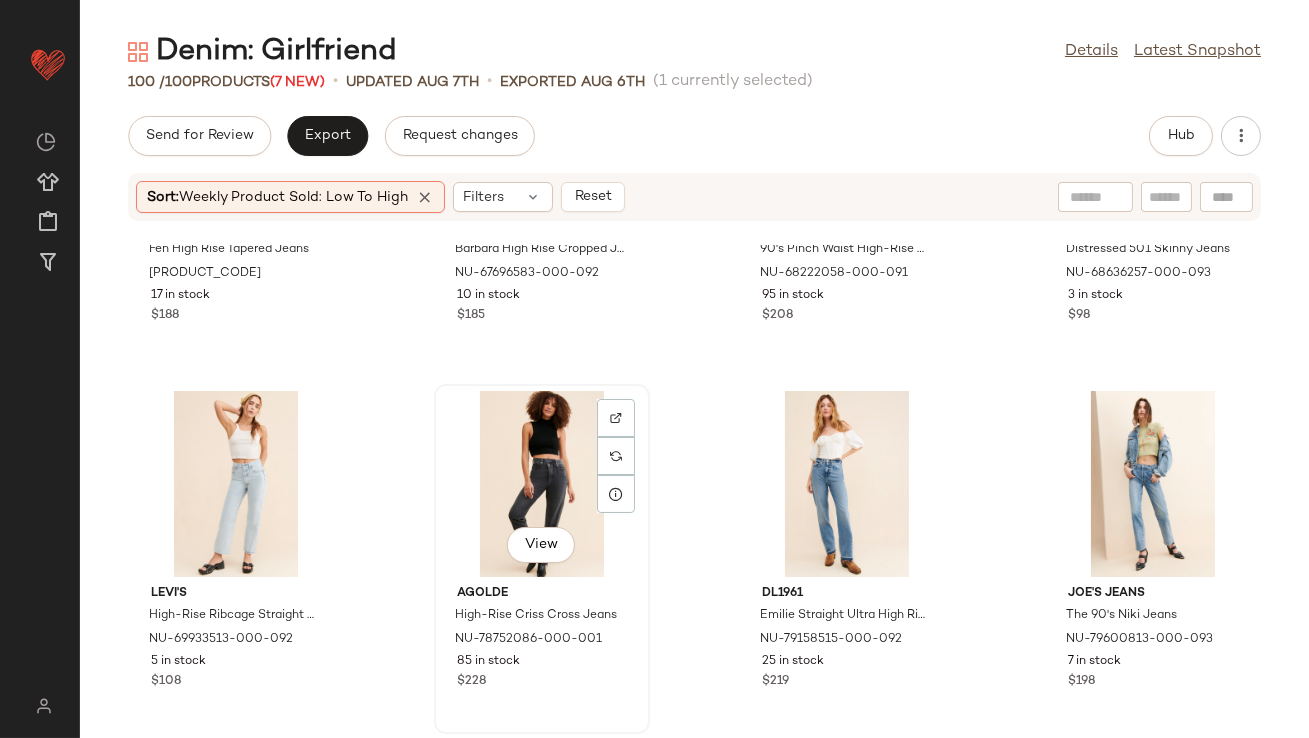 click on "View" 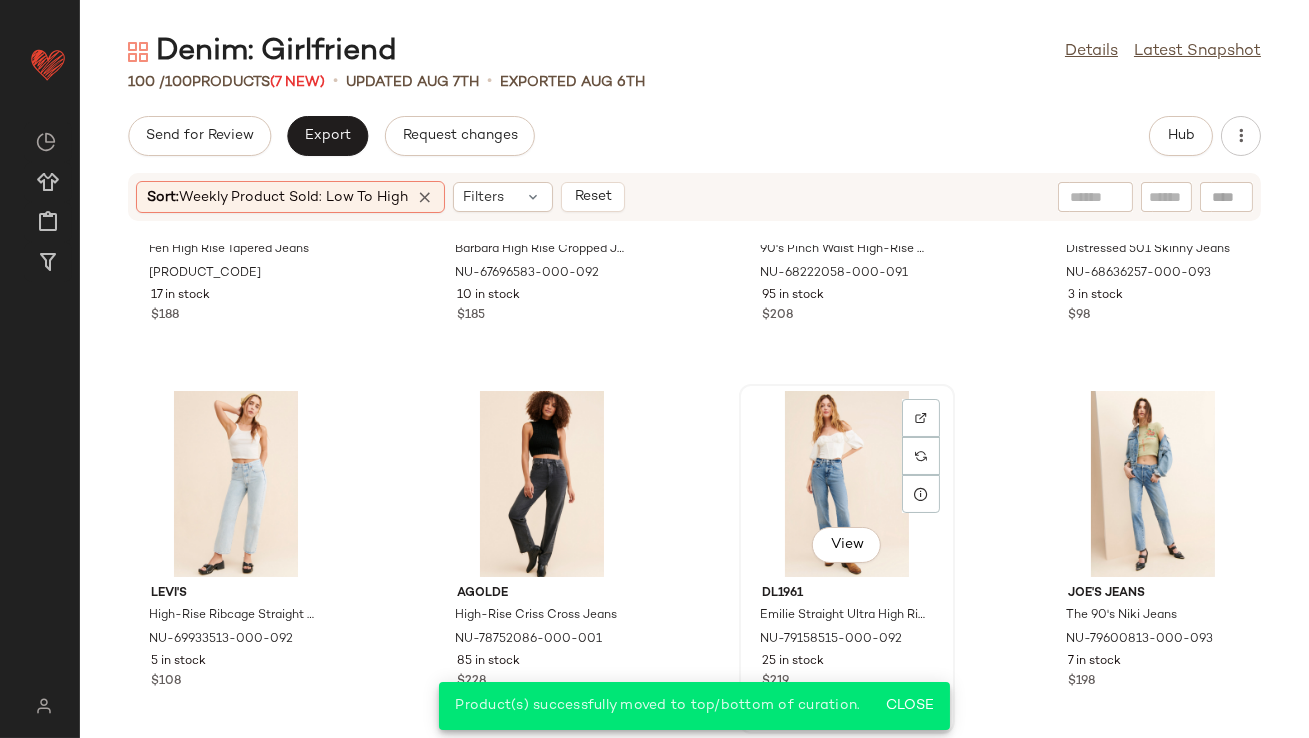 click on "View" 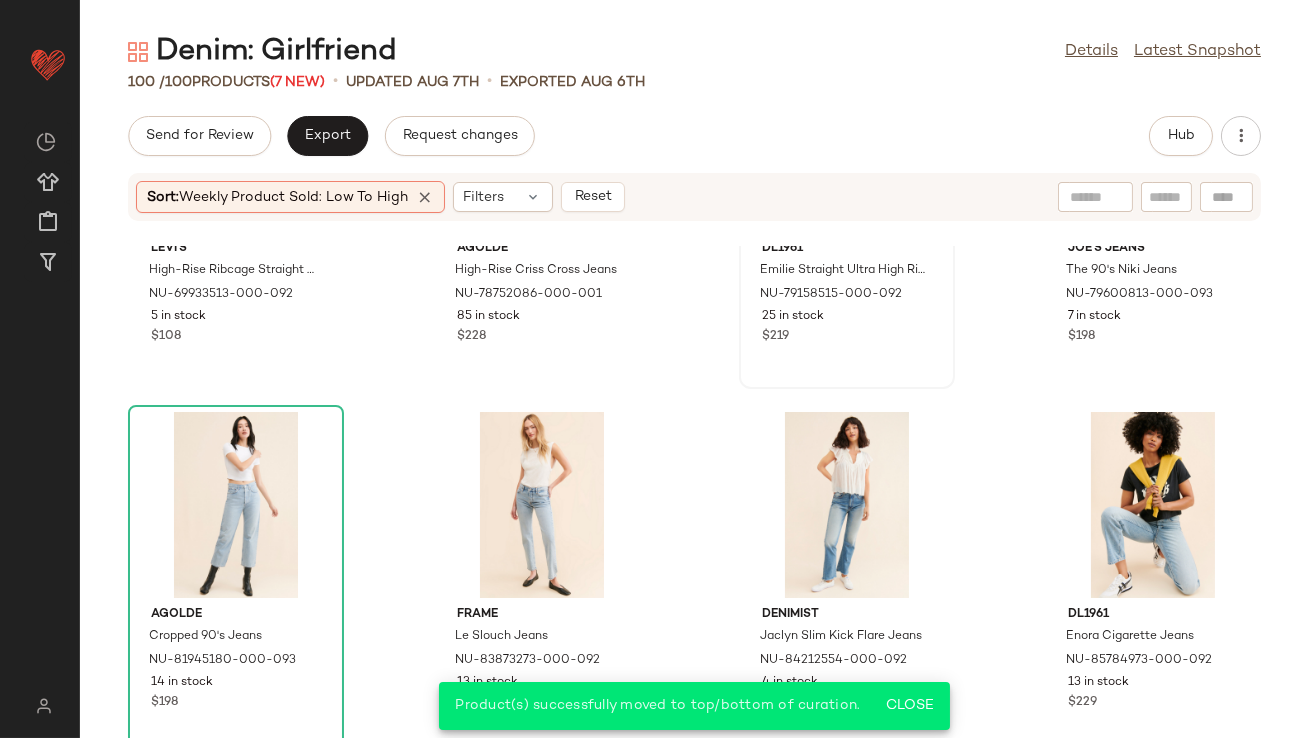 scroll, scrollTop: 6936, scrollLeft: 0, axis: vertical 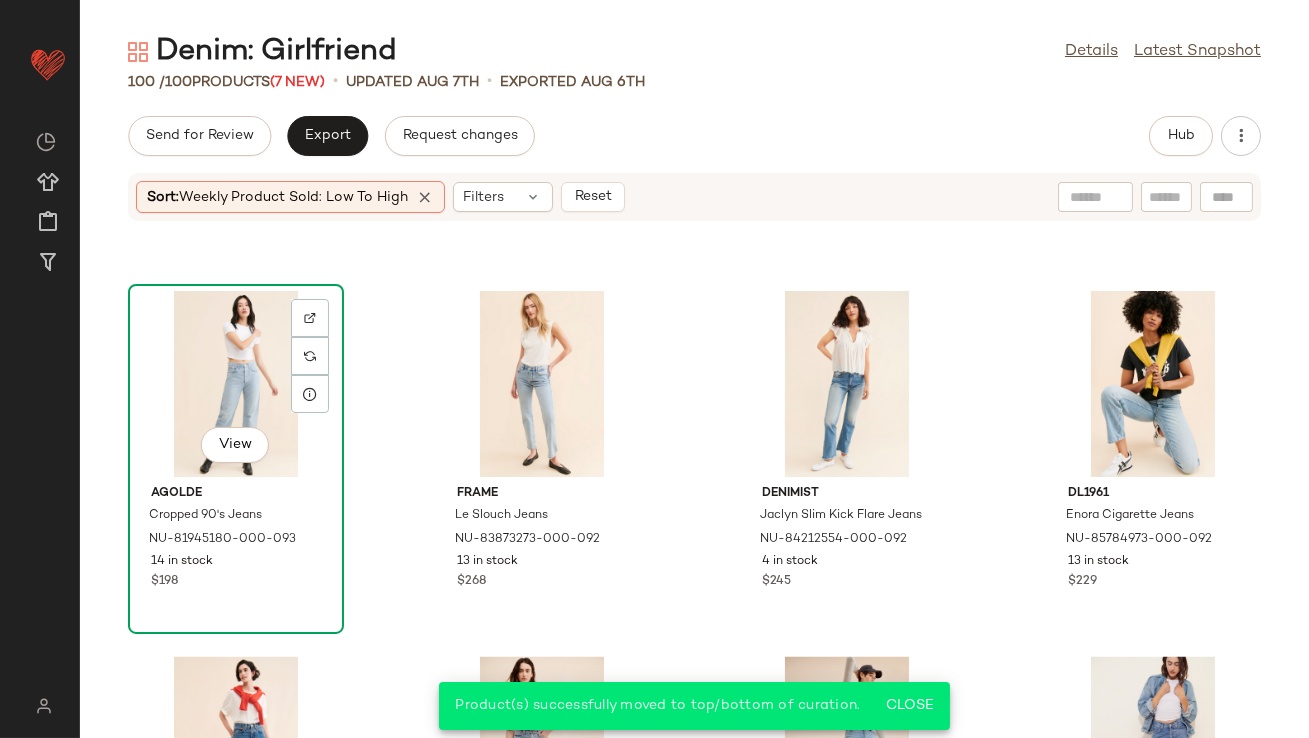 click on "View" 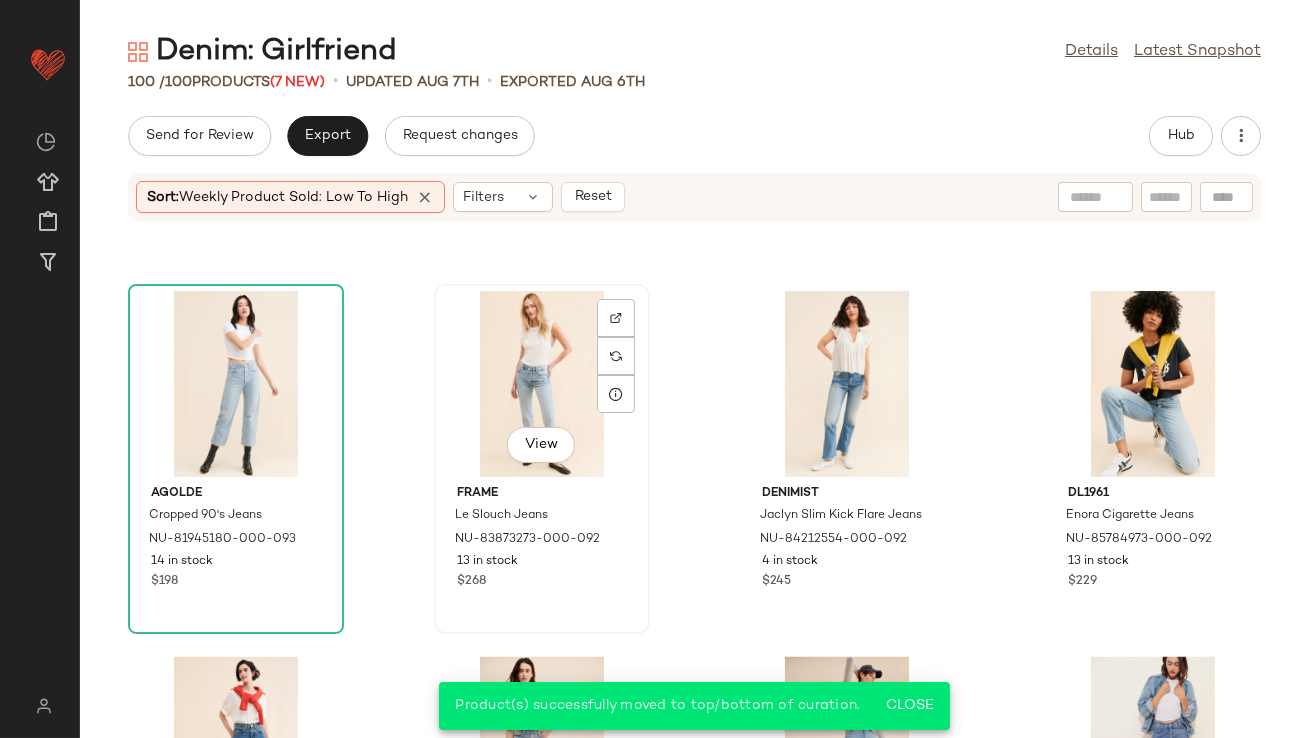 click on "View" 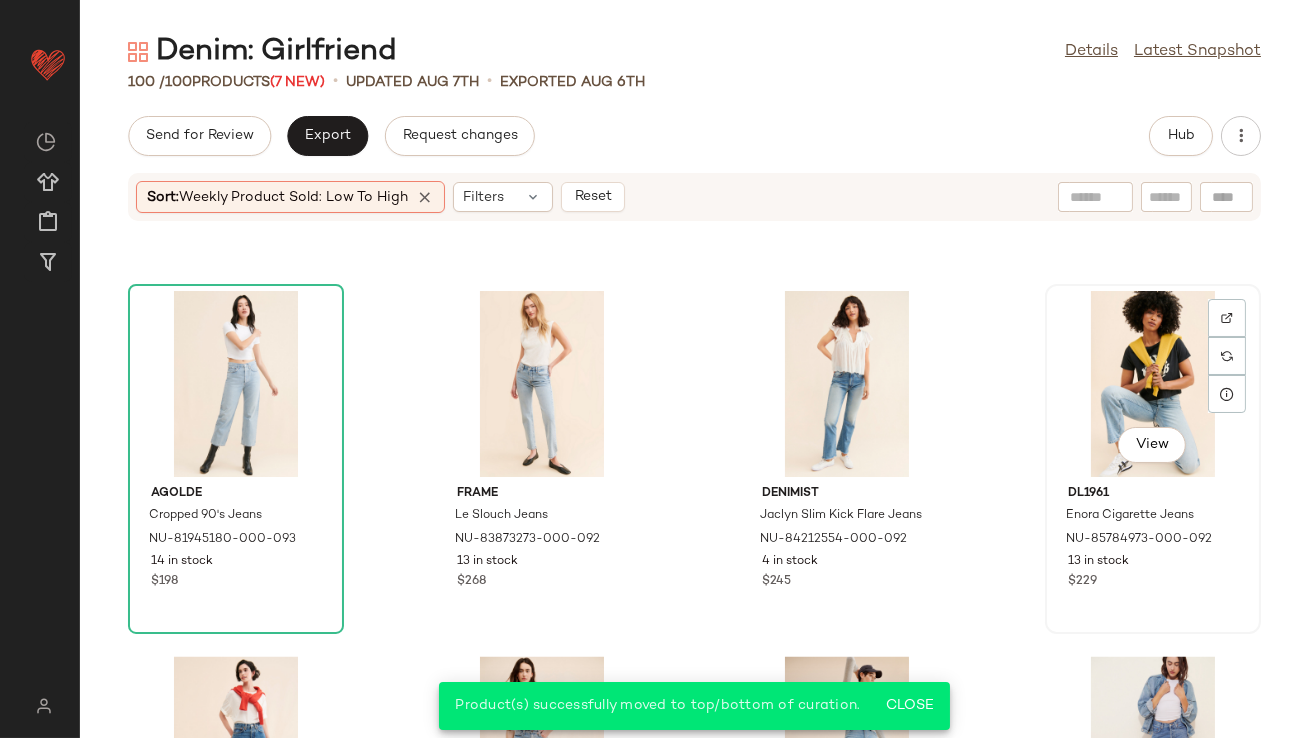 click on "View" 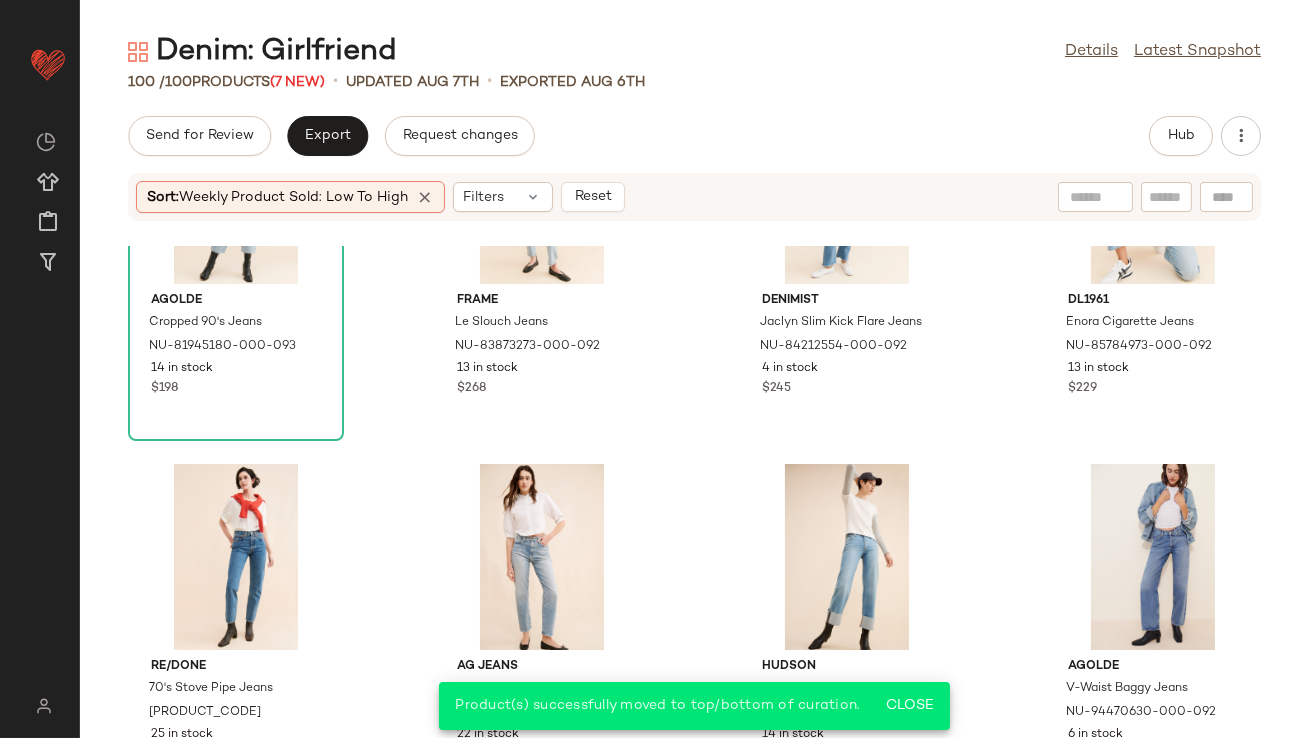 scroll, scrollTop: 7308, scrollLeft: 0, axis: vertical 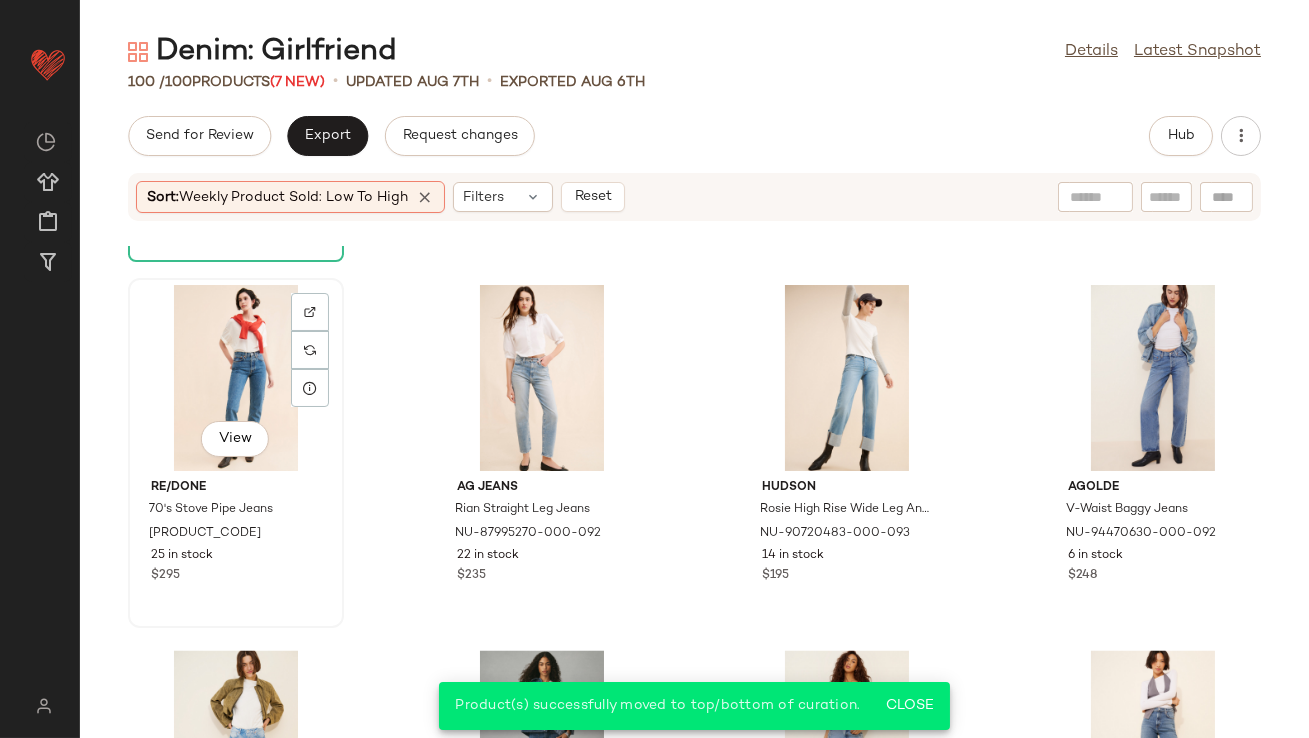 click on "View" 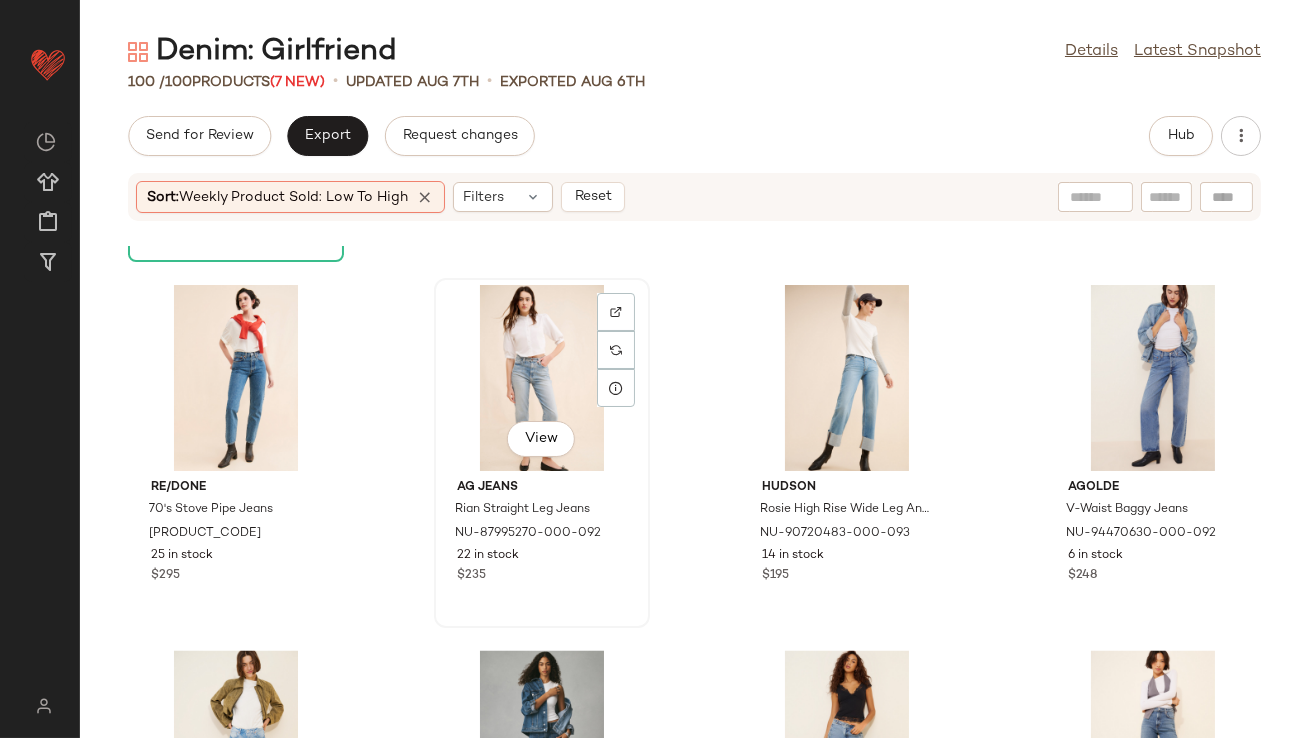 click on "View" 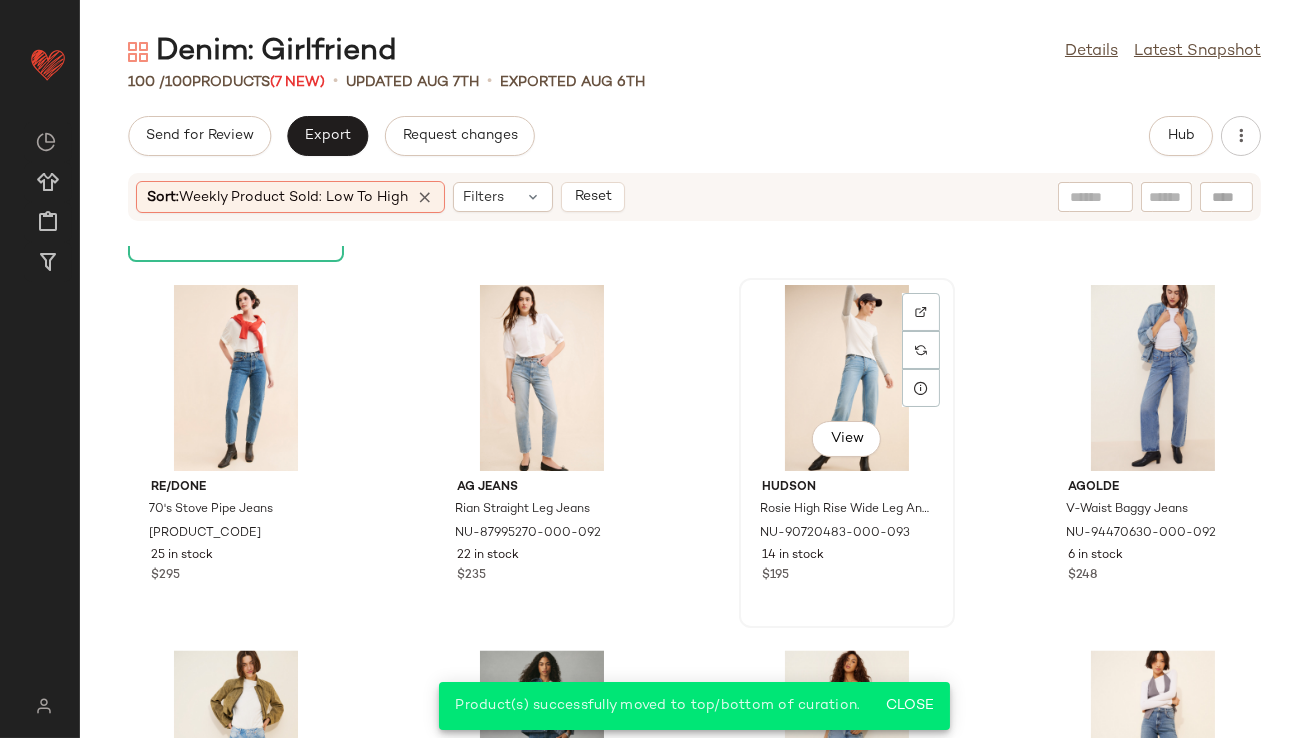 click on "View" 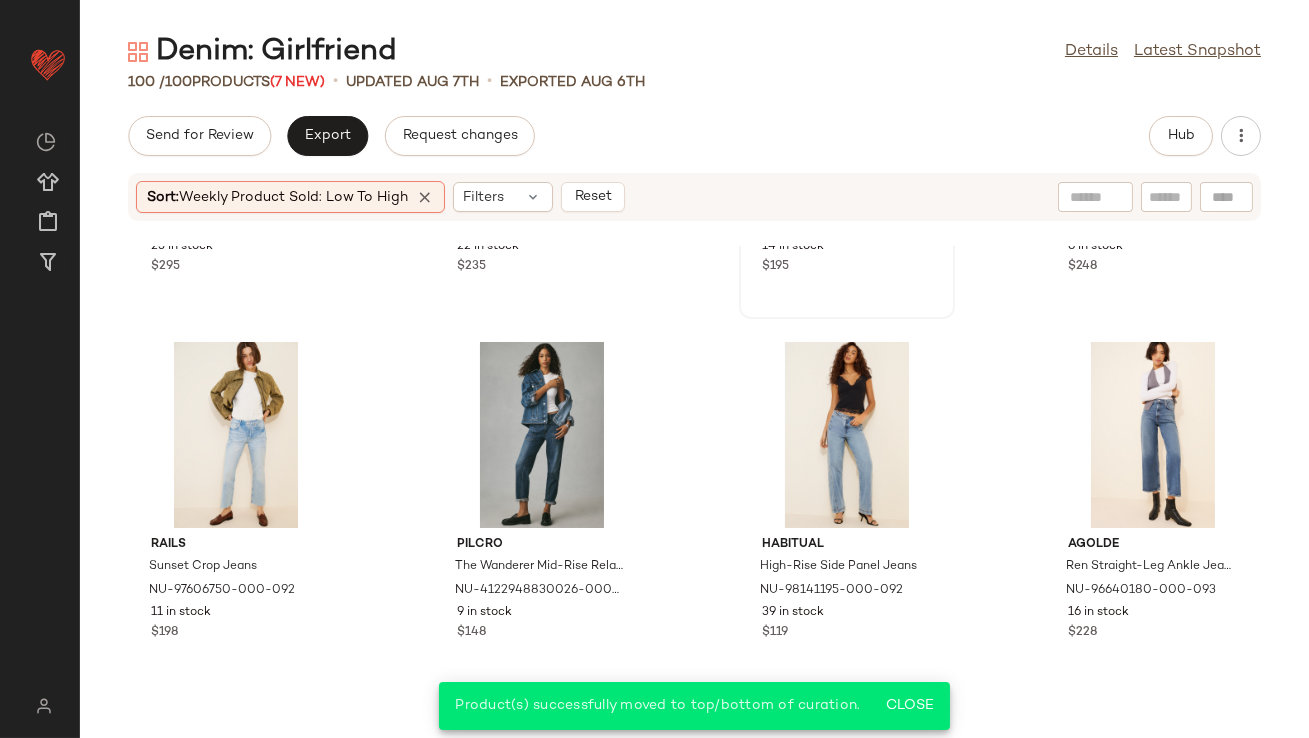 scroll, scrollTop: 7650, scrollLeft: 0, axis: vertical 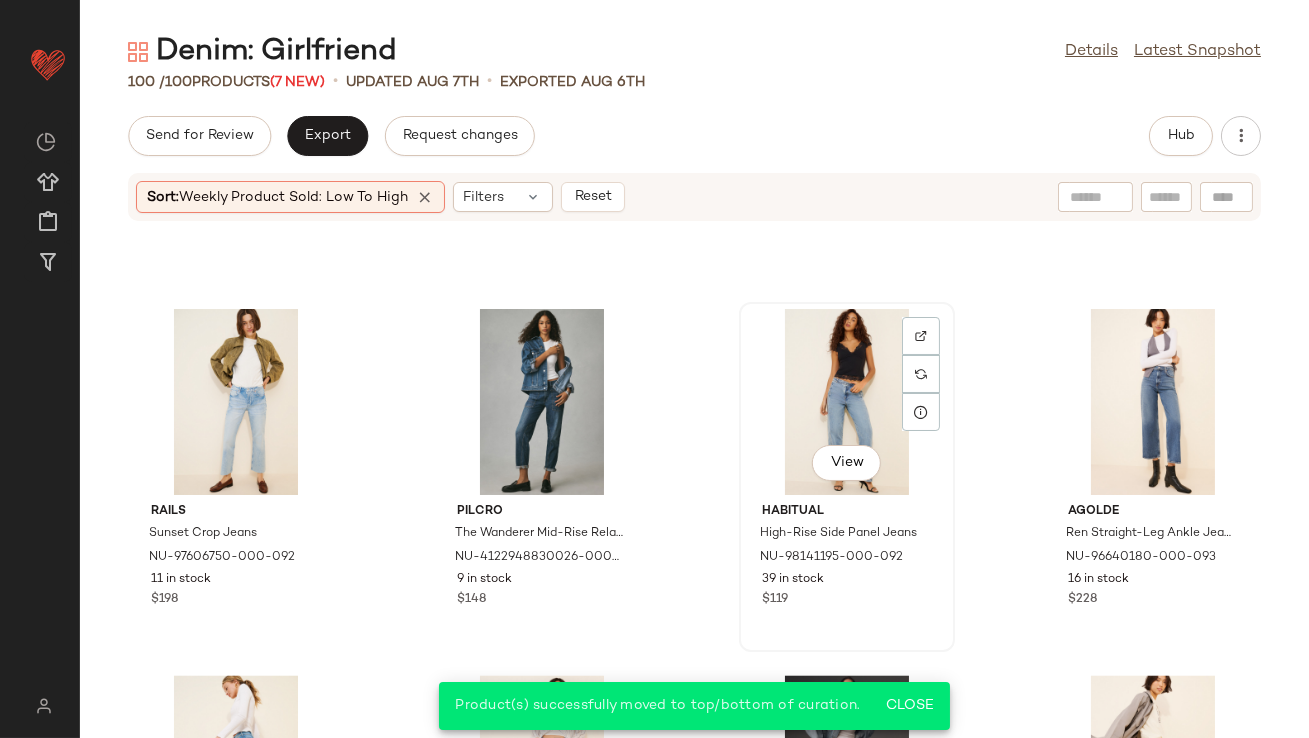 click on "View" 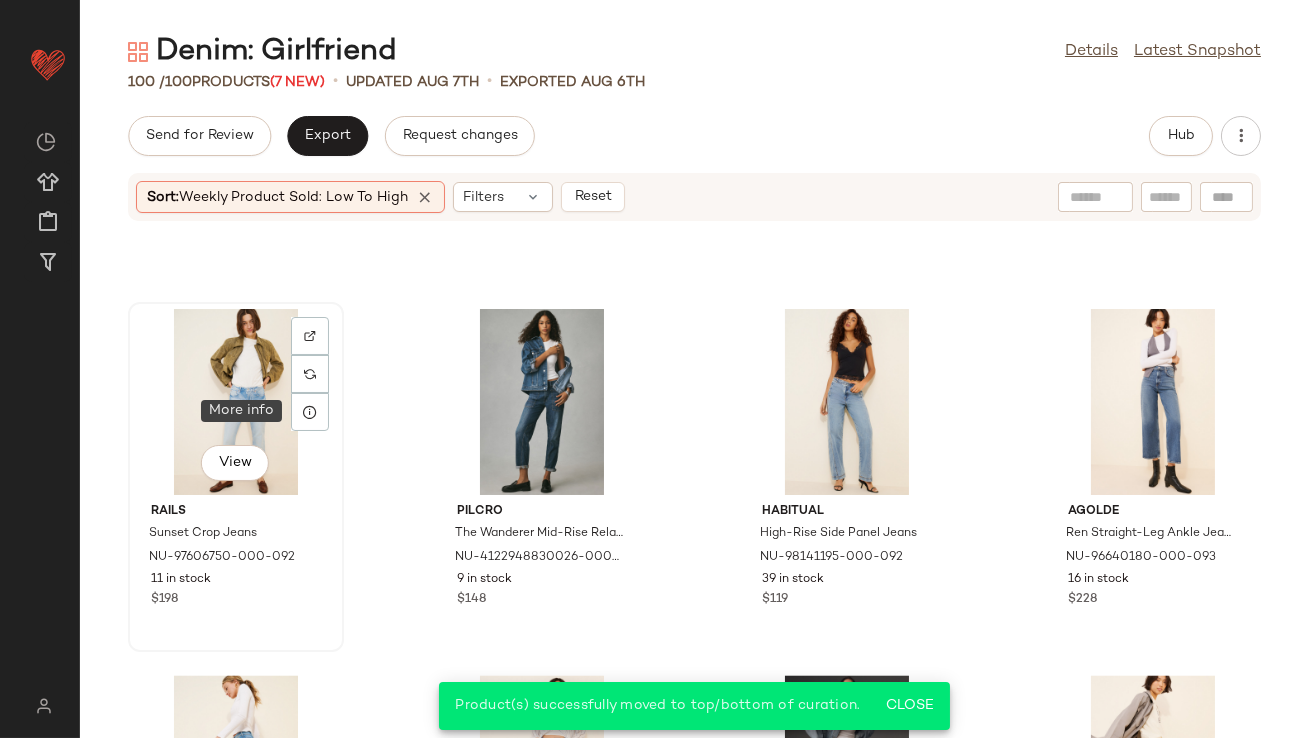 click on "View" 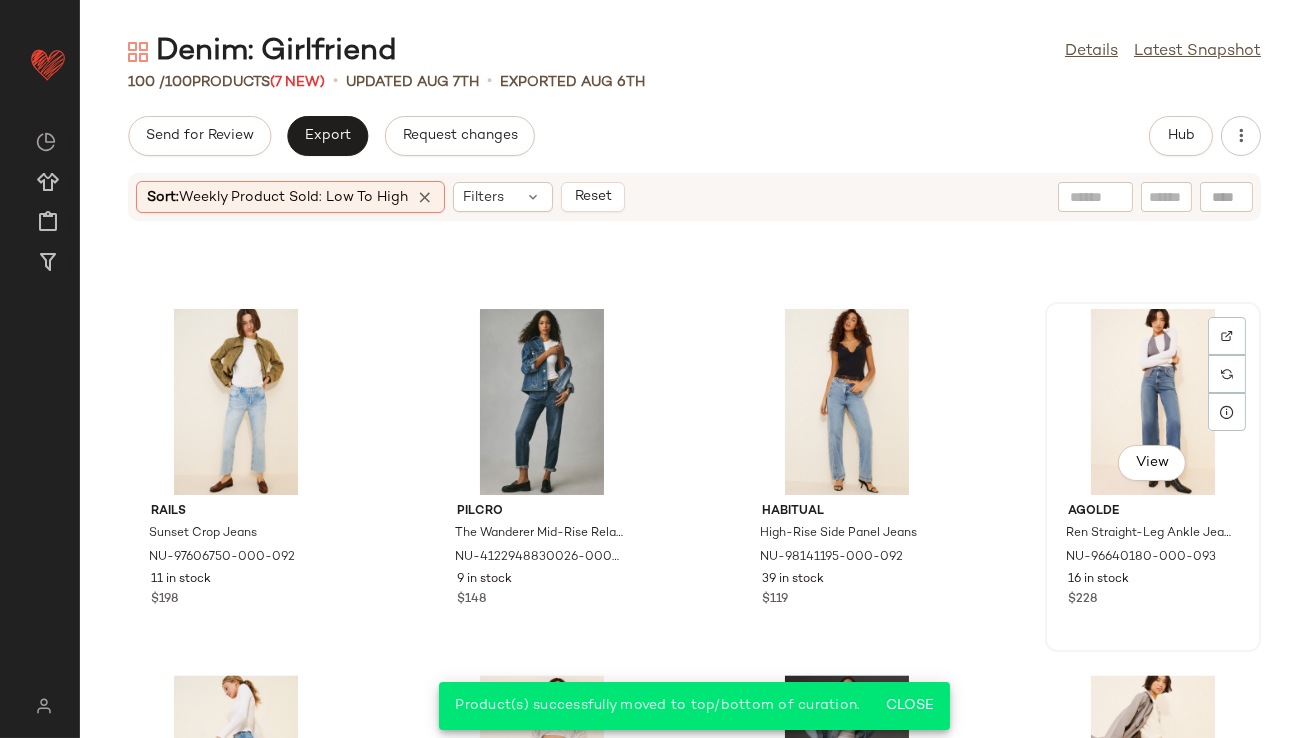 click on "View" 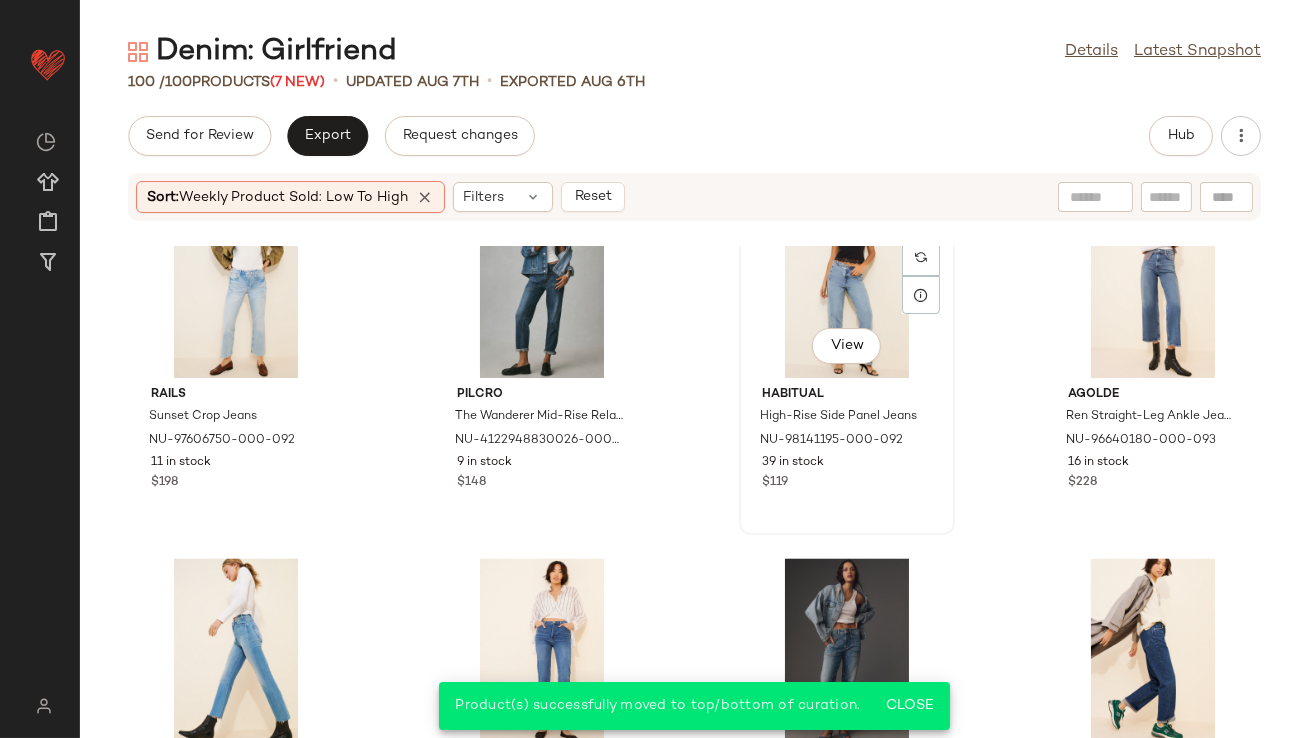 scroll, scrollTop: 8067, scrollLeft: 0, axis: vertical 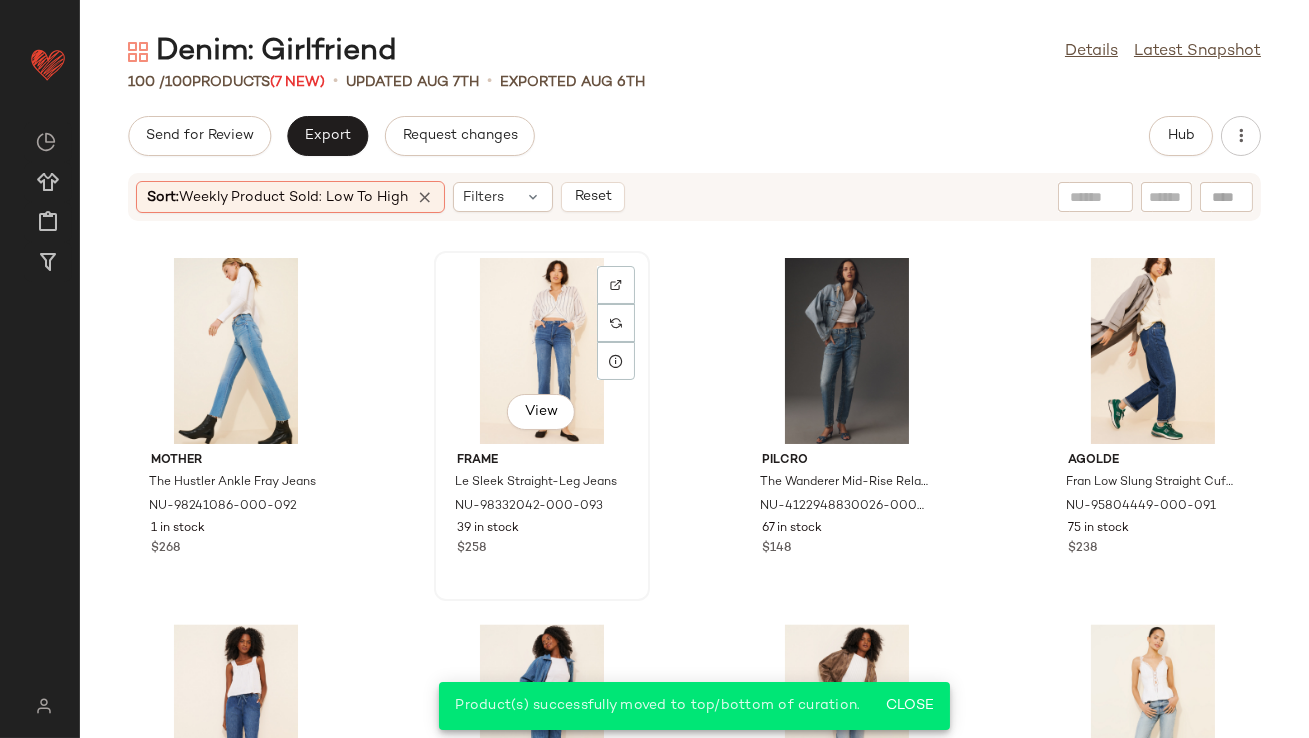 click on "View" 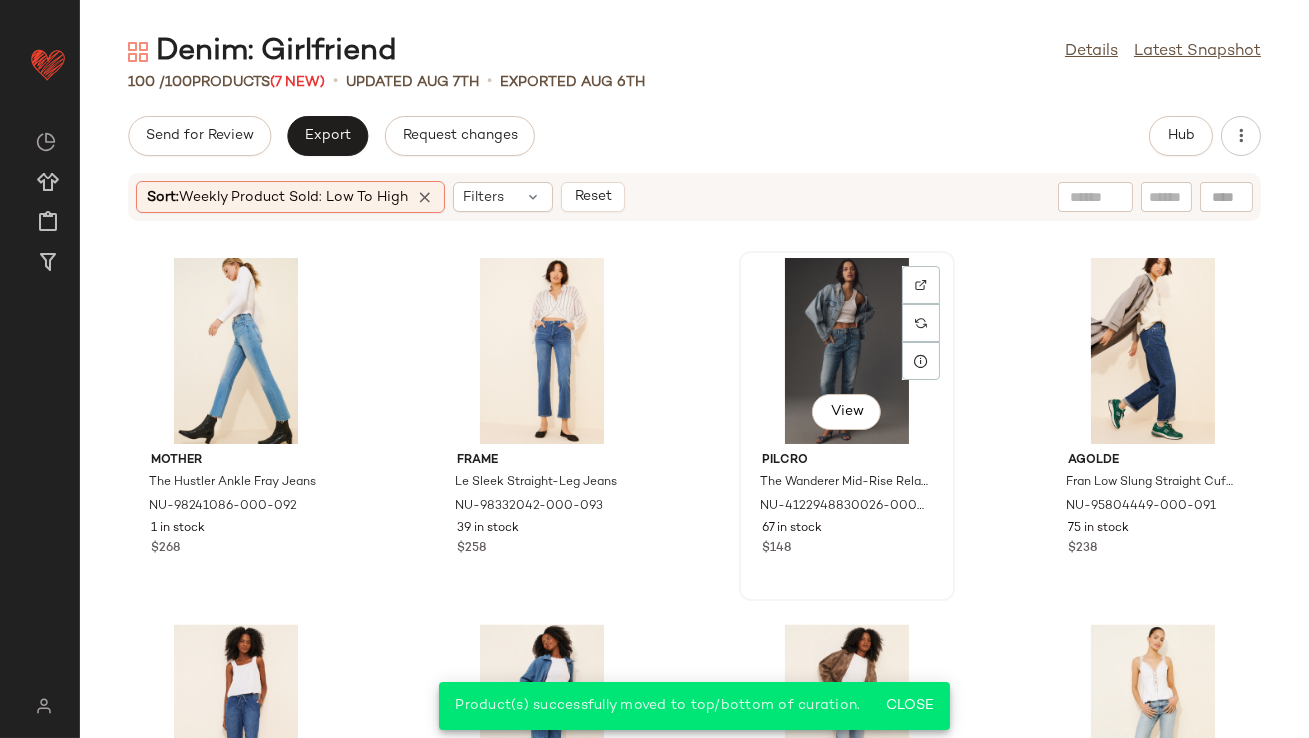 click on "View" 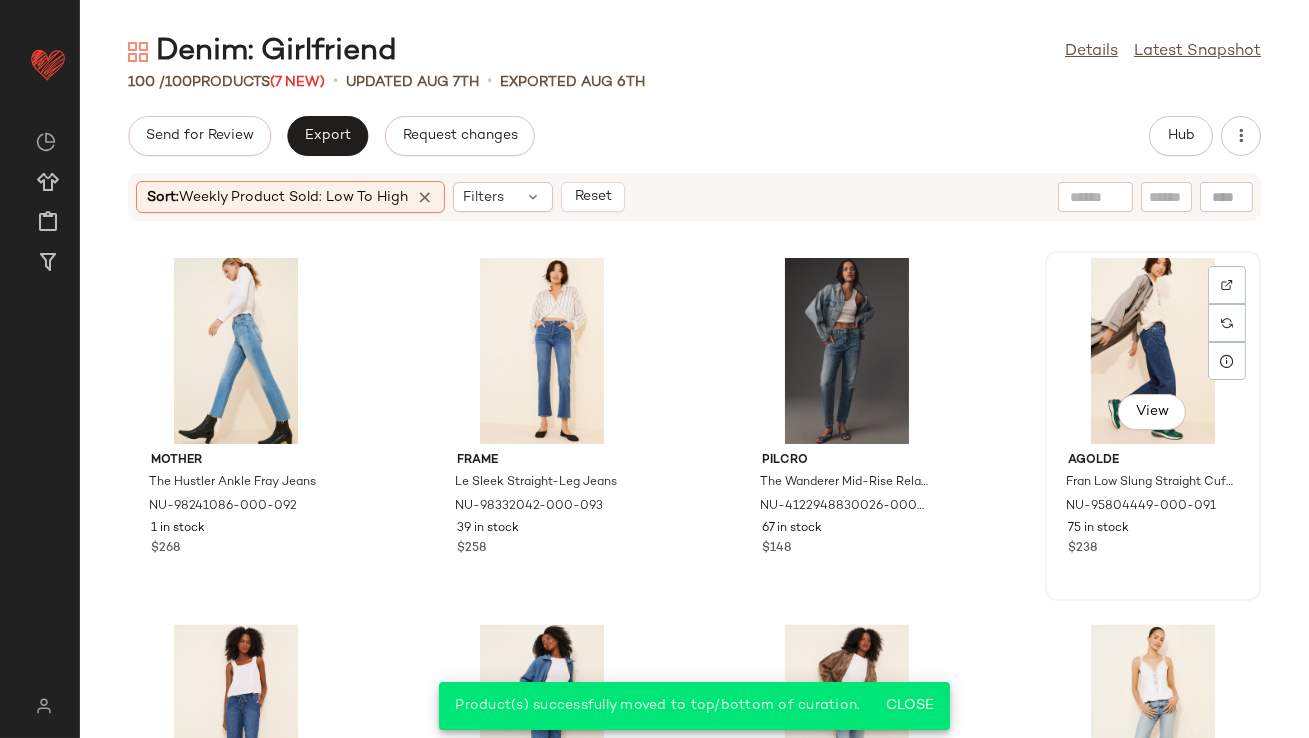 click on "View" 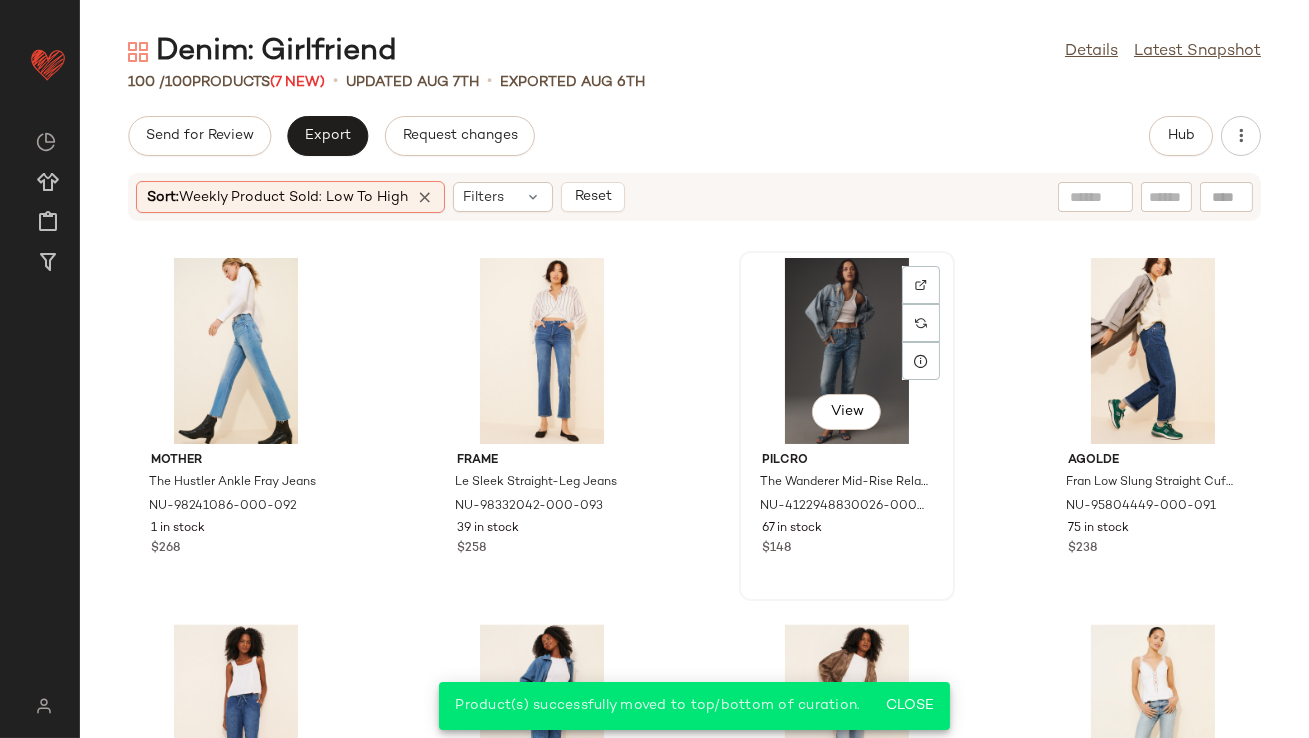 scroll, scrollTop: 8377, scrollLeft: 0, axis: vertical 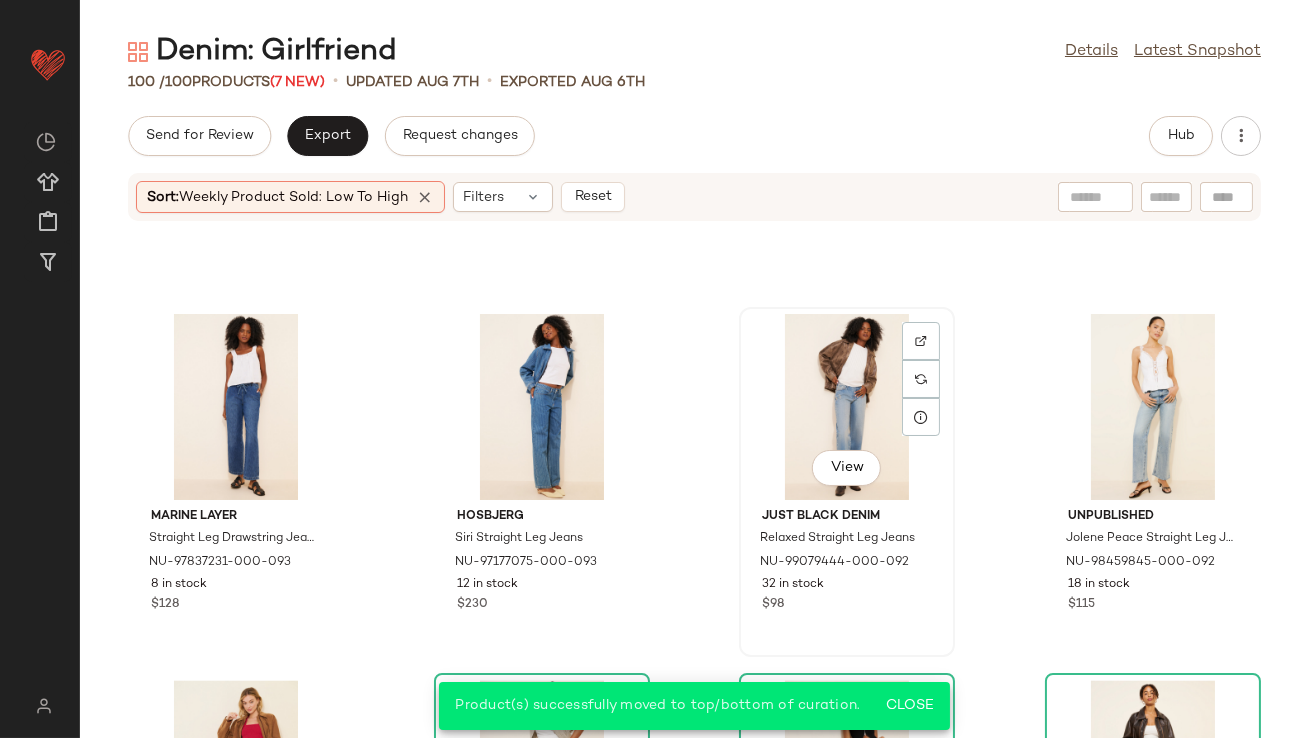 click on "View" 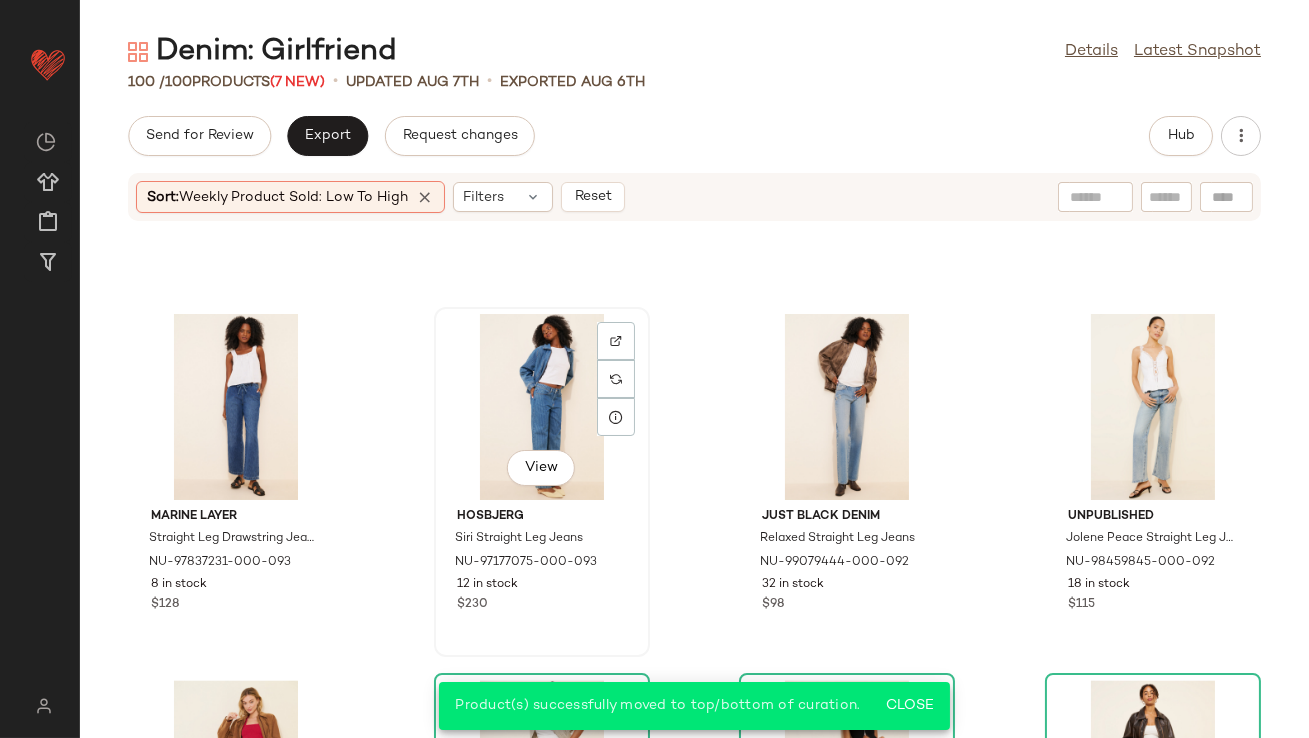 click on "View" 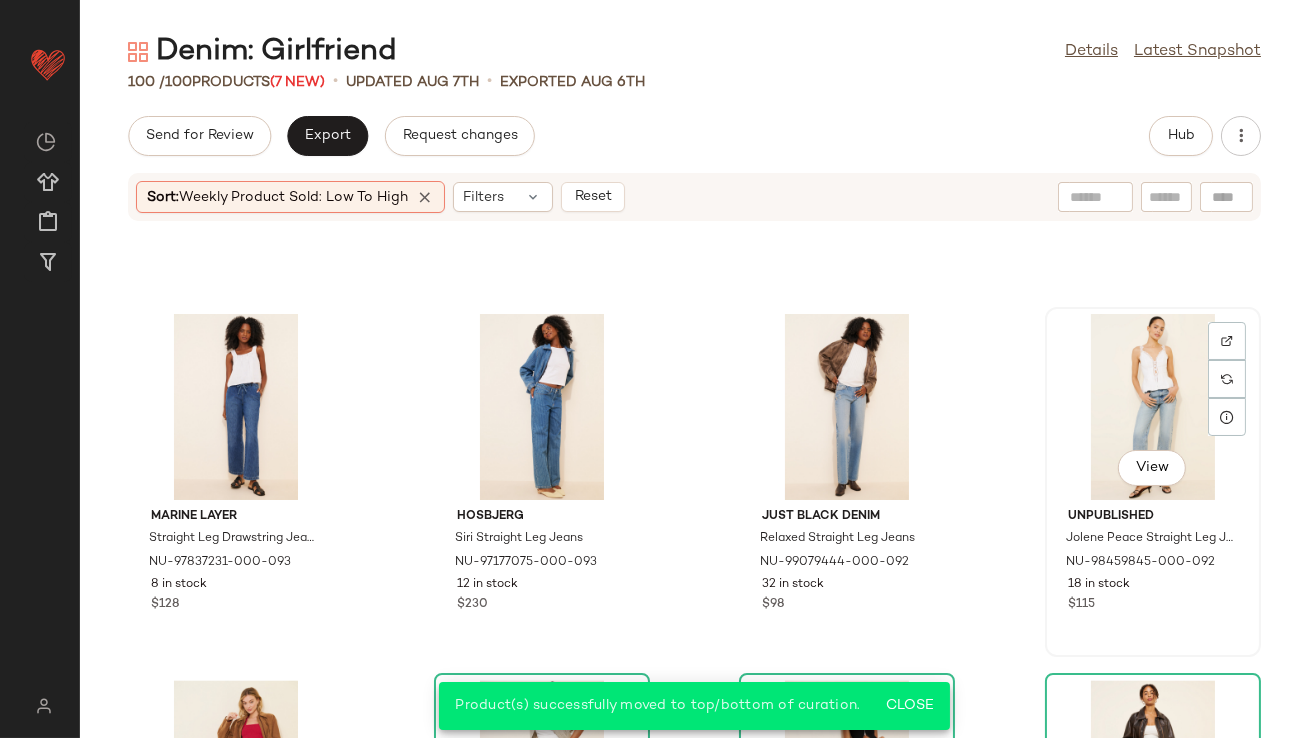 click on "View" 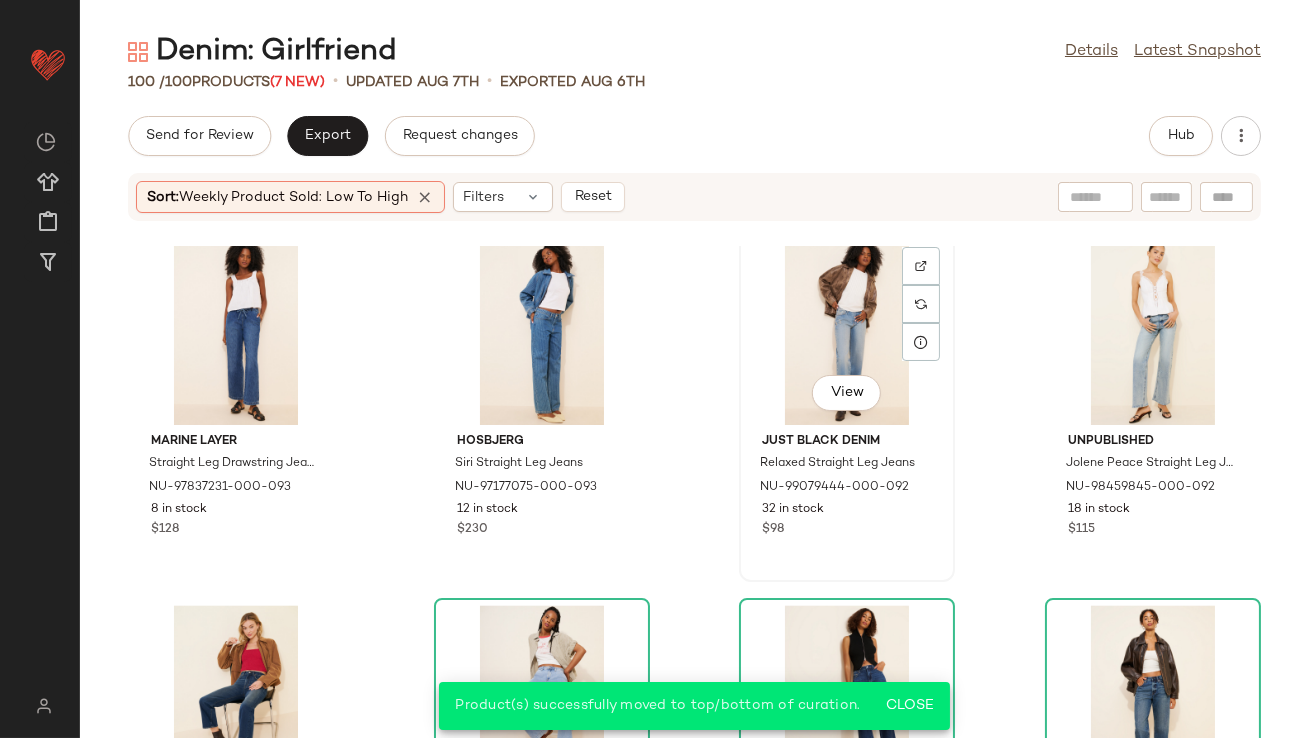 scroll, scrollTop: 8661, scrollLeft: 0, axis: vertical 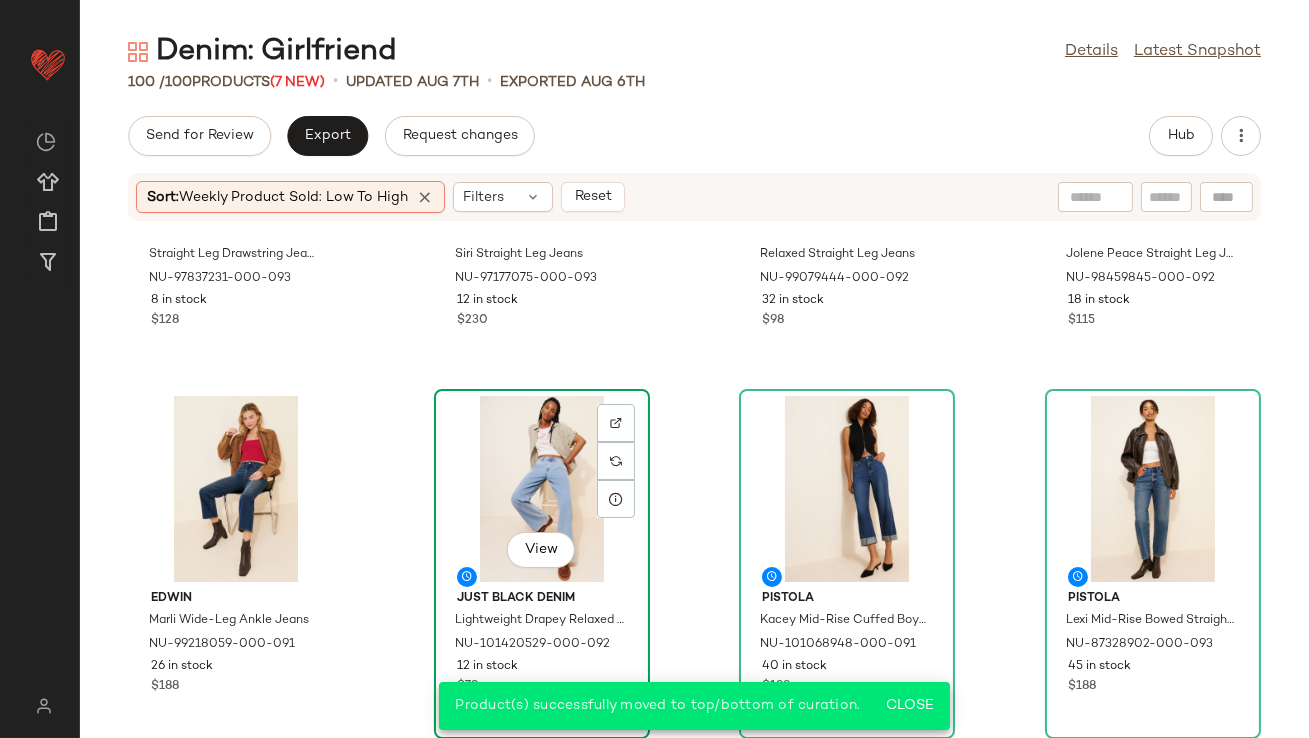 click on "View" 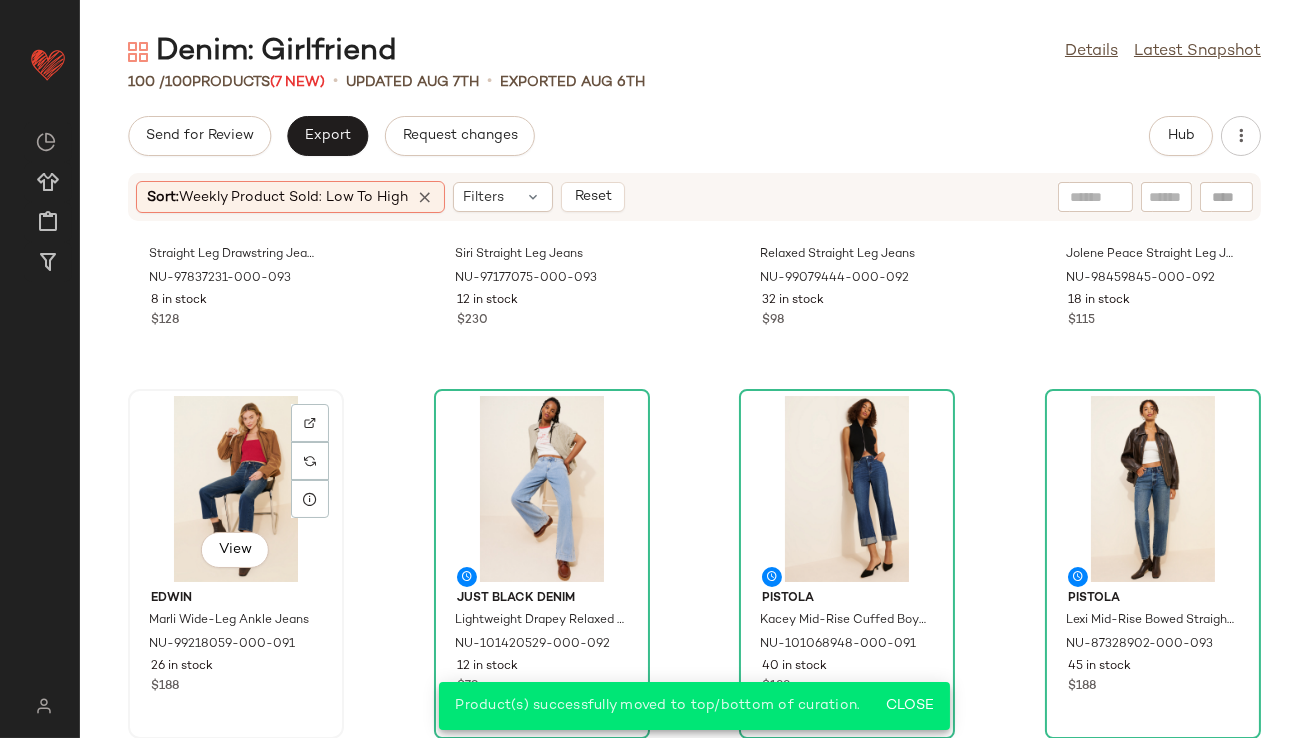 click on "View" 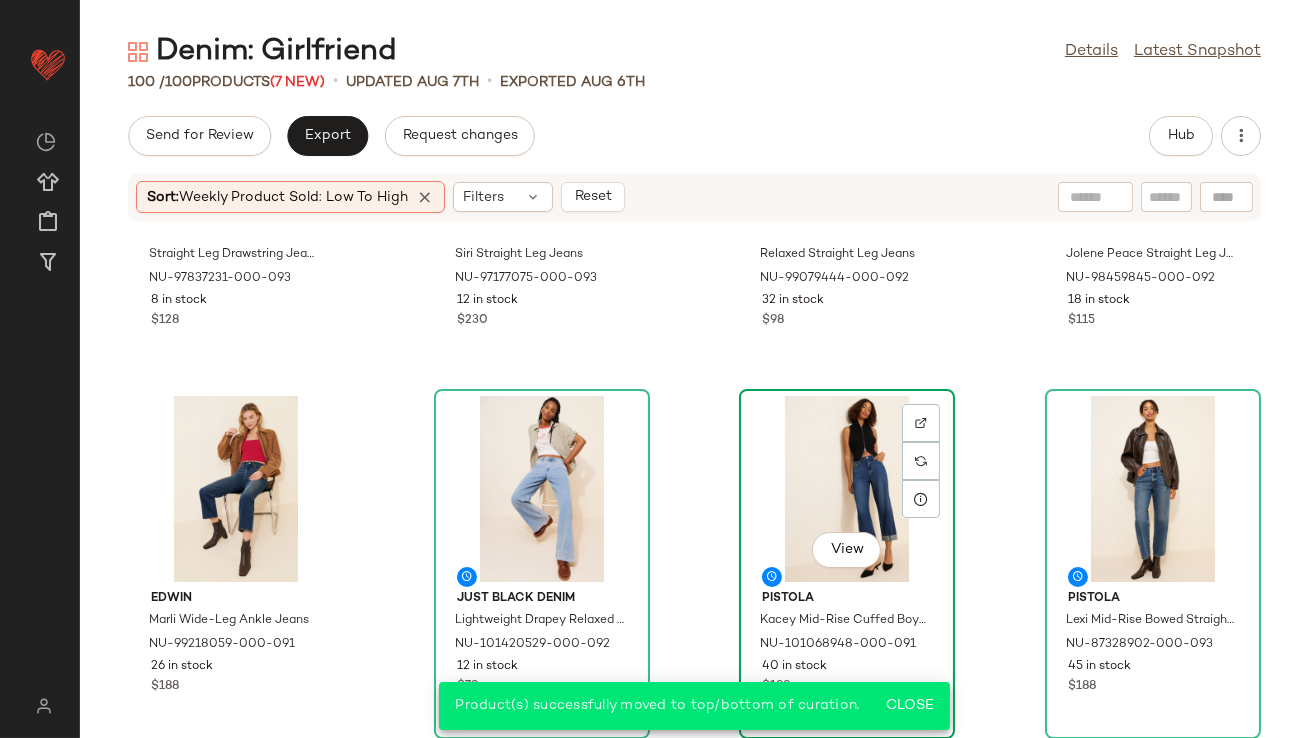 click on "View" 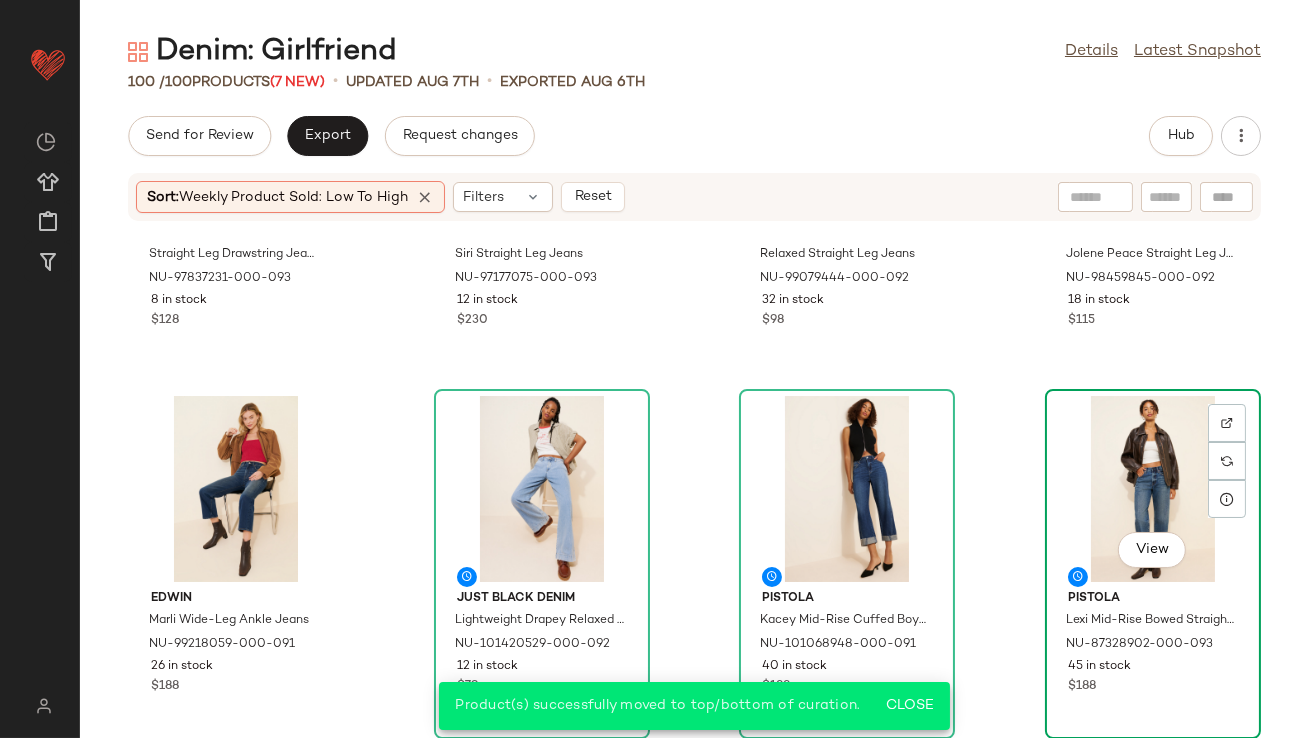 click on "View" 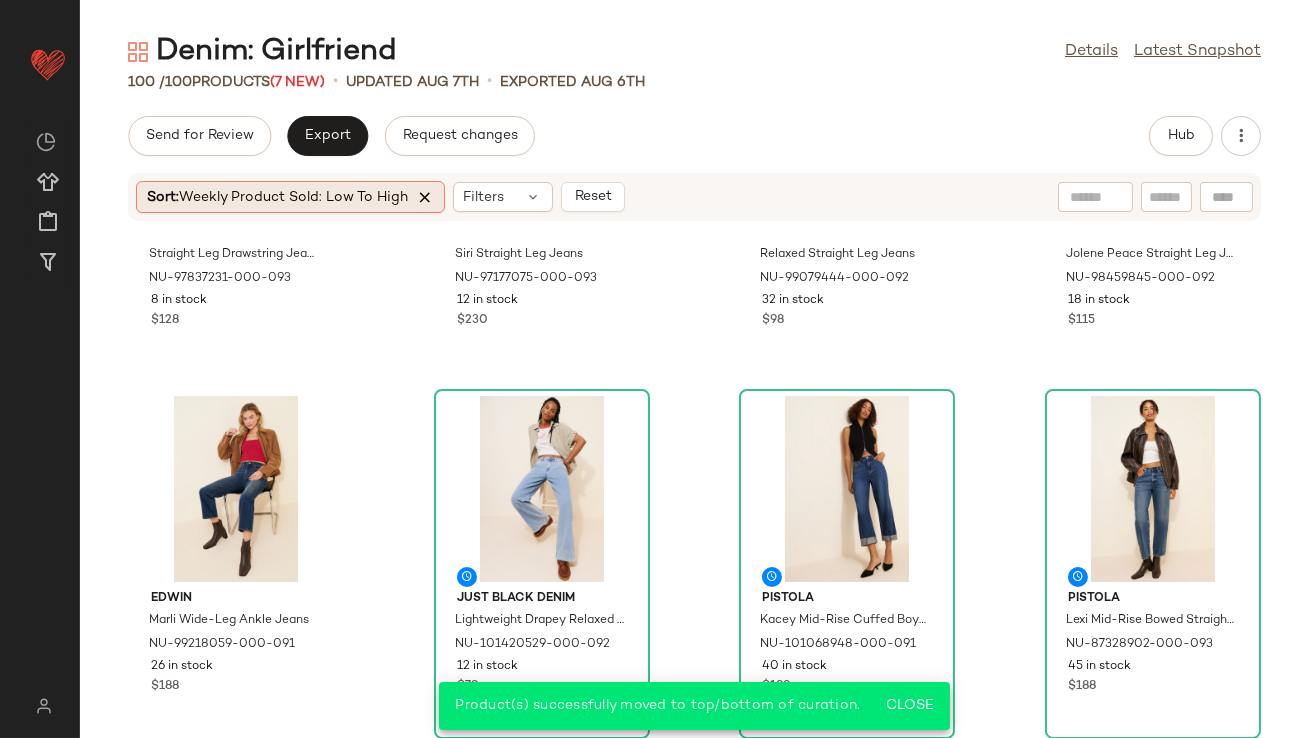 click at bounding box center (425, 197) 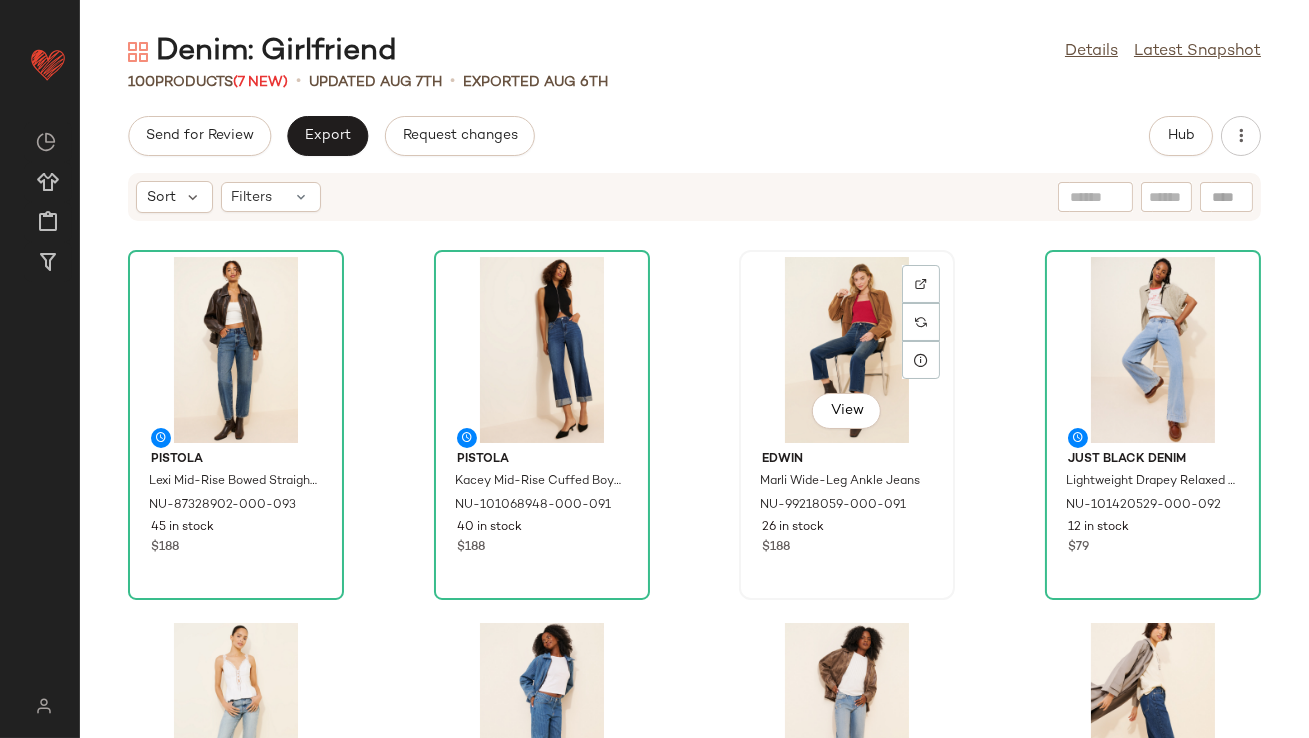 click on "View" 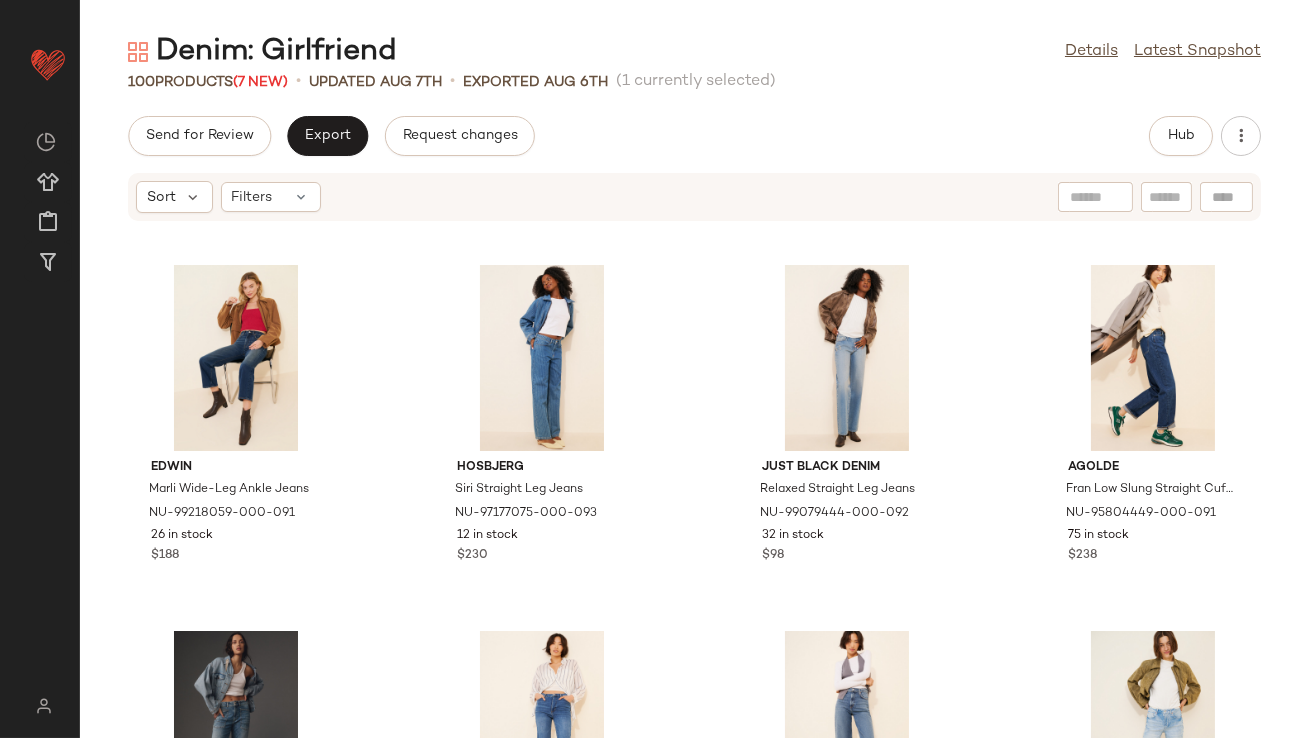 scroll, scrollTop: 412, scrollLeft: 0, axis: vertical 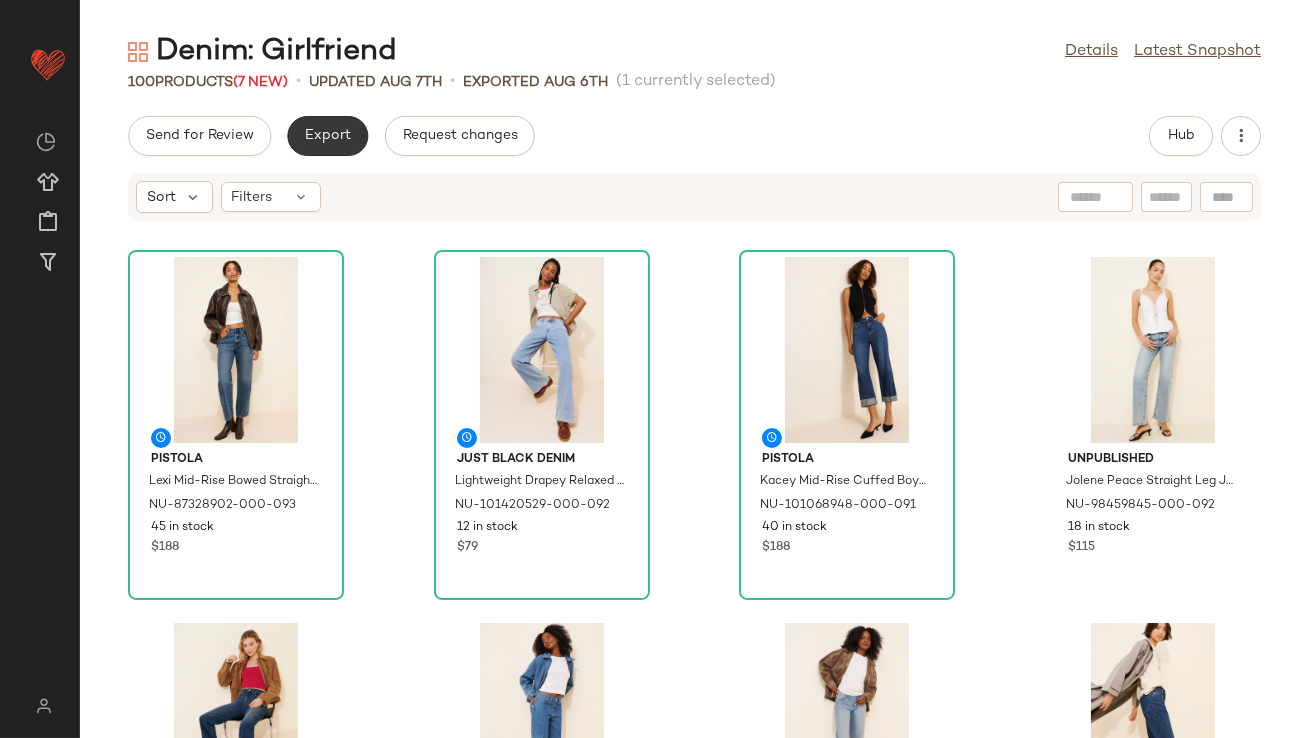 click on "Export" at bounding box center (327, 136) 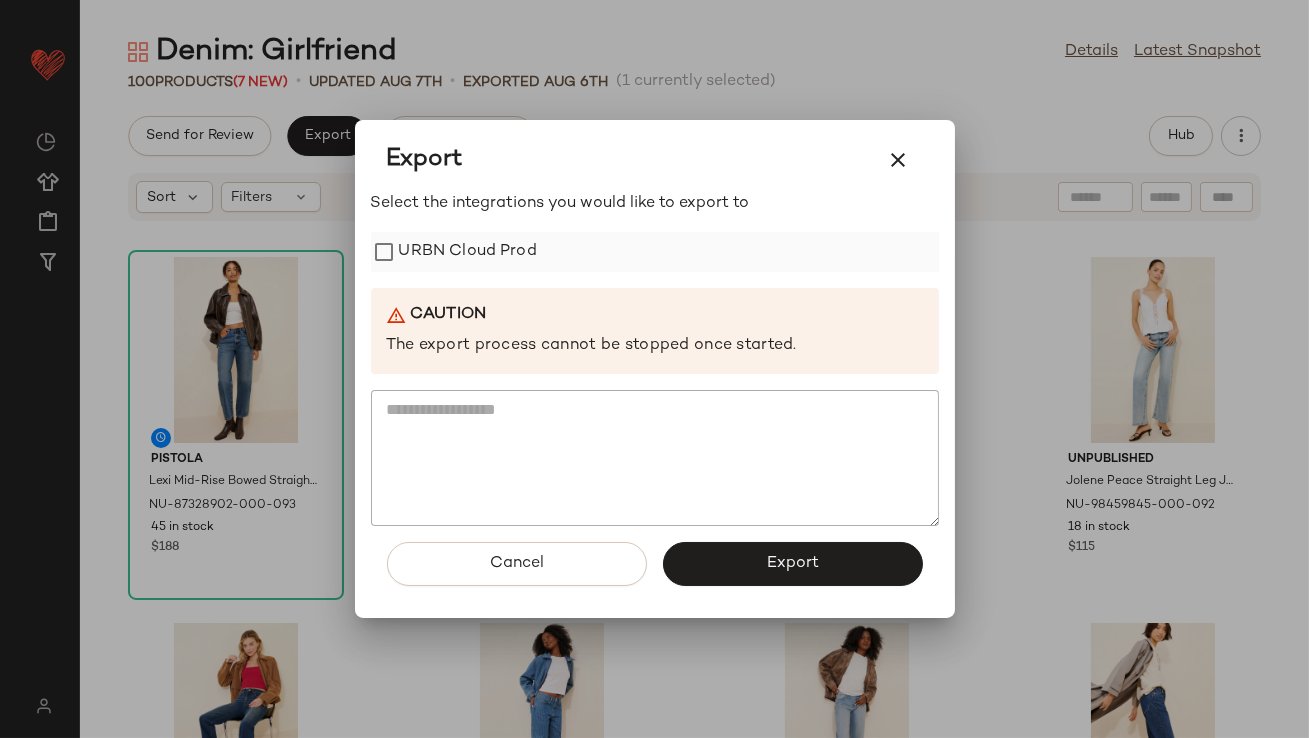 click on "URBN Cloud Prod" at bounding box center (468, 252) 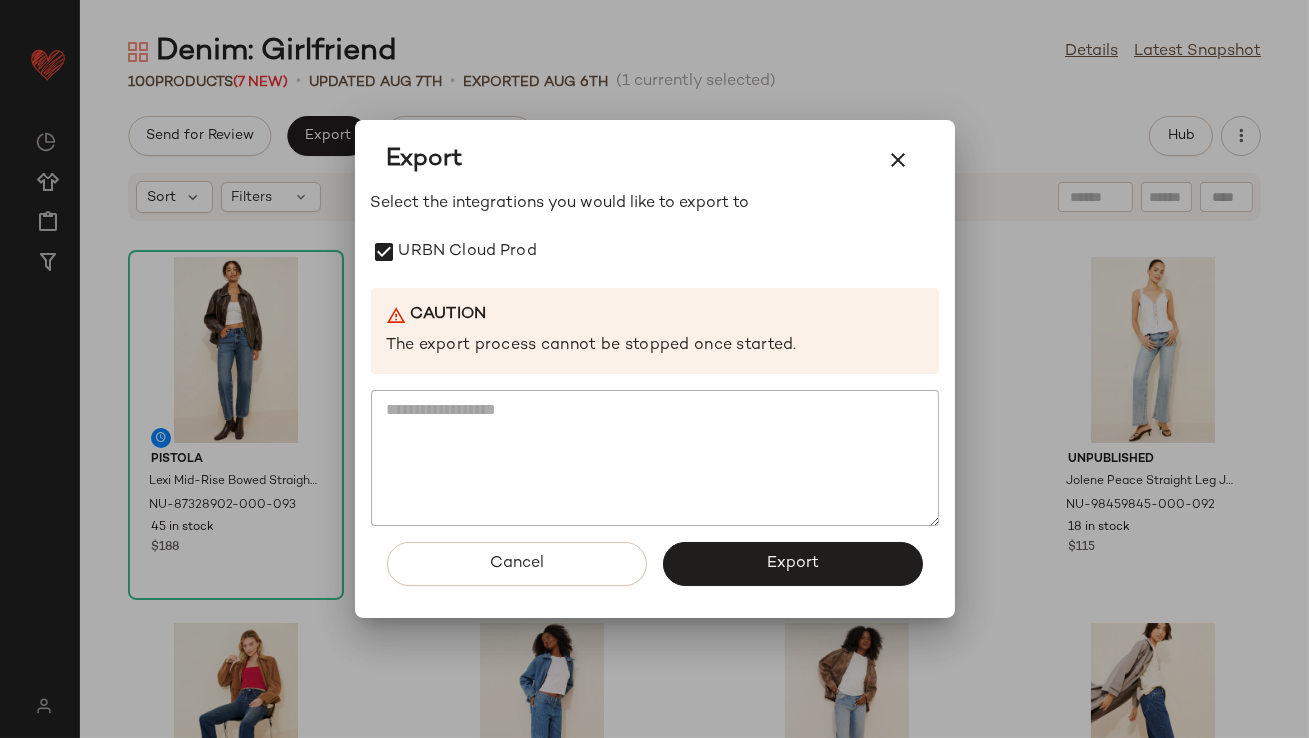 click on "Export" at bounding box center [793, 564] 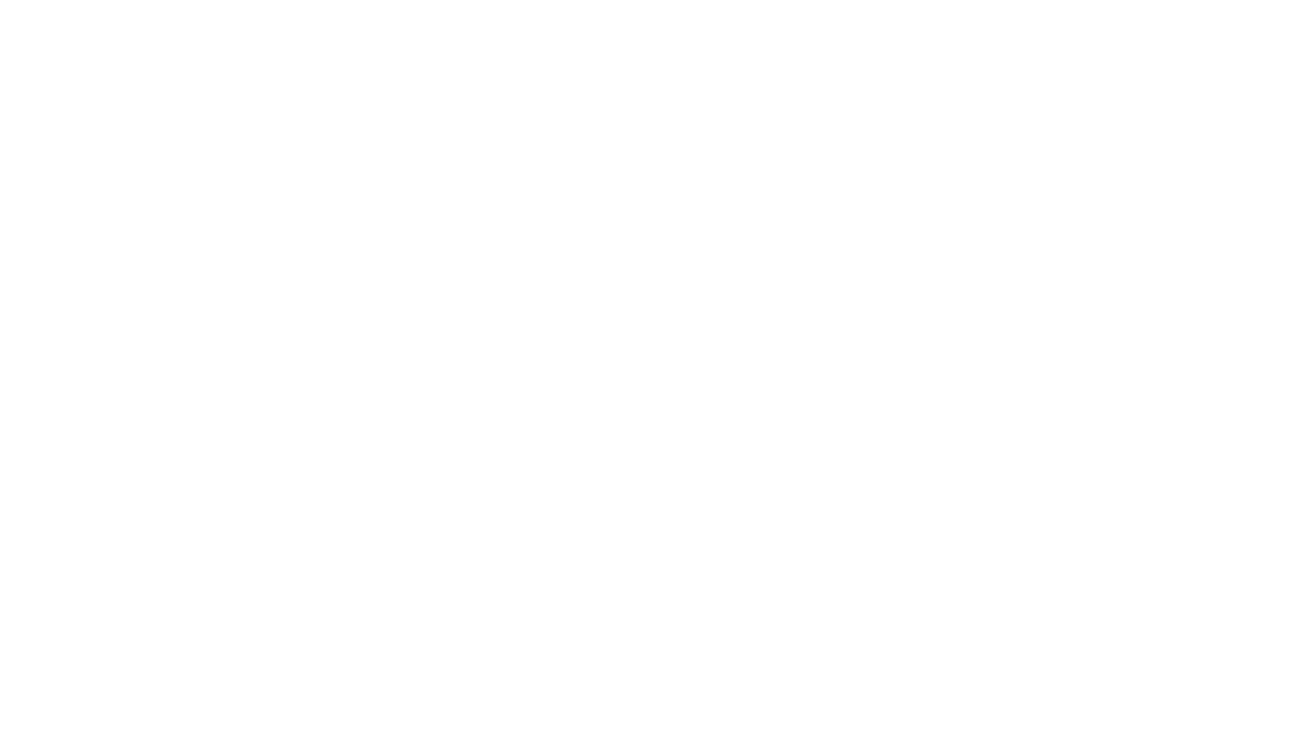 scroll, scrollTop: 0, scrollLeft: 0, axis: both 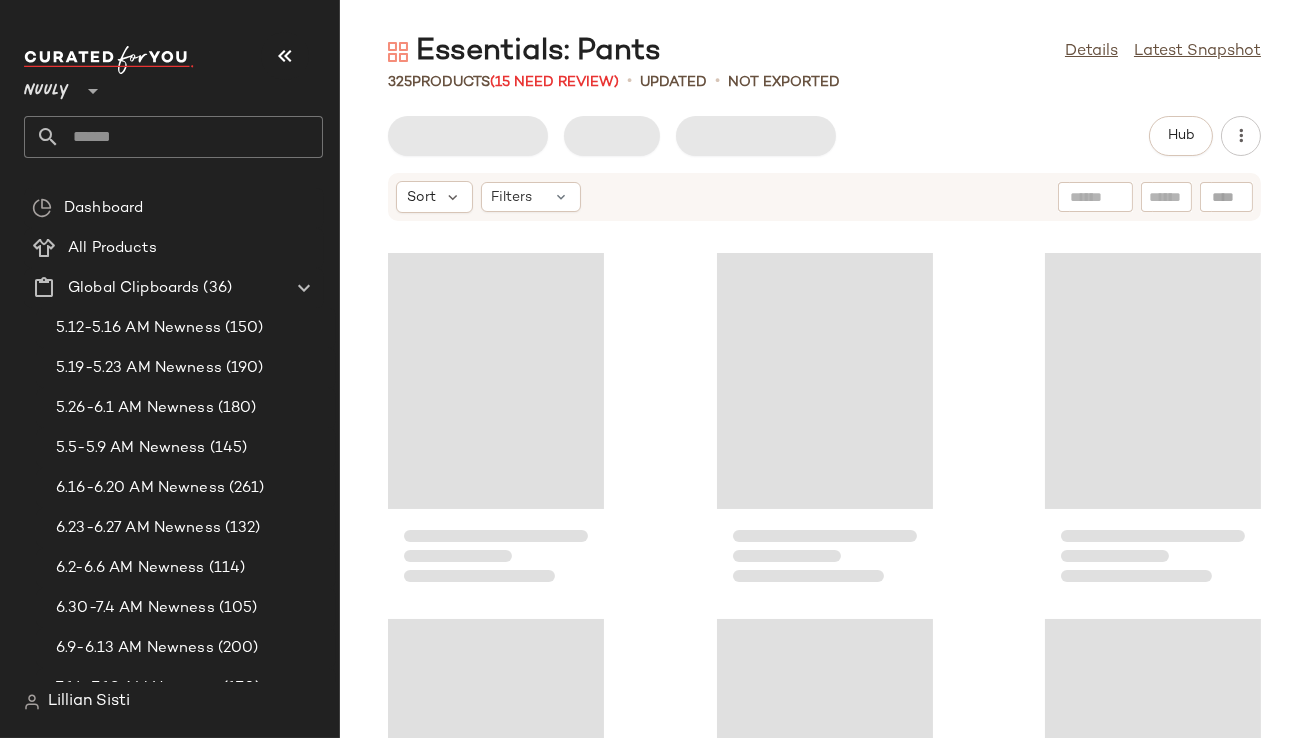 click at bounding box center [285, 56] 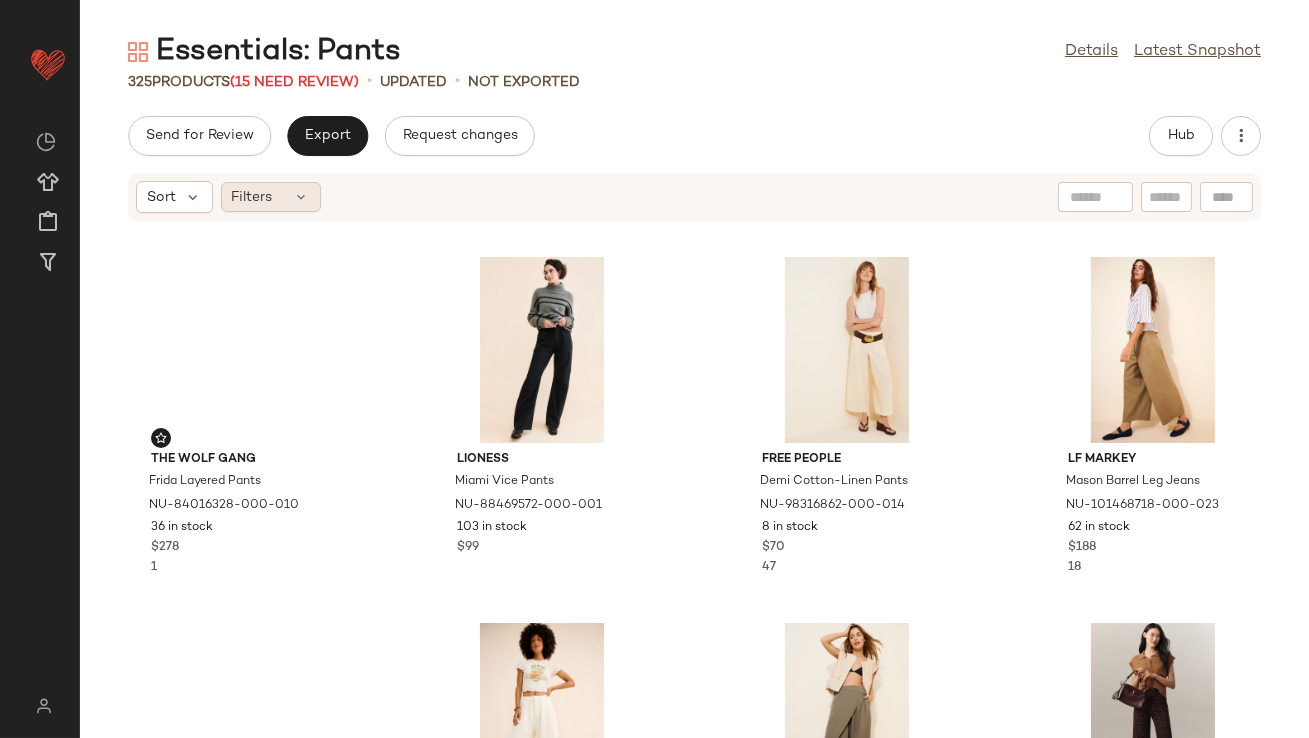 click on "Filters" 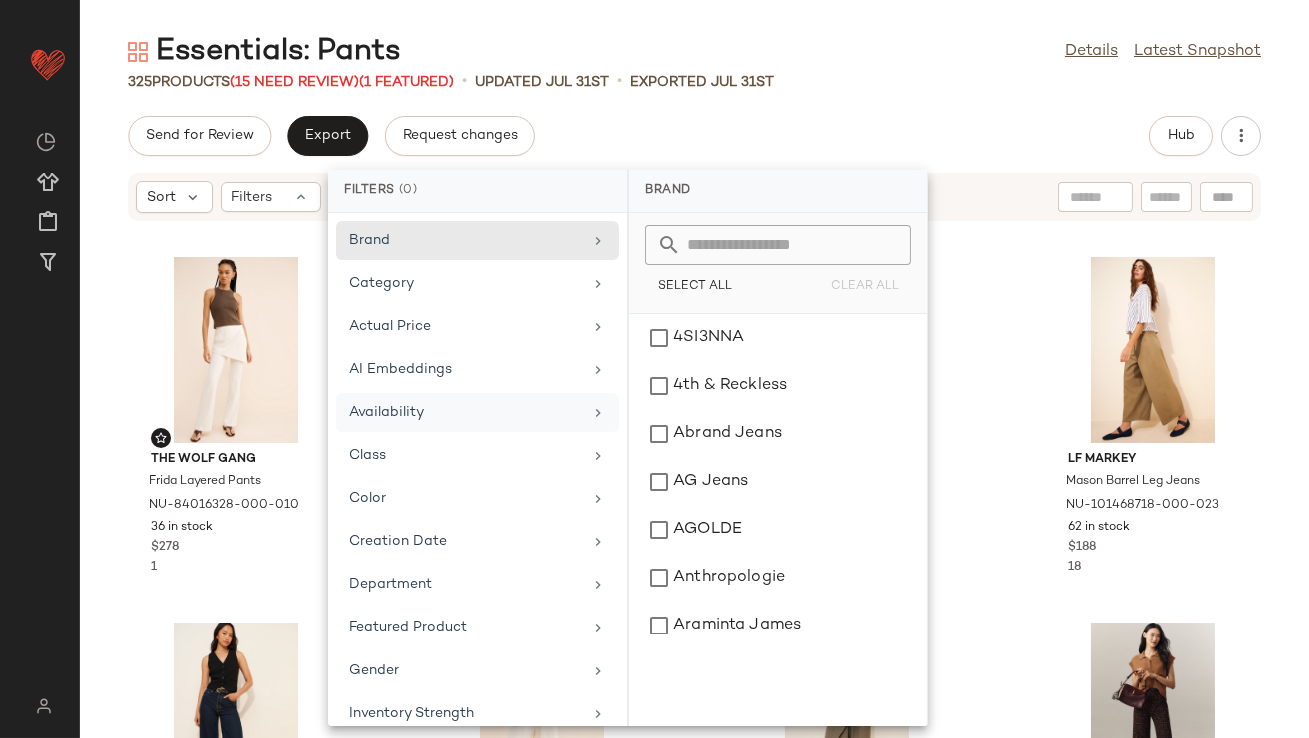 click on "Availability" at bounding box center (465, 412) 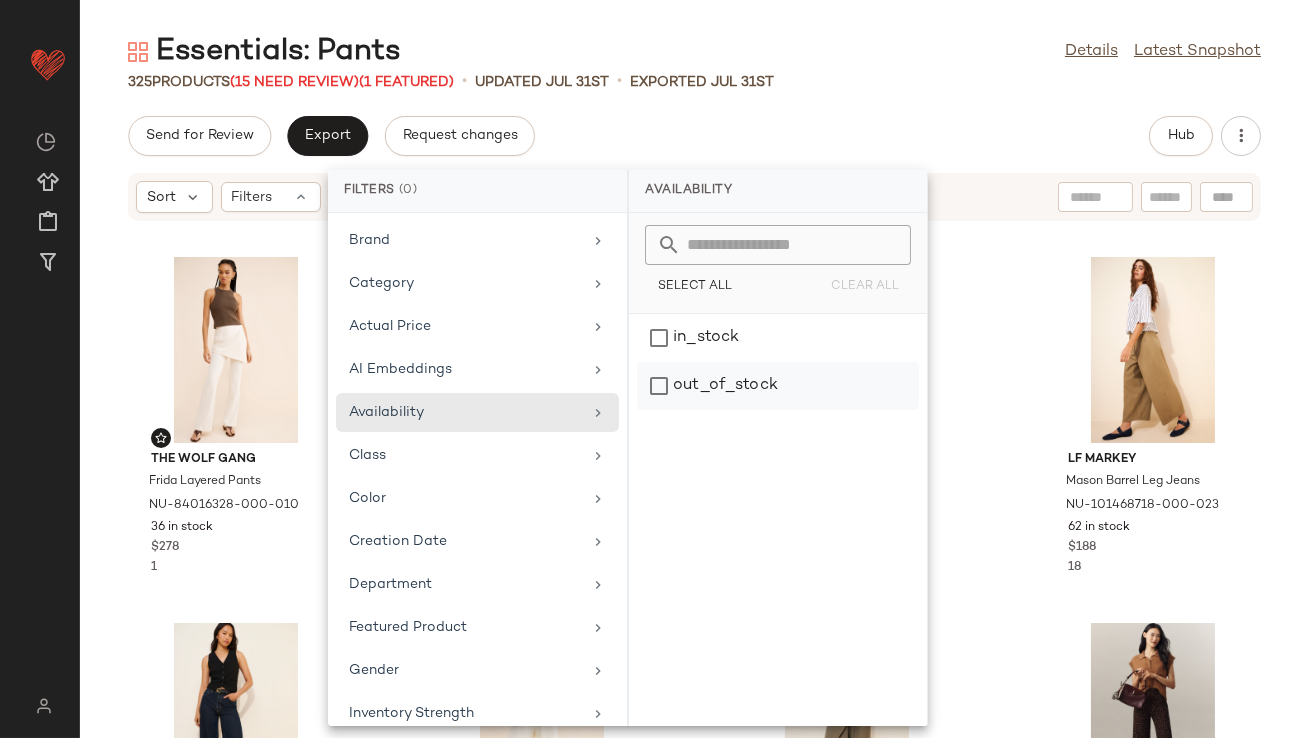 click on "out_of_stock" 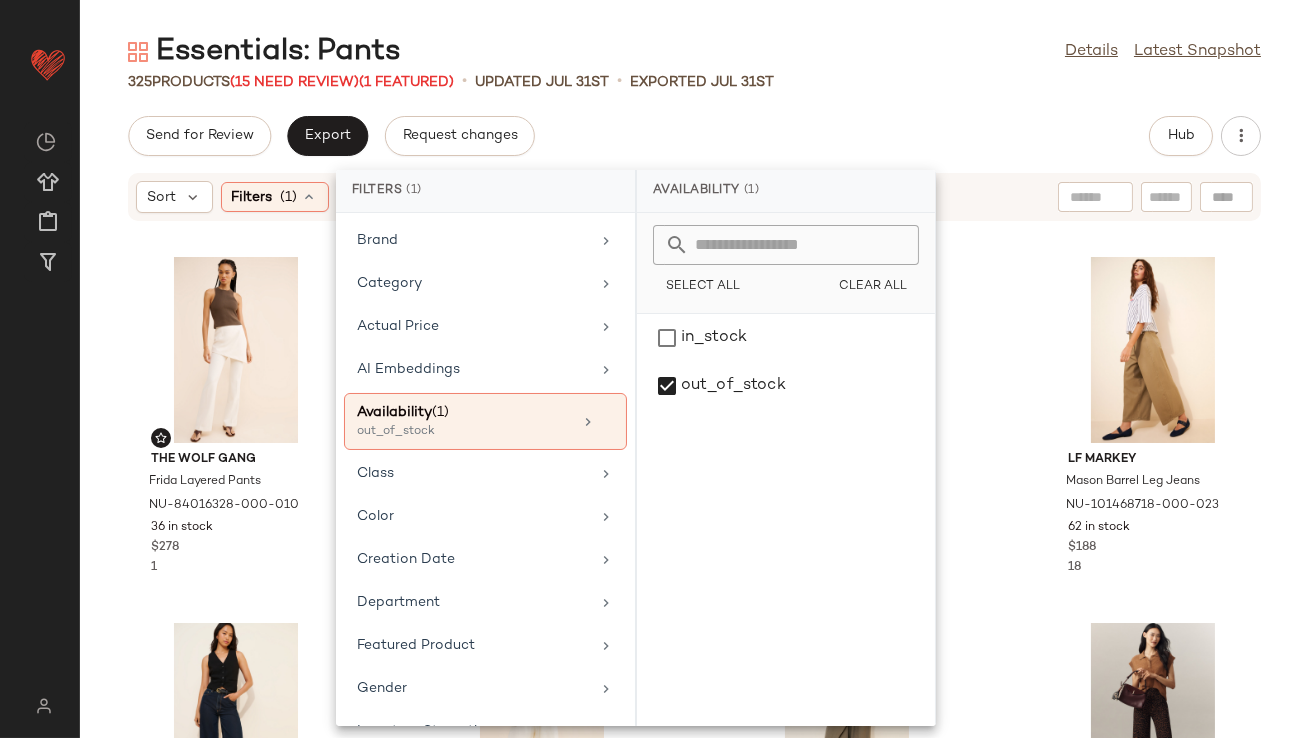 click on "Send for Review   Export   Request changes   Hub" 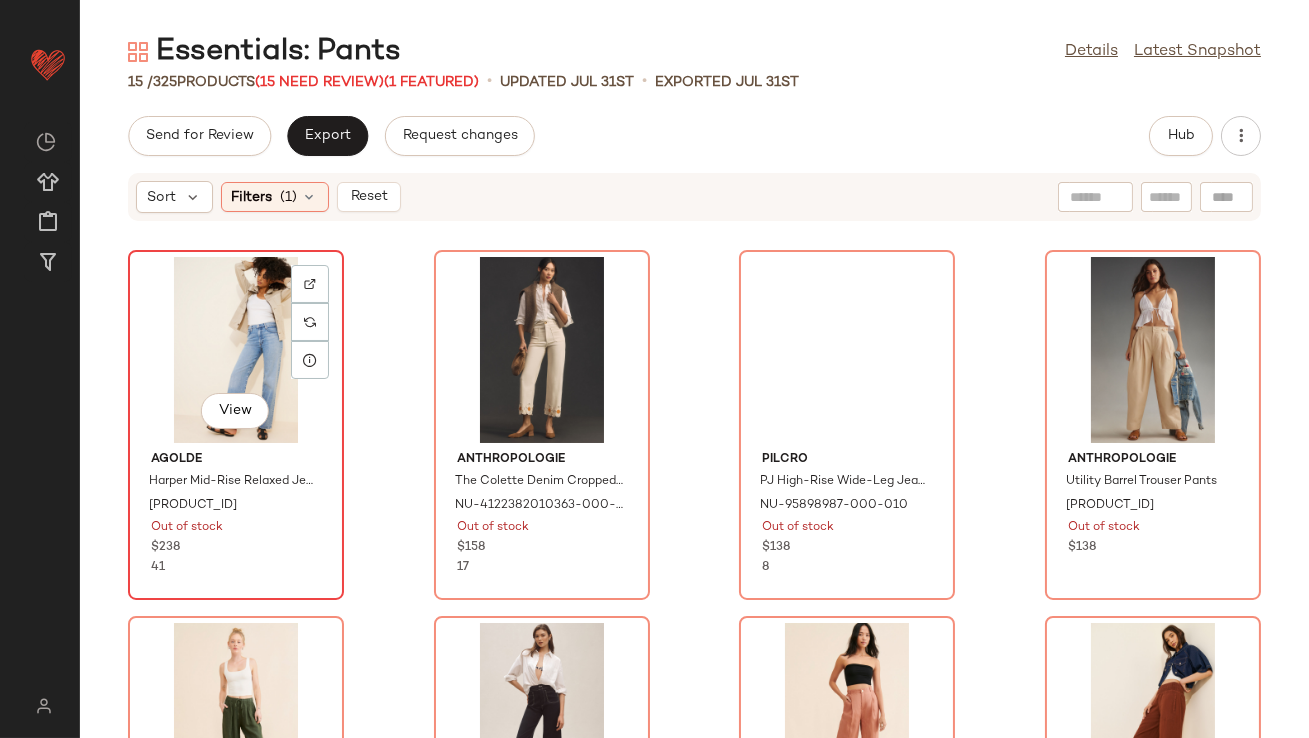 click on "View" 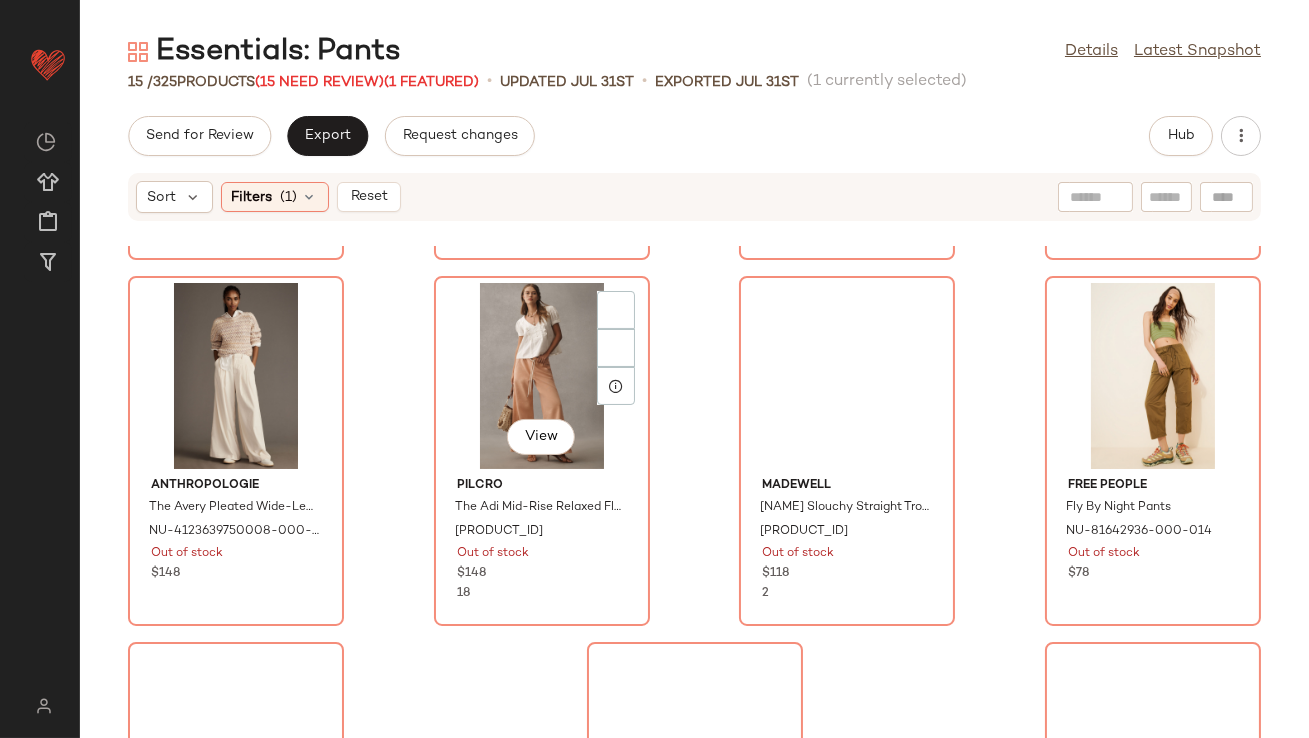 scroll, scrollTop: 975, scrollLeft: 0, axis: vertical 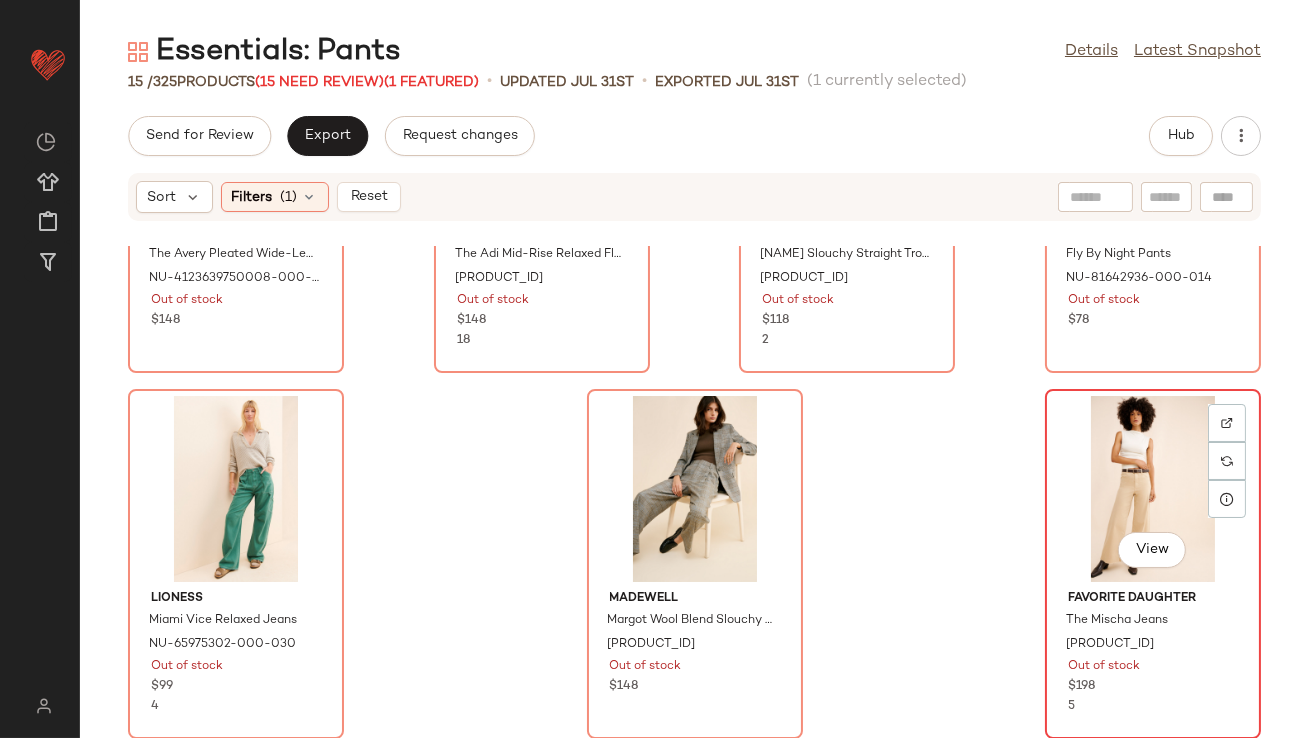 click on "View" 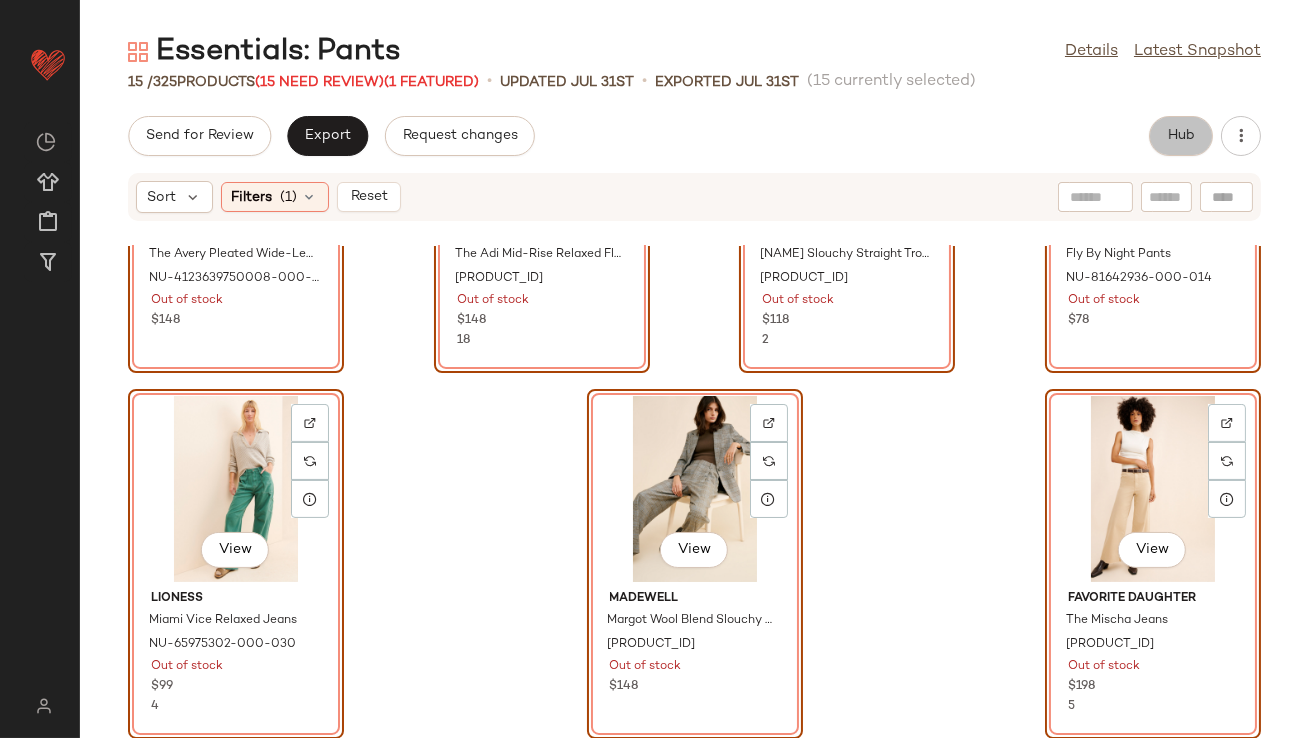 click on "Hub" 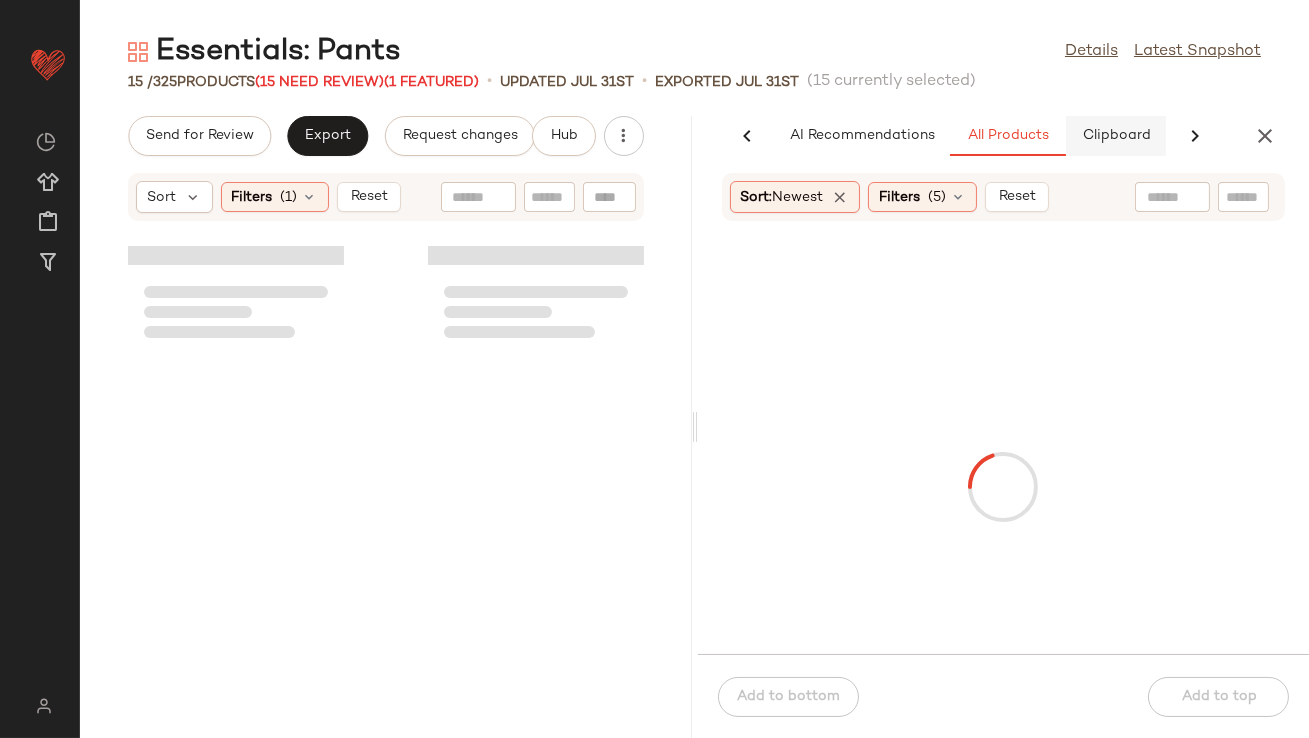 scroll, scrollTop: 0, scrollLeft: 66, axis: horizontal 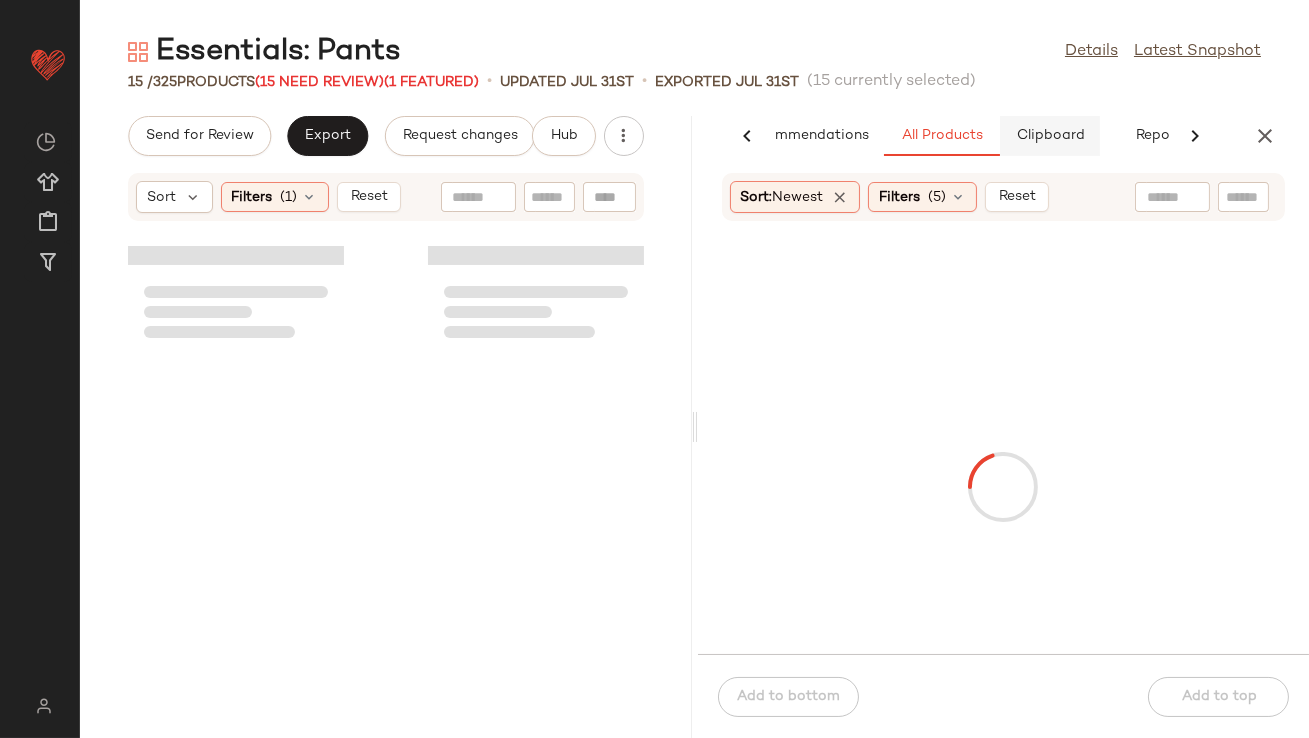 click on "Clipboard" 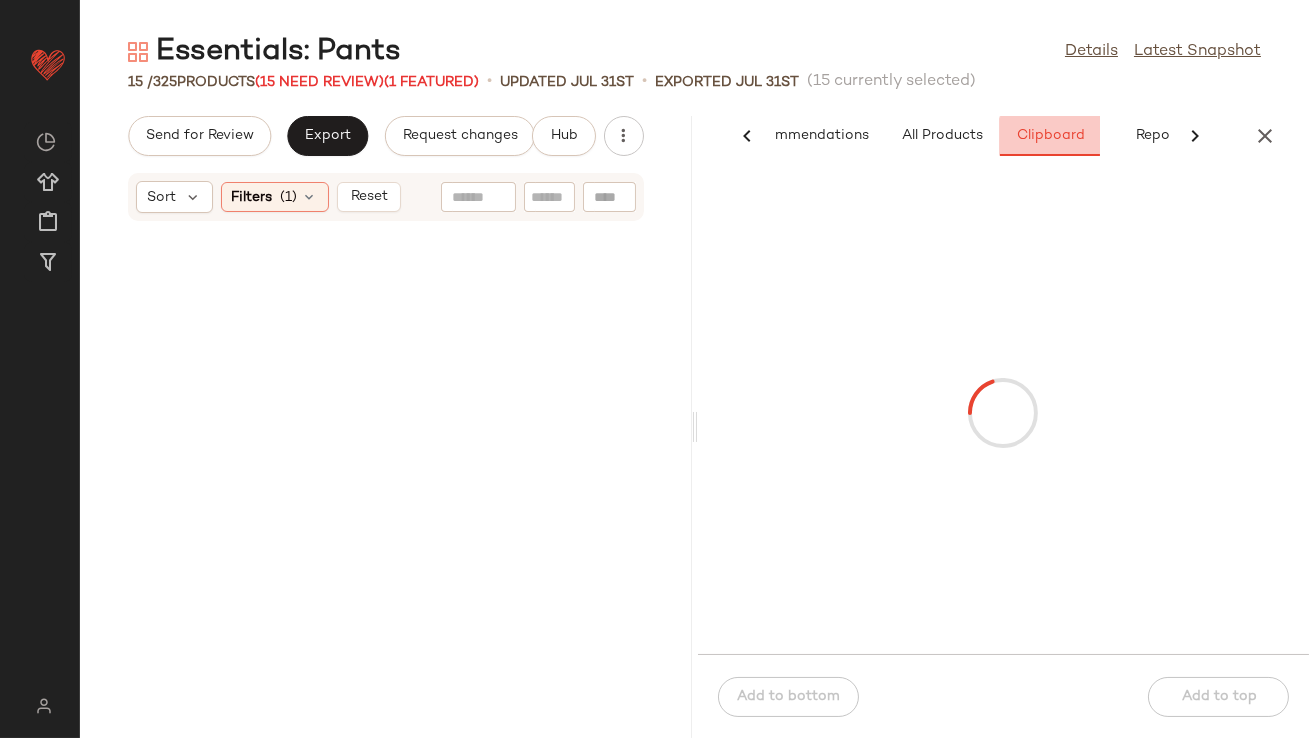 scroll, scrollTop: 2439, scrollLeft: 0, axis: vertical 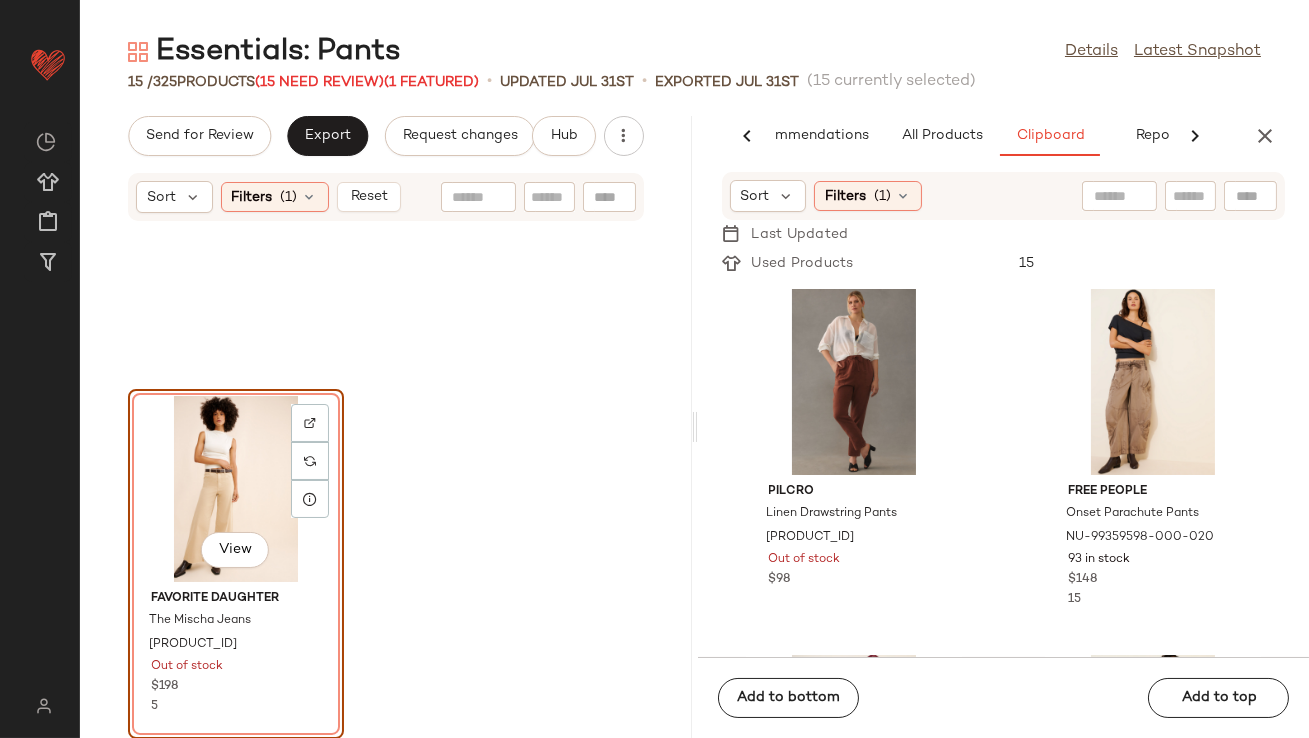 click on "View" 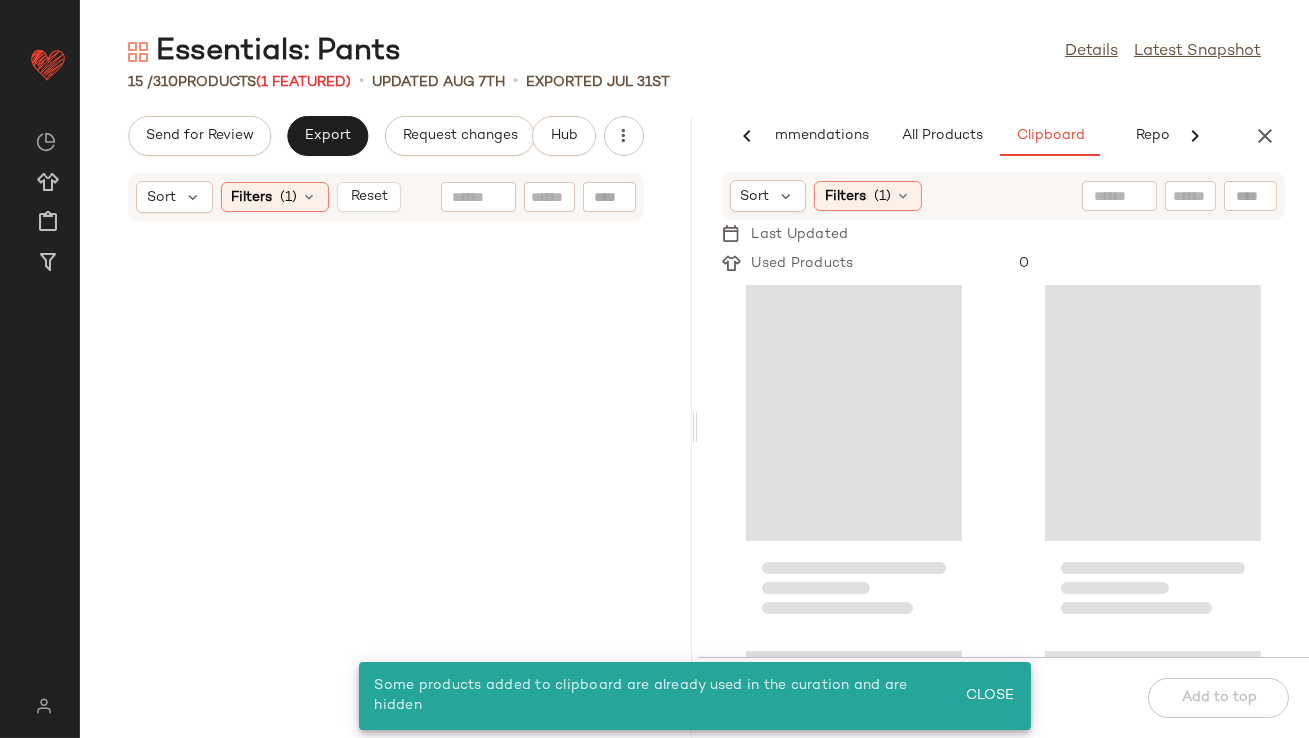 scroll, scrollTop: 0, scrollLeft: 0, axis: both 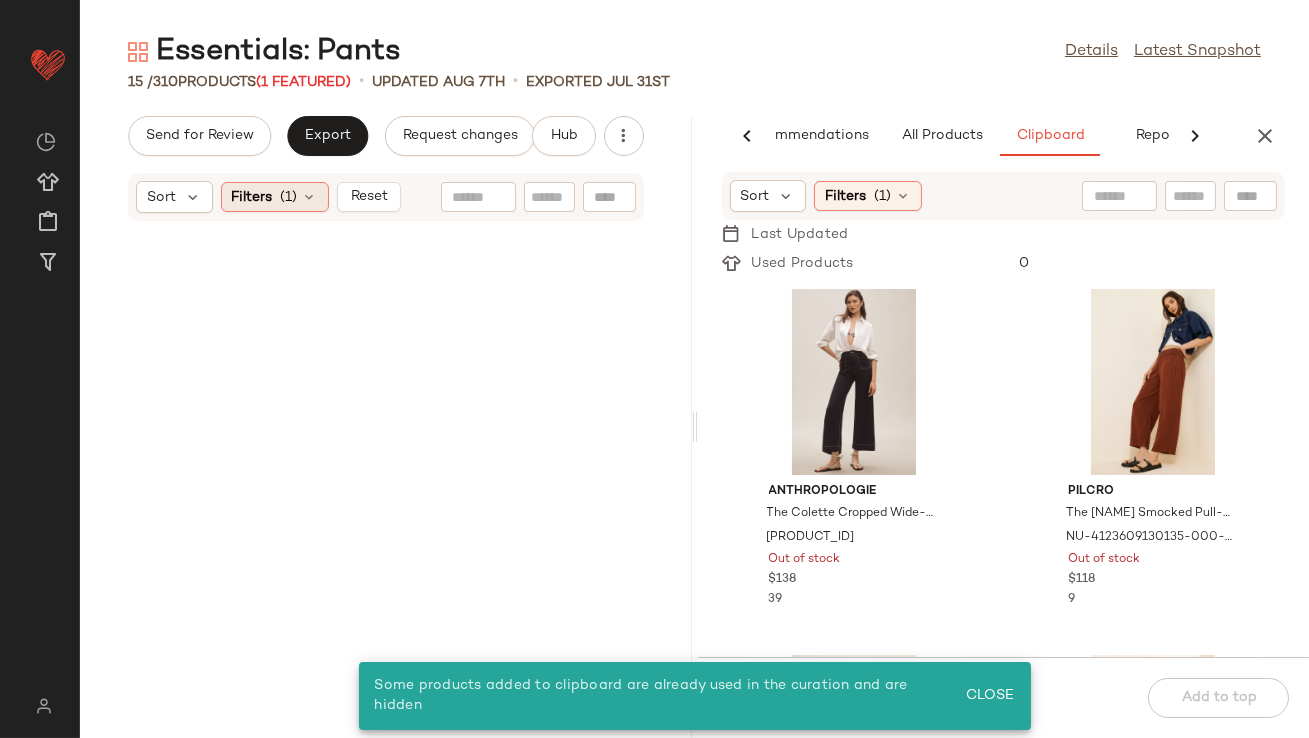 click at bounding box center [310, 197] 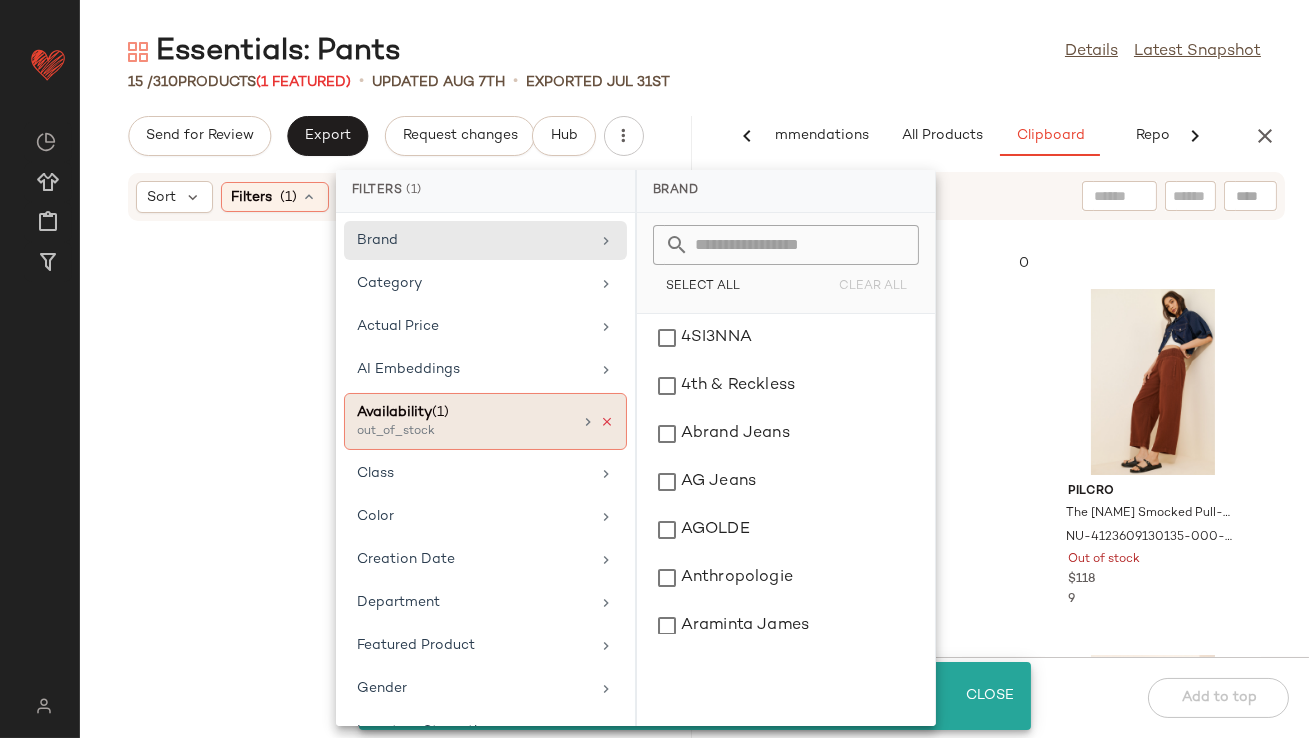 click at bounding box center [607, 422] 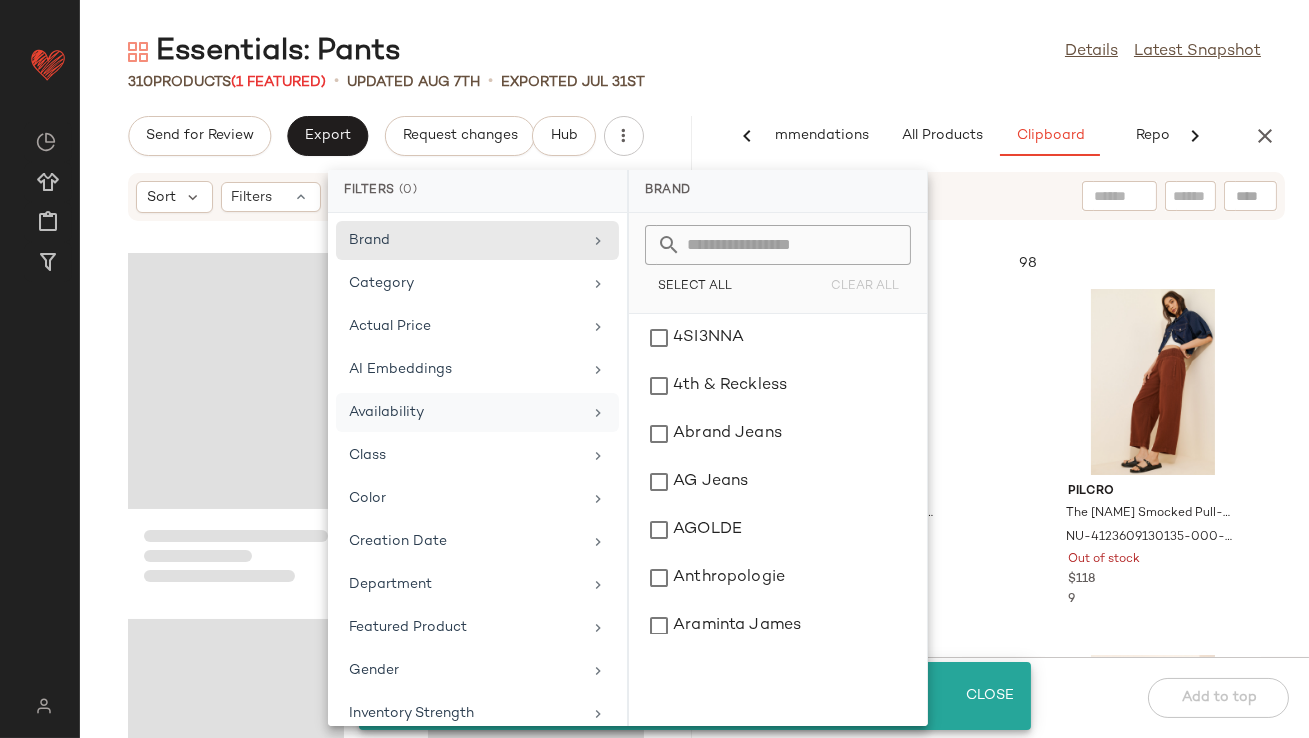 click on "[NUMBER] Products (1 Featured) updated [MONTH] [DAY] Exported [MONTH] [DAY]" 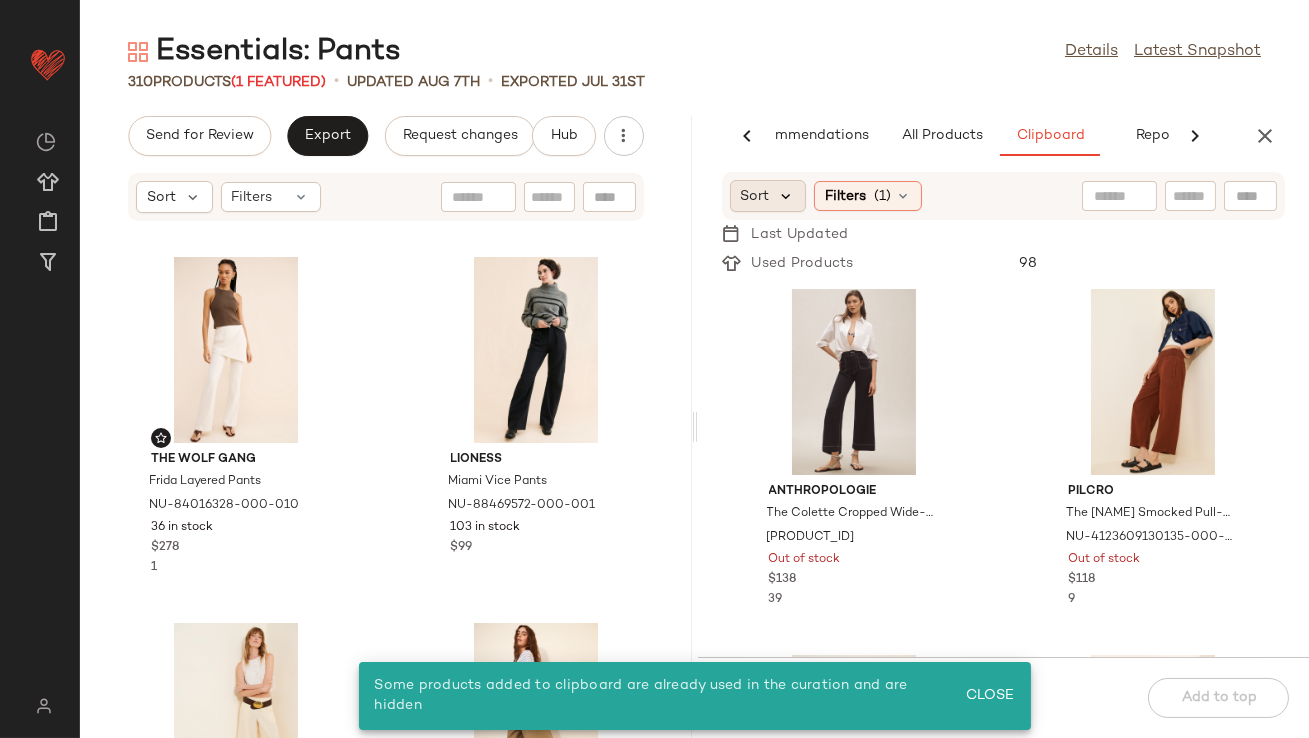 click at bounding box center [787, 196] 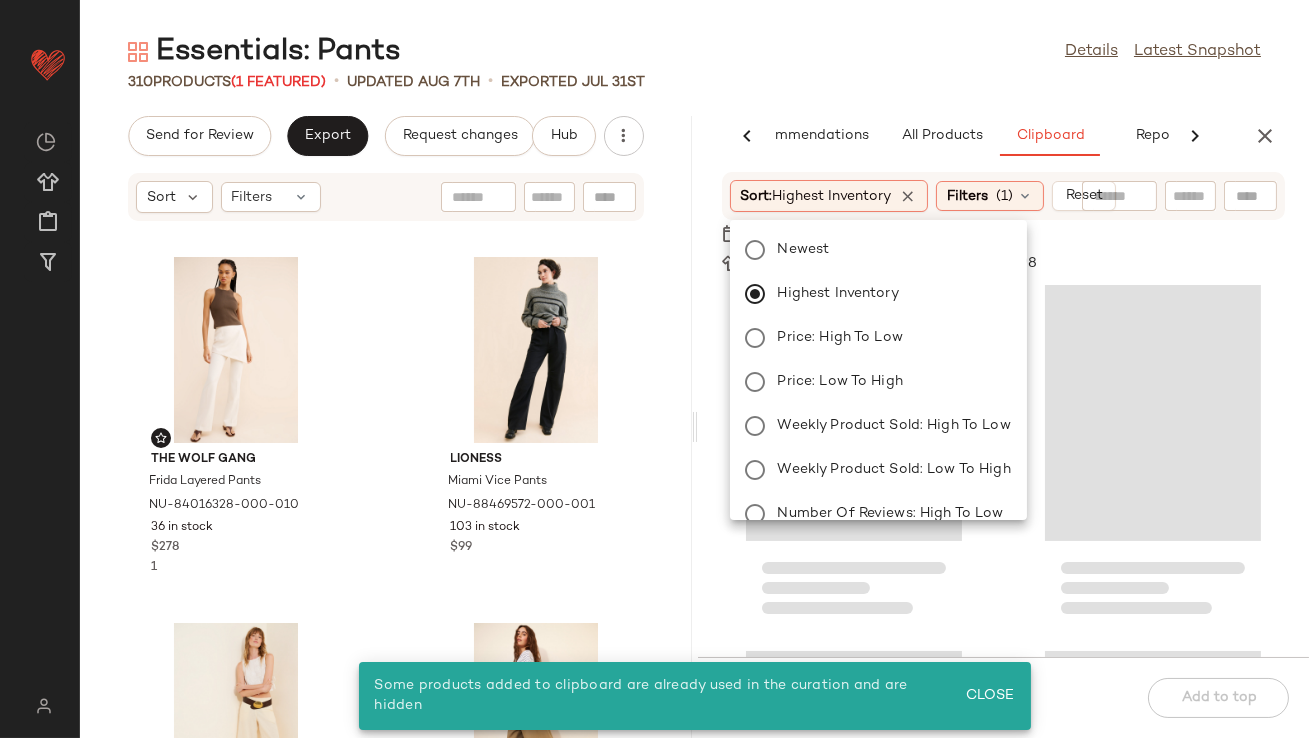 click on "Essentials: Pants Details Latest Snapshot [NUMBER] Products (1 Featured) updated [MONTH] [DAY] Exported [MONTH] [DAY] Send for Review Export Request changes Hub Sort Filters The [NAME] Frida Layered Pants [PRODUCT_ID] 36 in stock $278 1 Lioness Miami Vice Pants [PRODUCT_ID] 103 in stock $99 Free People Demi Cotton-Linen Pants [PRODUCT_ID] 8 in stock $70 47 LF Markey Mason Barrel Leg Jeans [PRODUCT_ID] 62 in stock $188 18 DL1961 The Hepburn Wide-Leg High-Rise Jeans [PRODUCT_ID] 73 in stock $229 57 Free People Sweet Talk Chino Pants [PRODUCT_ID] 23 in stock $128 51 Layered Wrap Wide-Leg Pants [PRODUCT_ID] 123 in stock $100 Anthropologie The [NAME] Cropped High-Rise Wide-Leg Pants: Magic Fabric Edition [PRODUCT_ID] 19 in stock $138 39 AI Recommendations All Products Clipboard Report Sort: Newest Filters (5) Reset [NAME] Wes Barrel Leg Jeans [PRODUCT_ID] 41 in stock $198 Free People Retro Rider Pants $128 $188" at bounding box center [694, 385] 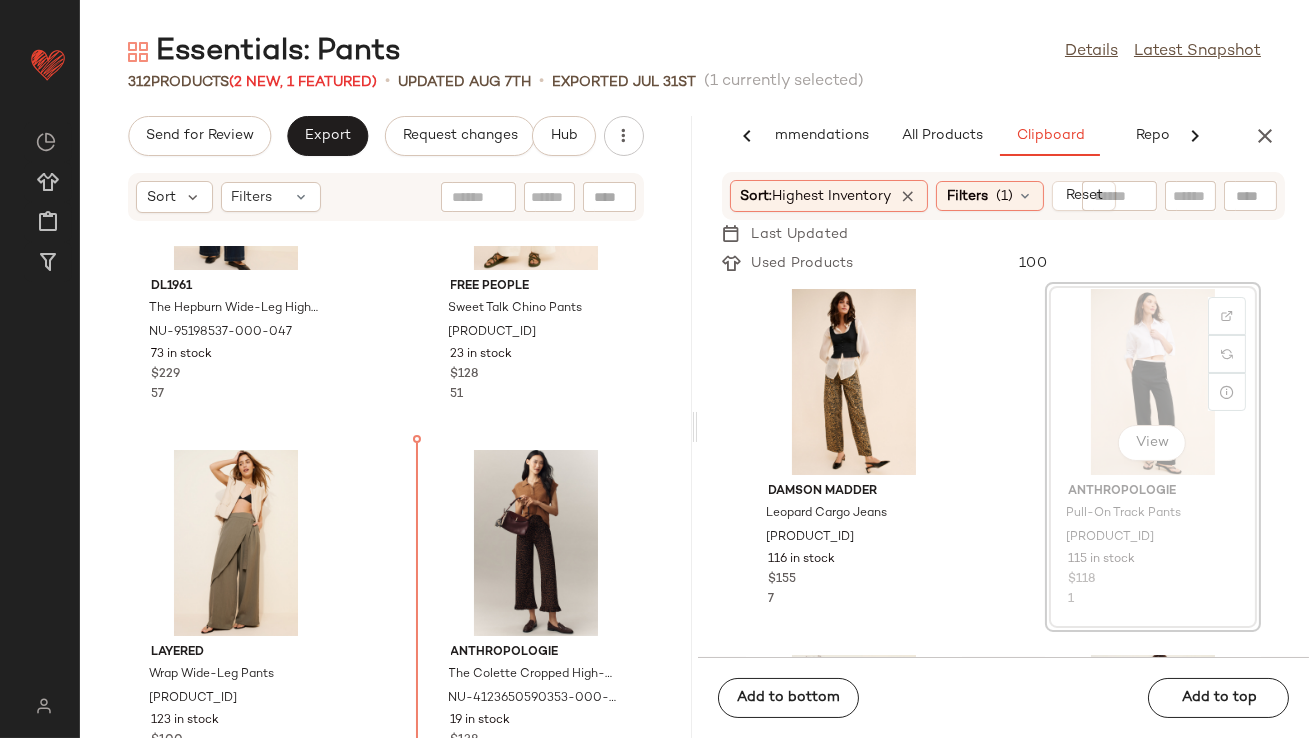 scroll, scrollTop: 1350, scrollLeft: 0, axis: vertical 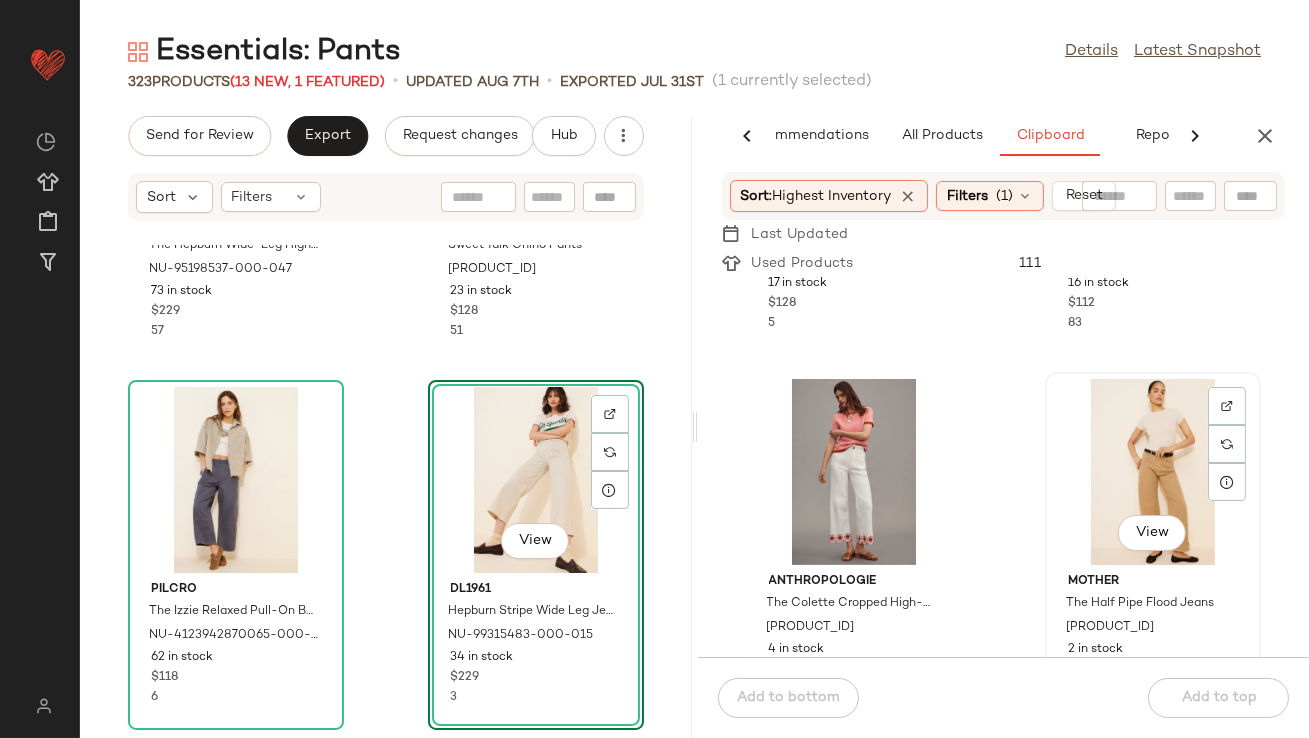 click on "View" 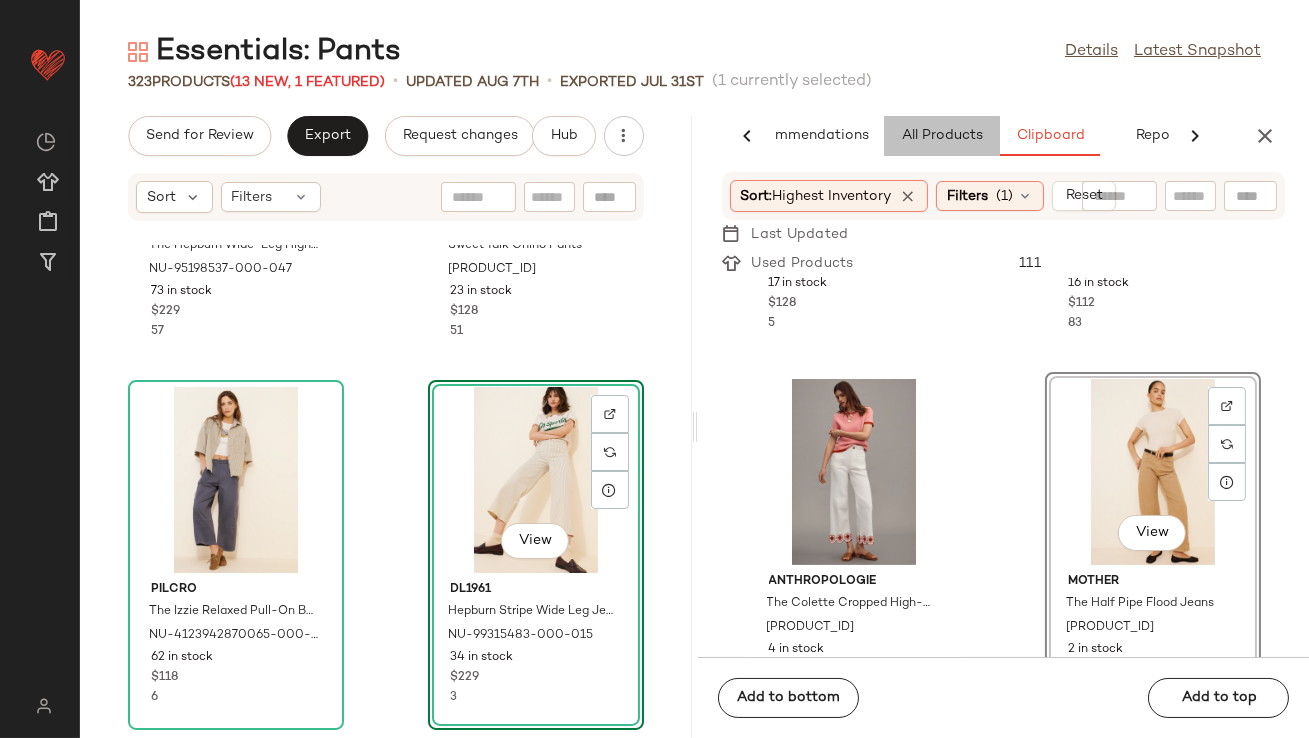 click on "All Products" 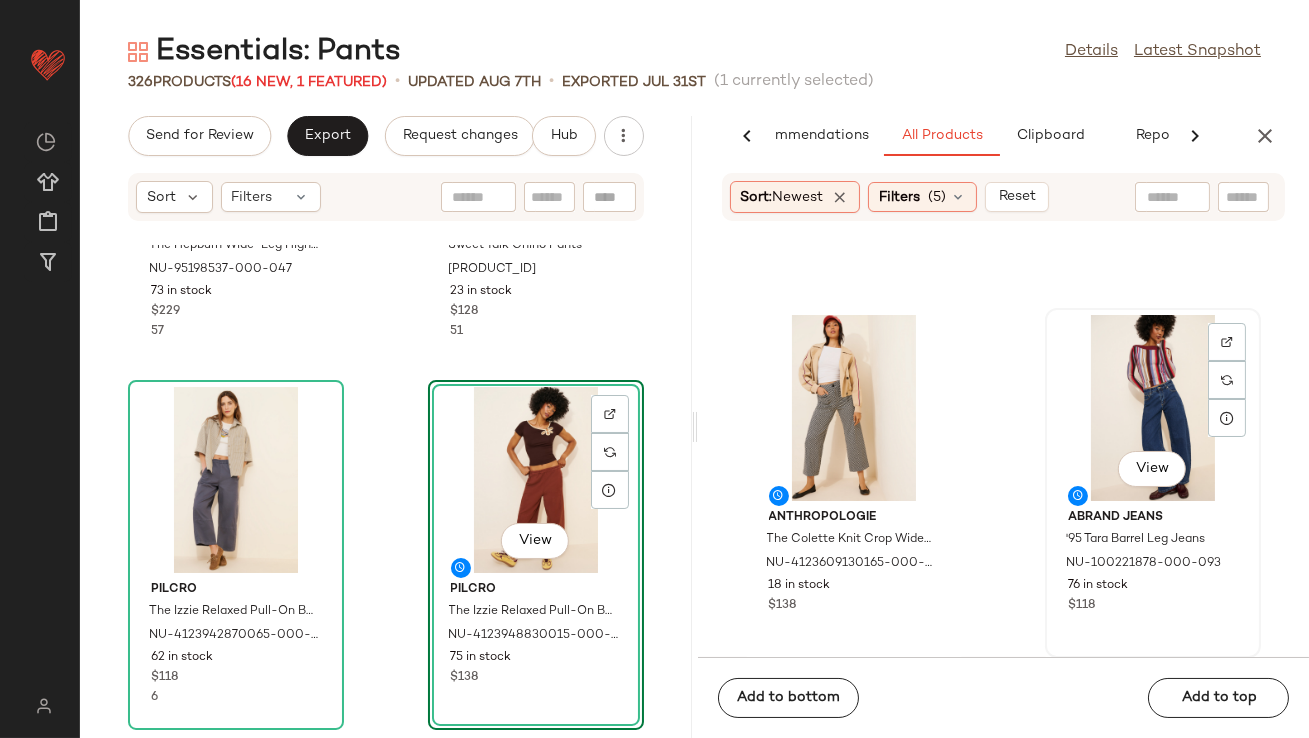 scroll, scrollTop: 1046, scrollLeft: 0, axis: vertical 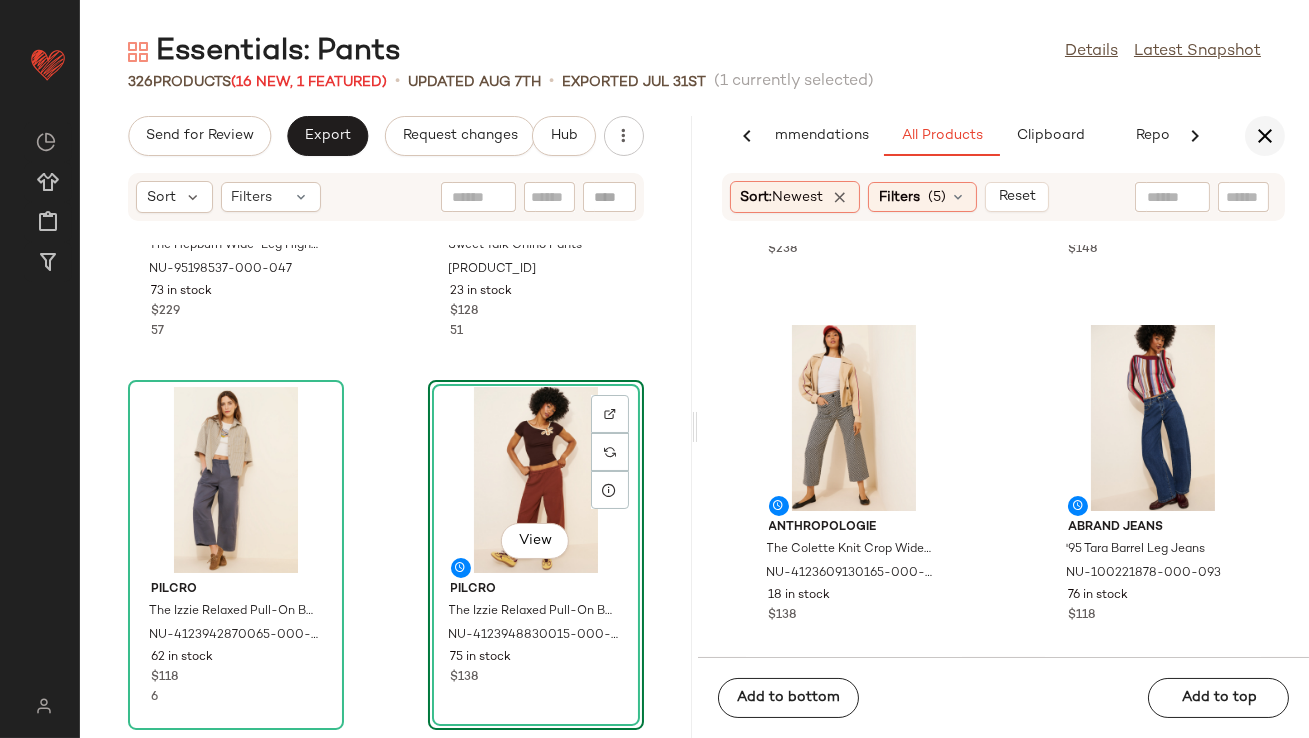 click at bounding box center [1265, 136] 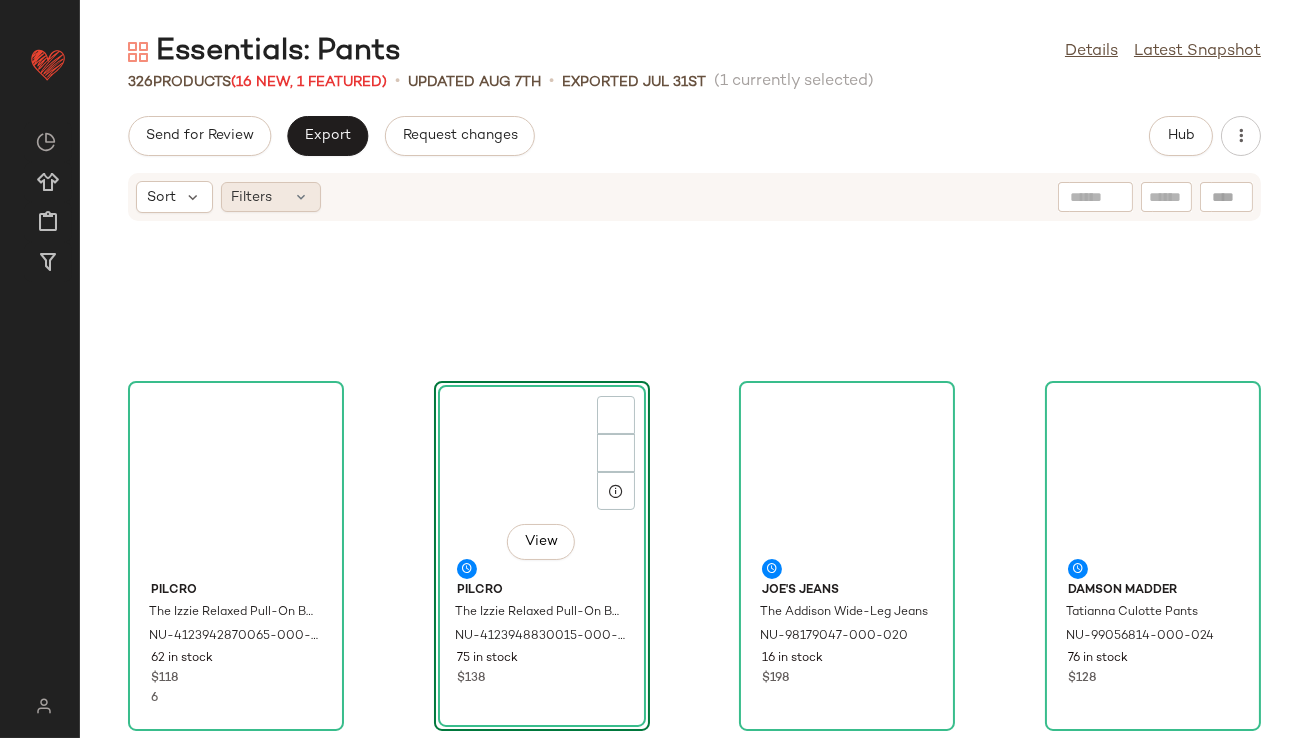 scroll, scrollTop: 731, scrollLeft: 0, axis: vertical 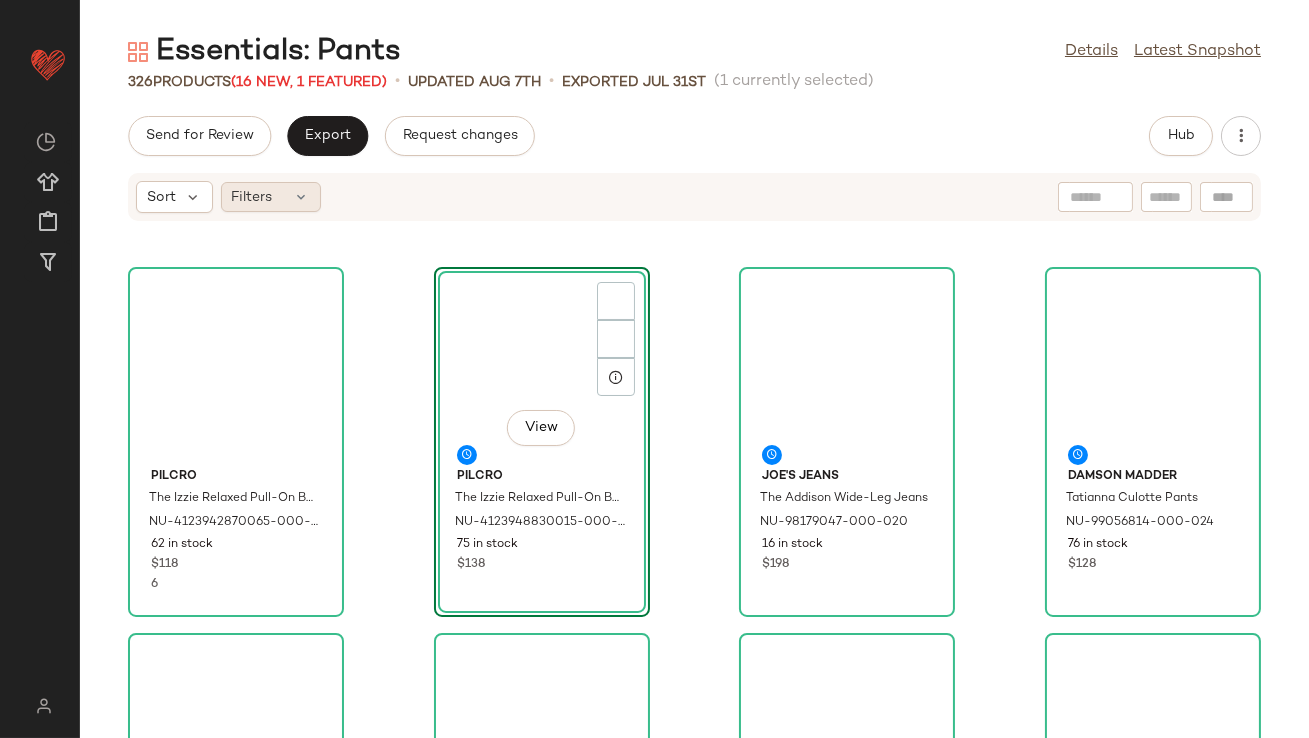 click on "Filters" 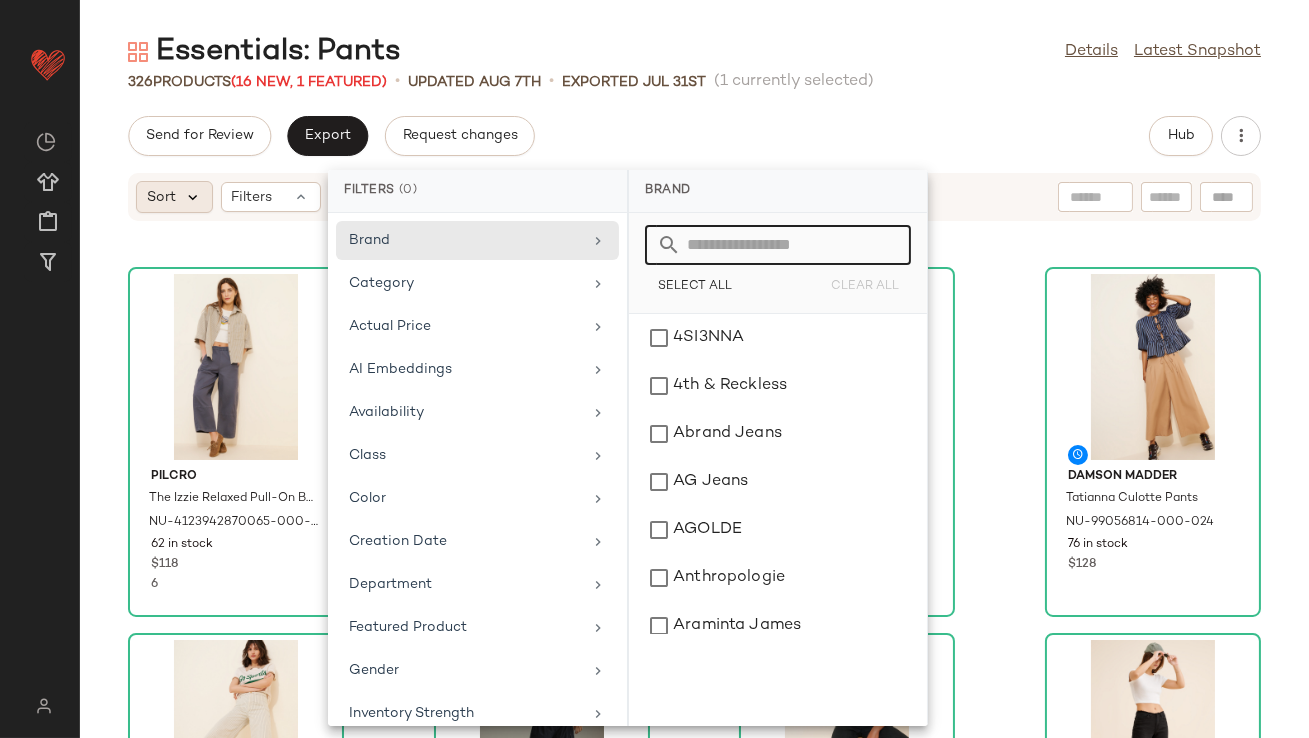 click at bounding box center [193, 197] 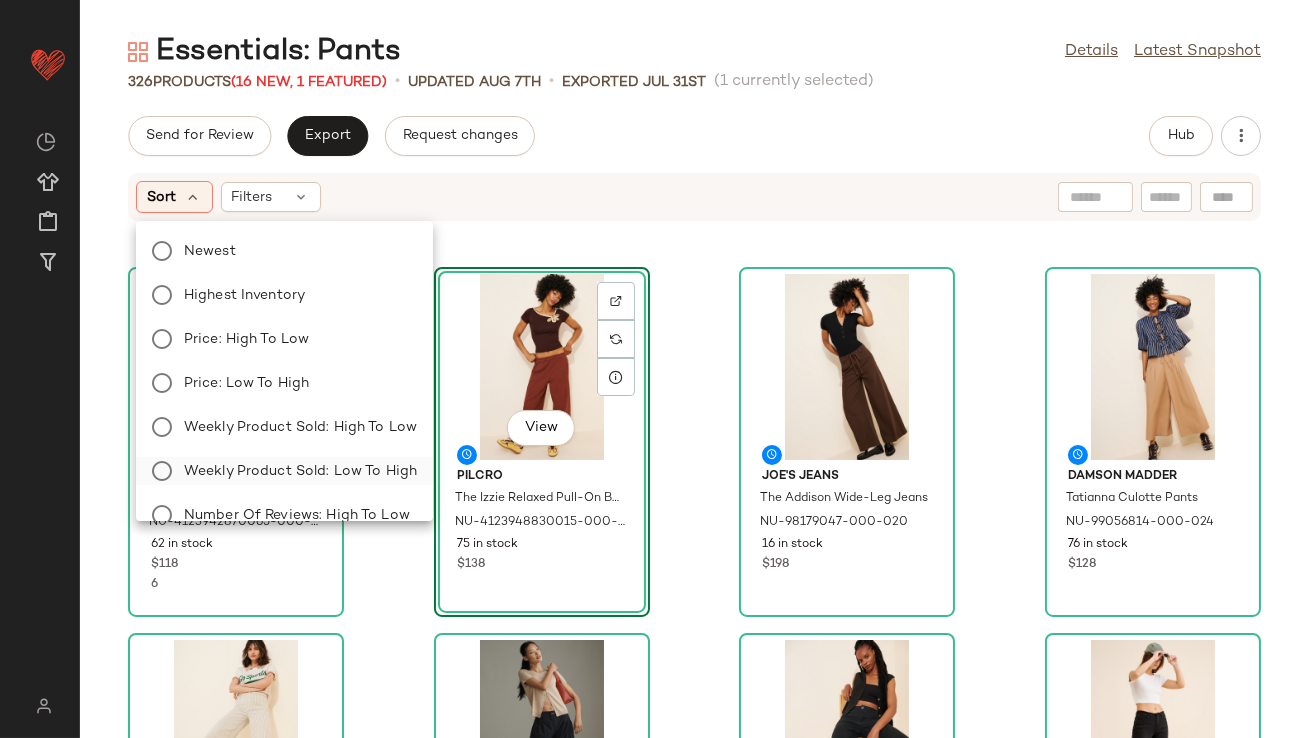 scroll, scrollTop: 155, scrollLeft: 0, axis: vertical 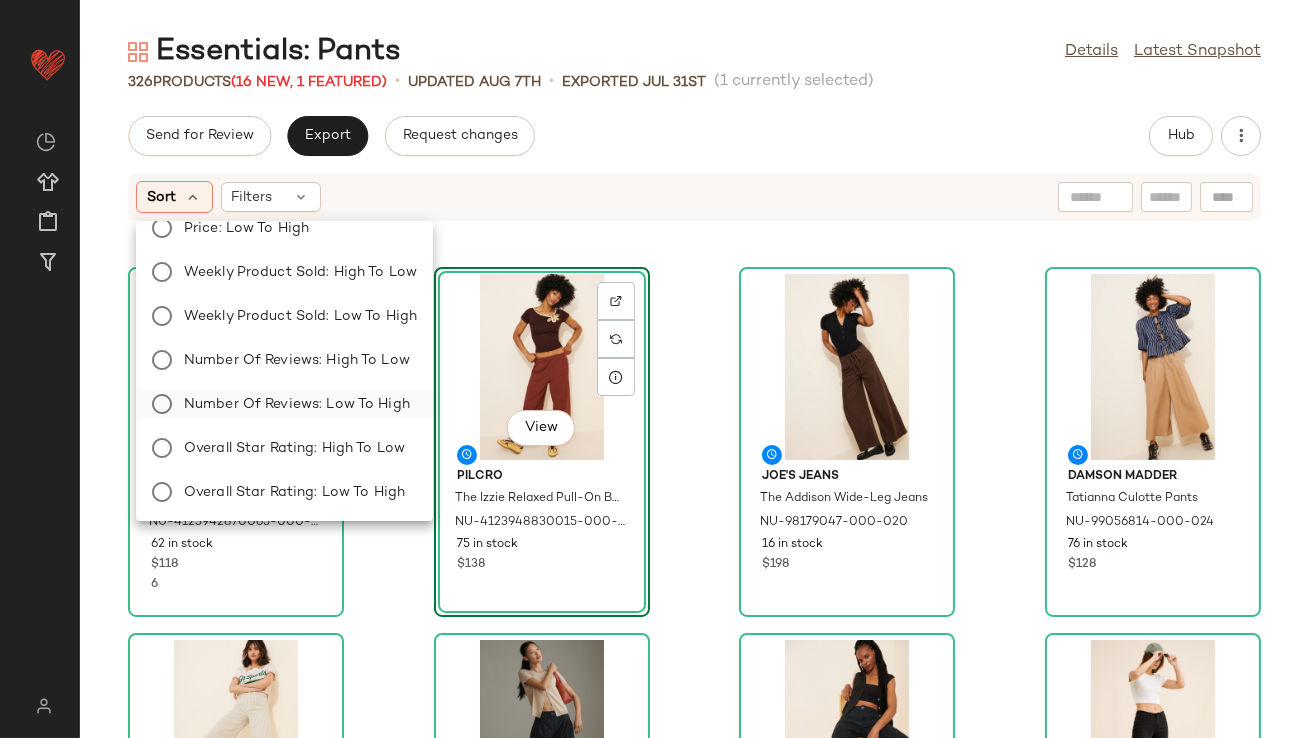 click on "Number Of Reviews: Low to High" 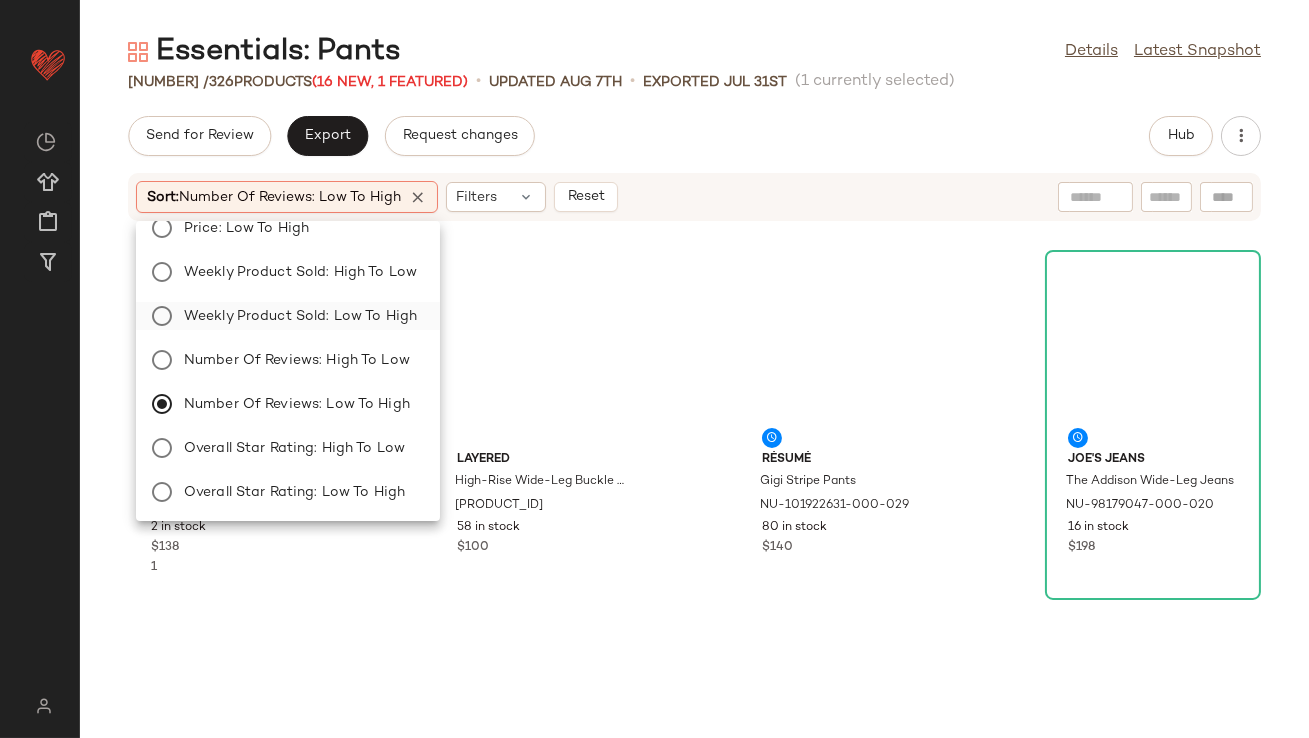 click on "Weekly Product Sold: Low to High" 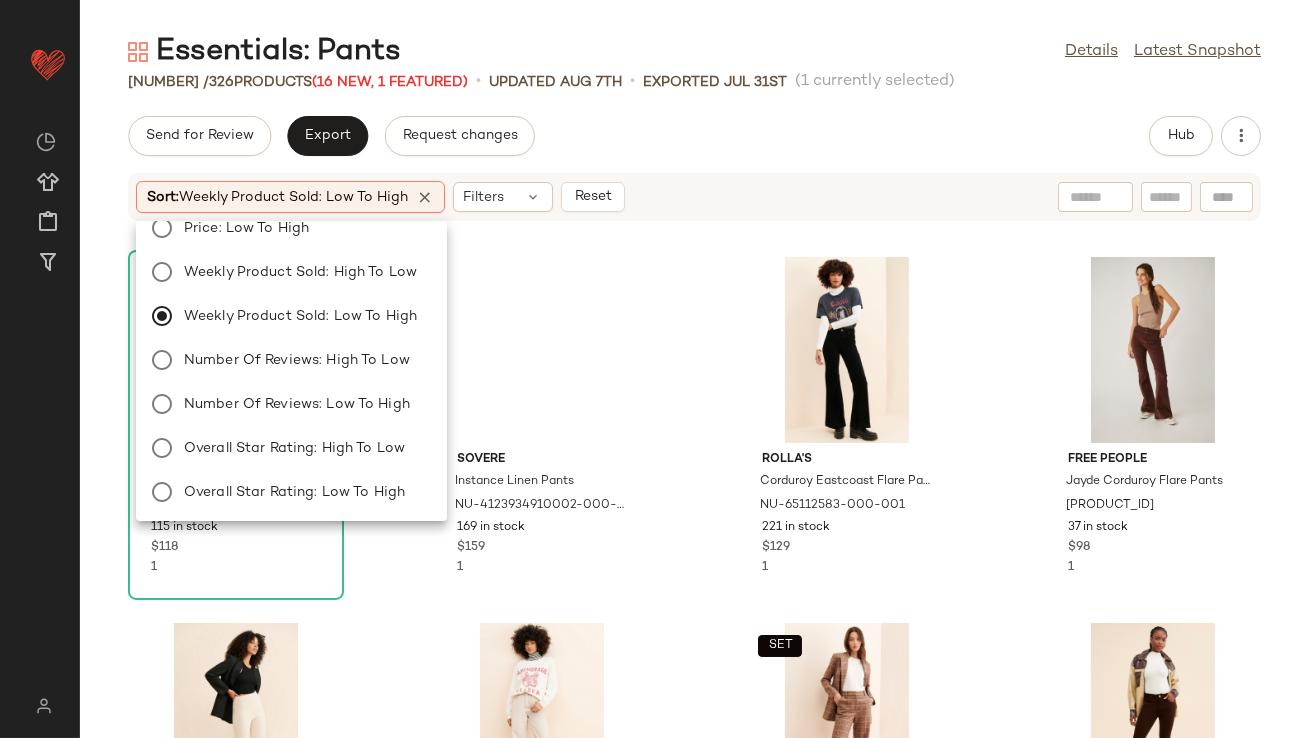click on "(1 currently selected)" 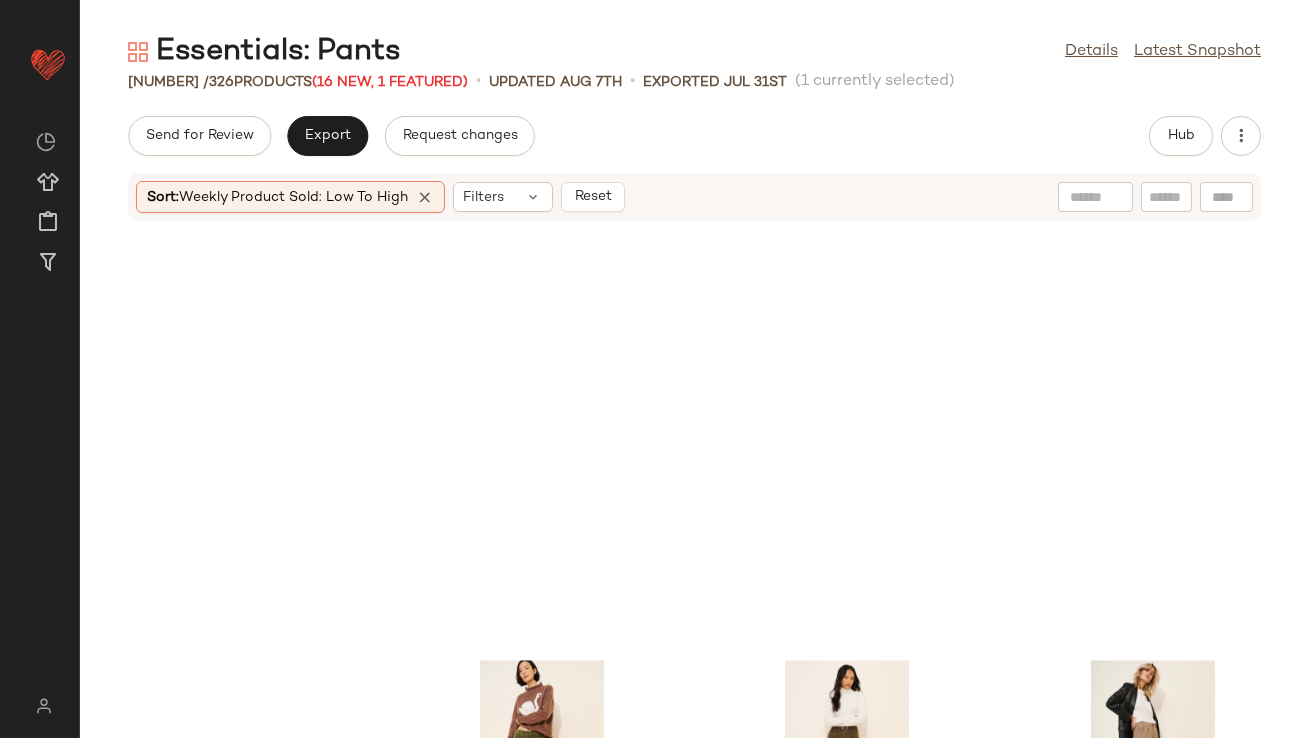 scroll, scrollTop: 25546, scrollLeft: 0, axis: vertical 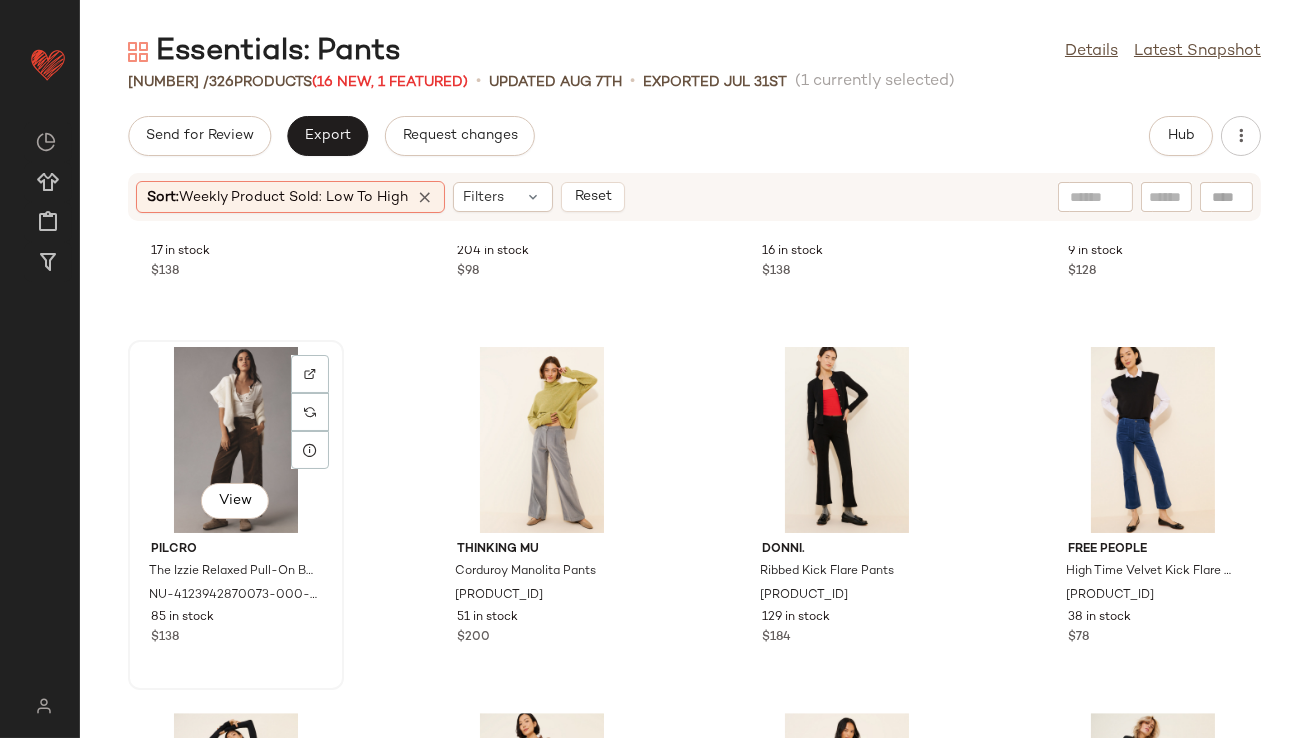 click on "View" 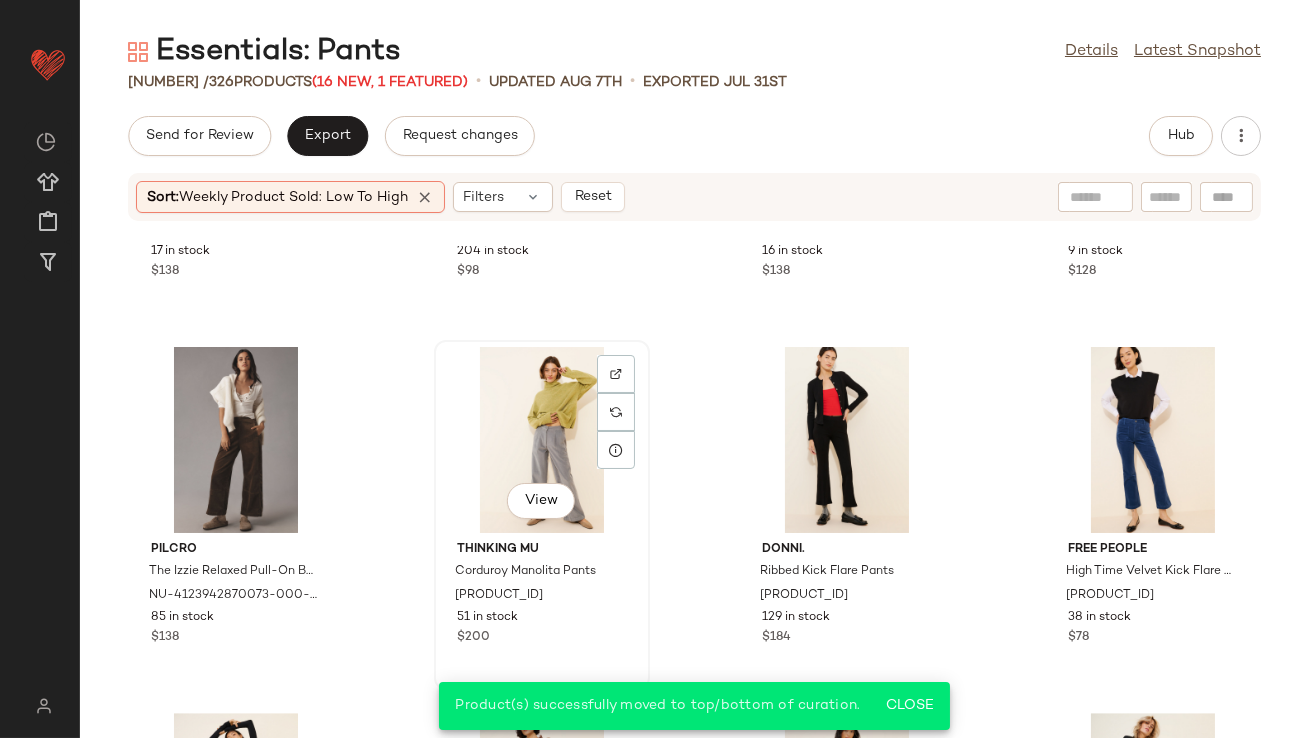 click on "View" 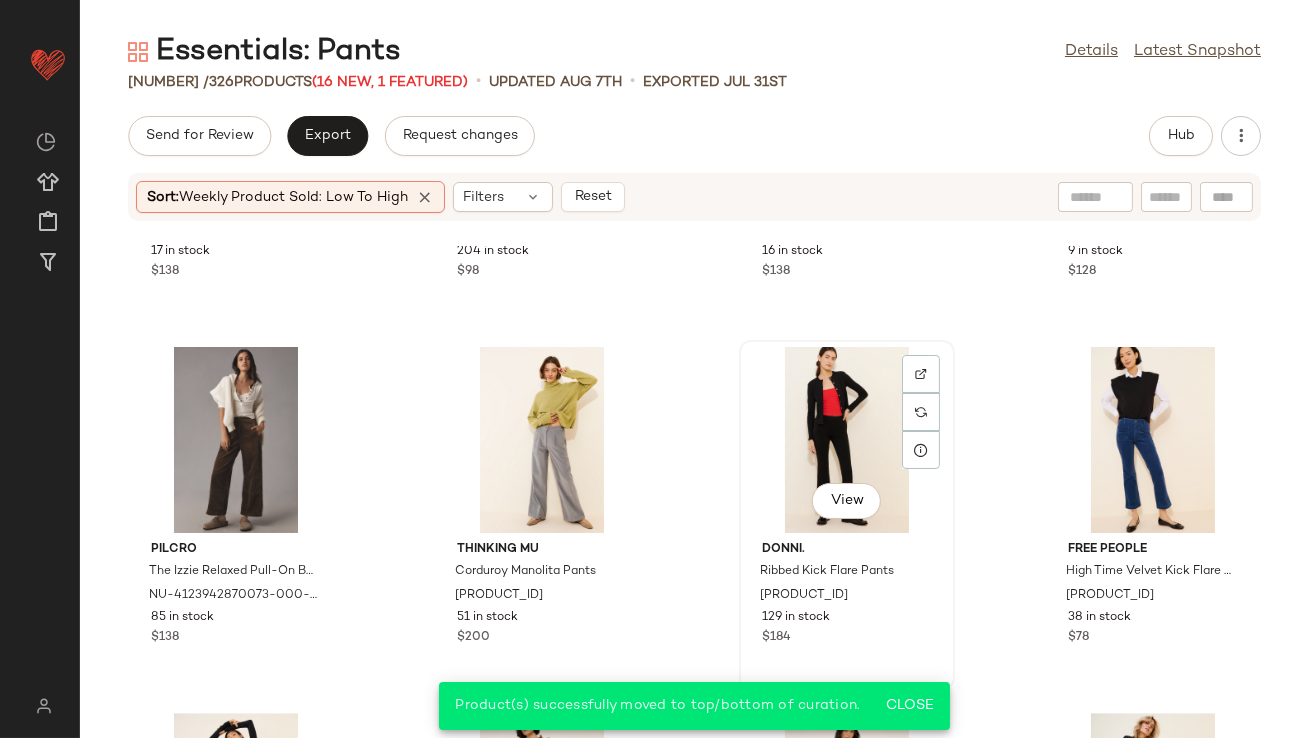 click on "View" 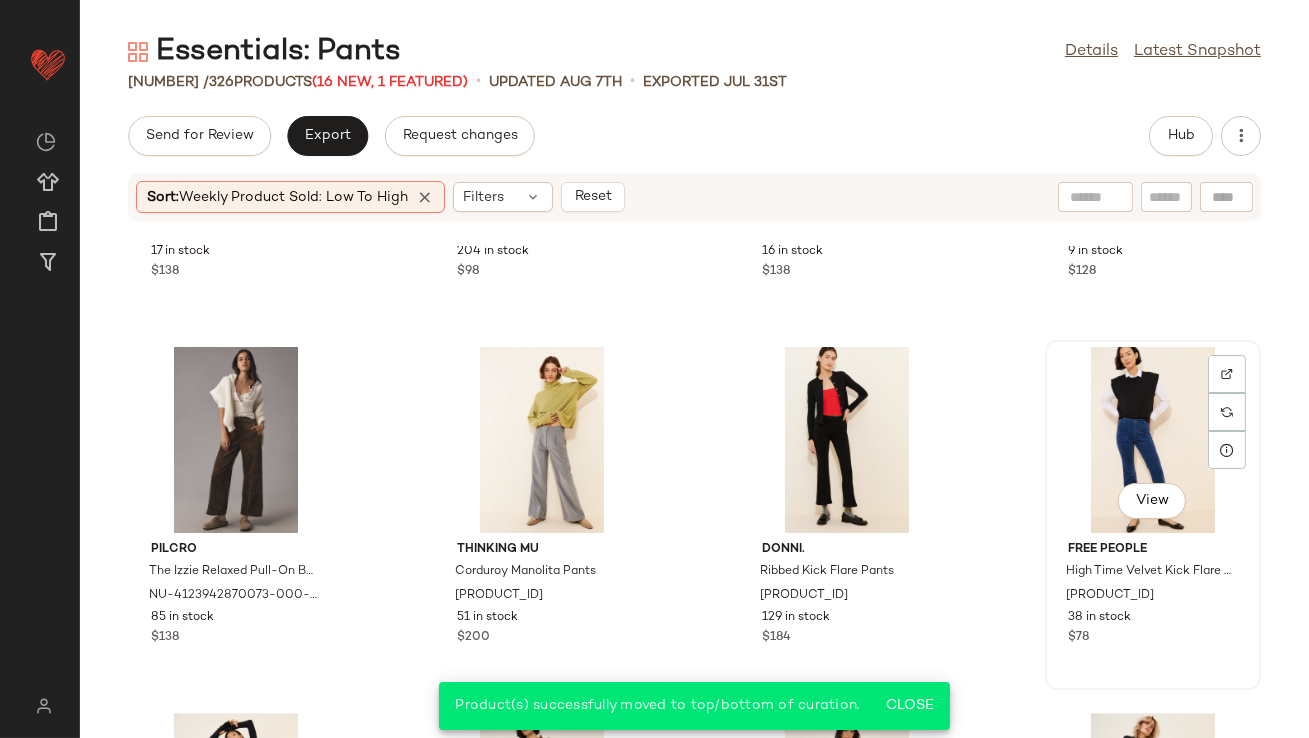 click on "View" 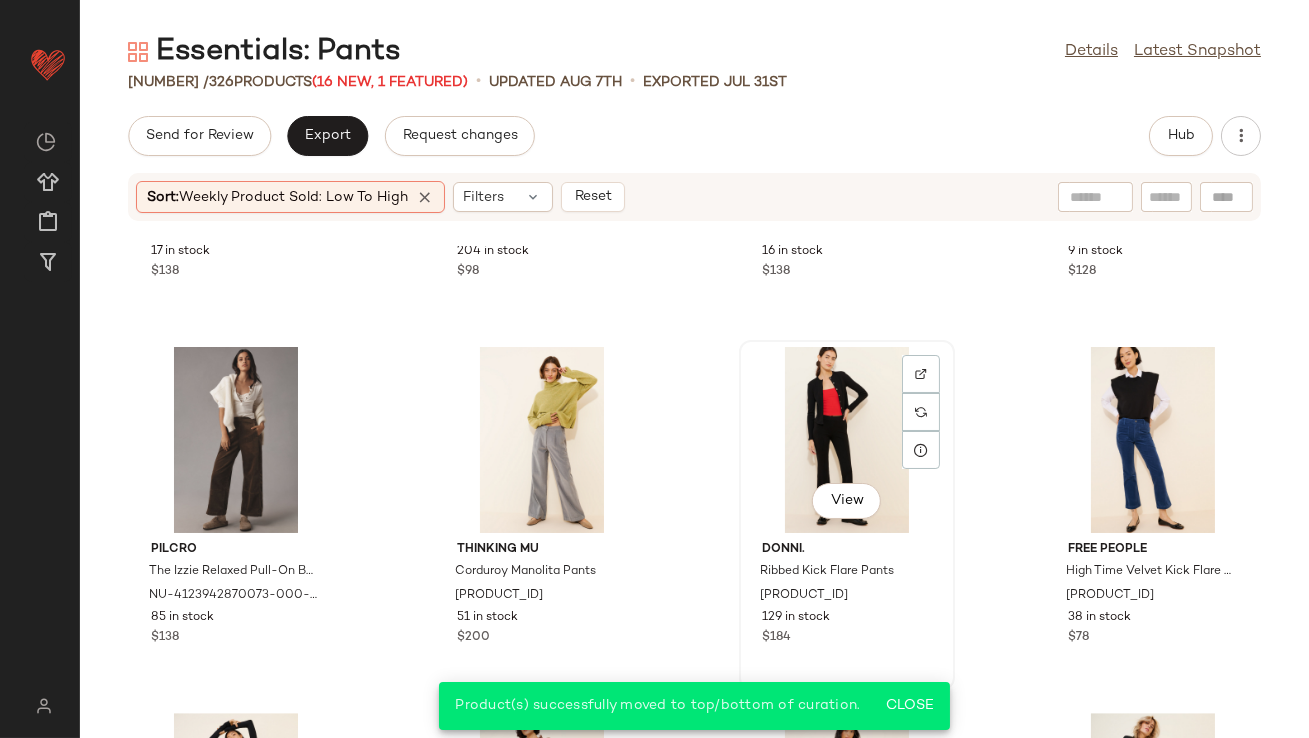 scroll, scrollTop: 25914, scrollLeft: 0, axis: vertical 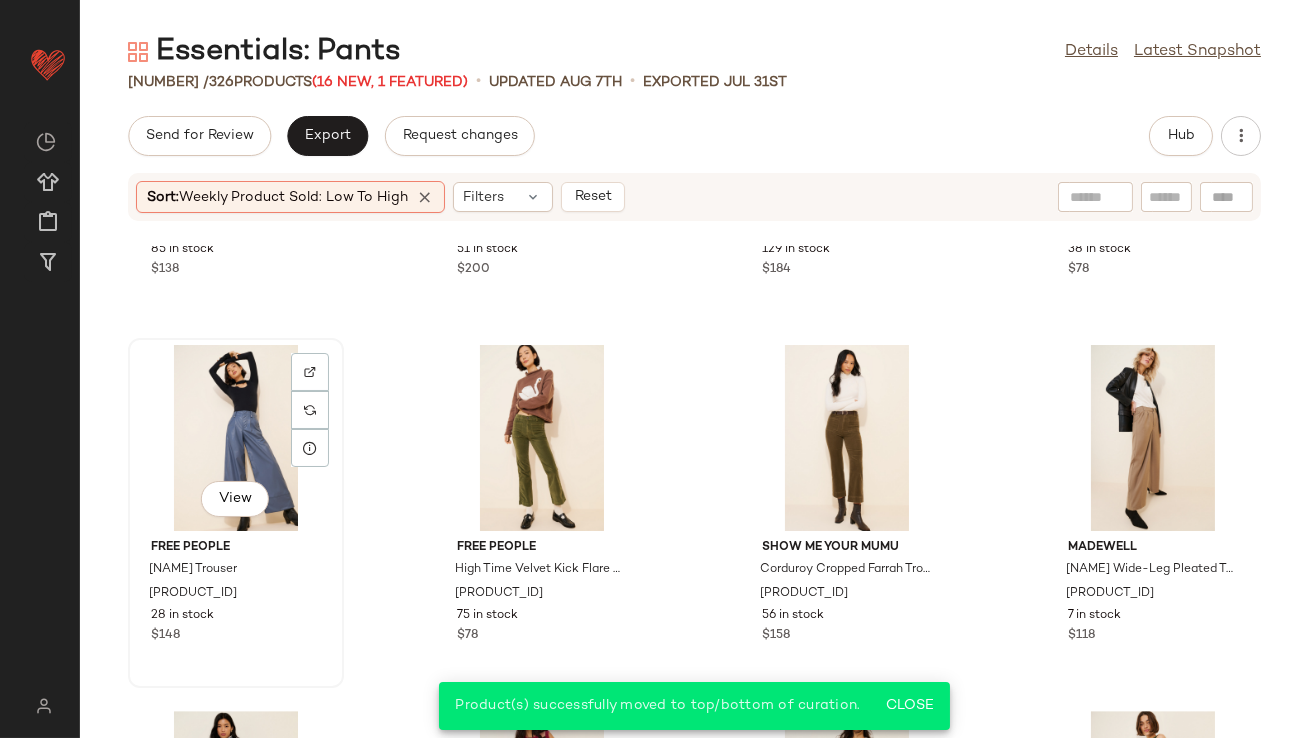 click on "View" 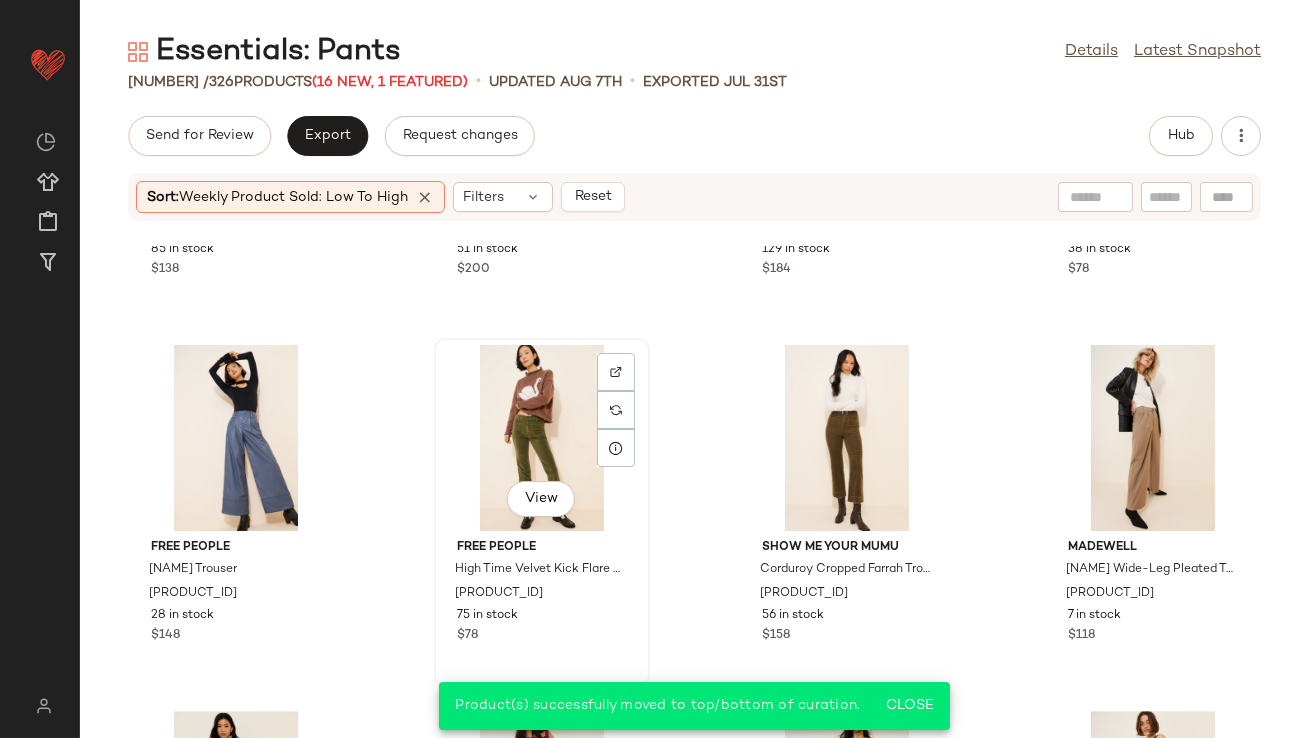 click on "View" 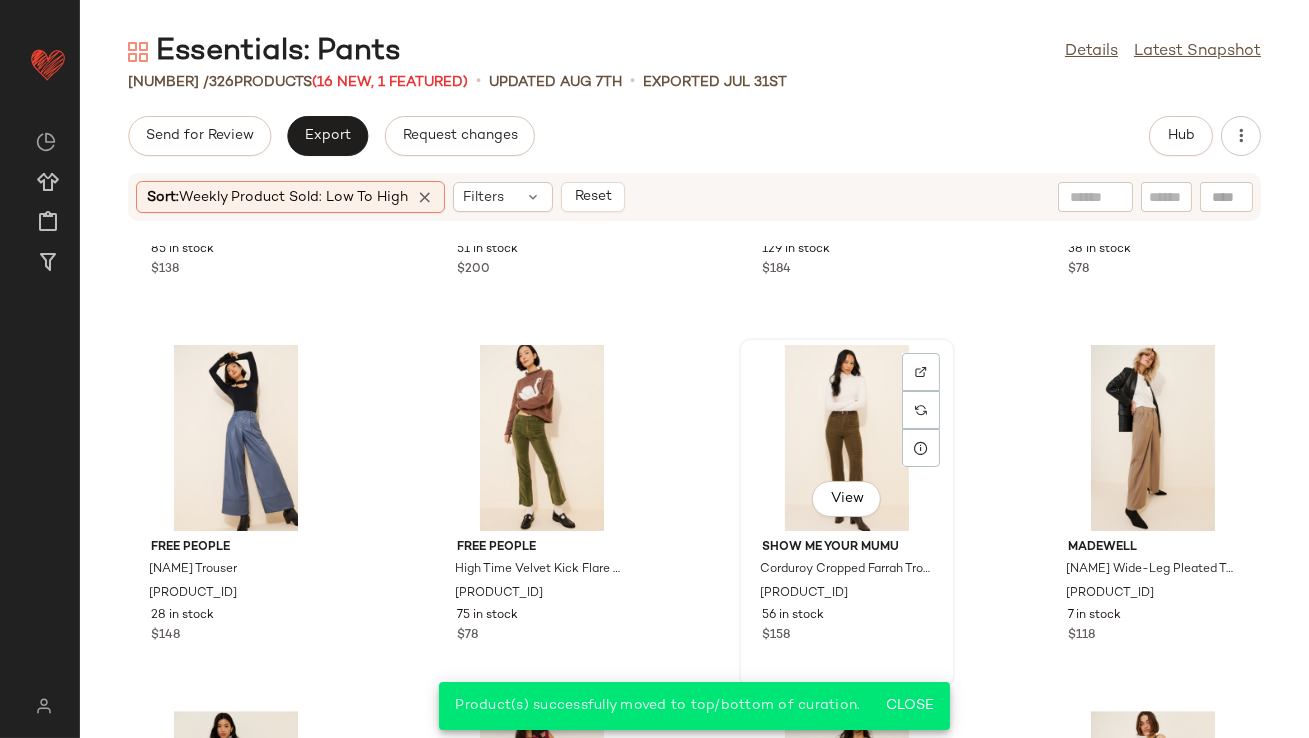 click on "View" 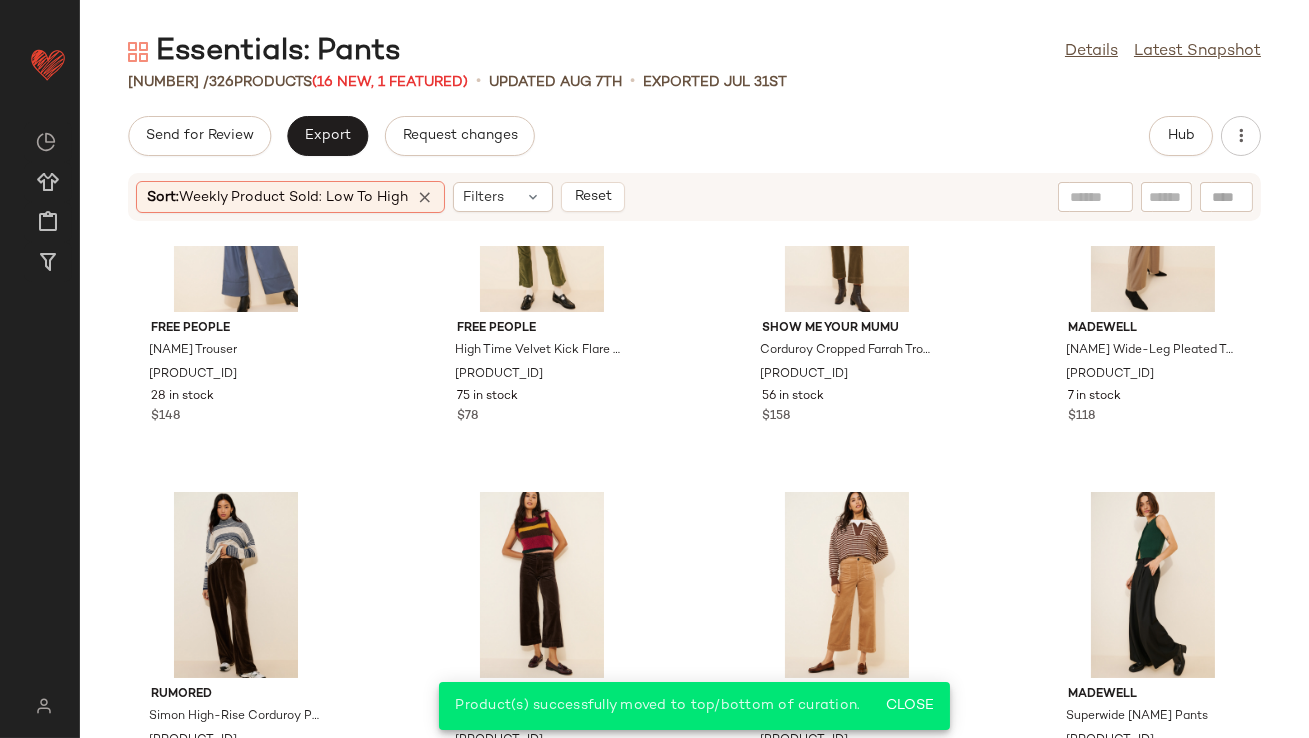 scroll, scrollTop: 26248, scrollLeft: 0, axis: vertical 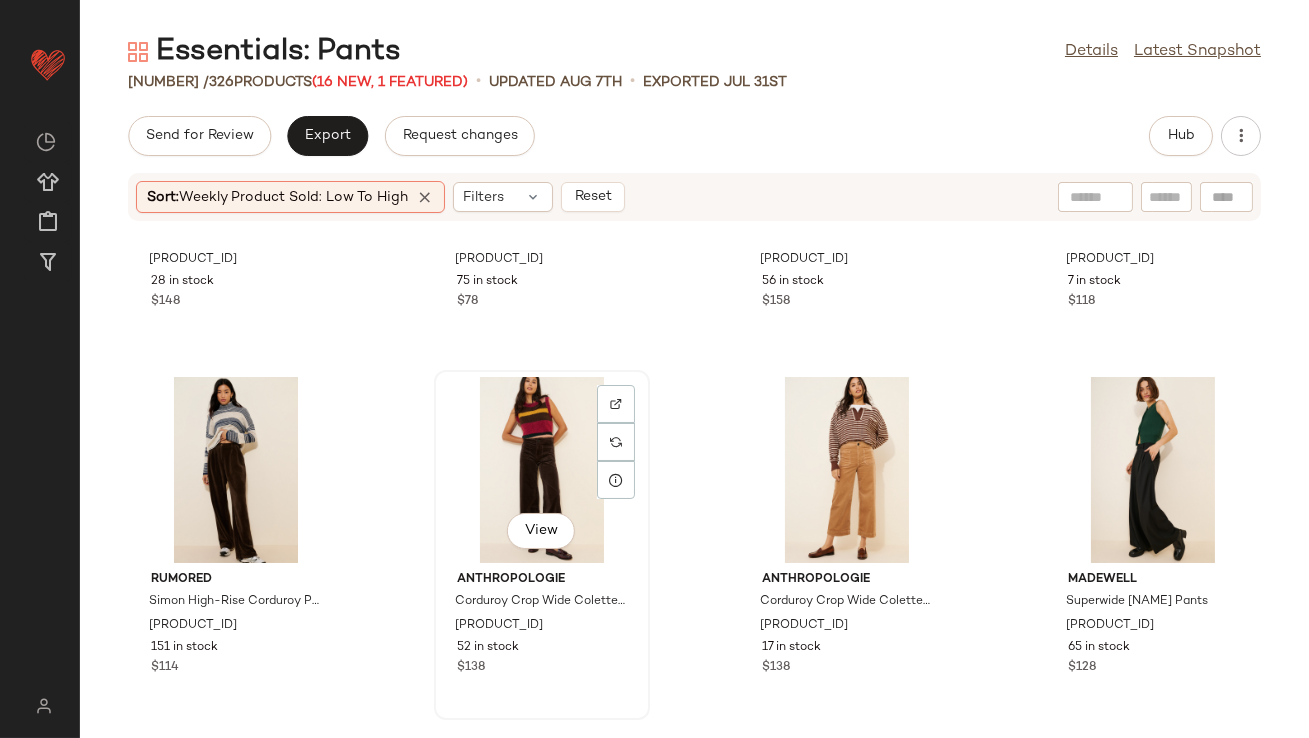click on "View" 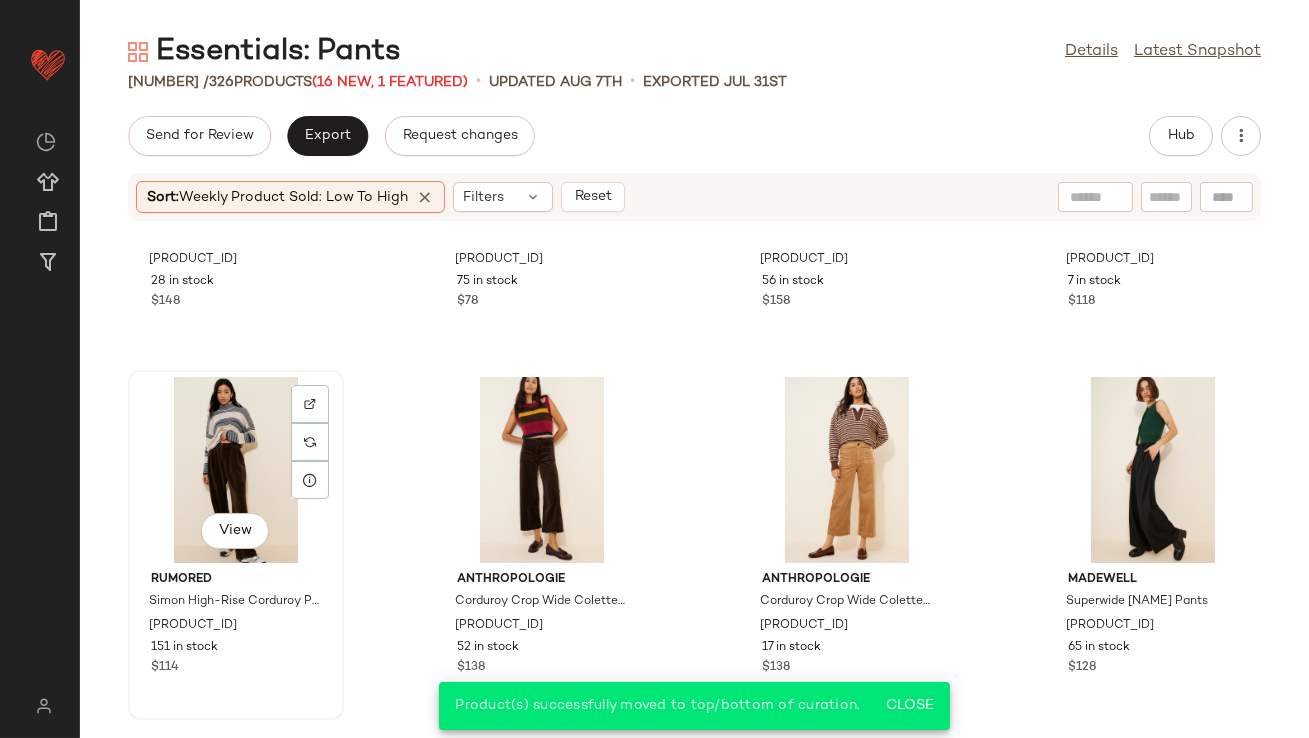 click on "View" 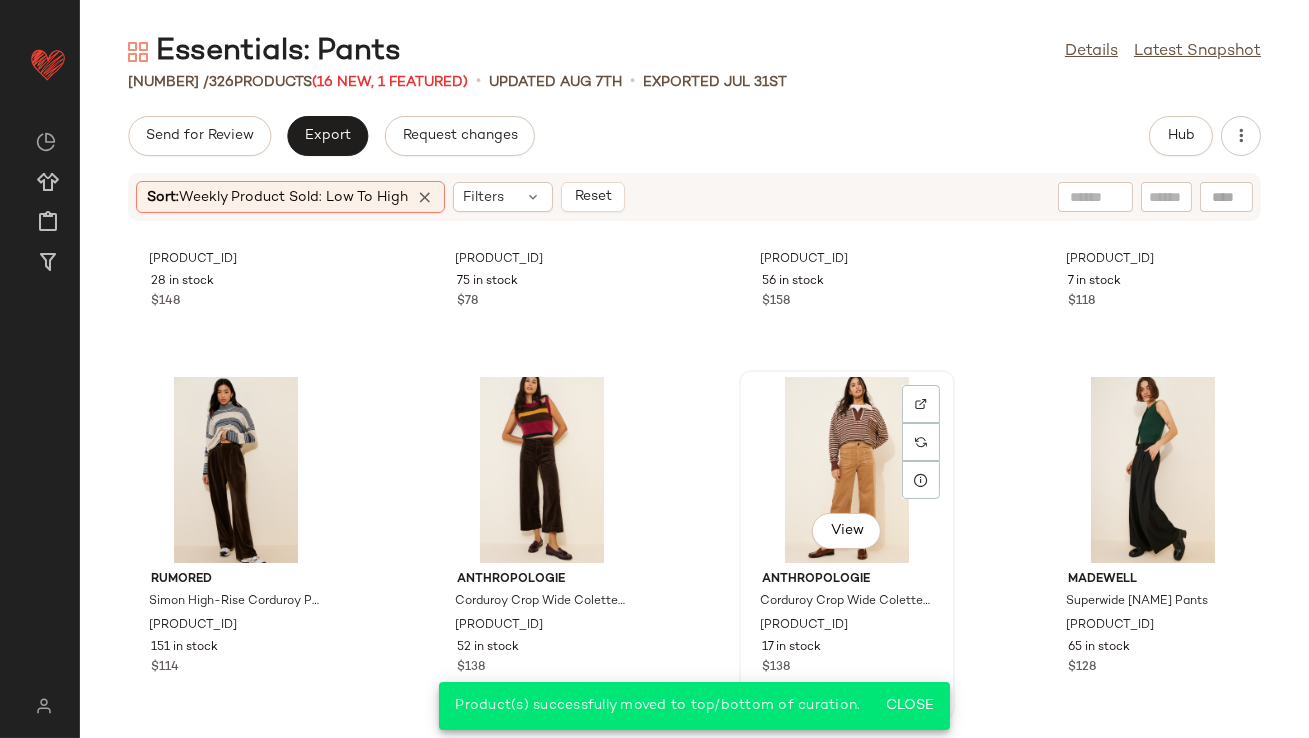 click on "View" 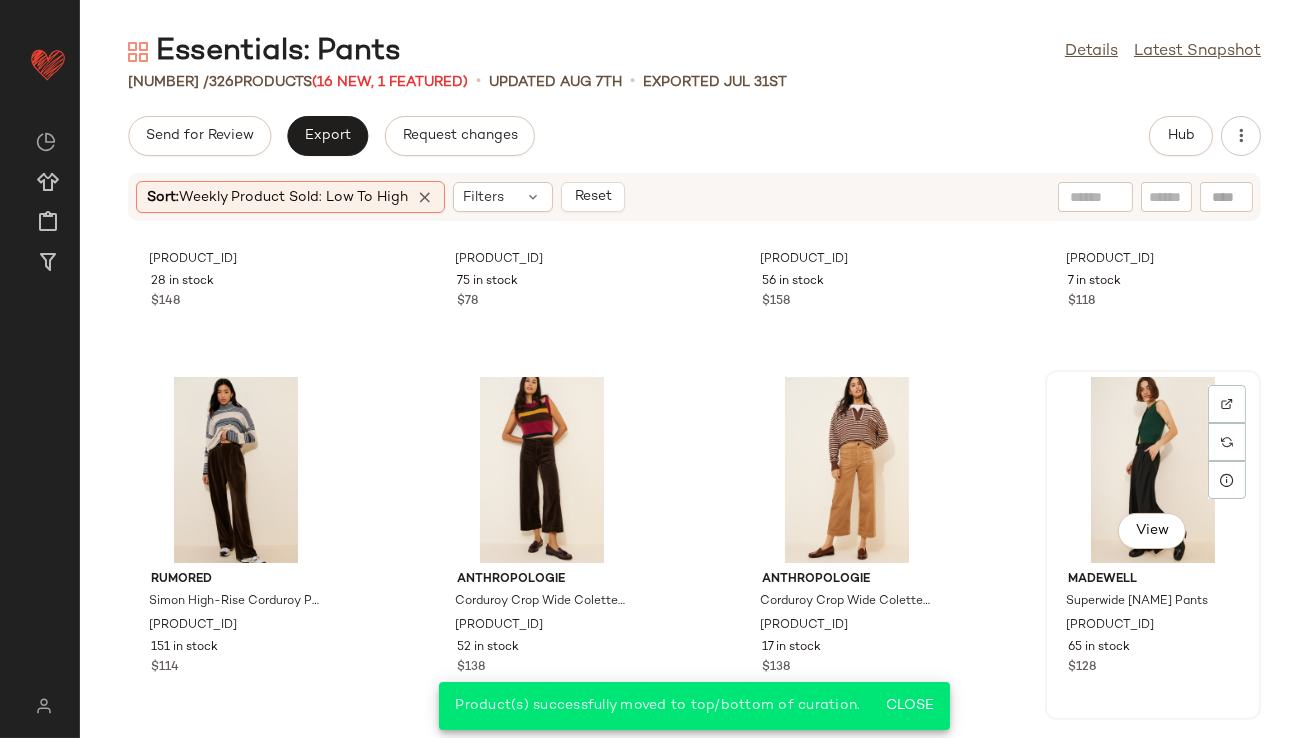 click on "View" 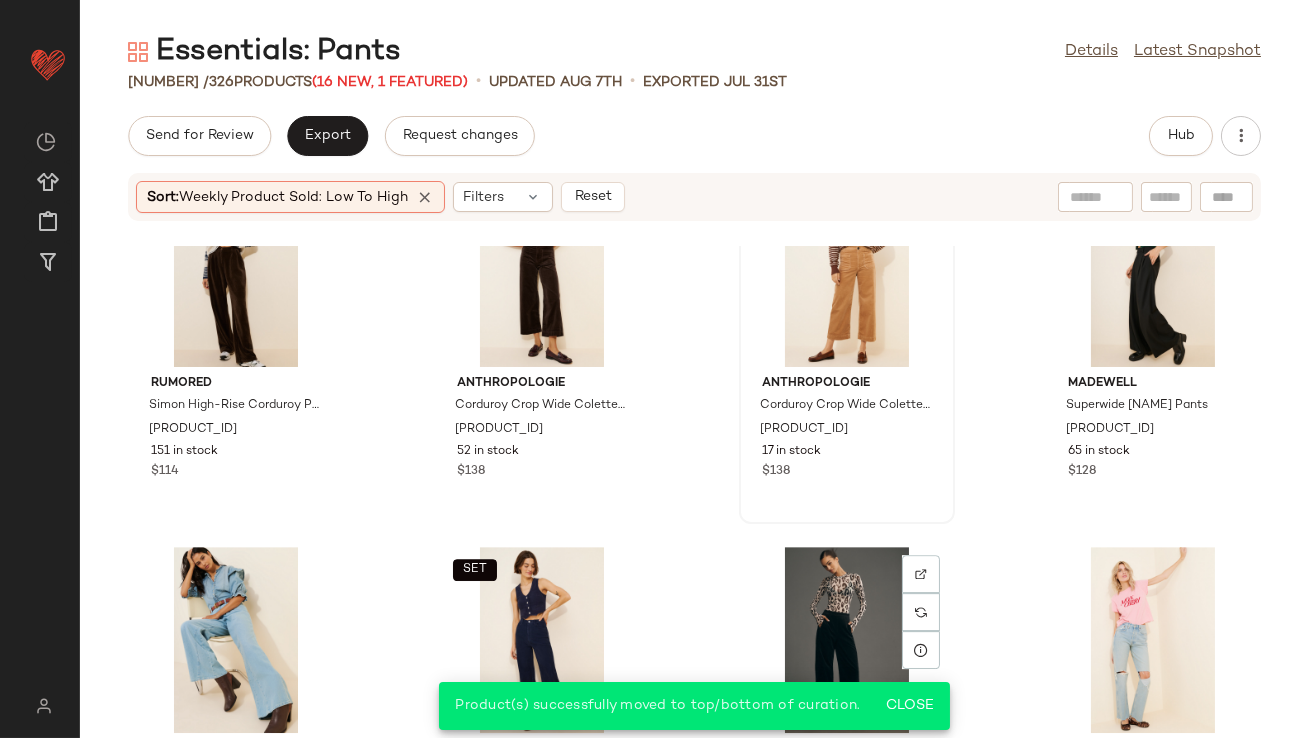 scroll, scrollTop: 26677, scrollLeft: 0, axis: vertical 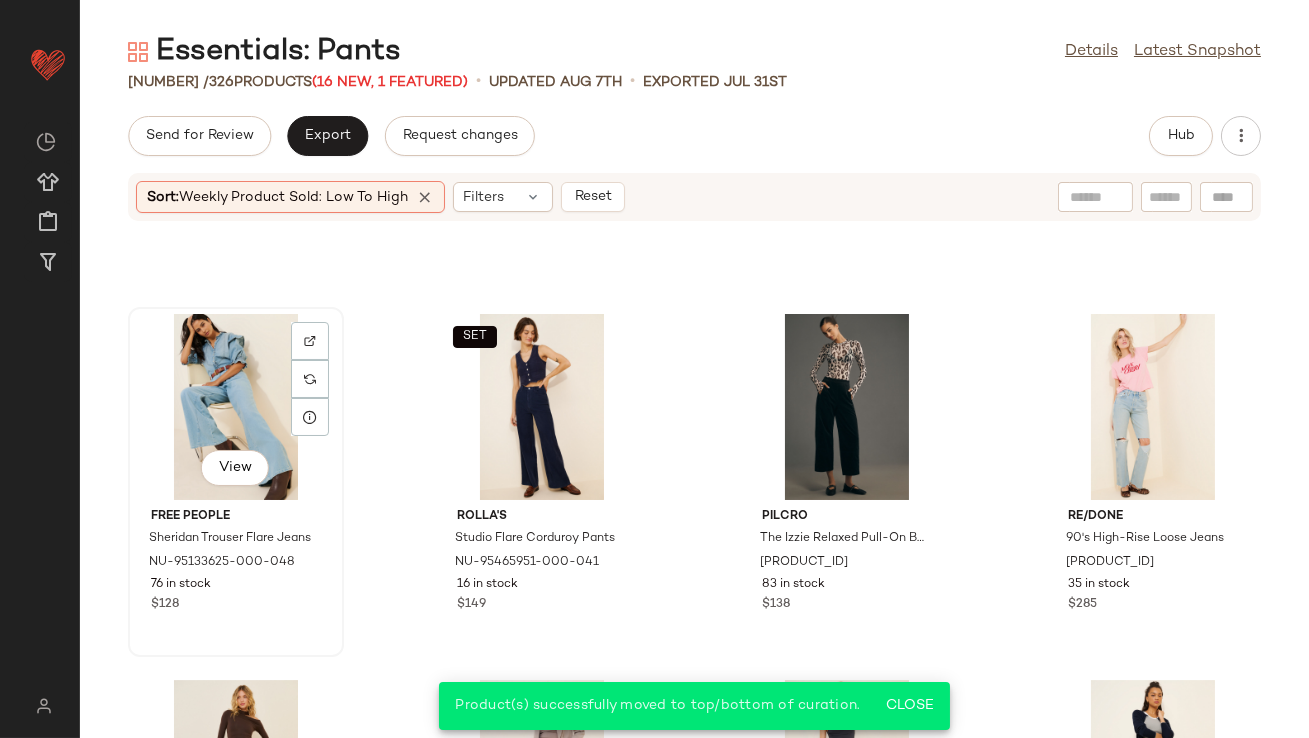 click on "View" 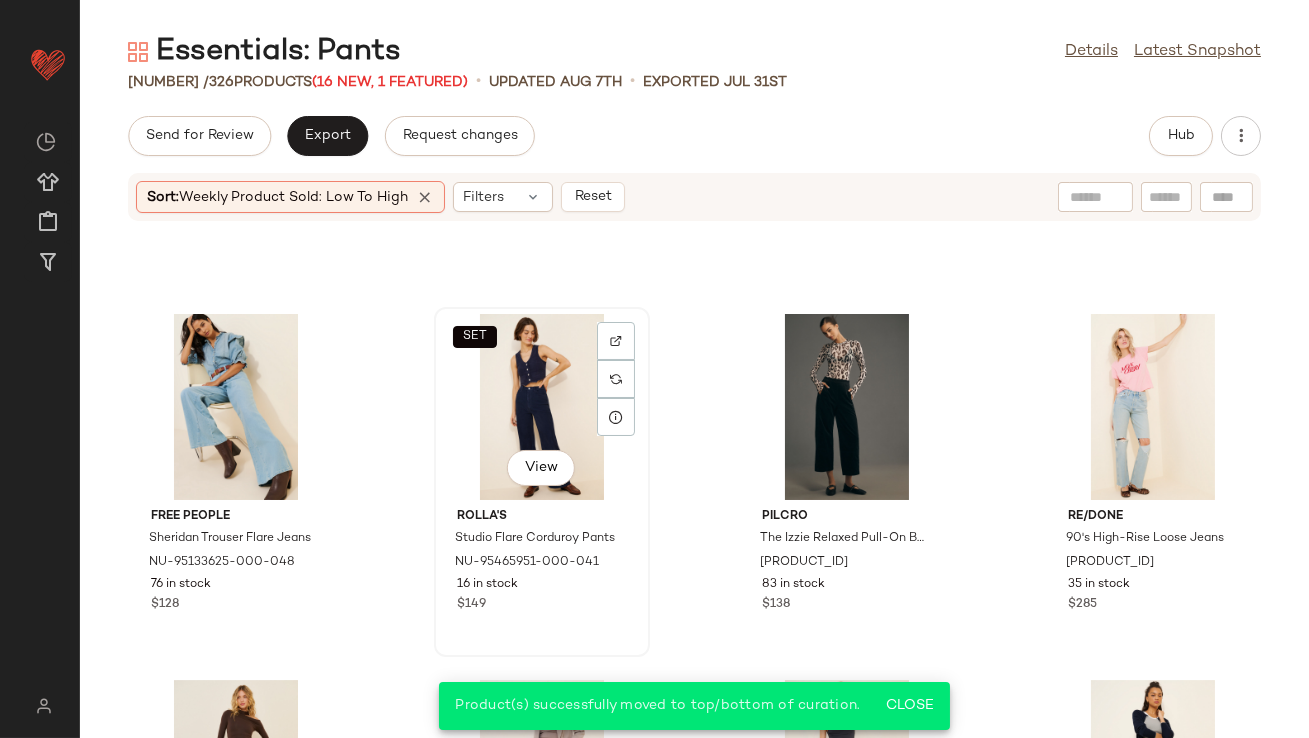 click on "SET   View" 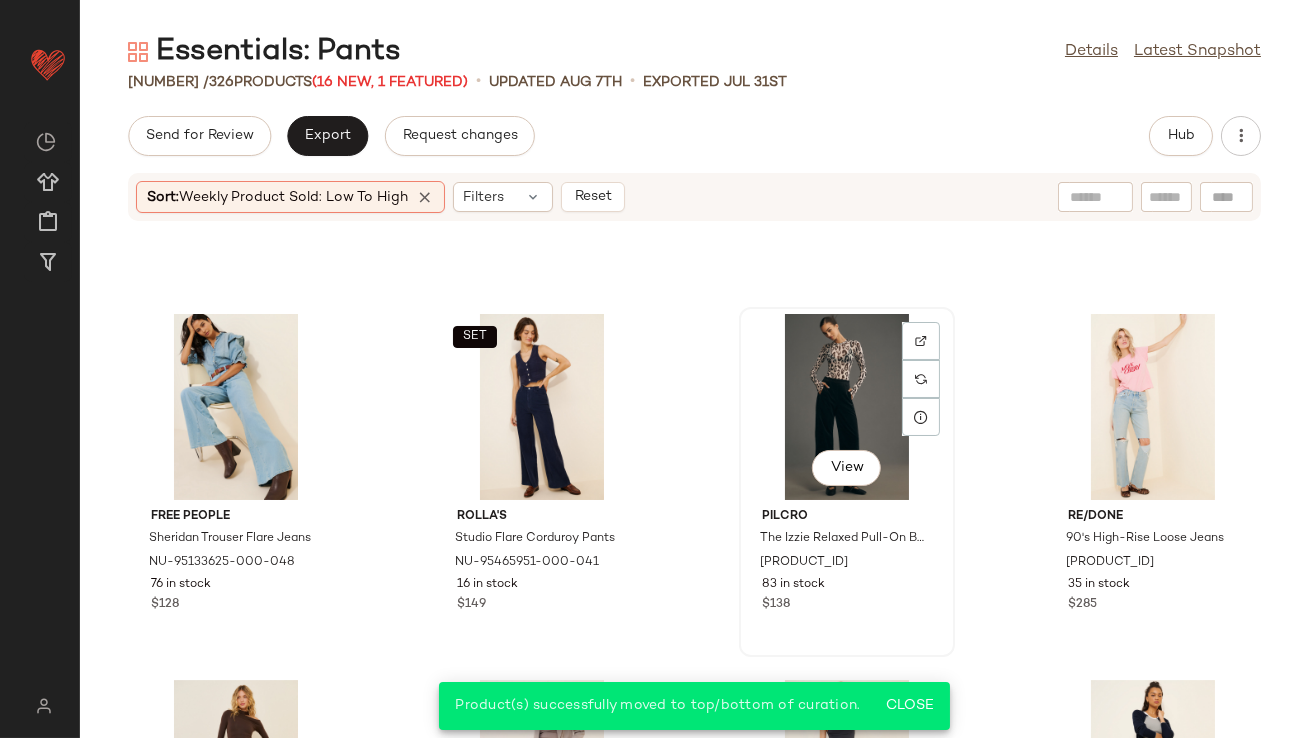 click on "View" 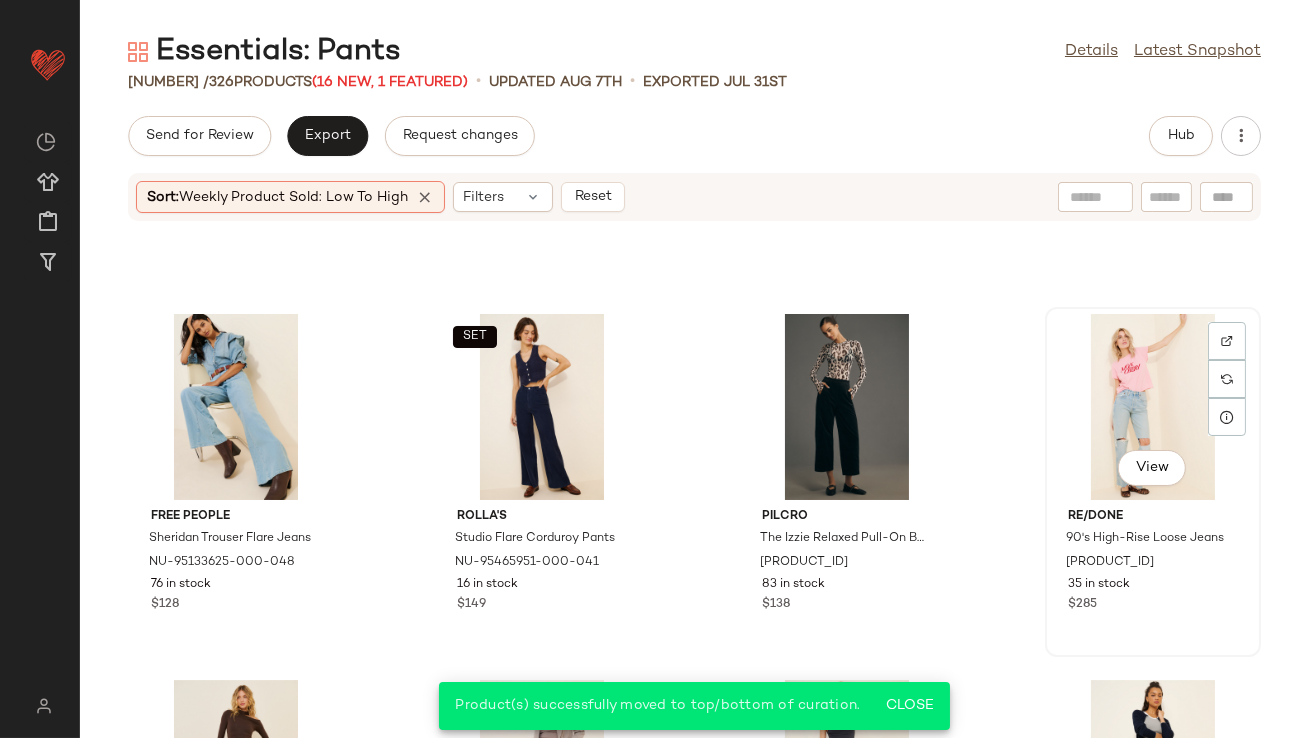 click on "View" 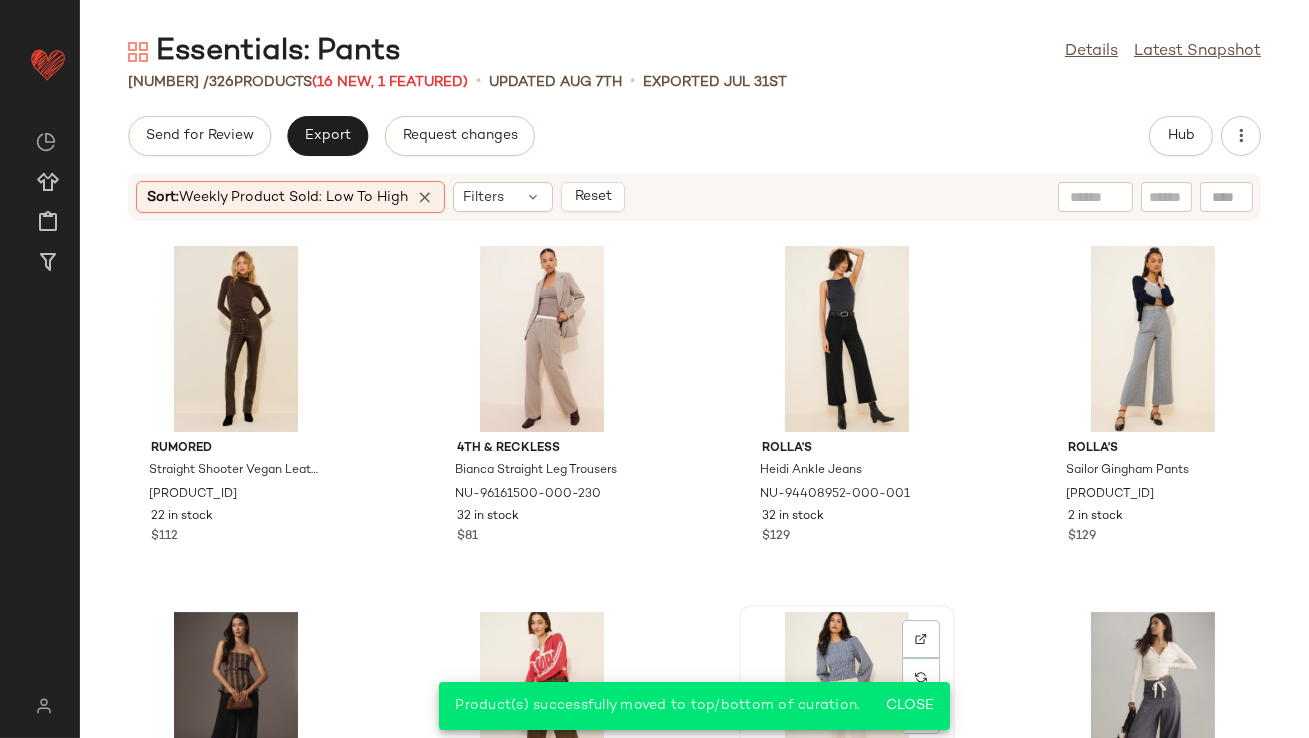 scroll, scrollTop: 27100, scrollLeft: 0, axis: vertical 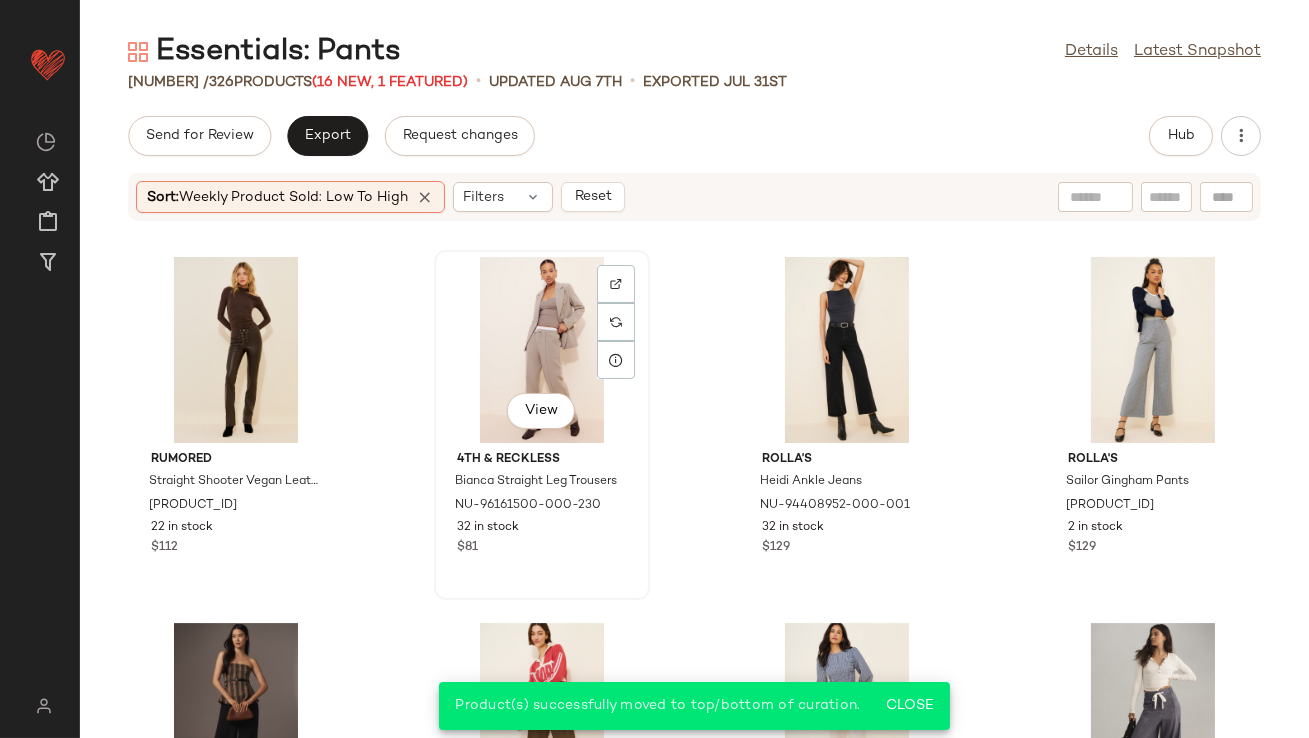 click on "View" 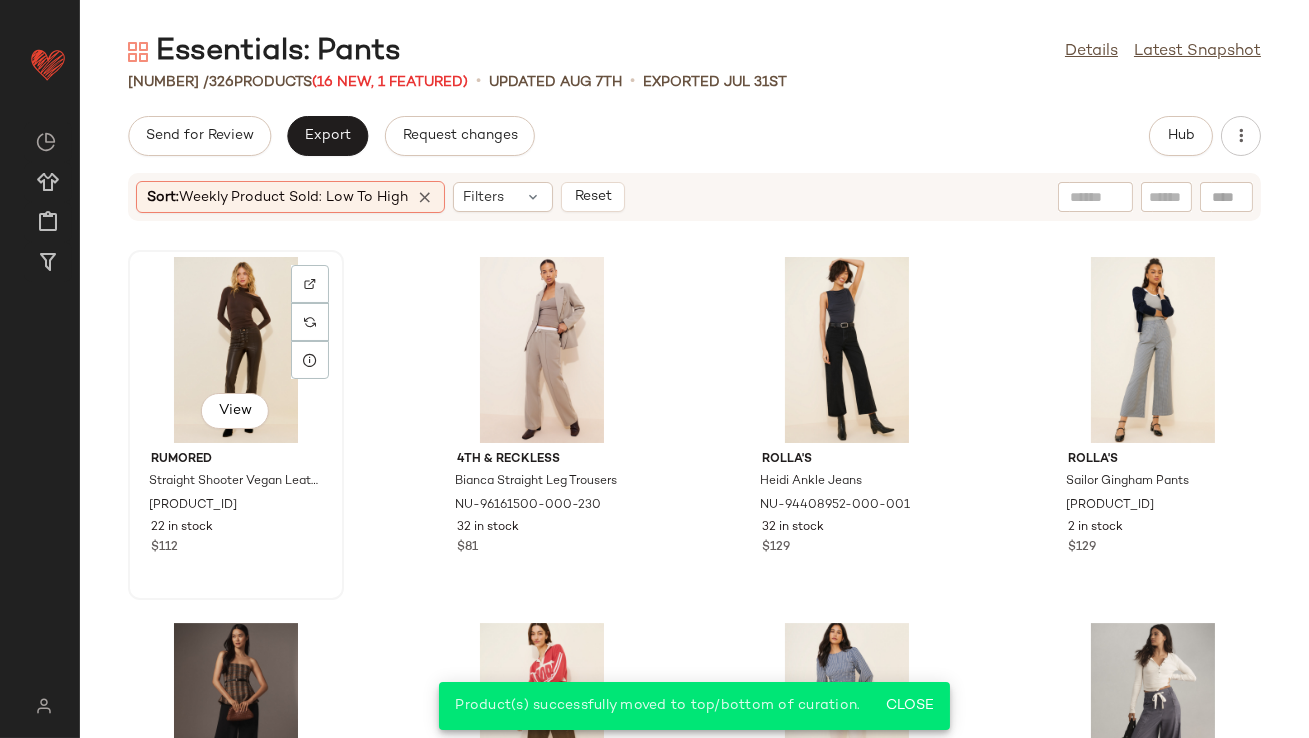 click on "View" 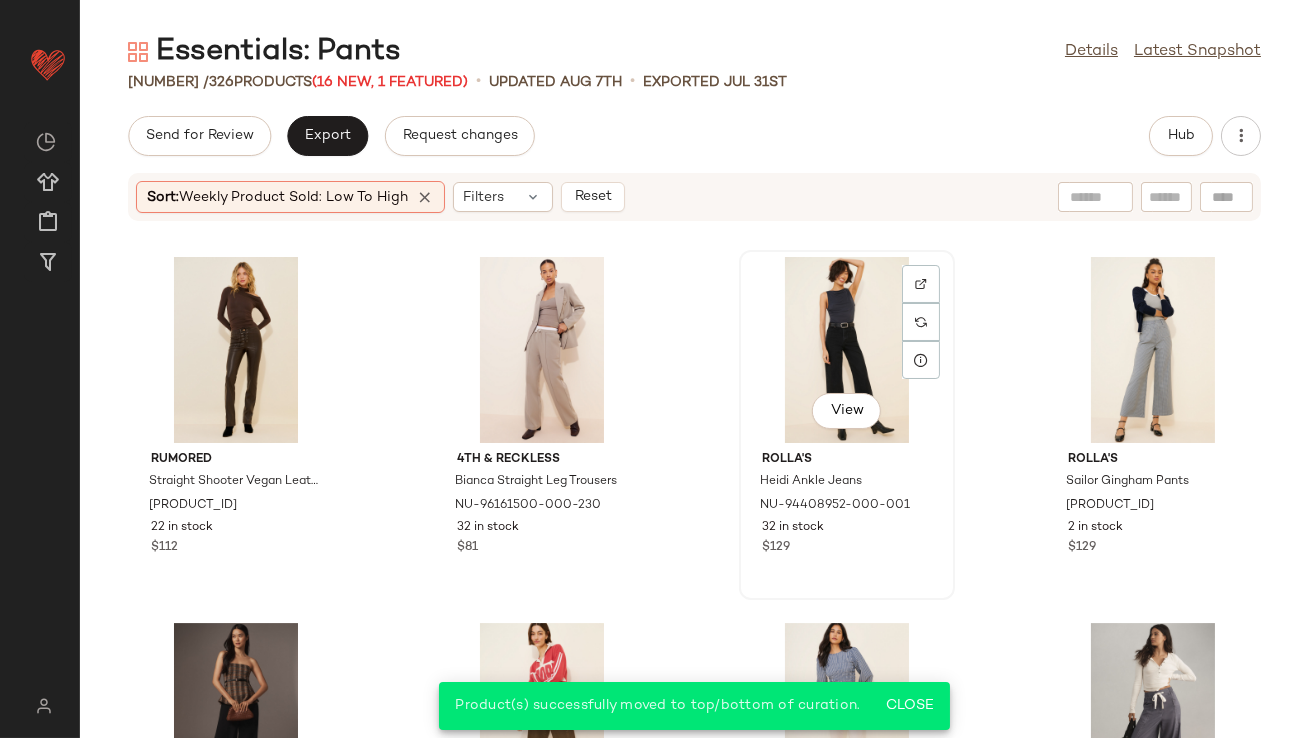 click on "View" 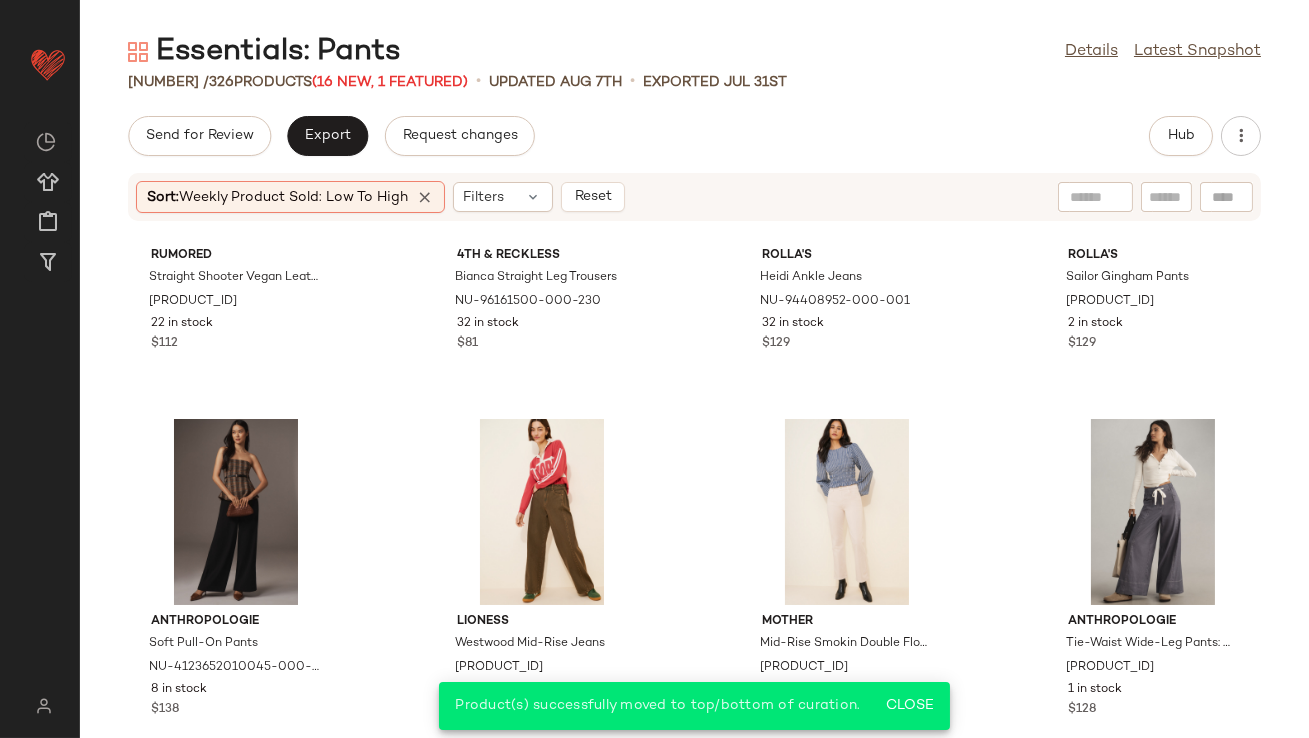 scroll, scrollTop: 27458, scrollLeft: 0, axis: vertical 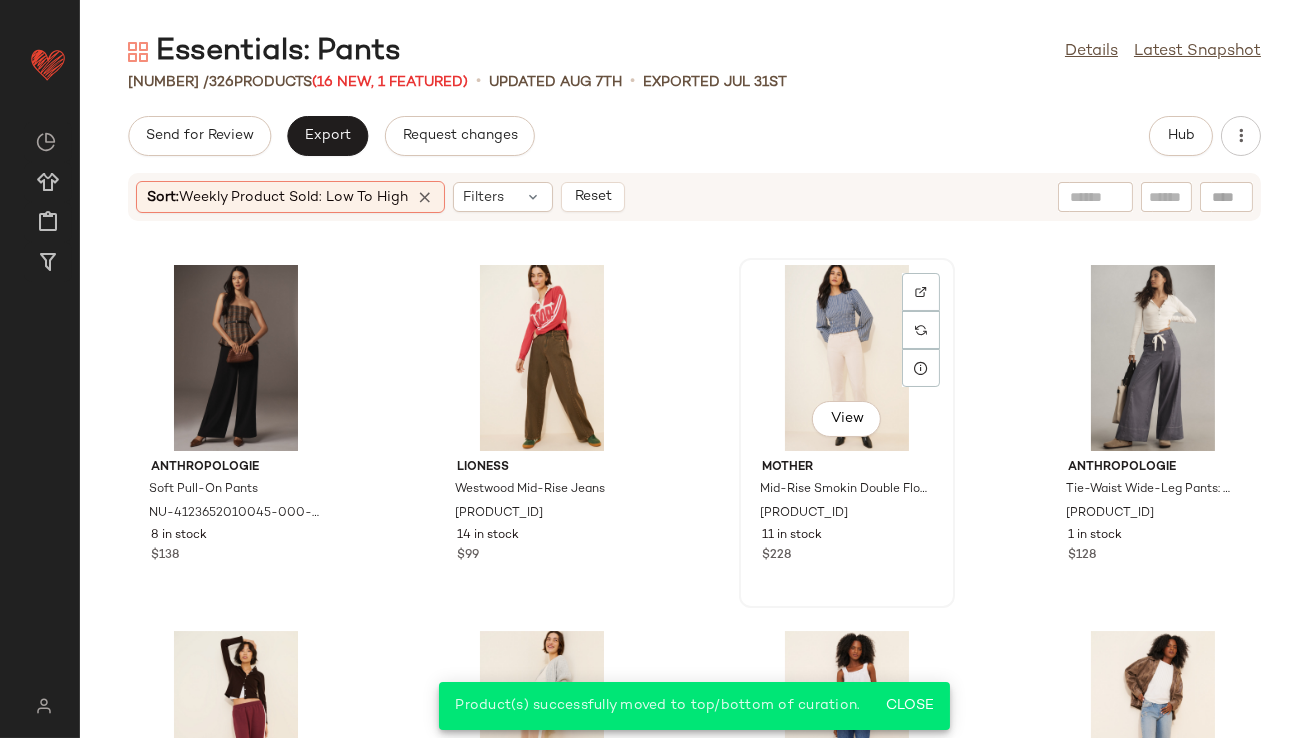 click on "View" 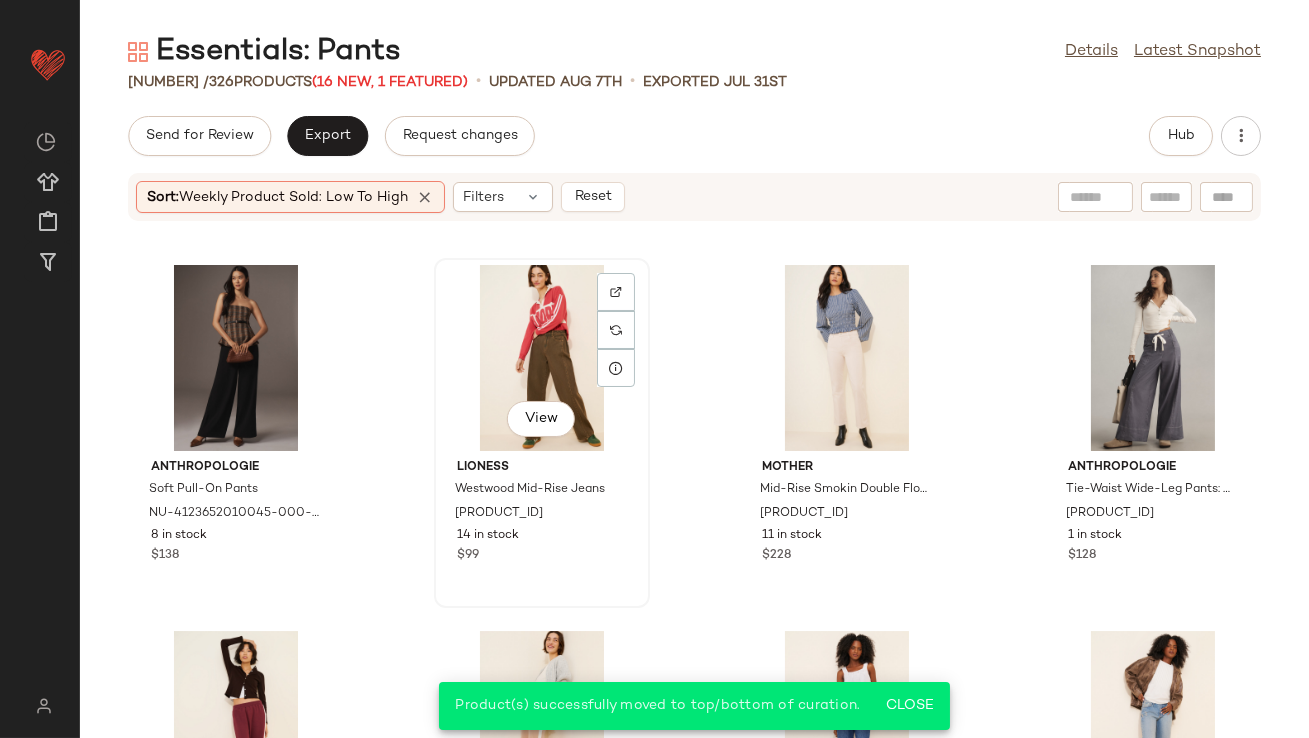 click on "View" 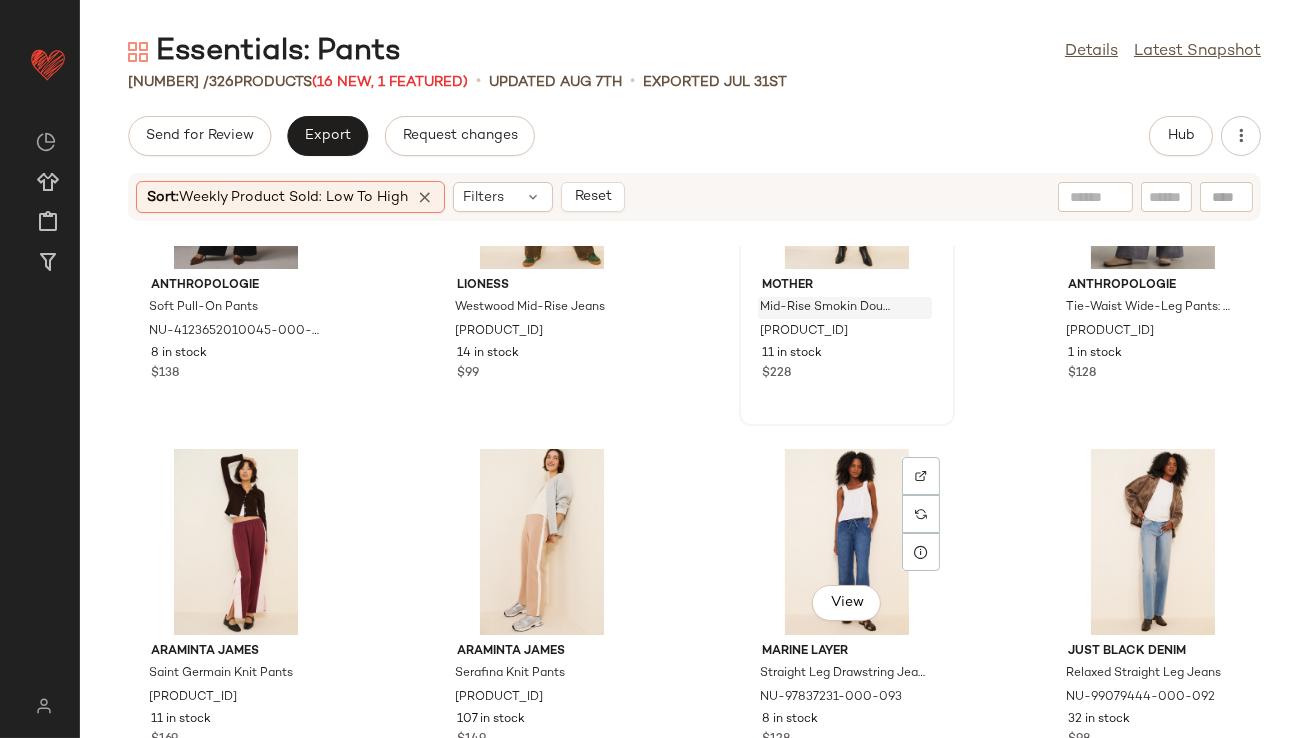 scroll, scrollTop: 27714, scrollLeft: 0, axis: vertical 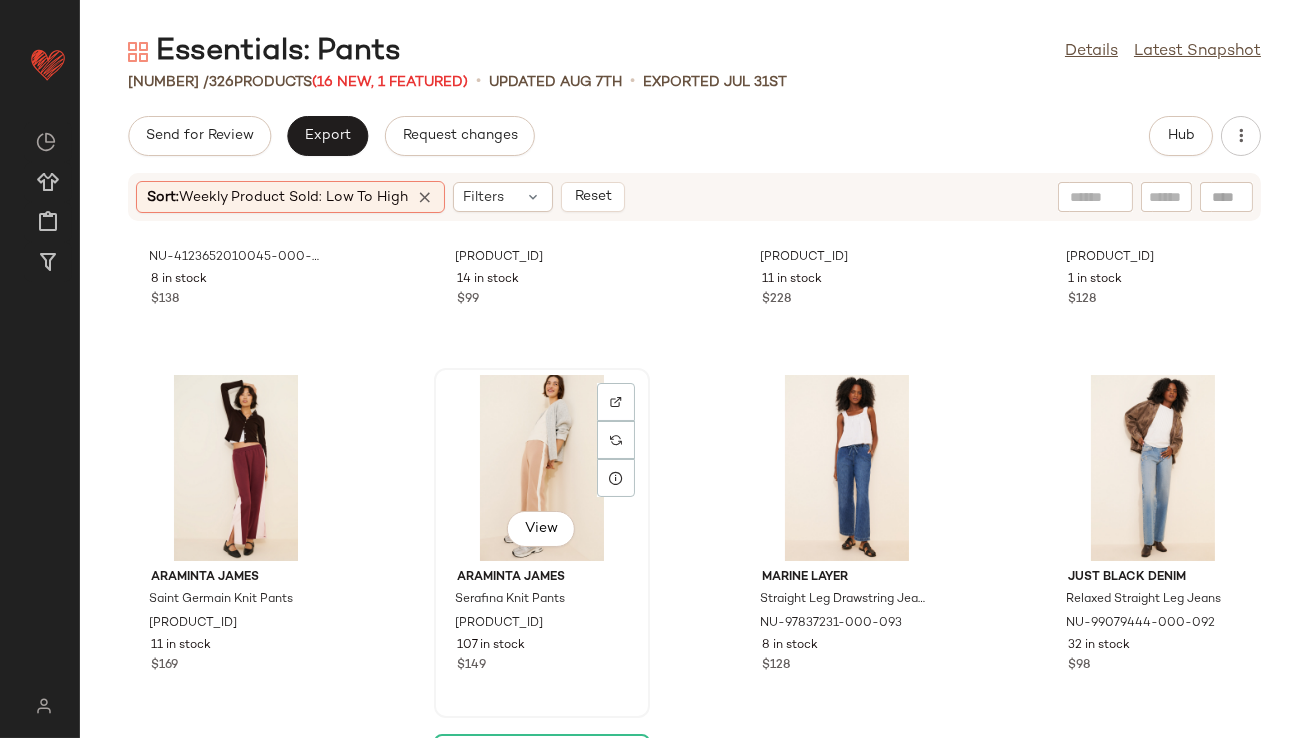 click on "View" 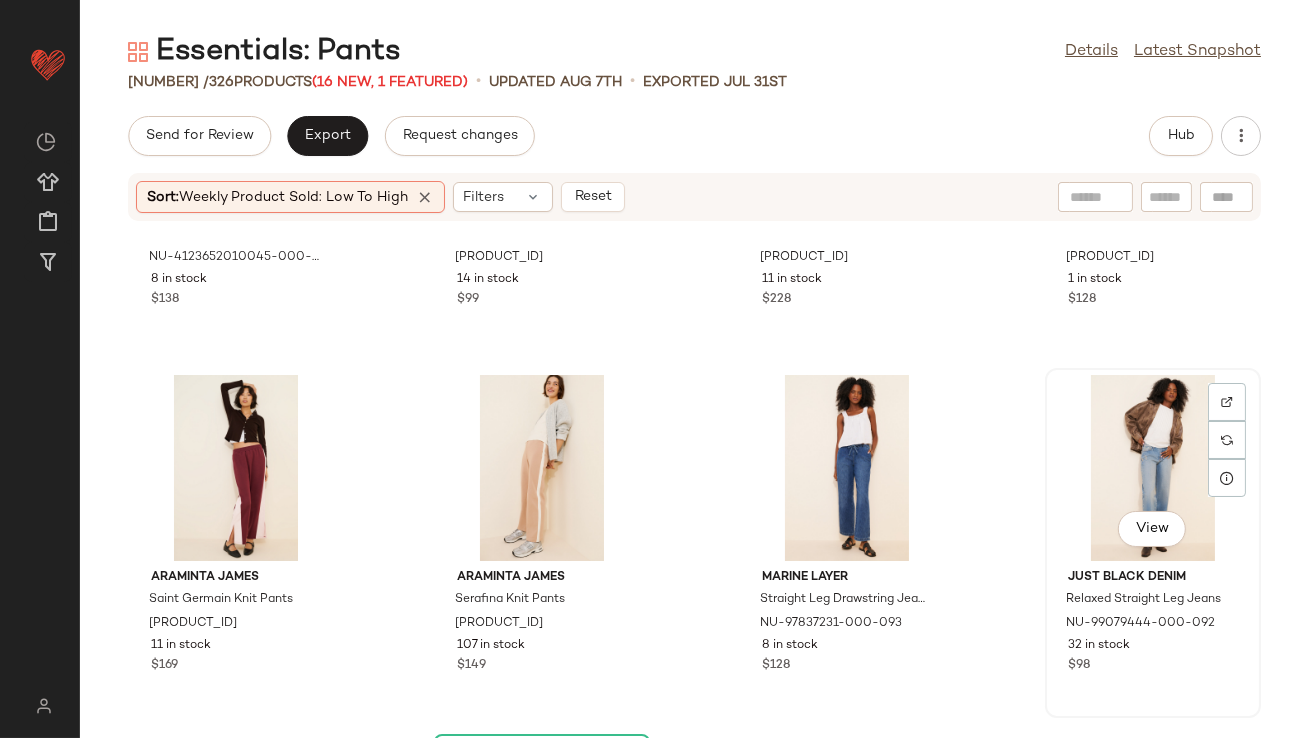 click on "View" 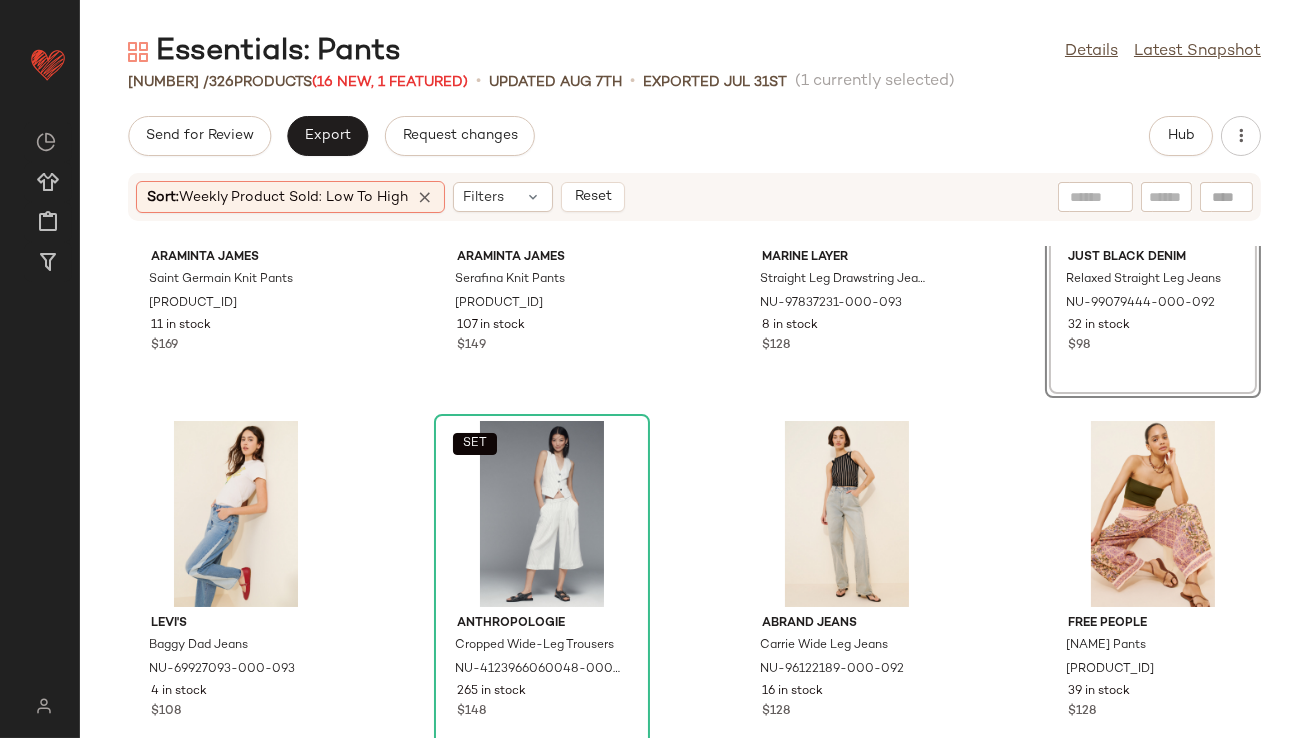 scroll, scrollTop: 28194, scrollLeft: 0, axis: vertical 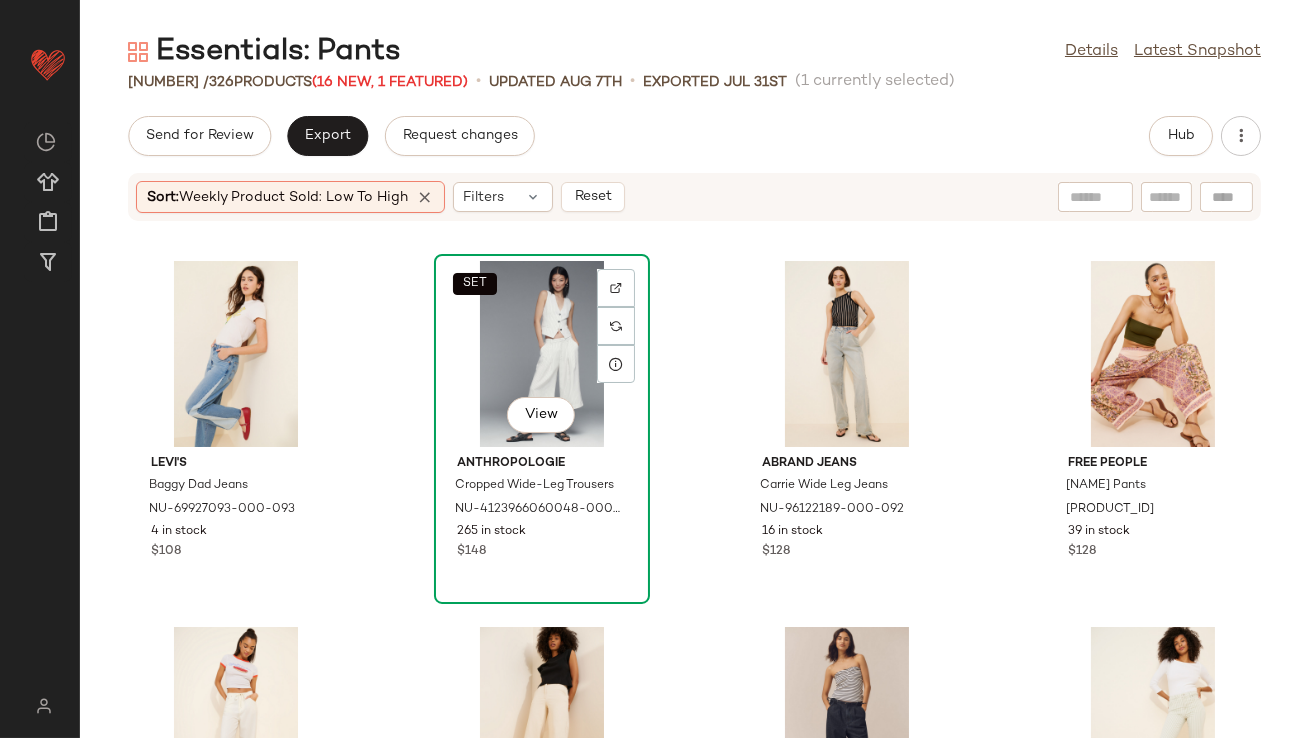 click on "SET   View" 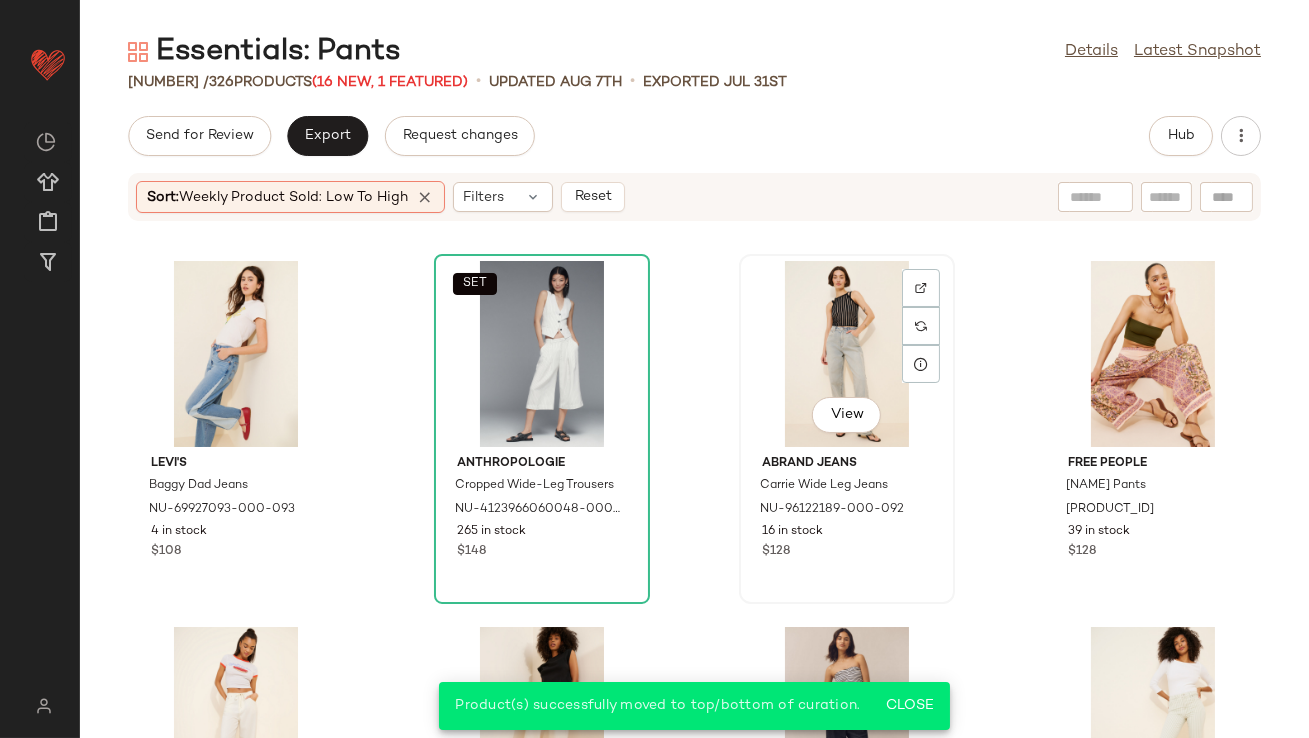 click on "View" 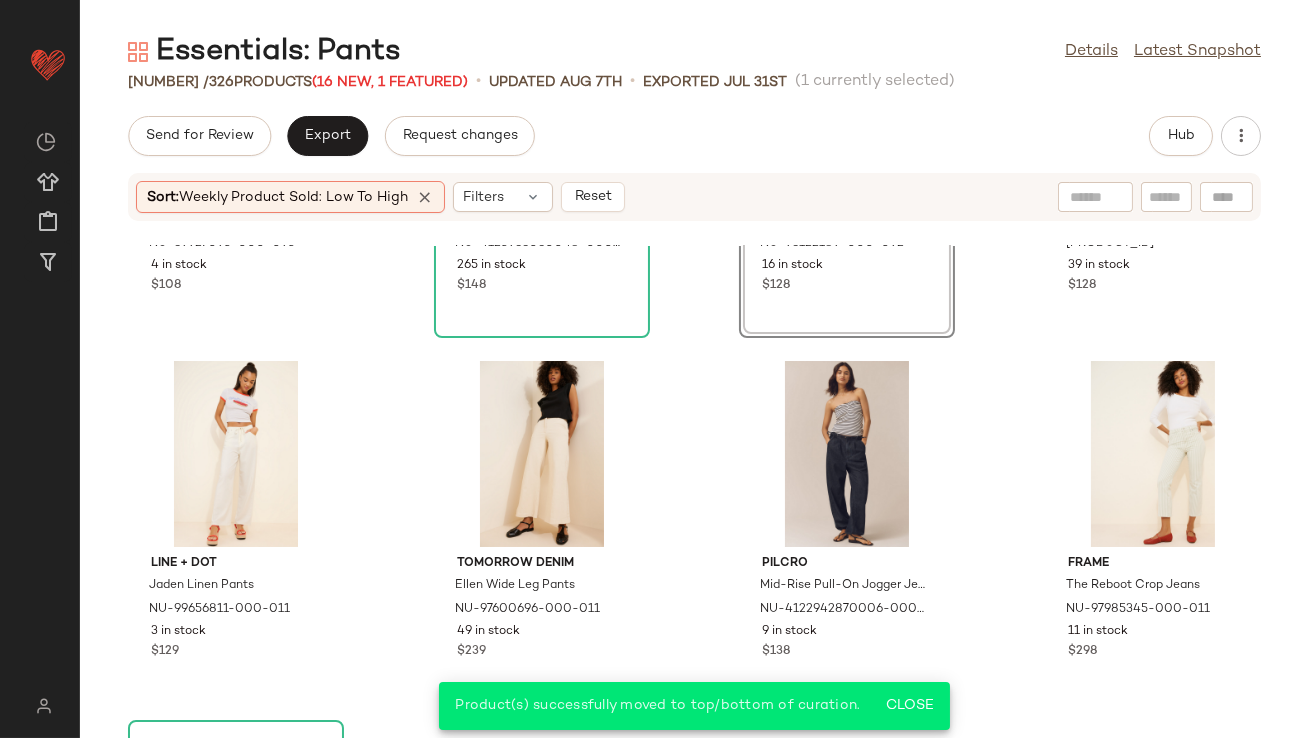 scroll, scrollTop: 28506, scrollLeft: 0, axis: vertical 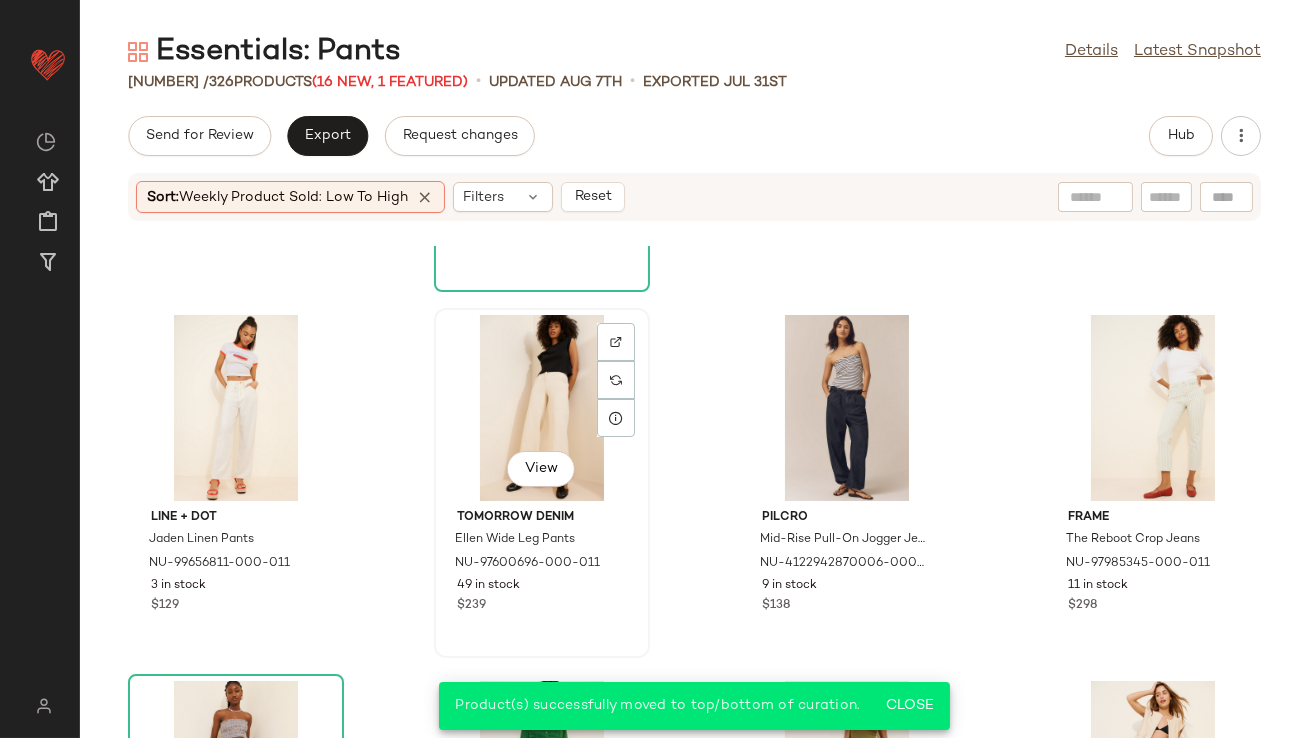 click on "View" 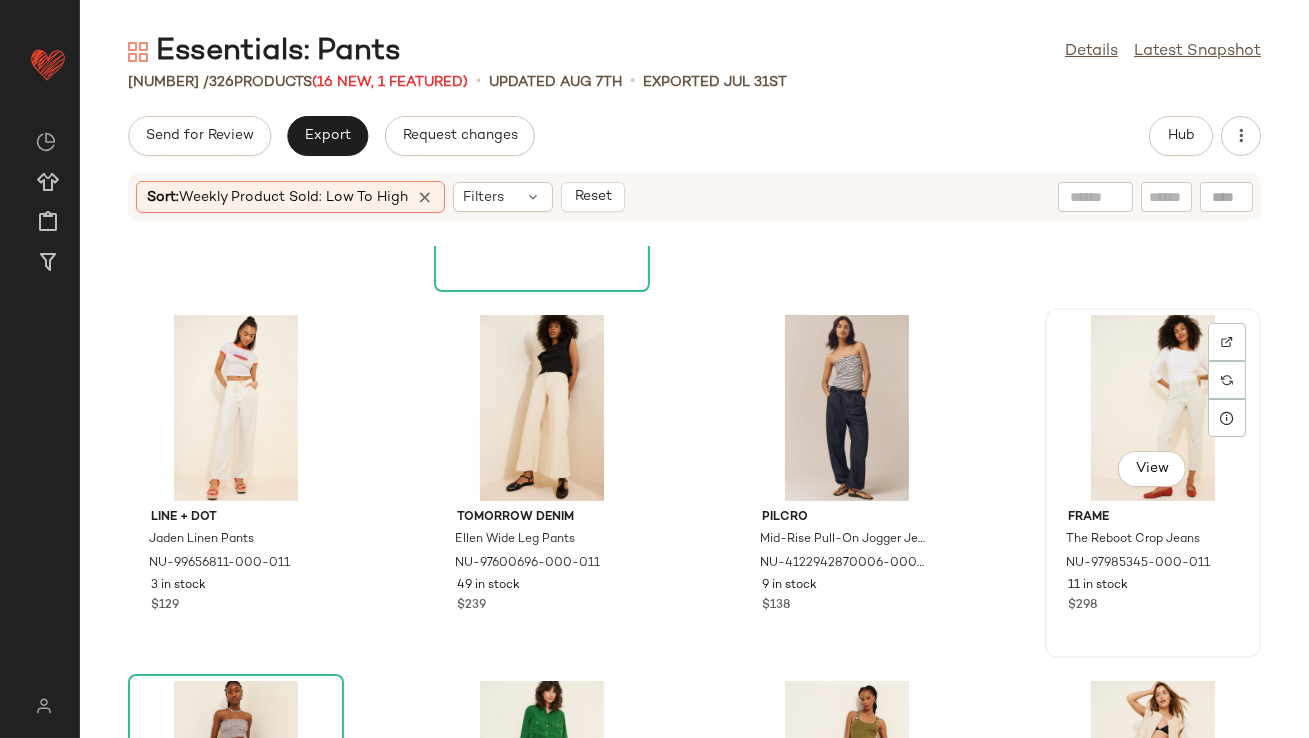 click on "View" 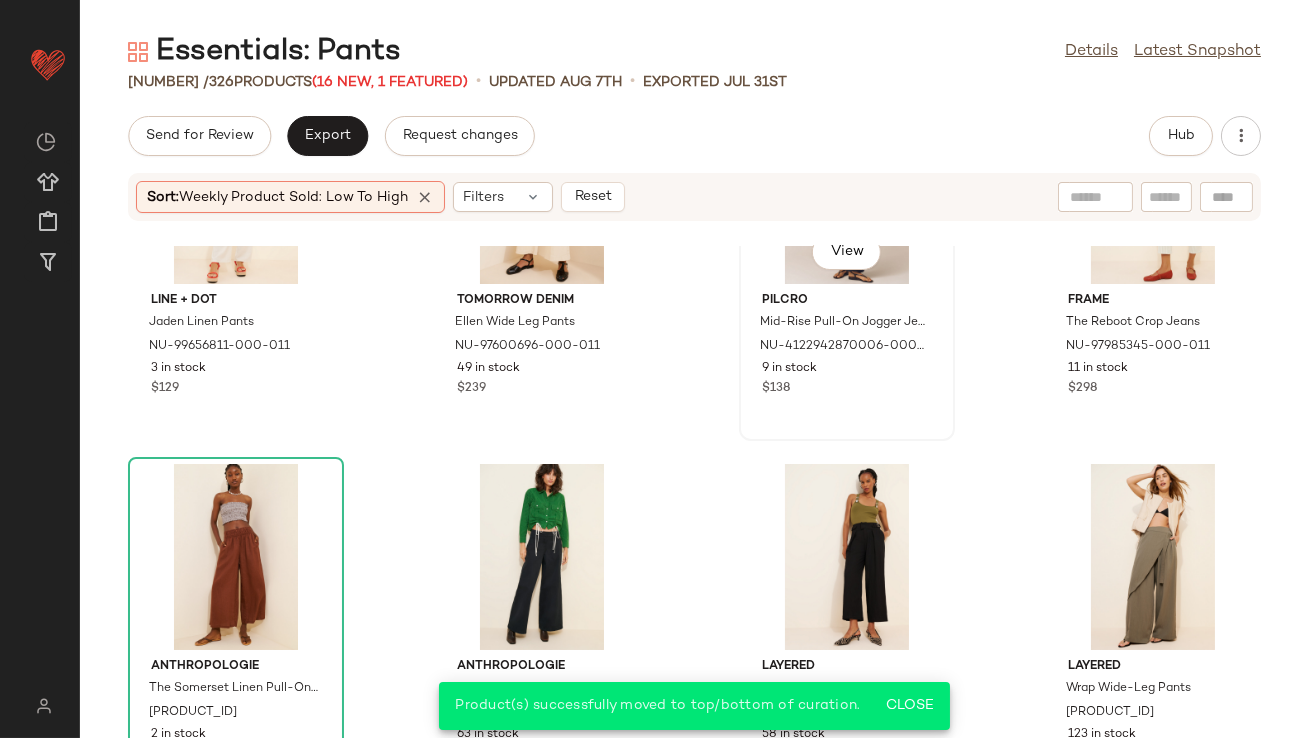 scroll, scrollTop: 28862, scrollLeft: 0, axis: vertical 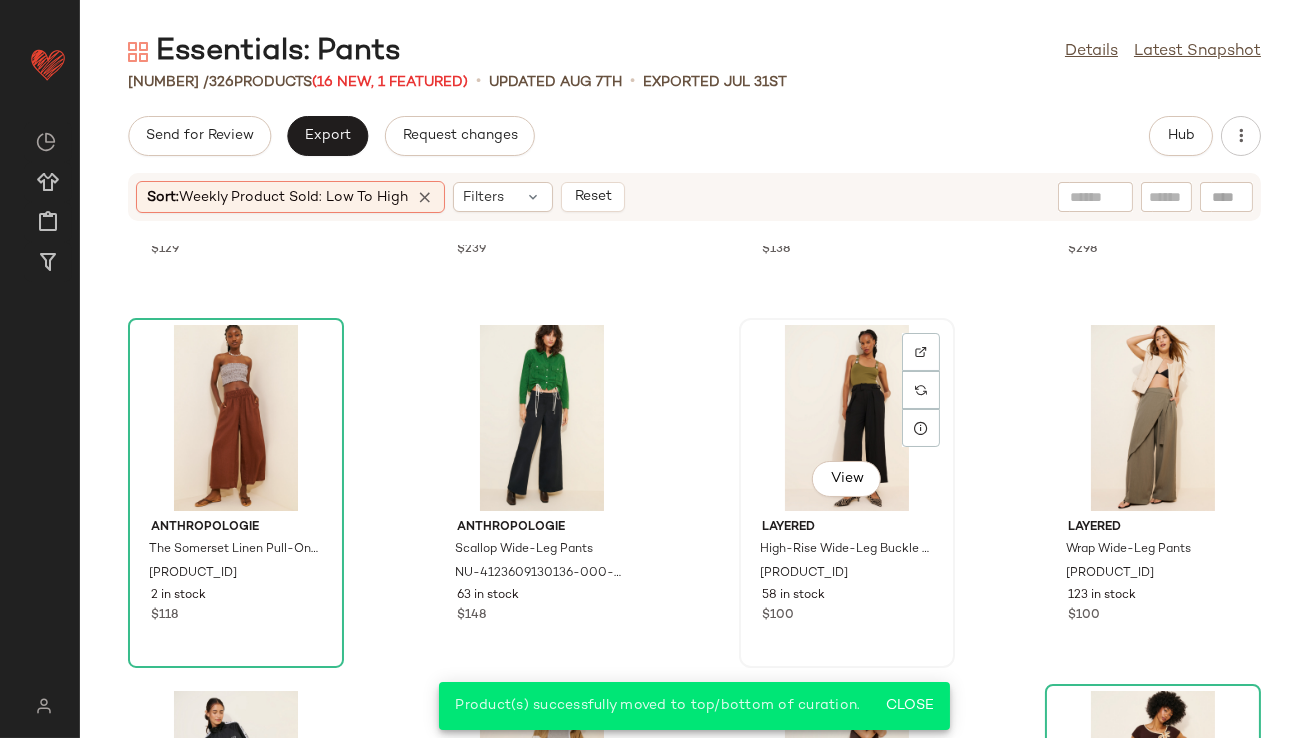 click on "View" 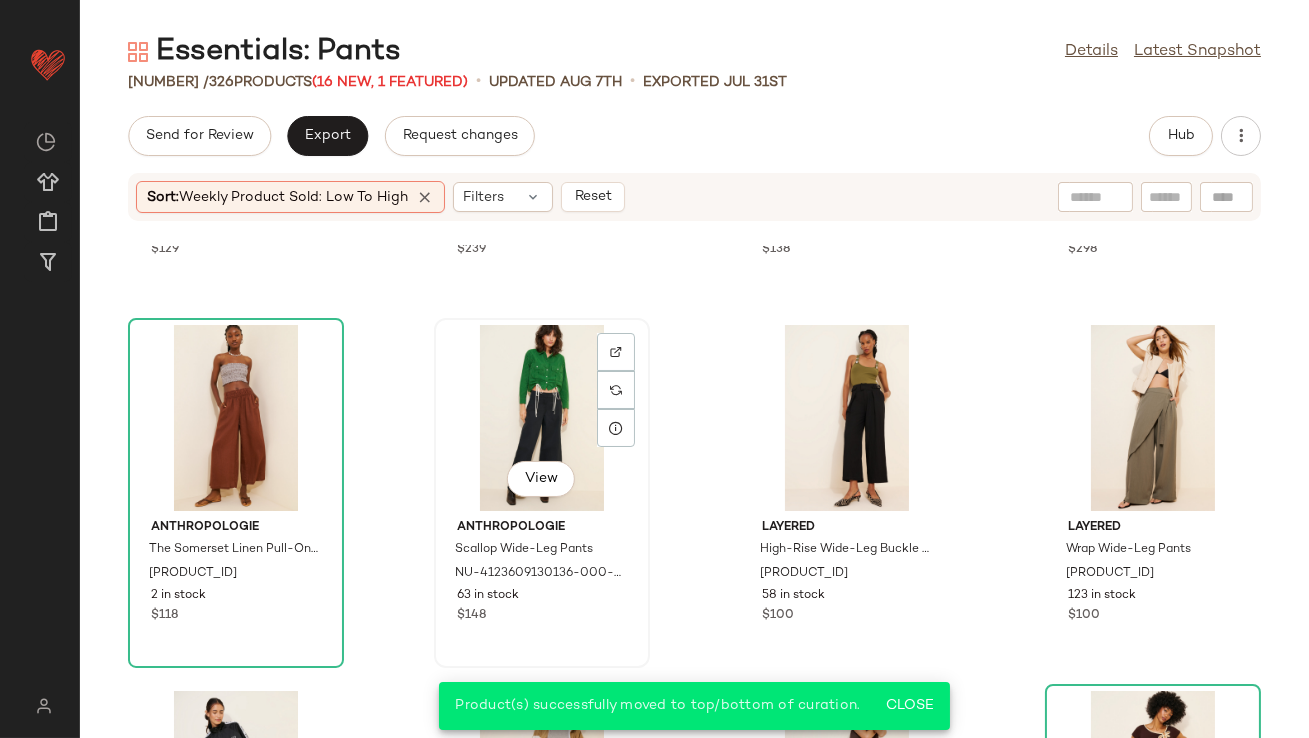 click on "View" 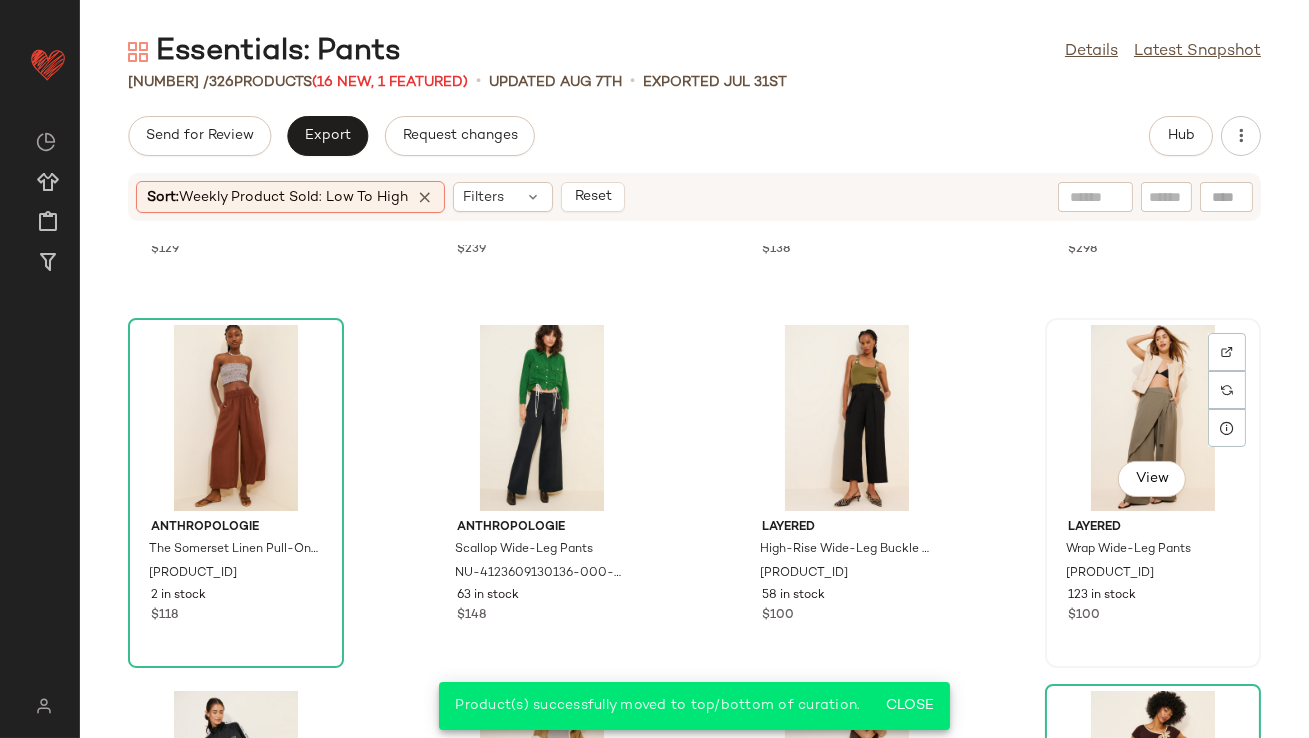 click on "View" 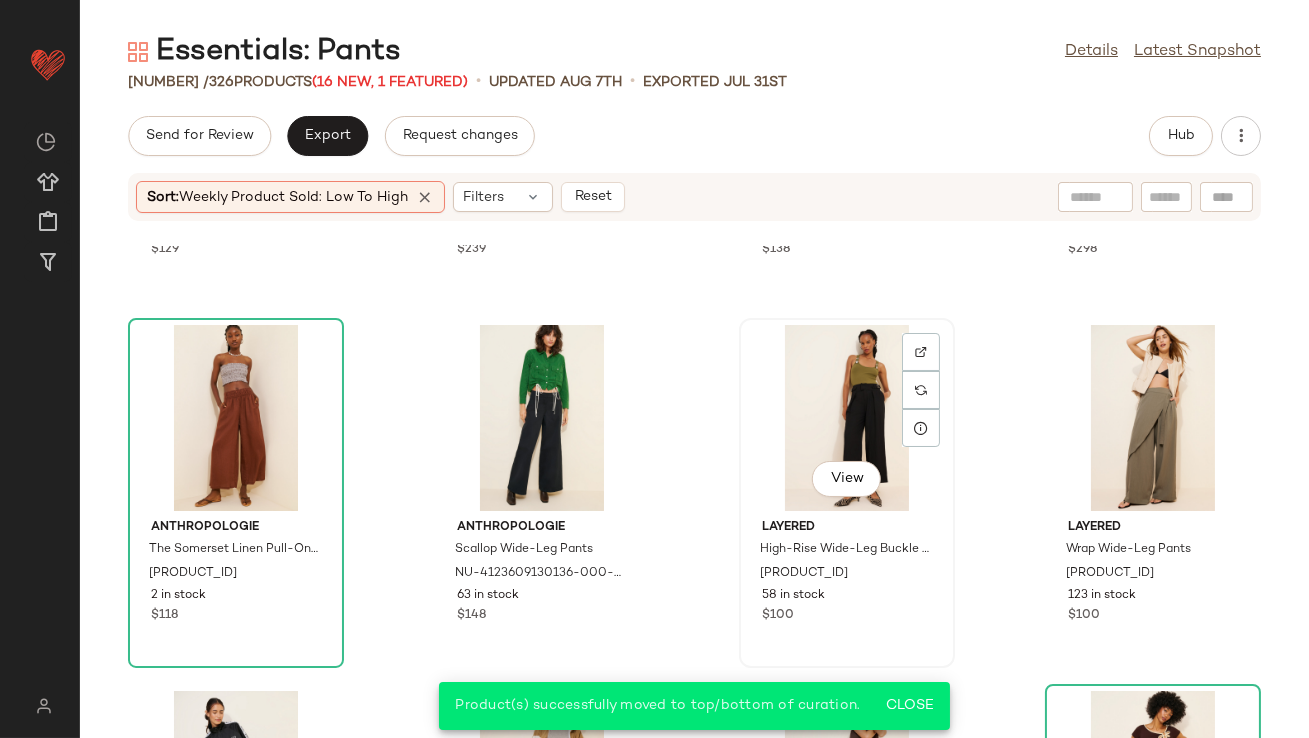 scroll, scrollTop: 29174, scrollLeft: 0, axis: vertical 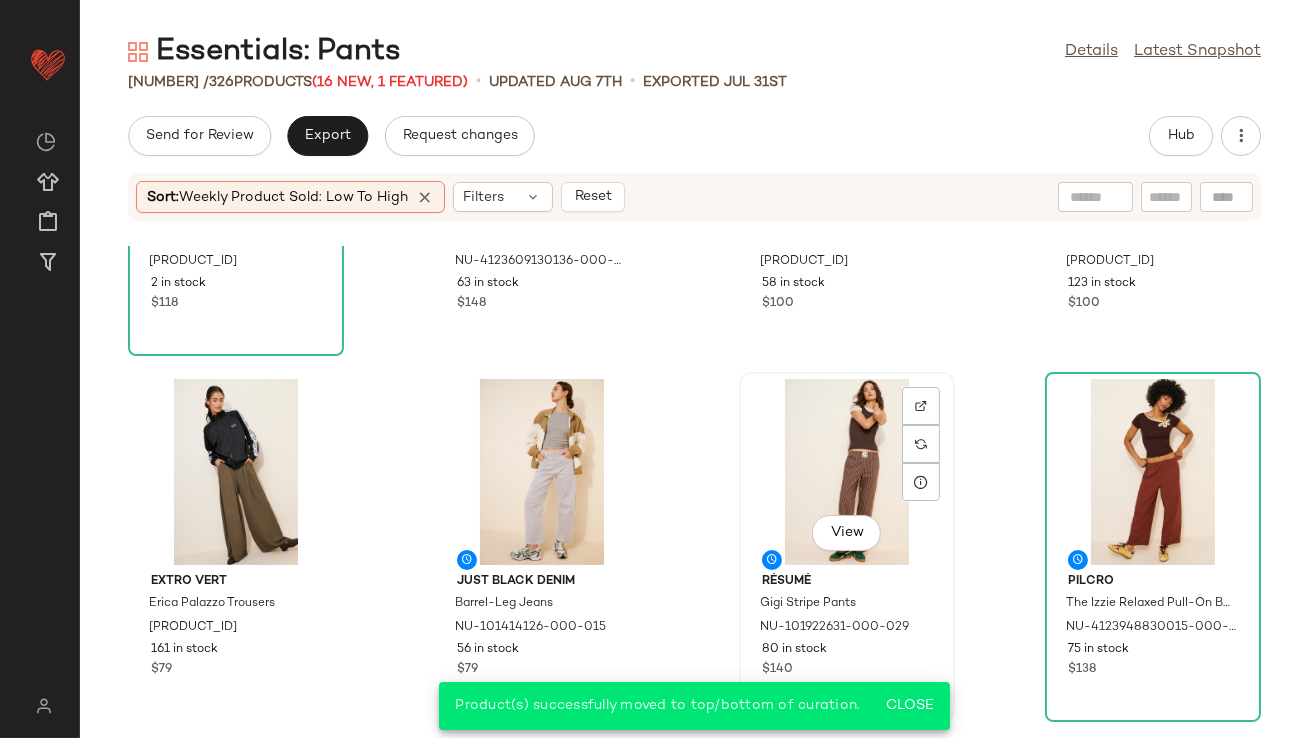 click on "View" 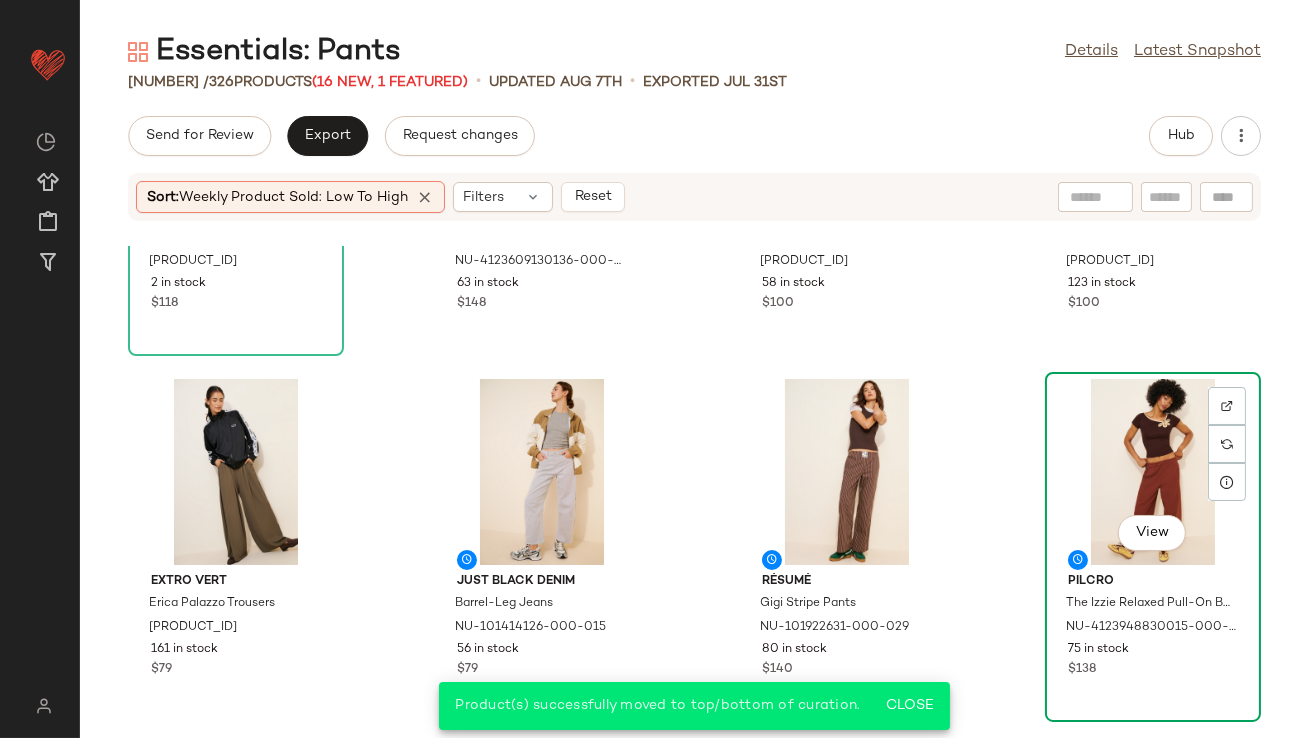 click on "View" 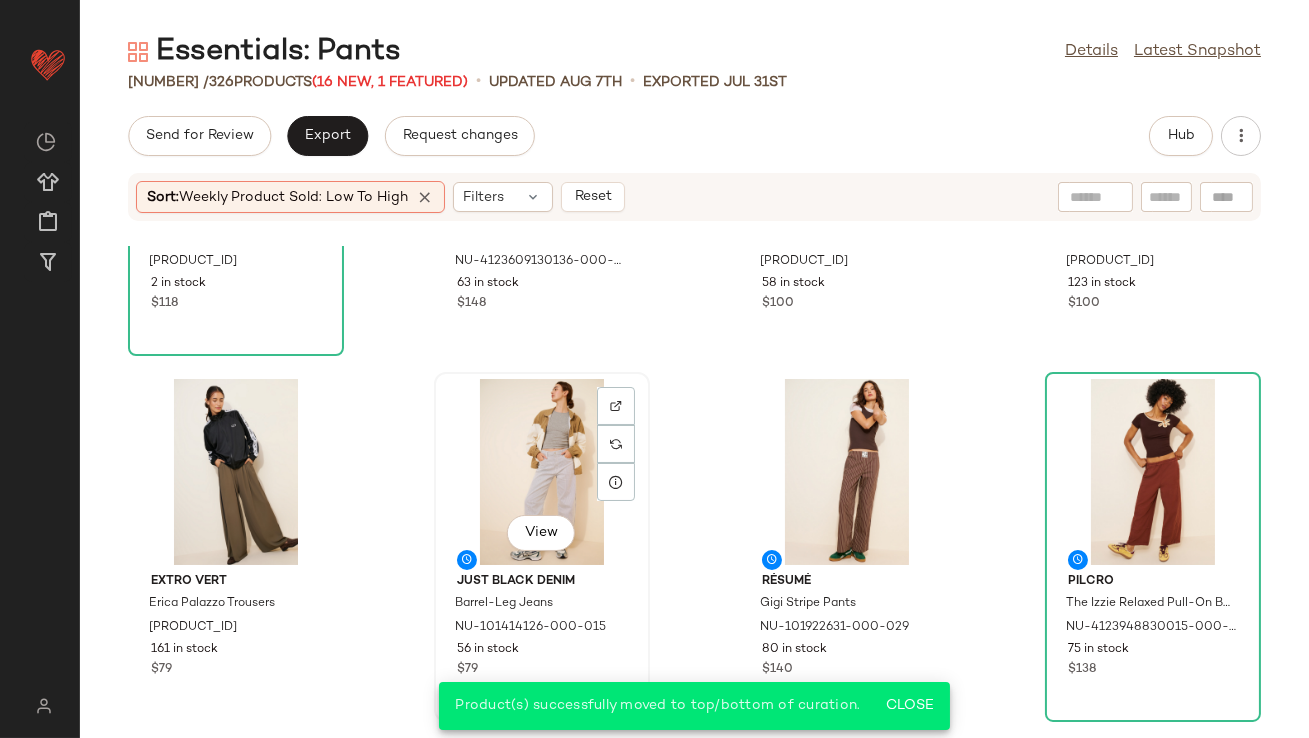 click on "View" 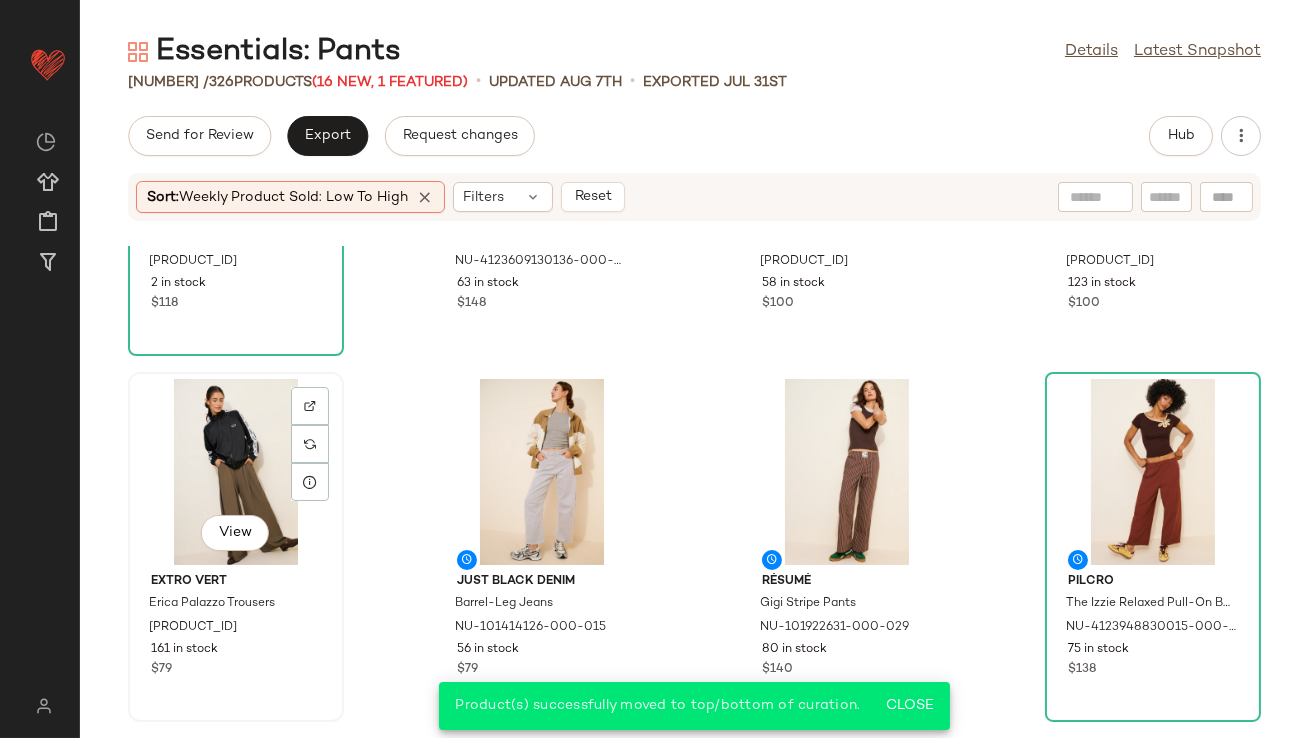 click on "View" 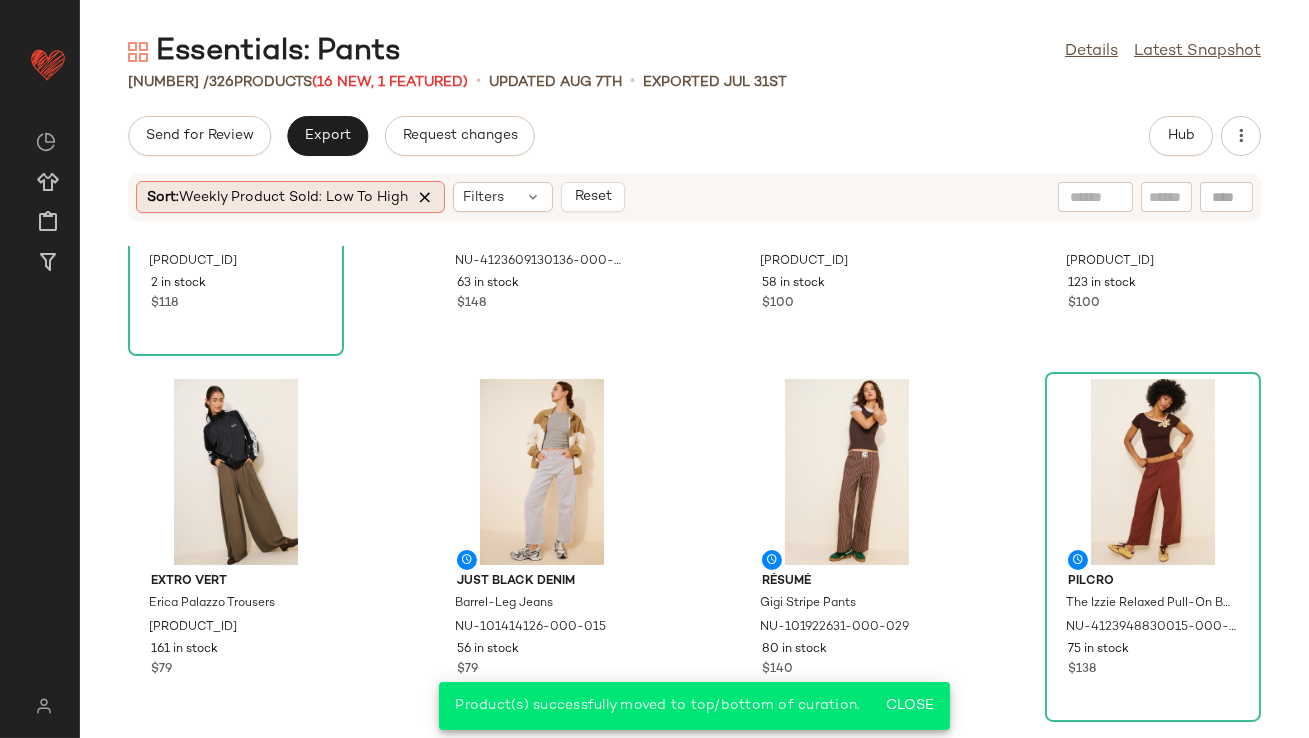 click at bounding box center (425, 197) 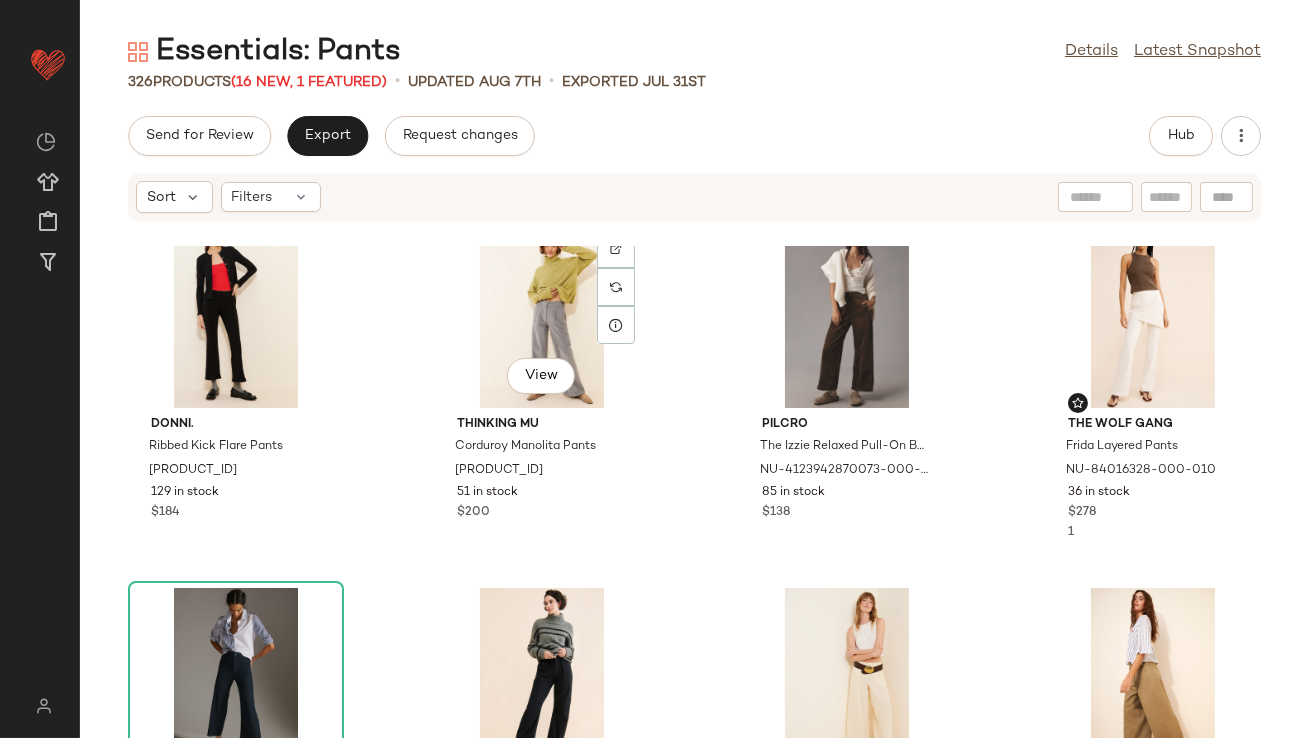 scroll, scrollTop: 2684, scrollLeft: 0, axis: vertical 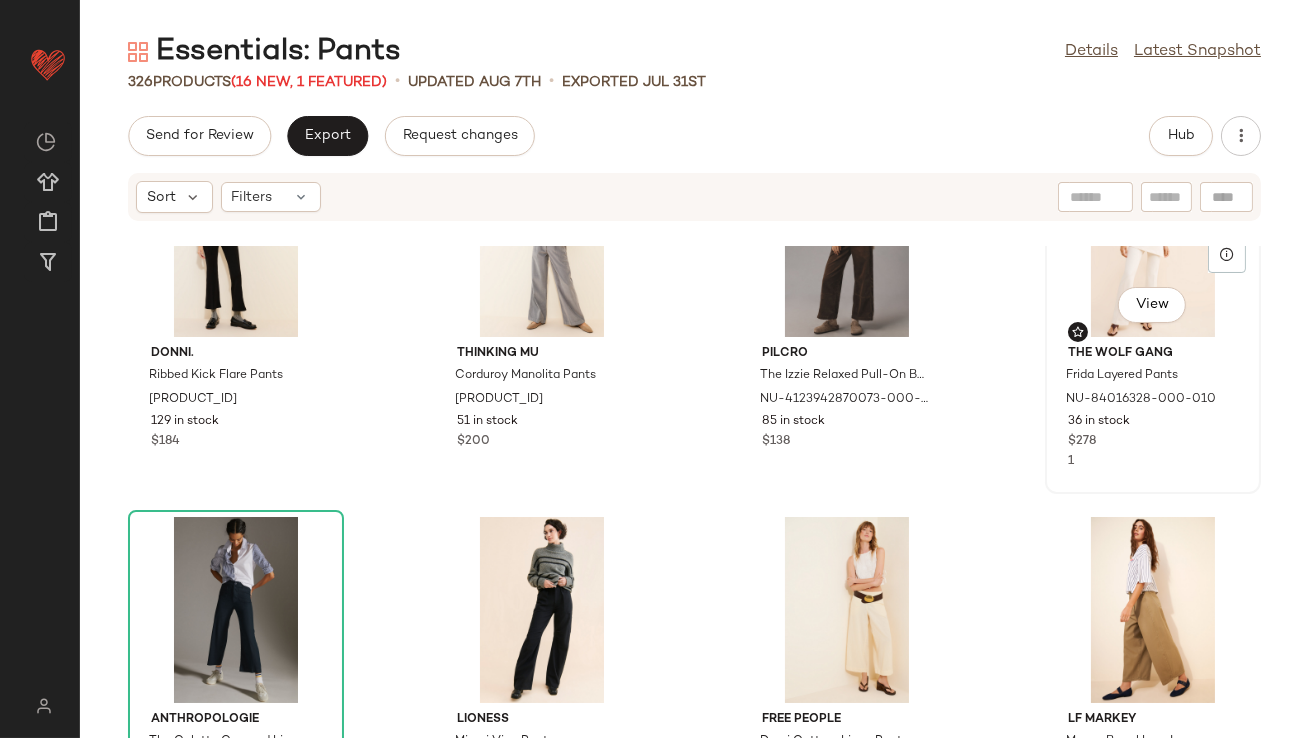 click on "View" 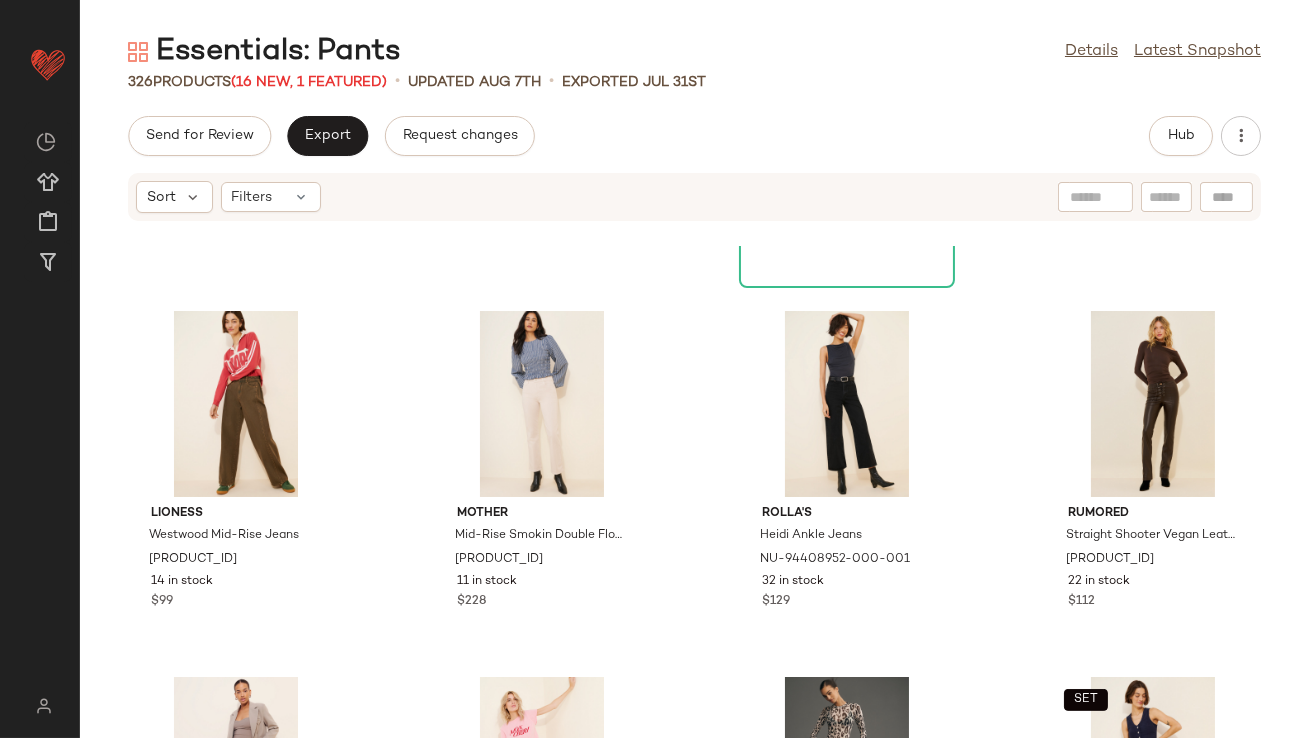 scroll, scrollTop: 0, scrollLeft: 0, axis: both 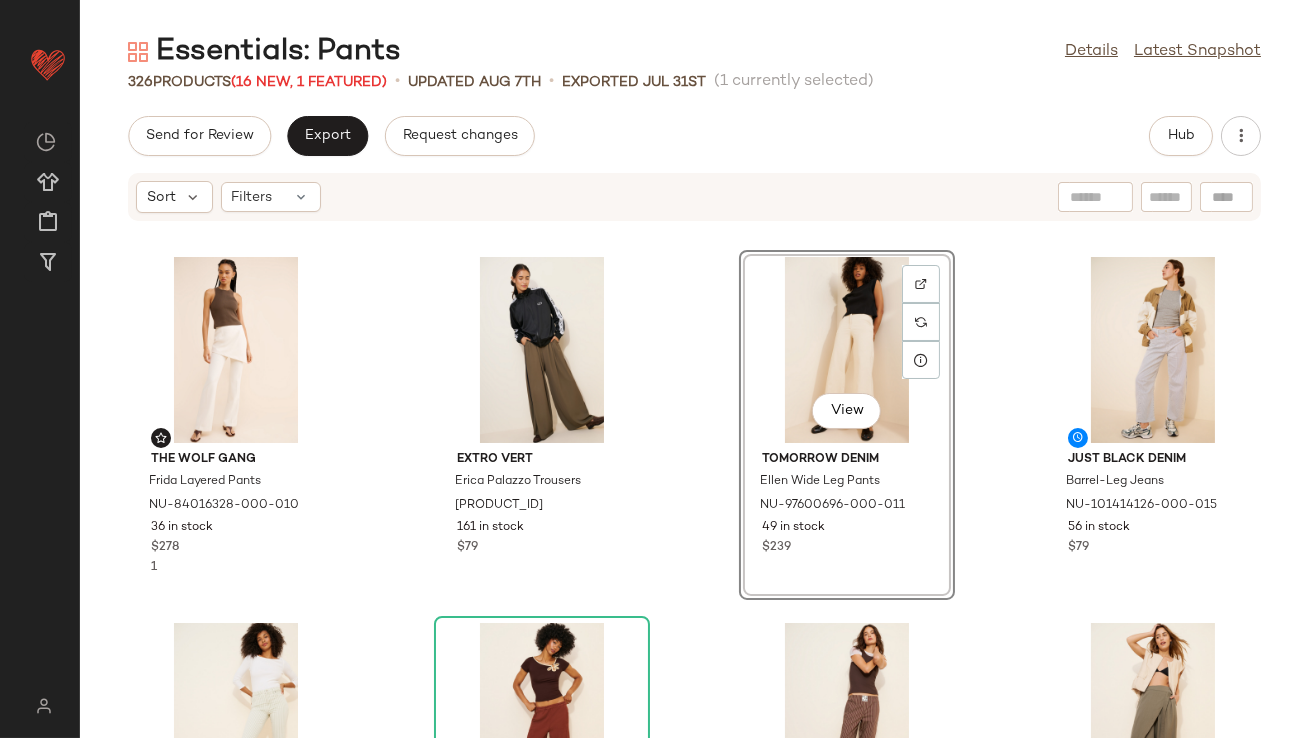 click on "The [NAME] Frida Layered Pants [PRODUCT_ID] 36 in stock $278 1 Extro Vert [NAME] Palazzo Trousers [PRODUCT_ID] 161 in stock $79 View Tomorrow Denim [NAME] Wide Leg Pants [PRODUCT_ID] 49 in stock $239 Just Black Denim Barrel-Leg Jeans [PRODUCT_ID] 56 in stock $79 FRAME The Reboot Crop Jeans [PRODUCT_ID] 11 in stock $298 Pilcro The [NAME] Relaxed Pull-On Barrel Pants: Jacquard Edition [PRODUCT_ID] 75 in stock $138 Résumé [NAME] Stripe Pants [PRODUCT_ID] 80 in stock $140 Layered Wrap Wide-Leg Pants [PRODUCT_ID] 123 in stock $100 Anthropologie Scallop Wide-Leg Pants [PRODUCT_ID] 63 in stock $148 Layered High-Rise Wide-Leg Buckle Pants [PRODUCT_ID] 58 in stock $100 SET Anthropologie Cropped Wide-Leg Trousers [PRODUCT_ID] 265 in stock $148 [NAME] [NAME] Knit Pants [PRODUCT_ID] 107 in stock $149 Lioness Westwood Mid-Rise Jeans [PRODUCT_ID] 14 in stock $99 MOTHER [PRODUCT_ID] 11 in stock" 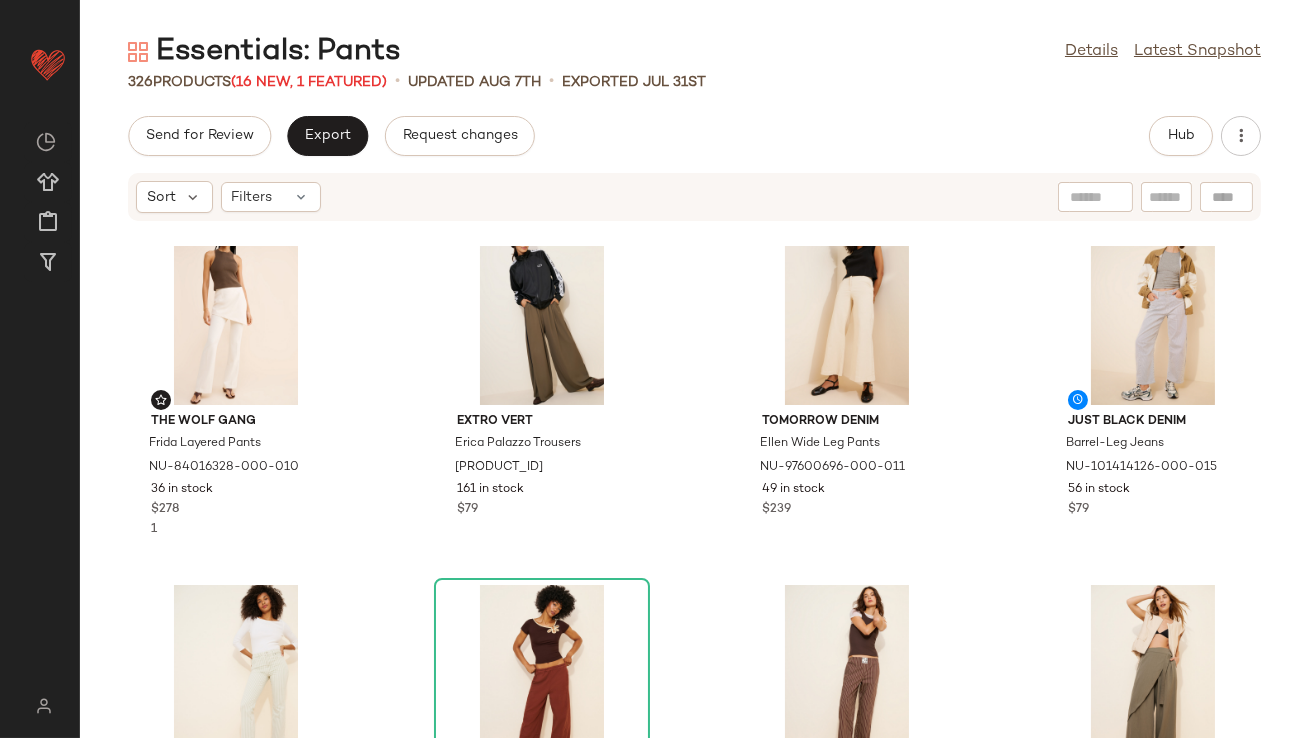scroll, scrollTop: 48, scrollLeft: 0, axis: vertical 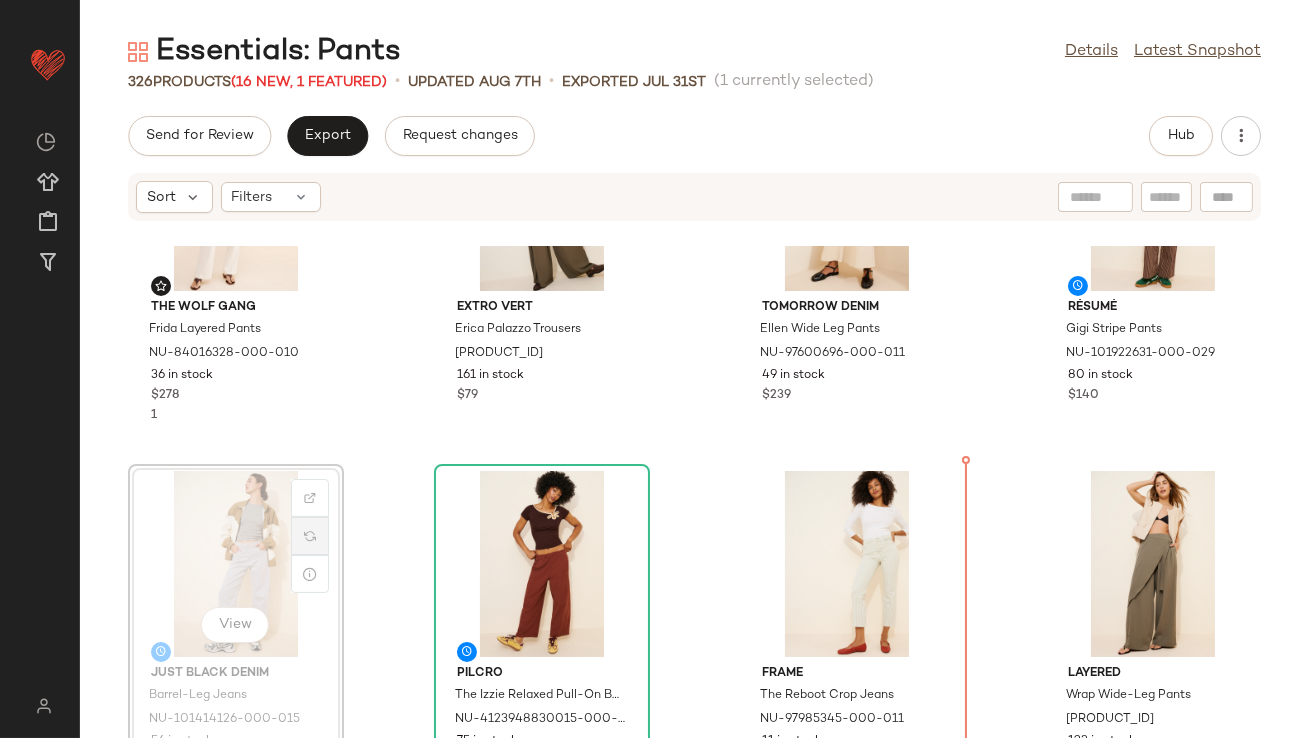 drag, startPoint x: 261, startPoint y: 638, endPoint x: 307, endPoint y: 638, distance: 46 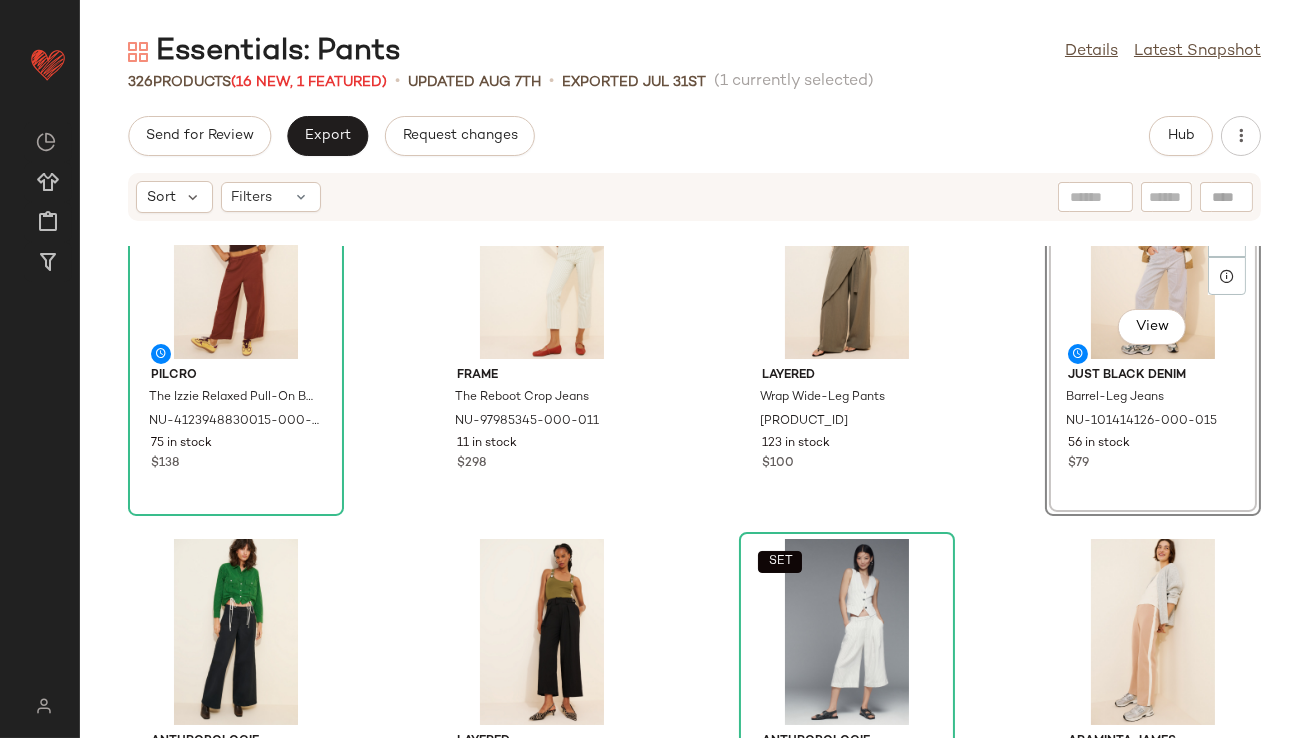 scroll, scrollTop: 503, scrollLeft: 0, axis: vertical 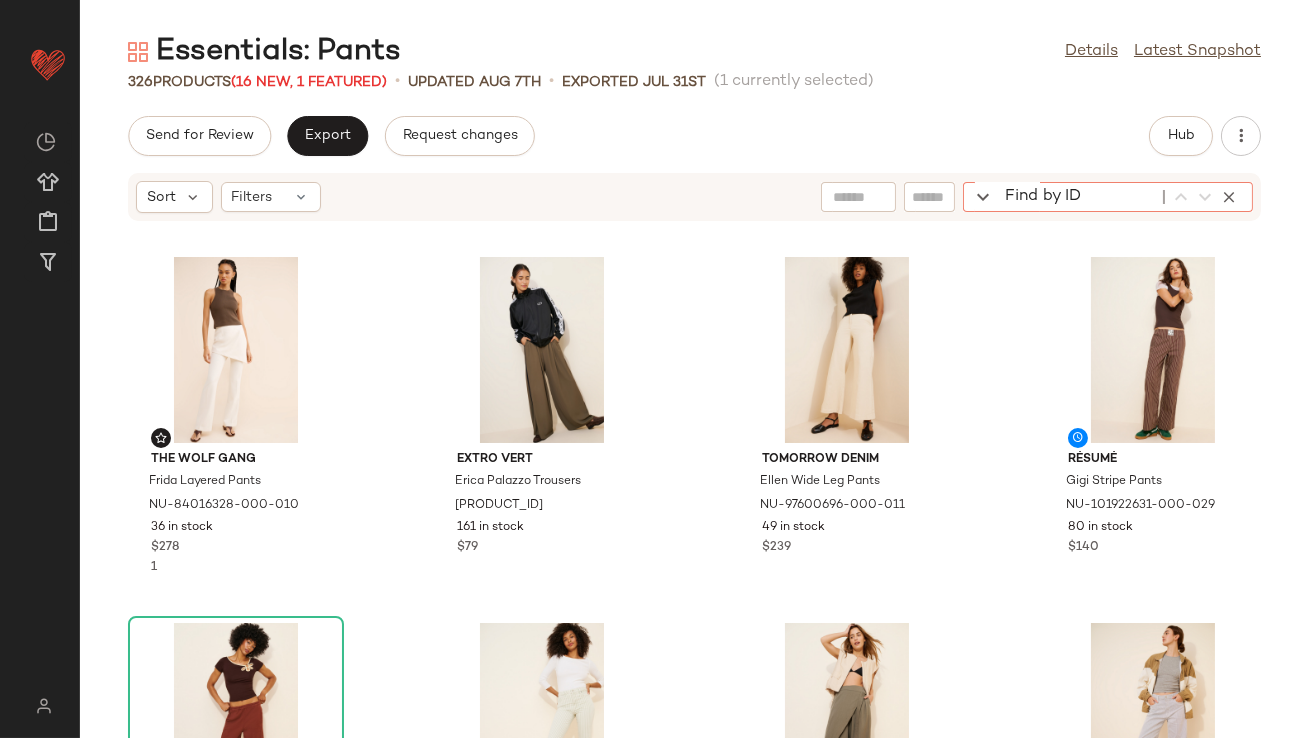 click on "Find by ID Find by ID" 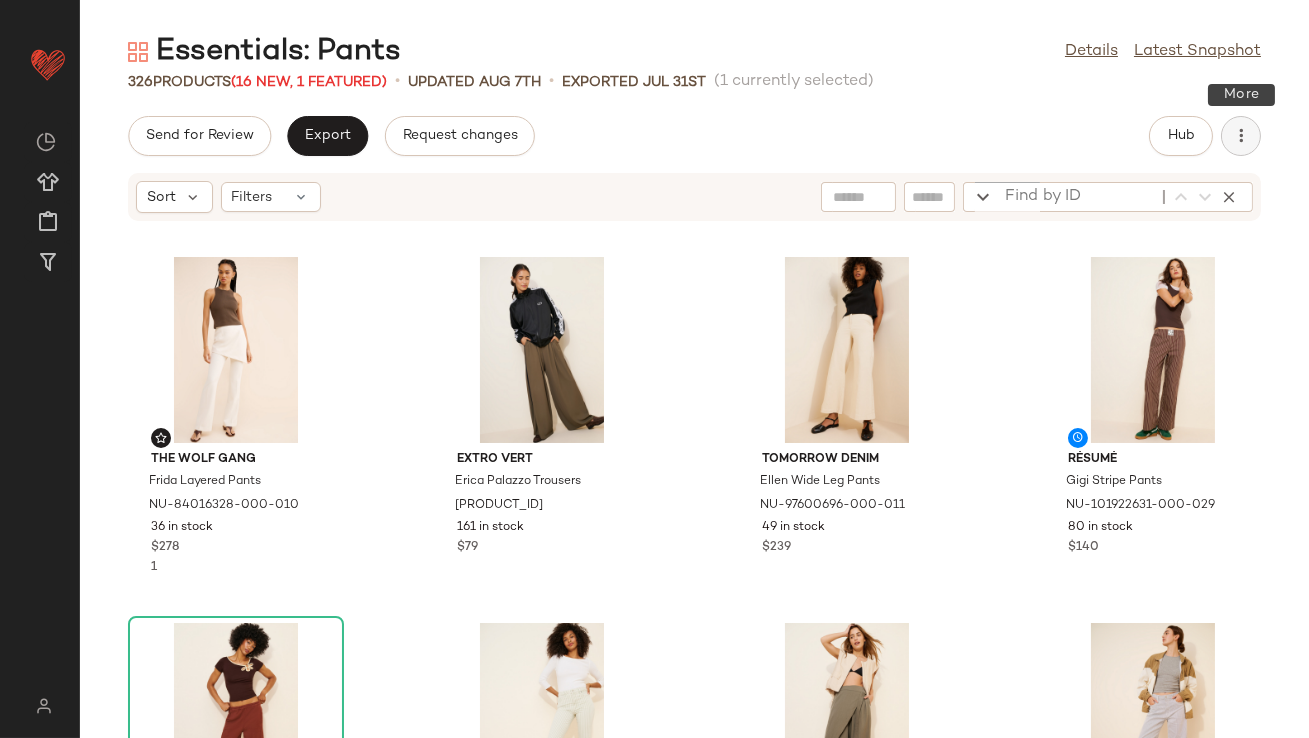 click 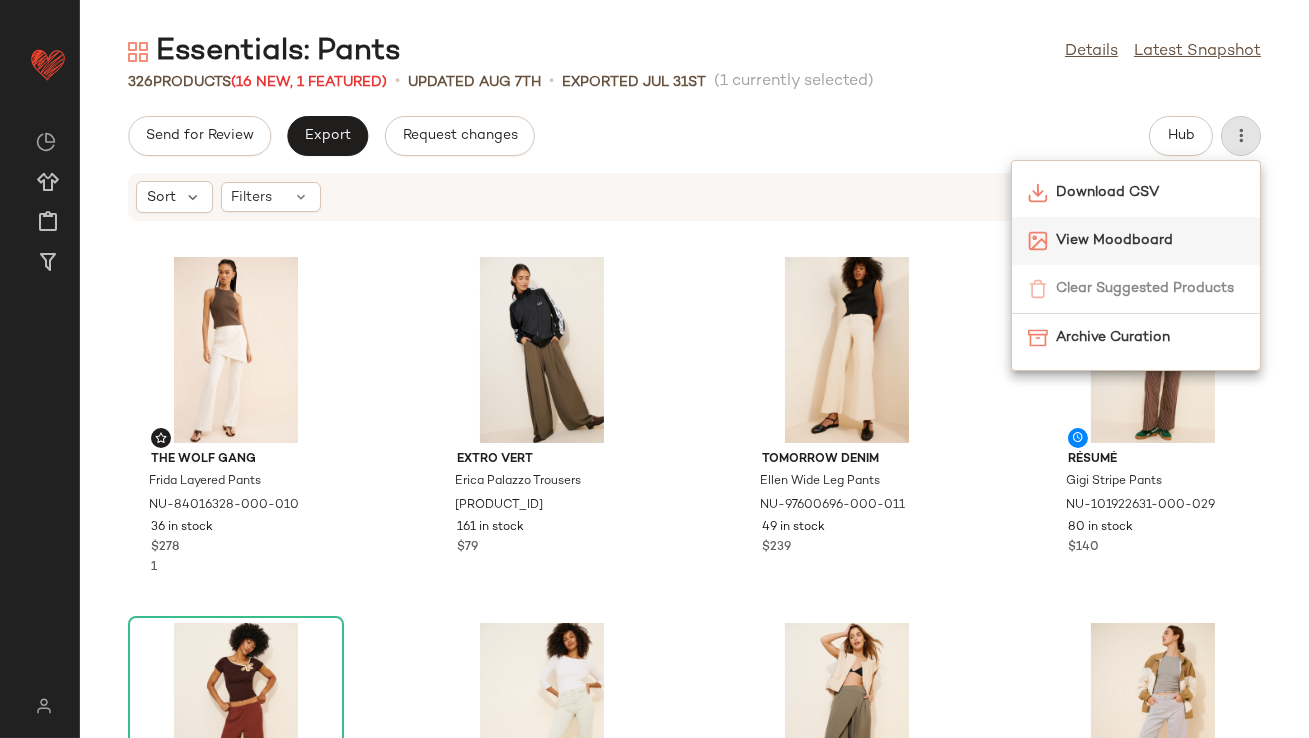 click on "View Moodboard" 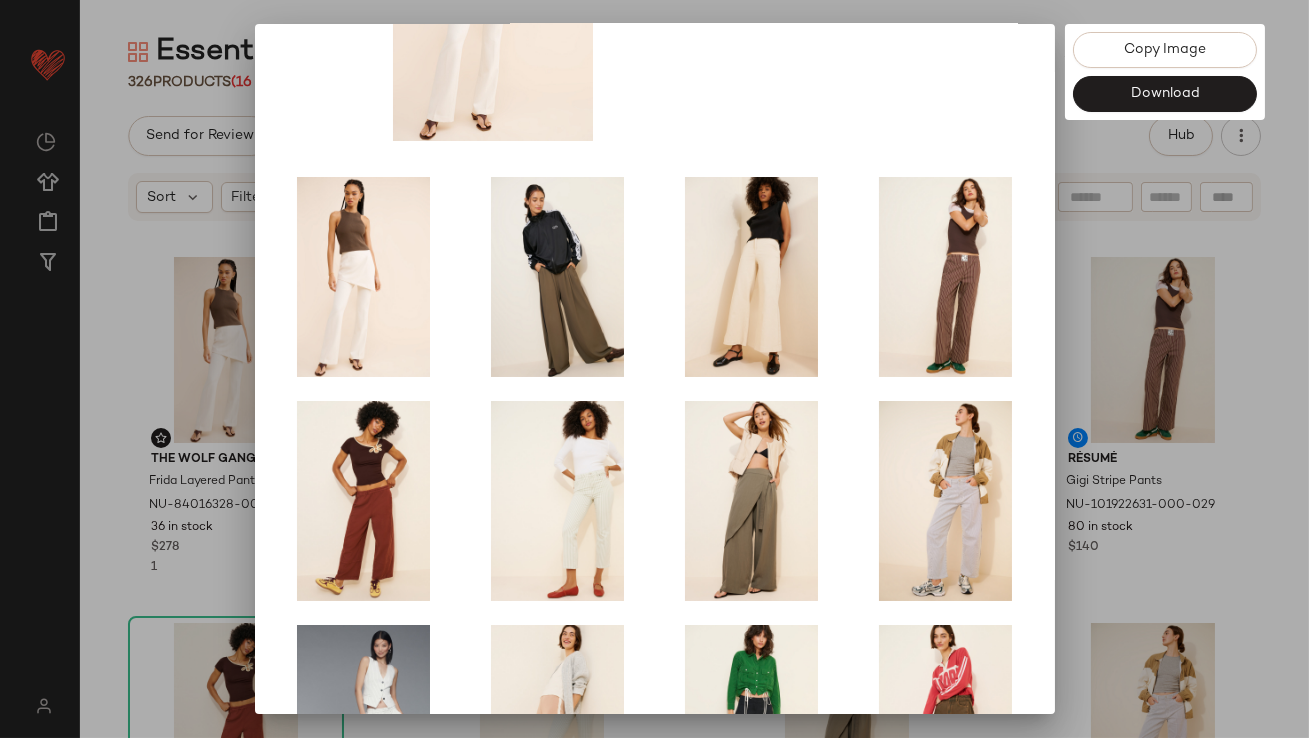 scroll, scrollTop: 341, scrollLeft: 0, axis: vertical 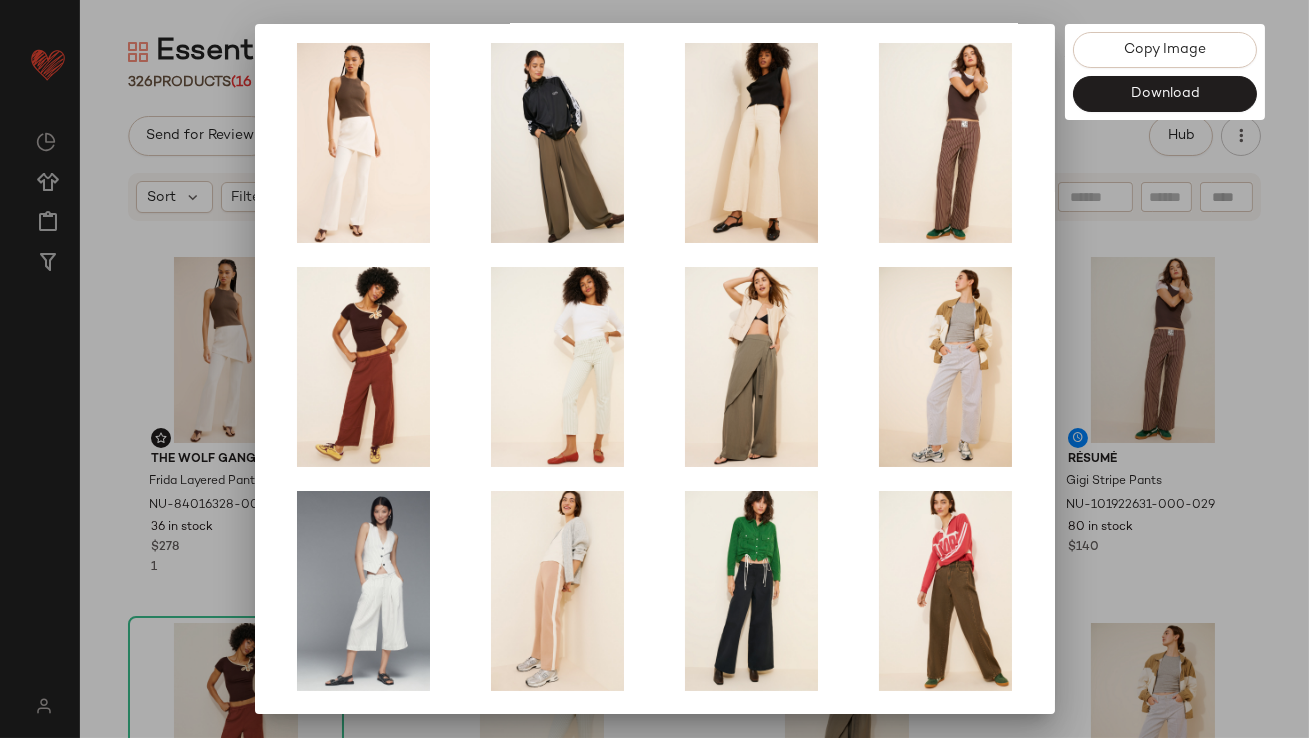 click at bounding box center [654, 369] 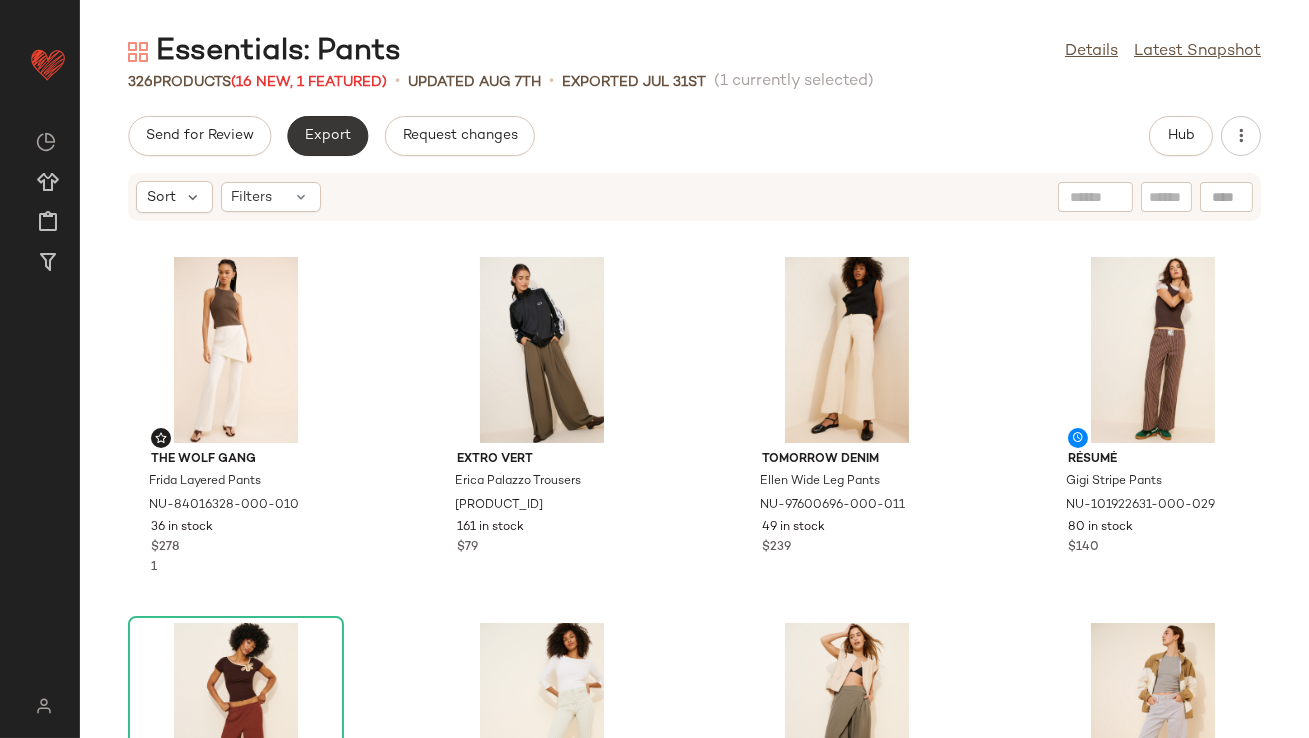 click on "Export" at bounding box center [327, 136] 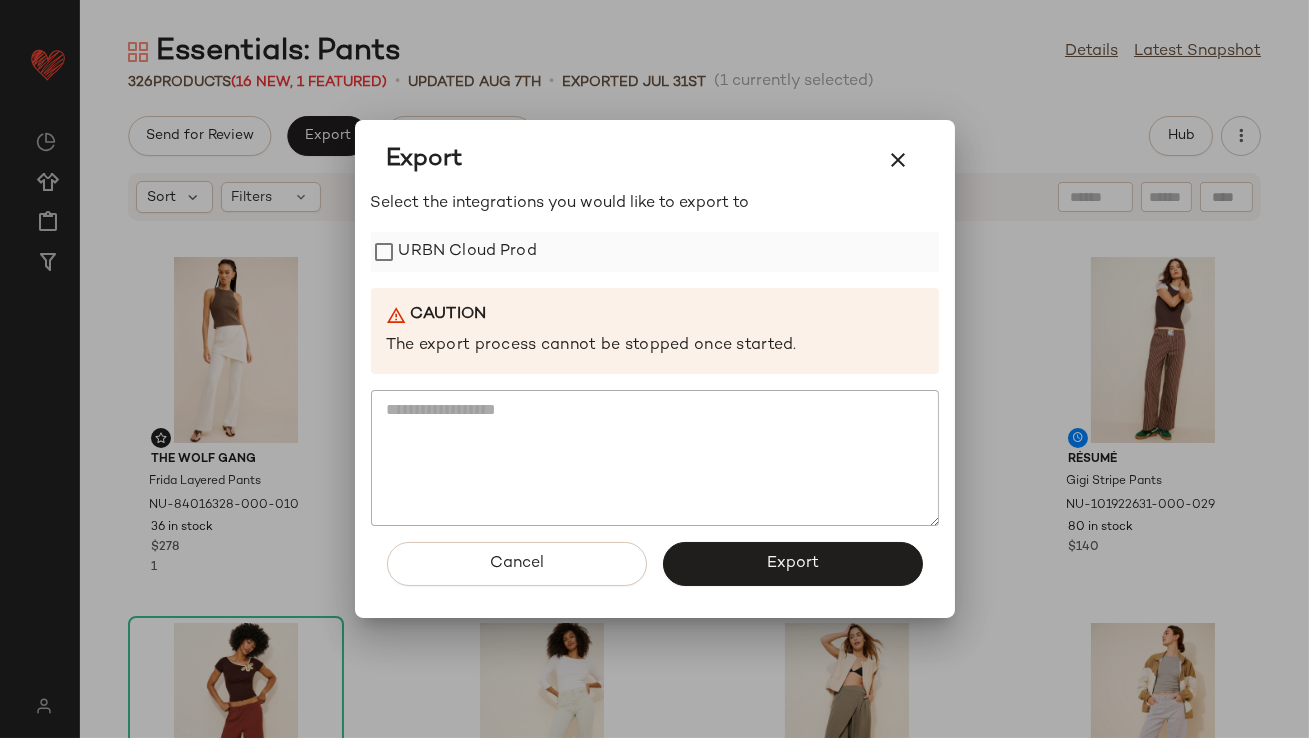 click on "URBN Cloud Prod" at bounding box center (468, 252) 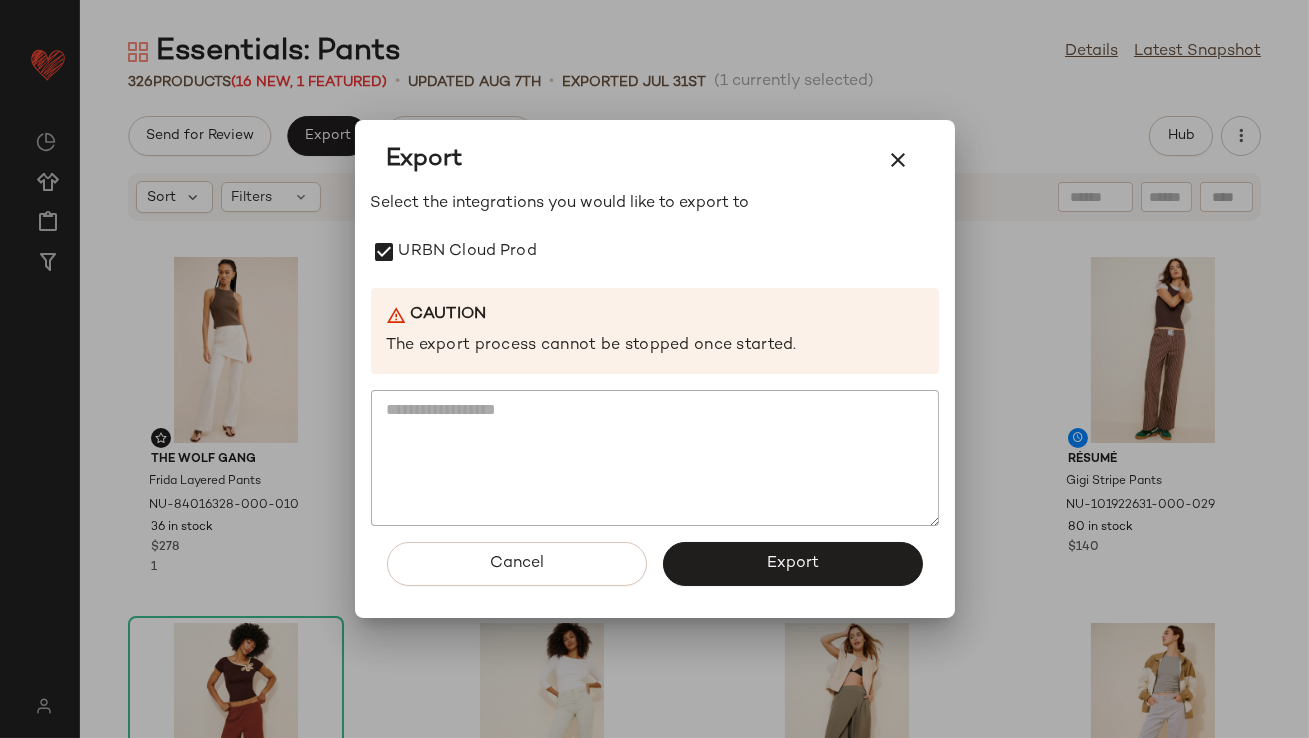 click on "Export" at bounding box center [793, 564] 